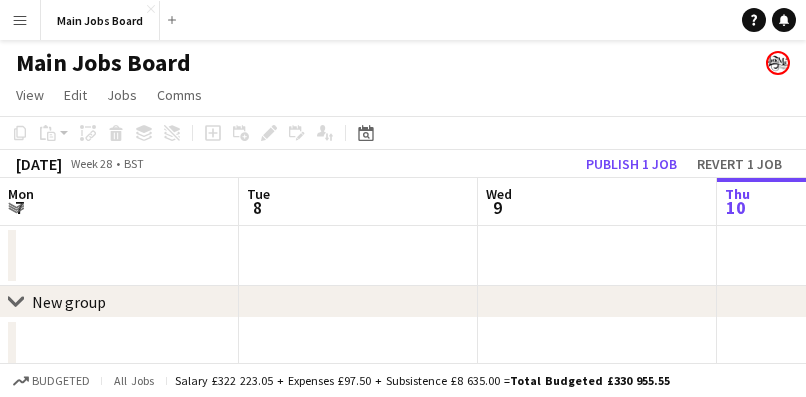scroll, scrollTop: 0, scrollLeft: 0, axis: both 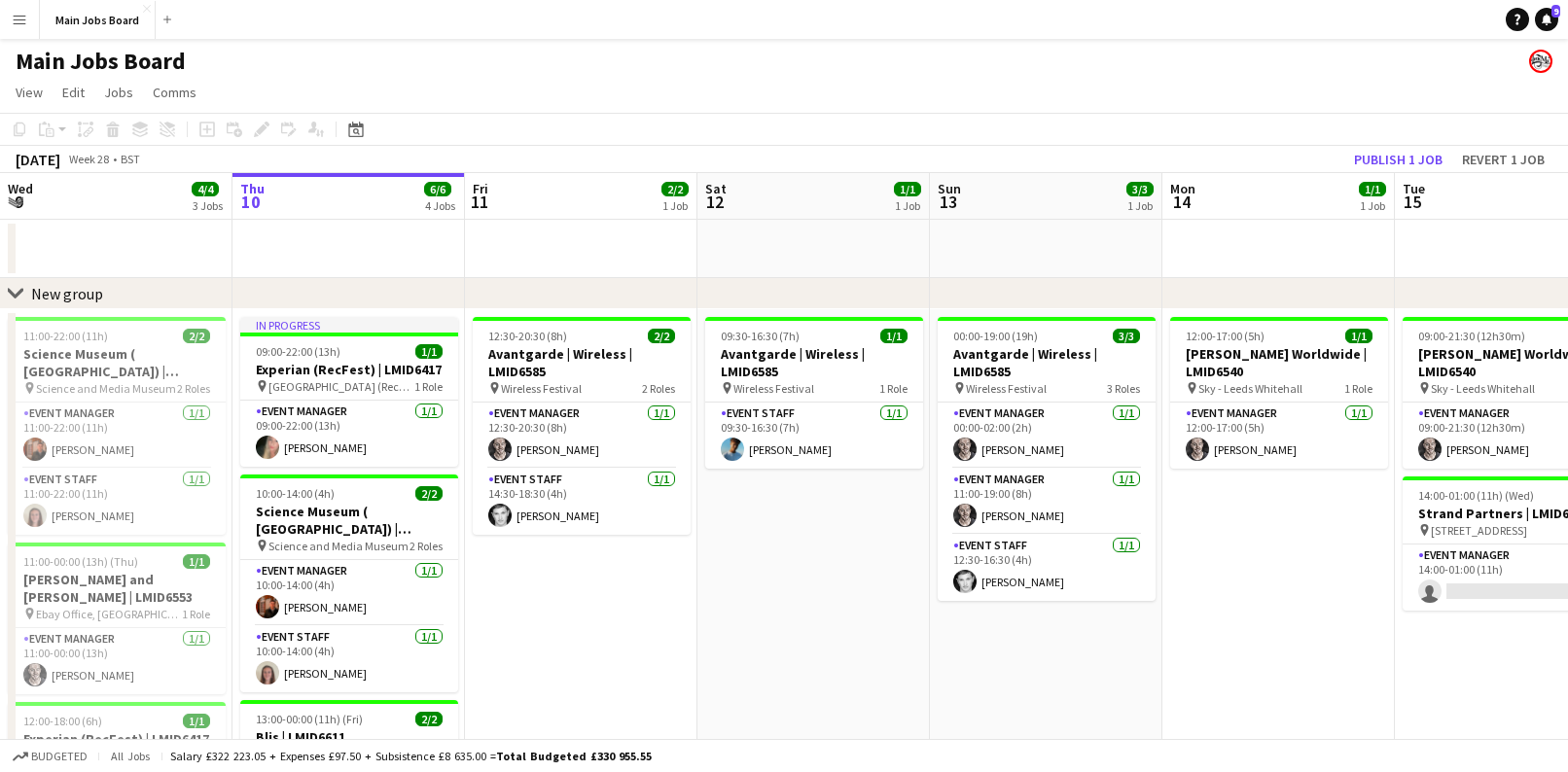 click on "Menu" at bounding box center (19, 19) 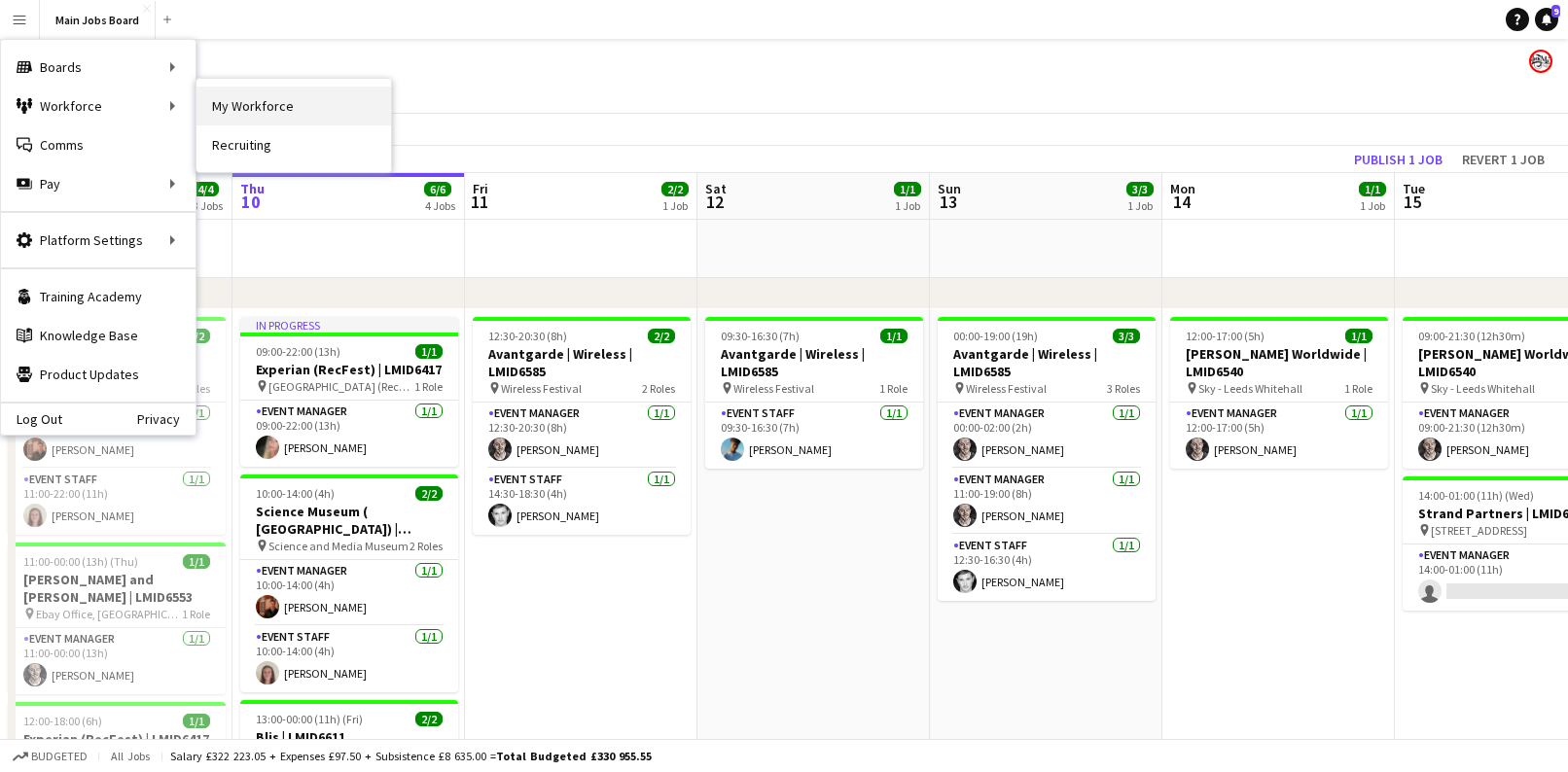 click on "My Workforce" at bounding box center (294, 106) 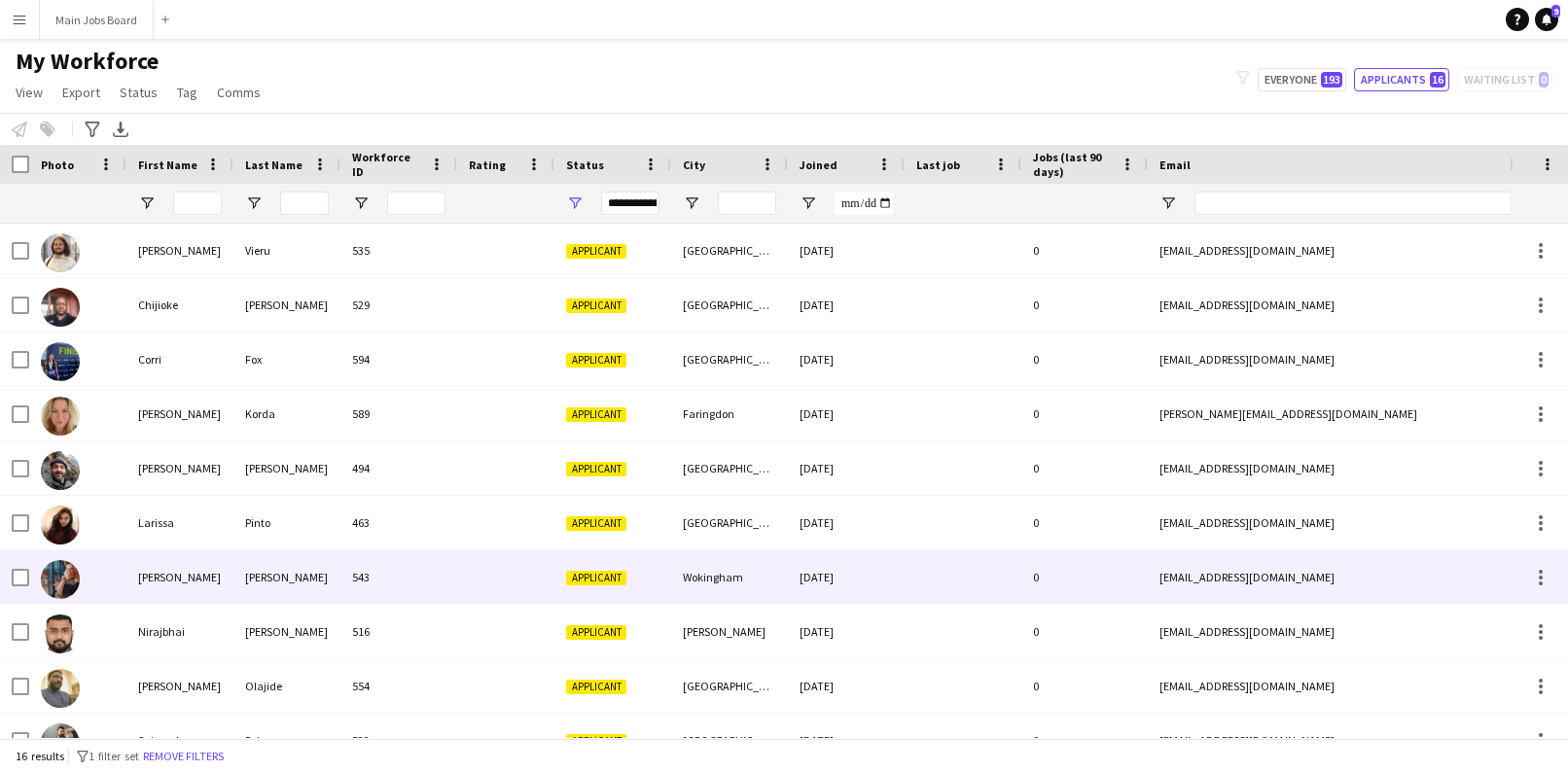scroll, scrollTop: 135, scrollLeft: 0, axis: vertical 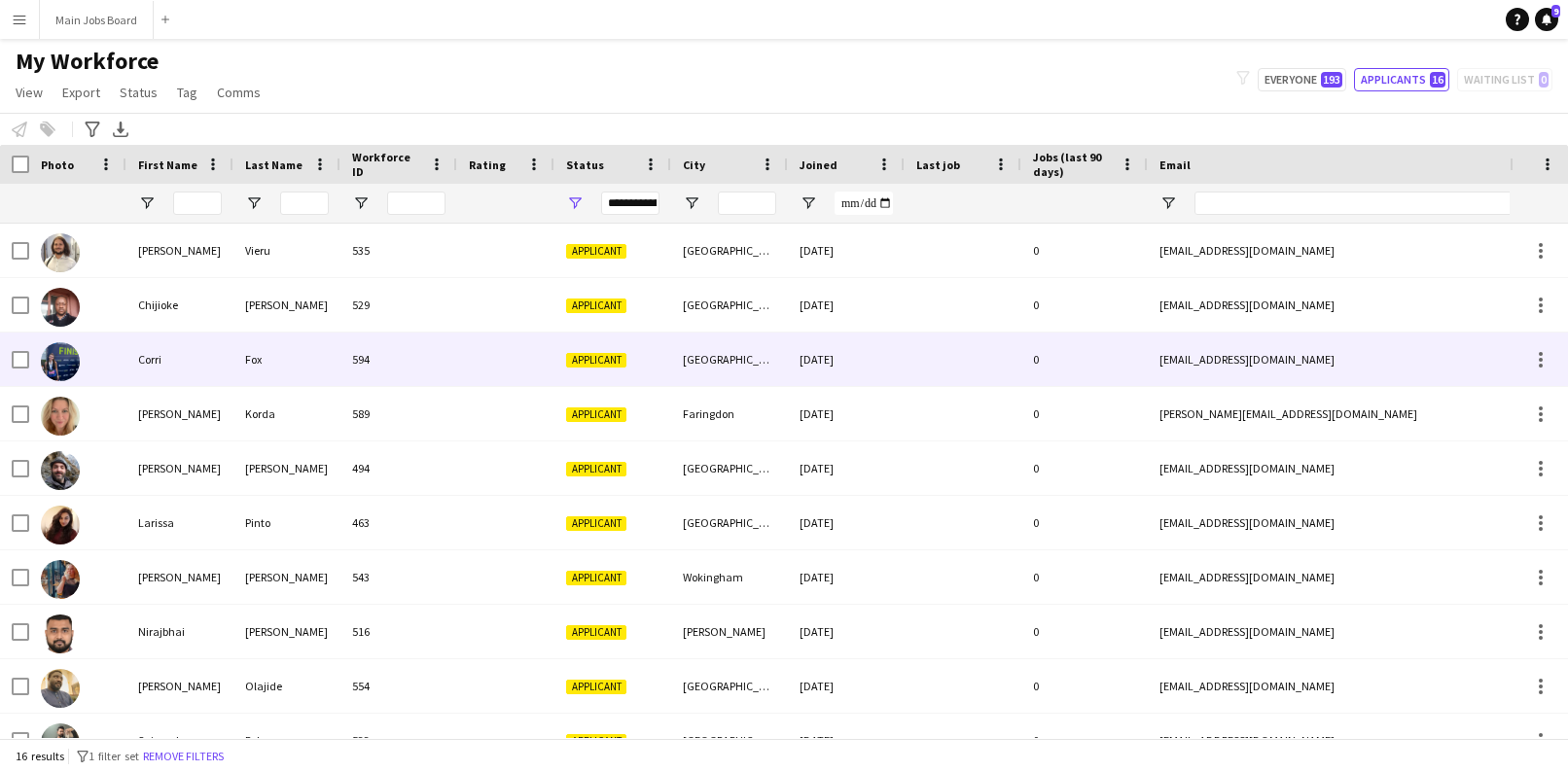 click on "Corri" at bounding box center (180, 359) 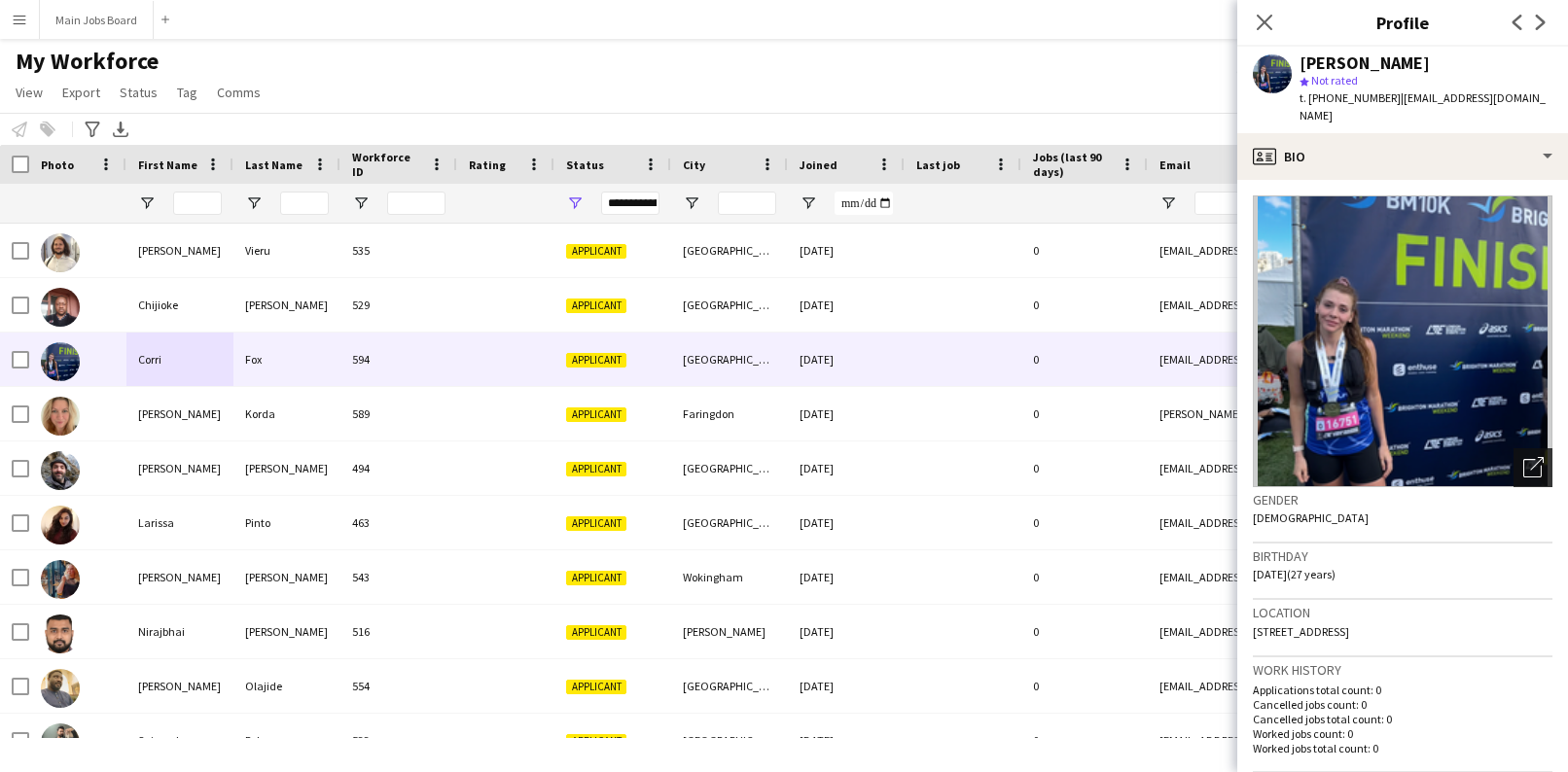 click on "Open photos pop-in" 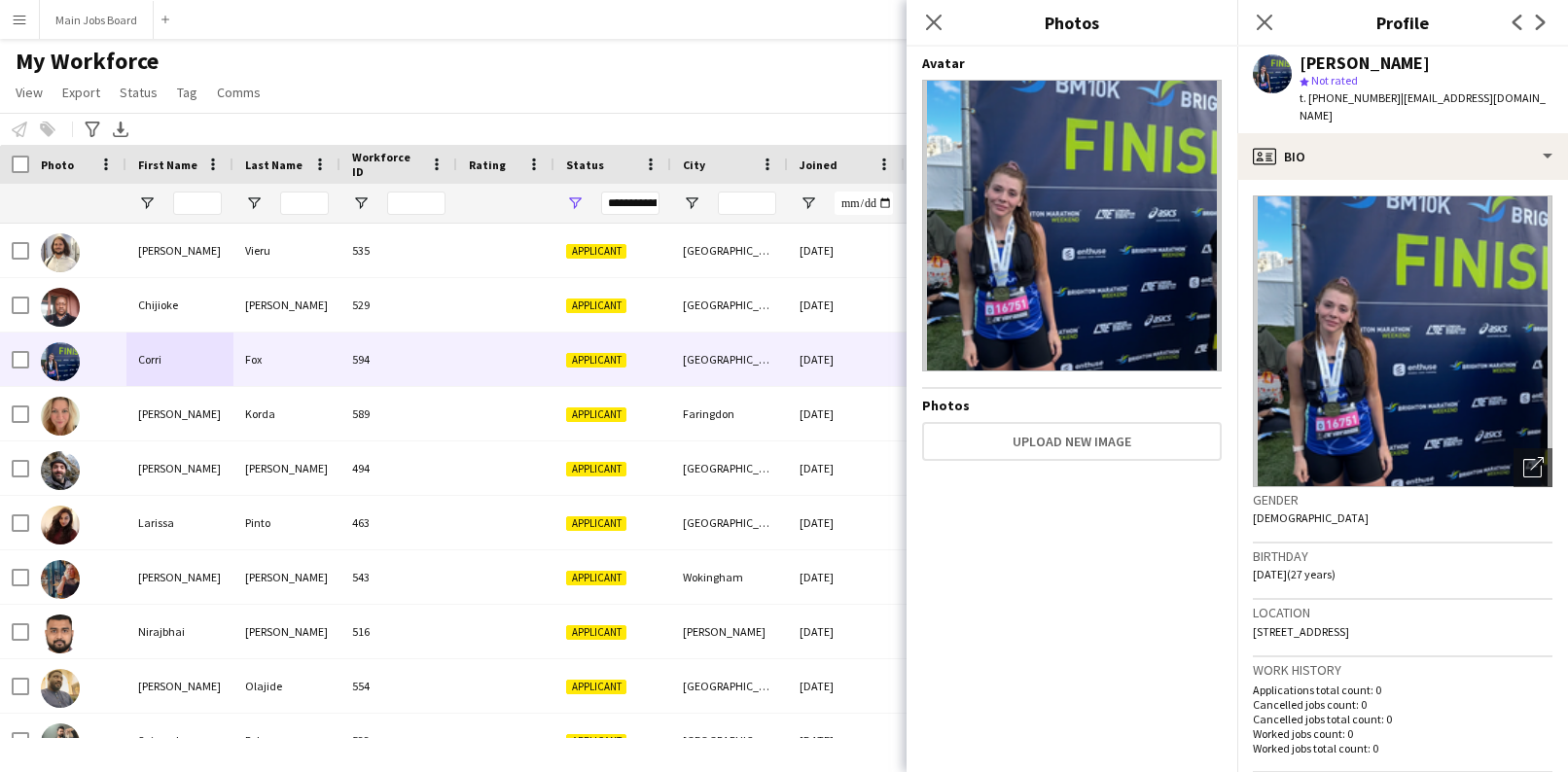 click 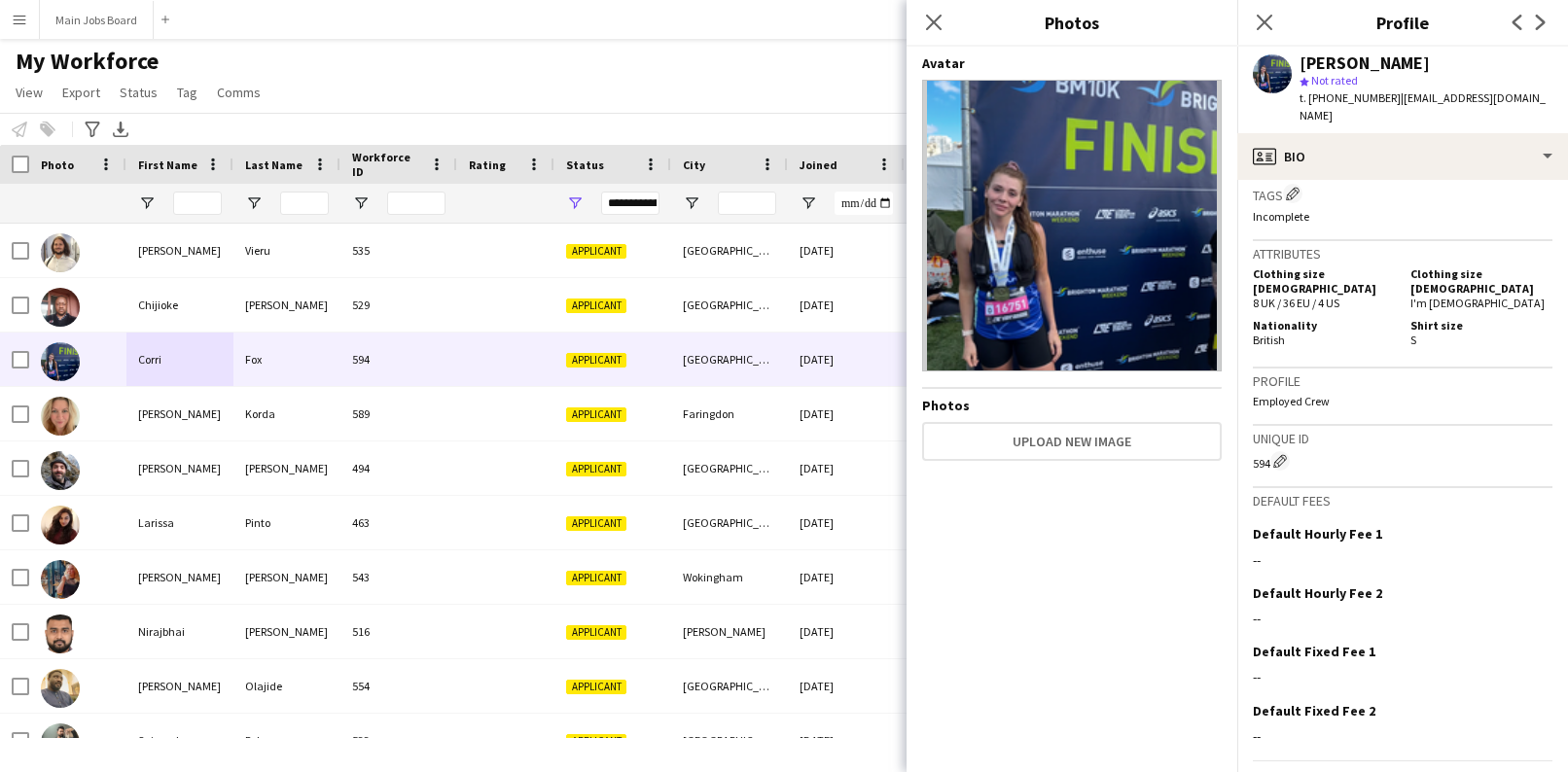 scroll, scrollTop: 744, scrollLeft: 0, axis: vertical 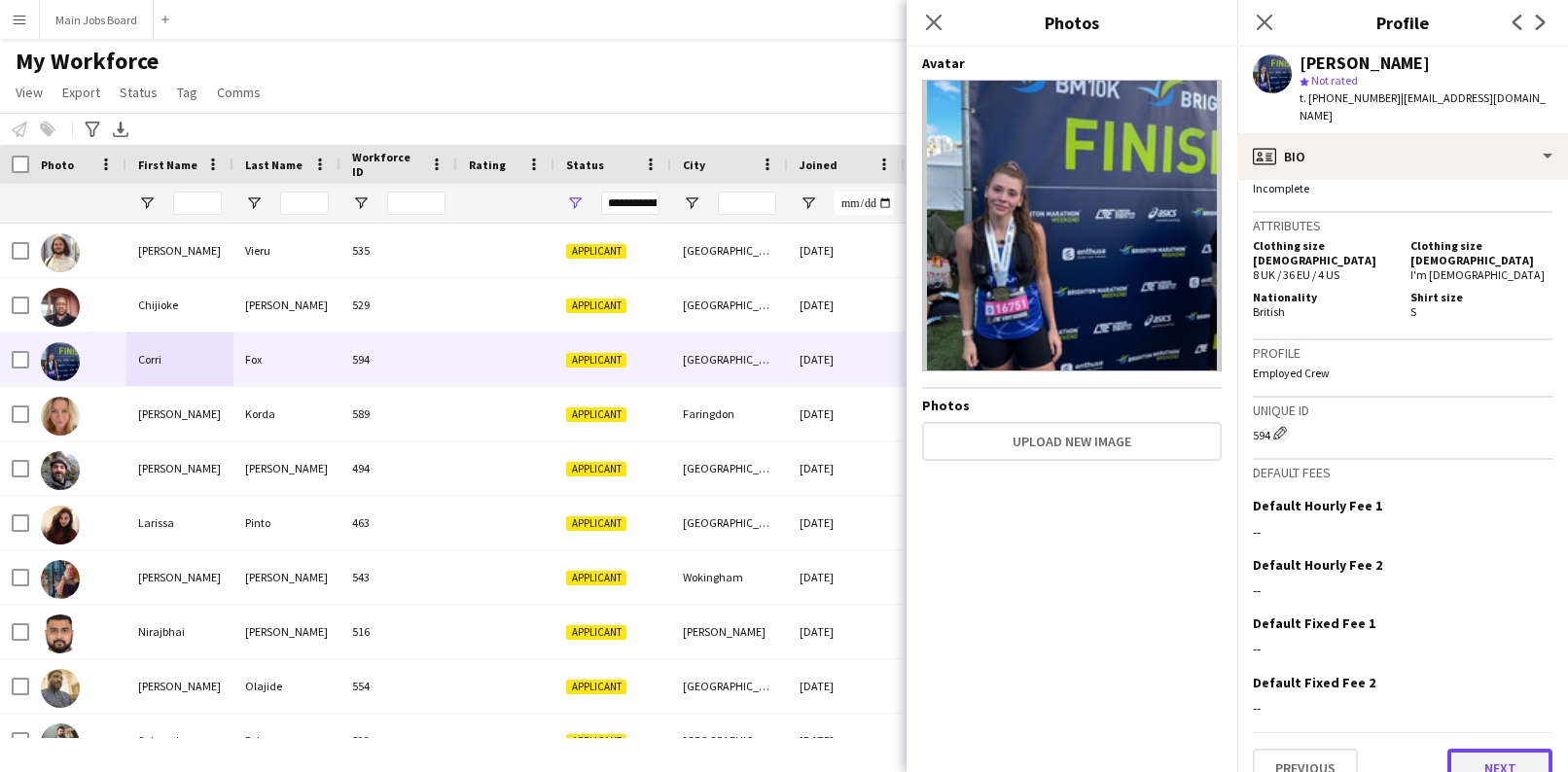 click on "Next" 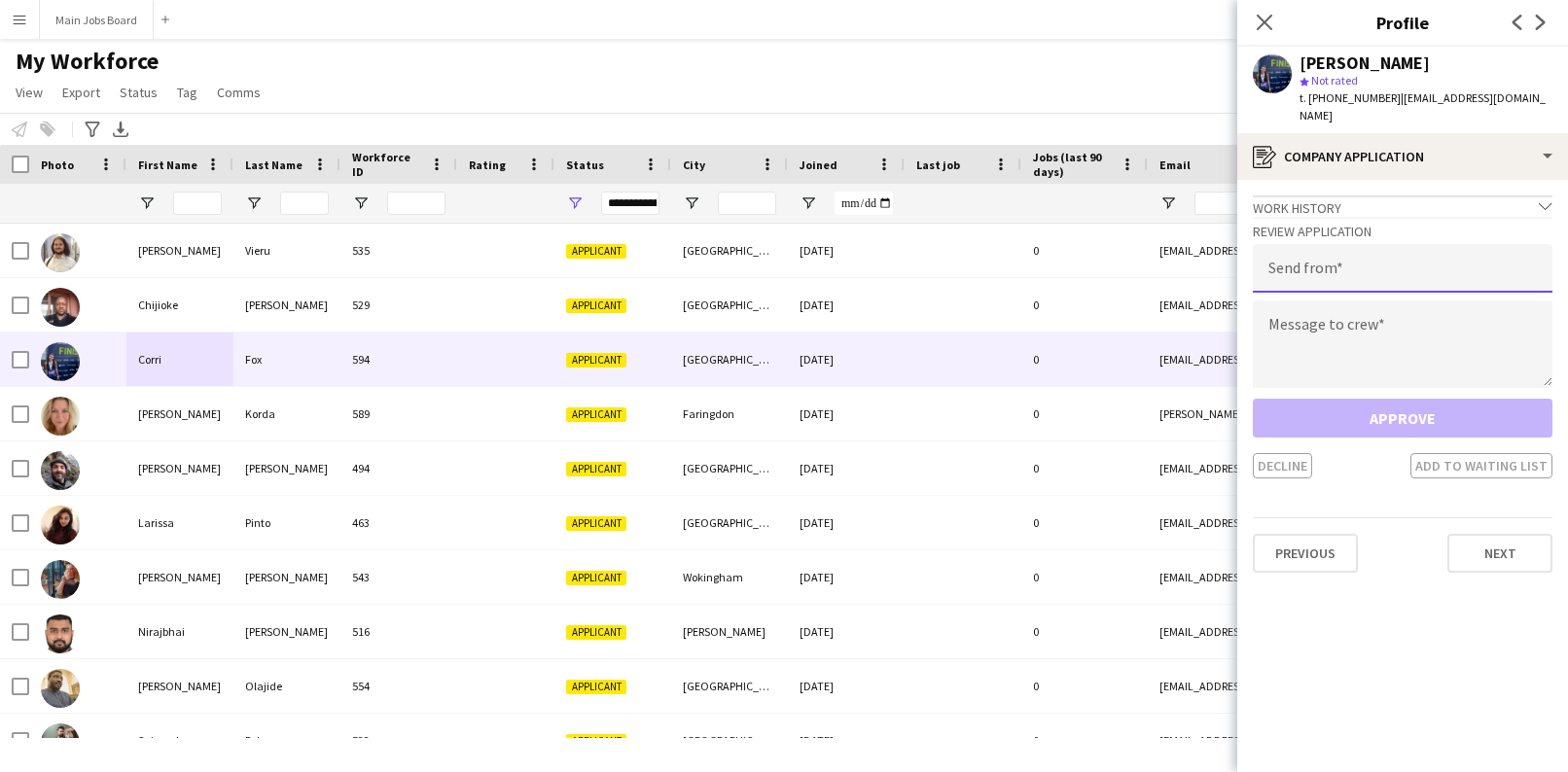 click 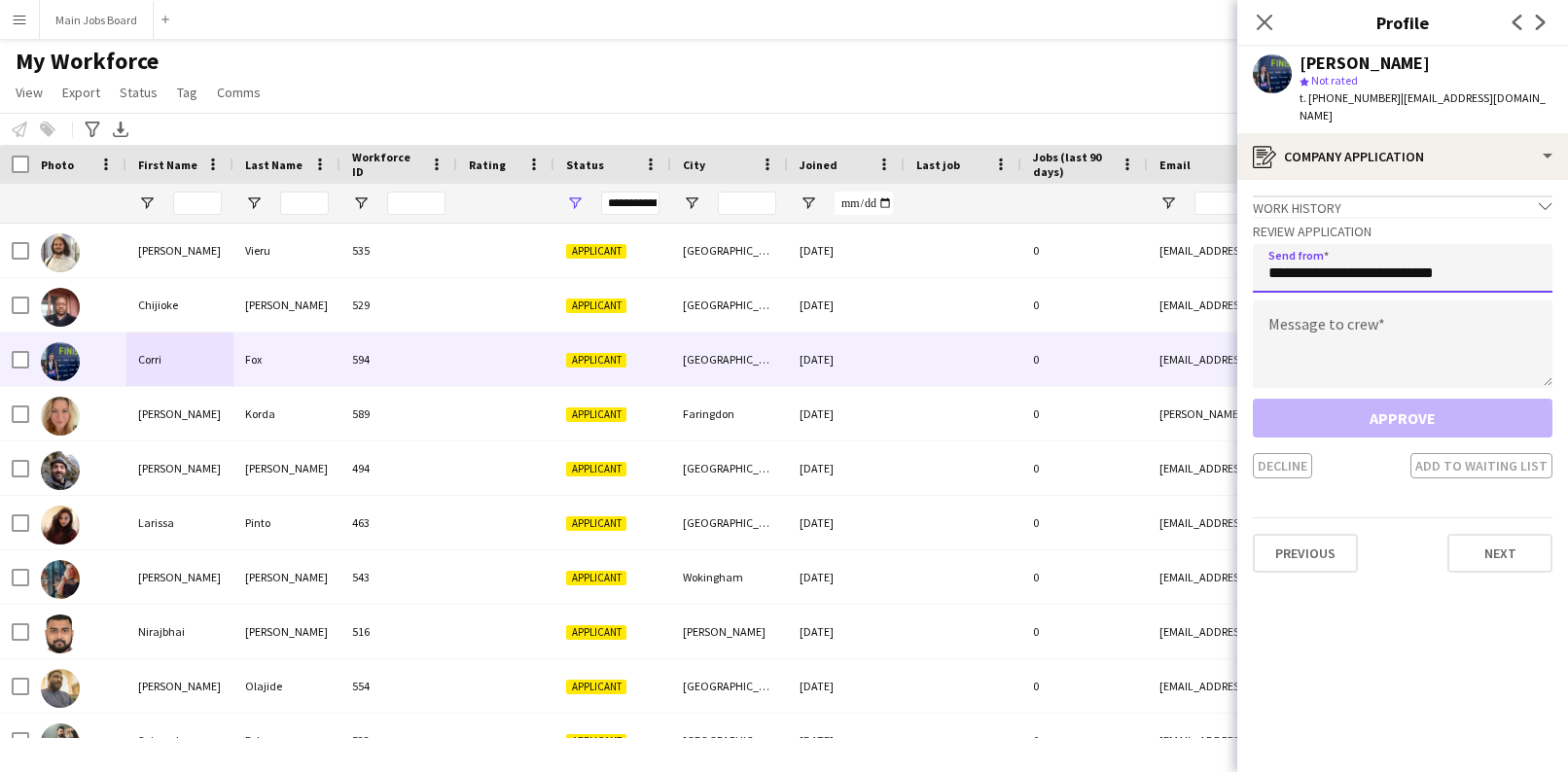 type on "**********" 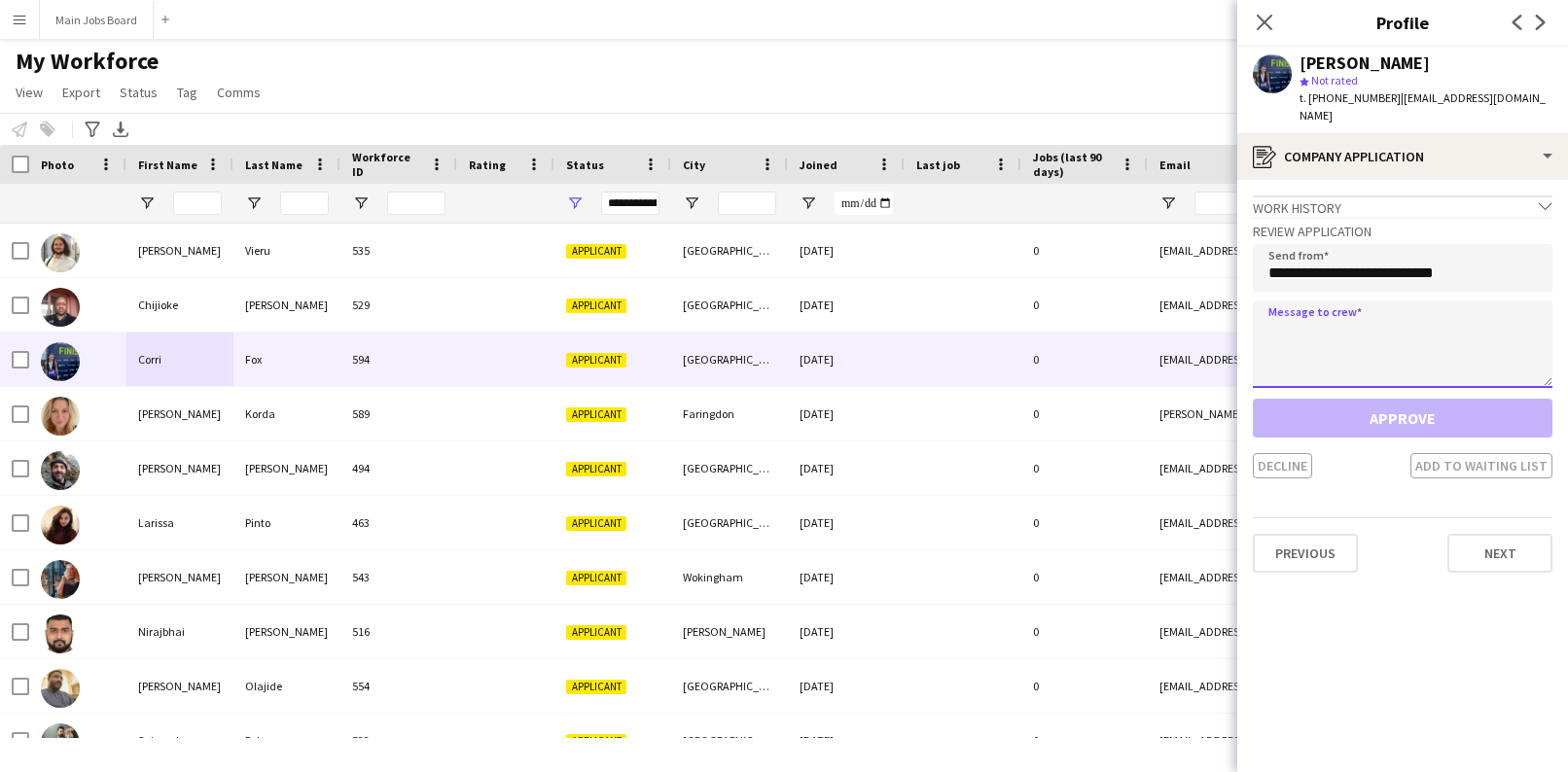 click 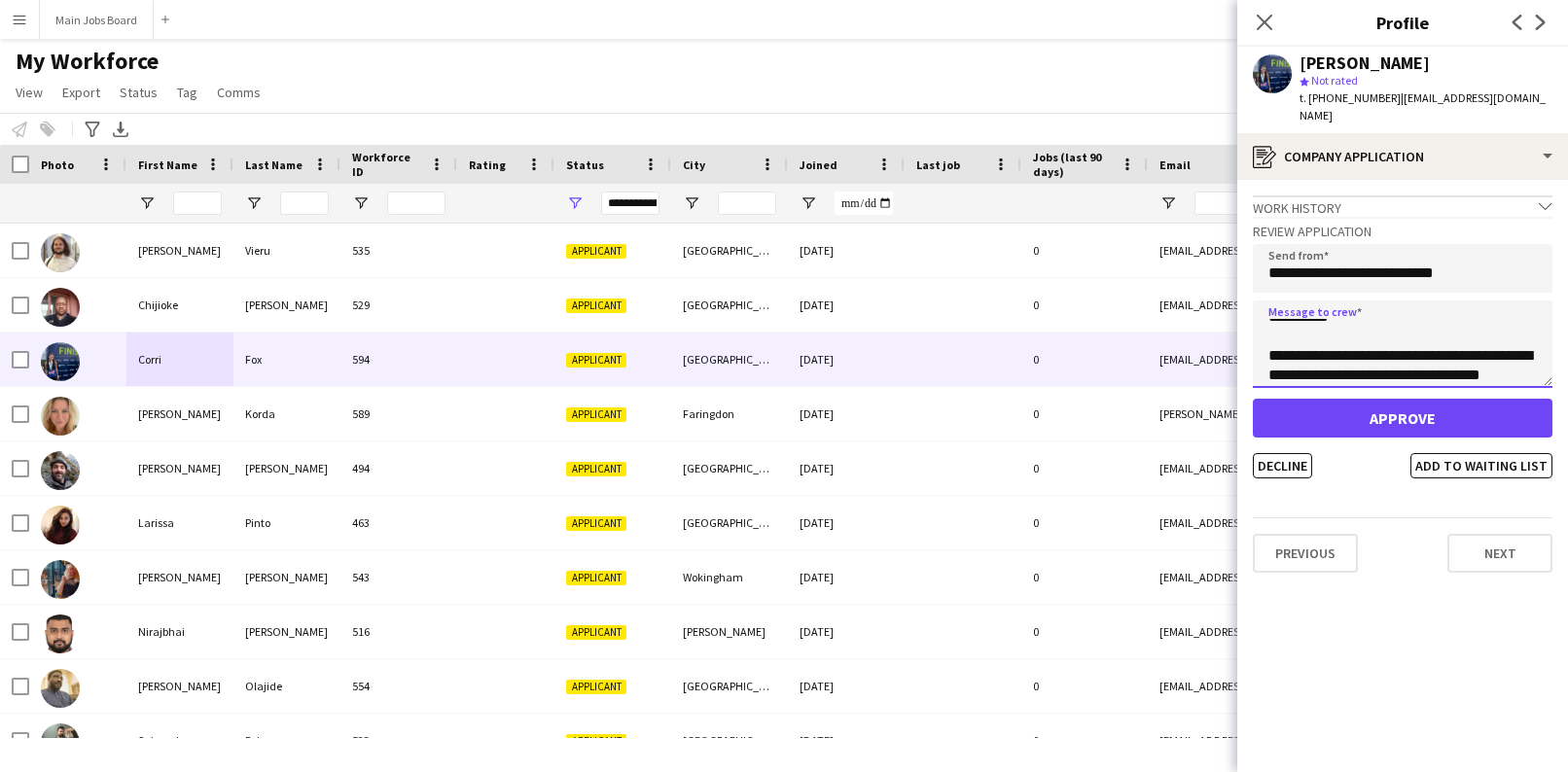 scroll, scrollTop: 32, scrollLeft: 0, axis: vertical 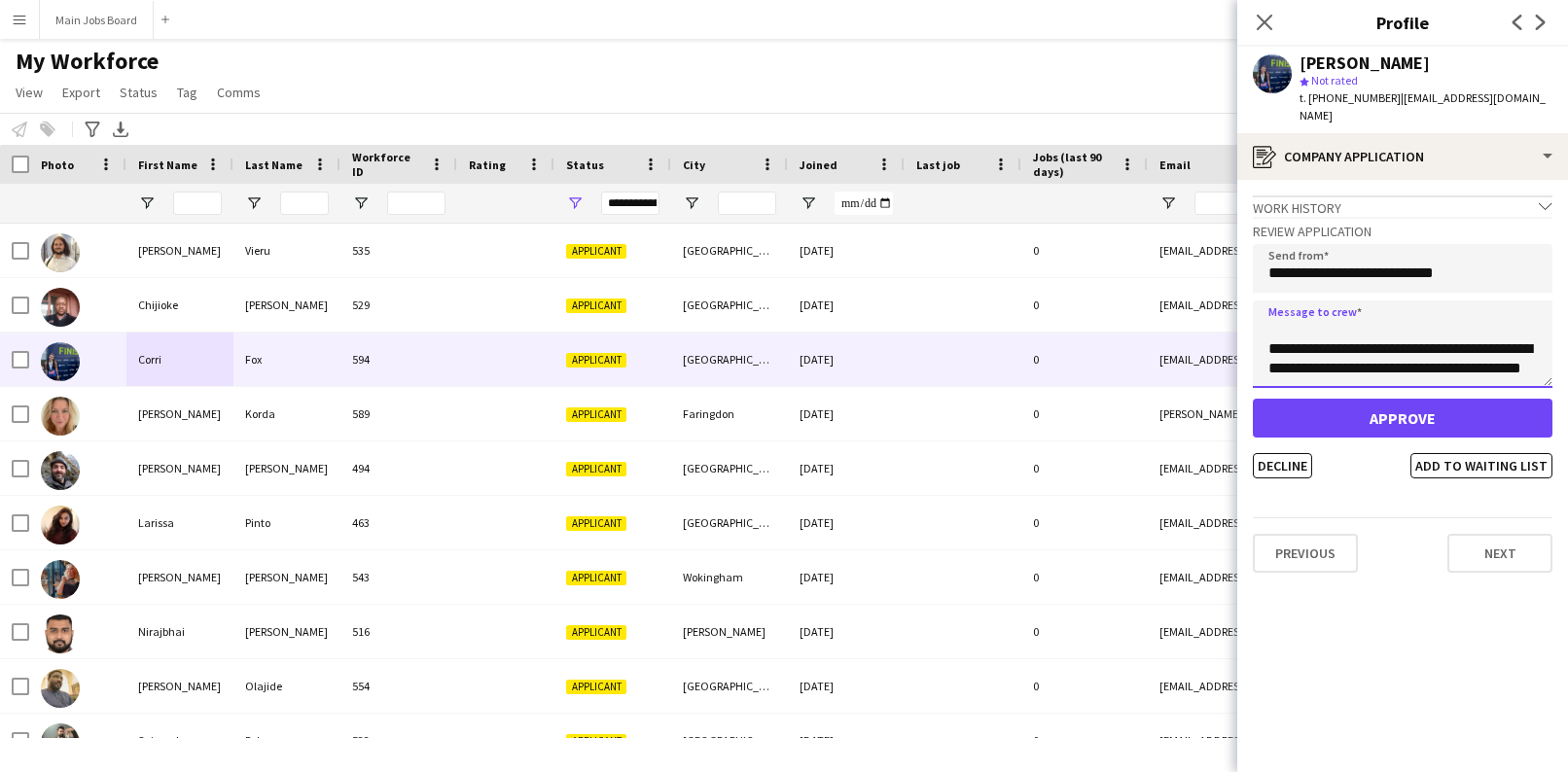type on "**********" 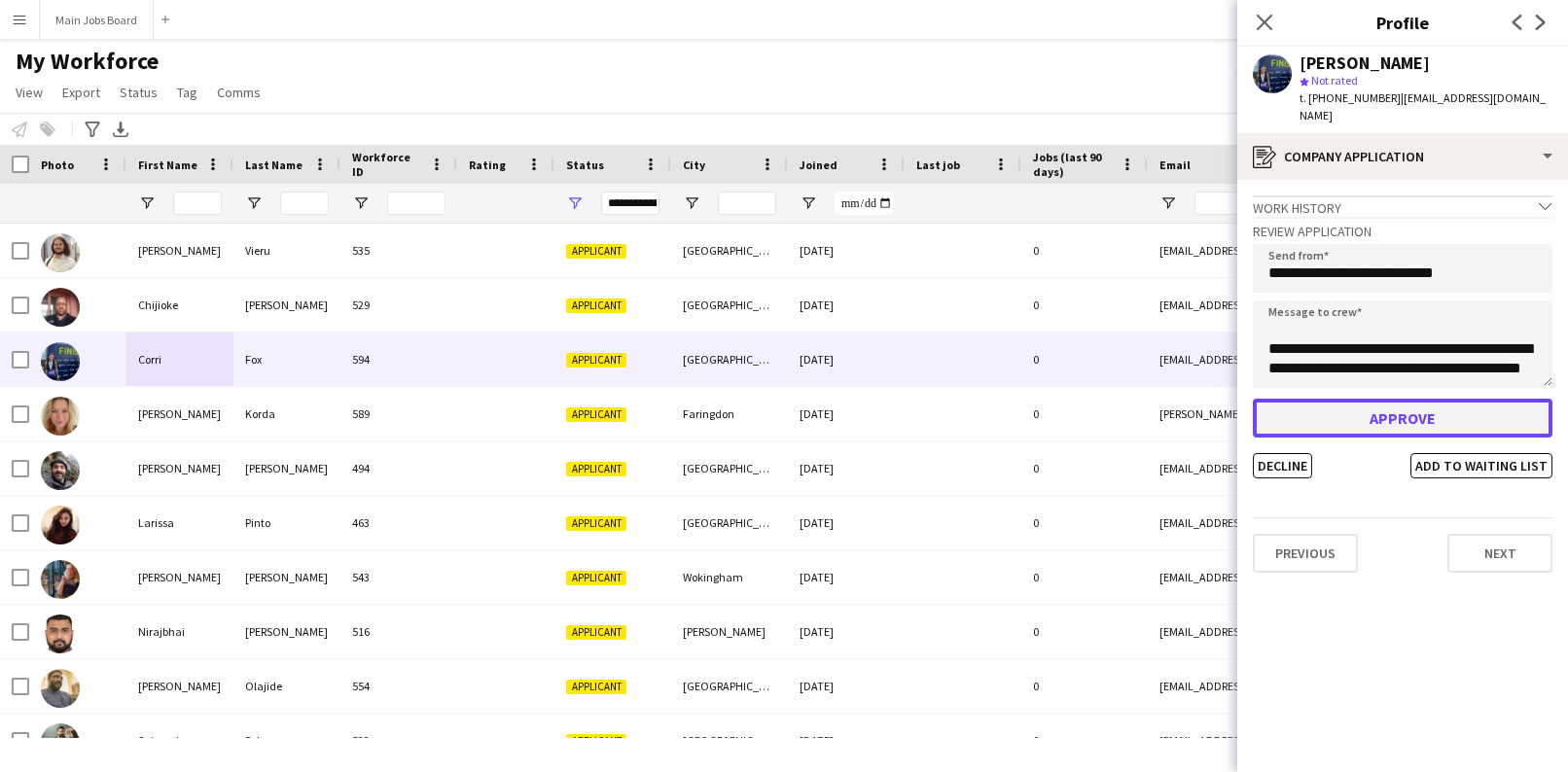 click on "Approve" 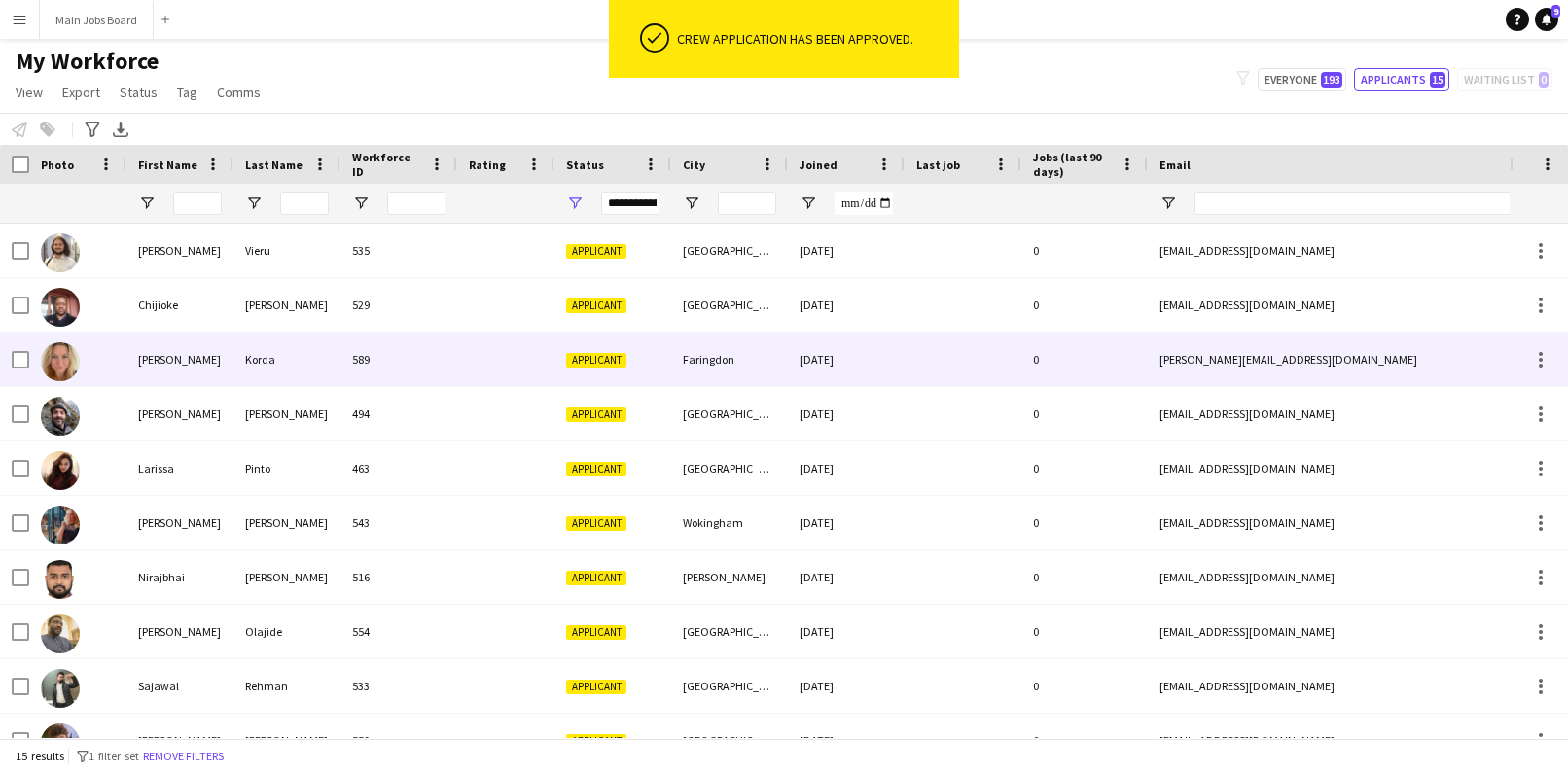 click on "Korda" at bounding box center [287, 359] 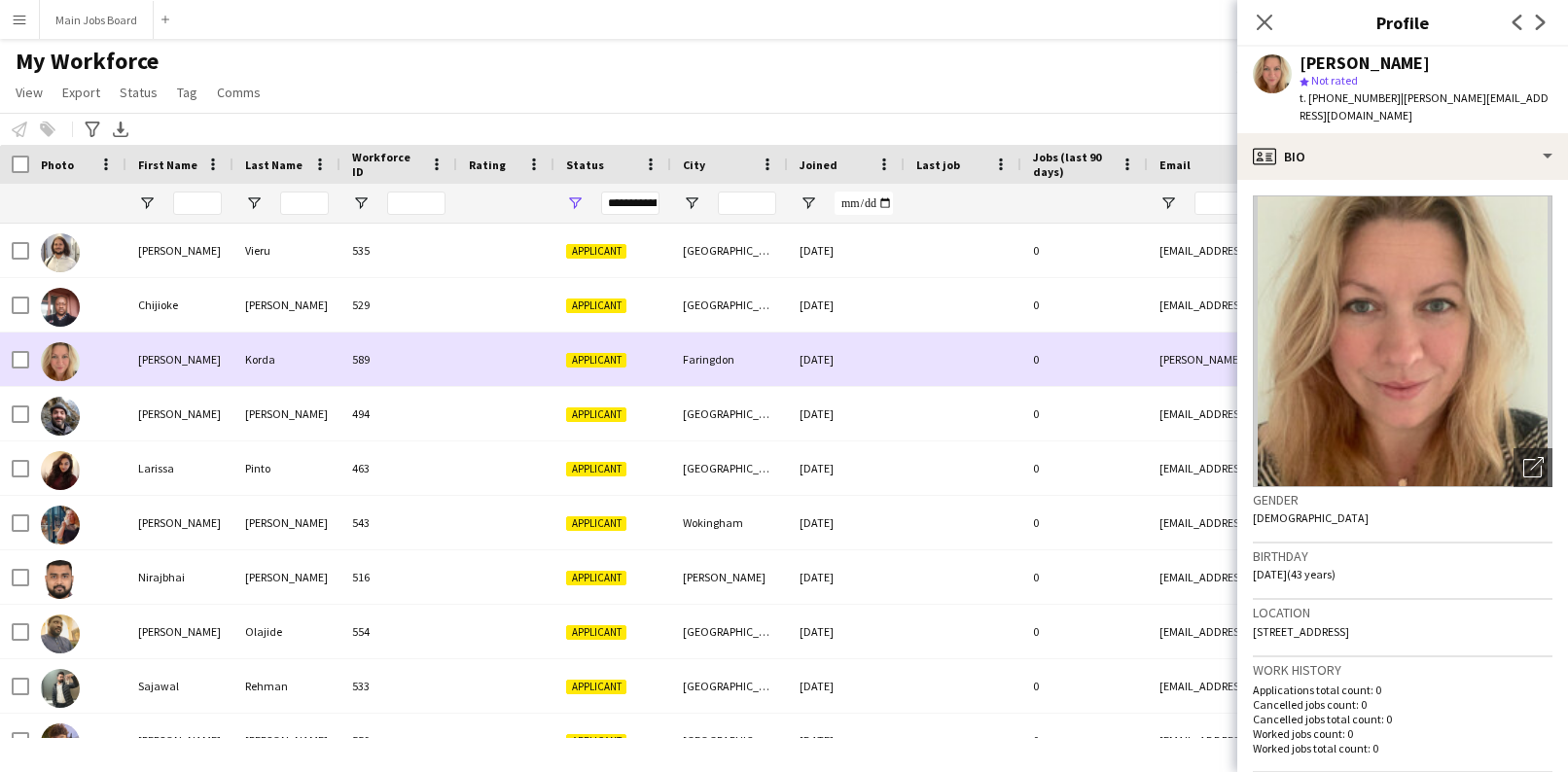 scroll, scrollTop: 52, scrollLeft: 0, axis: vertical 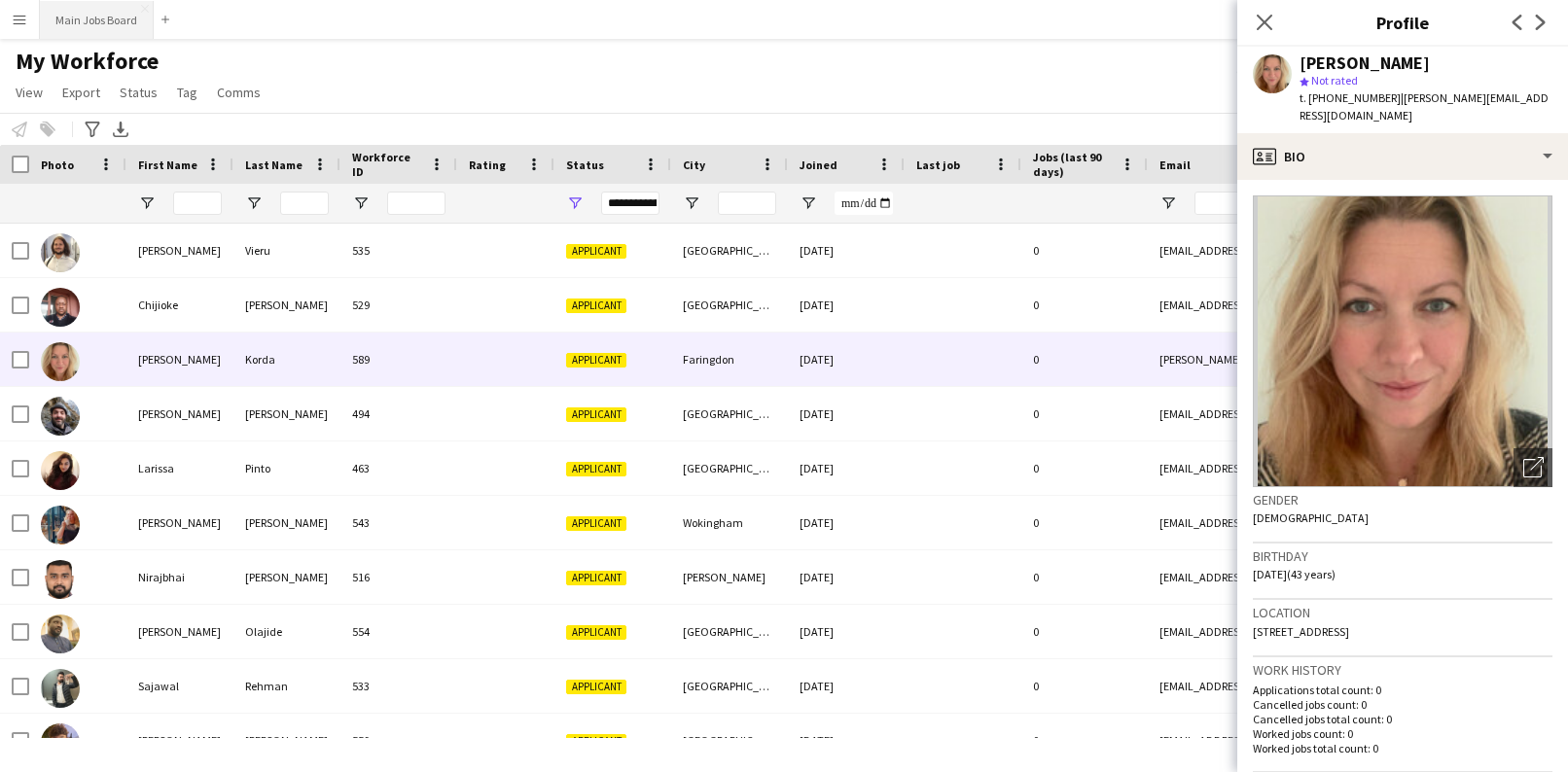 click on "Main Jobs Board
Close" at bounding box center (96, 19) 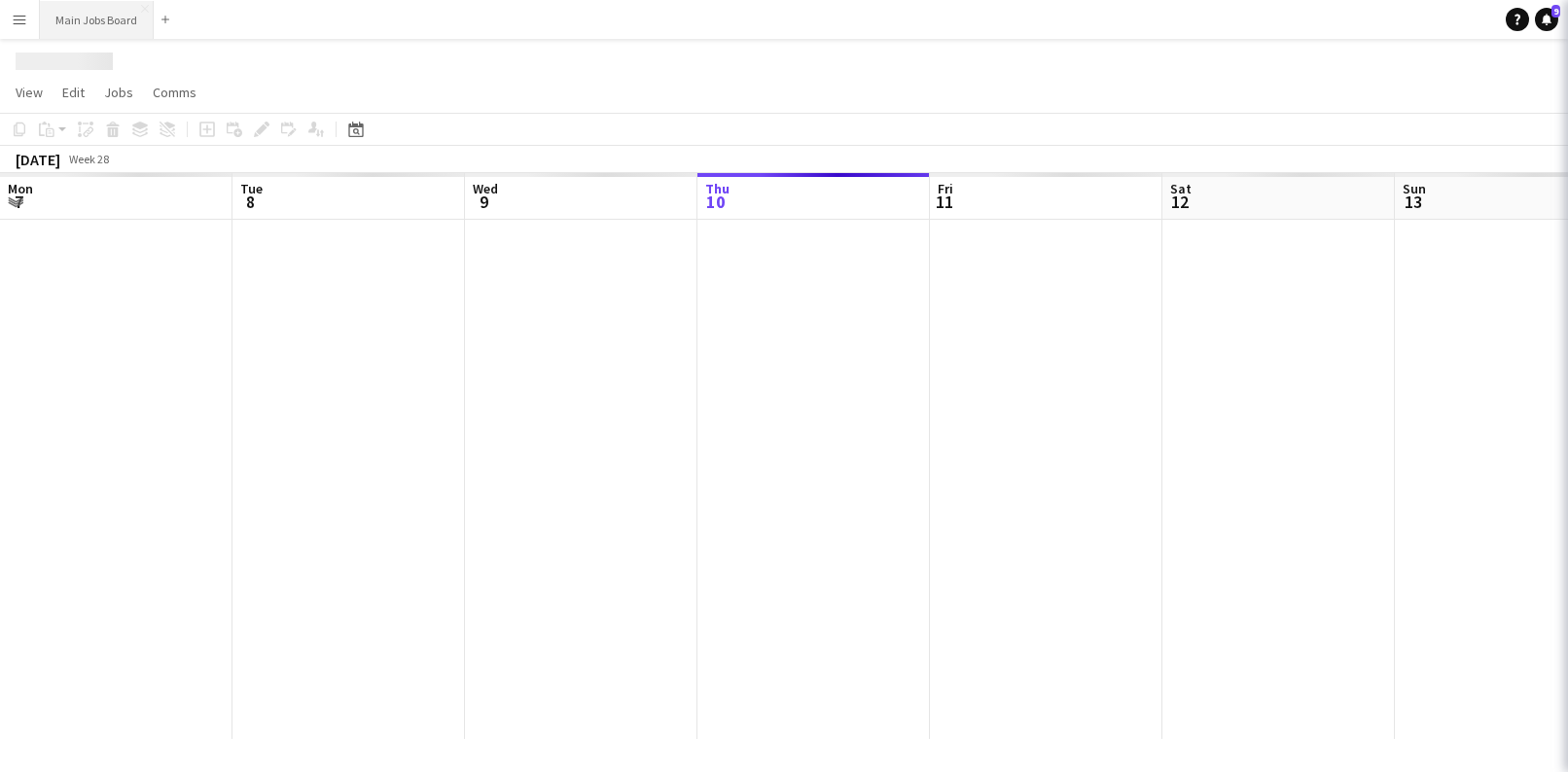 scroll, scrollTop: 0, scrollLeft: 465, axis: horizontal 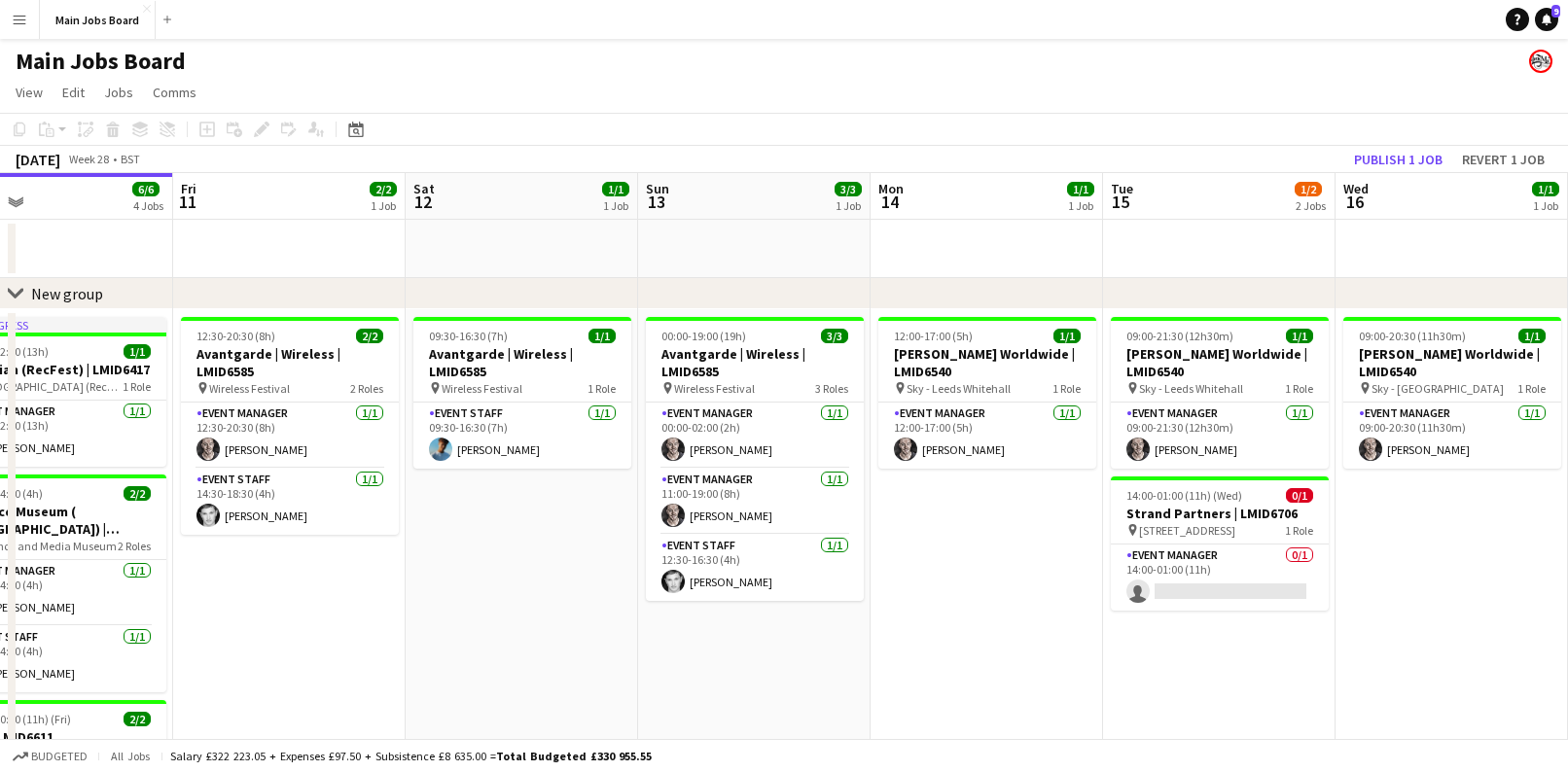 drag, startPoint x: 1269, startPoint y: 576, endPoint x: 707, endPoint y: 572, distance: 562.01423 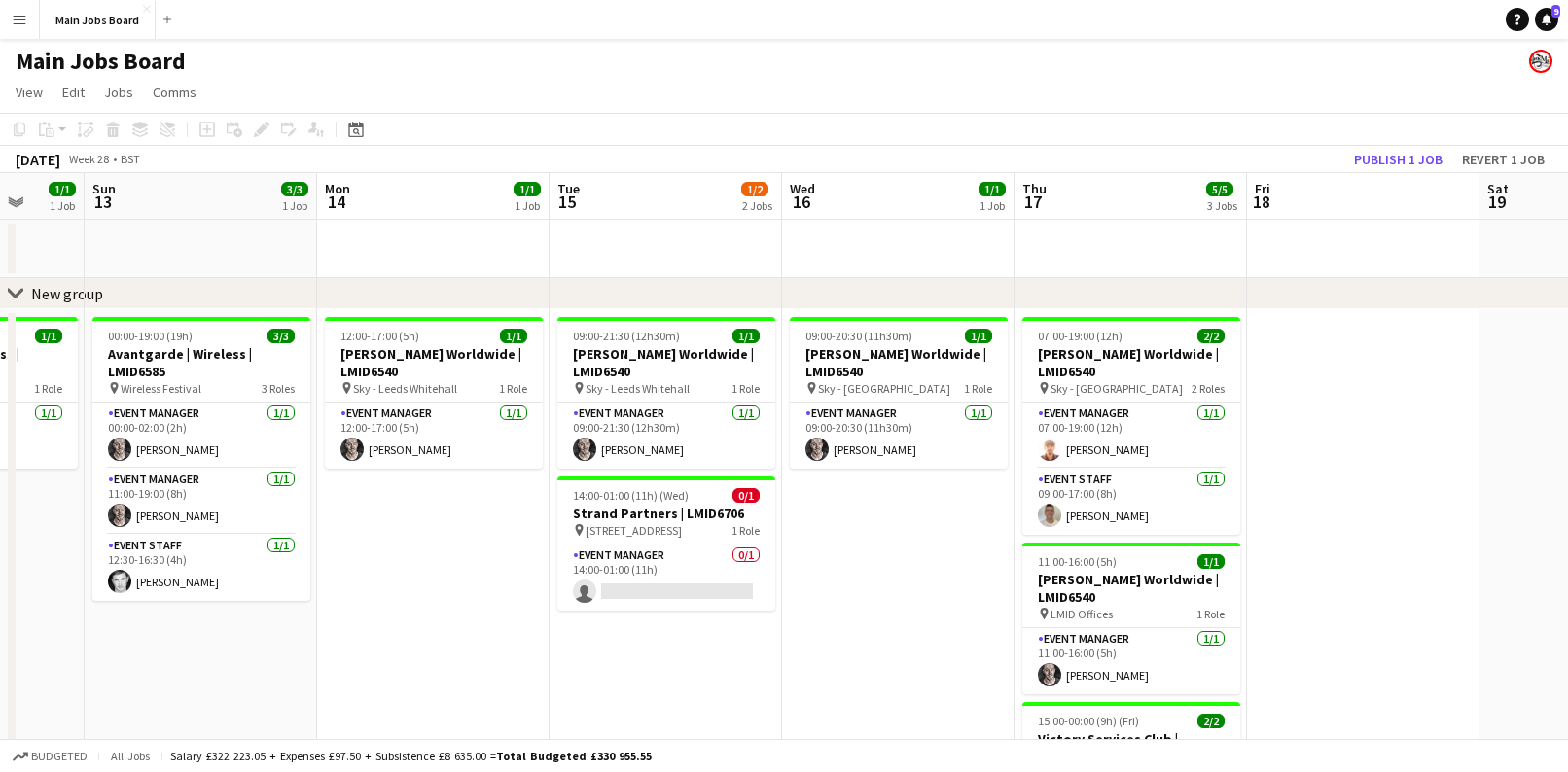 drag, startPoint x: 1164, startPoint y: 620, endPoint x: 653, endPoint y: 620, distance: 511 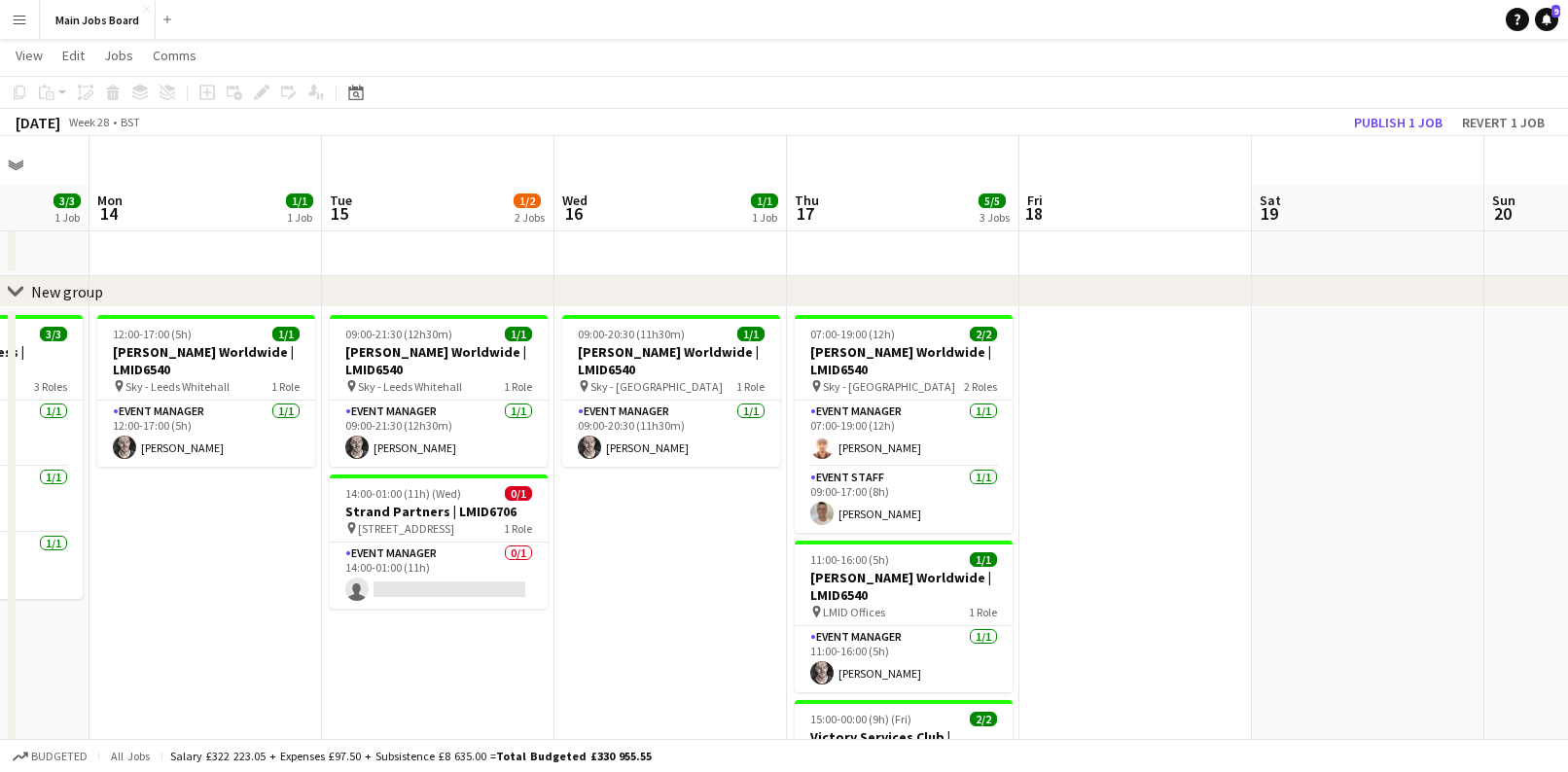 scroll, scrollTop: 105, scrollLeft: 0, axis: vertical 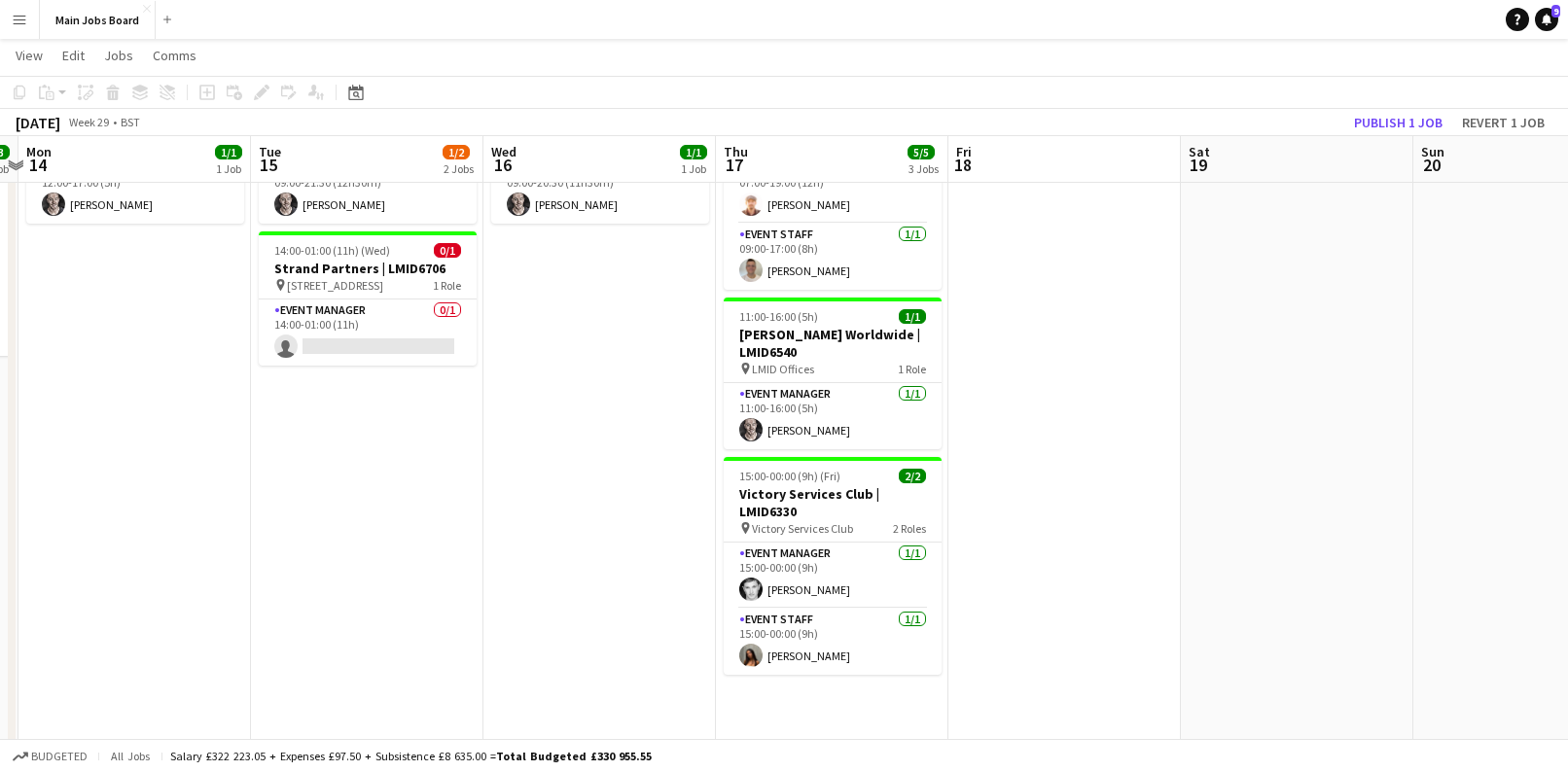 drag, startPoint x: 1143, startPoint y: 524, endPoint x: 796, endPoint y: 530, distance: 347.0519 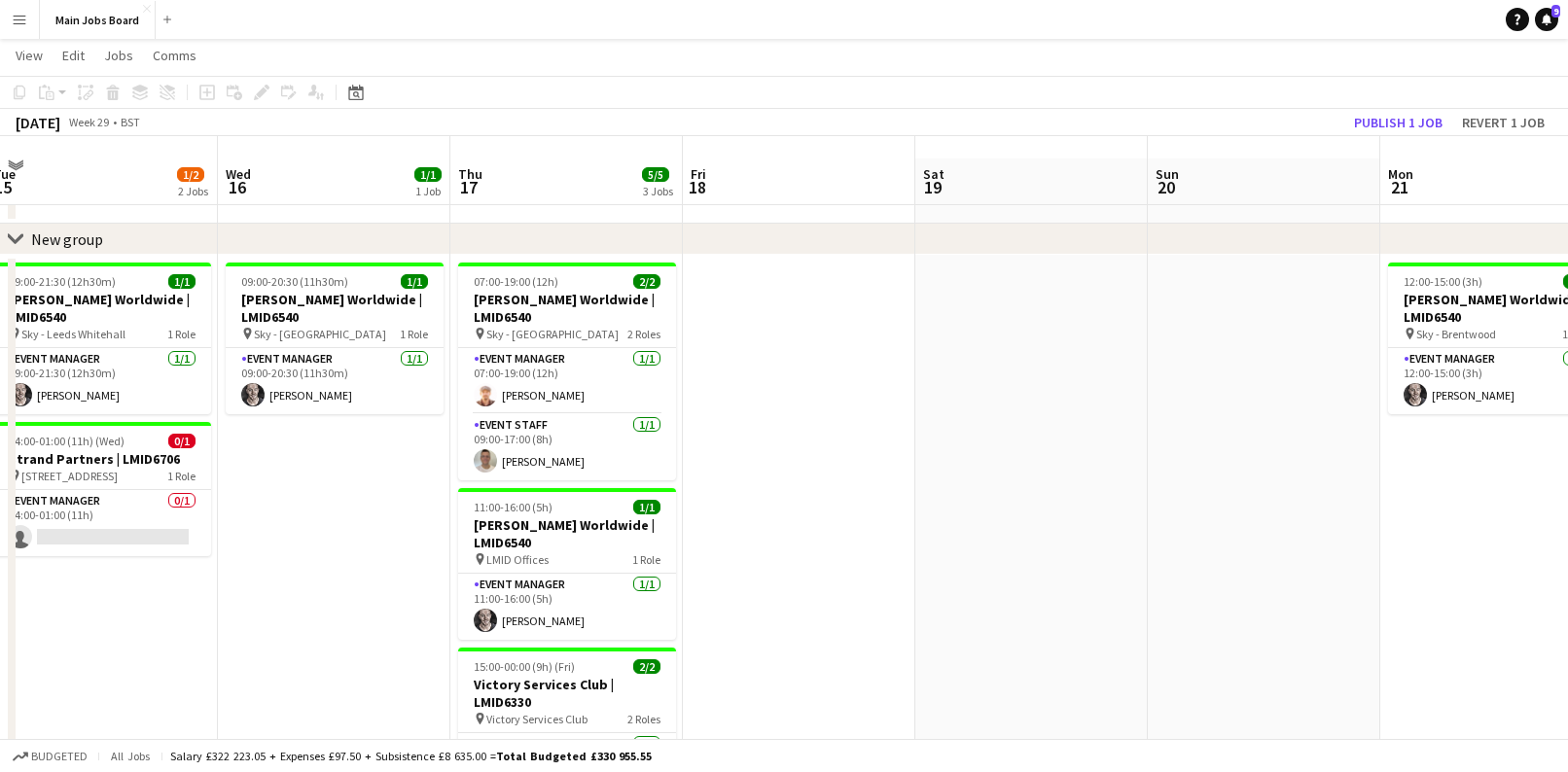 scroll, scrollTop: 0, scrollLeft: 0, axis: both 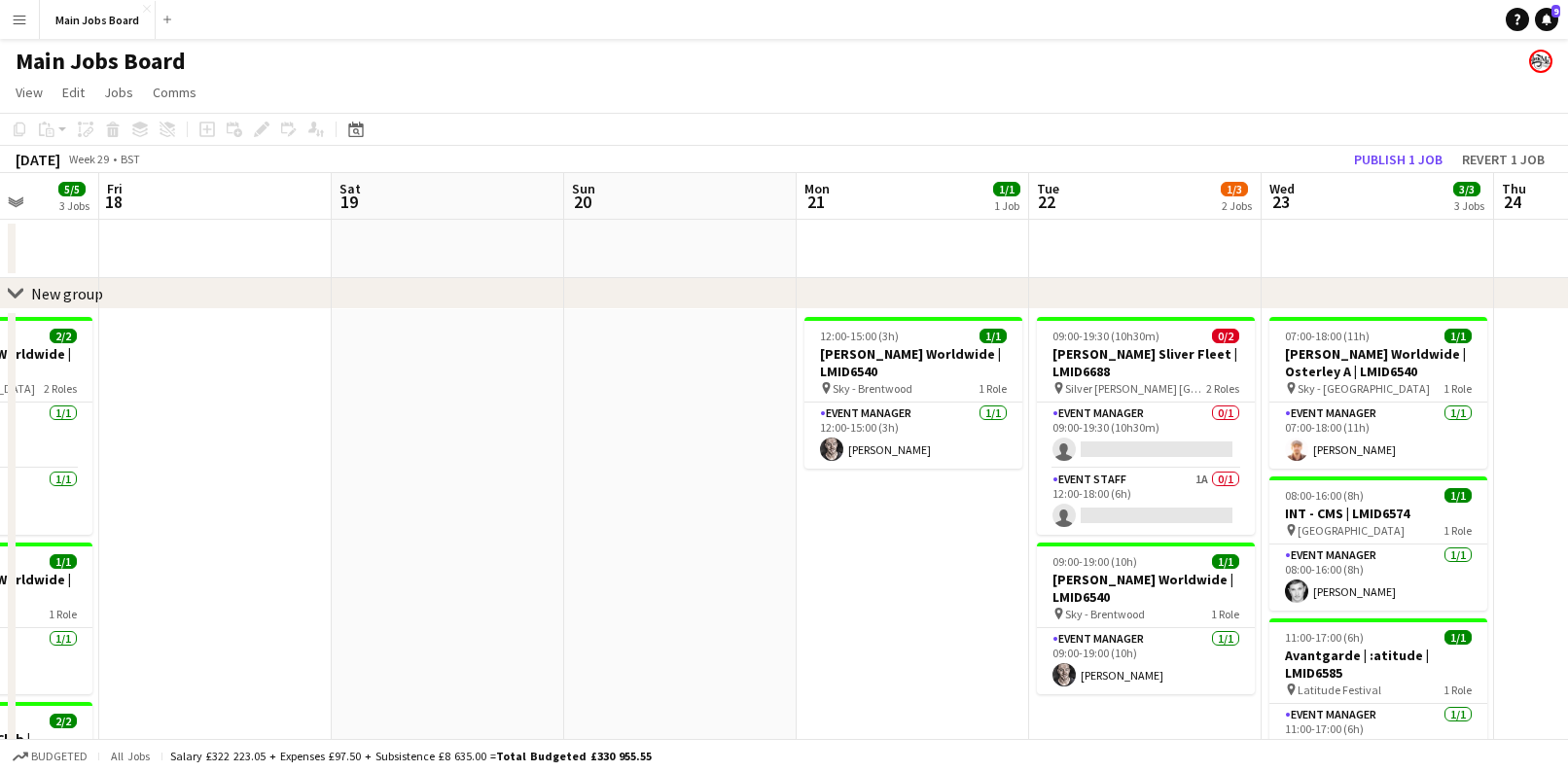 drag, startPoint x: 1047, startPoint y: 530, endPoint x: 449, endPoint y: 530, distance: 598 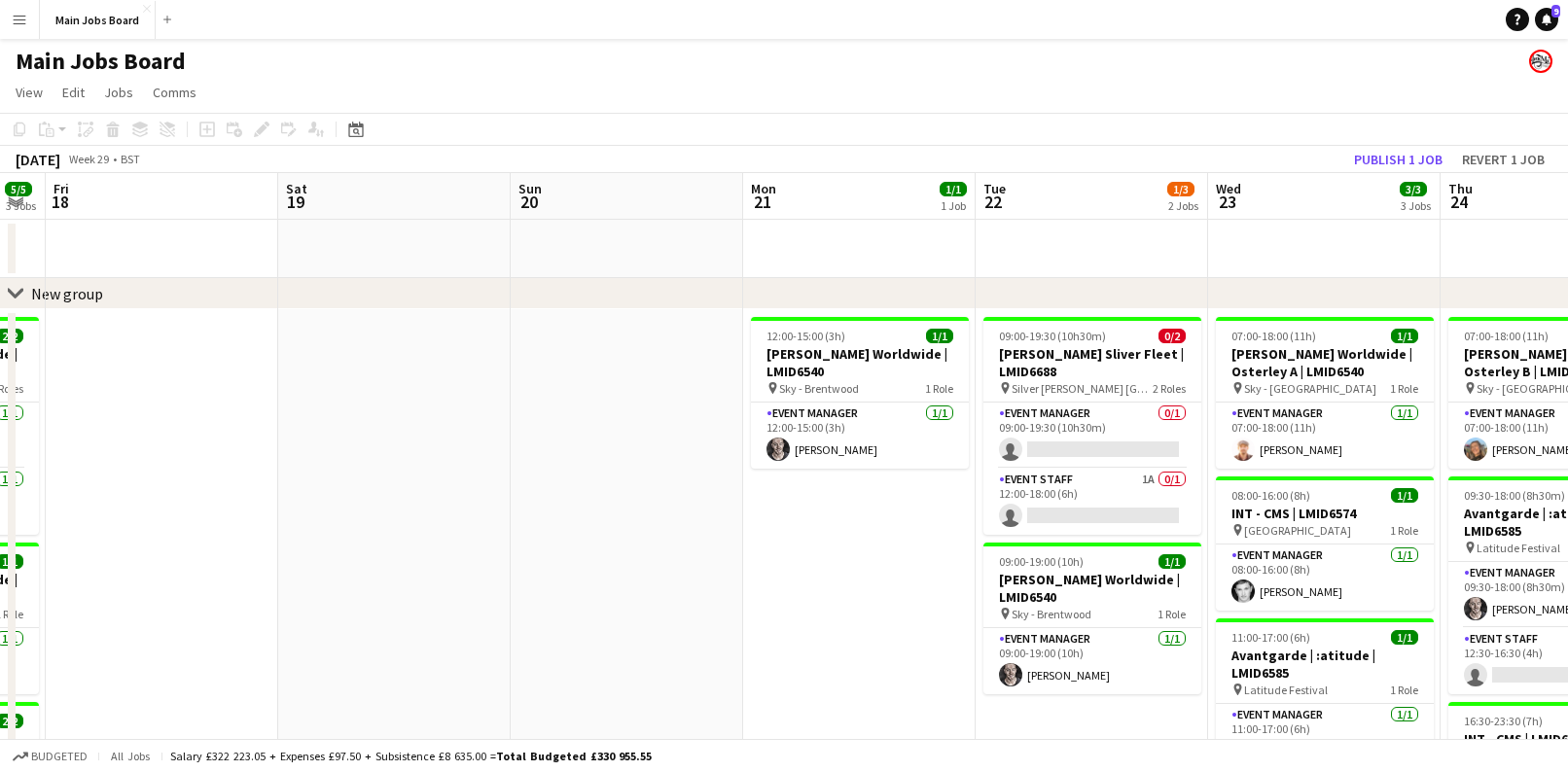 drag, startPoint x: 879, startPoint y: 548, endPoint x: 638, endPoint y: 548, distance: 241 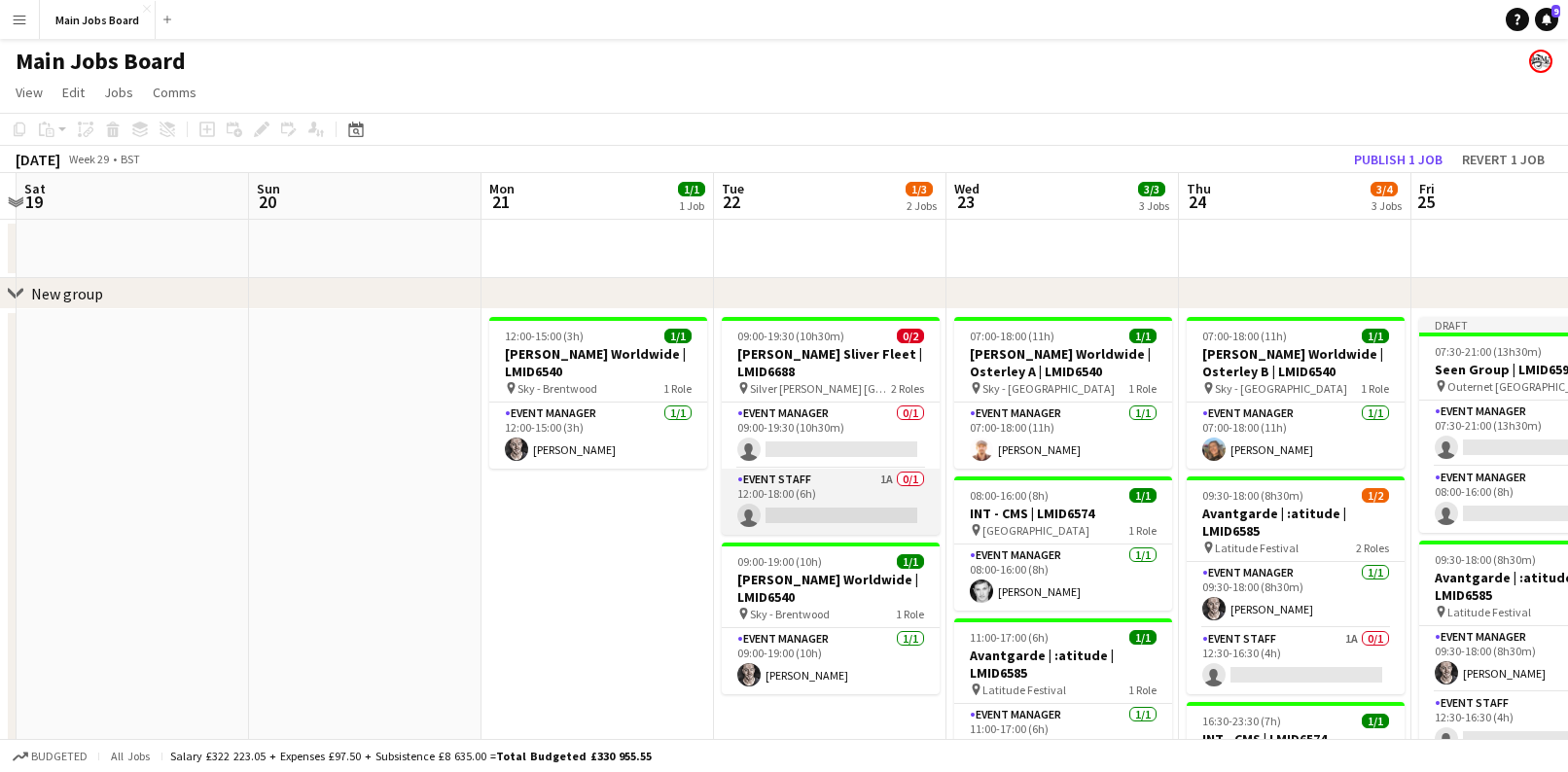 click on "Event Staff   1A   0/1   12:00-18:00 (6h)
single-neutral-actions" at bounding box center [831, 502] 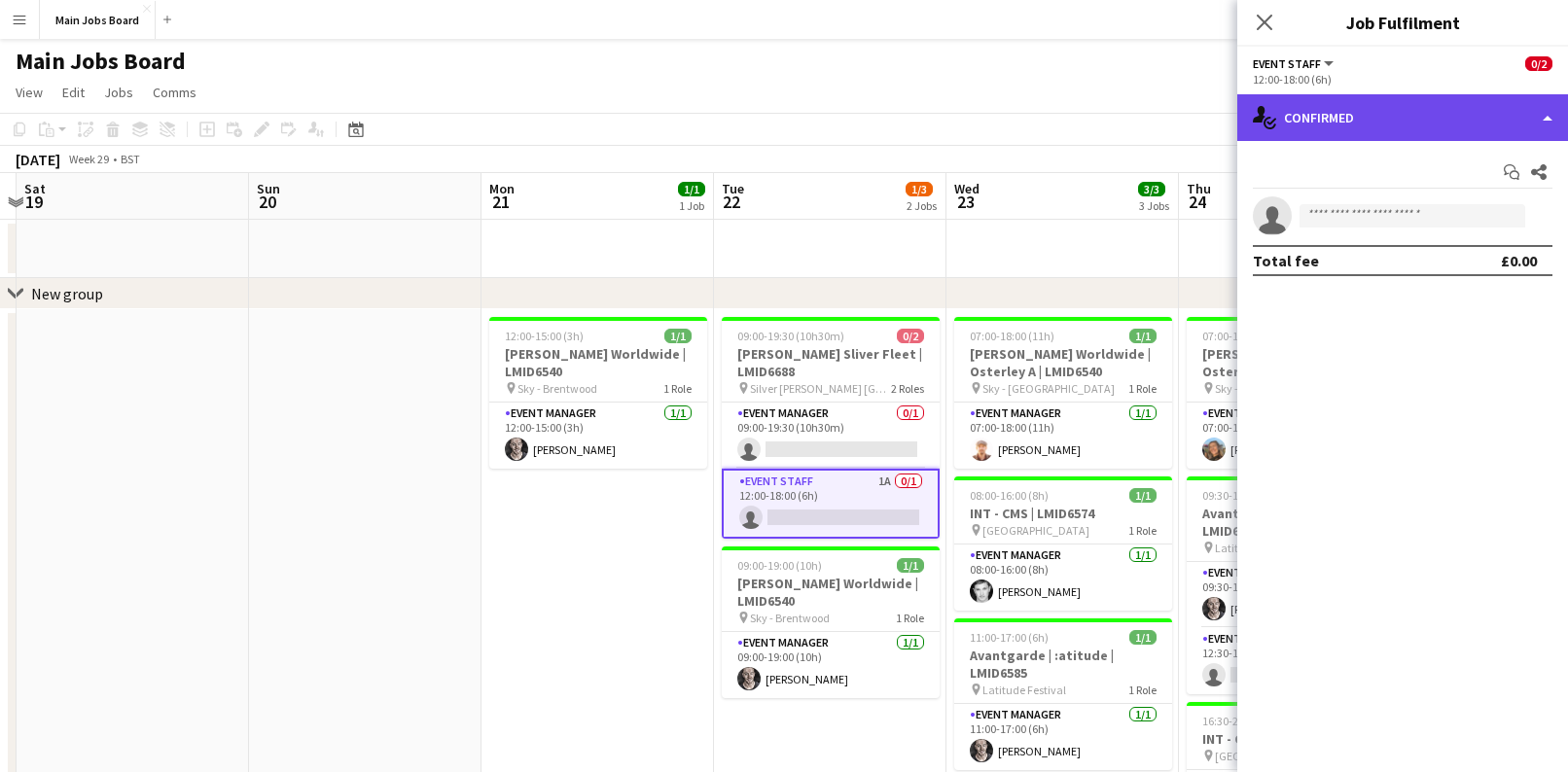 click on "single-neutral-actions-check-2
Confirmed" 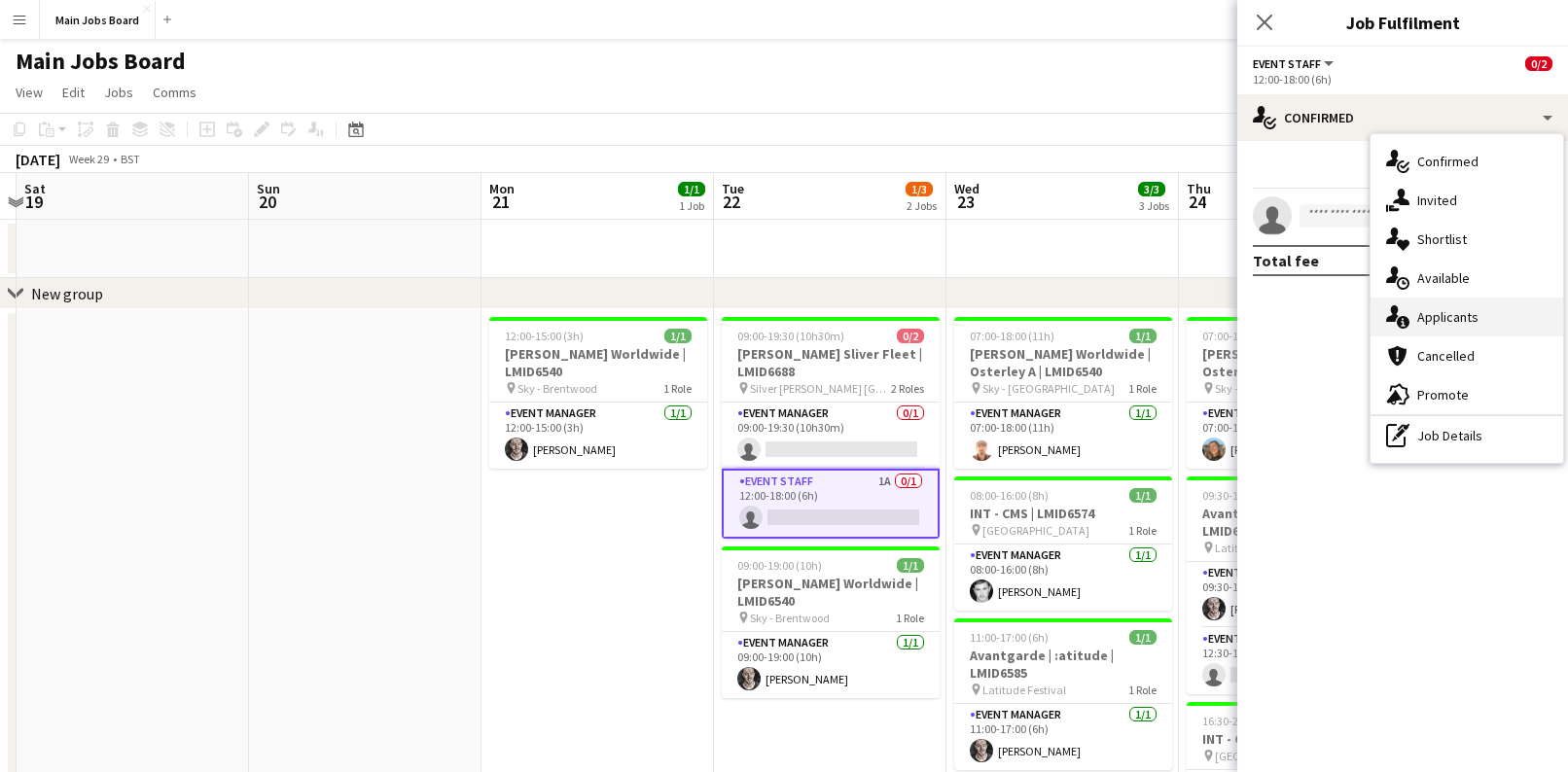 click on "single-neutral-actions-information
Applicants" at bounding box center [1467, 317] 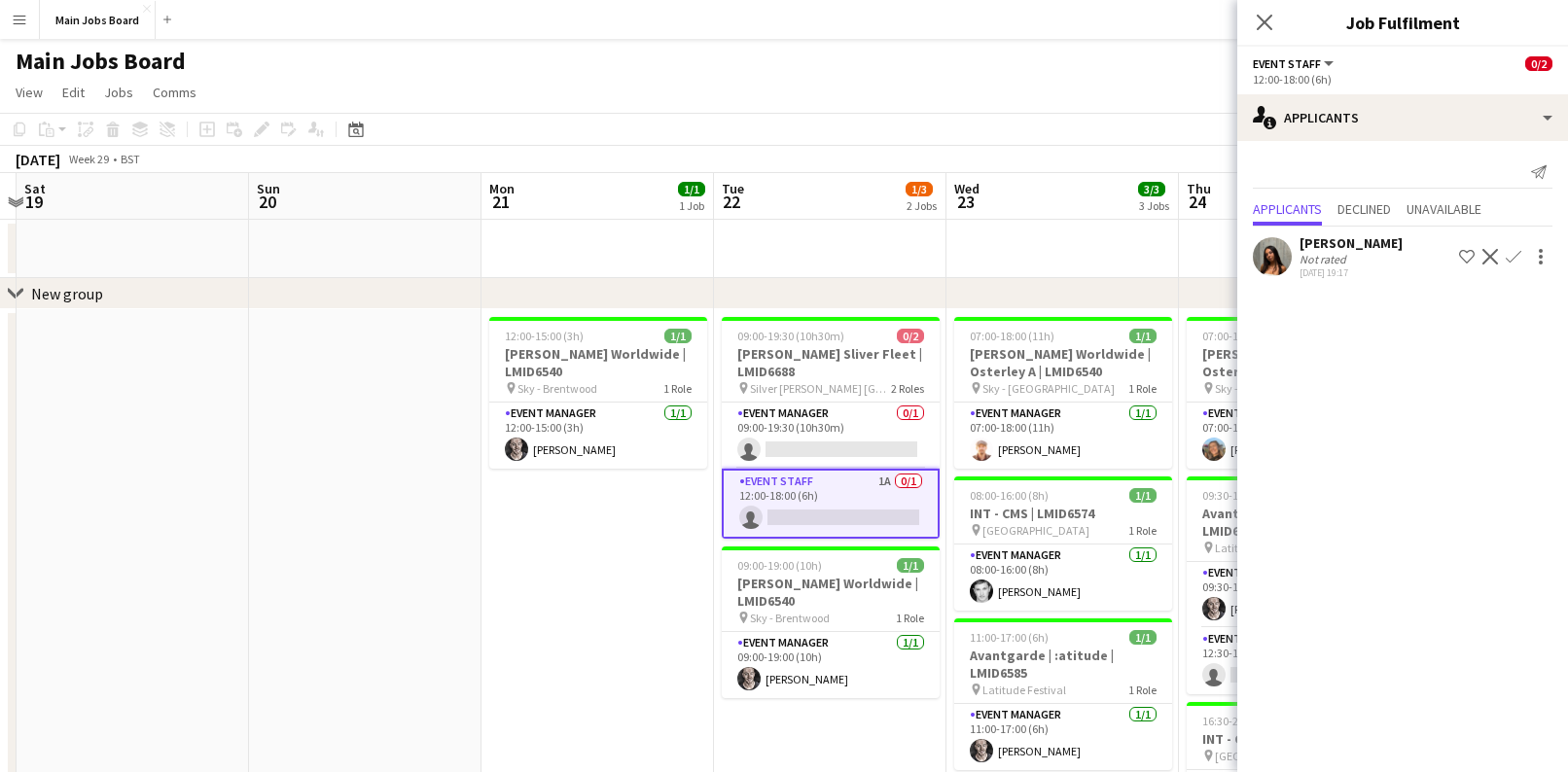 click on "12:00-15:00 (3h)    1/1   [PERSON_NAME] Worldwide | LMID6540
pin
[PERSON_NAME]   1 Role   Event Manager   [DATE]   12:00-15:00 (3h)
[PERSON_NAME]" at bounding box center (597, 716) 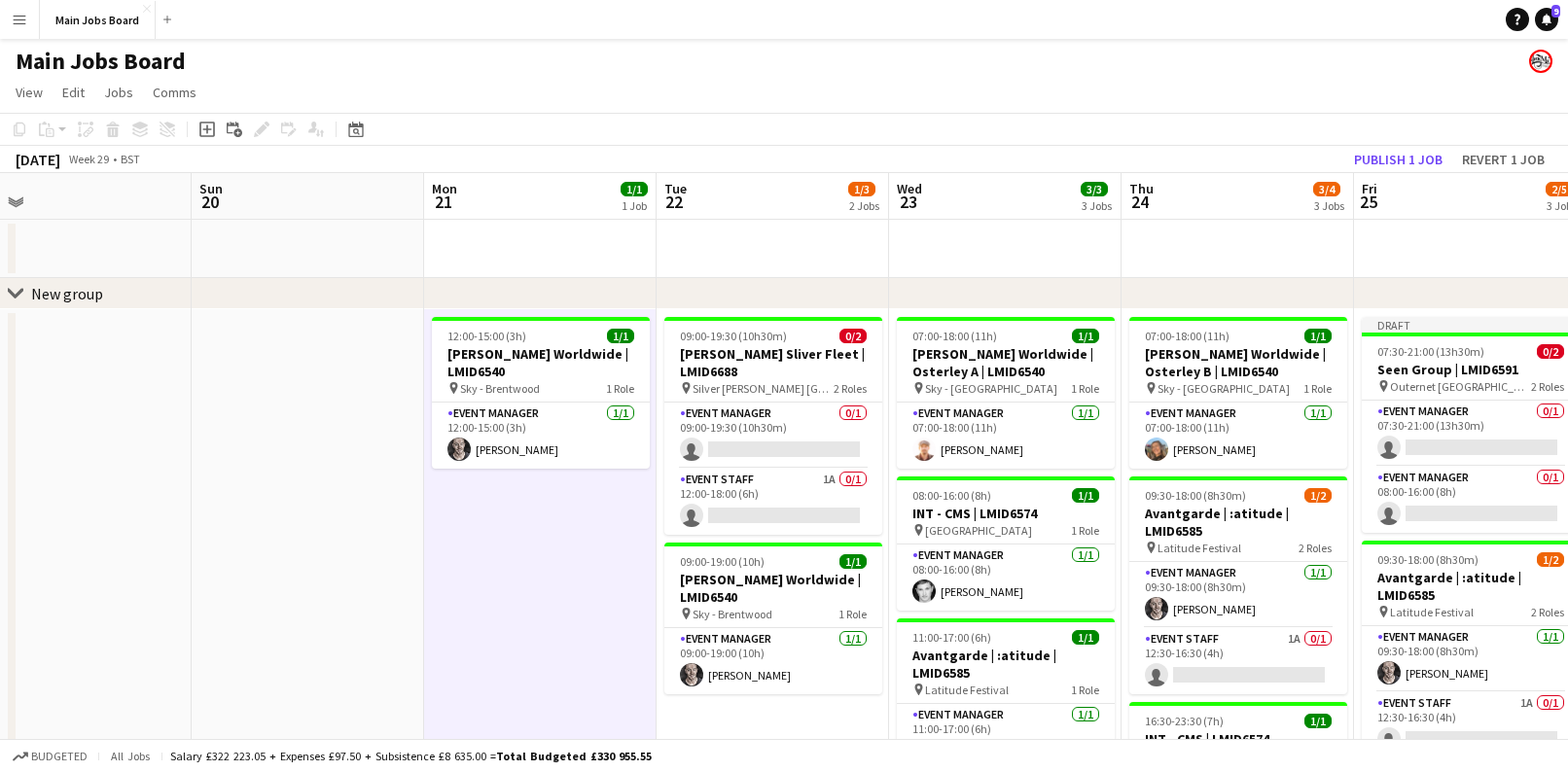 drag, startPoint x: 628, startPoint y: 537, endPoint x: 282, endPoint y: 537, distance: 346 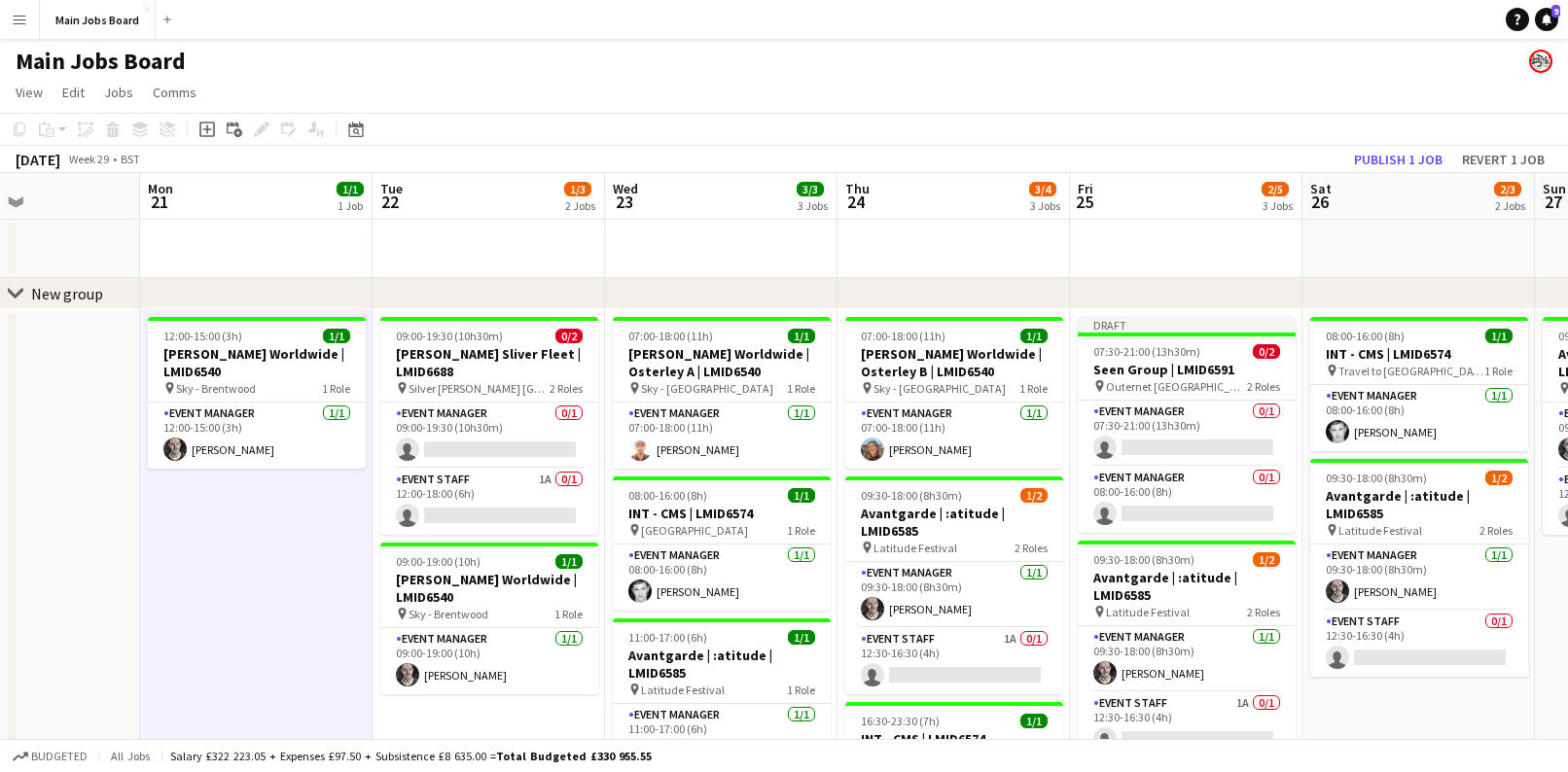 scroll, scrollTop: 108, scrollLeft: 0, axis: vertical 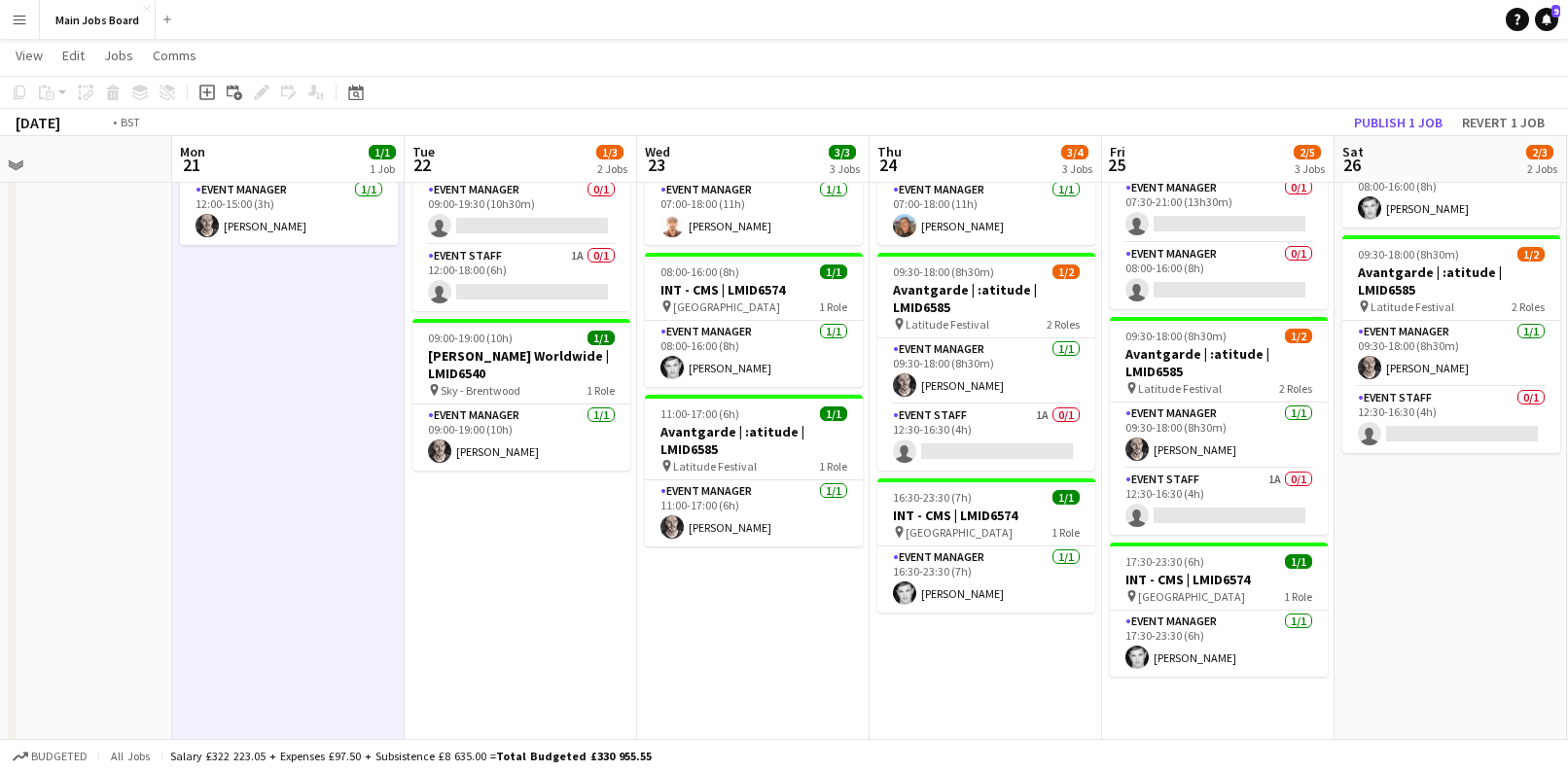 drag, startPoint x: 1337, startPoint y: 517, endPoint x: 746, endPoint y: 508, distance: 591.0685 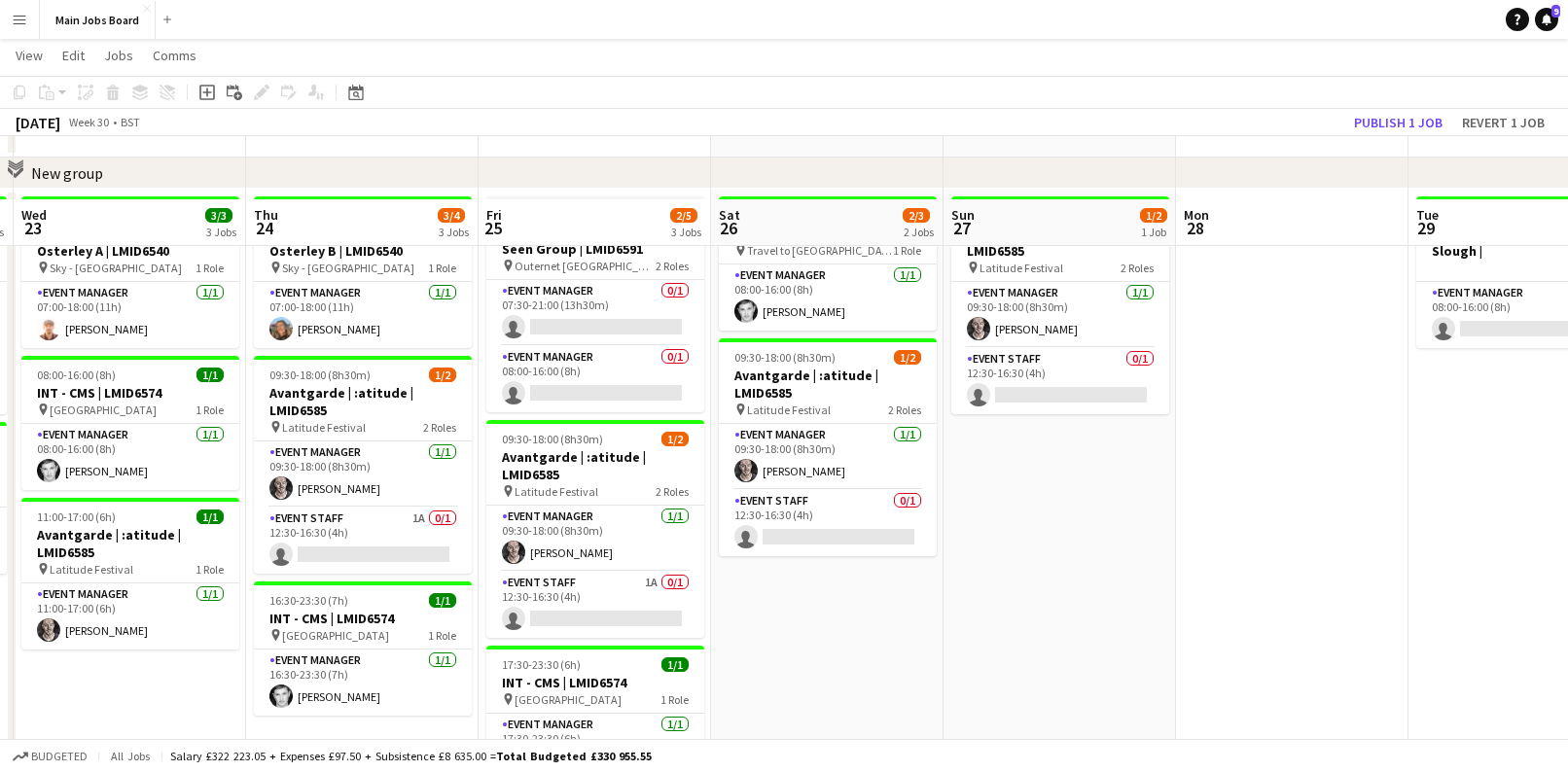scroll, scrollTop: 117, scrollLeft: 0, axis: vertical 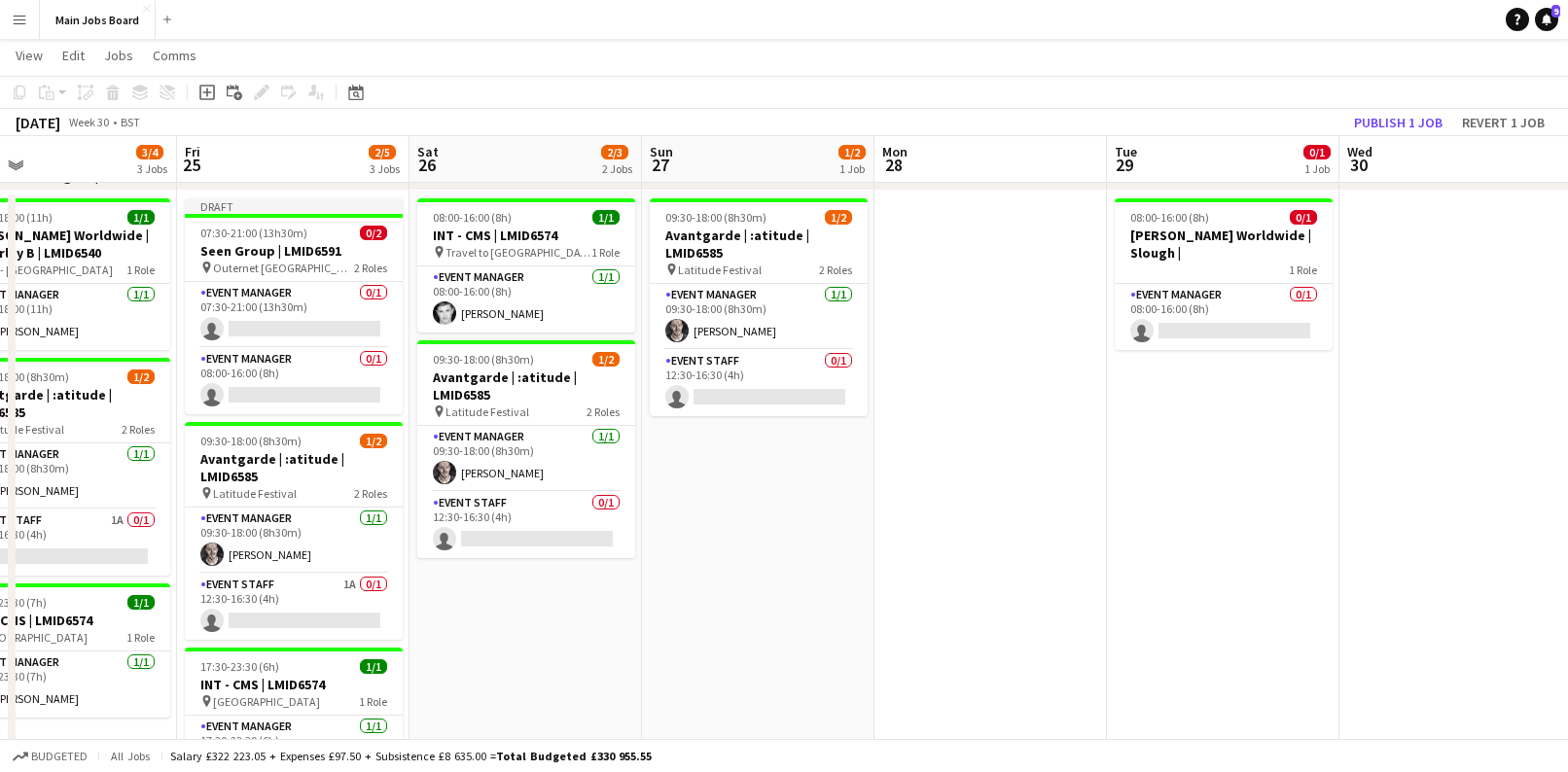 drag, startPoint x: 1207, startPoint y: 536, endPoint x: 801, endPoint y: 536, distance: 406 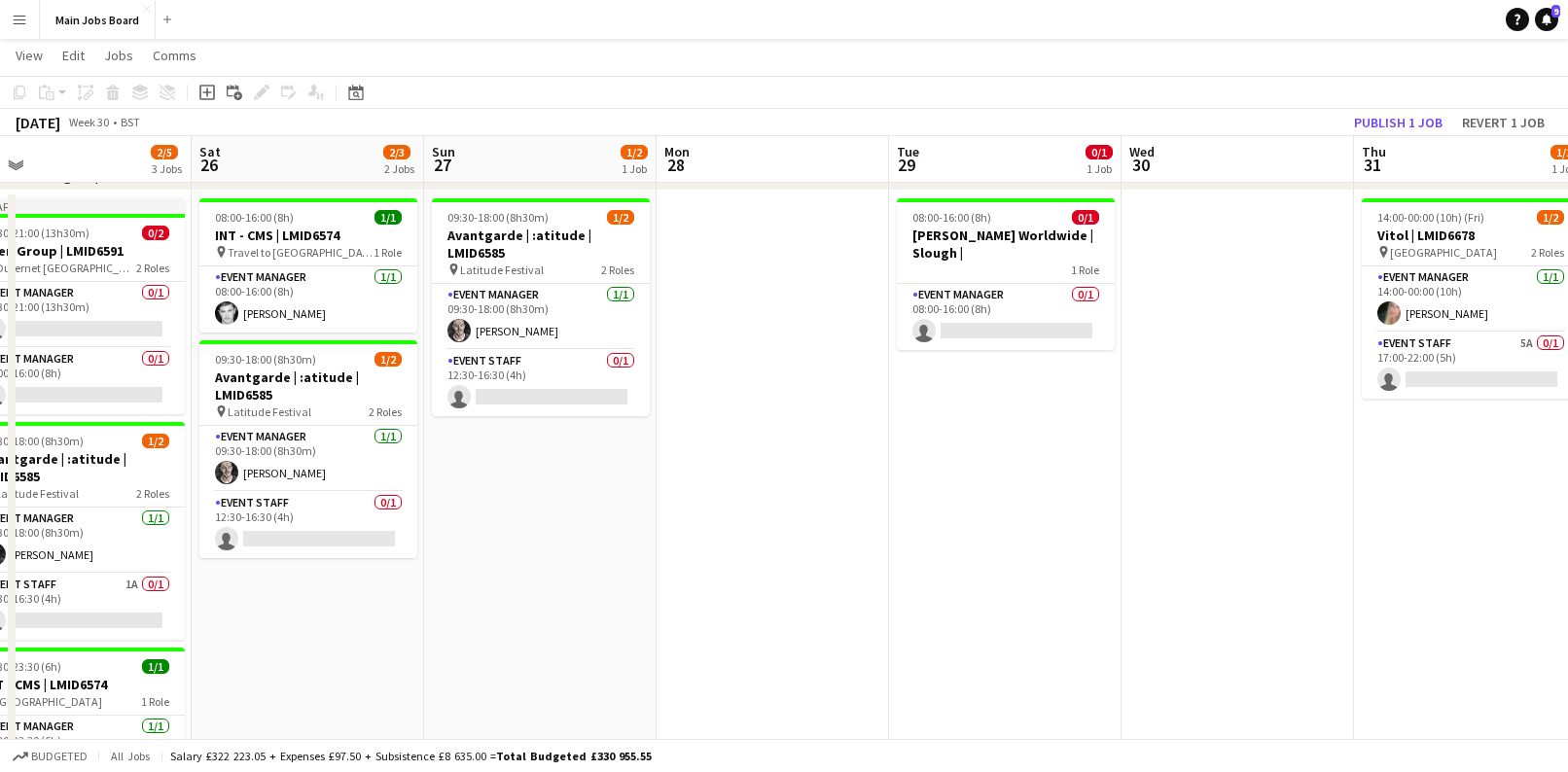drag, startPoint x: 1418, startPoint y: 537, endPoint x: 901, endPoint y: 537, distance: 517 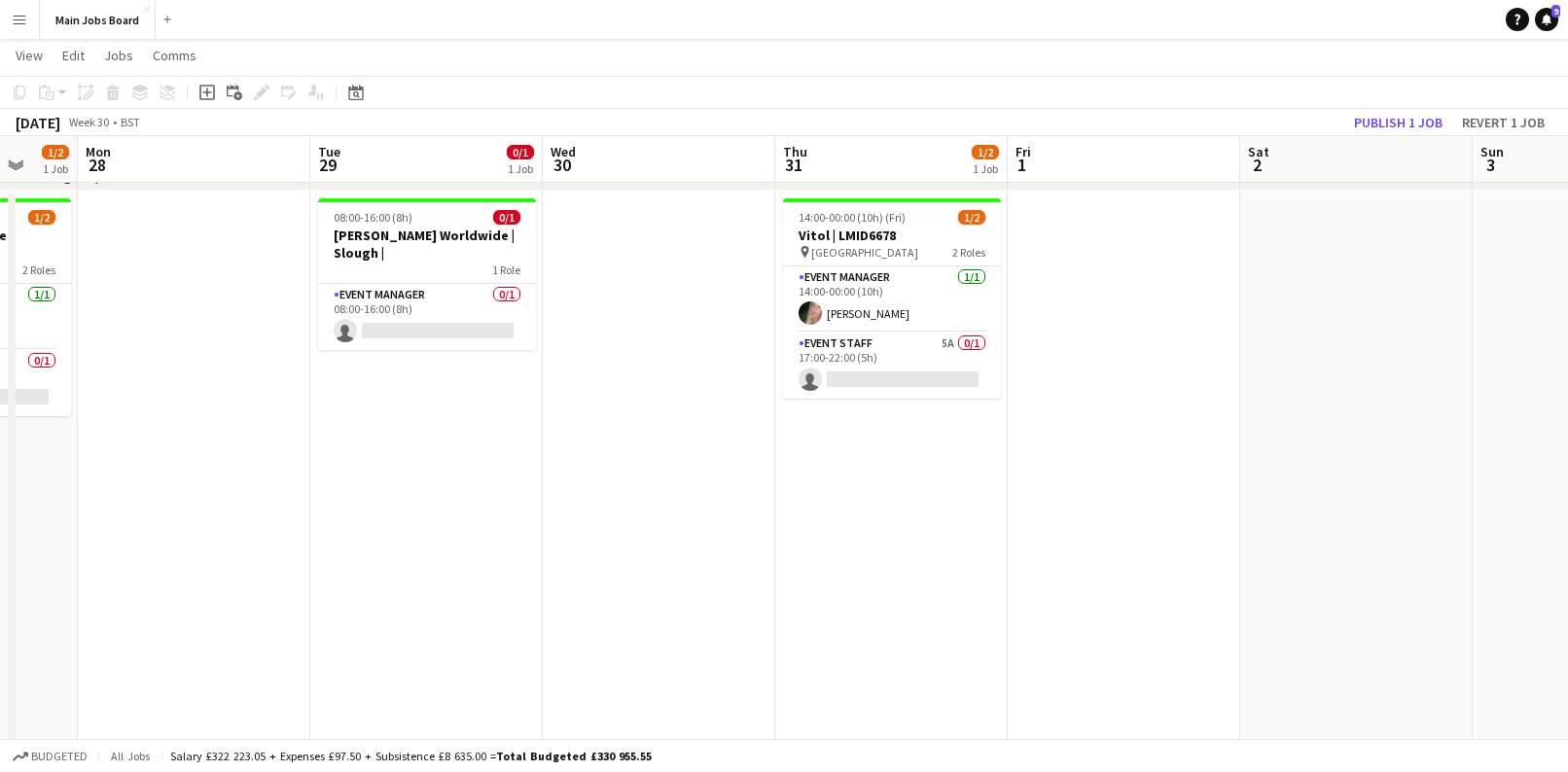drag, startPoint x: 1287, startPoint y: 525, endPoint x: 1056, endPoint y: 525, distance: 231 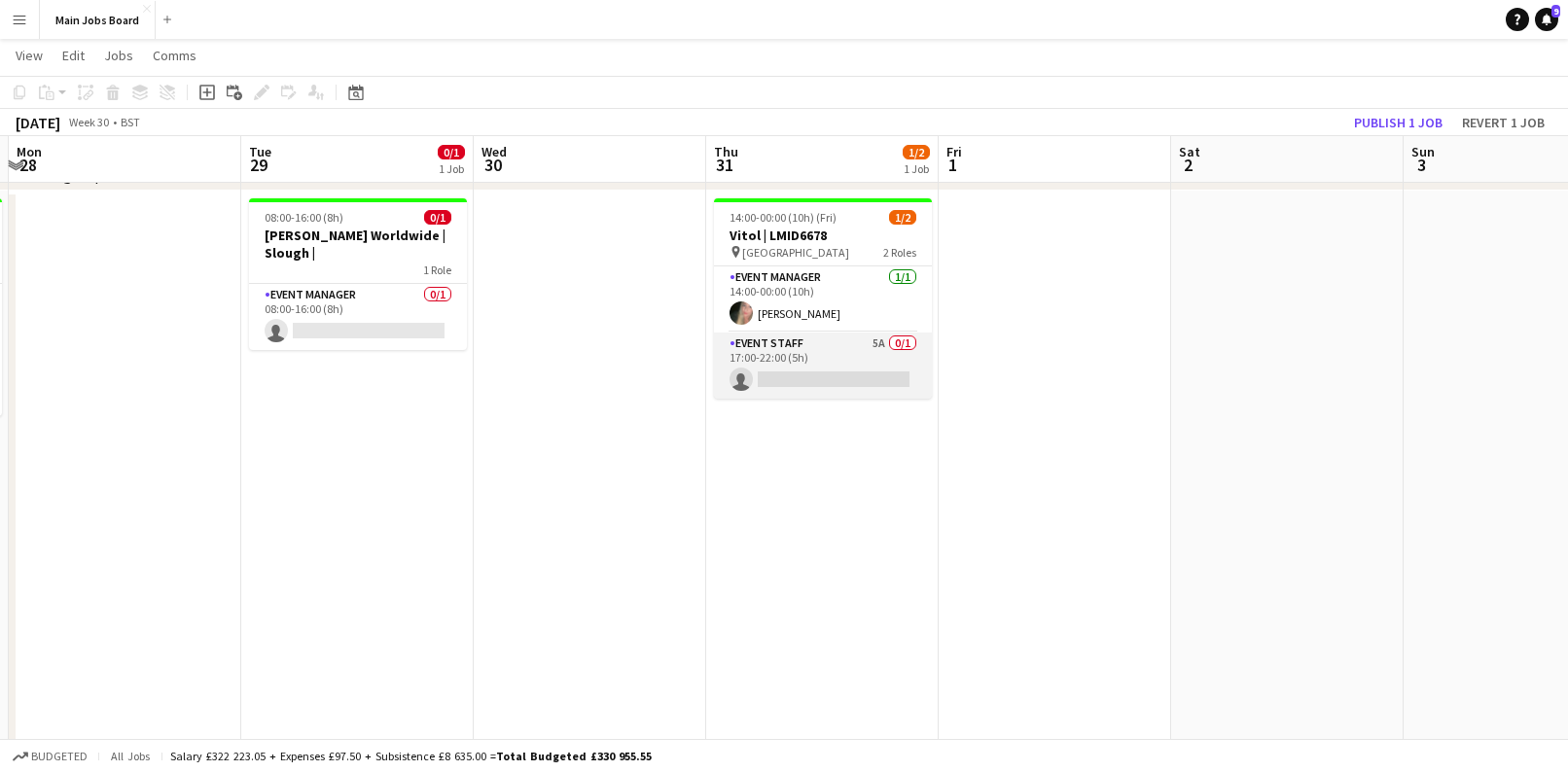 click on "Event Staff   5A   0/1   17:00-22:00 (5h)
single-neutral-actions" at bounding box center (823, 366) 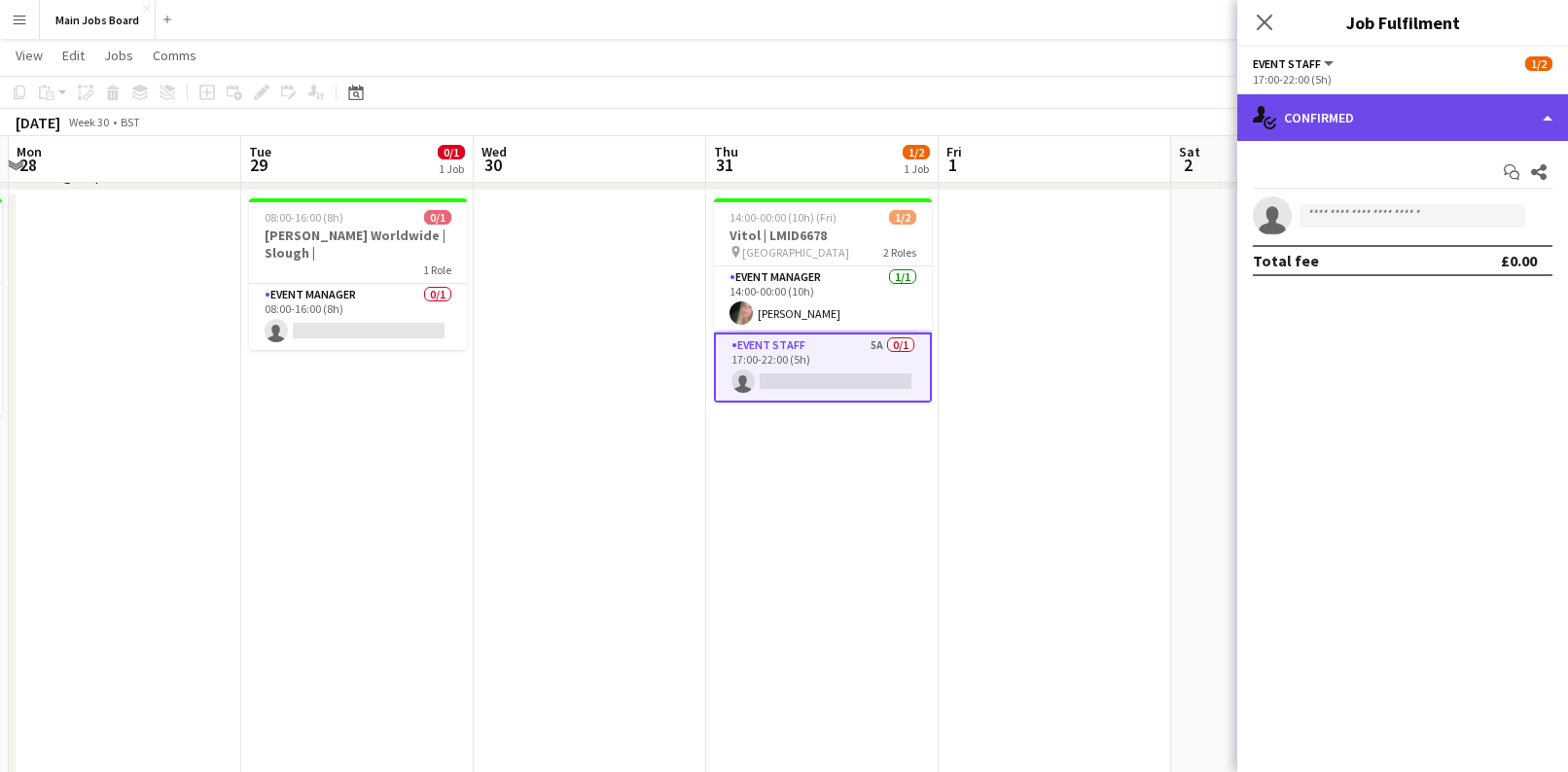 click on "single-neutral-actions-check-2
Confirmed" 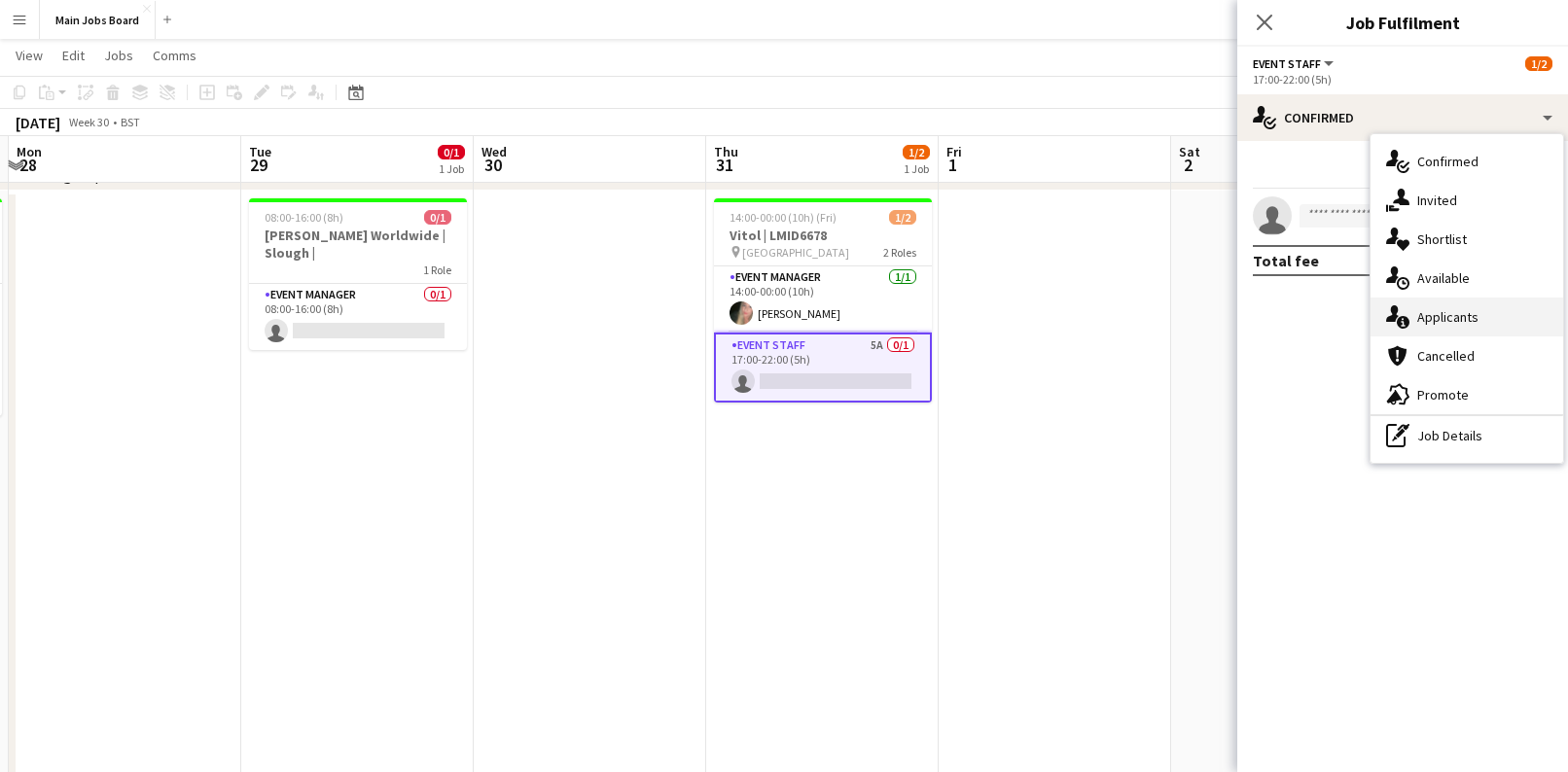 click on "single-neutral-actions-information
Applicants" at bounding box center [1467, 317] 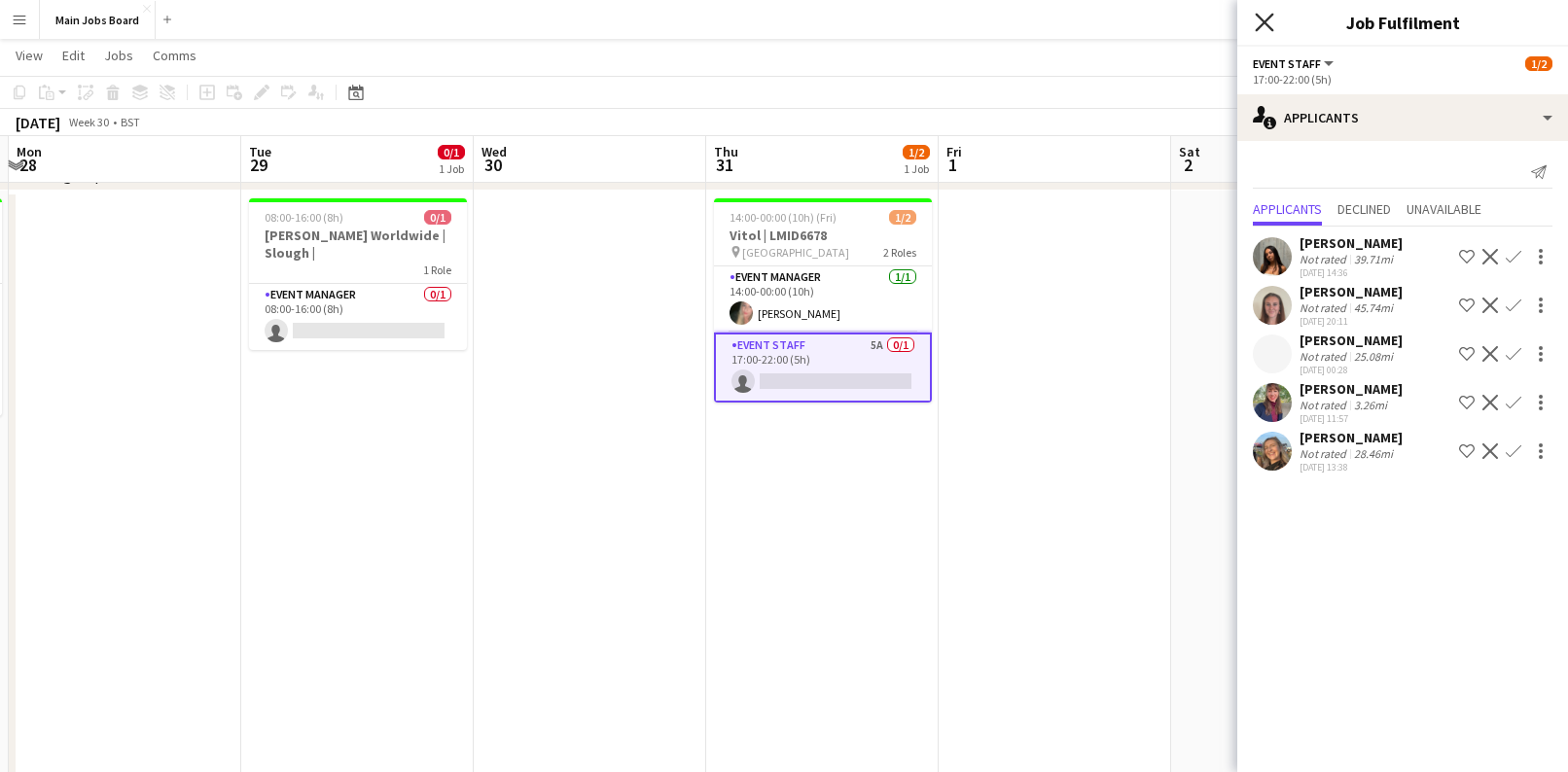 click 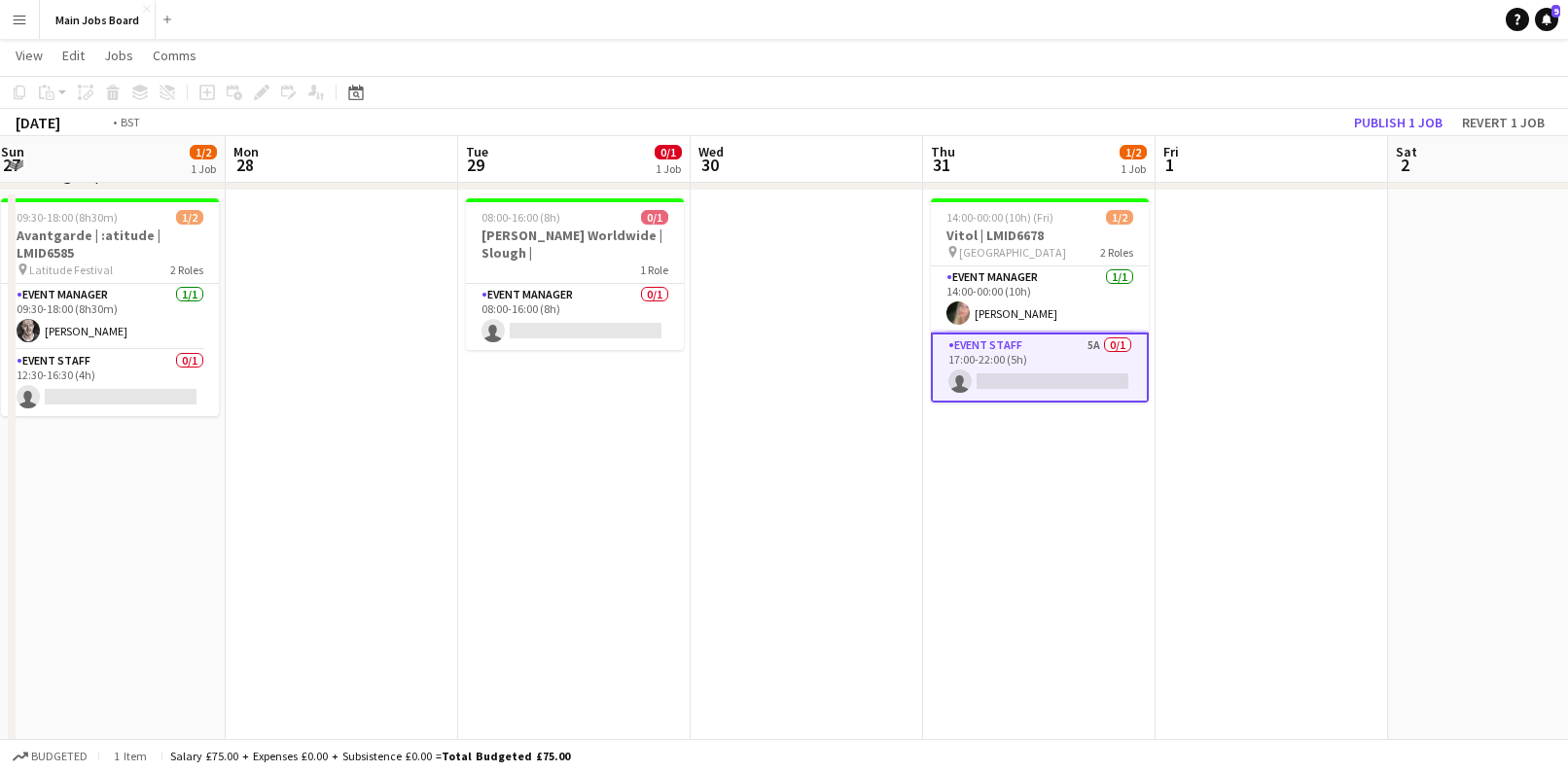 drag, startPoint x: 1379, startPoint y: 453, endPoint x: 600, endPoint y: 453, distance: 779 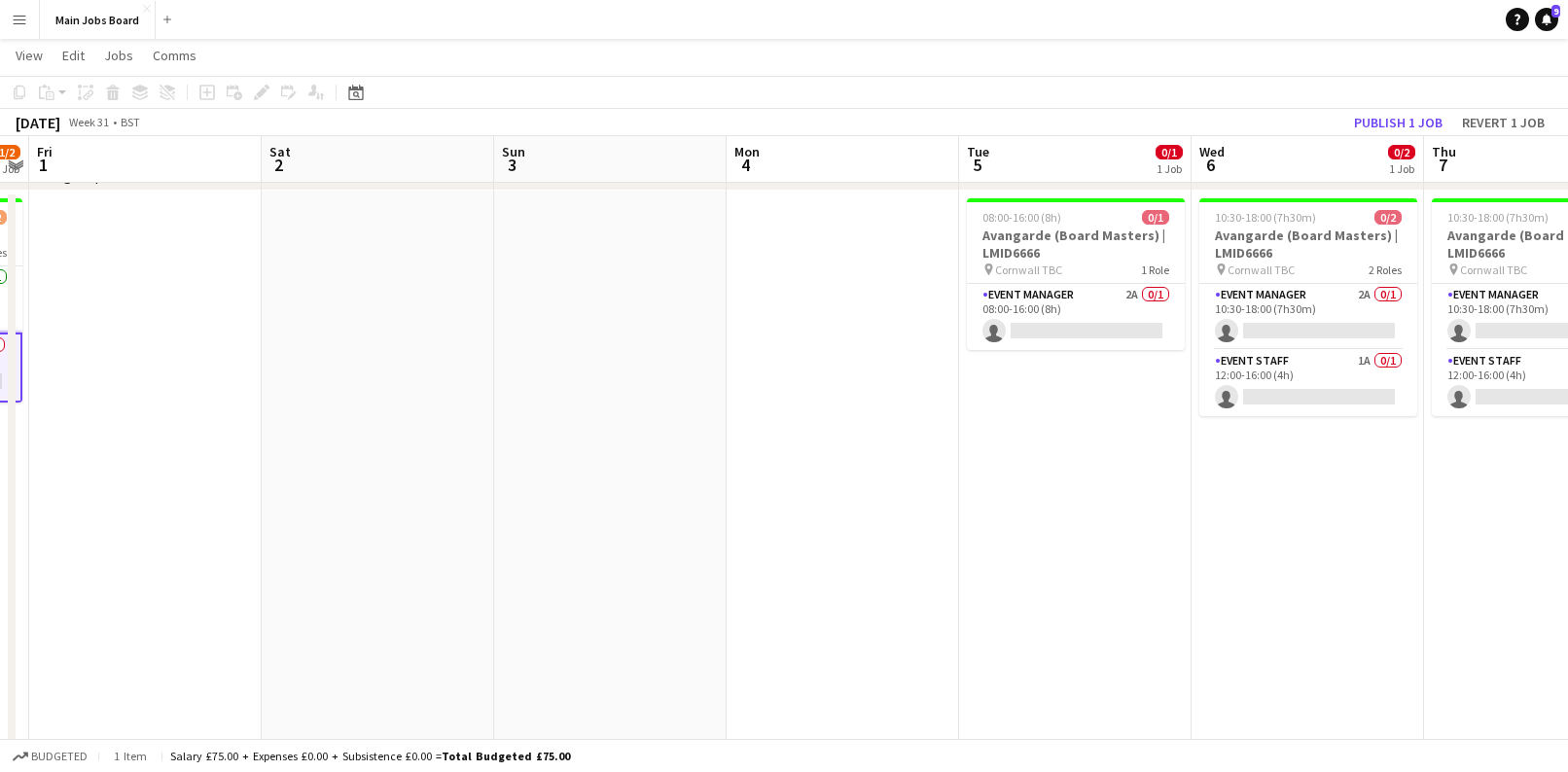 scroll, scrollTop: 0, scrollLeft: 776, axis: horizontal 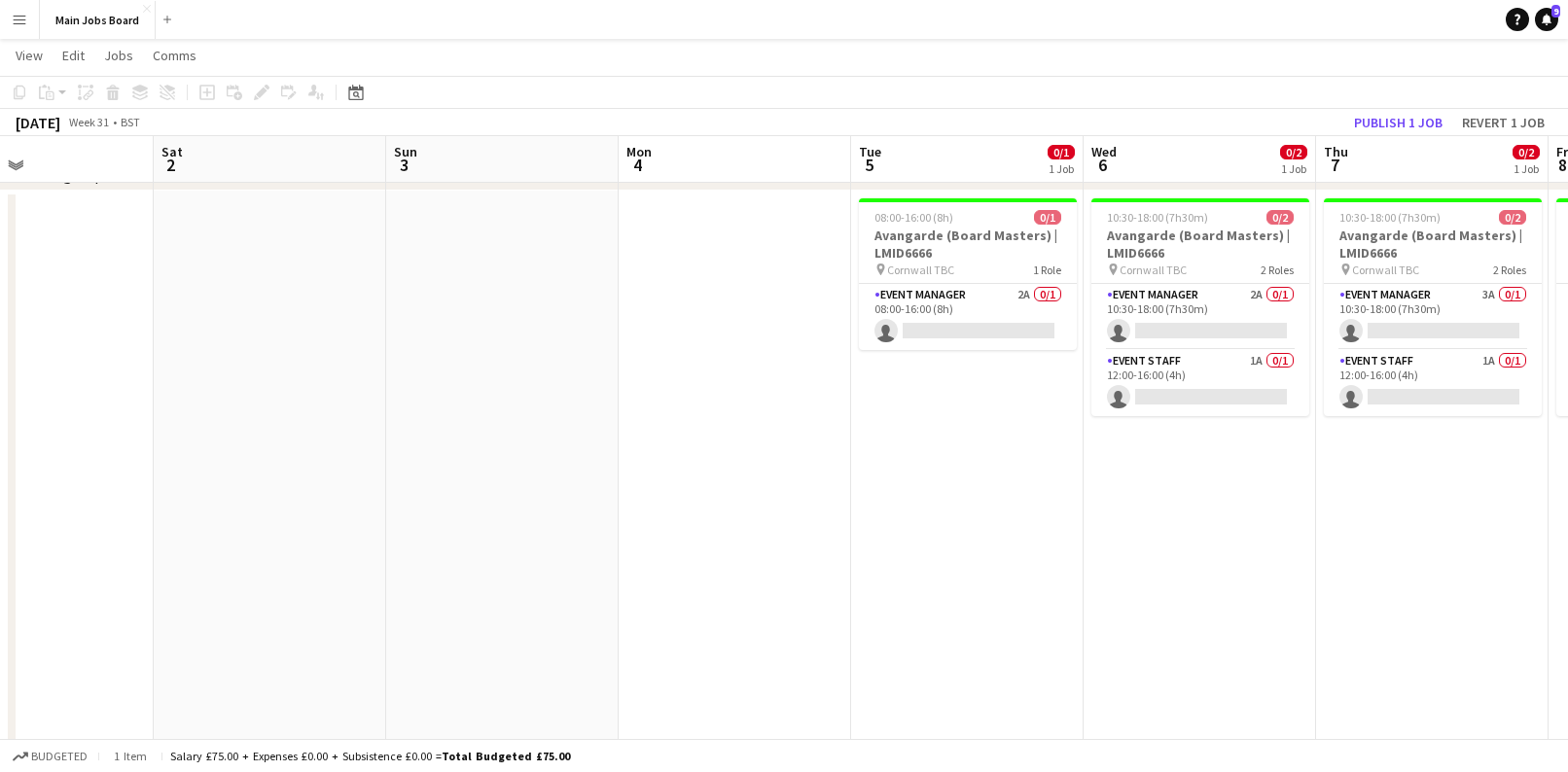 drag, startPoint x: 939, startPoint y: 432, endPoint x: 663, endPoint y: 428, distance: 276.02898 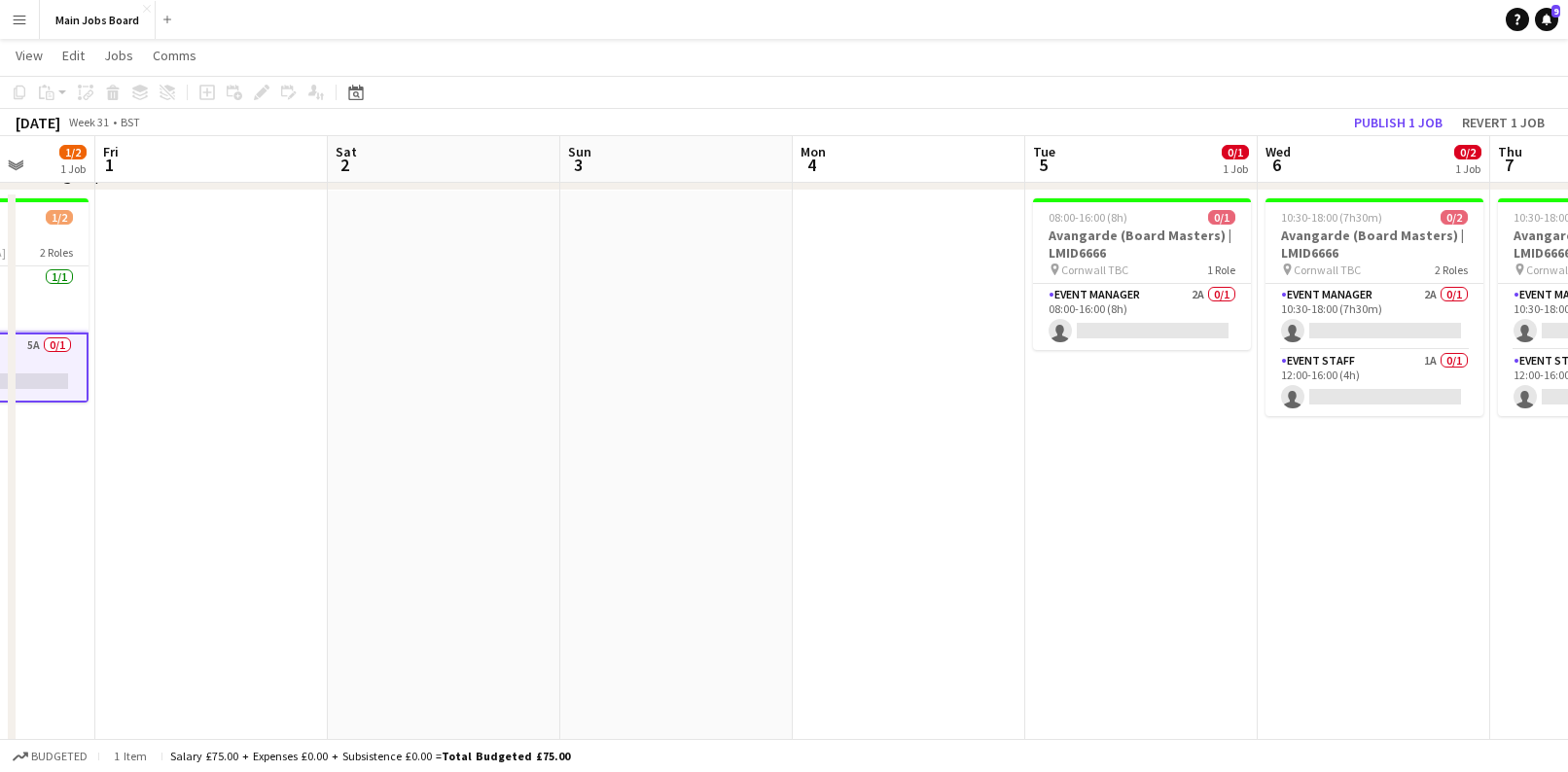 drag, startPoint x: 1139, startPoint y: 528, endPoint x: 775, endPoint y: 528, distance: 364 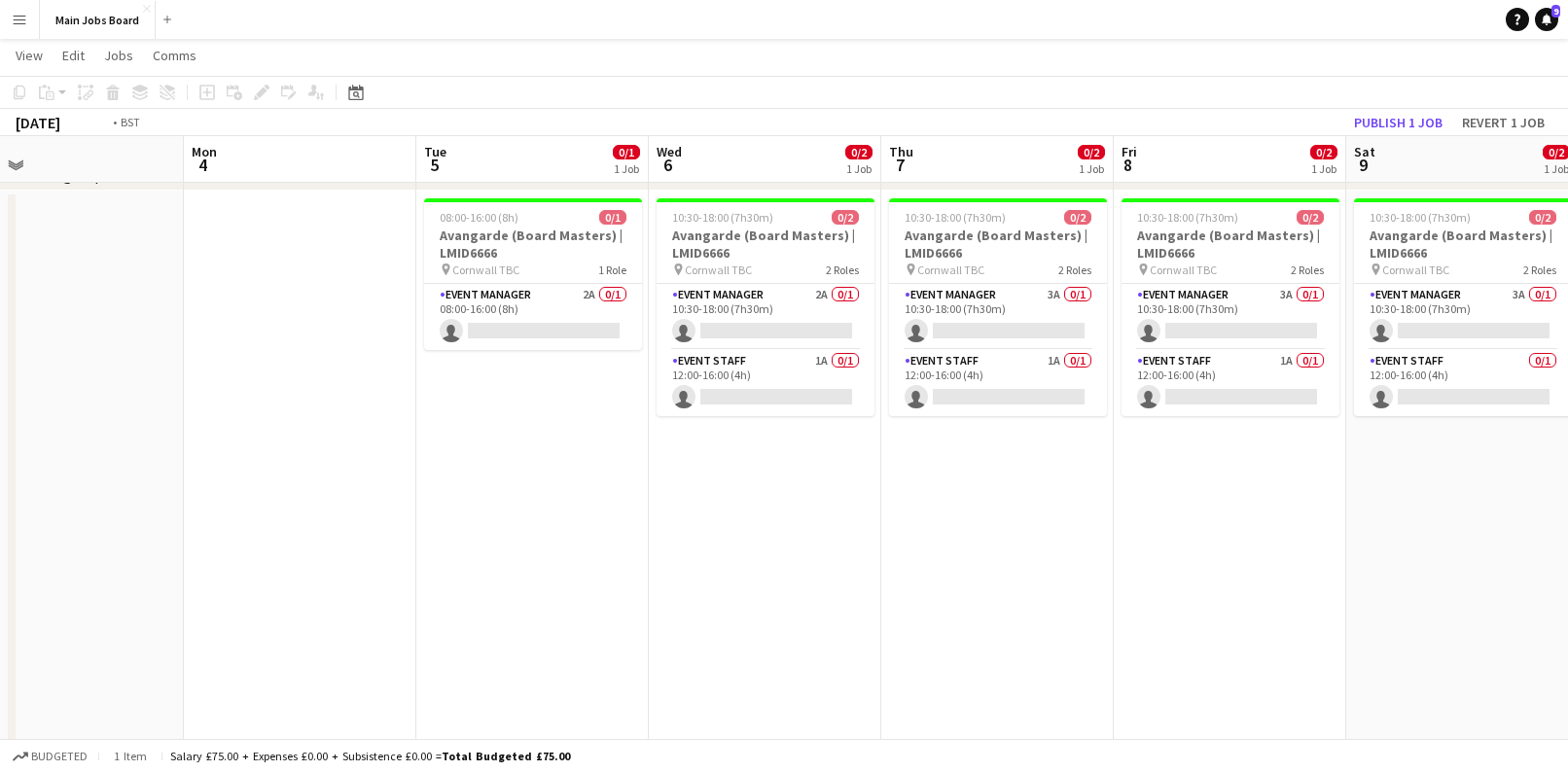 scroll, scrollTop: 0, scrollLeft: 650, axis: horizontal 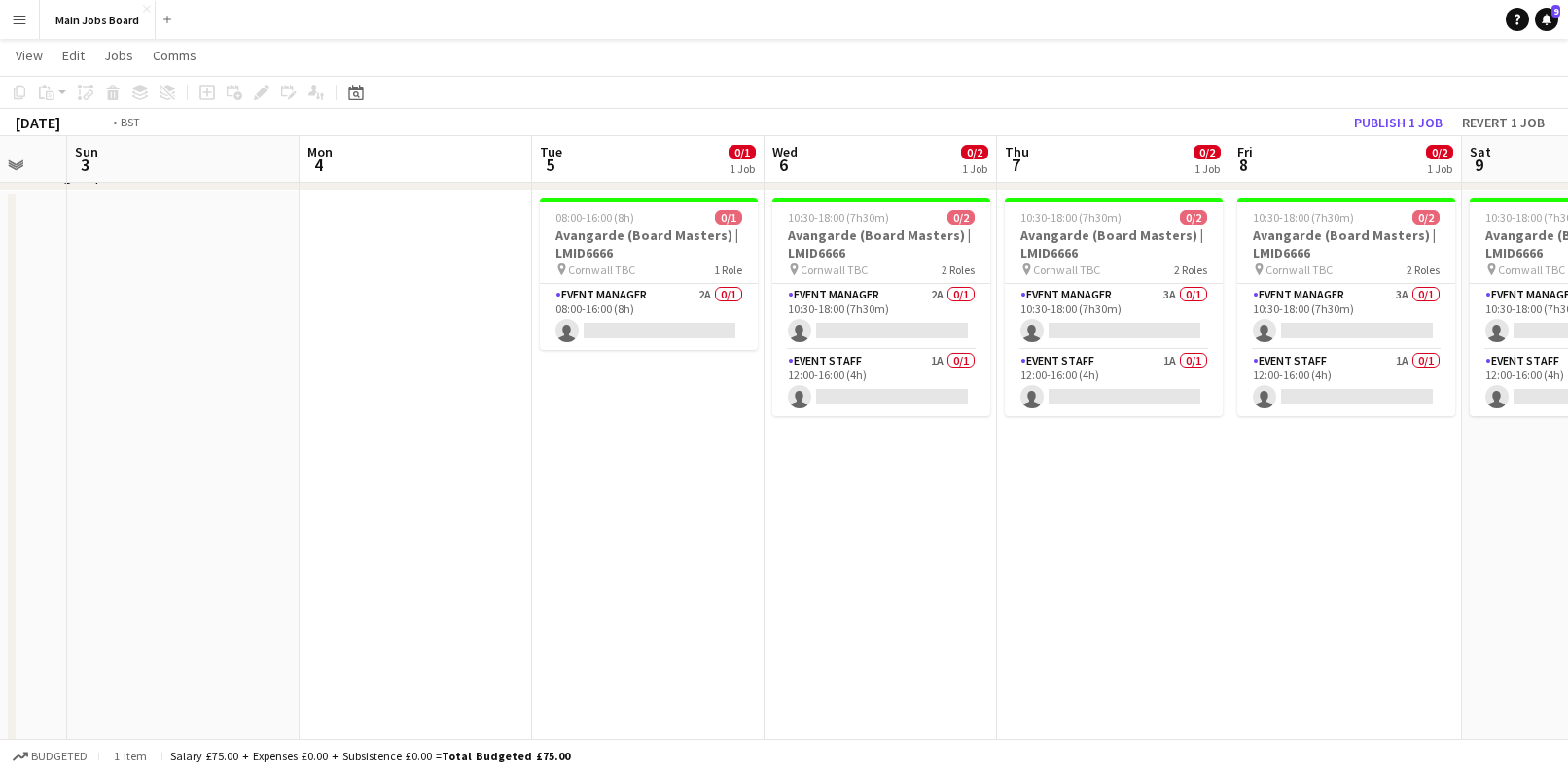 drag, startPoint x: 992, startPoint y: 528, endPoint x: 540, endPoint y: 528, distance: 452 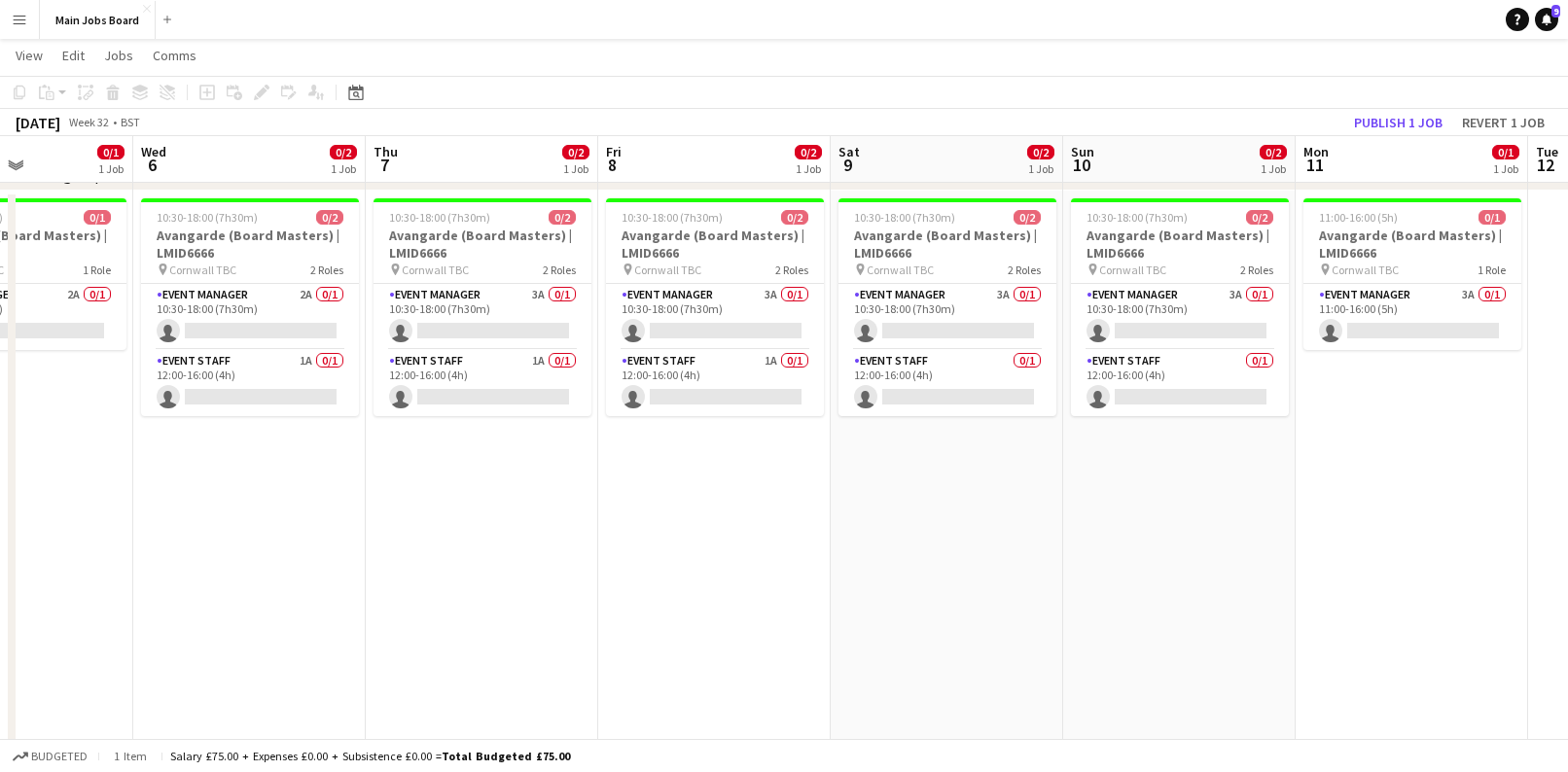 drag, startPoint x: 1042, startPoint y: 486, endPoint x: 773, endPoint y: 486, distance: 269 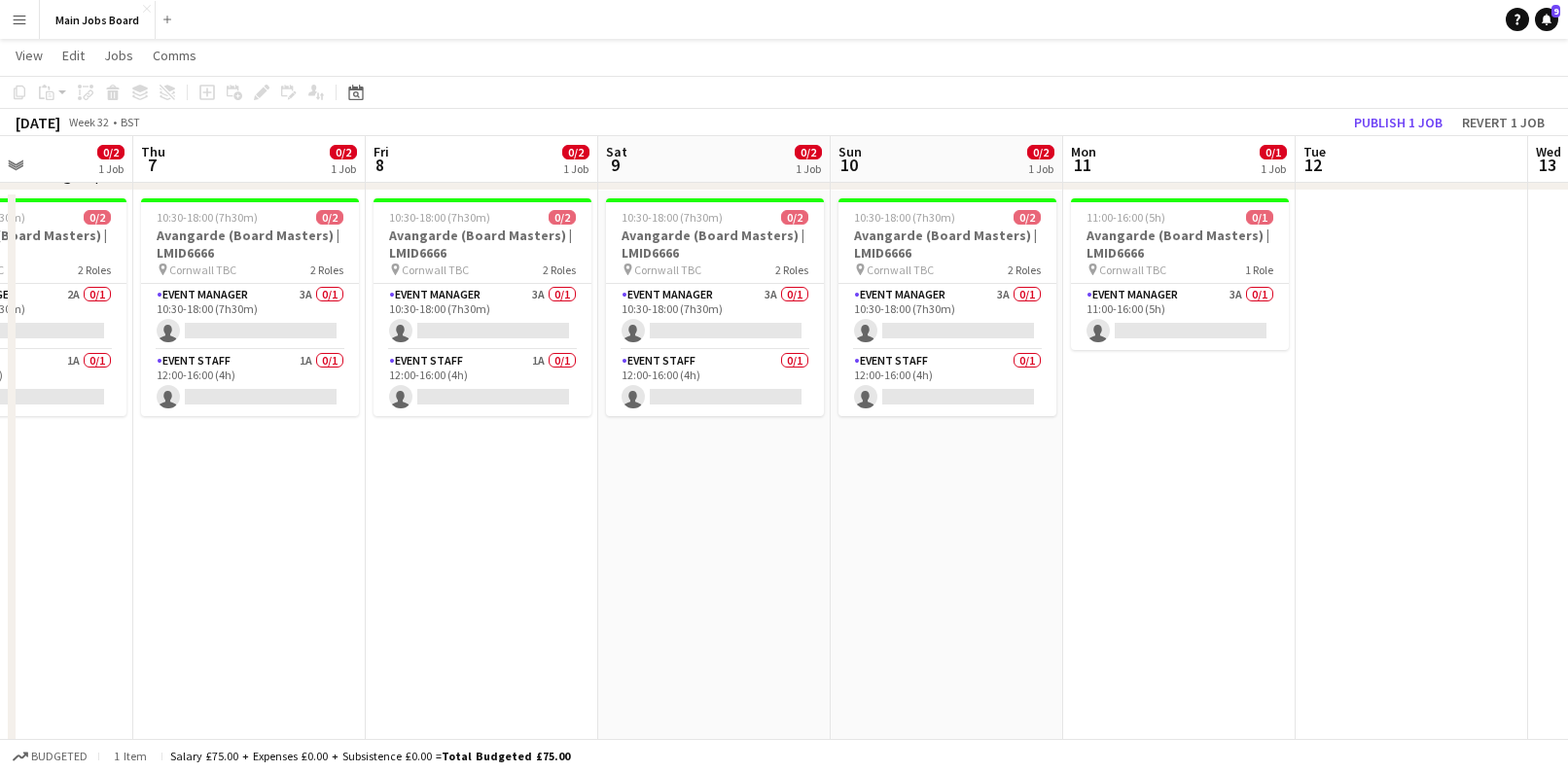 scroll 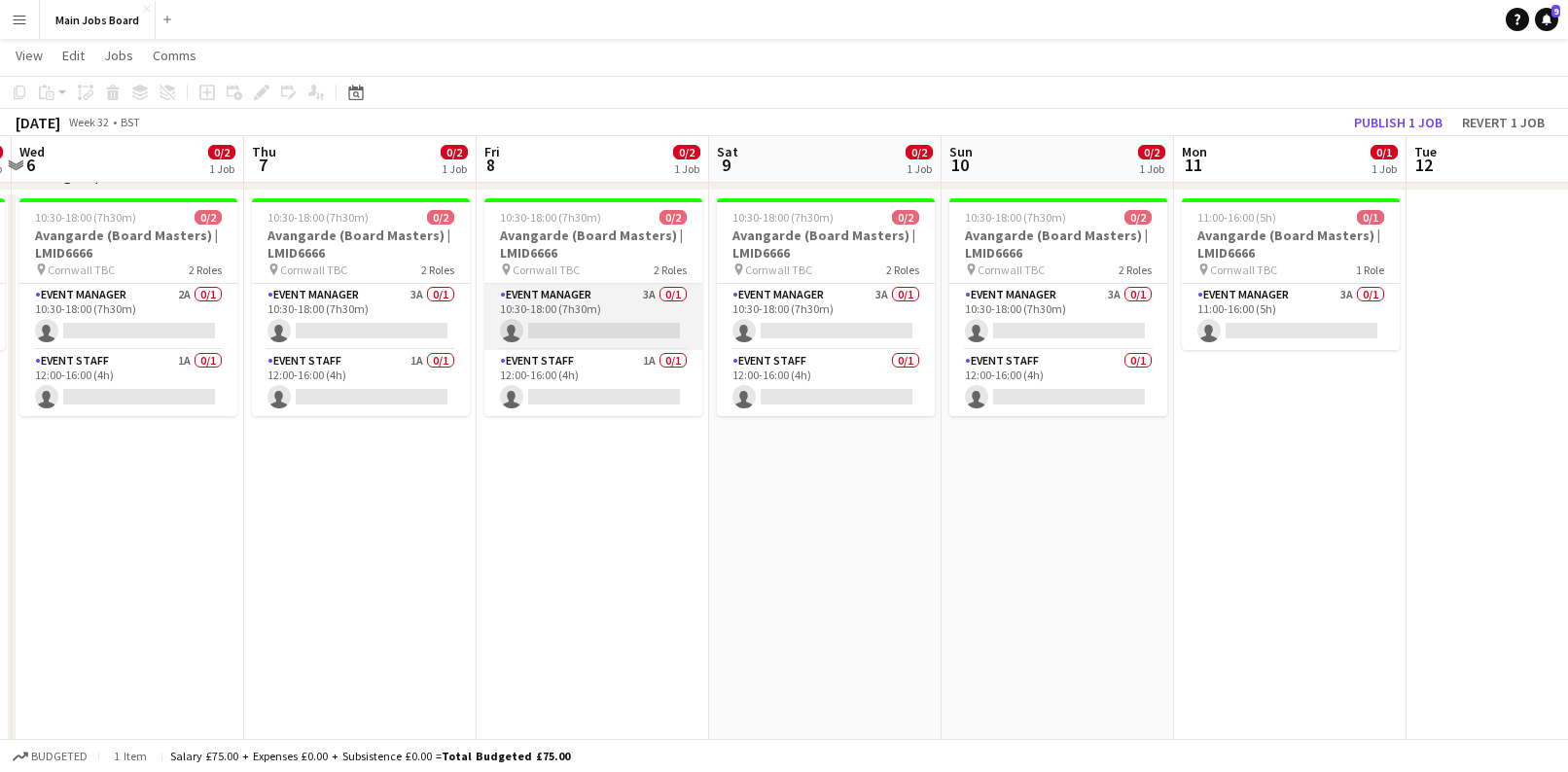 click on "Event Manager   3A   0/1   10:30-18:00 (7h30m)
single-neutral-actions" at bounding box center [593, 317] 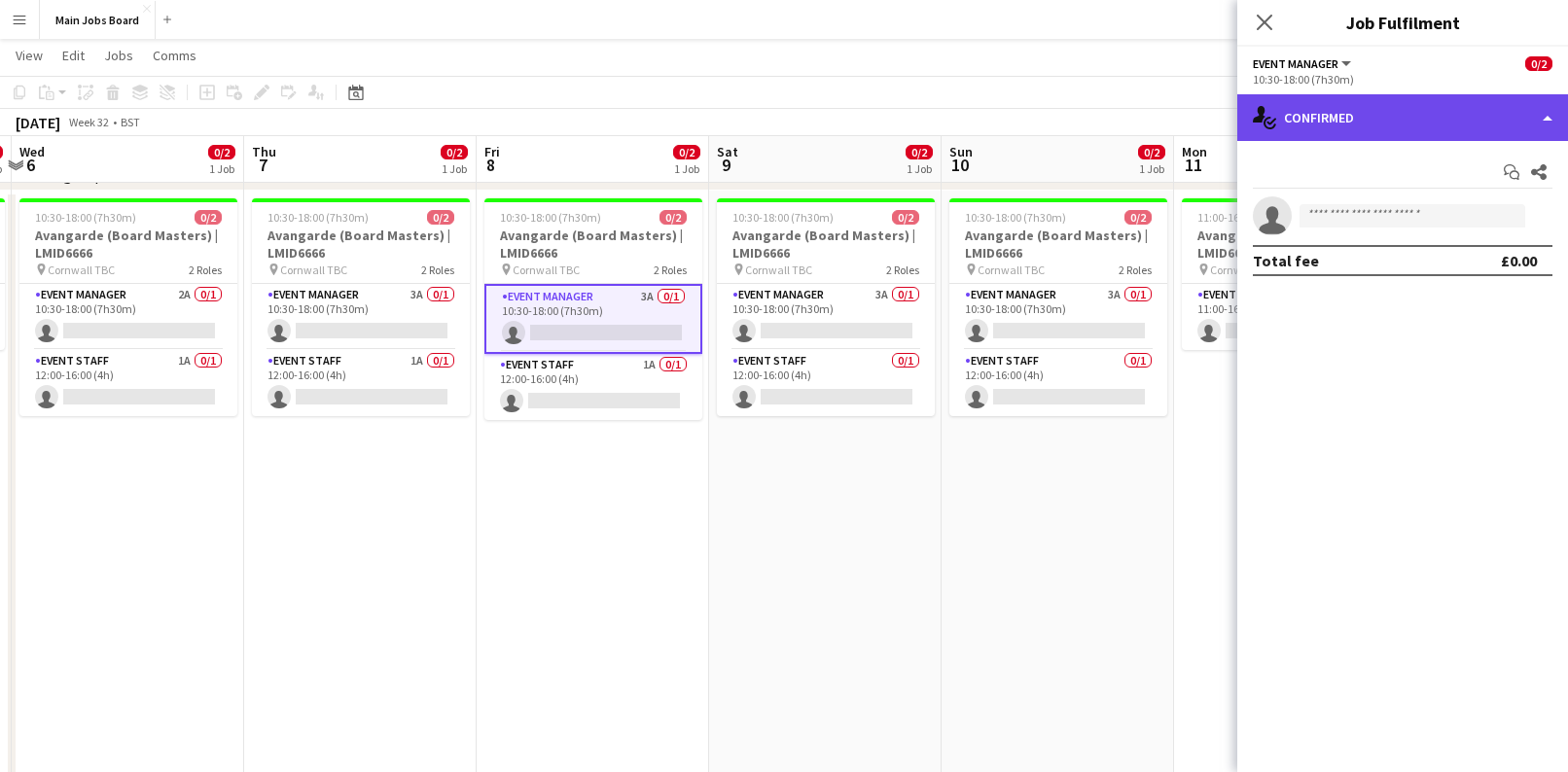 click on "single-neutral-actions-check-2
Confirmed" 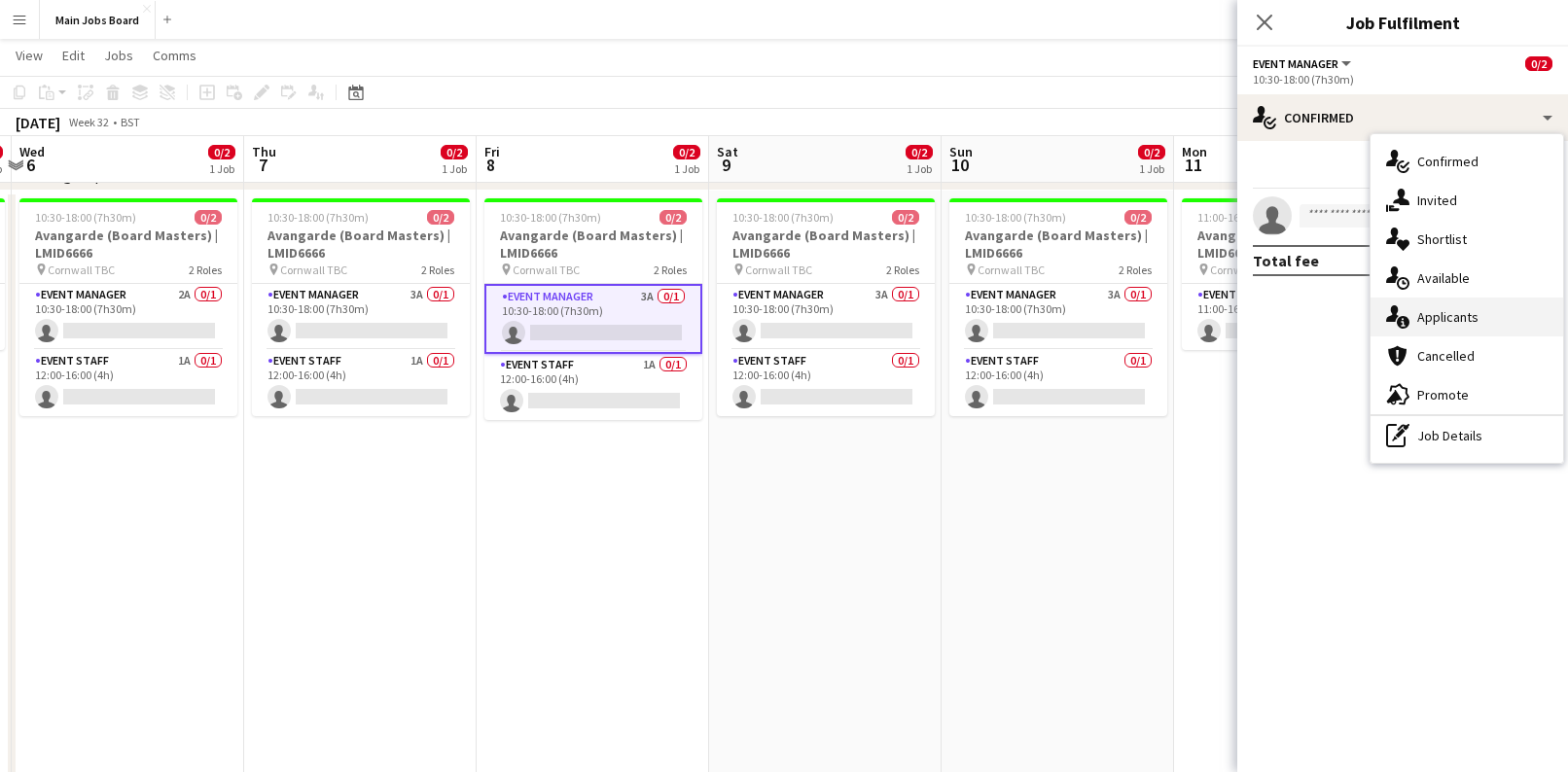 click on "single-neutral-actions-information
Applicants" at bounding box center [1467, 317] 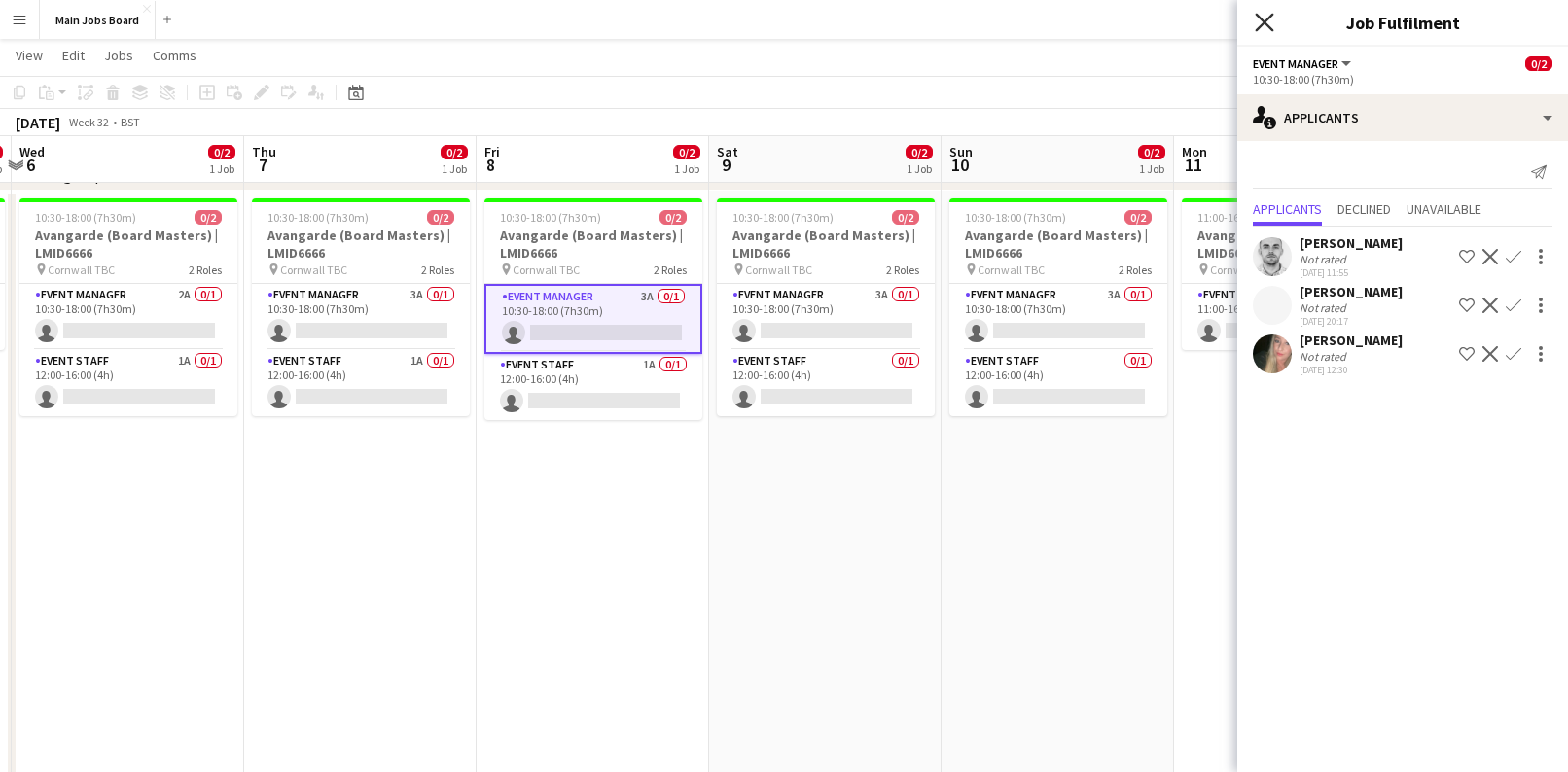 click 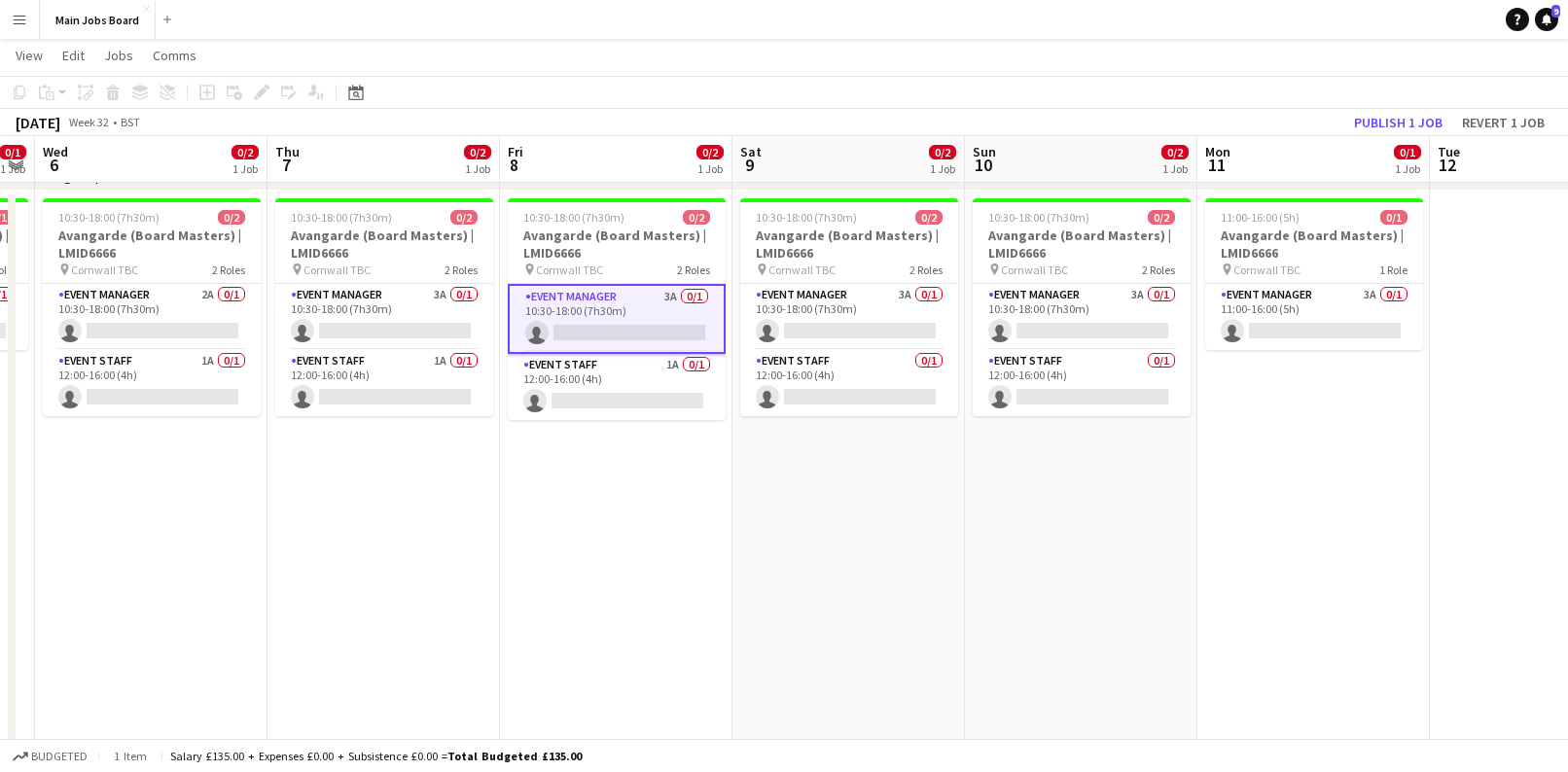 drag, startPoint x: 525, startPoint y: 469, endPoint x: 549, endPoint y: 469, distance: 24 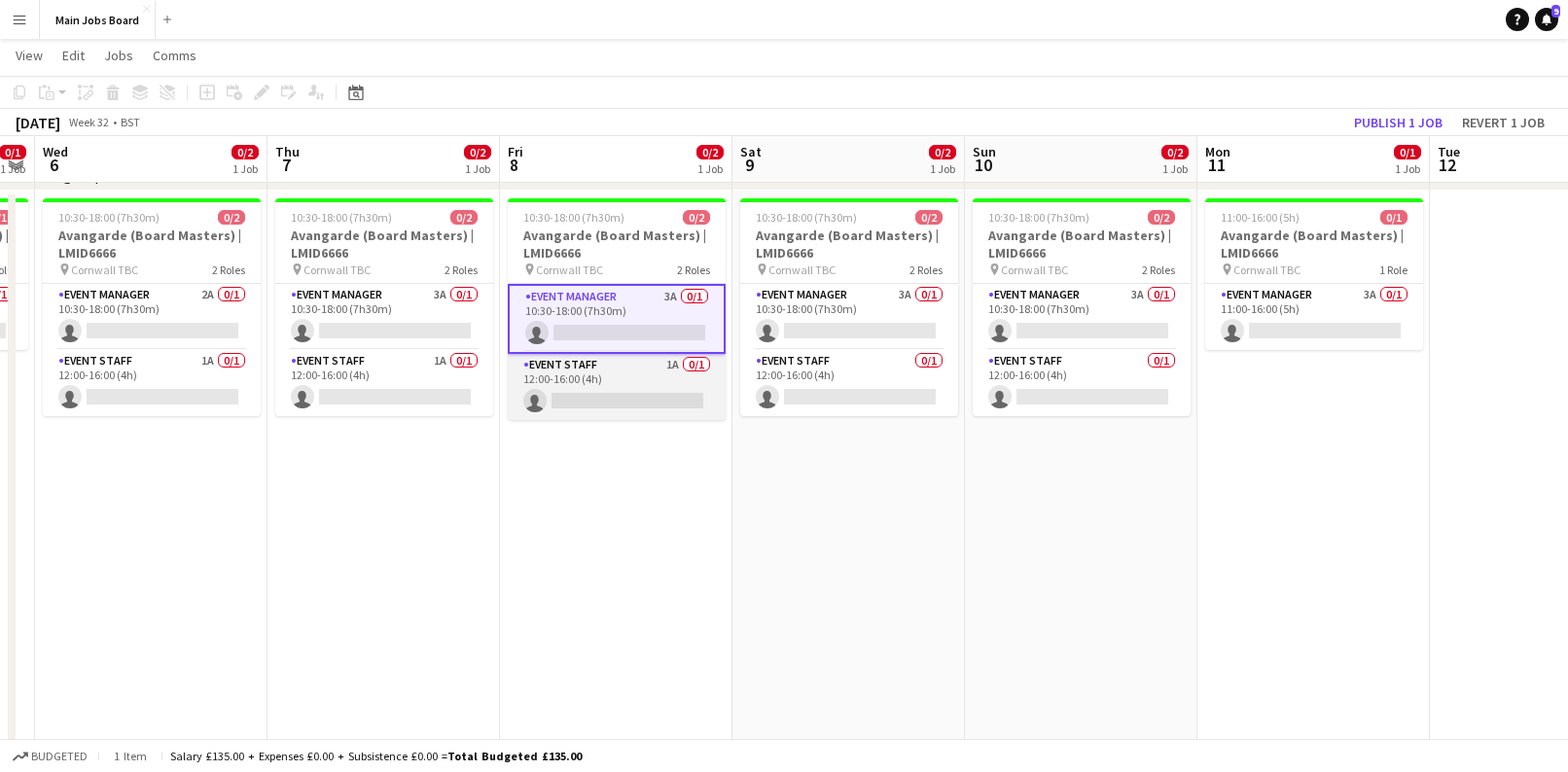 click on "Event Staff   1A   0/1   12:00-16:00 (4h)
single-neutral-actions" at bounding box center (617, 387) 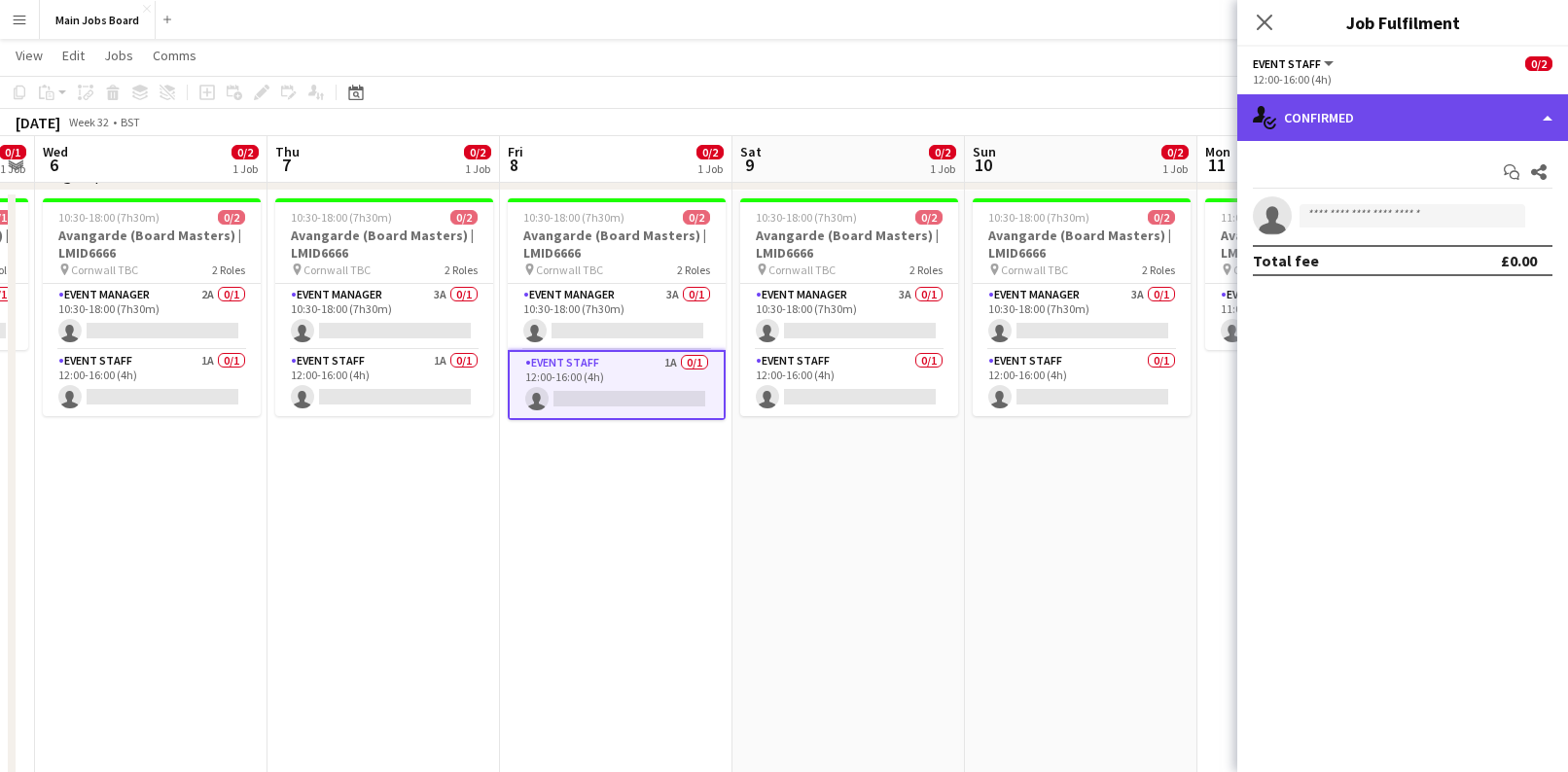 click on "single-neutral-actions-check-2
Confirmed" 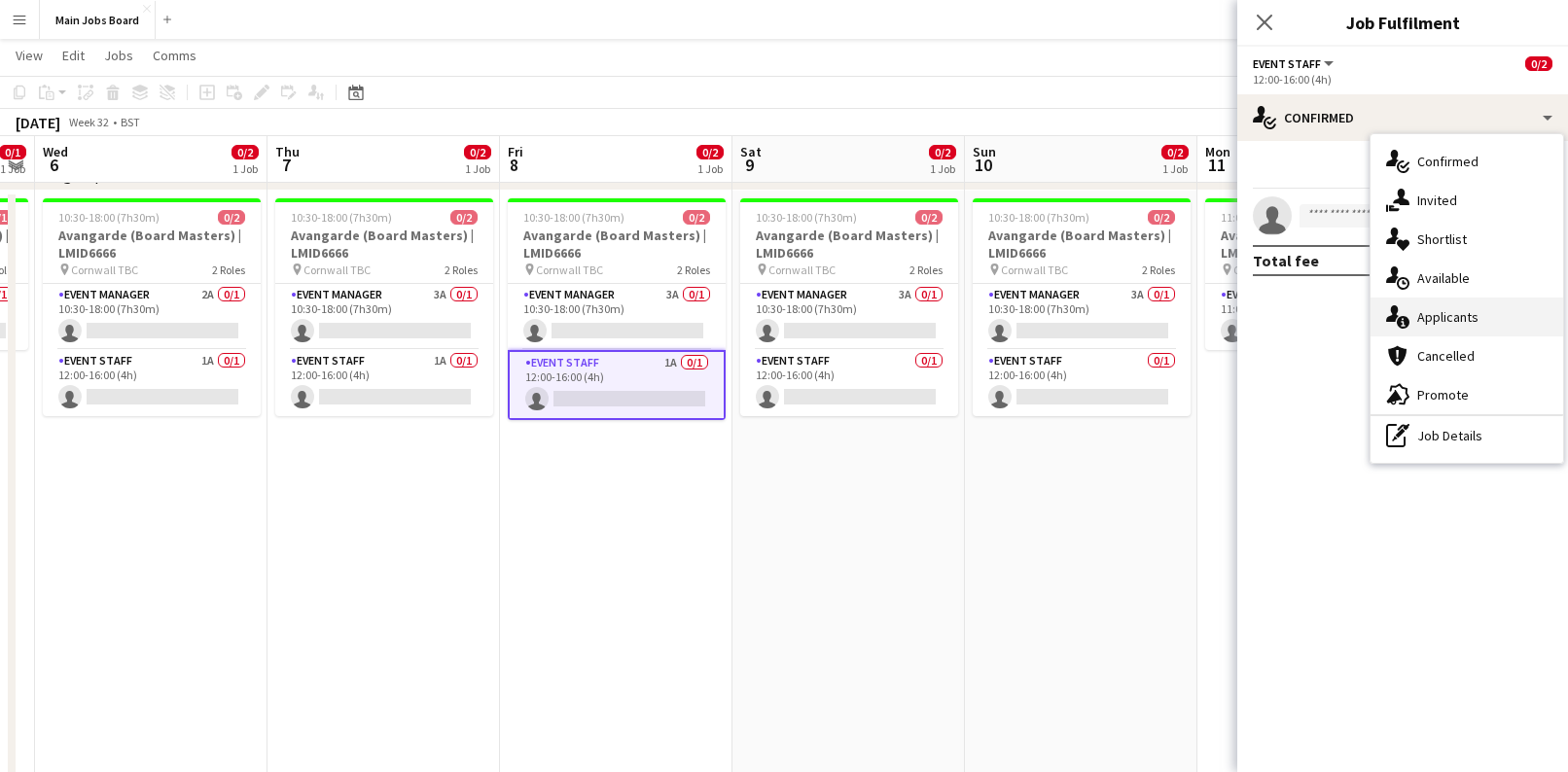 click on "single-neutral-actions-information
Applicants" at bounding box center [1467, 317] 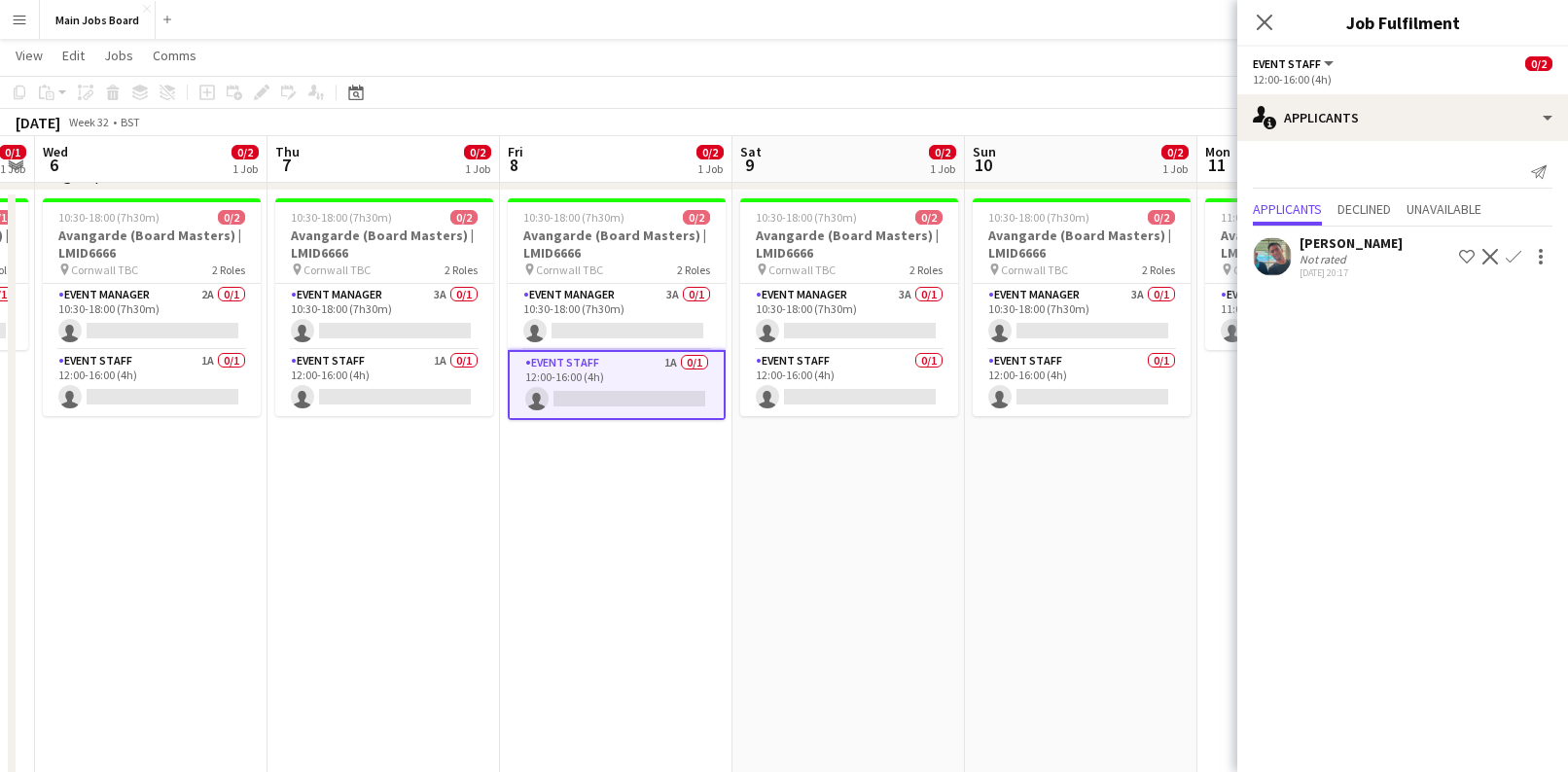 click on "10:30-18:00 (7h30m)    0/2   Avangarde (Board Masters) | LMID6666
pin
Cornwall TBC   2 Roles   Event Manager   3A   0/1   10:30-18:00 (7h30m)
single-neutral-actions
Event Staff   1A   0/1   12:00-16:00 (4h)
single-neutral-actions" at bounding box center (616, 597) 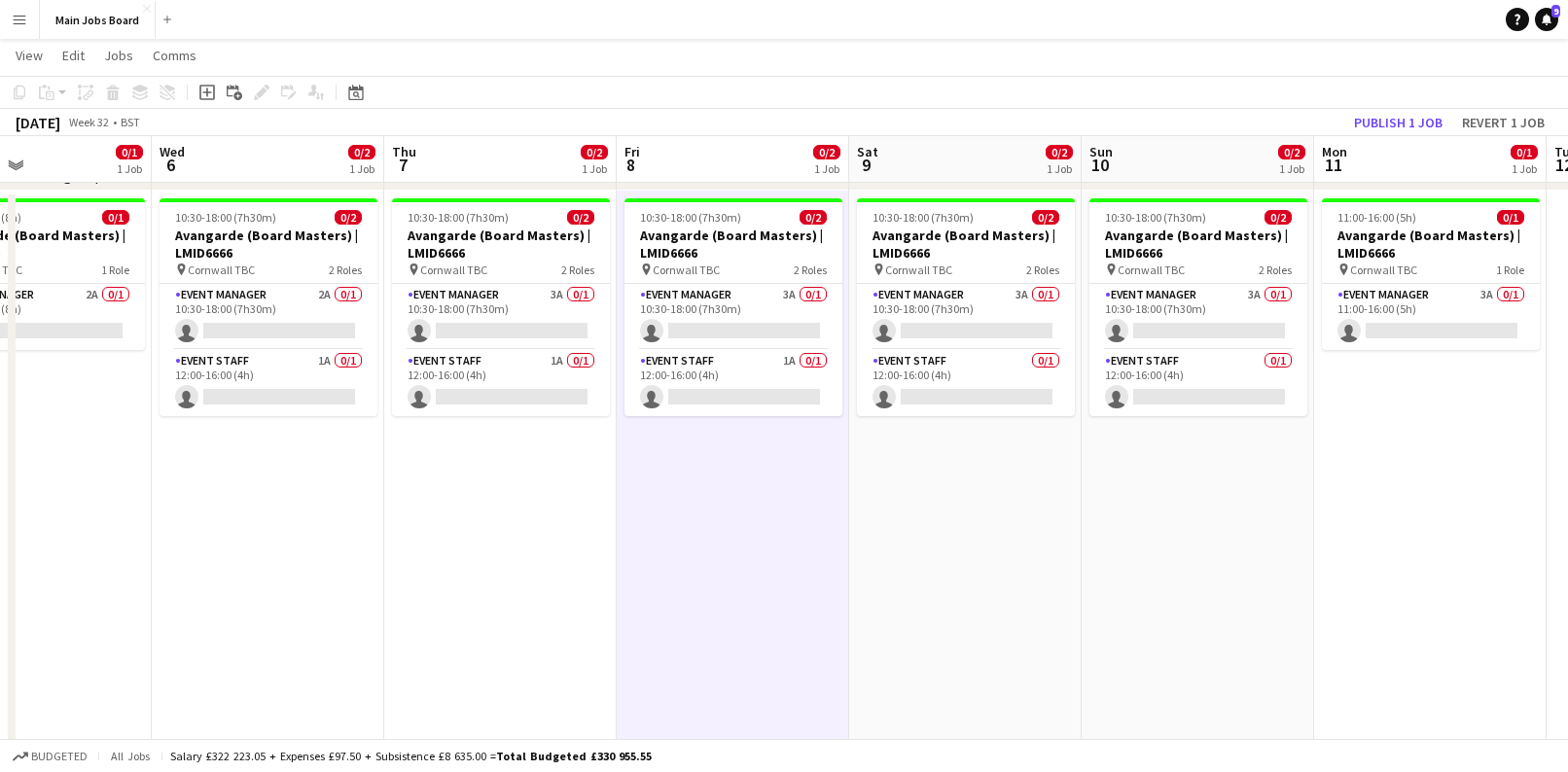 drag, startPoint x: 521, startPoint y: 479, endPoint x: 948, endPoint y: 479, distance: 427 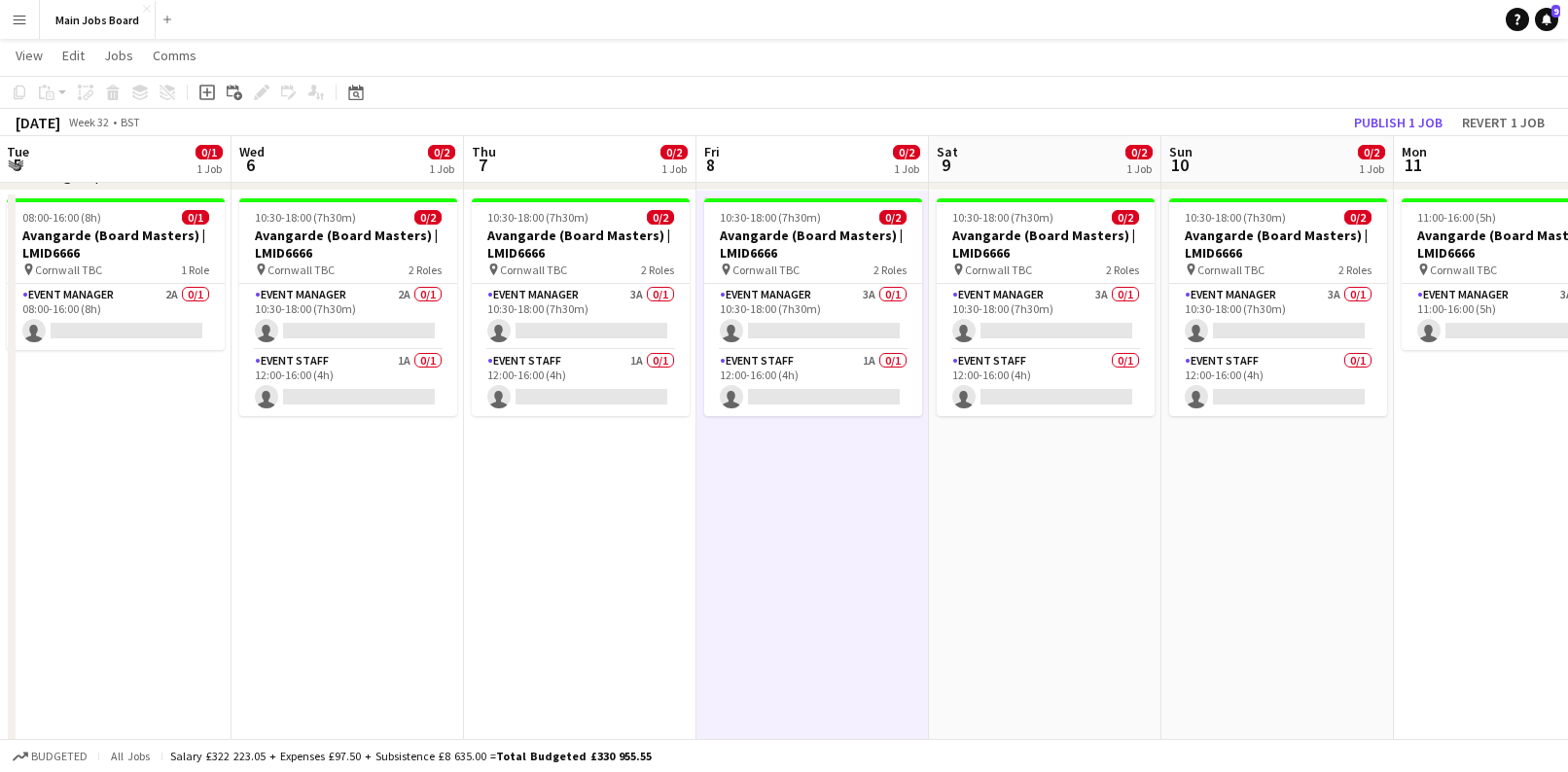 drag, startPoint x: 1416, startPoint y: 426, endPoint x: 667, endPoint y: 429, distance: 749.00601 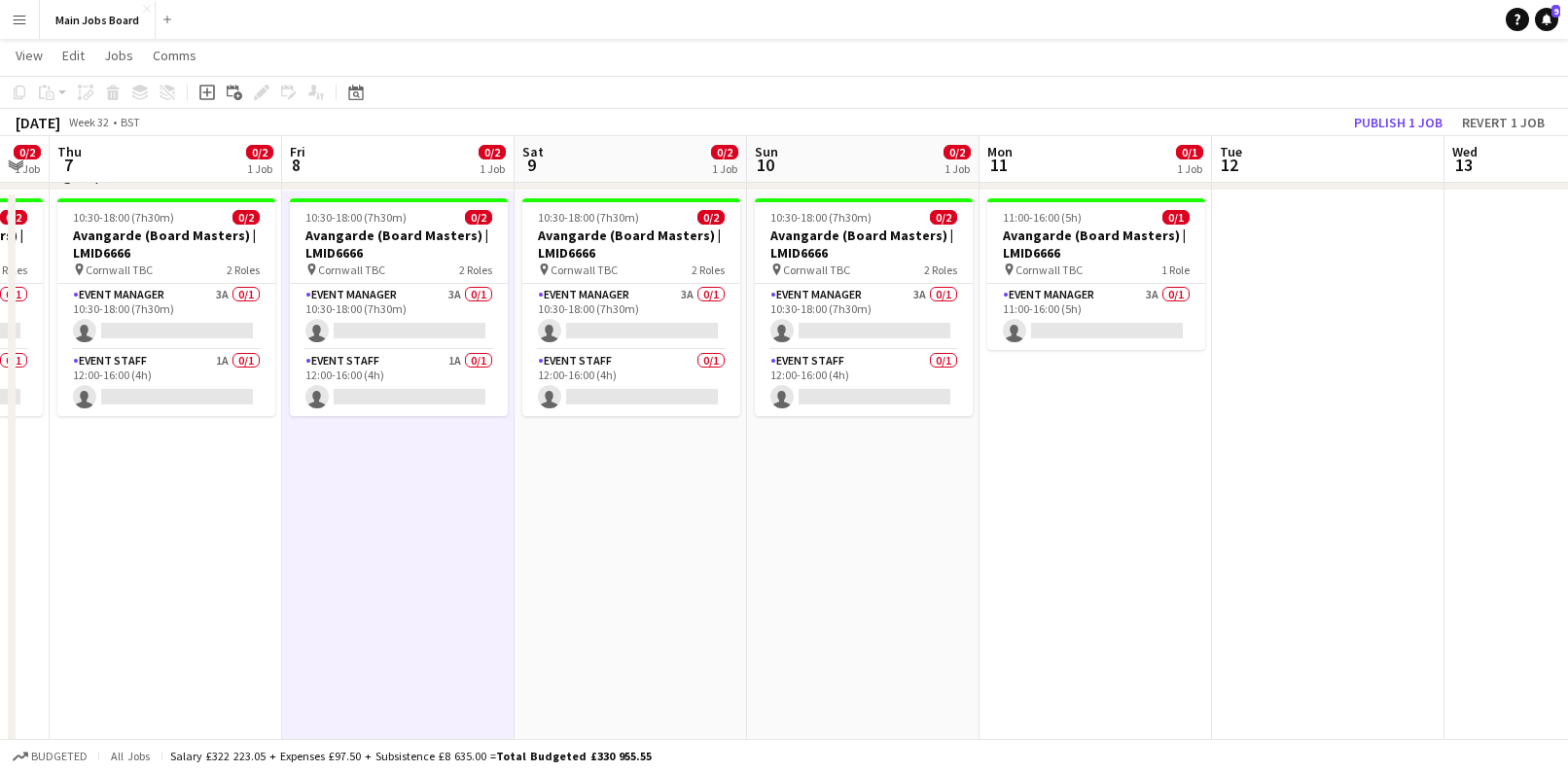 drag, startPoint x: 1092, startPoint y: 439, endPoint x: 295, endPoint y: 439, distance: 797 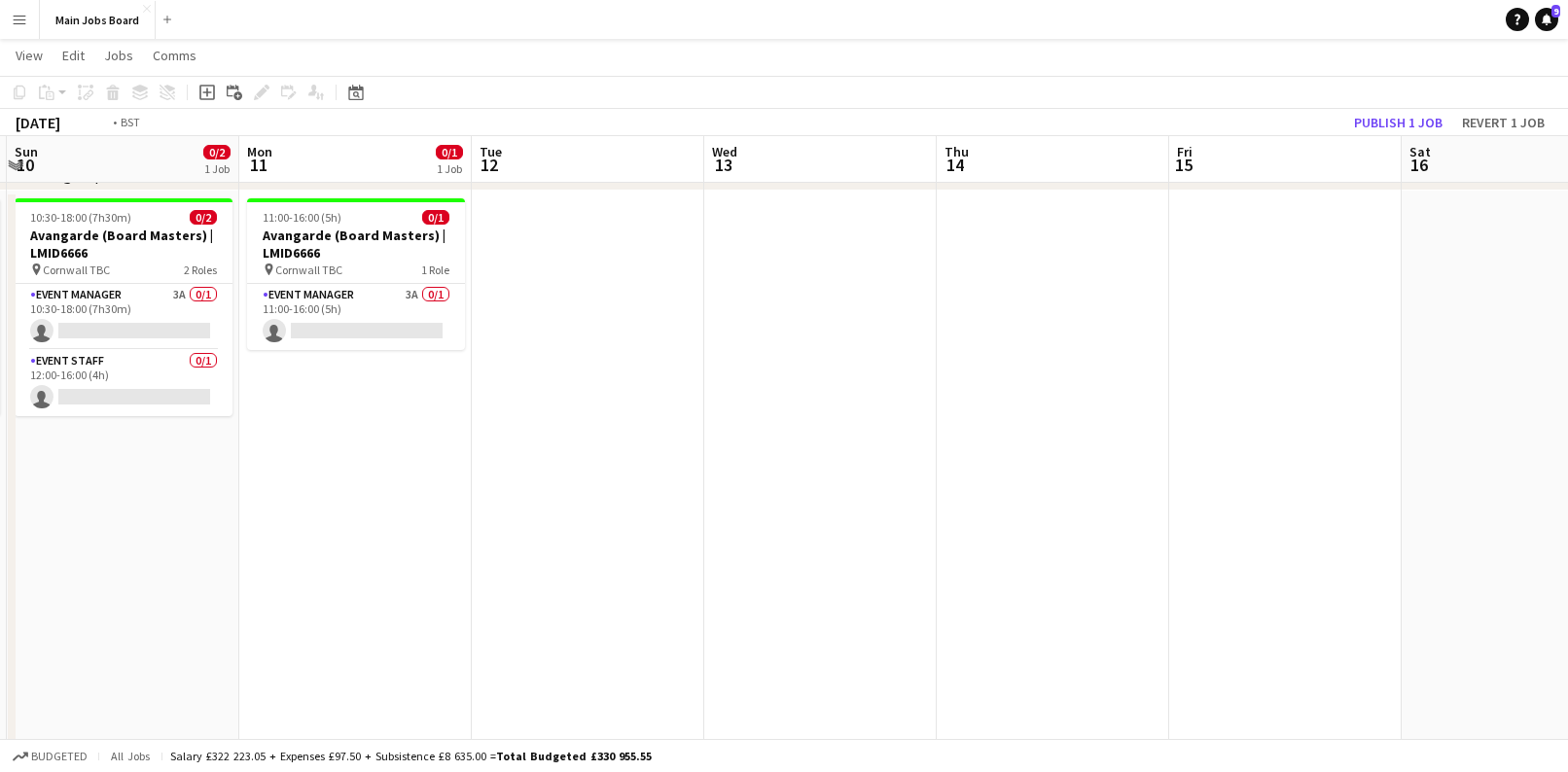 drag, startPoint x: 1191, startPoint y: 362, endPoint x: 218, endPoint y: 362, distance: 973 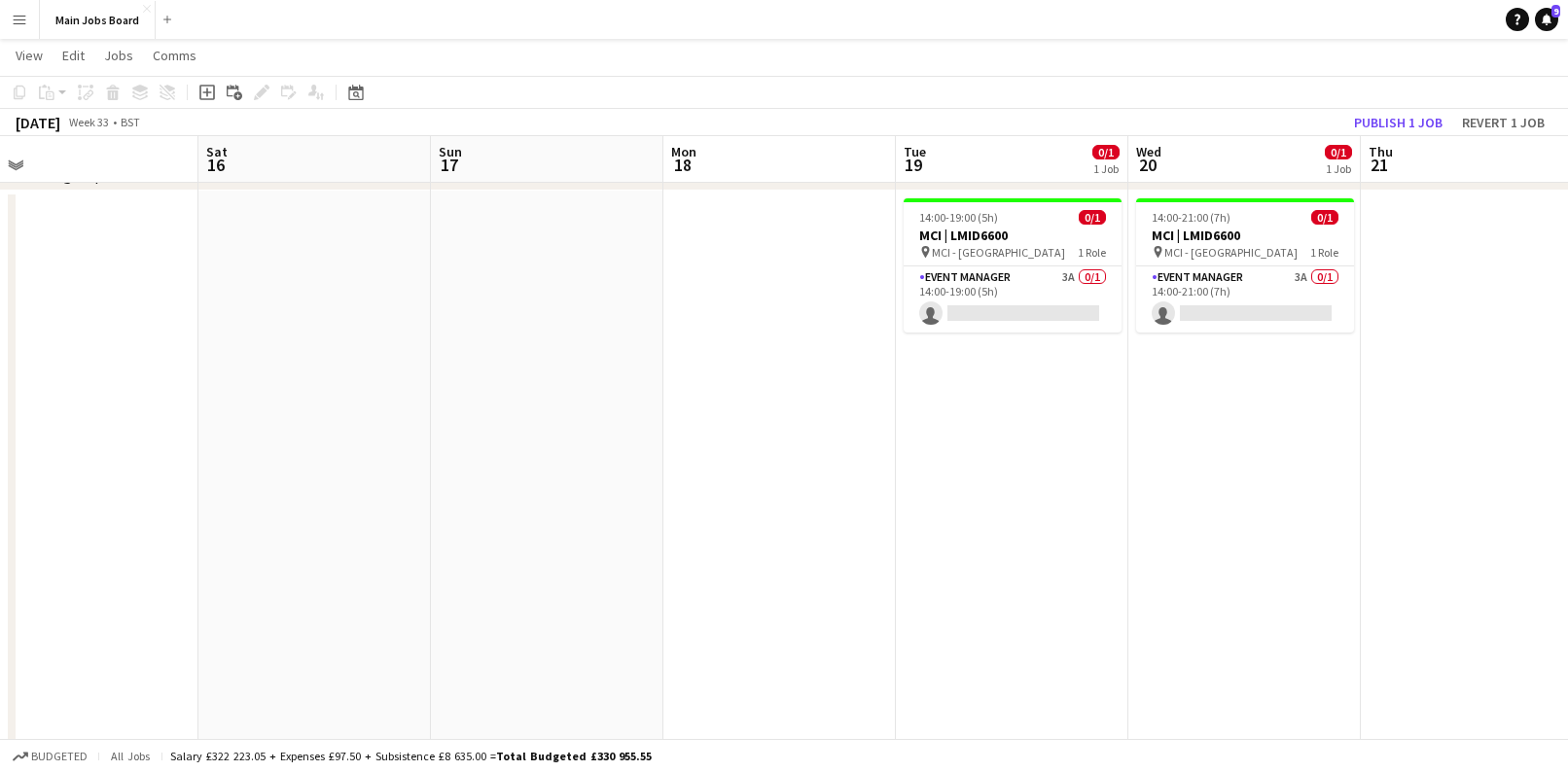 drag, startPoint x: 1113, startPoint y: 343, endPoint x: 787, endPoint y: 343, distance: 326 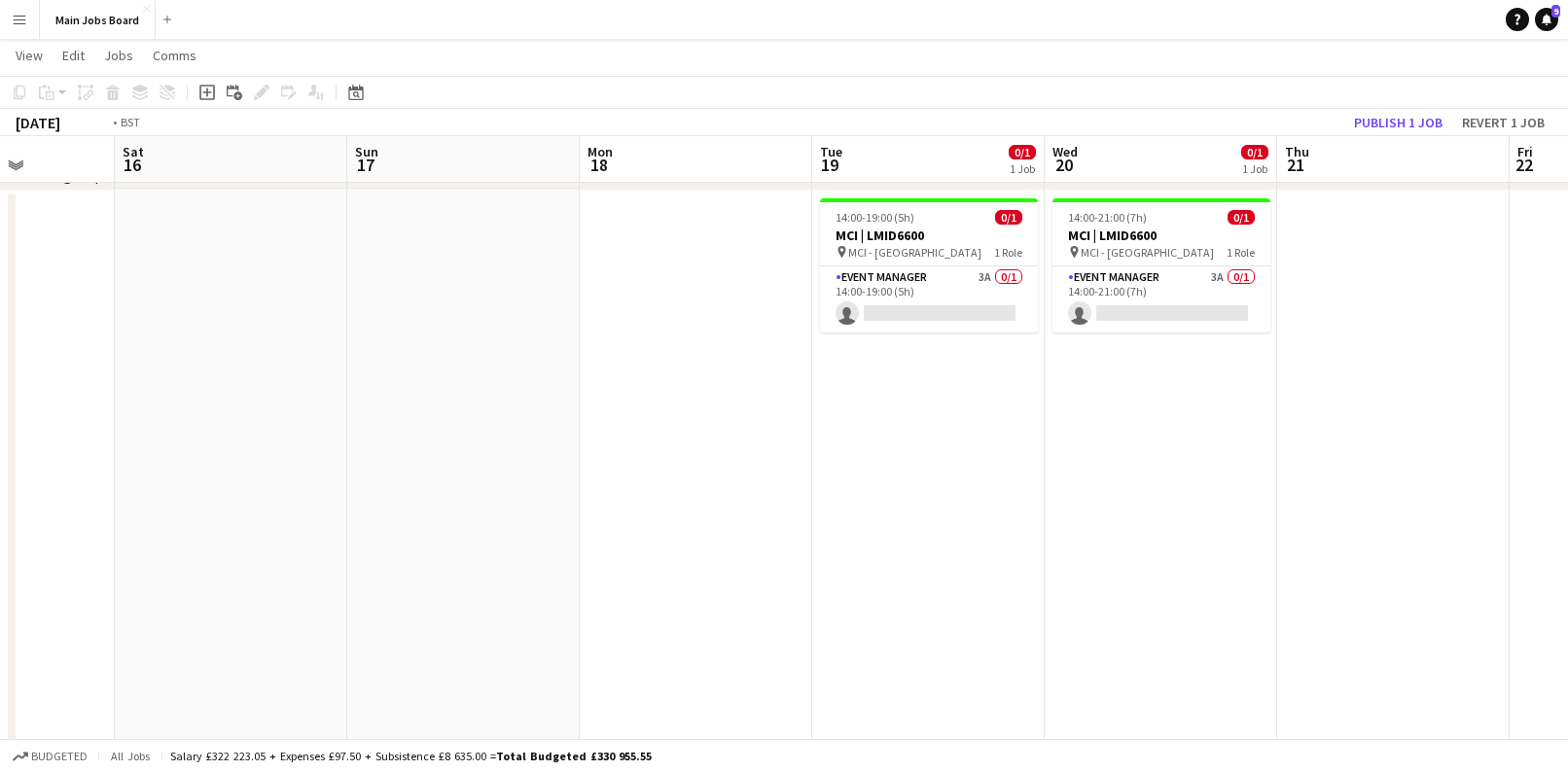 drag, startPoint x: 1142, startPoint y: 473, endPoint x: 649, endPoint y: 480, distance: 493.0497 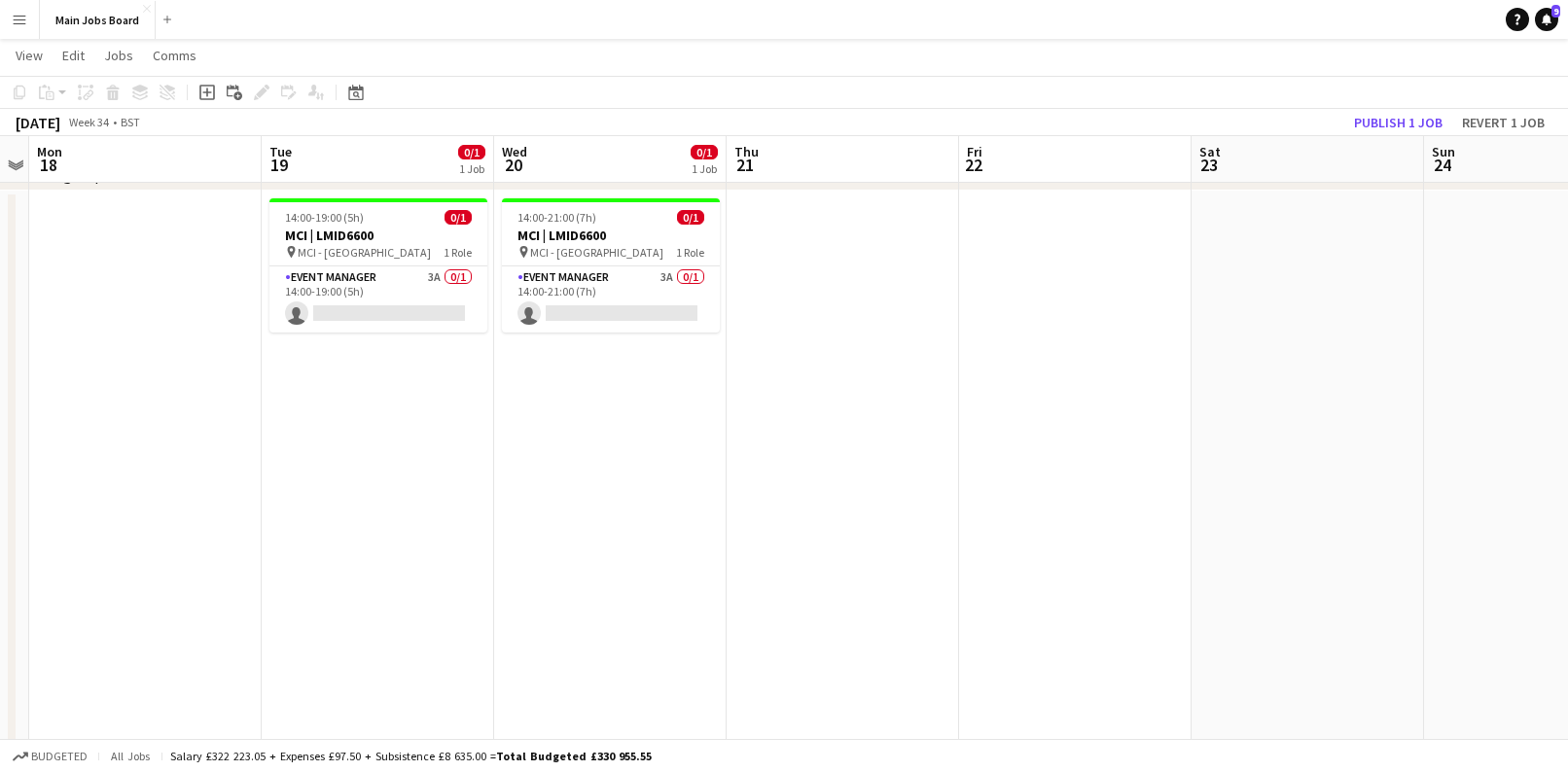 drag, startPoint x: 1184, startPoint y: 473, endPoint x: 554, endPoint y: 473, distance: 630 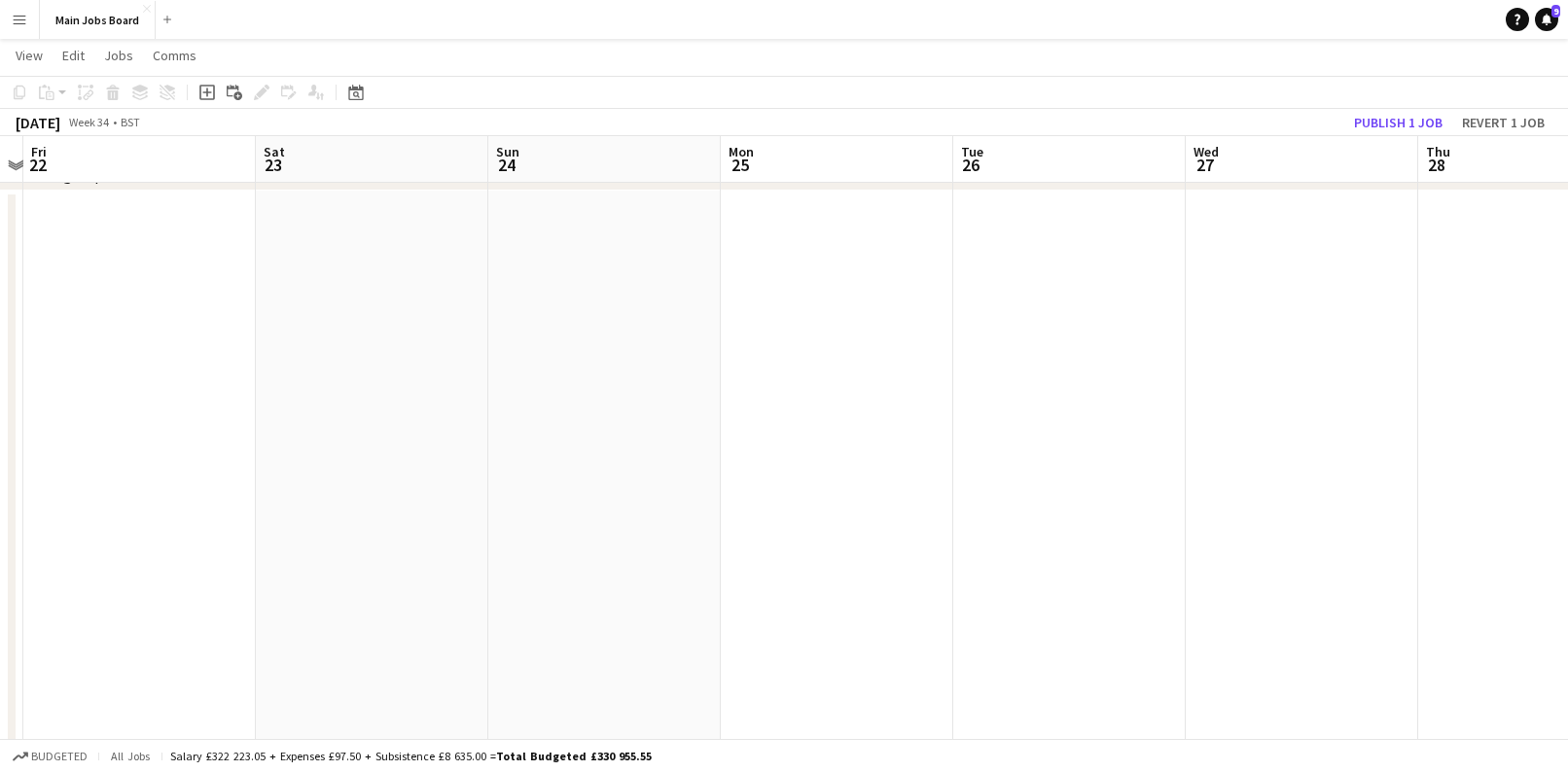 drag, startPoint x: 1092, startPoint y: 437, endPoint x: 300, endPoint y: 448, distance: 792.0764 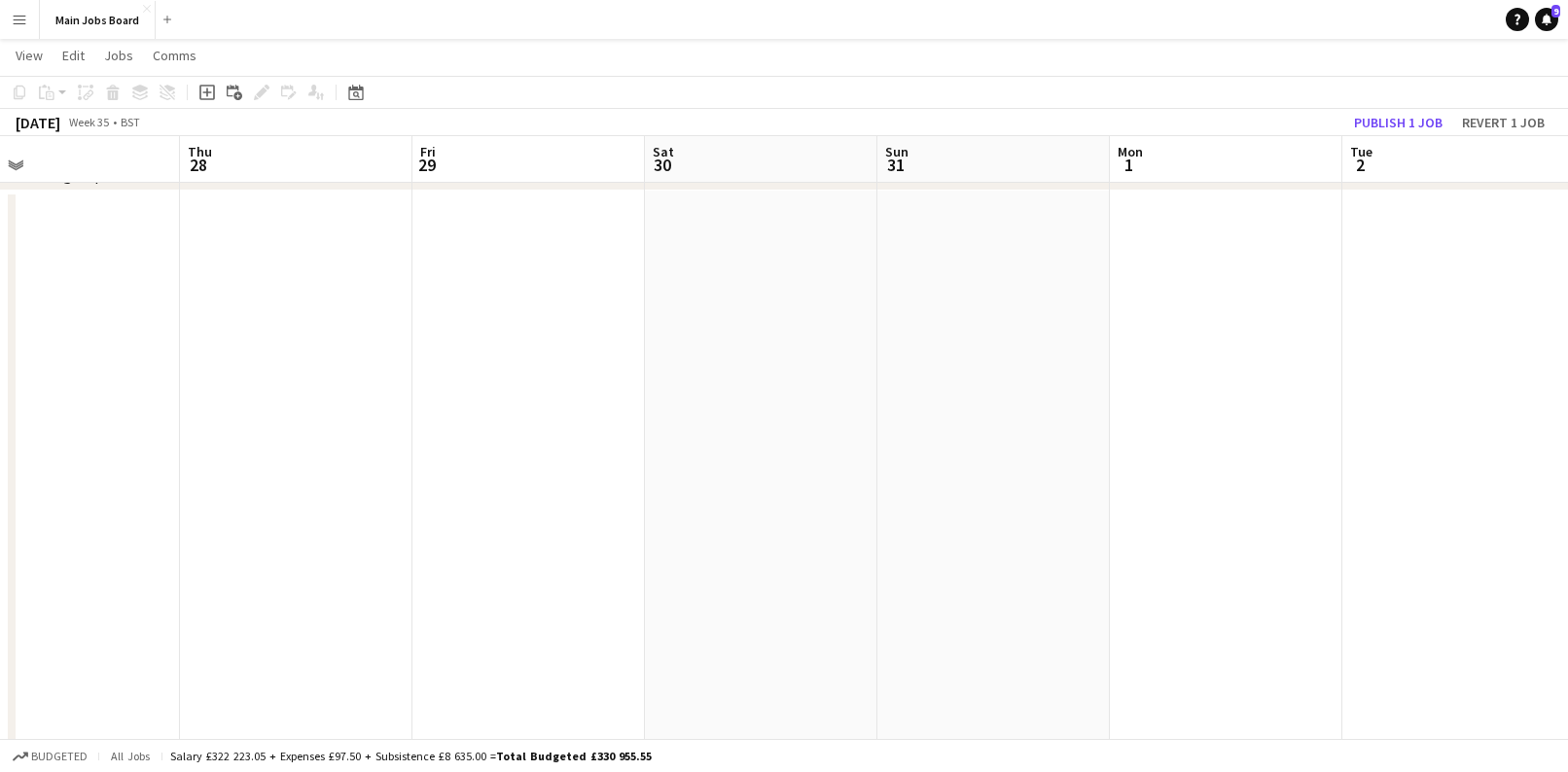 drag, startPoint x: 886, startPoint y: 452, endPoint x: 161, endPoint y: 483, distance: 725.66246 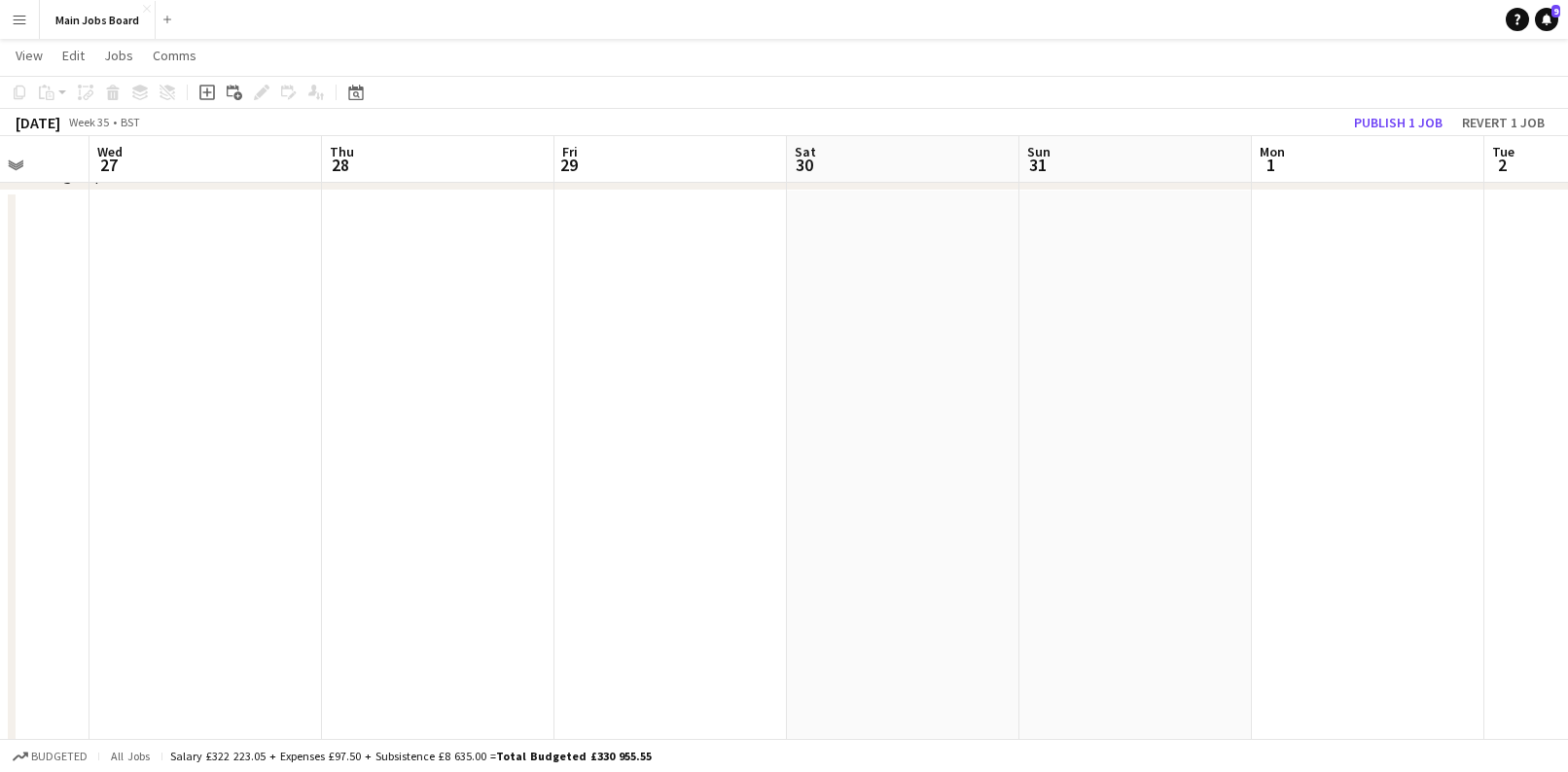 drag, startPoint x: 713, startPoint y: 439, endPoint x: 283, endPoint y: 439, distance: 430 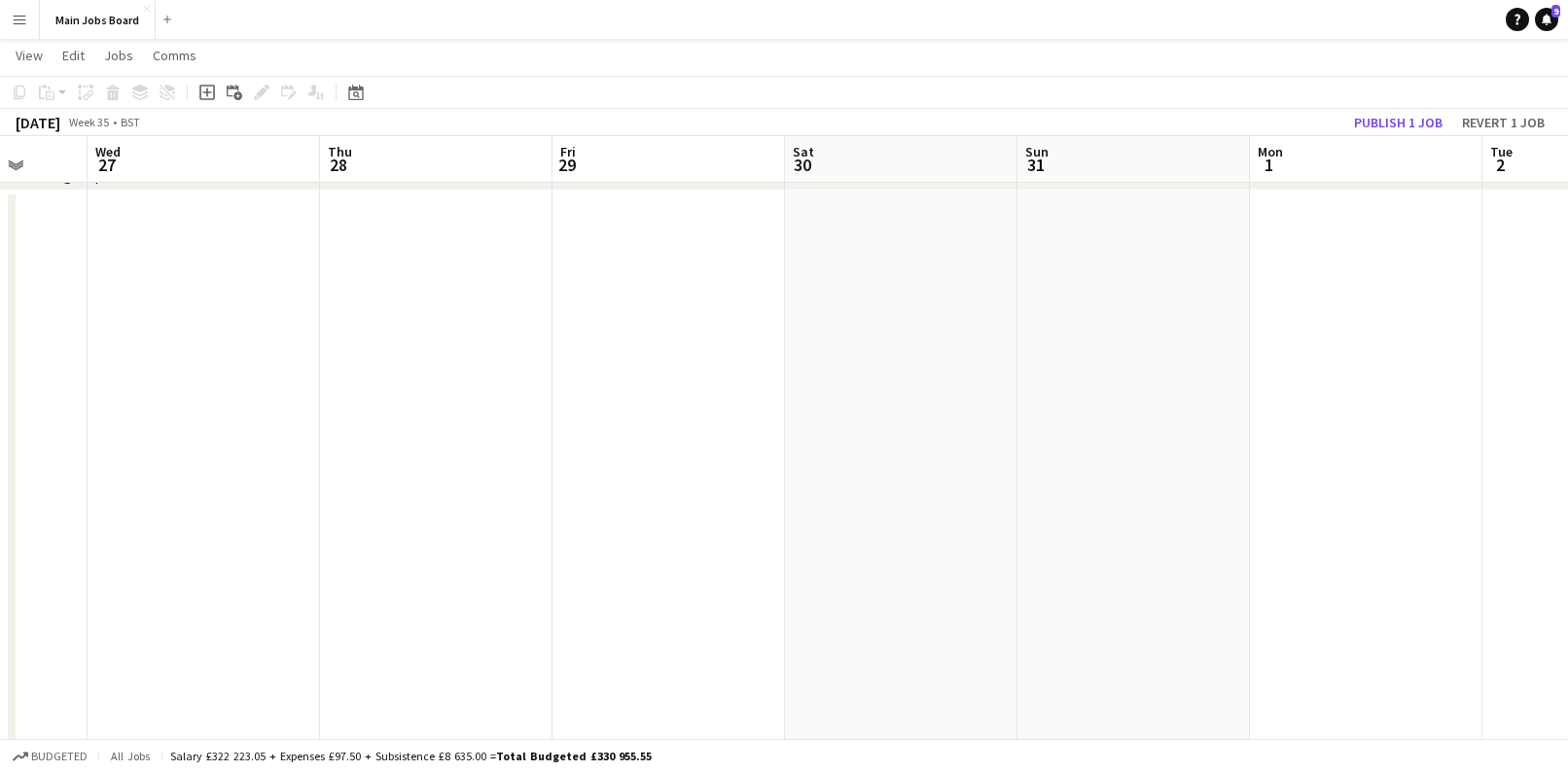 click on "Sun   24   Mon   25   Tue   26   Wed   27   Thu   28   Fri   29   Sat   30   Sun   31   Mon   1   Tue   2   Wed   3   0/1   1 Job   Thu   4   0/1   1 Job      14:00-19:00 (5h)    0/1   MCI | LMID6600
pin
MCI - London    1 Role   Event Manager   2A   0/1   14:00-19:00 (5h)
single-neutral-actions
14:00-21:00 (7h)    0/1   MCI | LMID6600
pin
MCI - London    1 Role   Event Manager   2A   0/1   14:00-21:00 (7h)
single-neutral-actions" at bounding box center [784, 481] 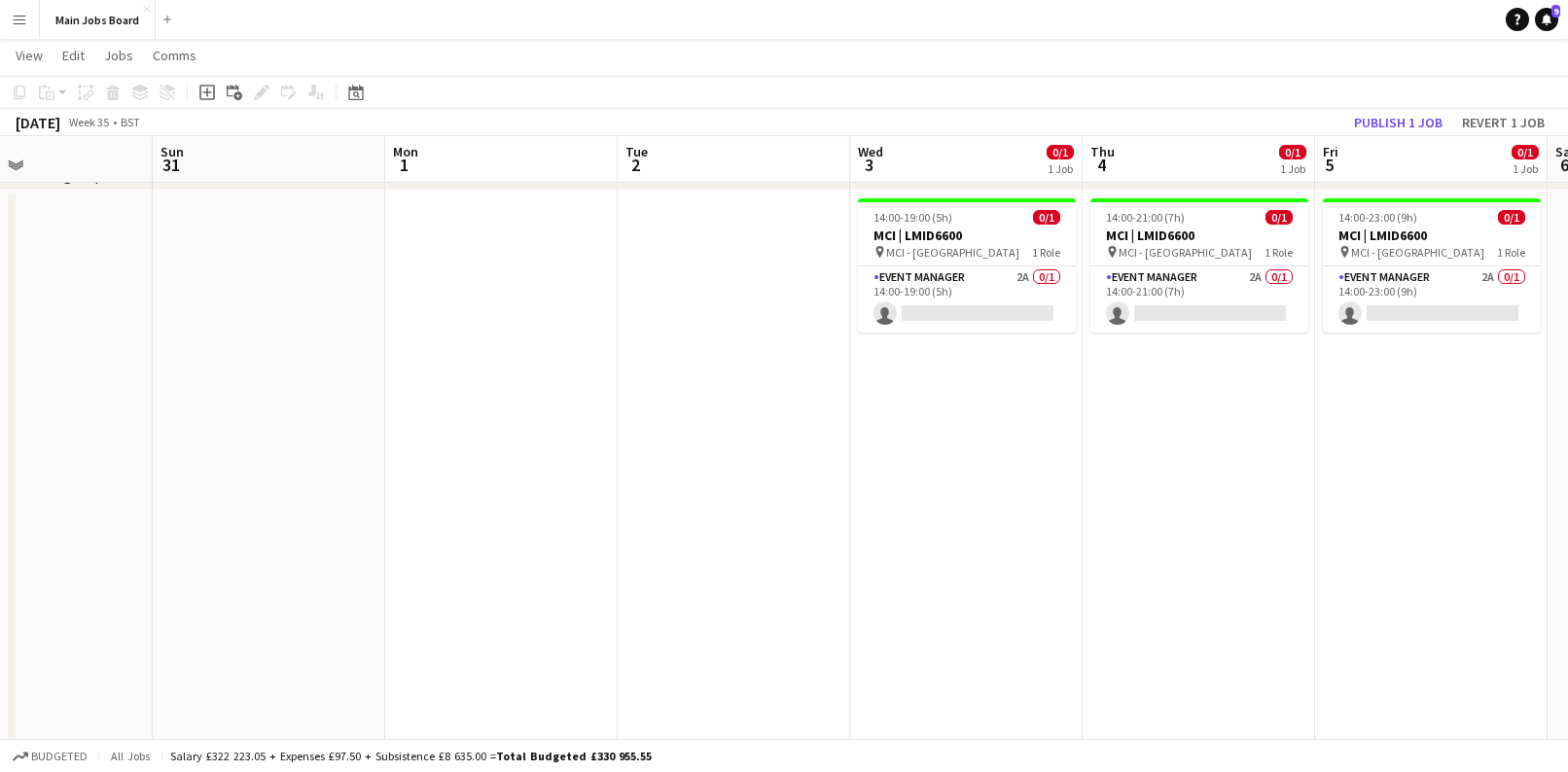 drag, startPoint x: 760, startPoint y: 418, endPoint x: 663, endPoint y: 418, distance: 97 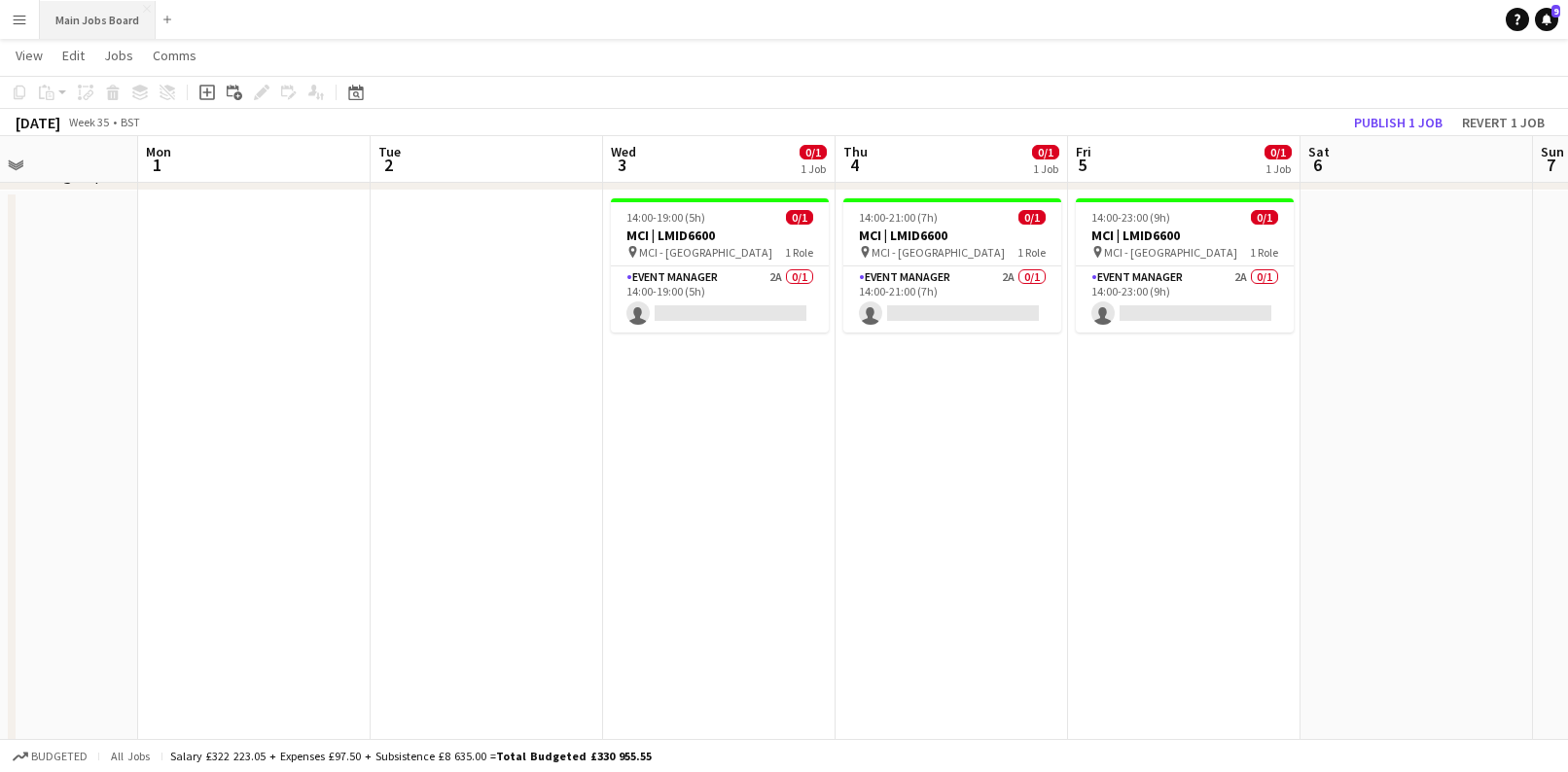 click on "Main Jobs Board
Close" at bounding box center [97, 19] 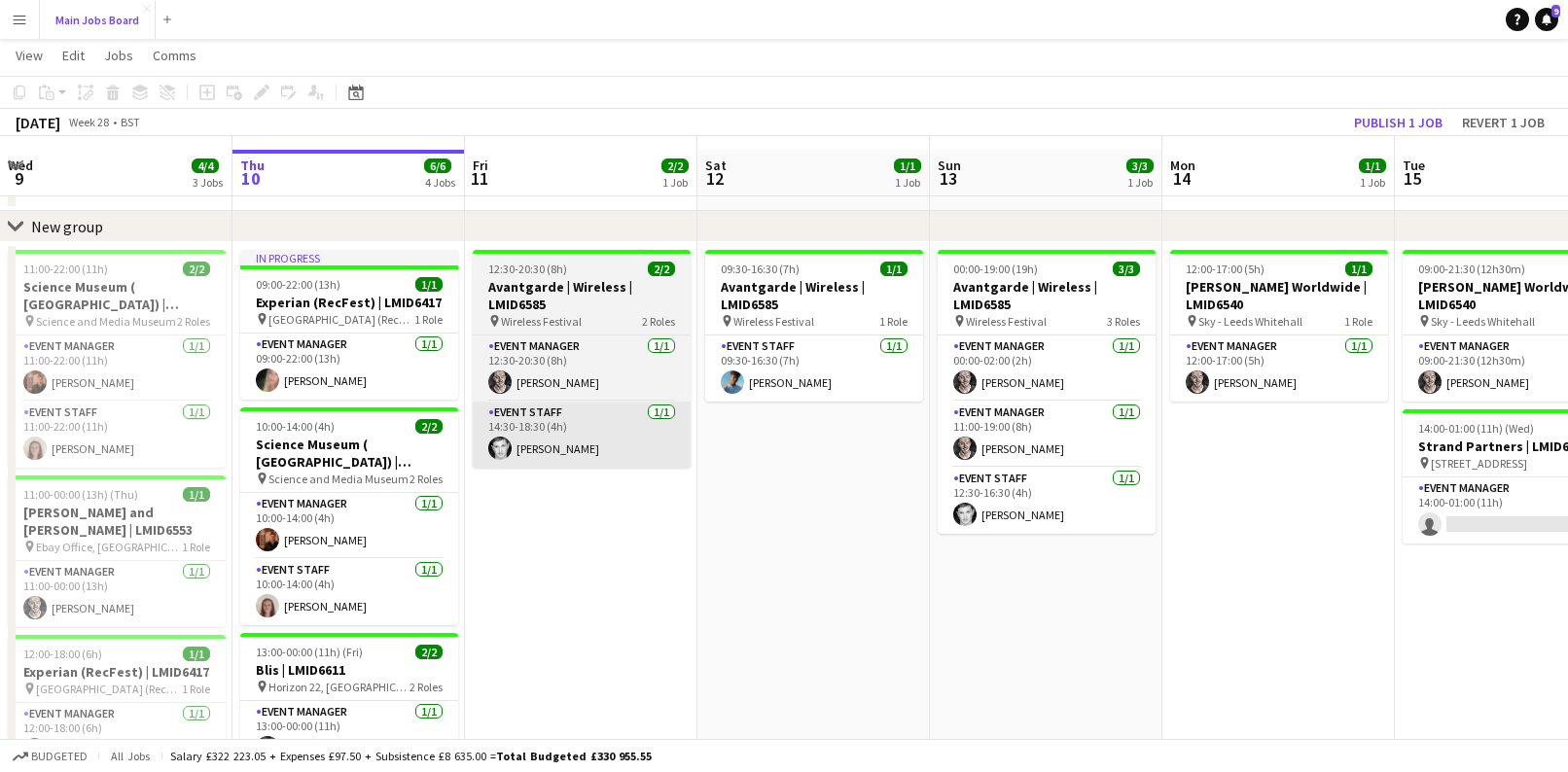 scroll, scrollTop: 116, scrollLeft: 0, axis: vertical 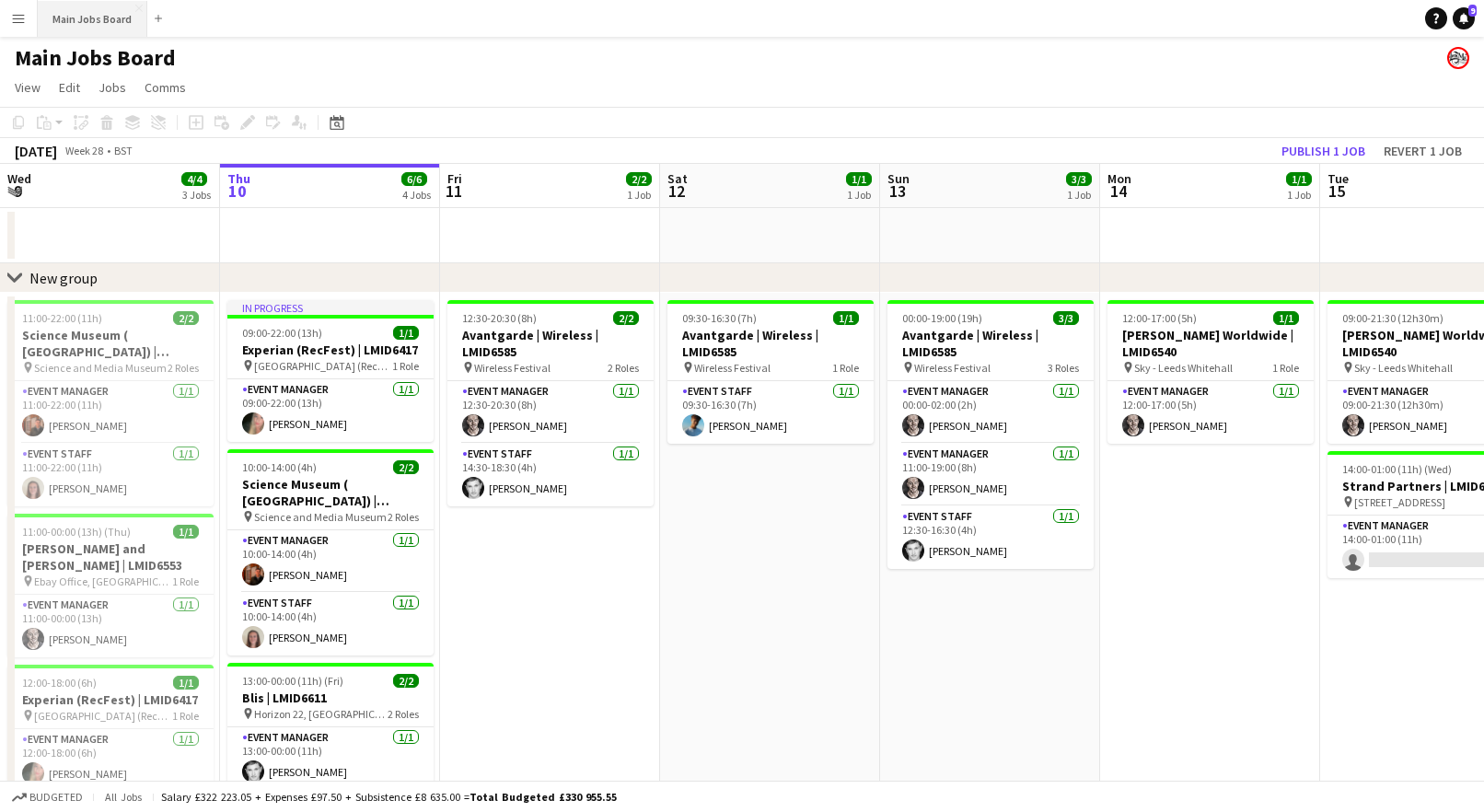 click on "Main Jobs Board
Close" at bounding box center (92, 18) 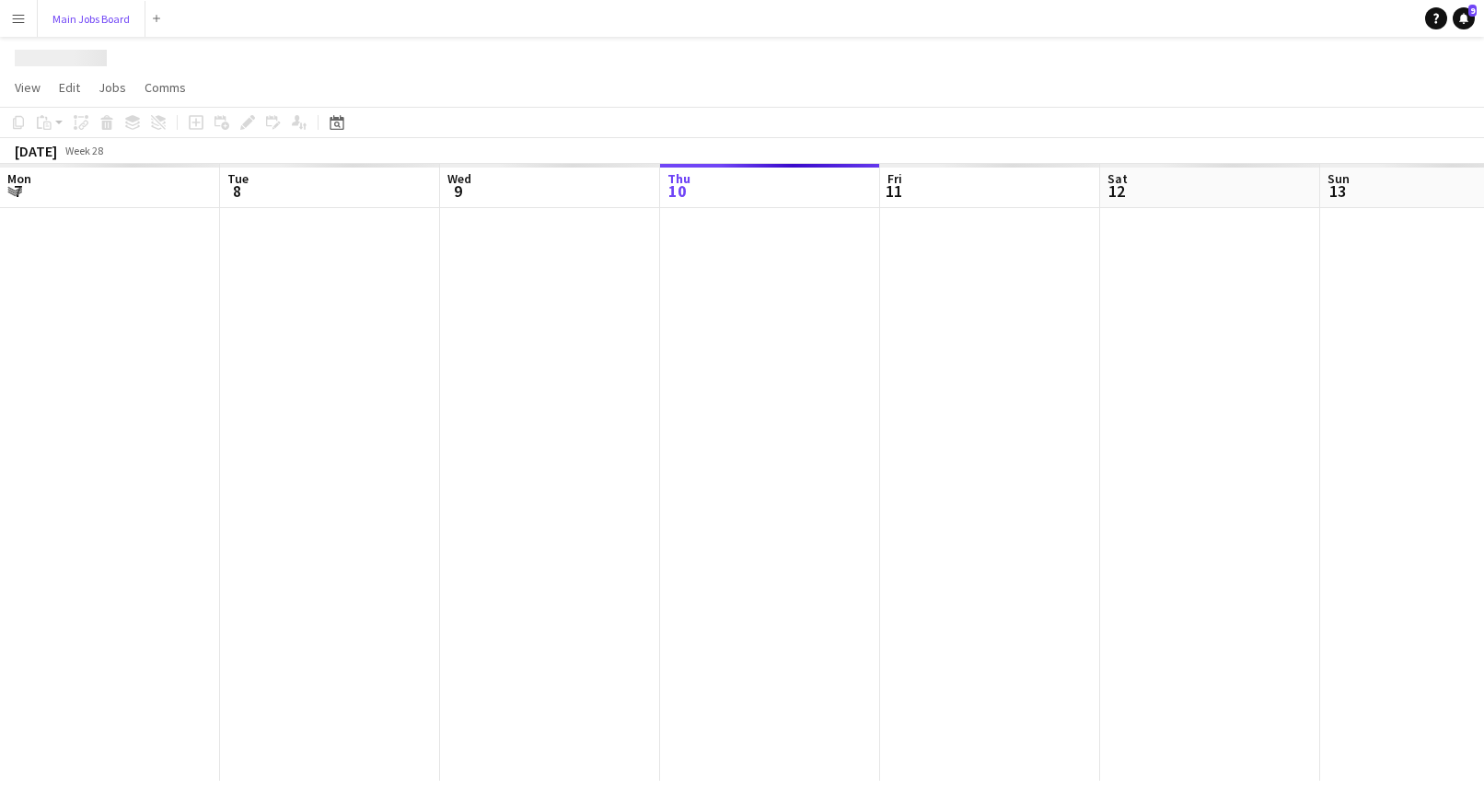 scroll, scrollTop: 0, scrollLeft: 440, axis: horizontal 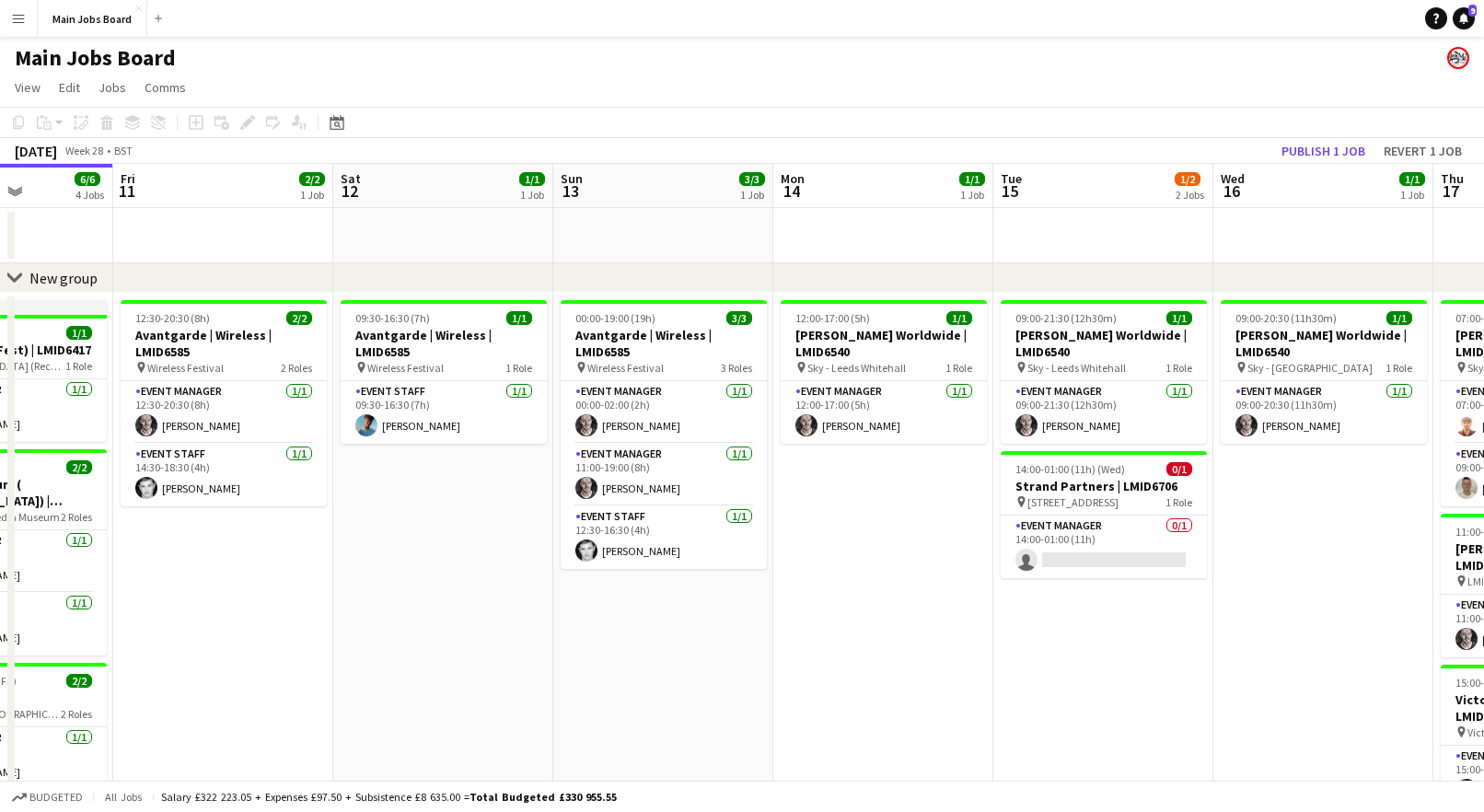 drag, startPoint x: 1375, startPoint y: 645, endPoint x: 845, endPoint y: 609, distance: 531.2212 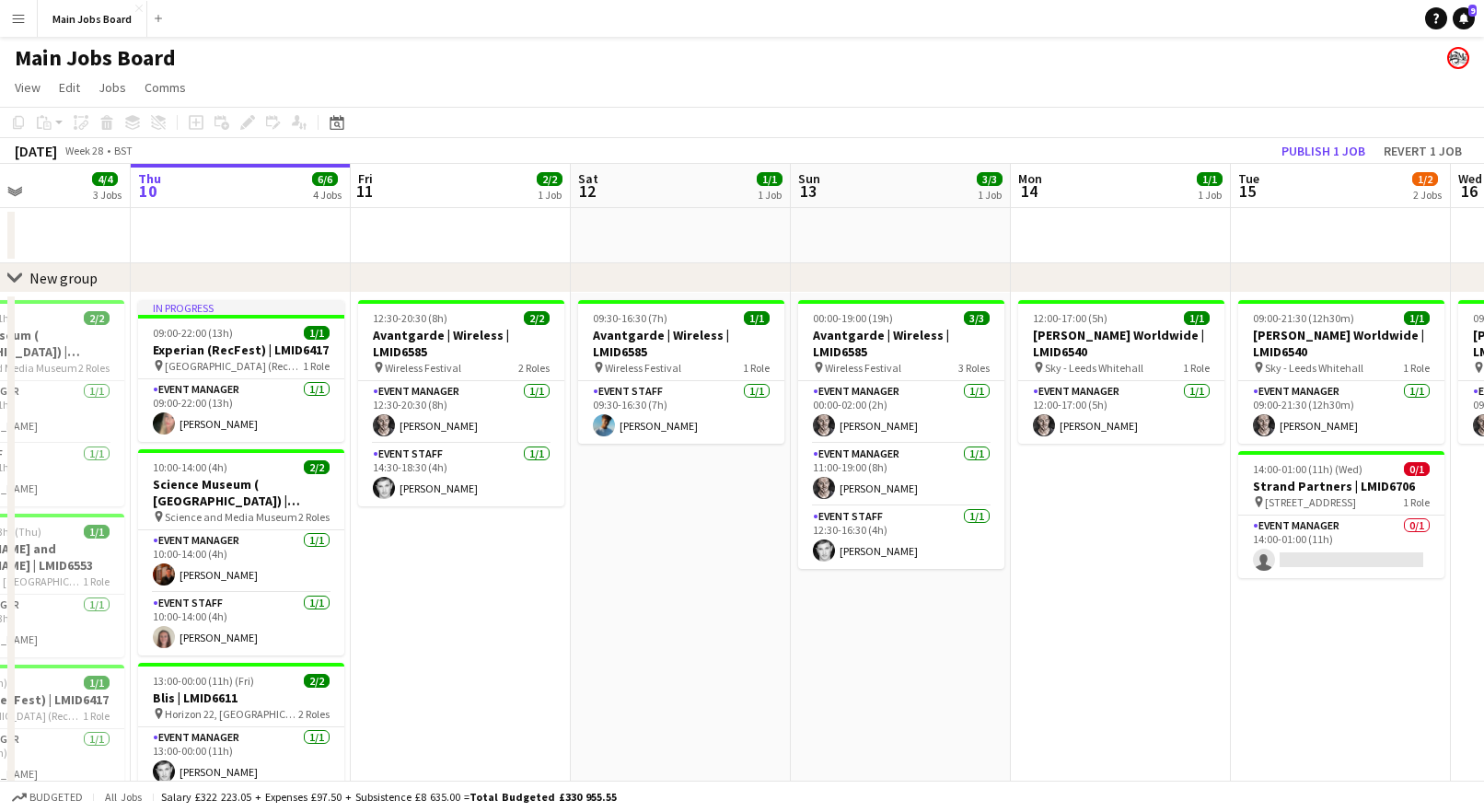 click on "Mon   7   3/3   2 Jobs   Tue   8   4/4   2 Jobs   Wed   9   4/4   3 Jobs   Thu   10   6/6   4 Jobs   Fri   11   2/2   1 Job   Sat   12   1/1   1 Job   Sun   13   3/3   1 Job   Mon   14   1/1   1 Job   Tue   15   1/2   2 Jobs   Wed   16   1/1   1 Job   Thu   17   5/5   3 Jobs   Fri   18      08:00-17:00 (9h)    2/2   Avantgarde | LMID6585
pin
Lytham Festival   2 Roles   Event Staff   [DATE]   08:00-17:00 (9h)
[PERSON_NAME]  Event Manager   [DATE]   11:00-16:00 (5h)
[PERSON_NAME]     13:00-18:00 (5h)    1/1   200 Aldergate | LMID6594
pin
[STREET_ADDRESS] Role   Event Manager   [DATE]   13:00-18:00 (5h)
[PERSON_NAME]     10:00-20:00 (10h)    2/2   Amazon | LMID6631
pin
Amazon Corporate Office   2 Roles   Event Manager   [DATE]   10:00-20:00 (10h)
[PERSON_NAME]  Event Staff   [DATE]   10:00-20:00 (10h)
[PERSON_NAME]     16:00-01:30 (9h30m) (Wed)   2/2   200 Aldergate | LMID6594
pin" at bounding box center [742, 613] 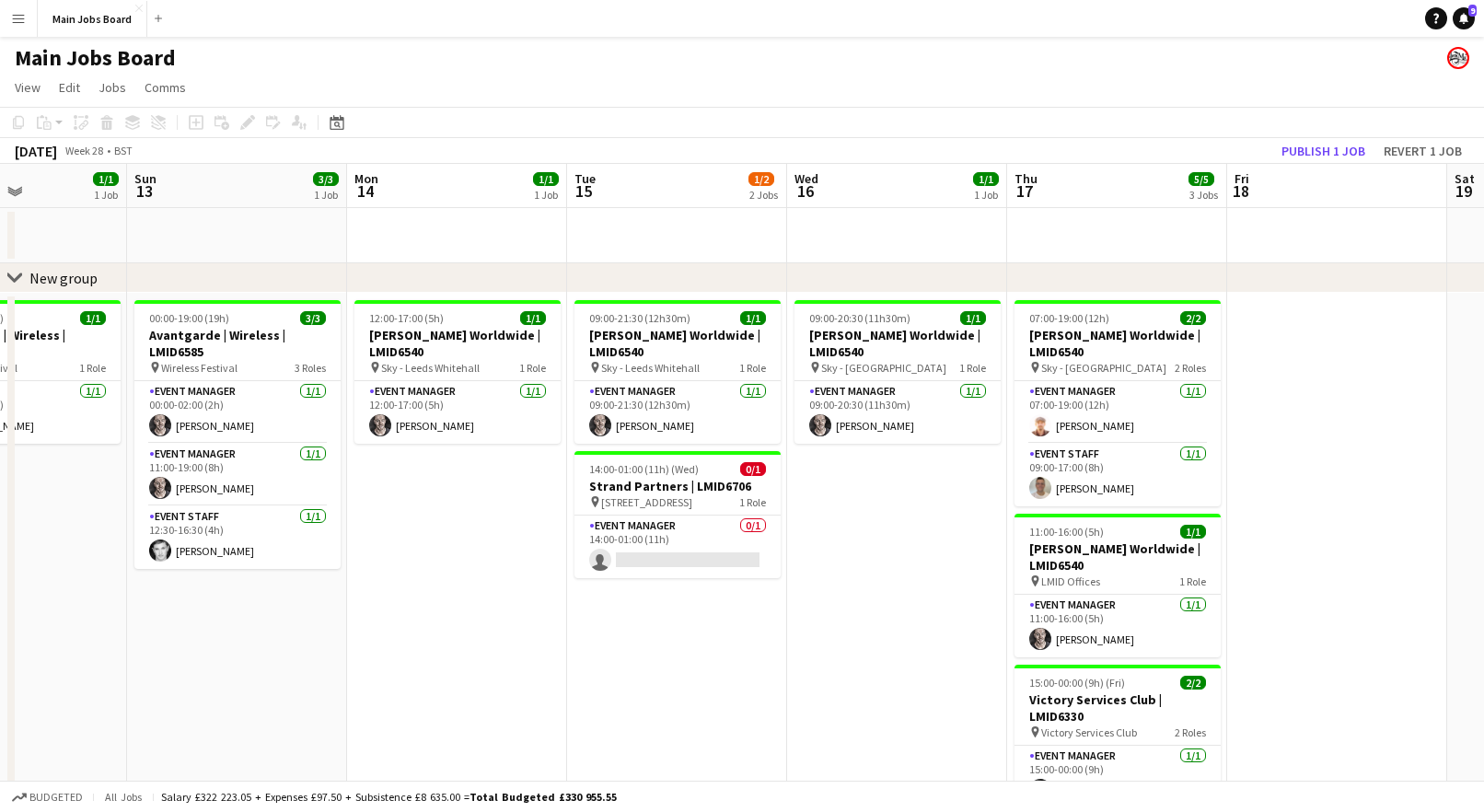 drag, startPoint x: 941, startPoint y: 608, endPoint x: 795, endPoint y: 604, distance: 146.05478 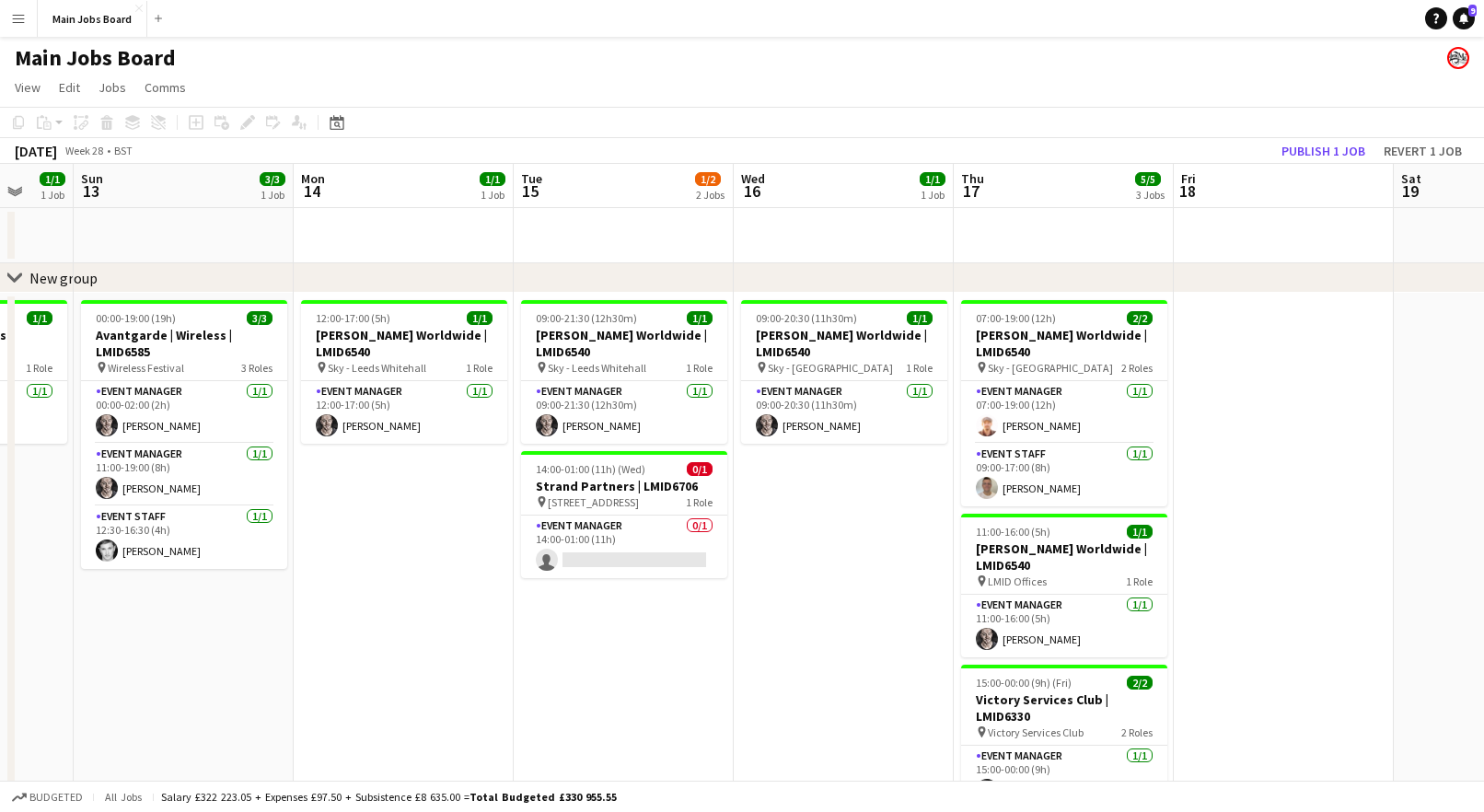 scroll, scrollTop: 81, scrollLeft: 0, axis: vertical 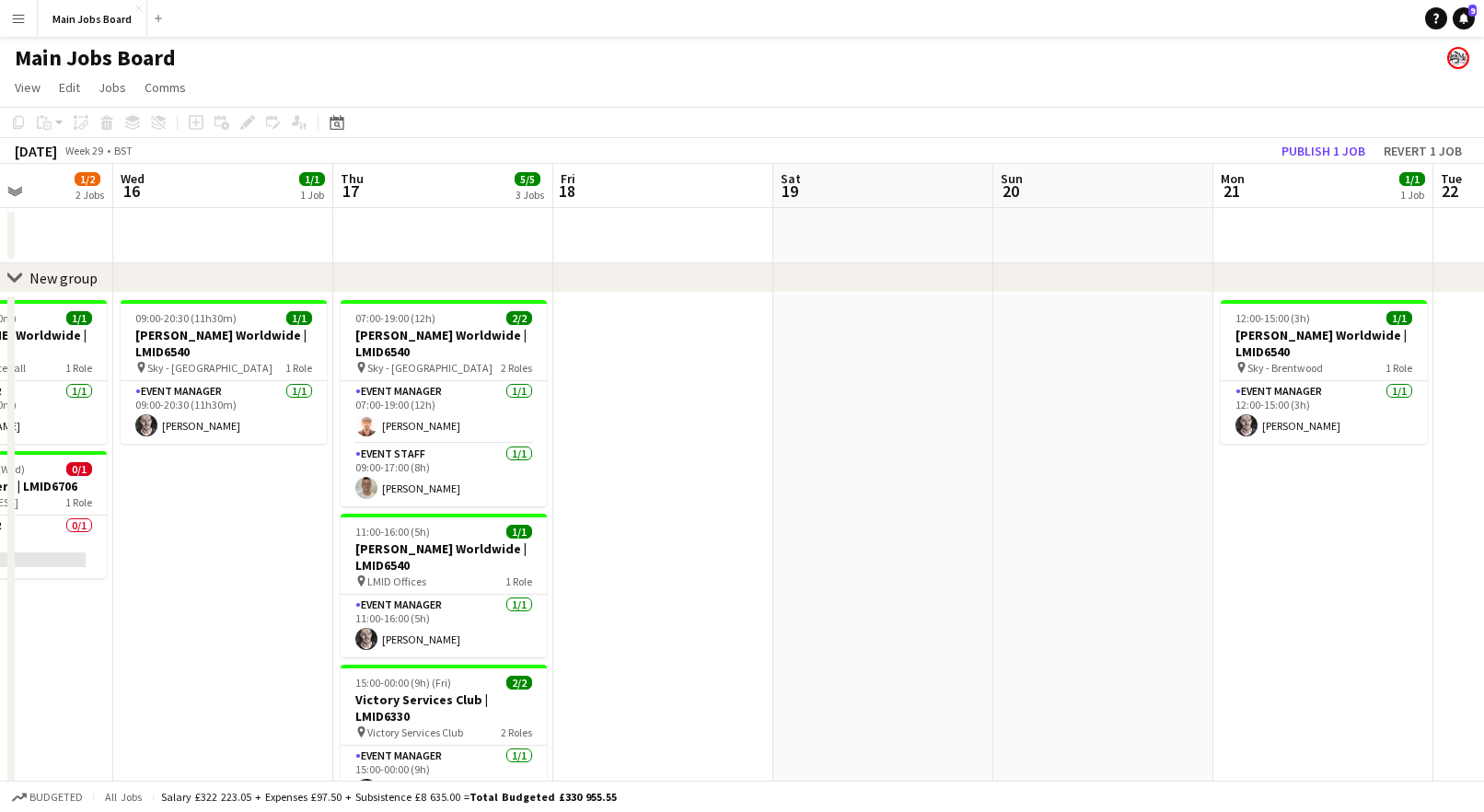 drag, startPoint x: 1197, startPoint y: 580, endPoint x: 475, endPoint y: 539, distance: 723.1632 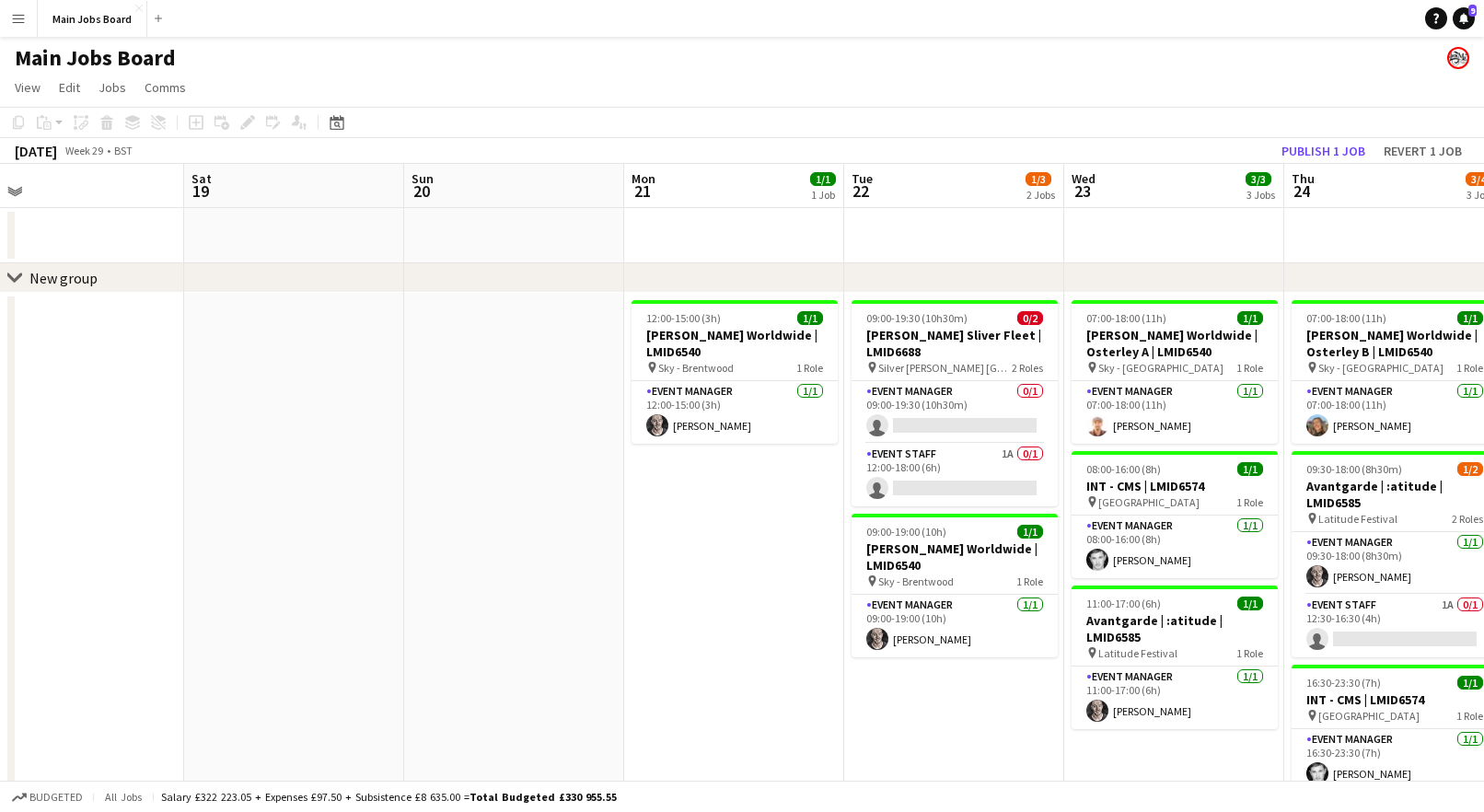 drag, startPoint x: 956, startPoint y: 547, endPoint x: 468, endPoint y: 505, distance: 489.804 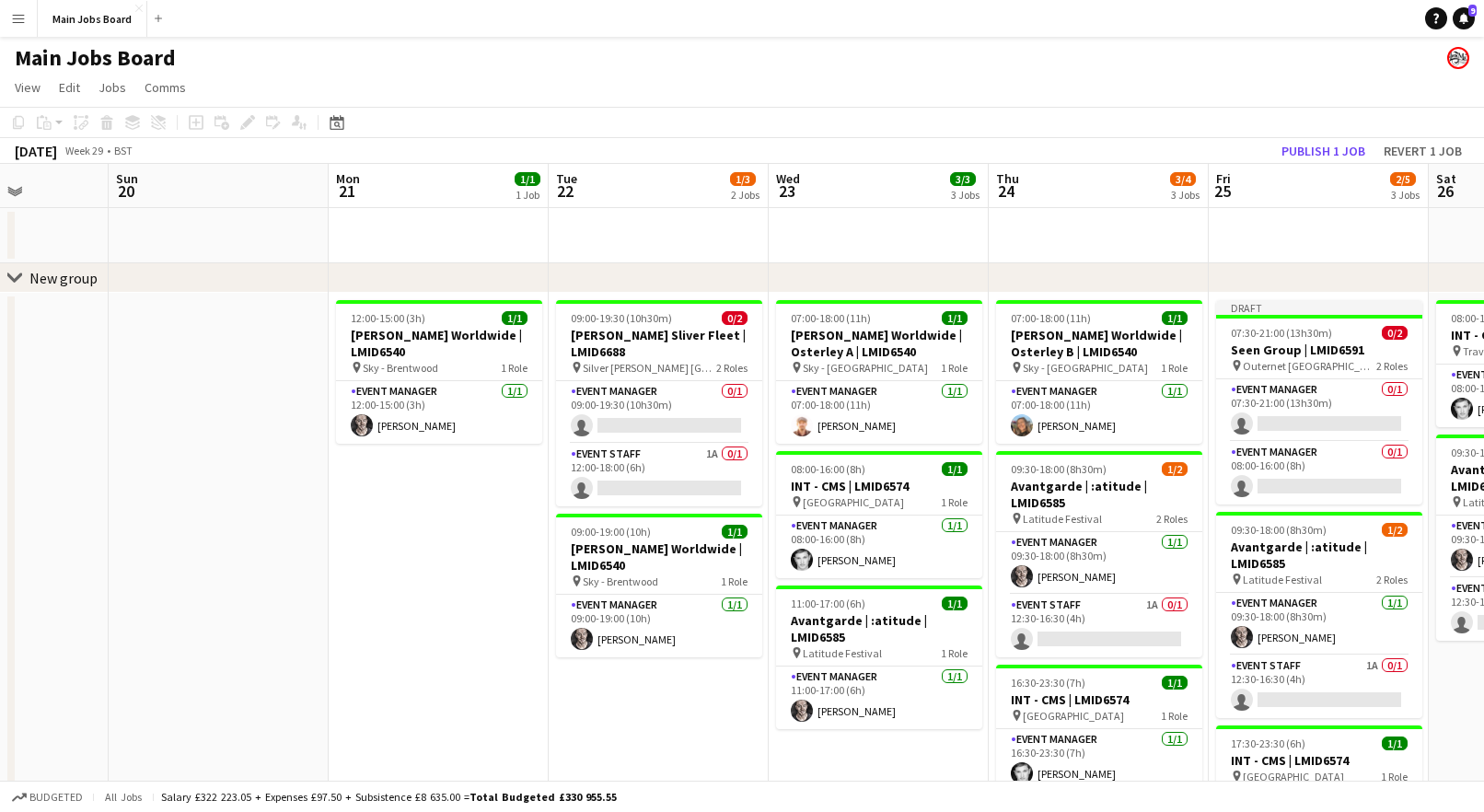 drag, startPoint x: 1003, startPoint y: 586, endPoint x: 643, endPoint y: 561, distance: 360.86701 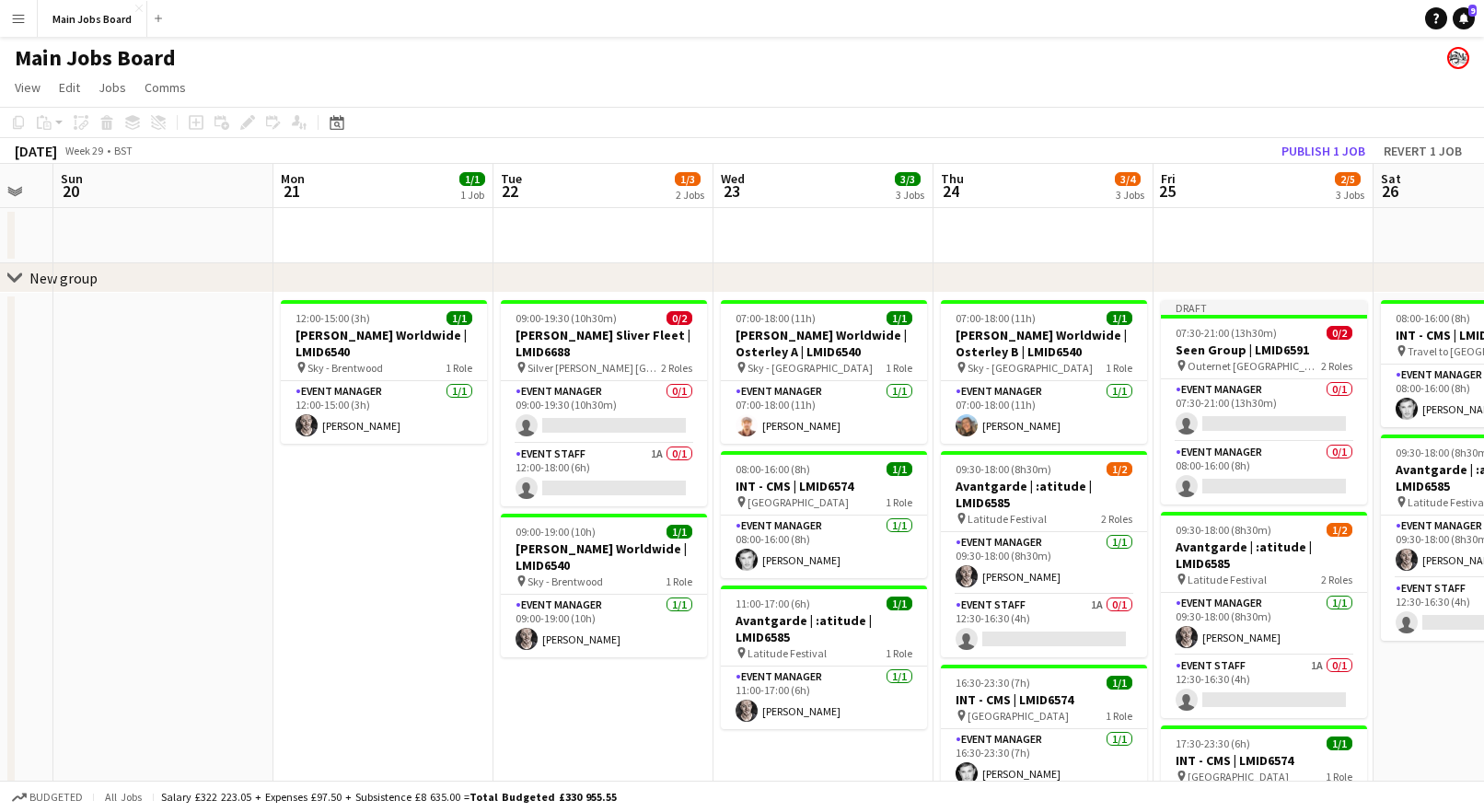 scroll, scrollTop: 0, scrollLeft: 697, axis: horizontal 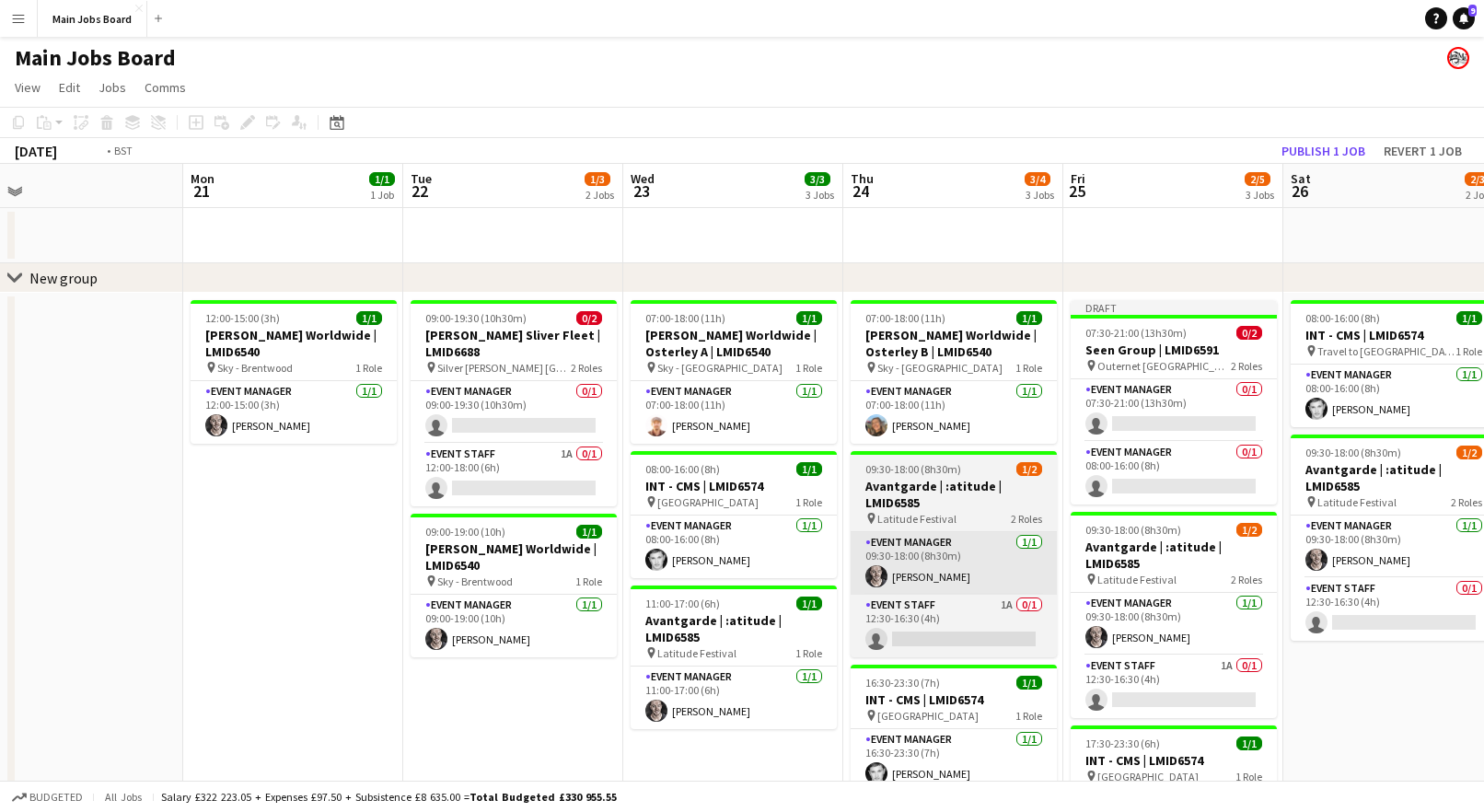 drag, startPoint x: 1017, startPoint y: 574, endPoint x: 709, endPoint y: 551, distance: 308.85757 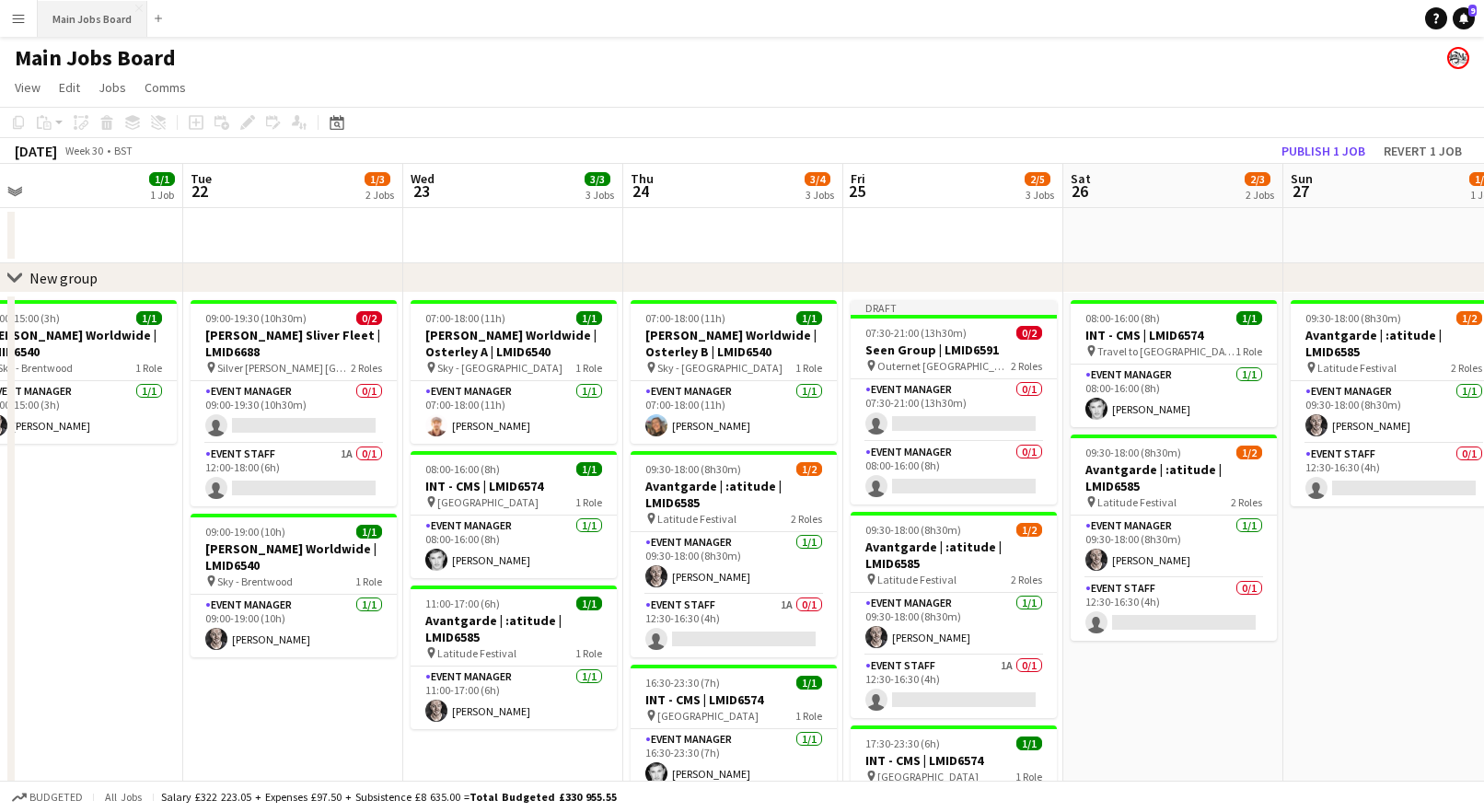 click on "Main Jobs Board
Close" at bounding box center [92, 18] 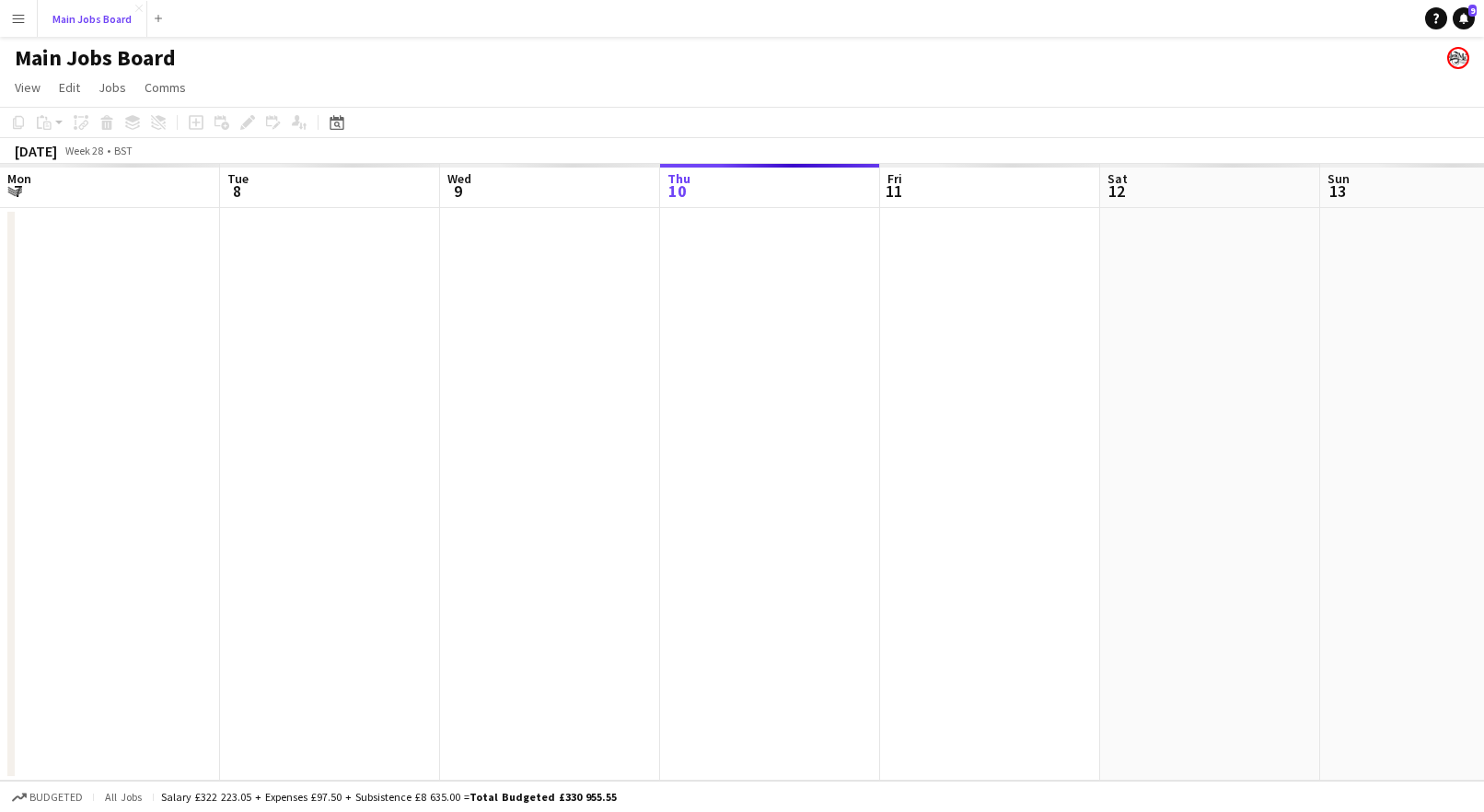 scroll, scrollTop: 0, scrollLeft: 440, axis: horizontal 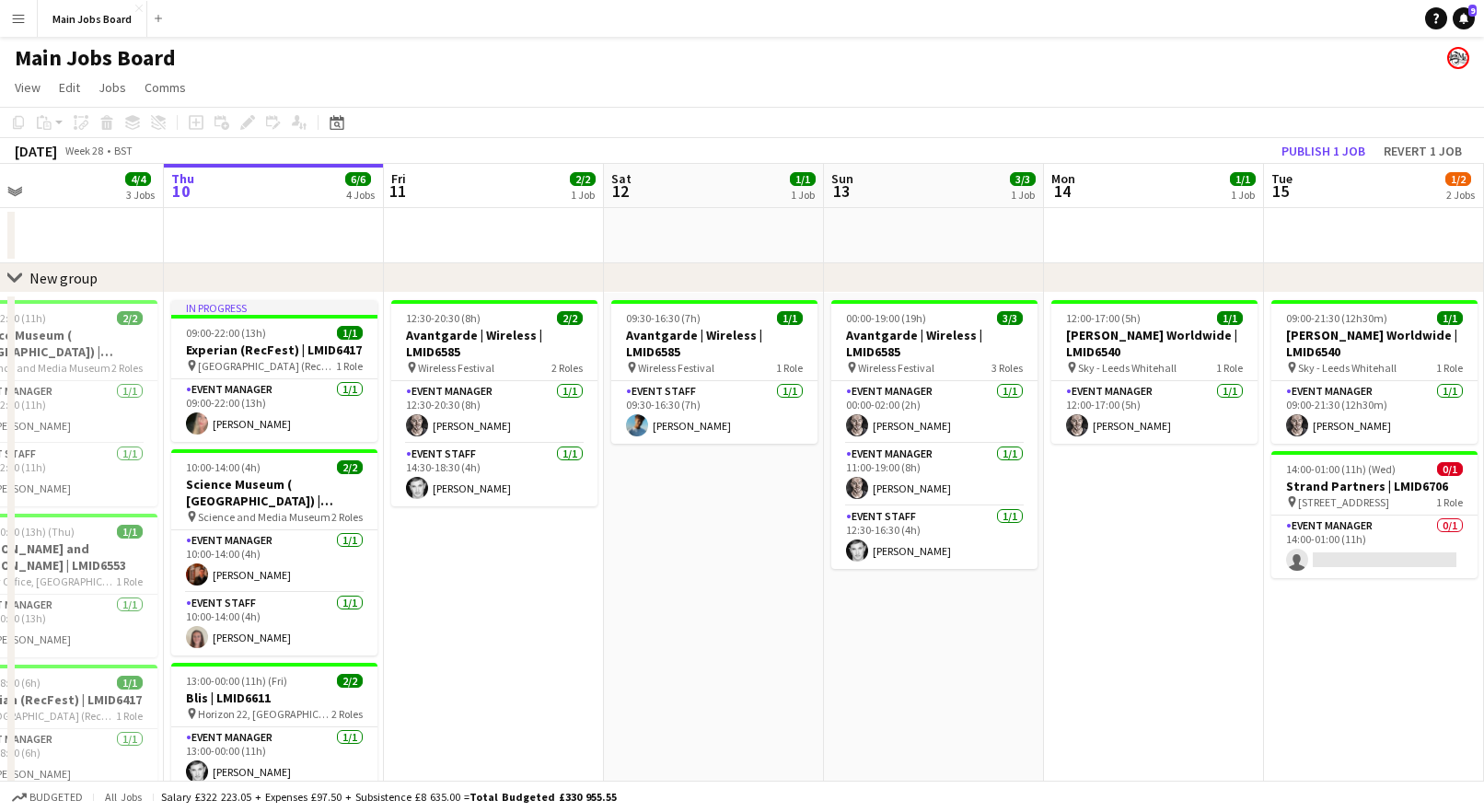 drag, startPoint x: 759, startPoint y: 560, endPoint x: 499, endPoint y: 560, distance: 260 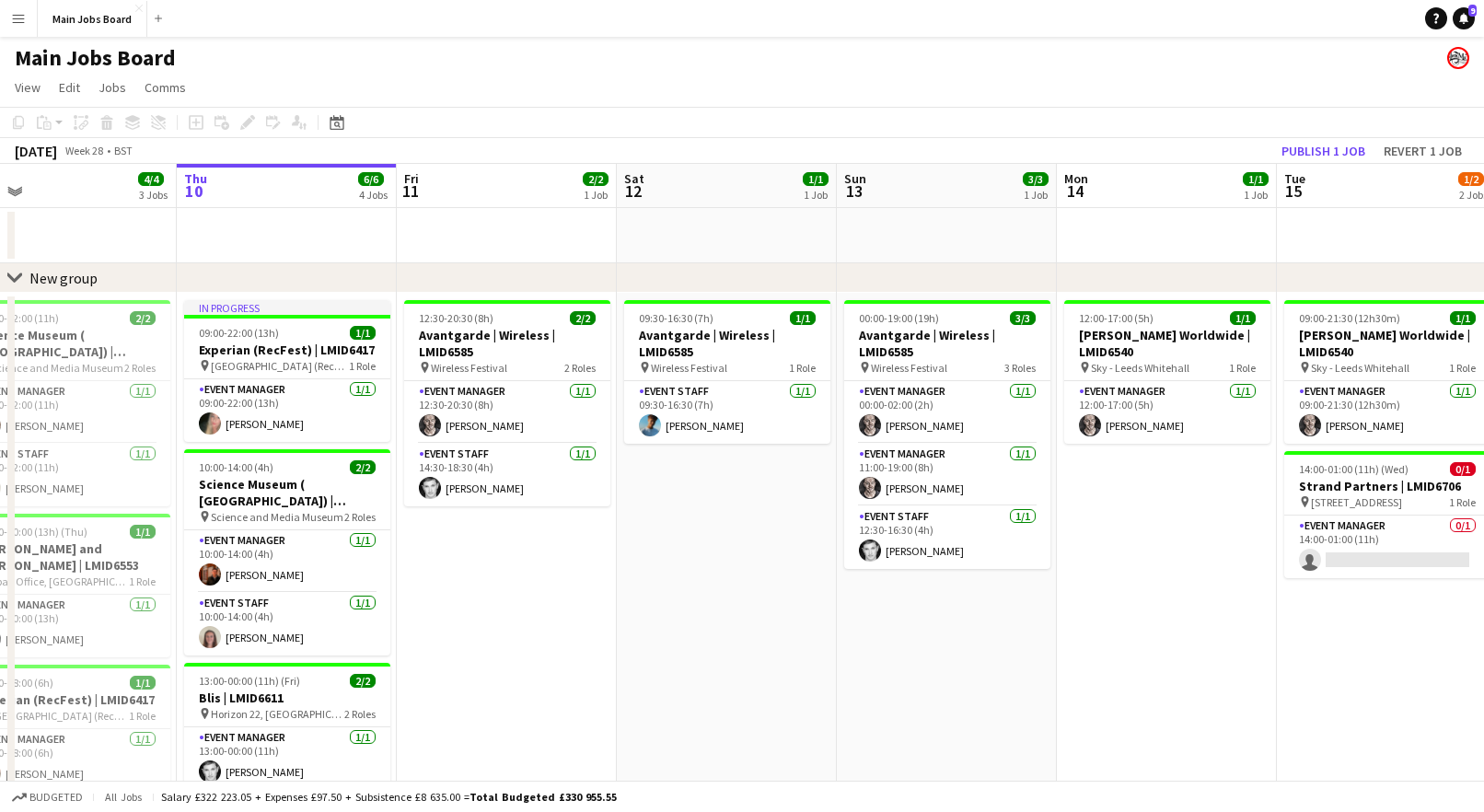 drag, startPoint x: 470, startPoint y: 569, endPoint x: 708, endPoint y: 569, distance: 238 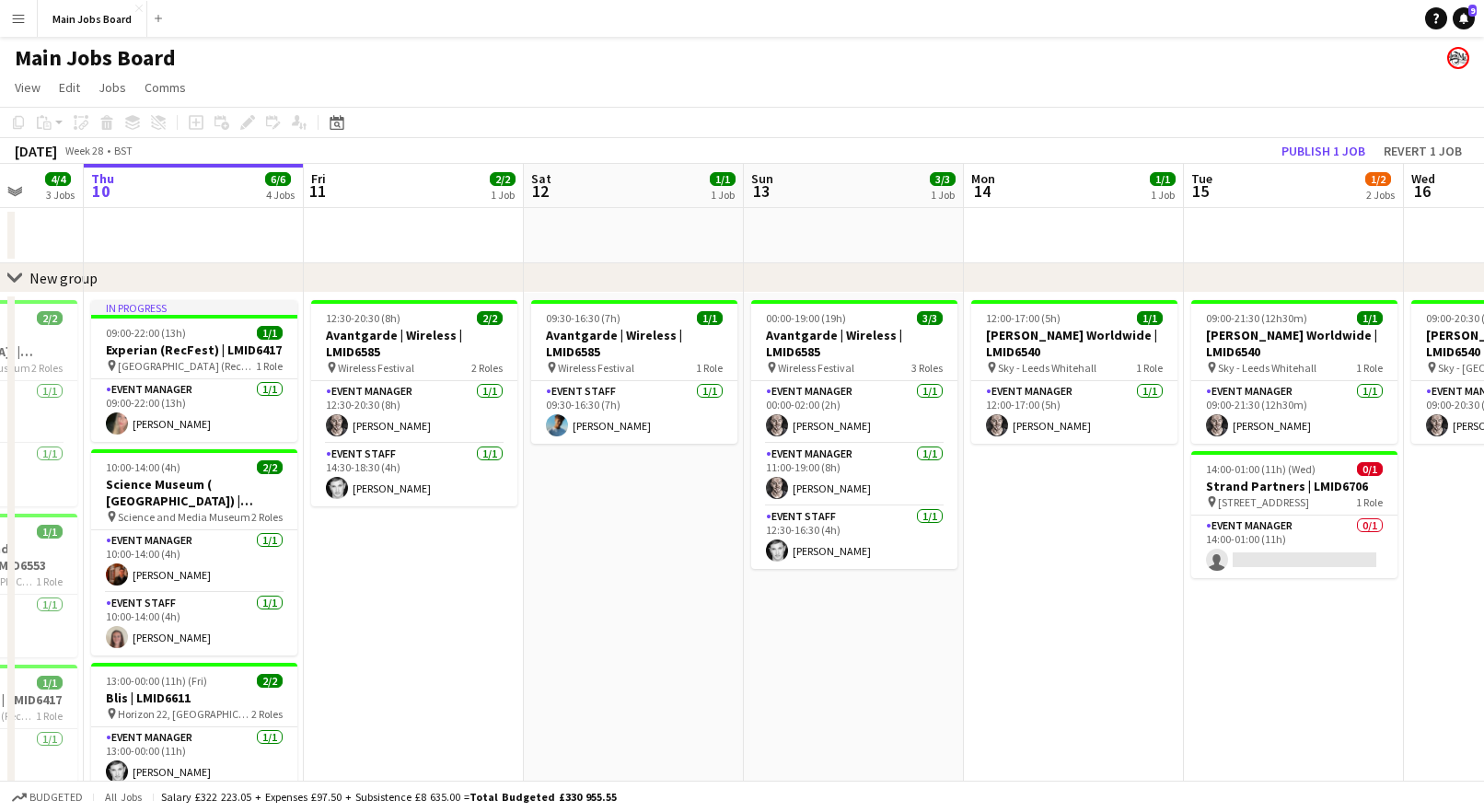 drag, startPoint x: 537, startPoint y: 605, endPoint x: 661, endPoint y: 605, distance: 124 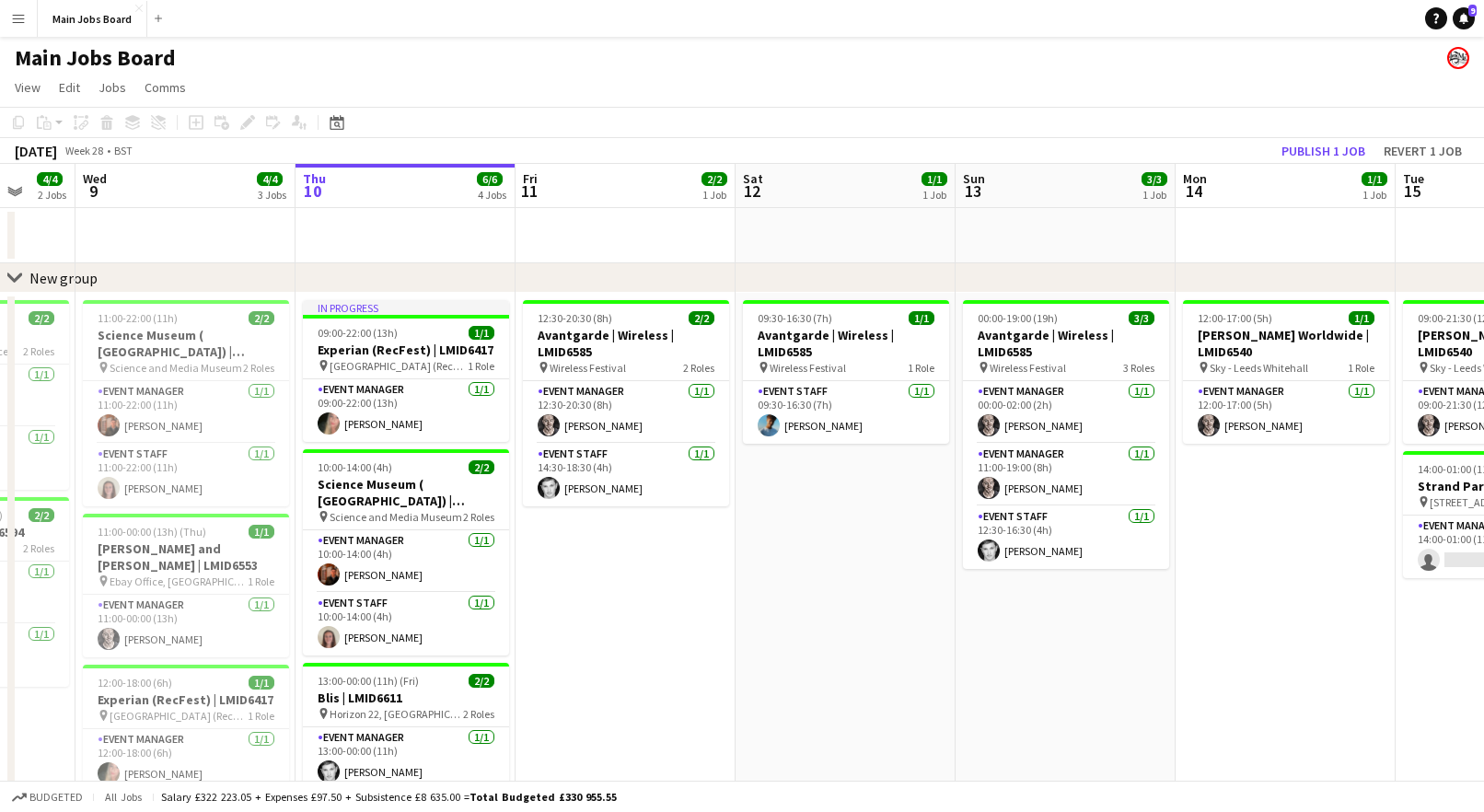drag, startPoint x: 785, startPoint y: 609, endPoint x: 498, endPoint y: 605, distance: 287.02787 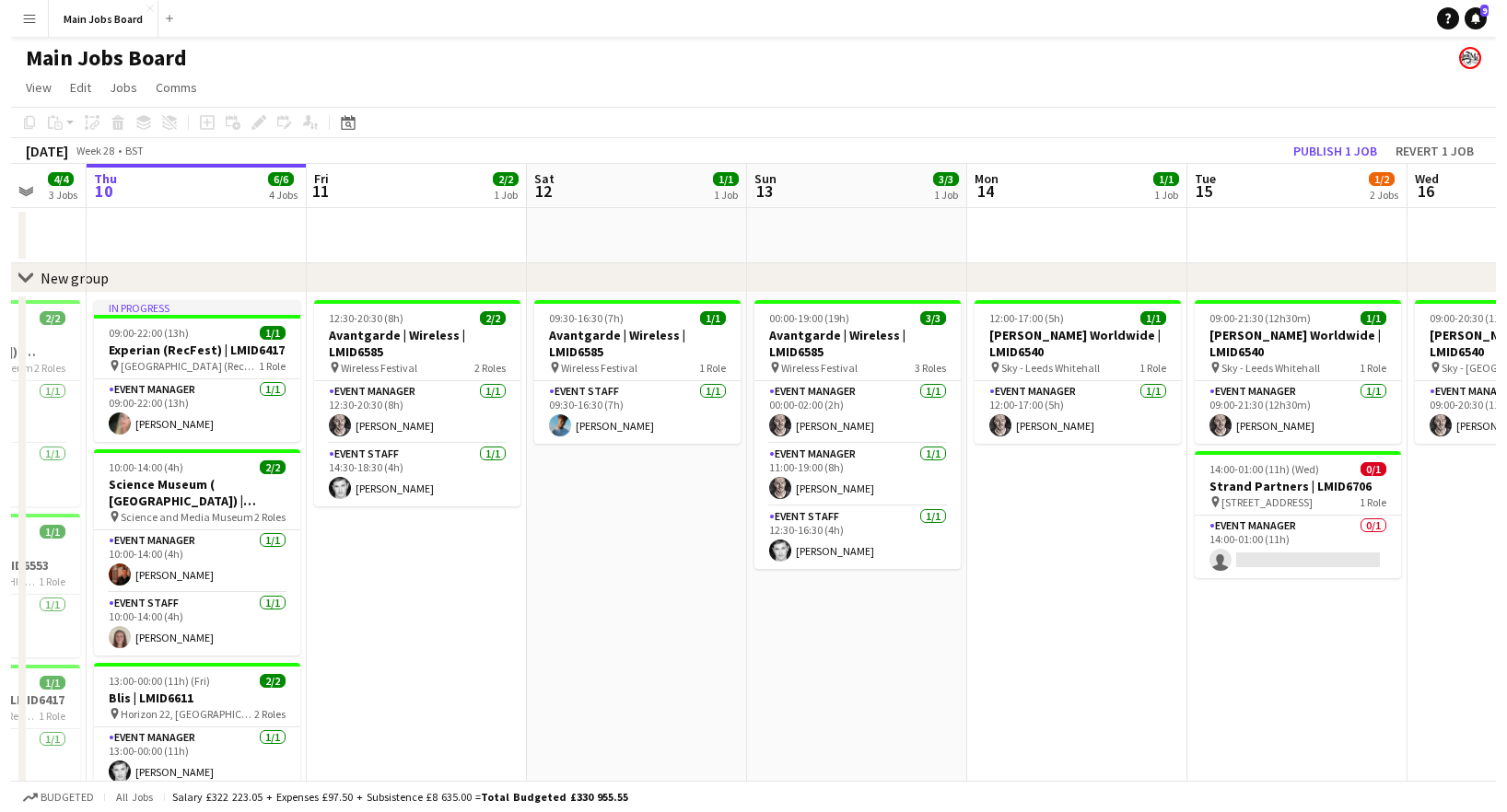 scroll, scrollTop: 0, scrollLeft: 619, axis: horizontal 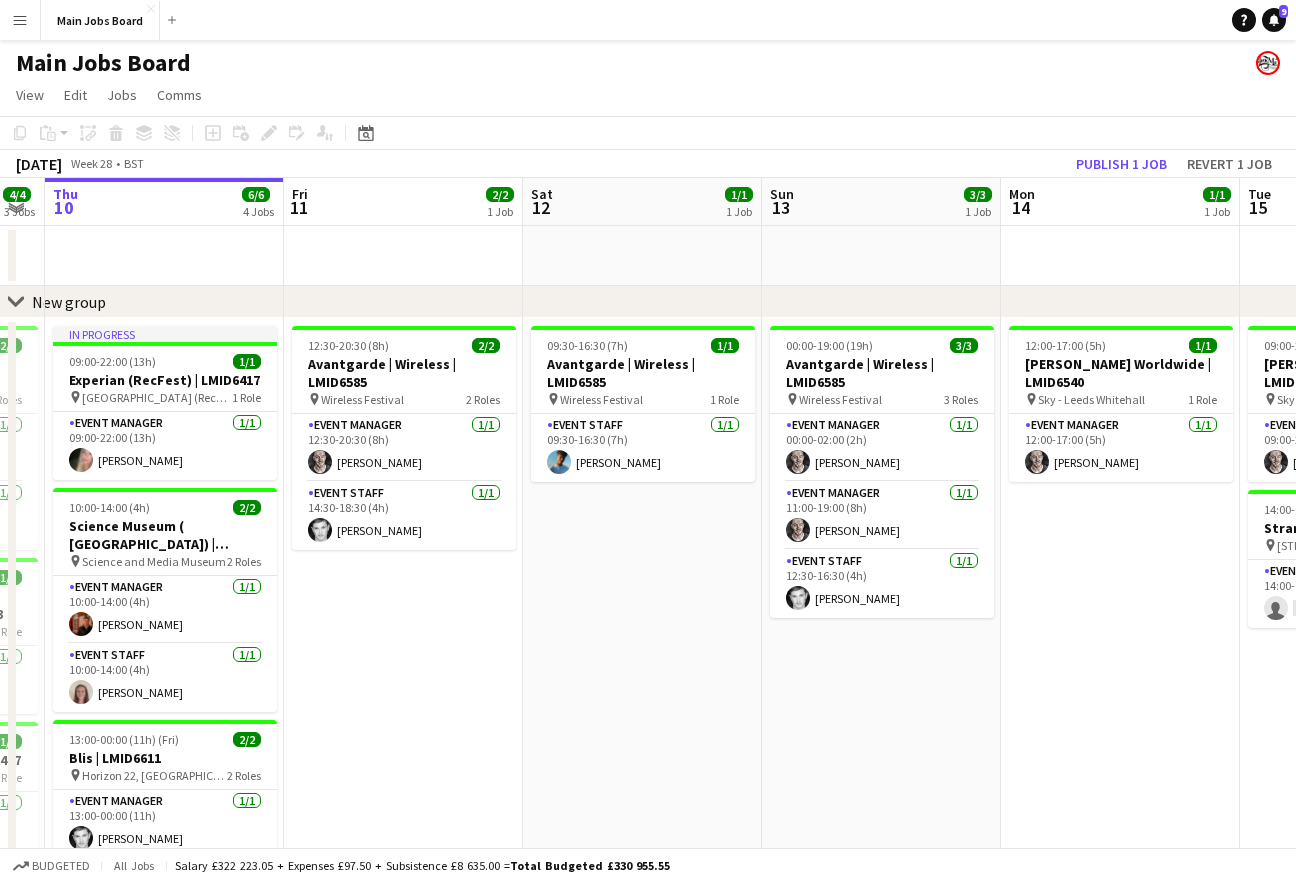 click on "09:30-16:30 (7h)    1/1   Avantgarde | Wireless | LMID6585
pin
Wireless Festival    1 Role   Event Staff   [DATE]   09:30-16:30 (7h)
[PERSON_NAME]" at bounding box center (642, 736) 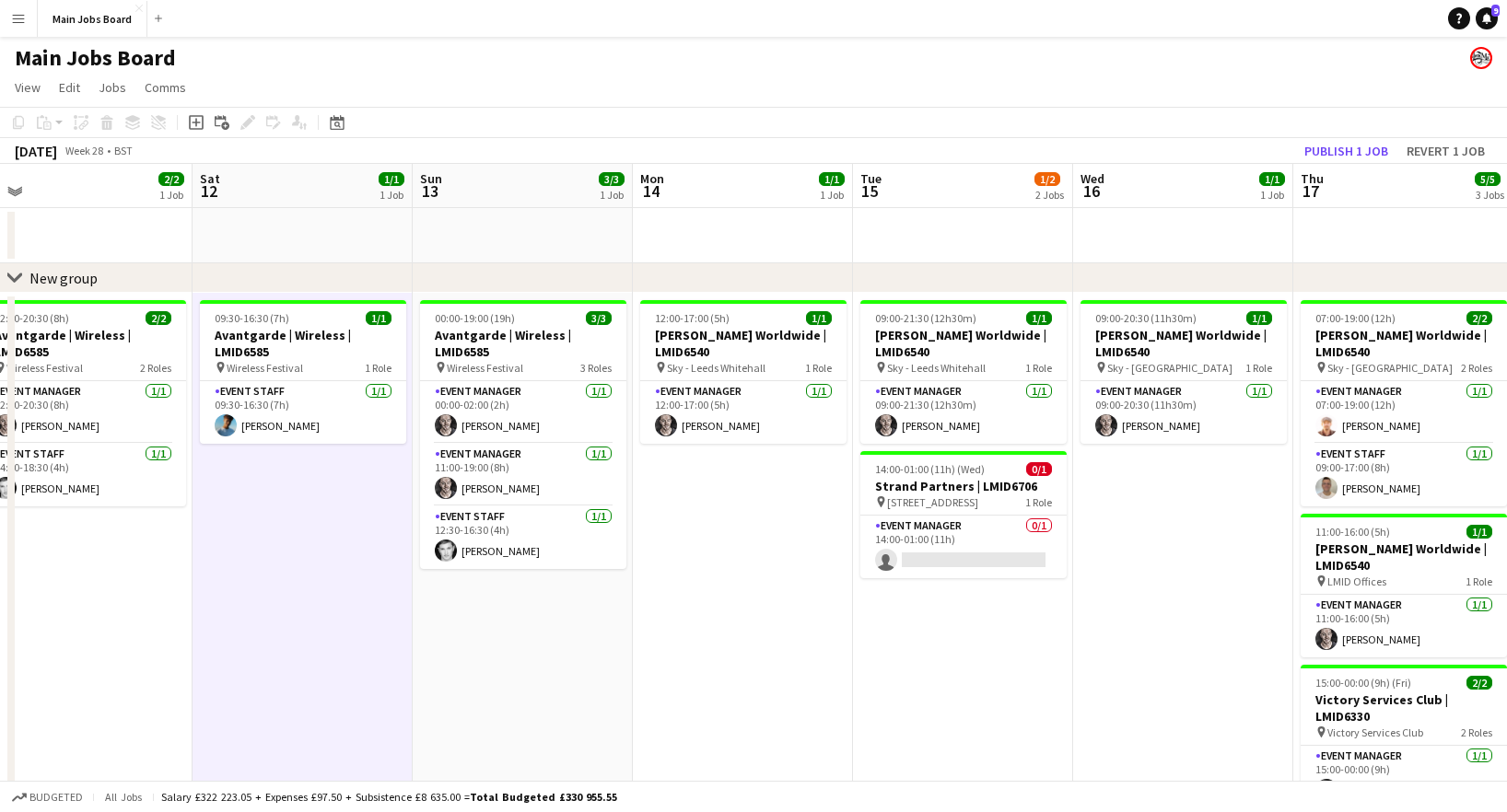 drag, startPoint x: 1153, startPoint y: 625, endPoint x: 831, endPoint y: 618, distance: 322.07608 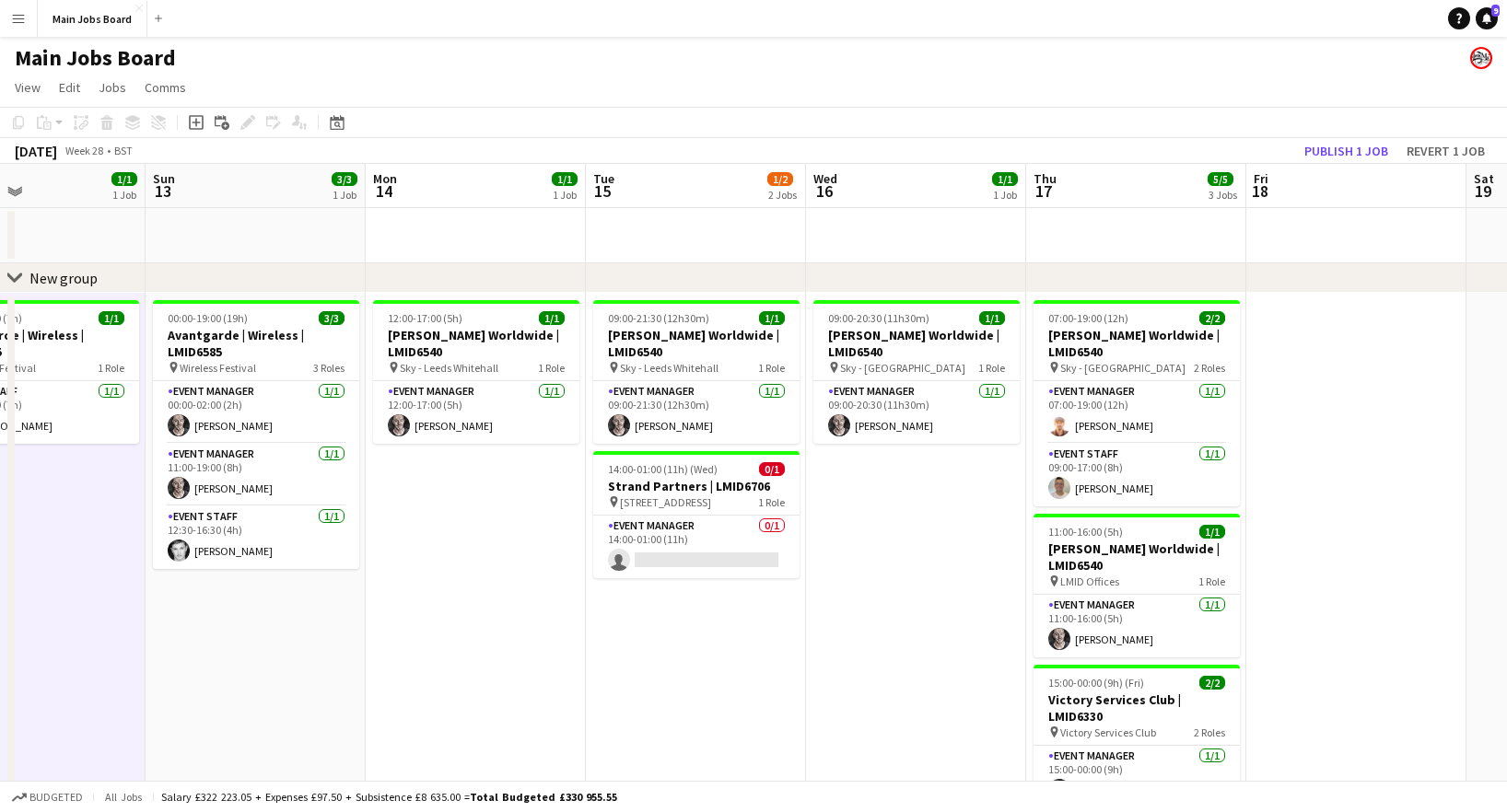 scroll, scrollTop: 0, scrollLeft: 613, axis: horizontal 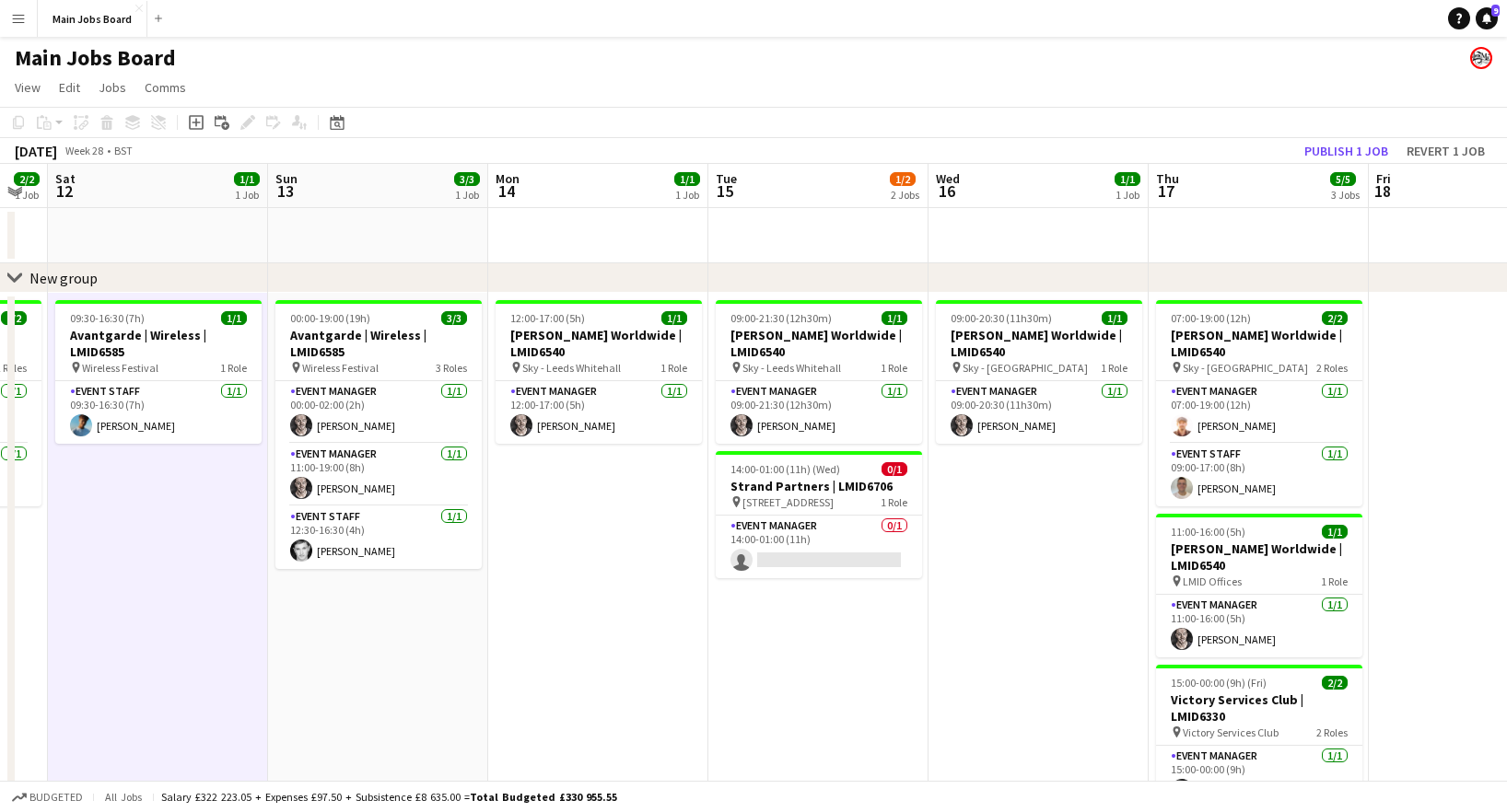 drag, startPoint x: 1236, startPoint y: 632, endPoint x: 905, endPoint y: 624, distance: 331.0967 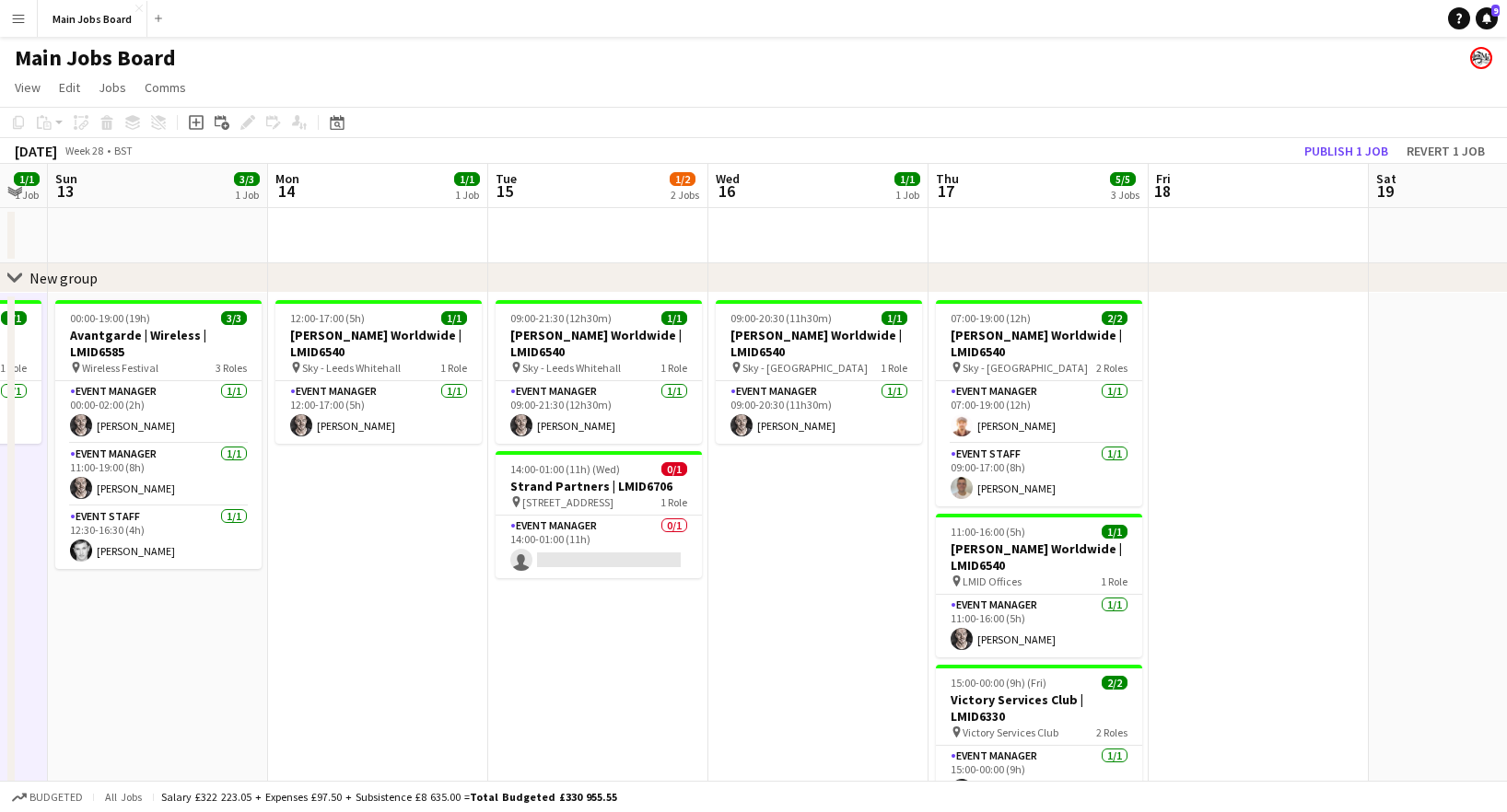 scroll, scrollTop: 122, scrollLeft: 0, axis: vertical 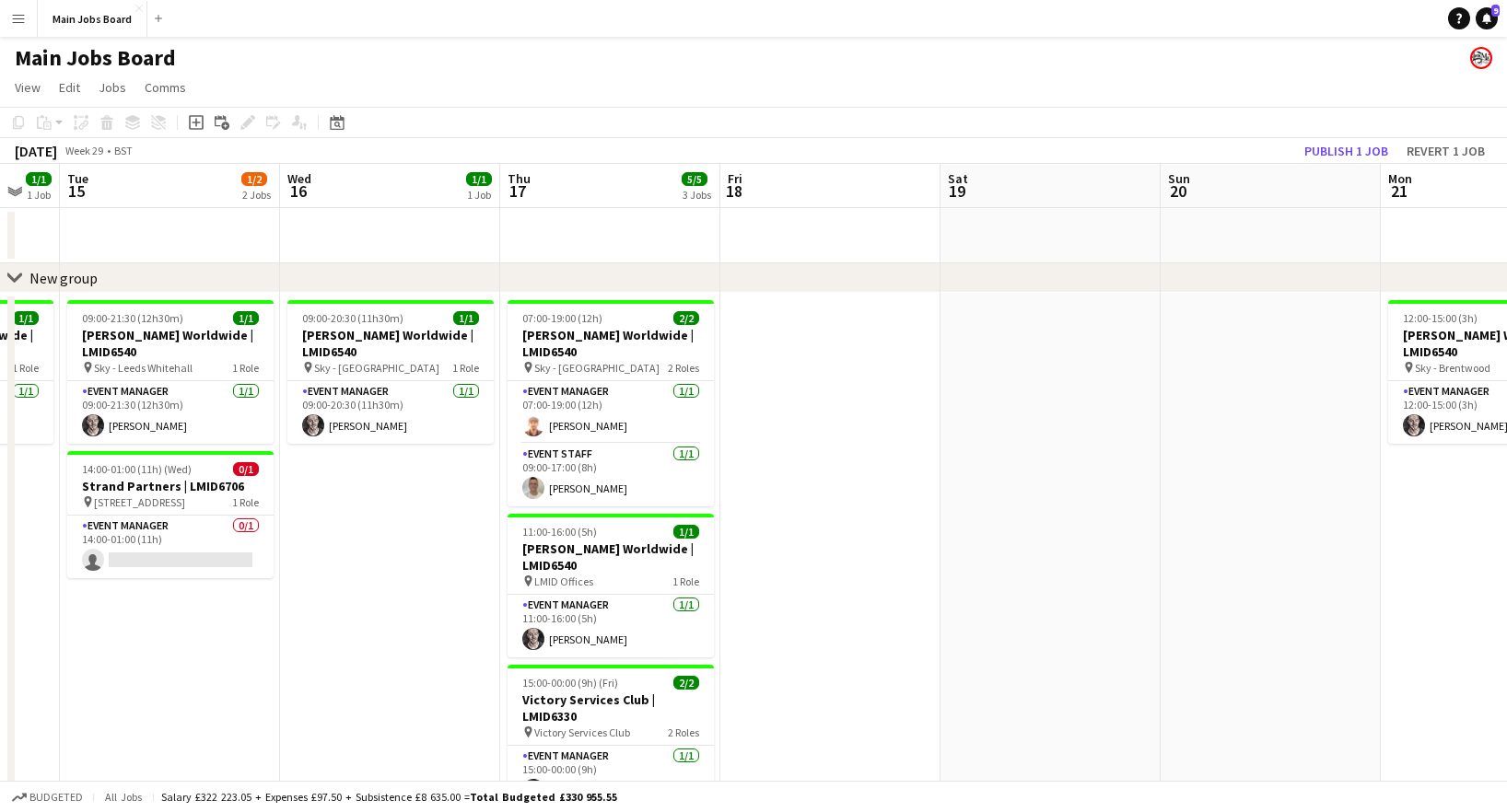 drag, startPoint x: 1288, startPoint y: 404, endPoint x: 806, endPoint y: 404, distance: 482 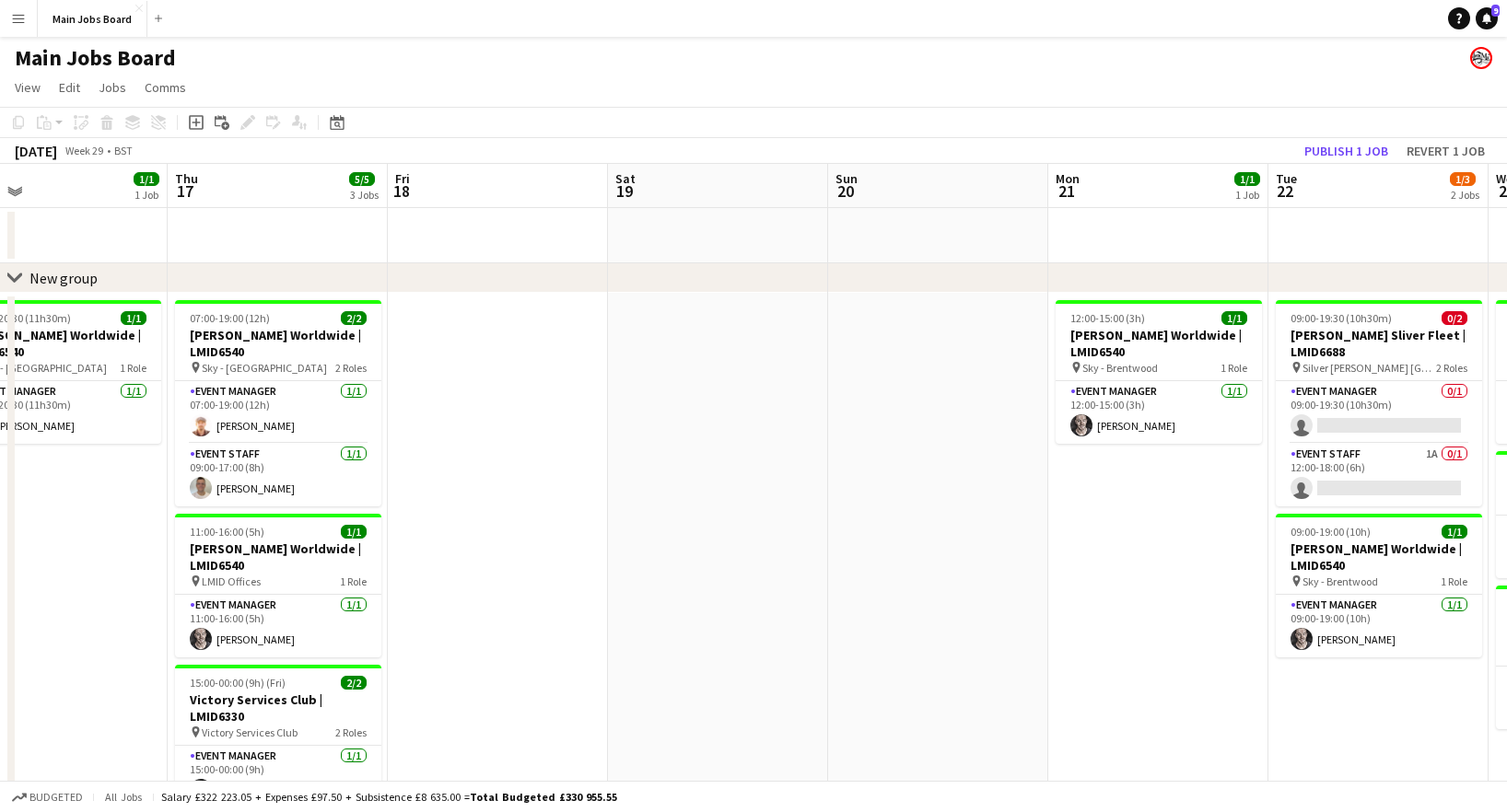 drag, startPoint x: 1165, startPoint y: 406, endPoint x: 863, endPoint y: 406, distance: 302 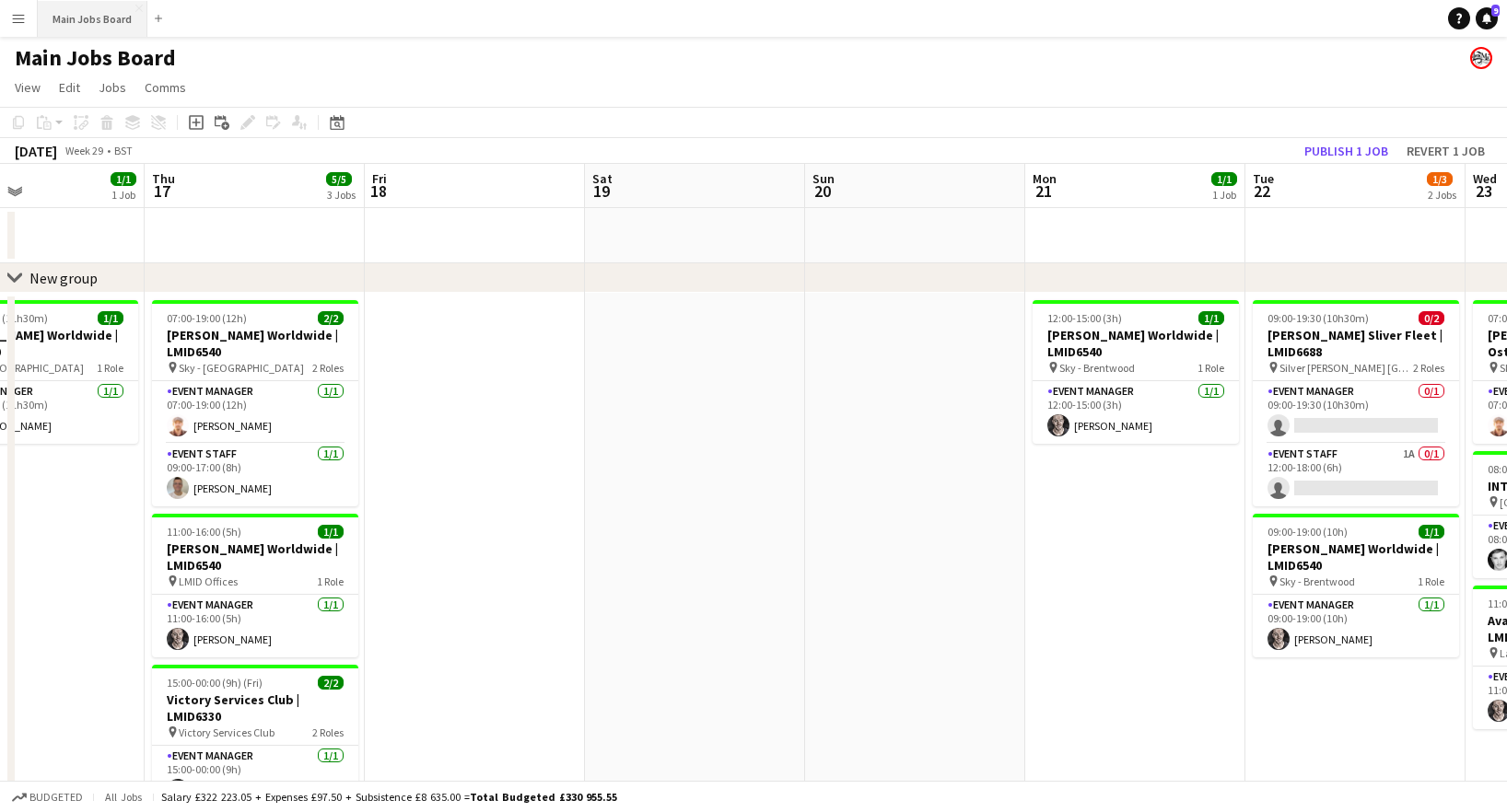 click on "Main Jobs Board
Close" at bounding box center [92, 18] 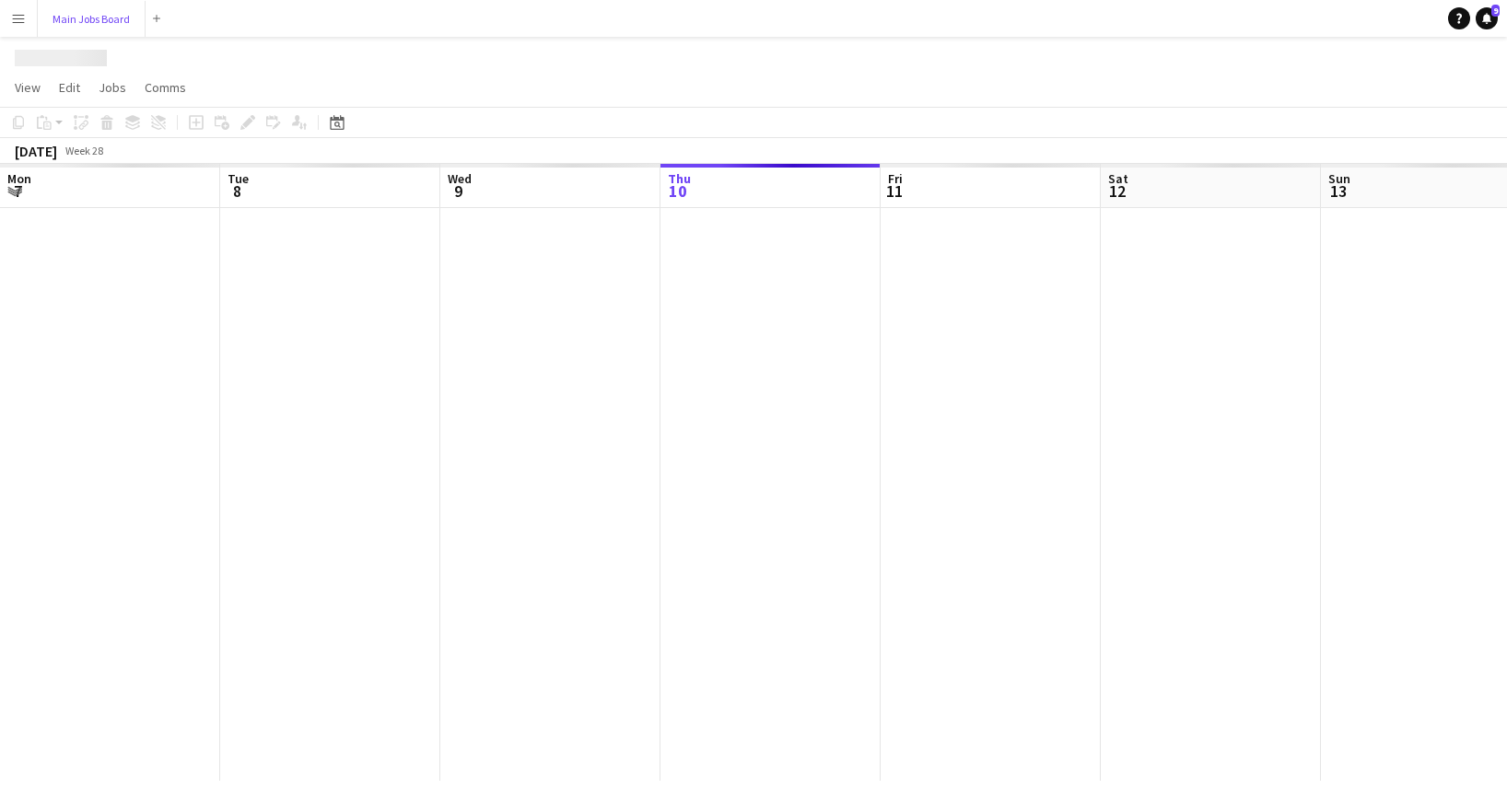 scroll, scrollTop: 0, scrollLeft: 440, axis: horizontal 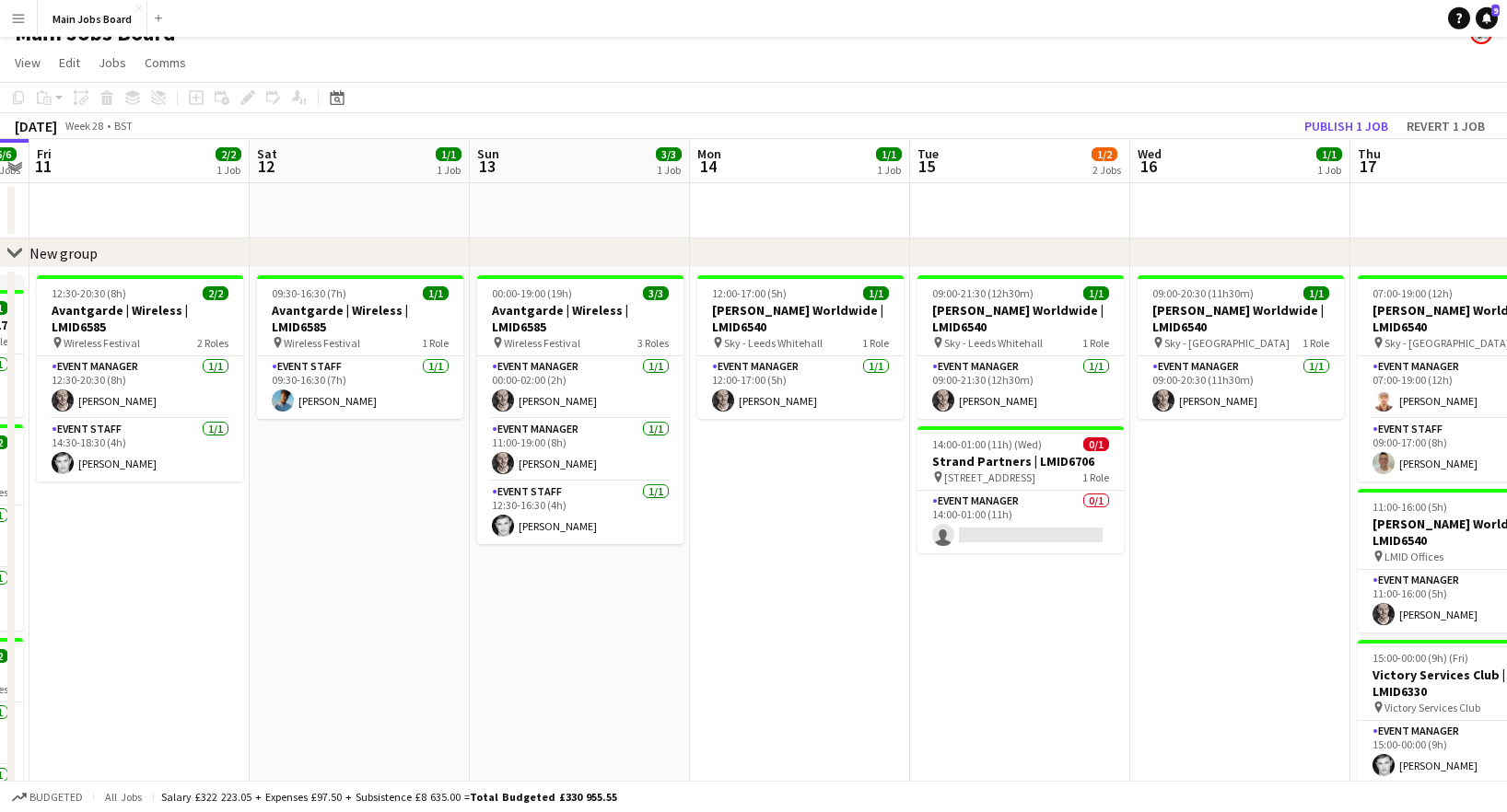 drag, startPoint x: 1152, startPoint y: 658, endPoint x: 440, endPoint y: 632, distance: 712.4746 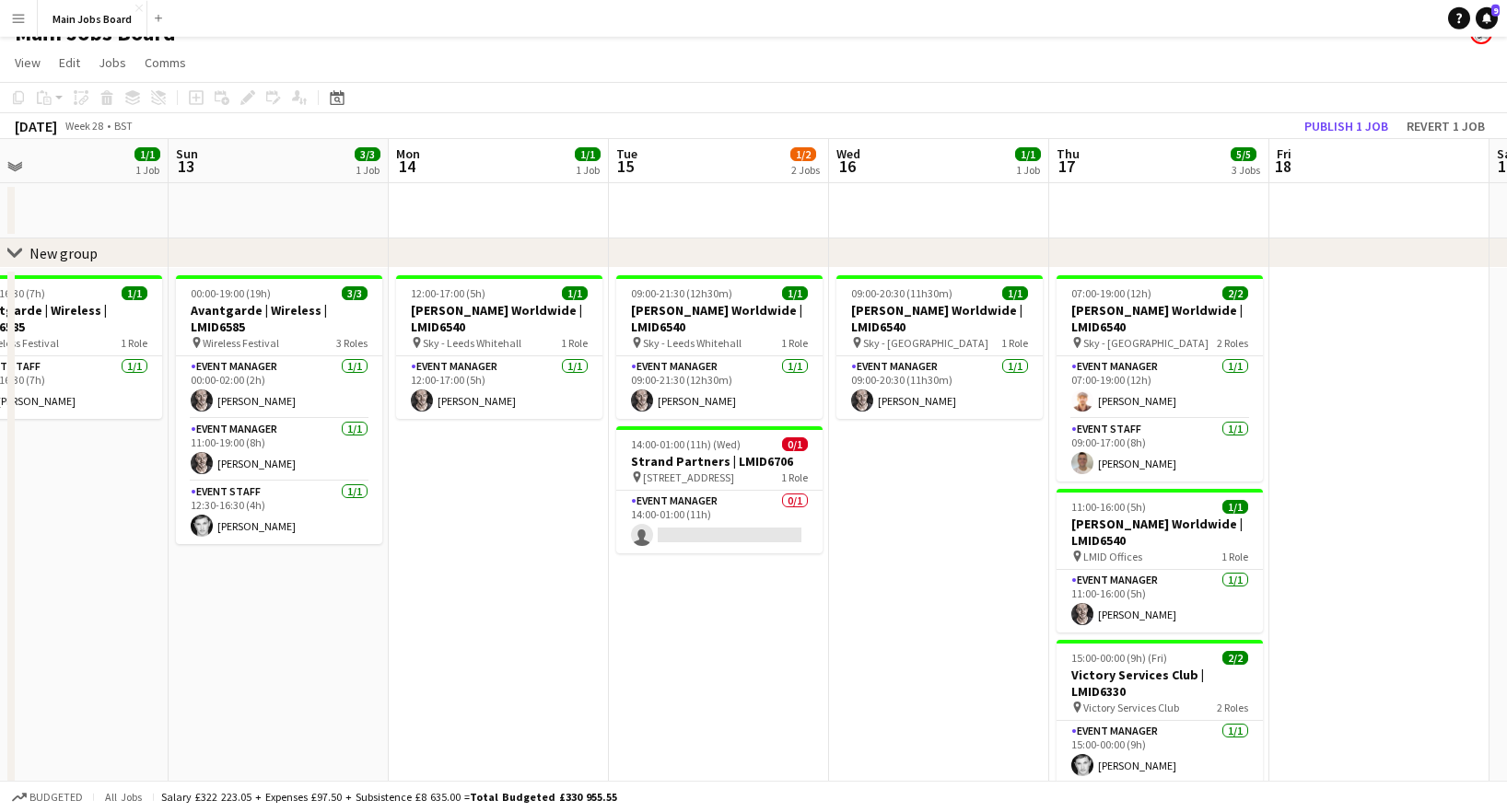 click on "09:00-21:30 (12h30m)    1/1   [PERSON_NAME] Worldwide | LMID6540
pin
Sky - Leeds Whitehall   1 Role   Event Manager   [DATE]   09:00-21:30 (12h30m)
[PERSON_NAME]     14:00-01:00 (11h) (Wed)   0/1    Strand Partners | LMID6706
pin
[STREET_ADDRESS] Role   Event Manager   0/1   14:00-01:00 (11h)
single-neutral-actions" at bounding box center [718, 653] 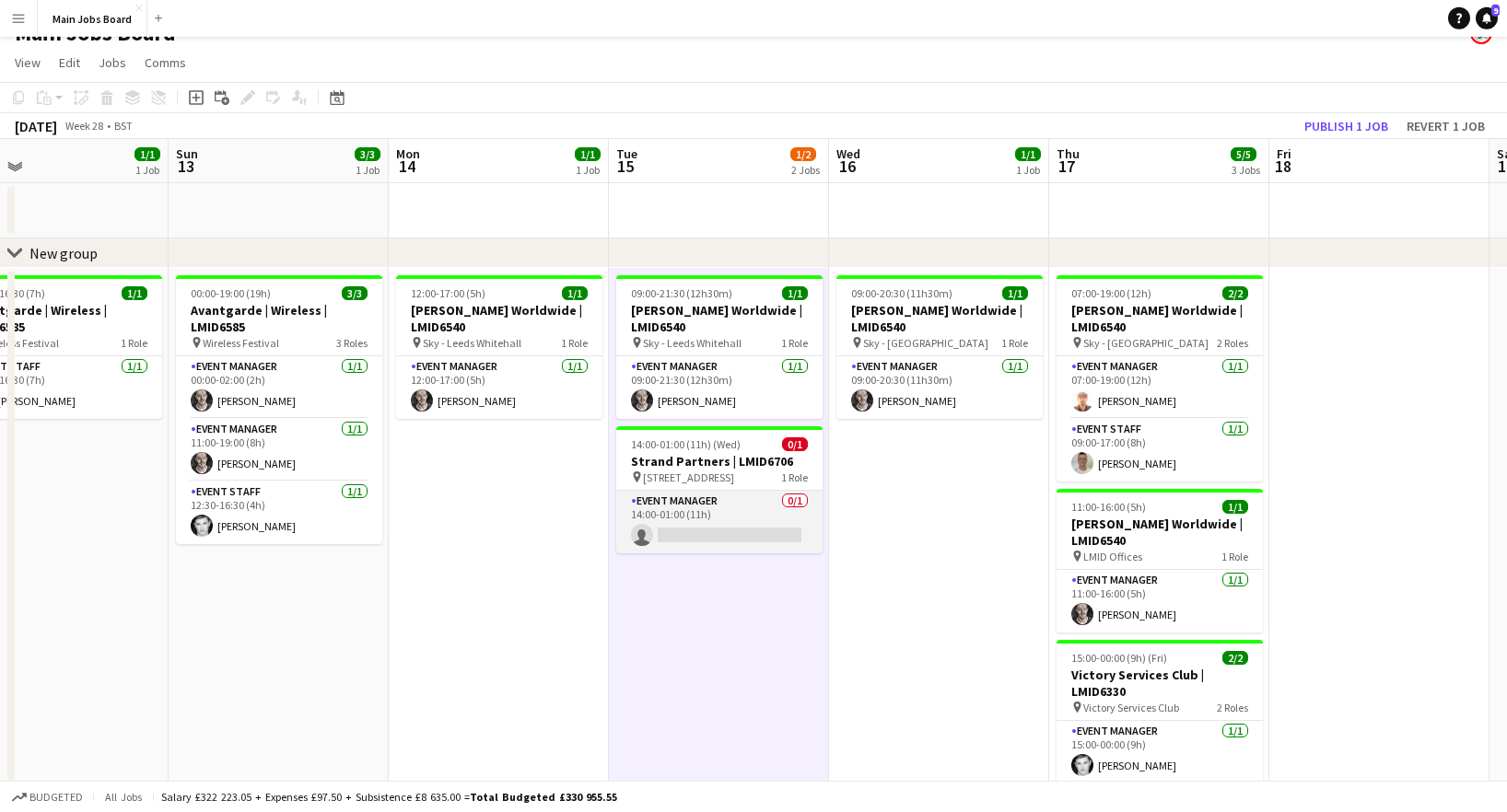 click on "Event Manager   0/1   14:00-01:00 (11h)
single-neutral-actions" at bounding box center (719, 522) 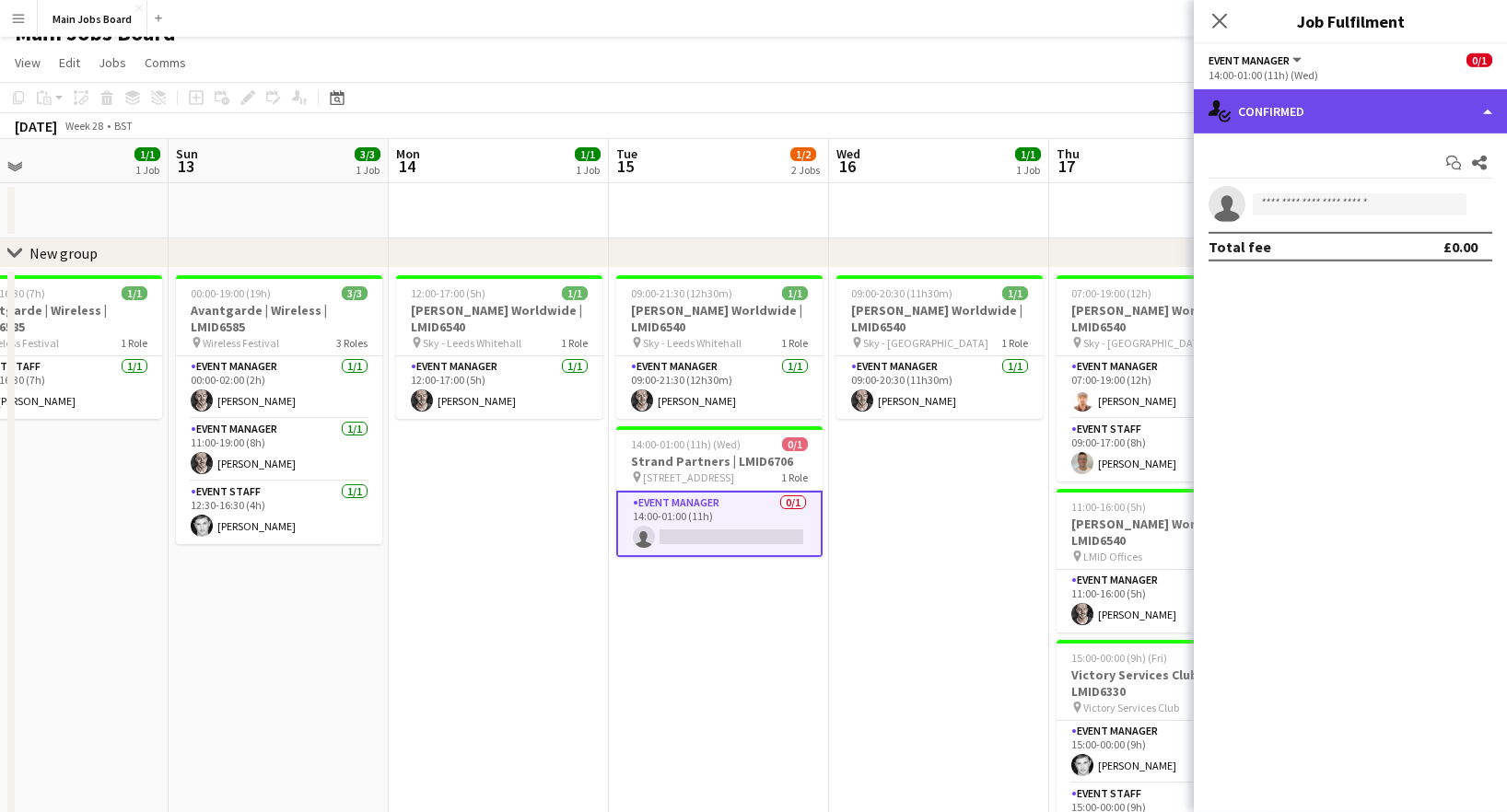 click on "single-neutral-actions-check-2
Confirmed" 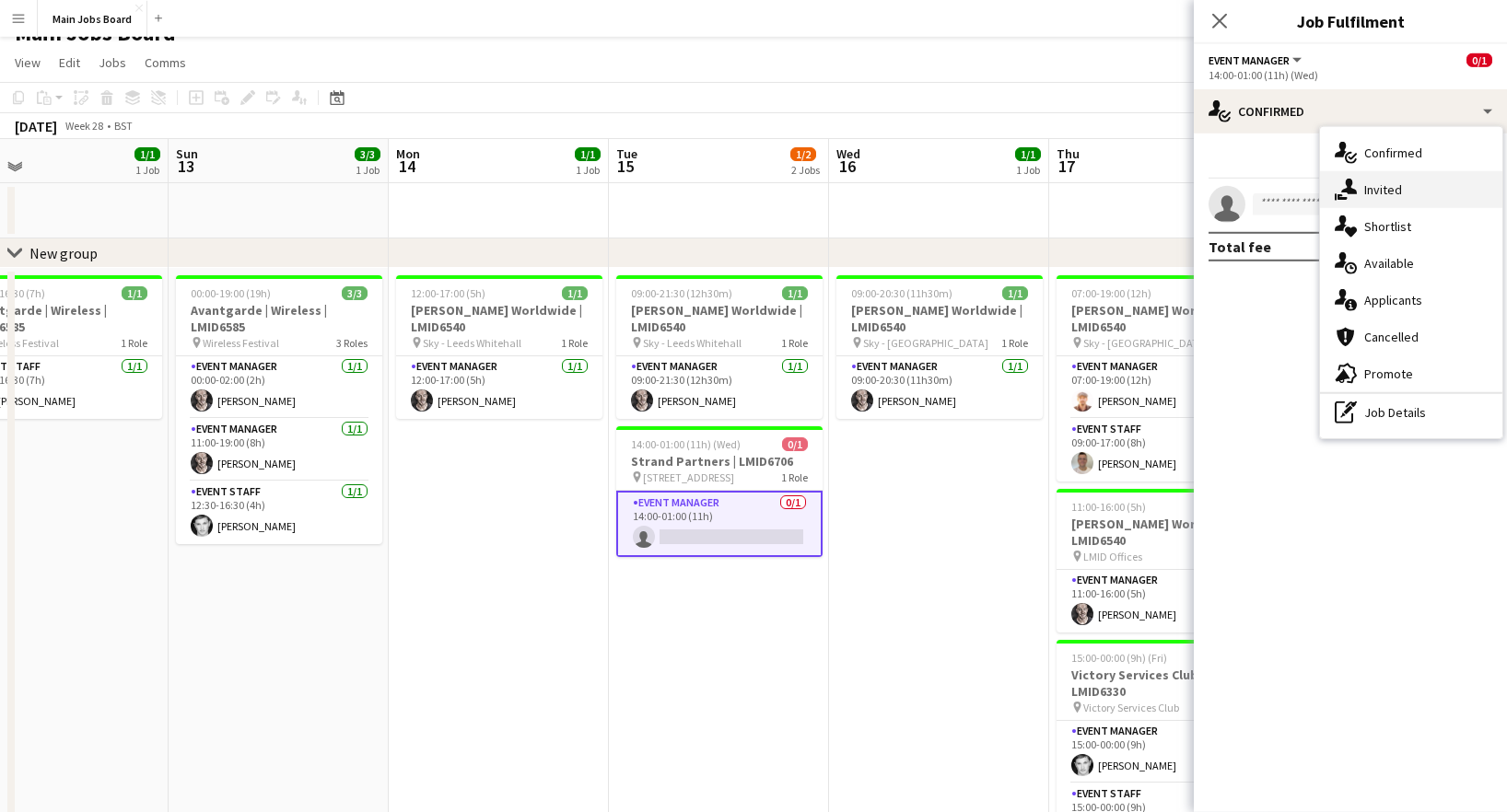 click on "single-neutral-actions-share-1
Invited" at bounding box center (1411, 190) 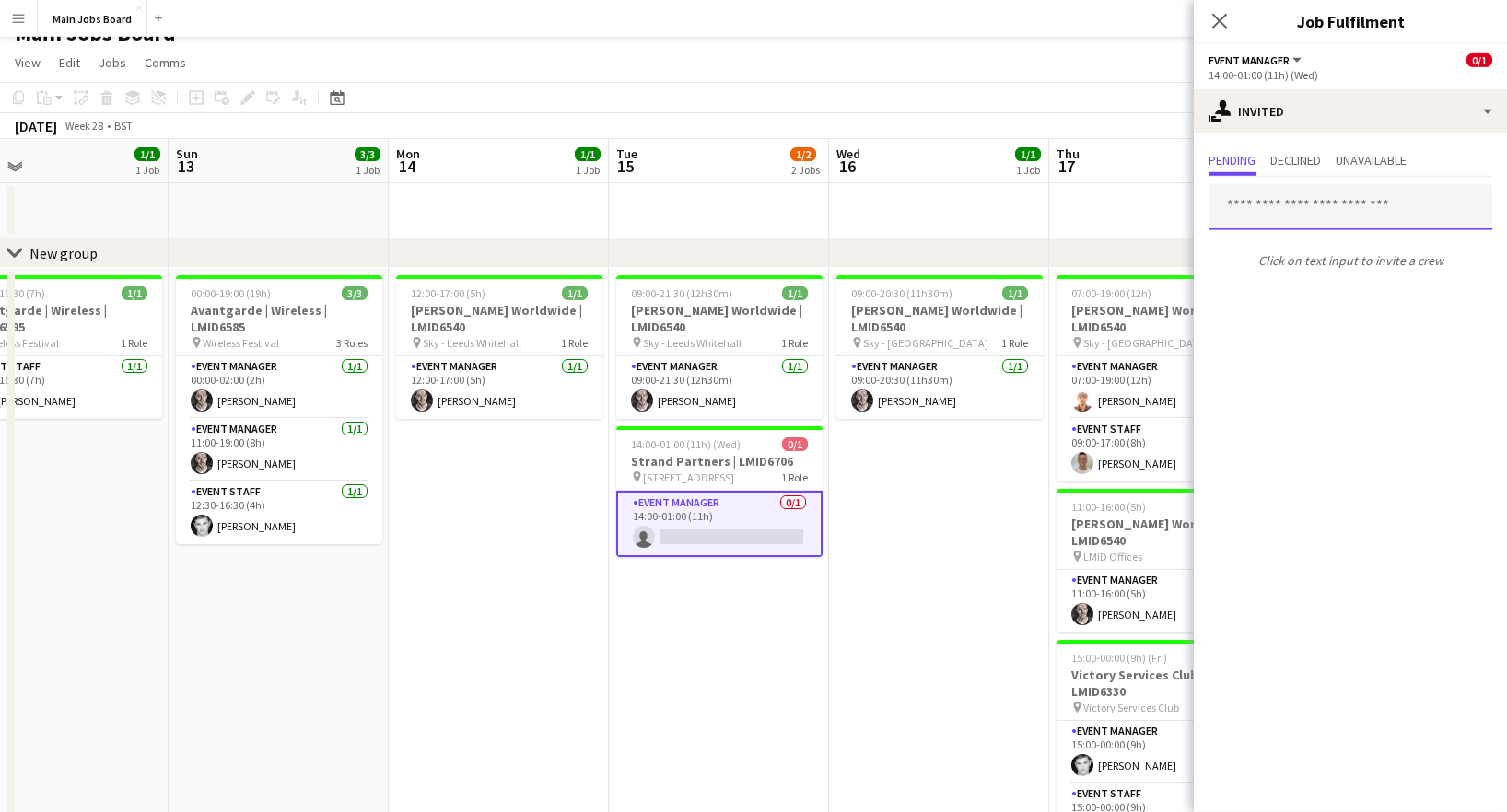 click at bounding box center [1350, 207] 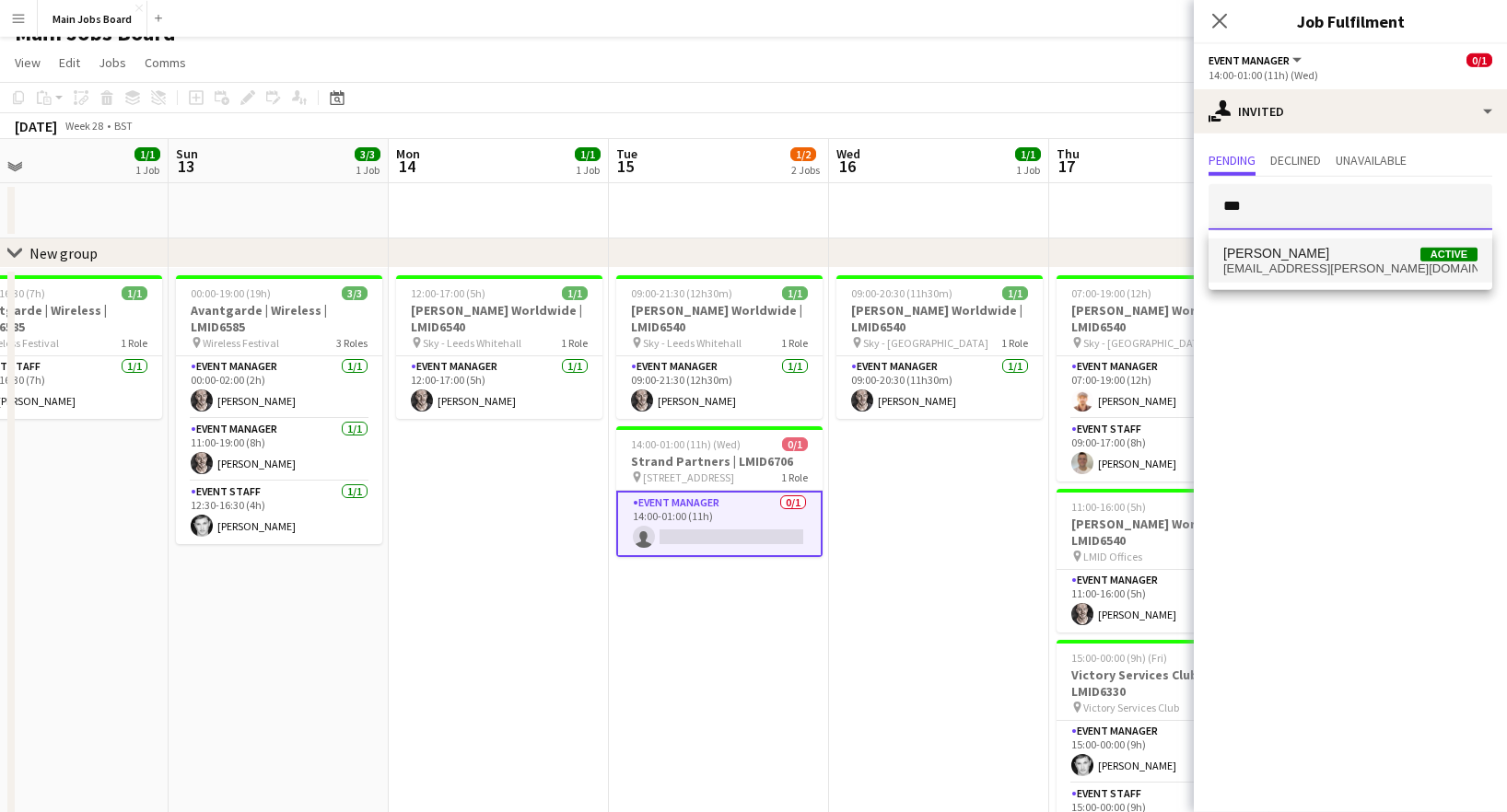 type on "***" 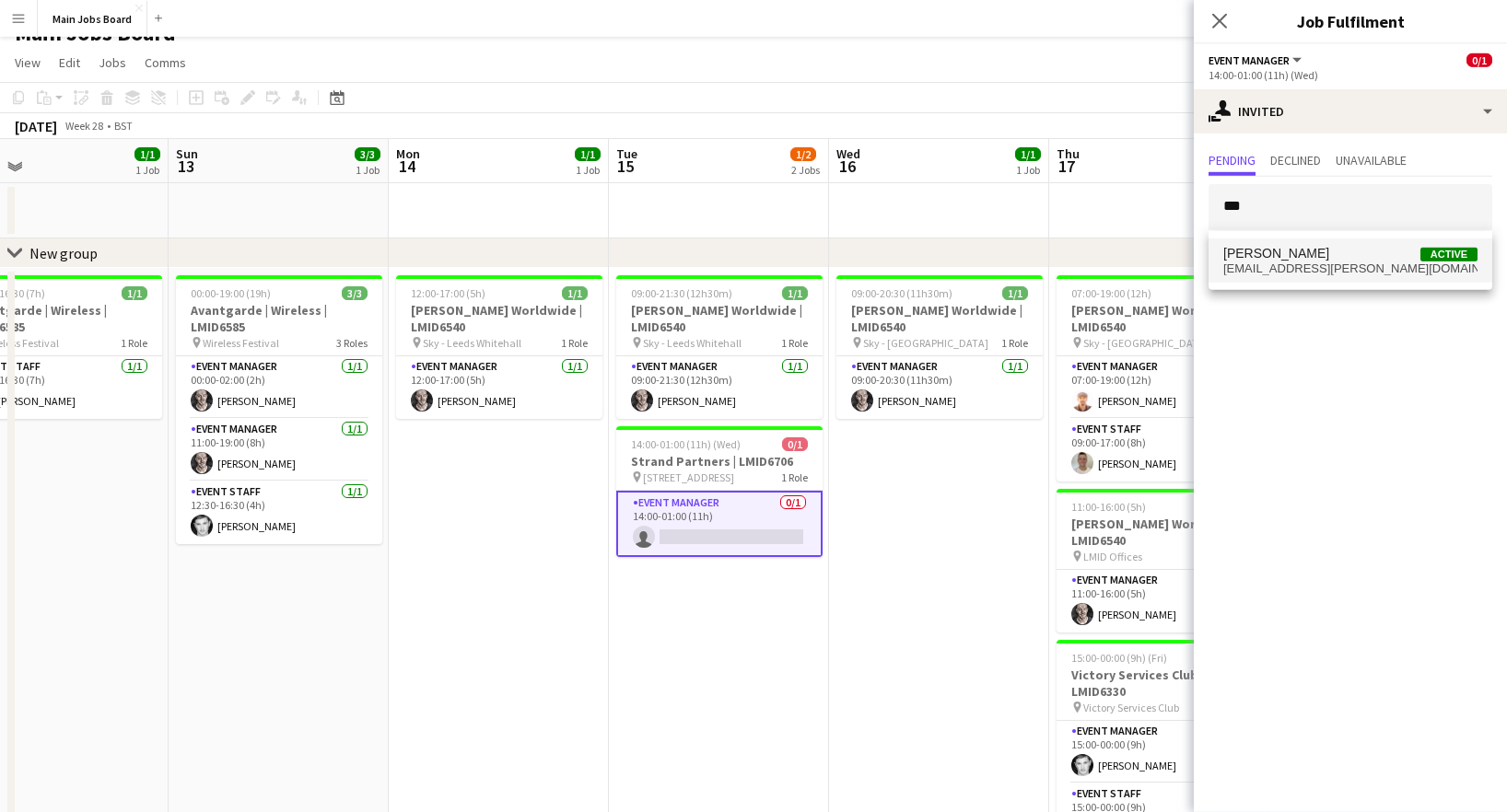 click on "[PERSON_NAME]  Active" at bounding box center [1350, 253] 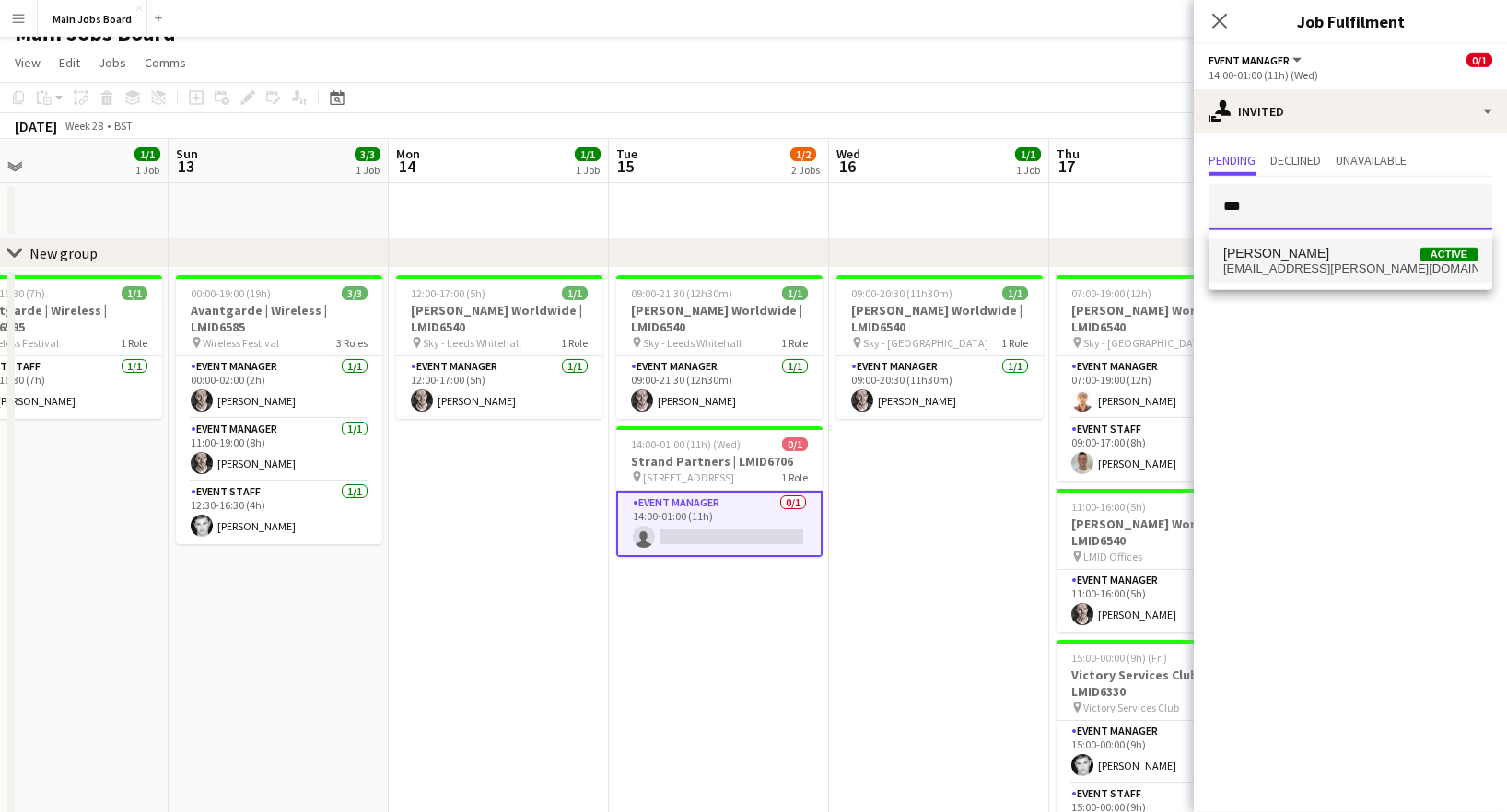 type 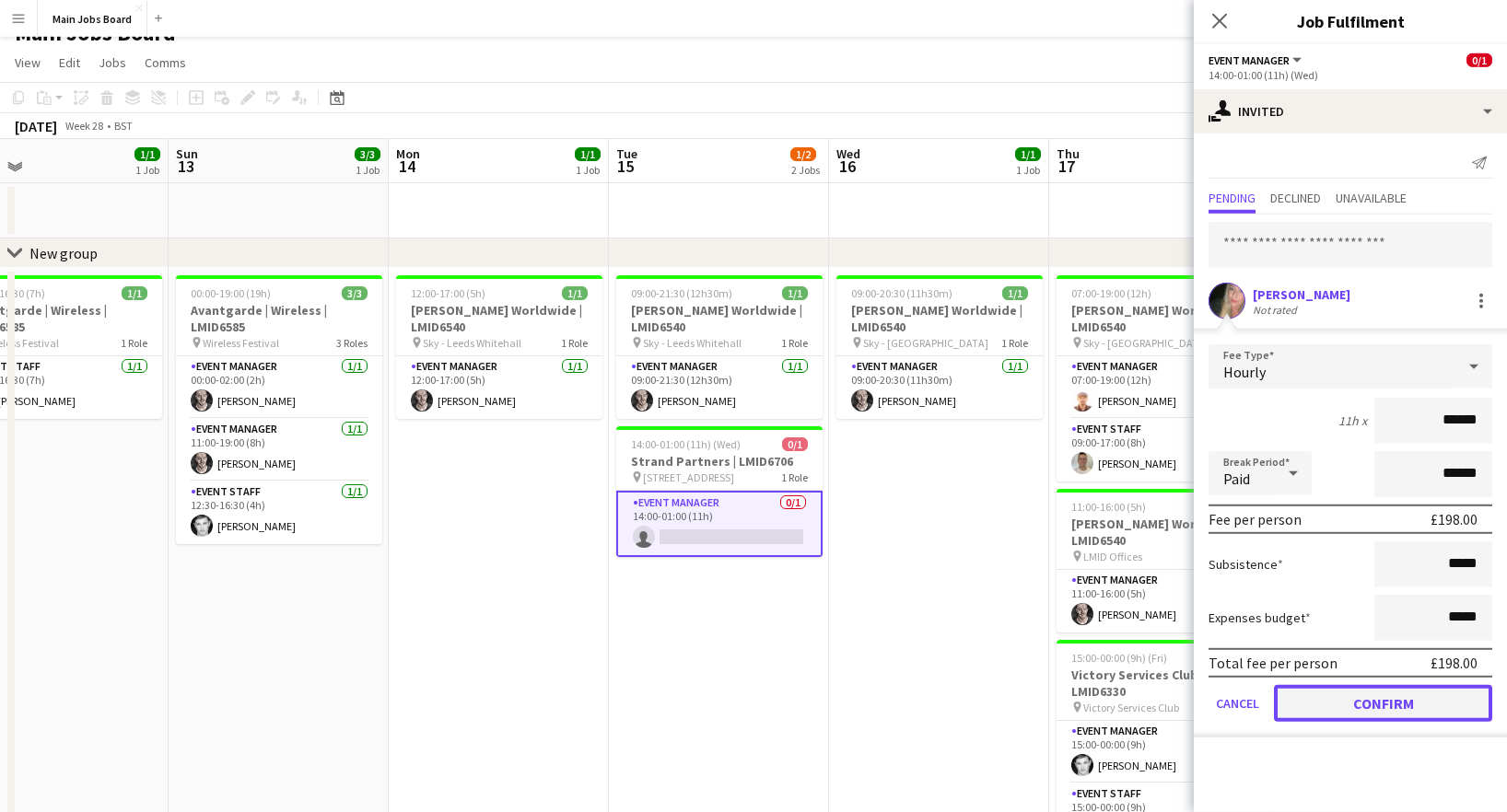 click on "Confirm" 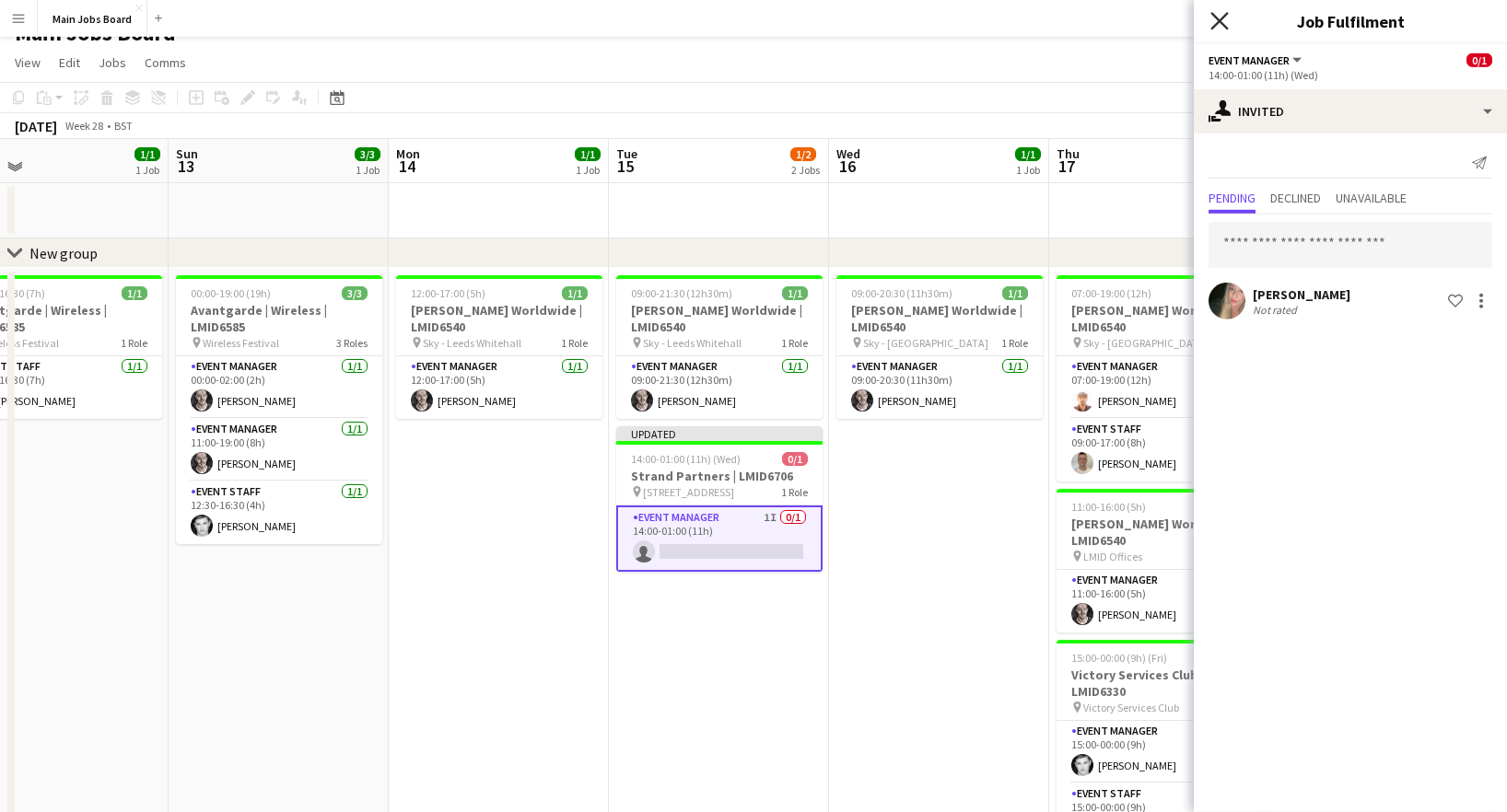 click on "Close pop-in" 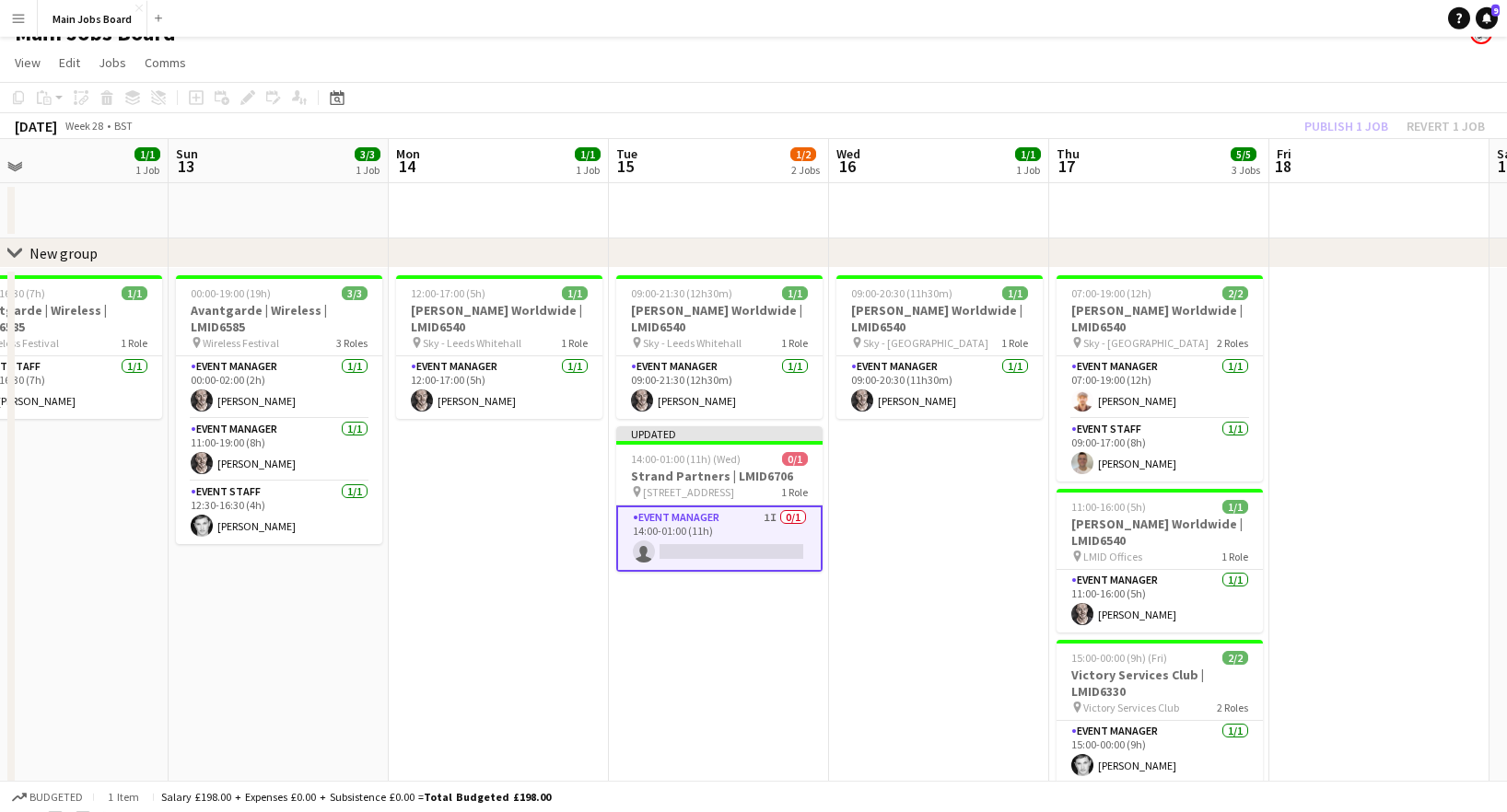 click on "Copy
Paste
Paste
Command
V Paste with crew
Command
Shift
V
Paste linked Job
[GEOGRAPHIC_DATA]
Group
Ungroup
Add job
Add linked Job
Edit
Edit linked Job
Applicants
Date picker
[DATE] [DATE] [DATE] M [DATE] T [DATE] W [DATE] T [DATE] F [DATE] S [DATE] S  [DATE]   2   3   4   5   6   7   8   9   10   11   12   13   14   15   16   17   18   19   20   21   22   23   24" 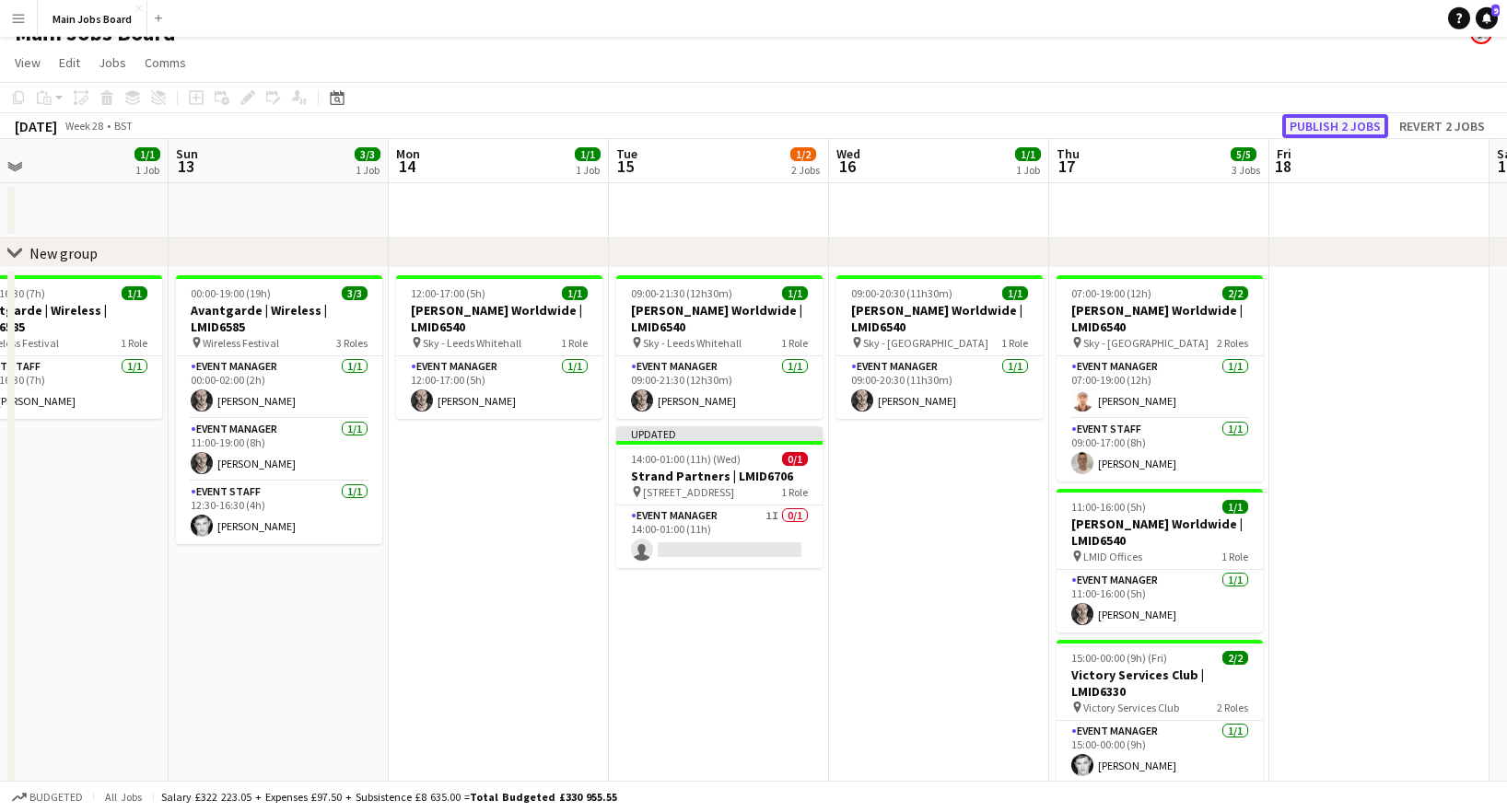 click on "Publish 2 jobs" 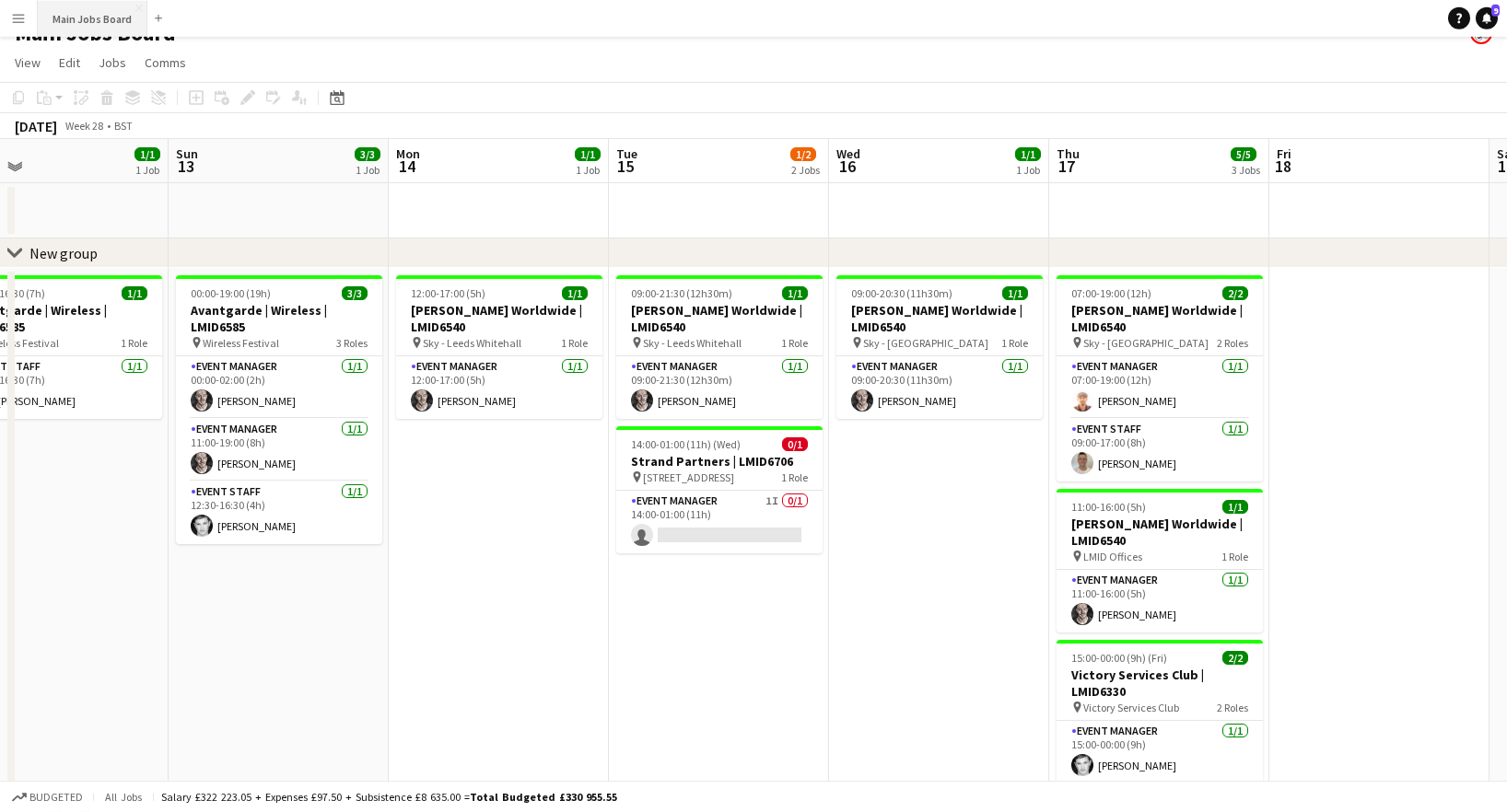 click on "Main Jobs Board
Close" at bounding box center (92, 18) 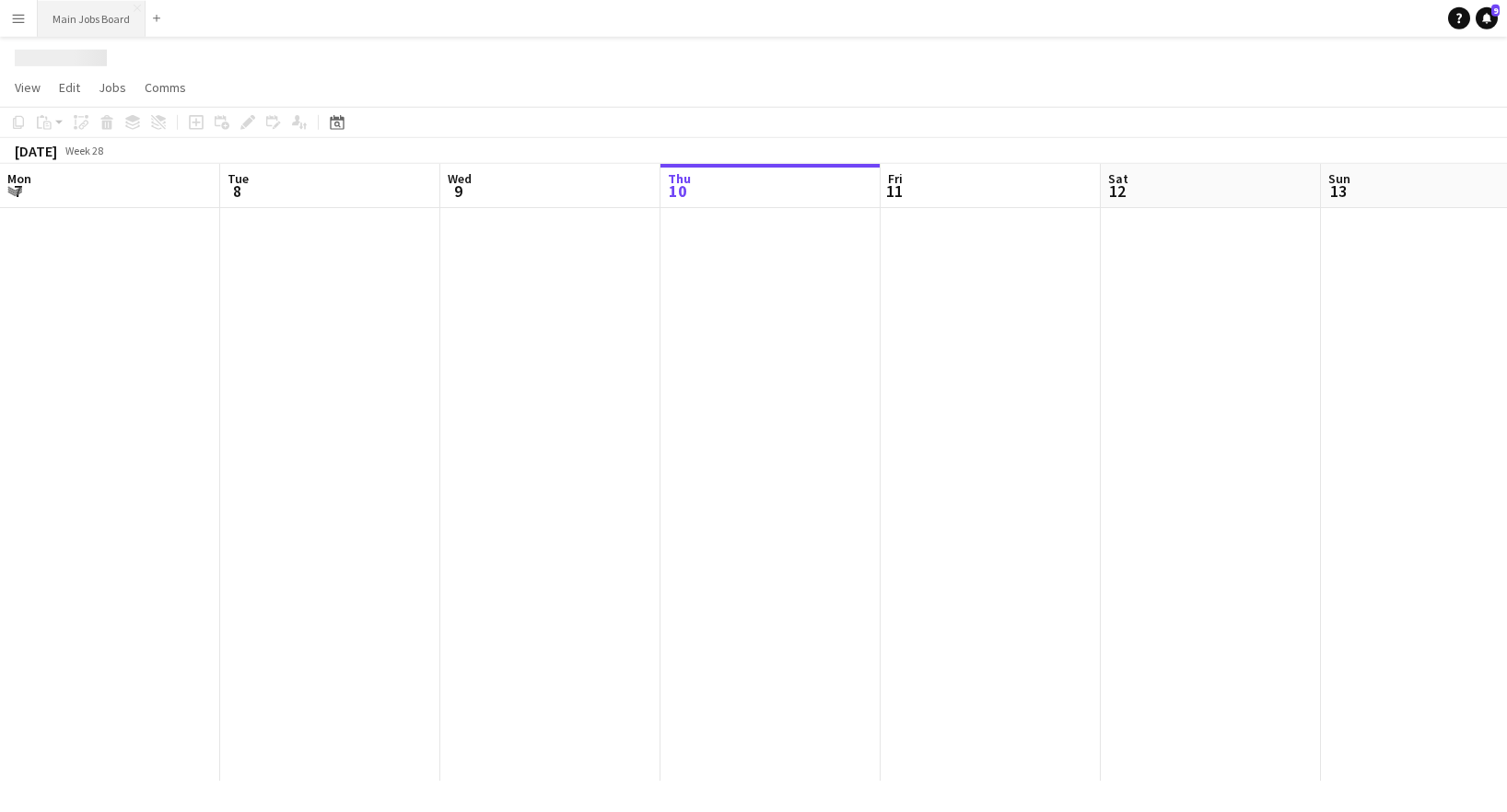 scroll, scrollTop: 0, scrollLeft: 0, axis: both 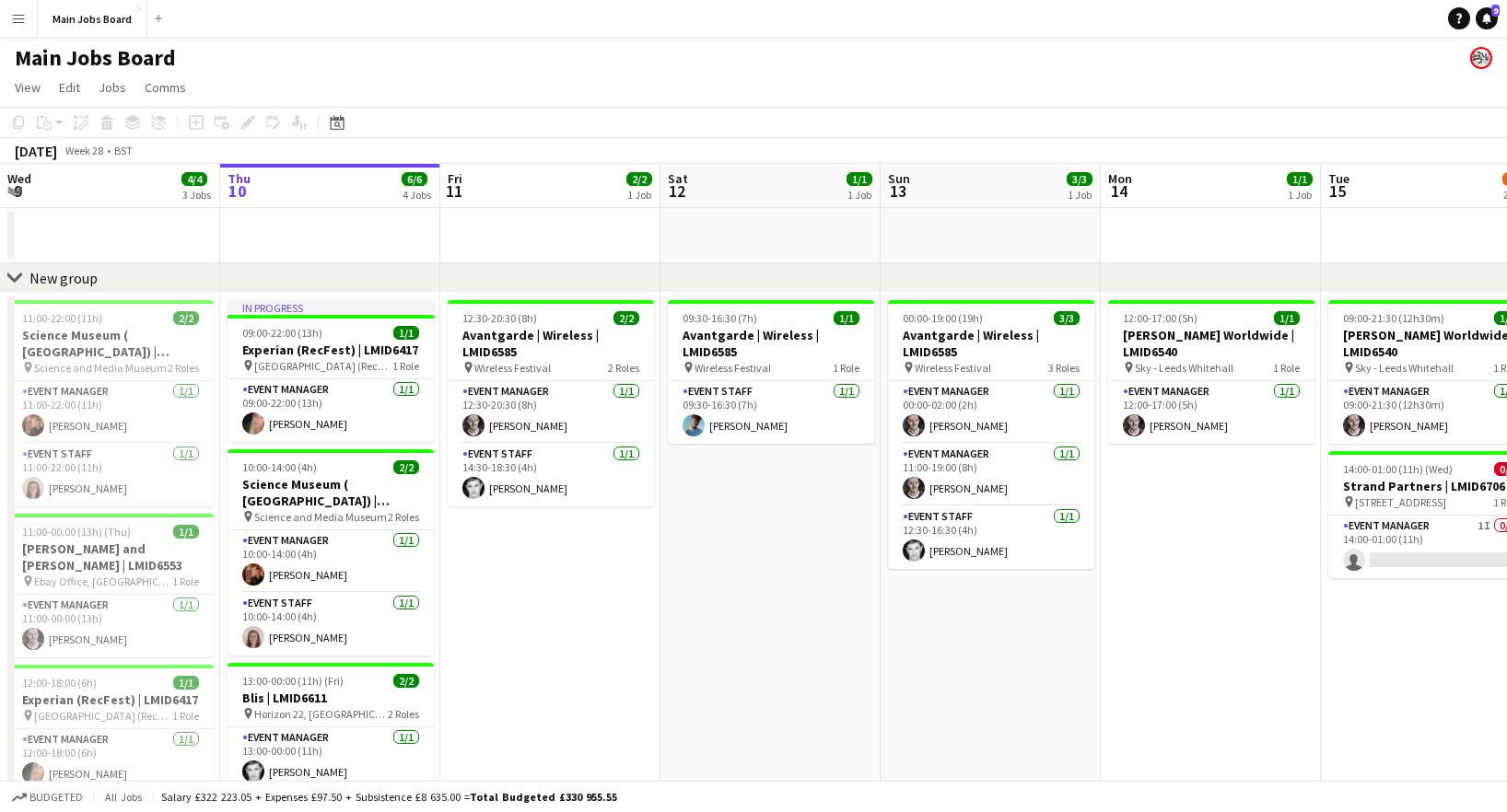 click on "09:30-16:30 (7h)    1/1   Avantgarde | Wireless | LMID6585
pin
Wireless Festival    1 Role   Event Staff   [DATE]   09:30-16:30 (7h)
[PERSON_NAME]" at bounding box center (770, 678) 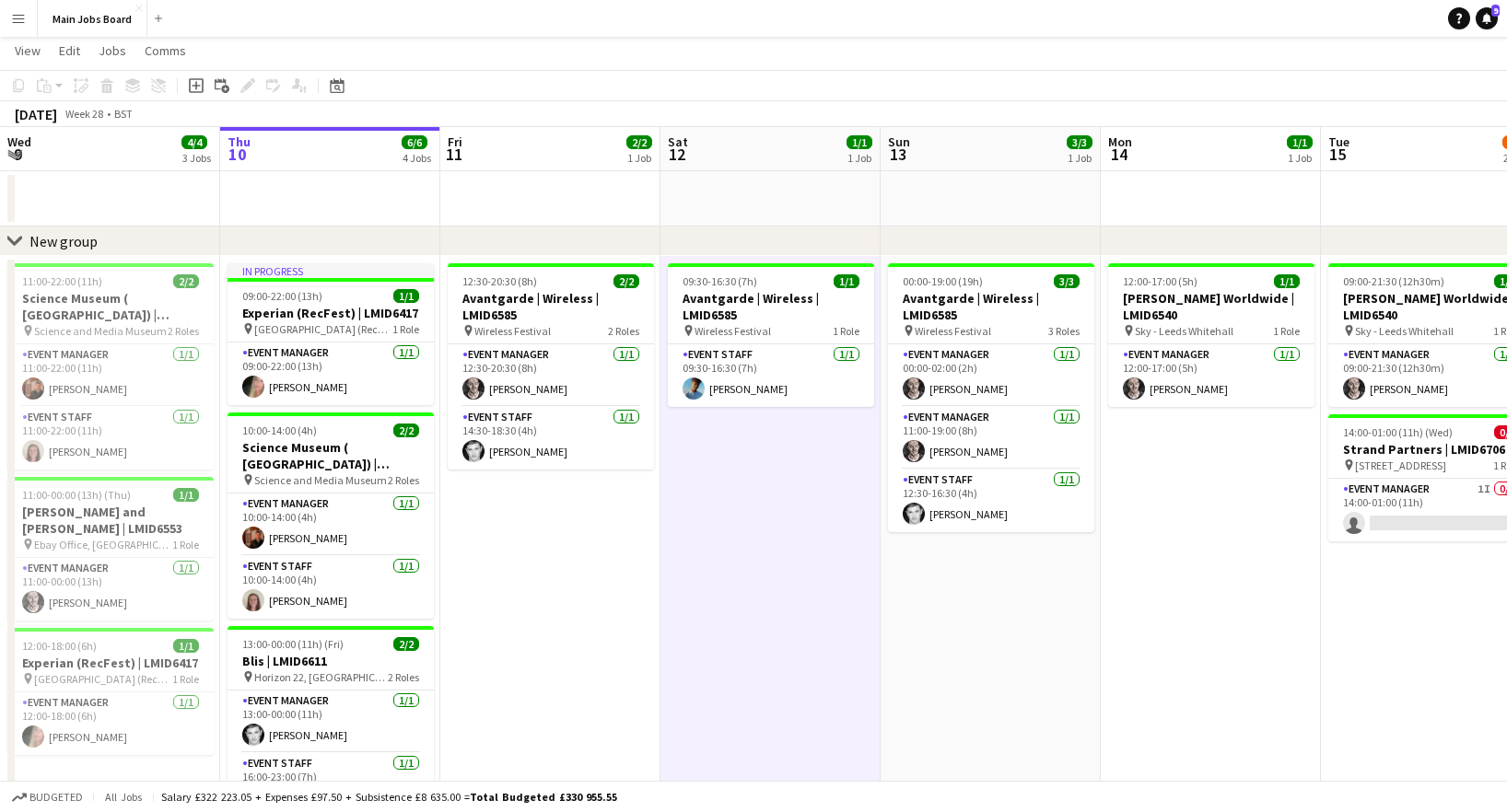 scroll, scrollTop: 62, scrollLeft: 0, axis: vertical 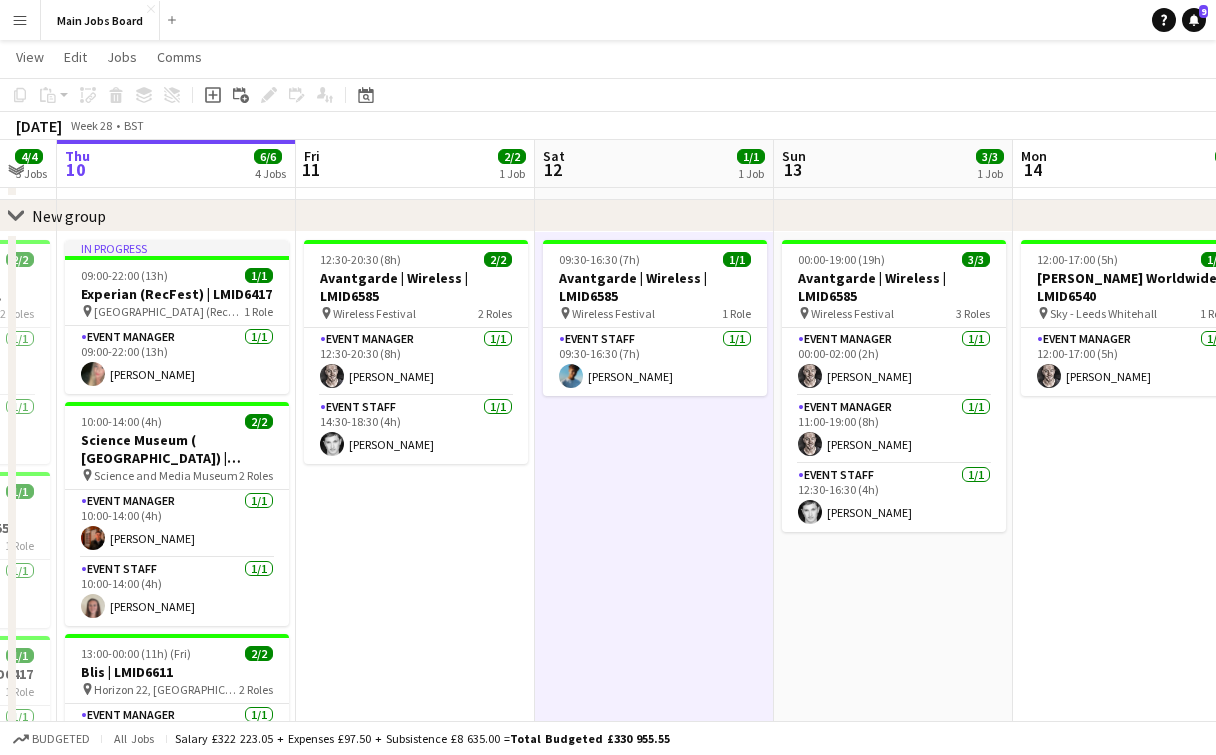 drag, startPoint x: 755, startPoint y: 564, endPoint x: 508, endPoint y: 564, distance: 247 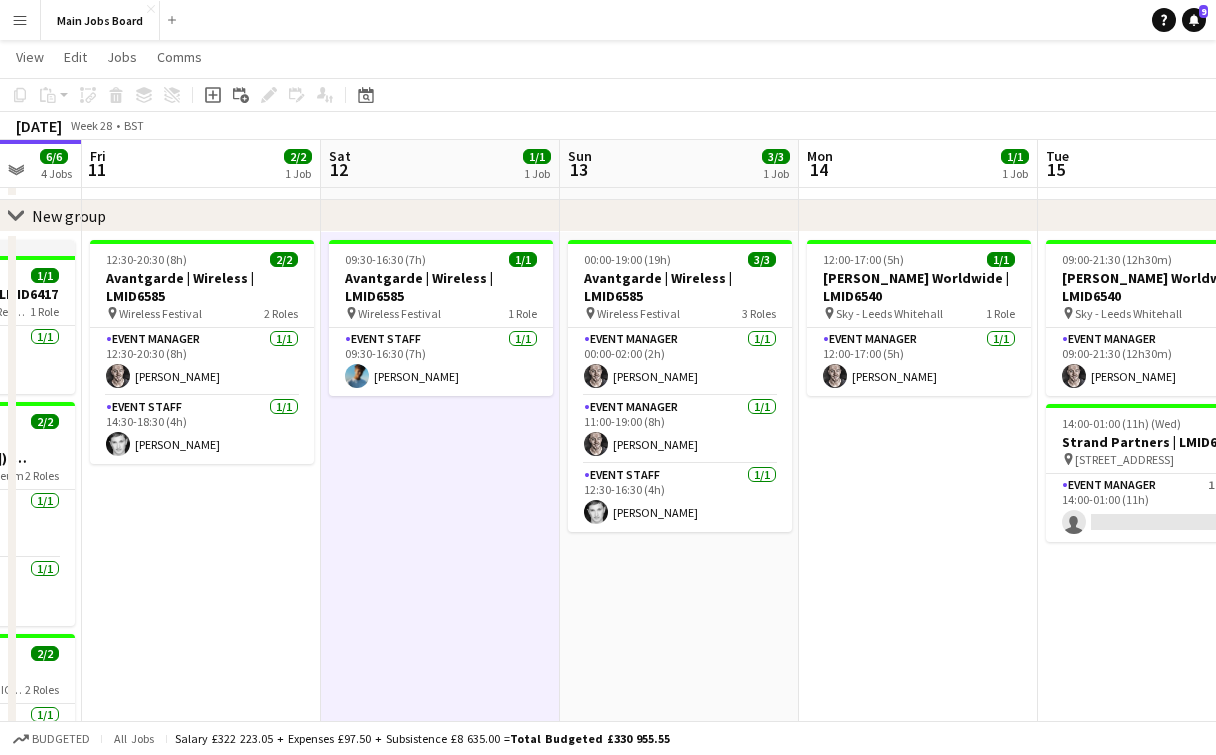 drag, startPoint x: 930, startPoint y: 554, endPoint x: 778, endPoint y: 554, distance: 152 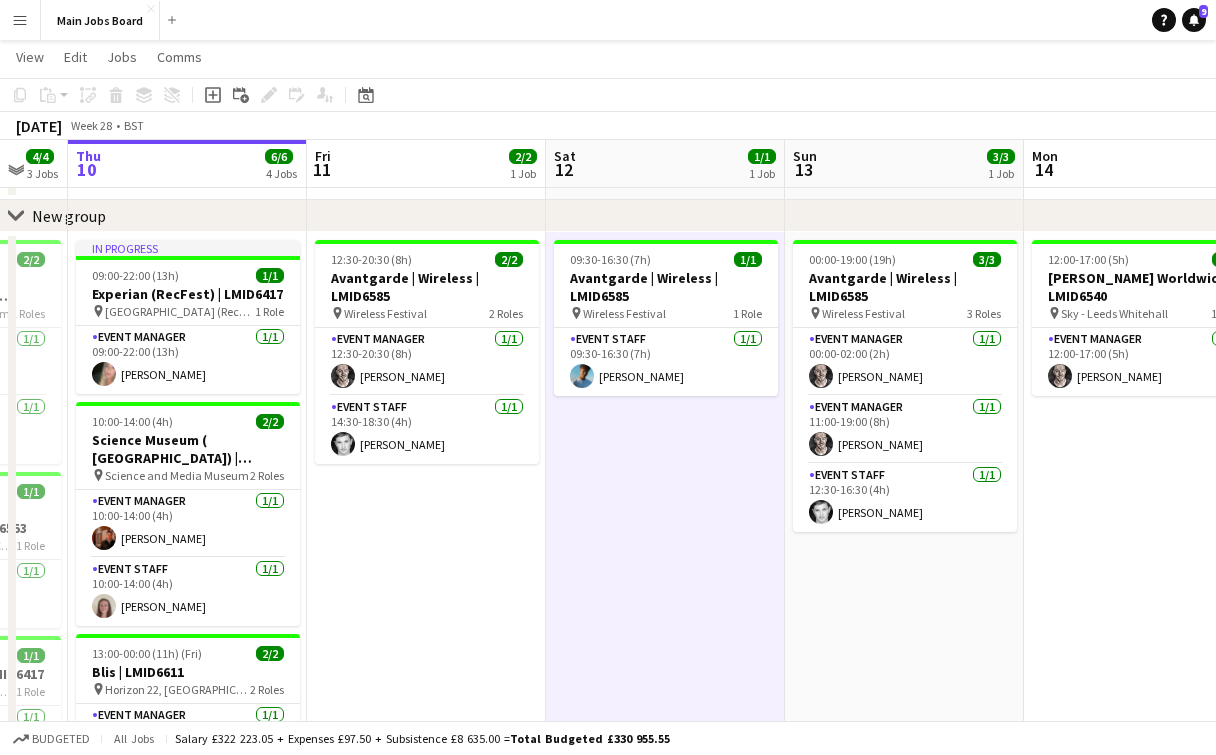 scroll, scrollTop: 0, scrollLeft: 742, axis: horizontal 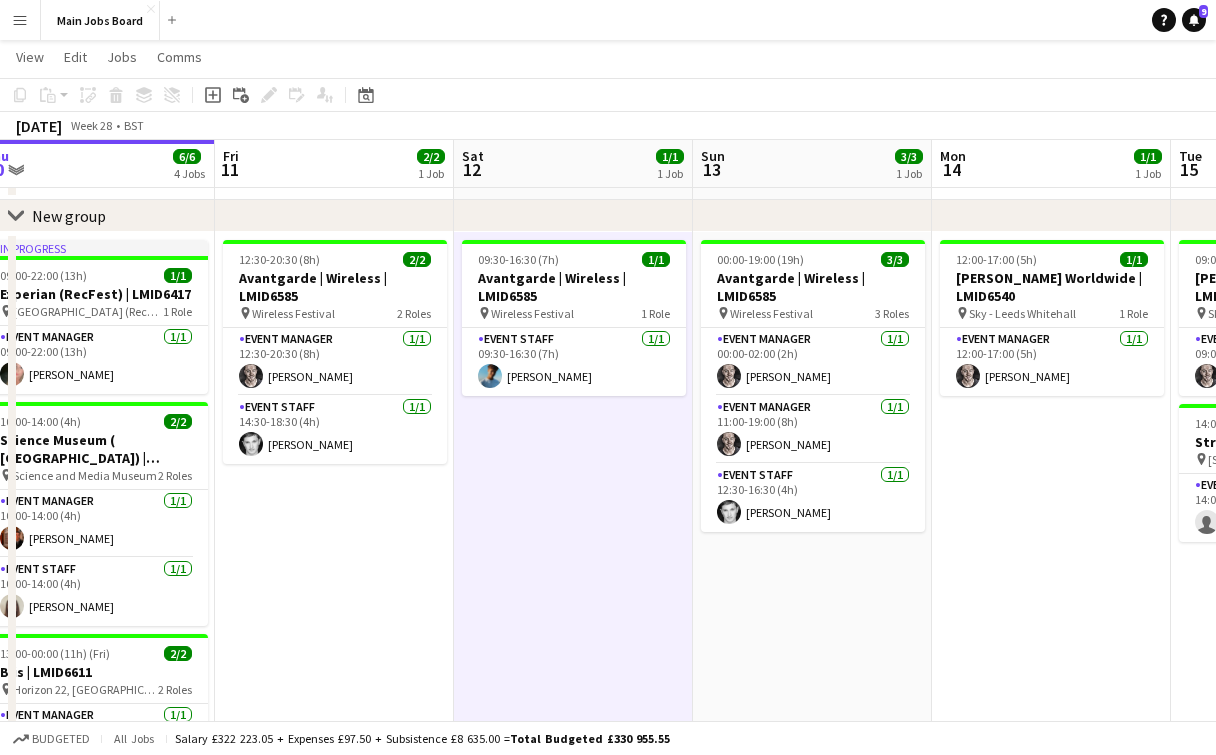 drag, startPoint x: 968, startPoint y: 554, endPoint x: 623, endPoint y: 554, distance: 345 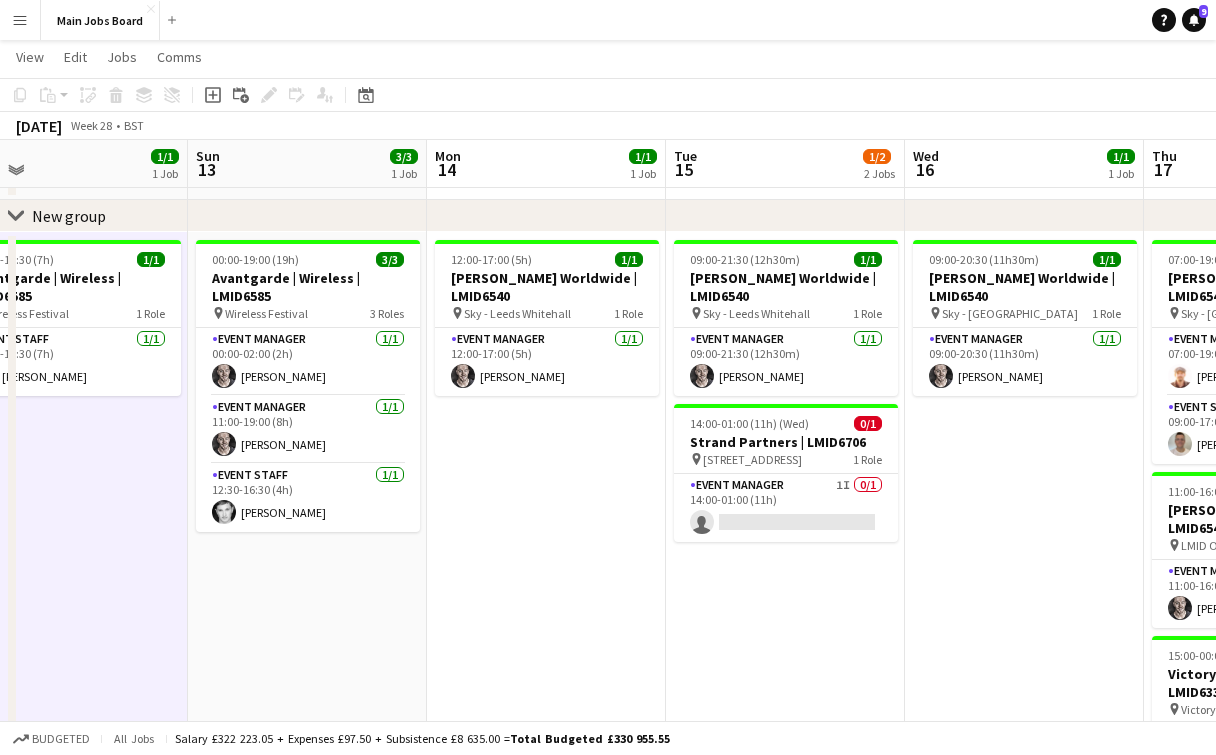 scroll, scrollTop: 0, scrollLeft: 800, axis: horizontal 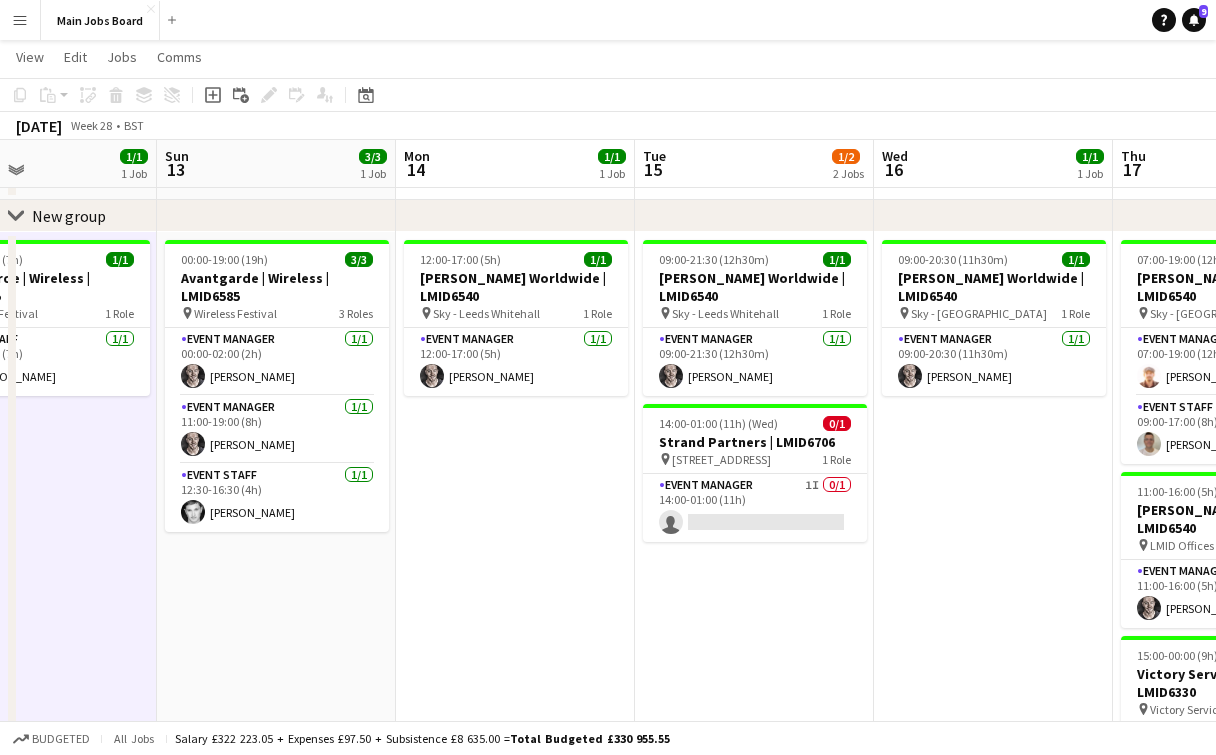 drag, startPoint x: 753, startPoint y: 590, endPoint x: 694, endPoint y: 589, distance: 59.008472 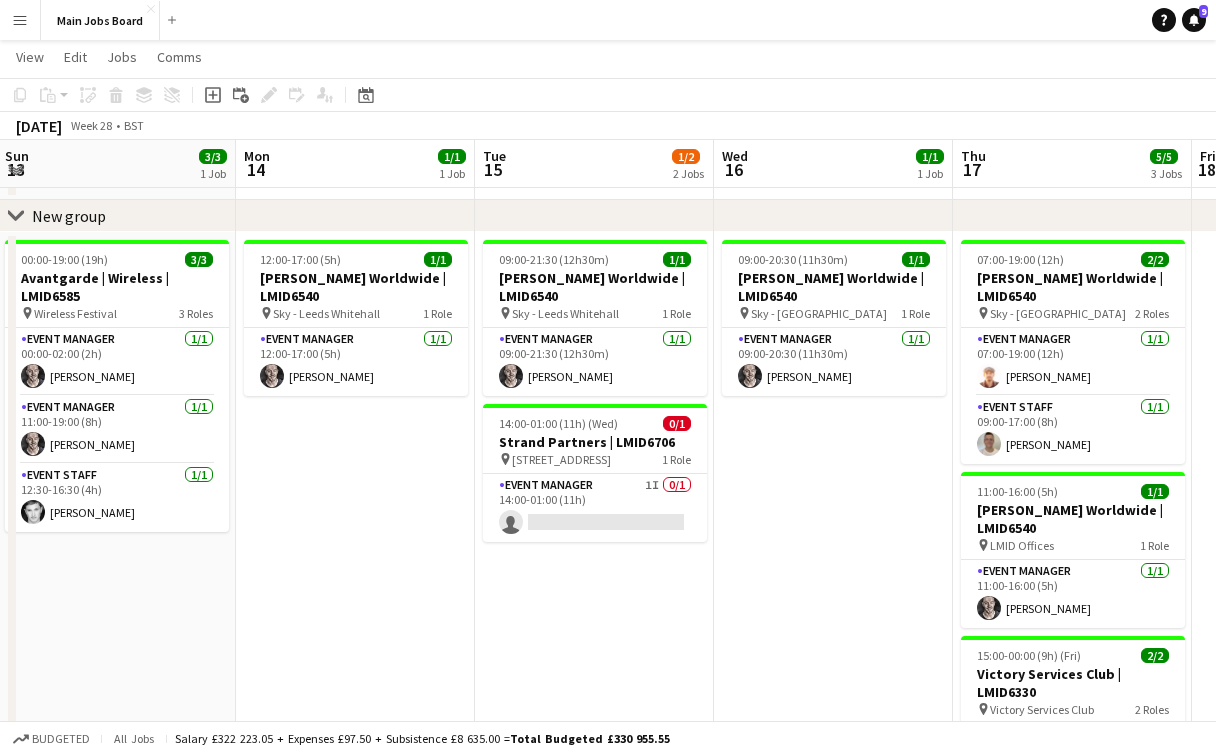 scroll, scrollTop: 0, scrollLeft: 593, axis: horizontal 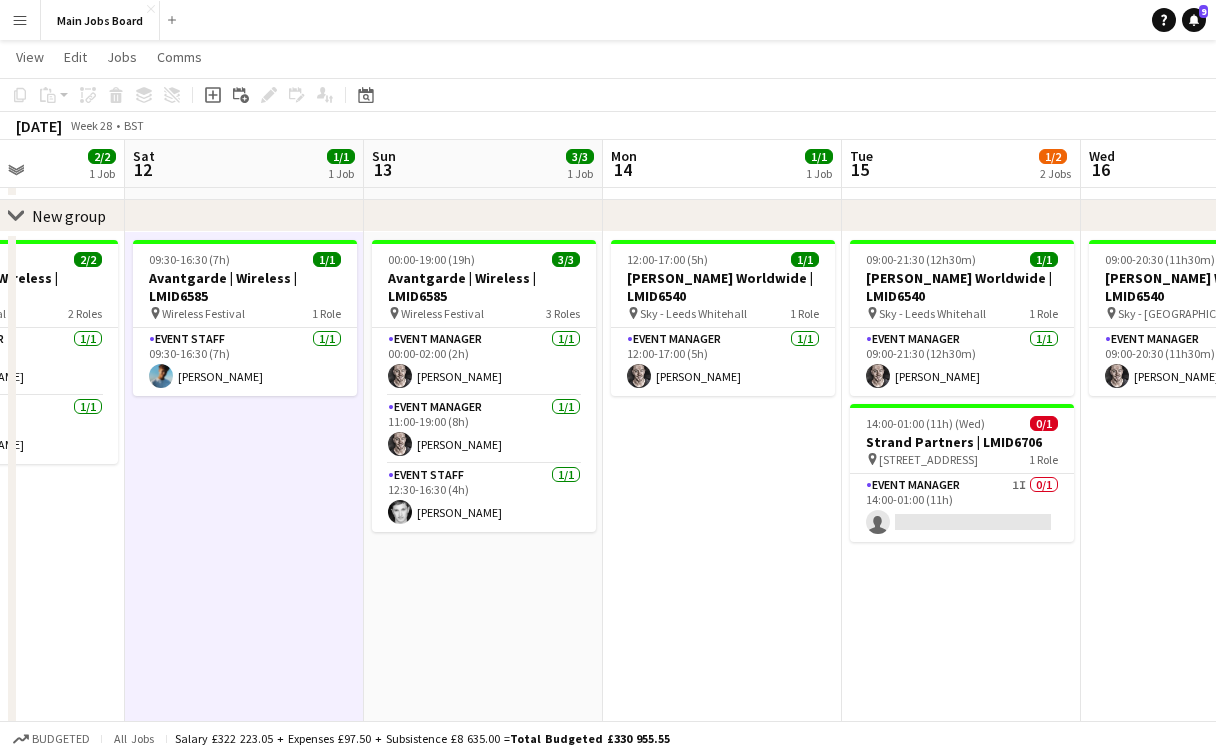 drag, startPoint x: 722, startPoint y: 588, endPoint x: 447, endPoint y: 588, distance: 275 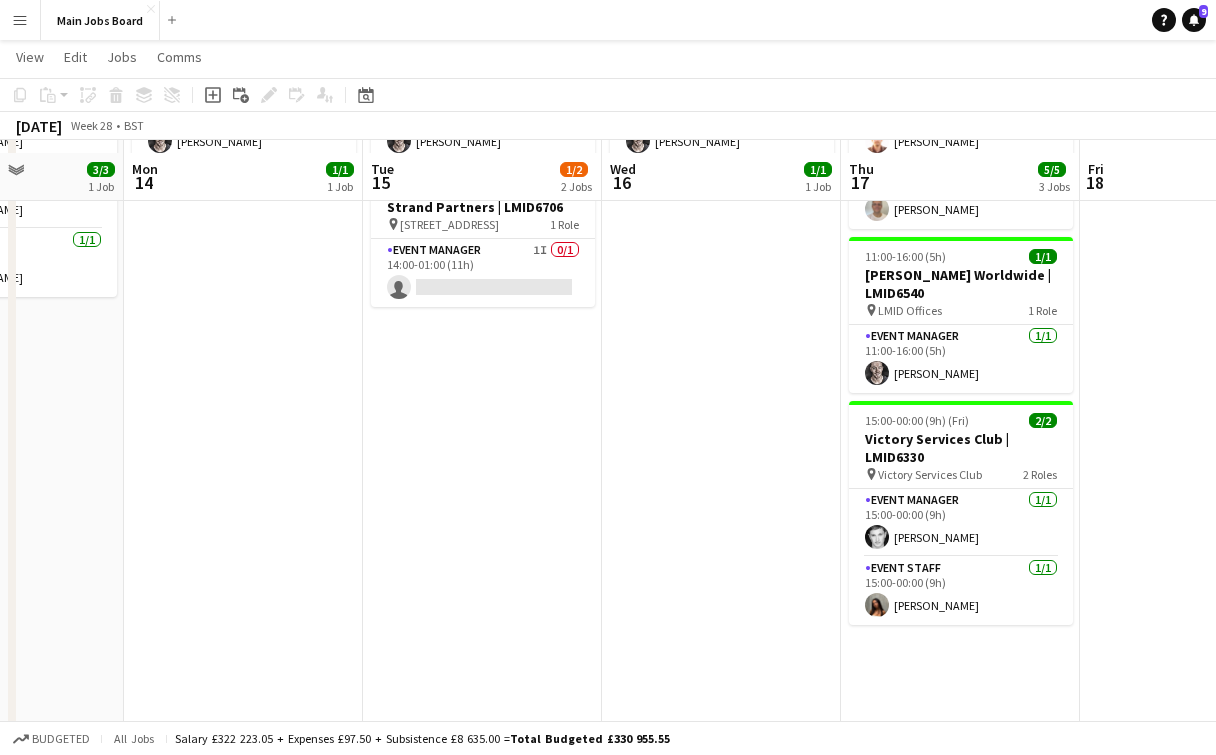 scroll, scrollTop: 346, scrollLeft: 0, axis: vertical 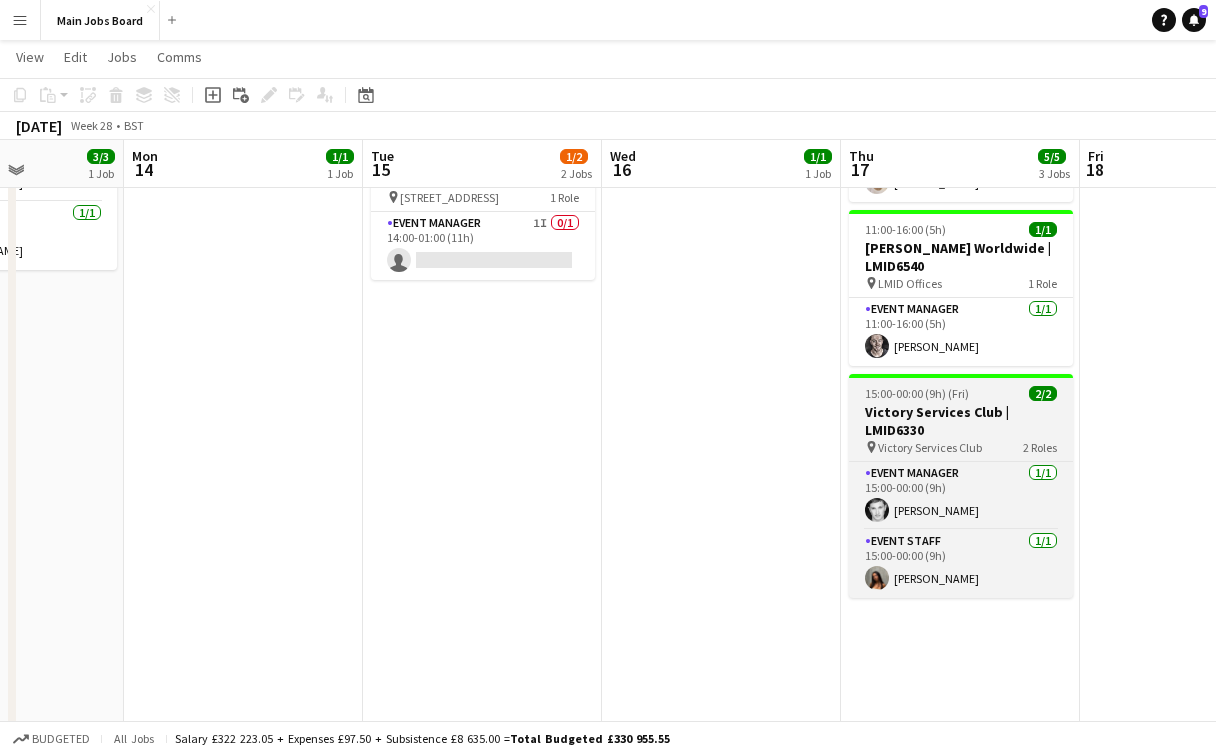 click on "Victory Services Club | LMID6330" at bounding box center [961, 421] 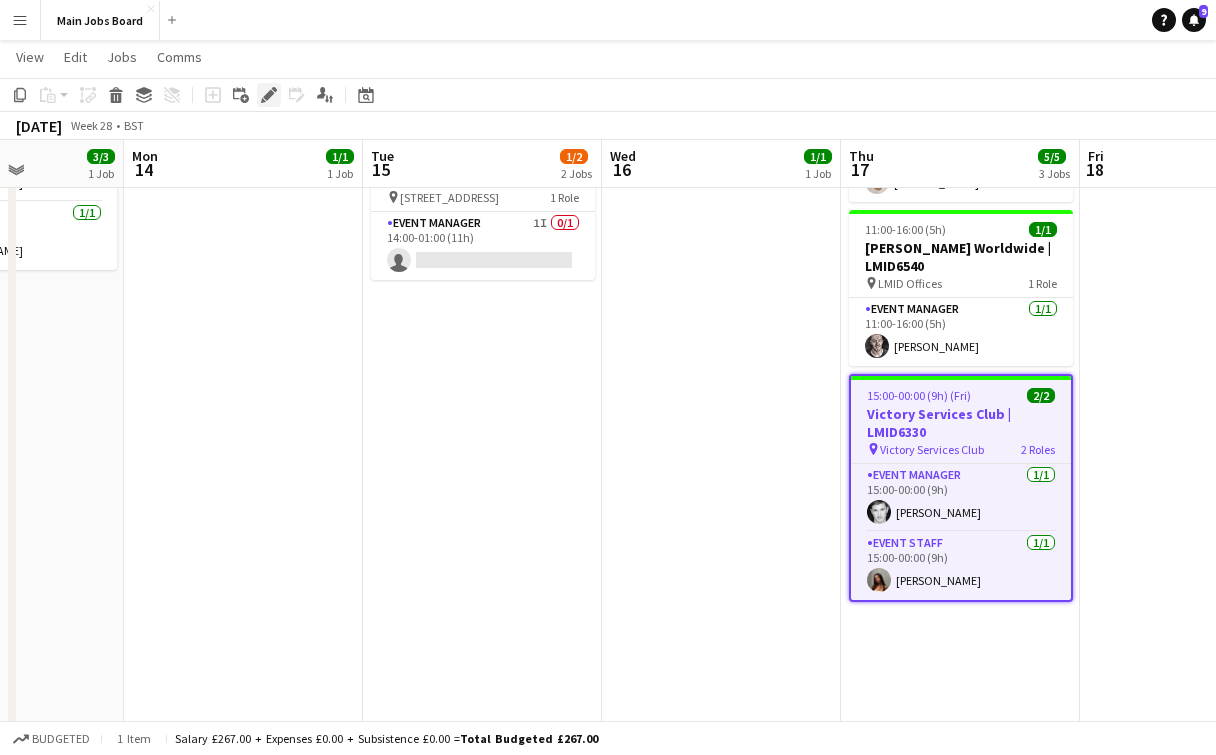 click on "Edit" 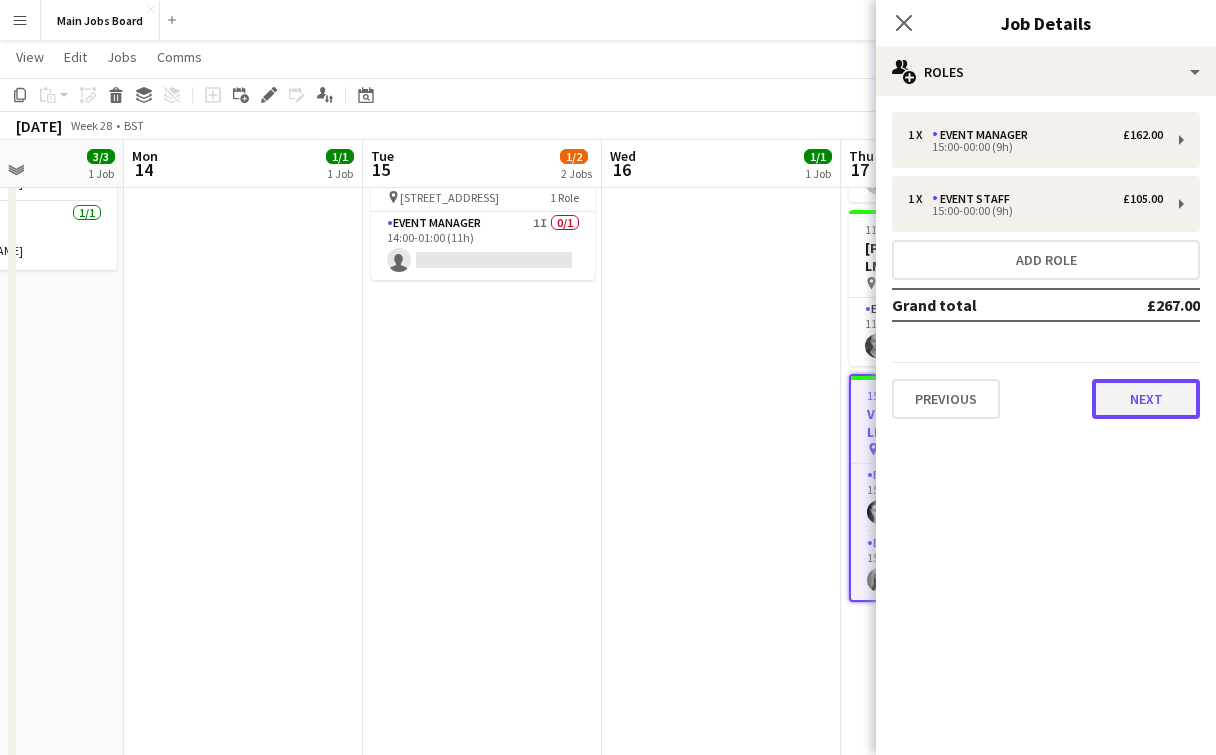 click on "Next" at bounding box center (1146, 399) 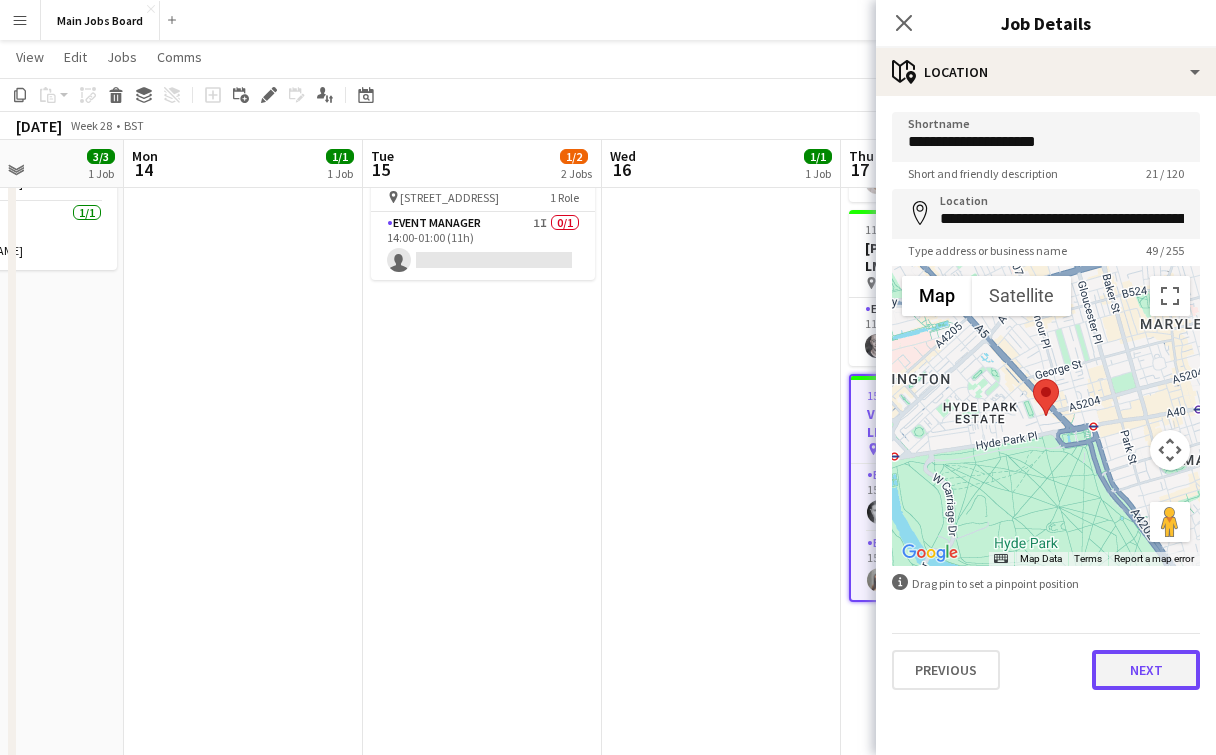 click on "Next" at bounding box center [1146, 670] 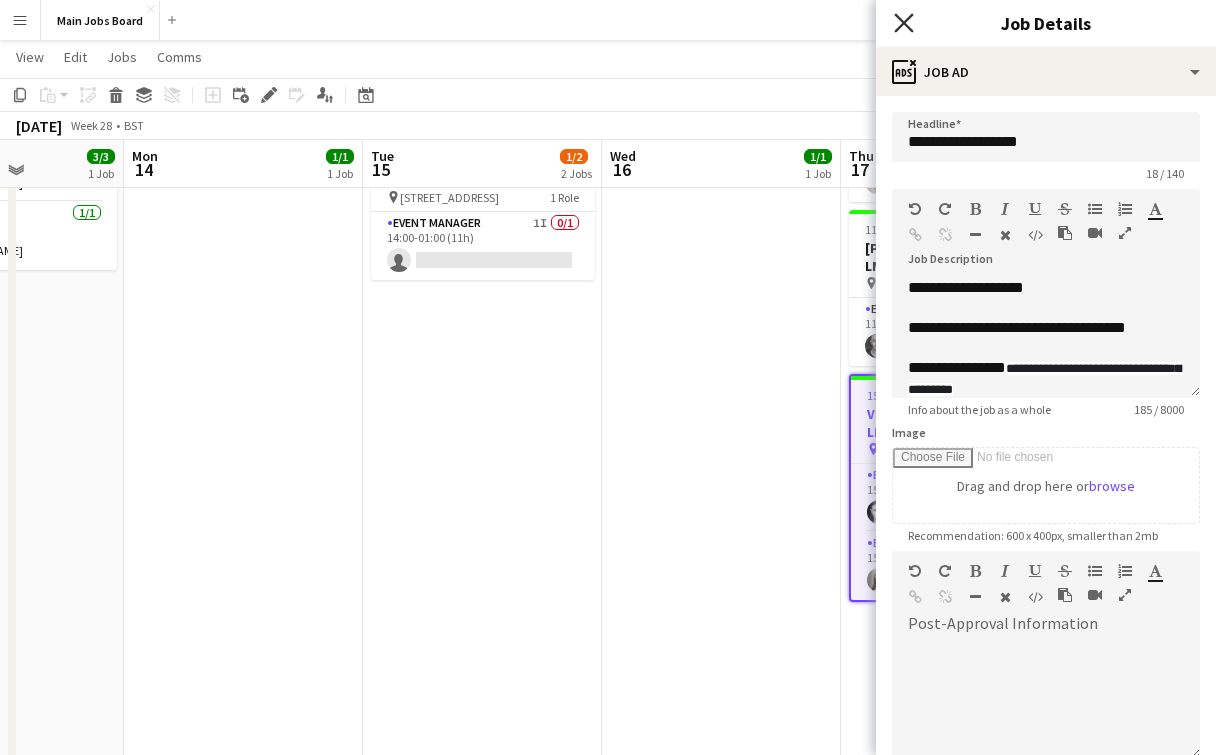 click 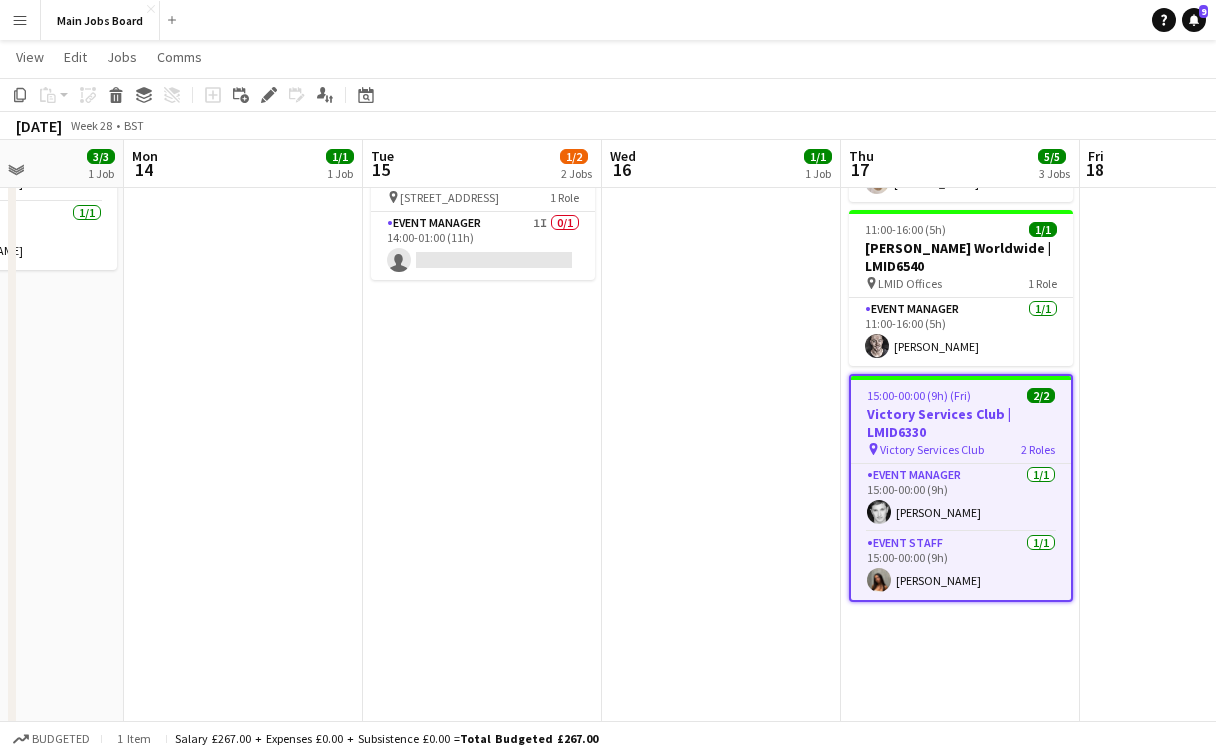 click on "09:00-20:30 (11h30m)    1/1   [PERSON_NAME] Worldwide | LMID6540
pin
[PERSON_NAME]   1 Role   Event Manager   [DATE]   09:00-20:30 (11h30m)
[PERSON_NAME]" at bounding box center [721, 388] 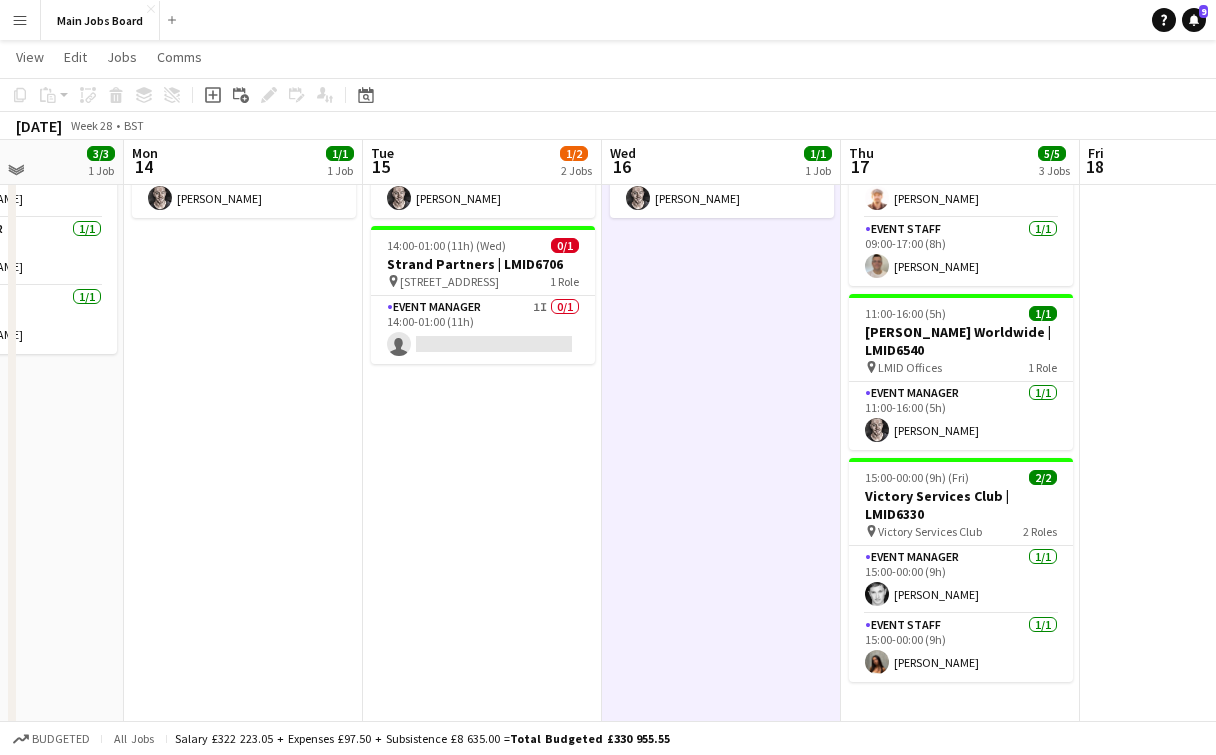 scroll, scrollTop: 265, scrollLeft: 0, axis: vertical 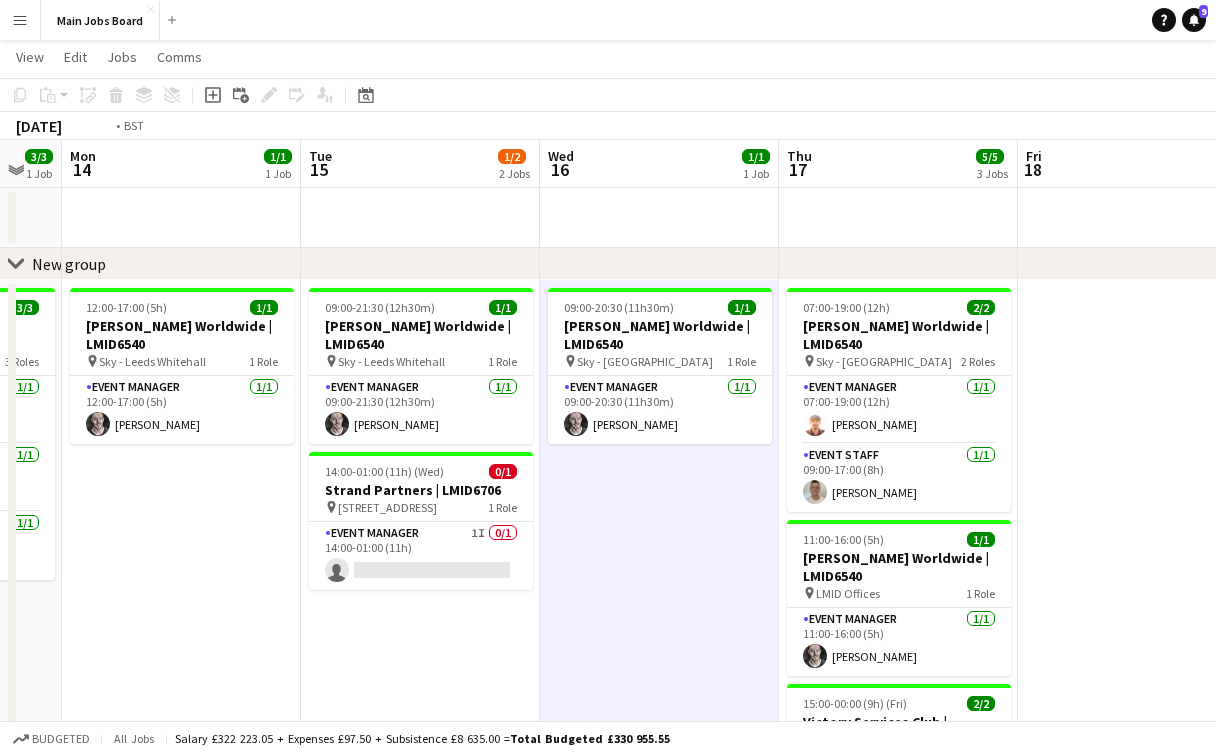 drag, startPoint x: 1120, startPoint y: 488, endPoint x: 552, endPoint y: 511, distance: 568.46545 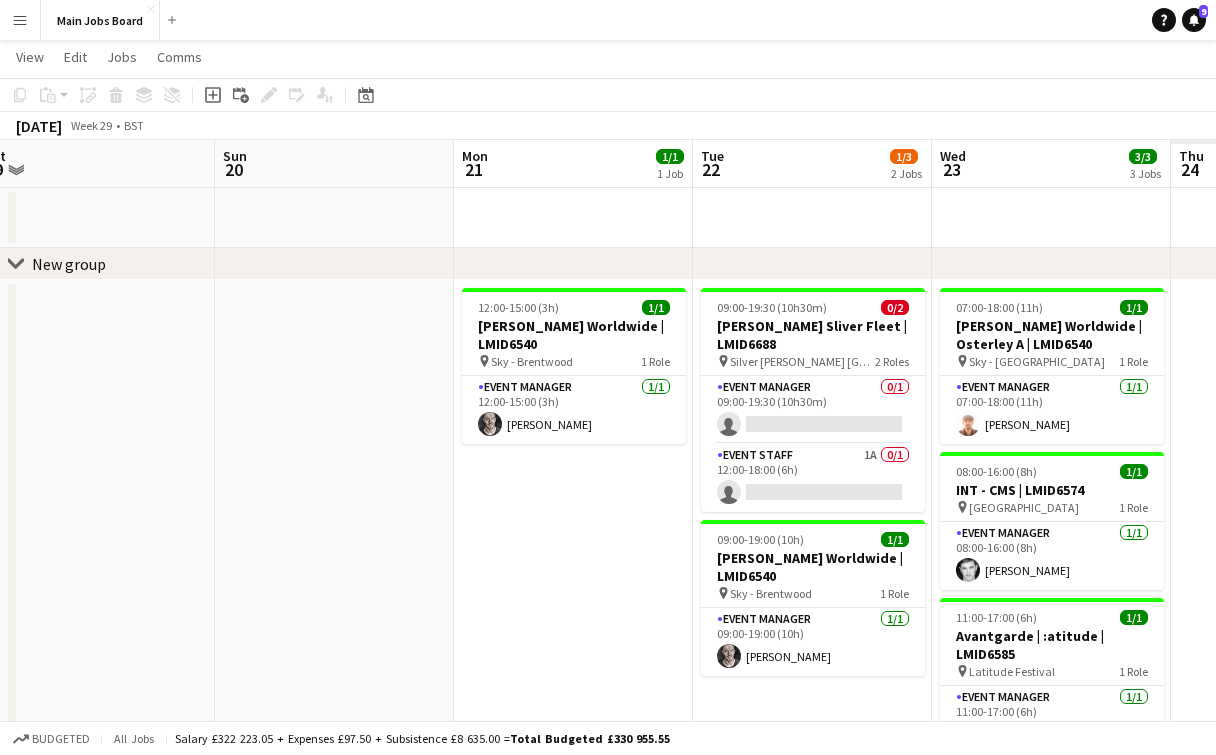 drag, startPoint x: 822, startPoint y: 511, endPoint x: 400, endPoint y: 511, distance: 422 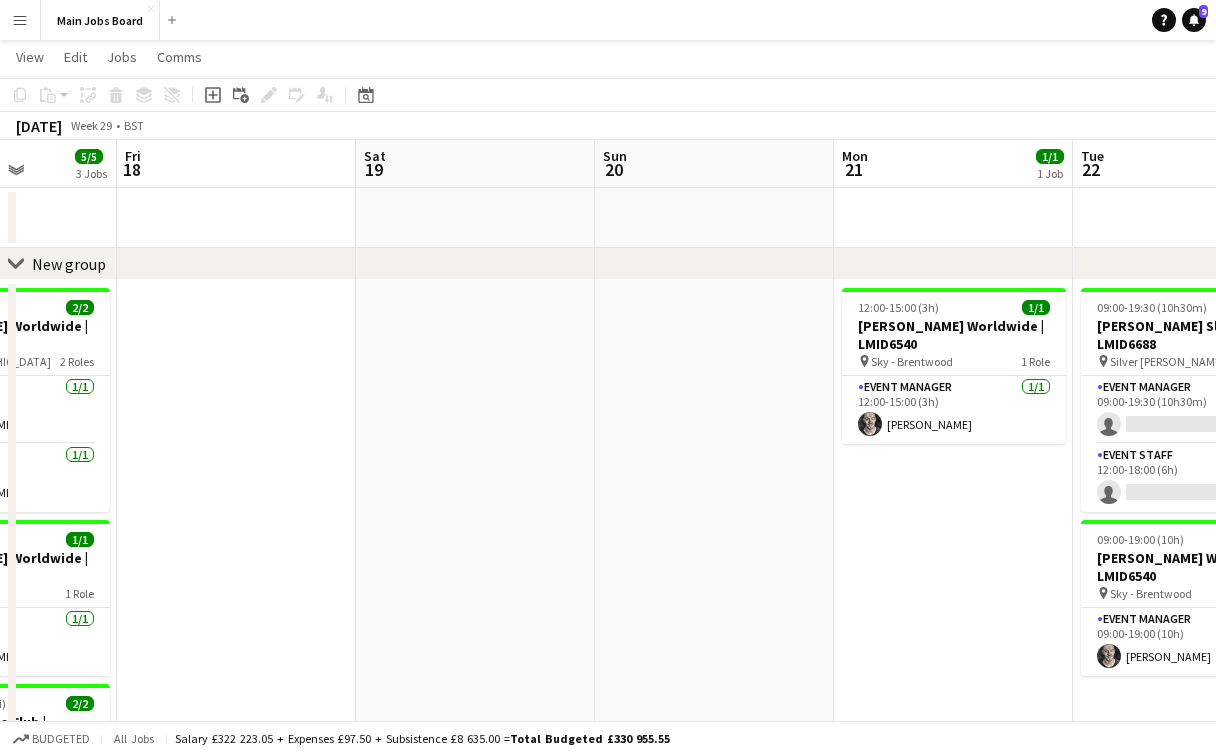 drag, startPoint x: 763, startPoint y: 515, endPoint x: 272, endPoint y: 515, distance: 491 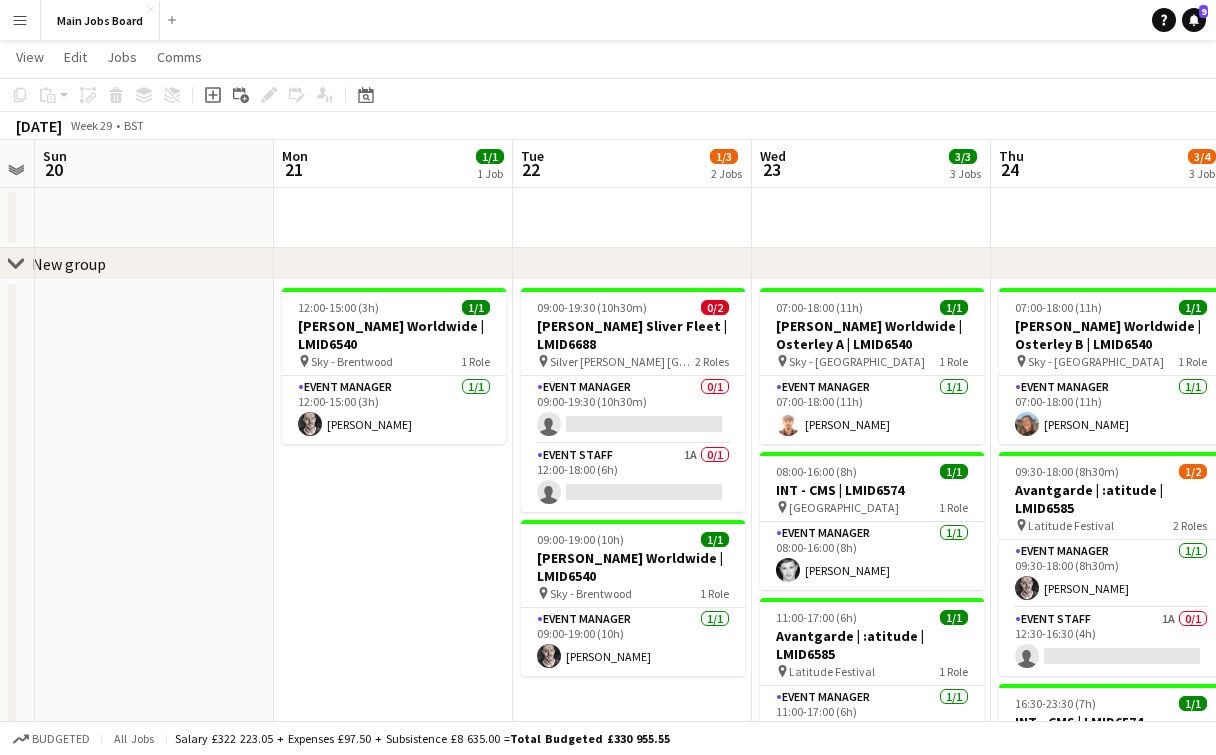scroll, scrollTop: 0, scrollLeft: 712, axis: horizontal 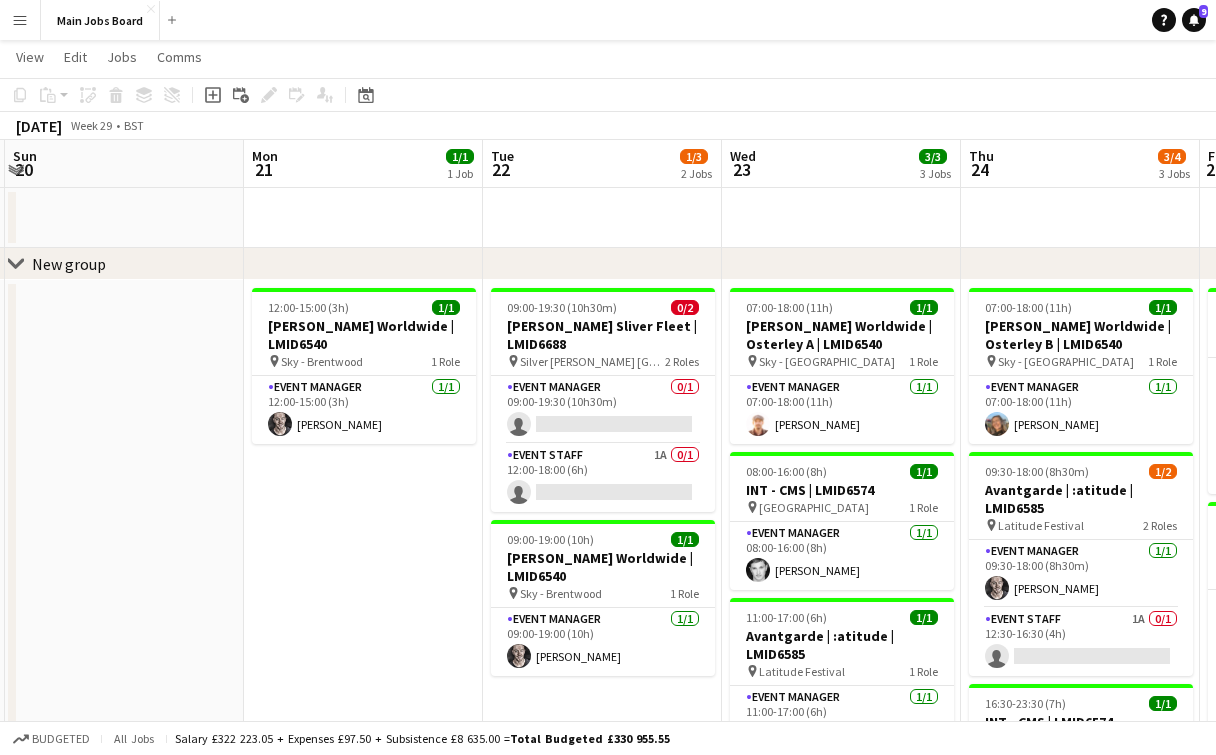 drag, startPoint x: 441, startPoint y: 544, endPoint x: 353, endPoint y: 544, distance: 88 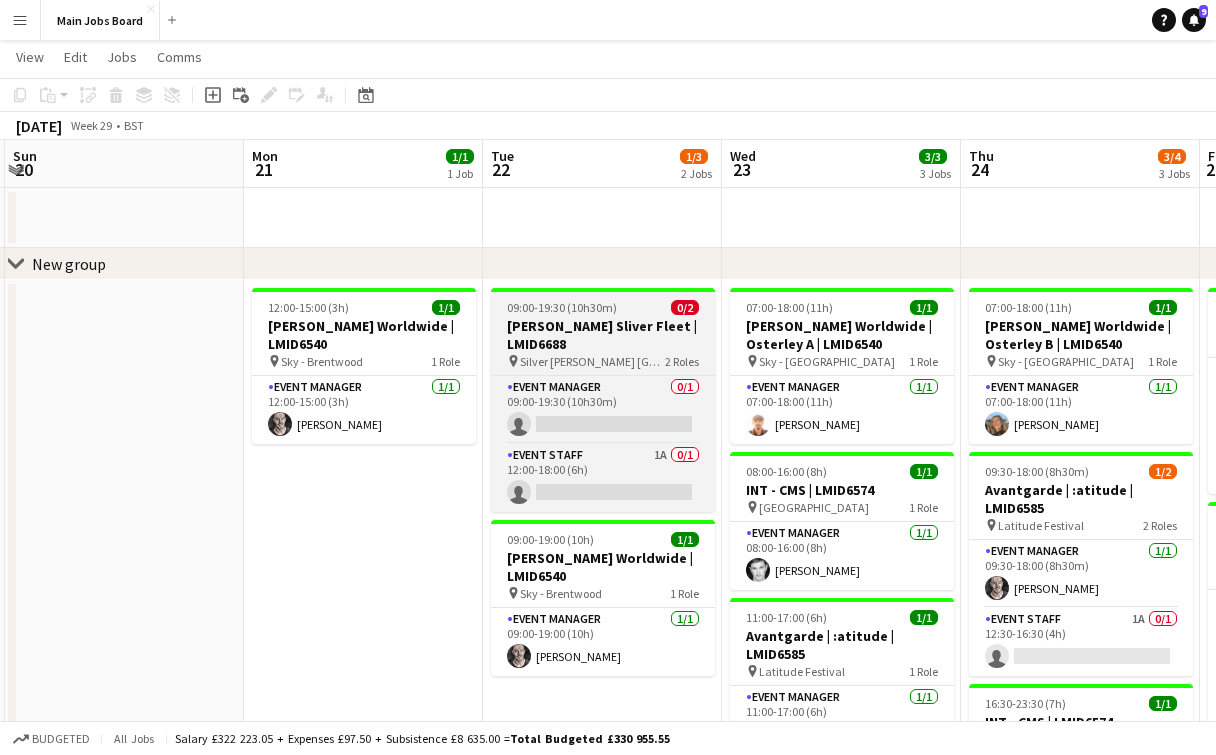 click on "09:00-19:30 (10h30m)" at bounding box center [562, 307] 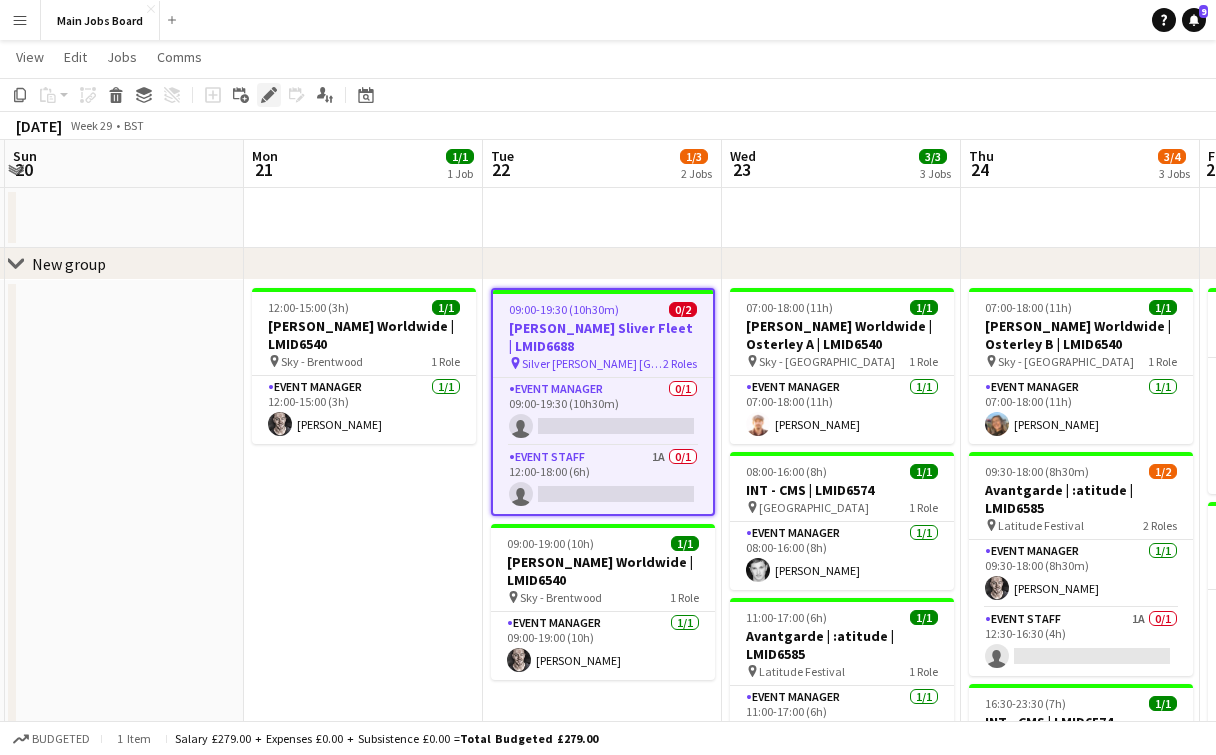 click on "Edit" 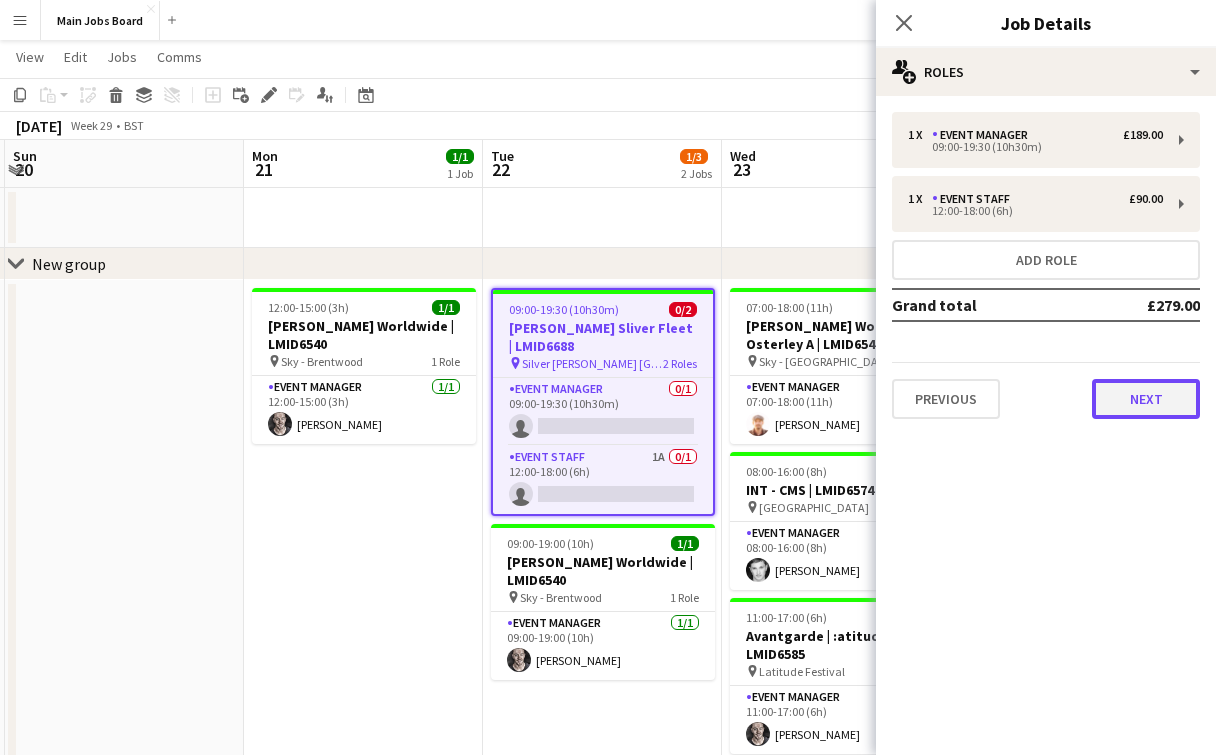 click on "Next" at bounding box center [1146, 399] 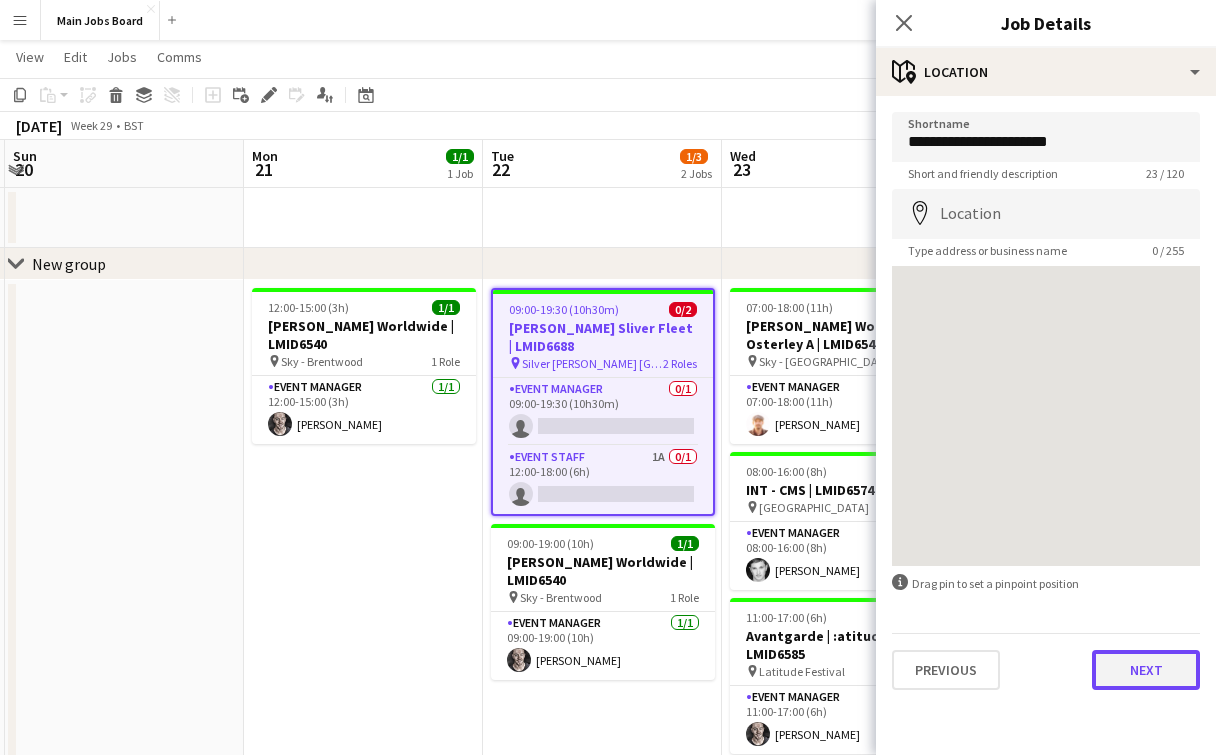 click on "Next" at bounding box center [1146, 670] 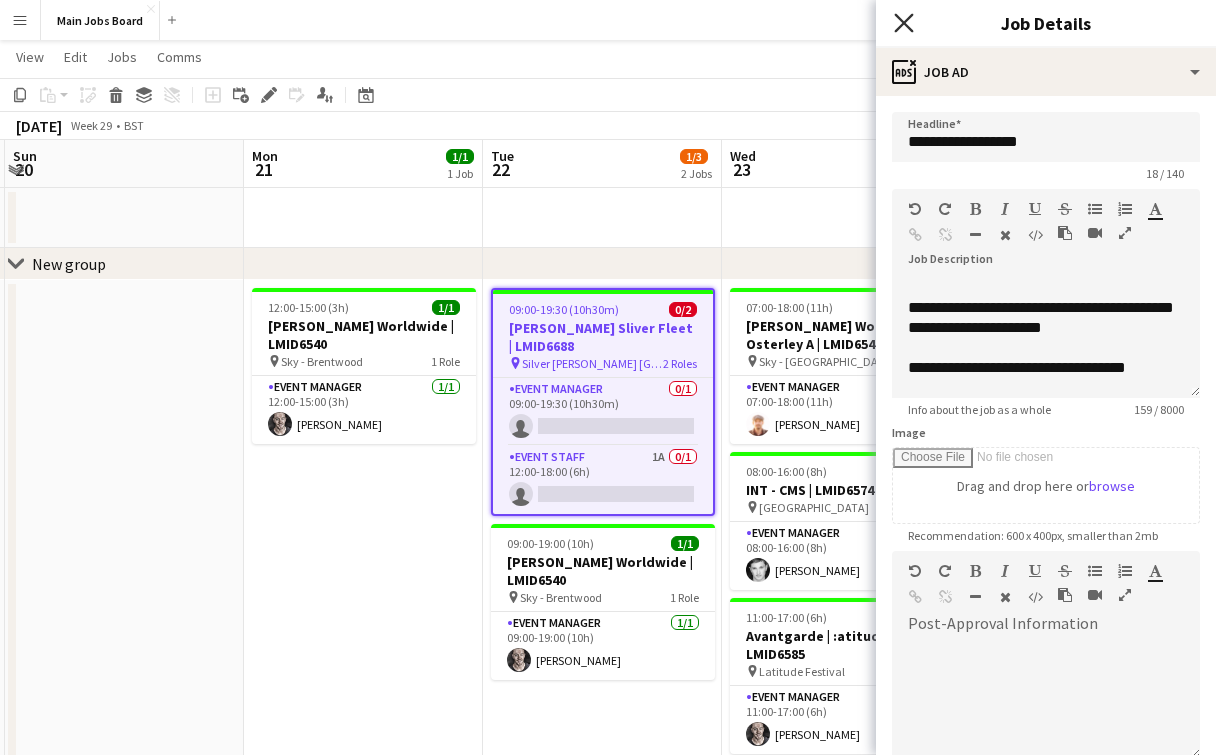 click 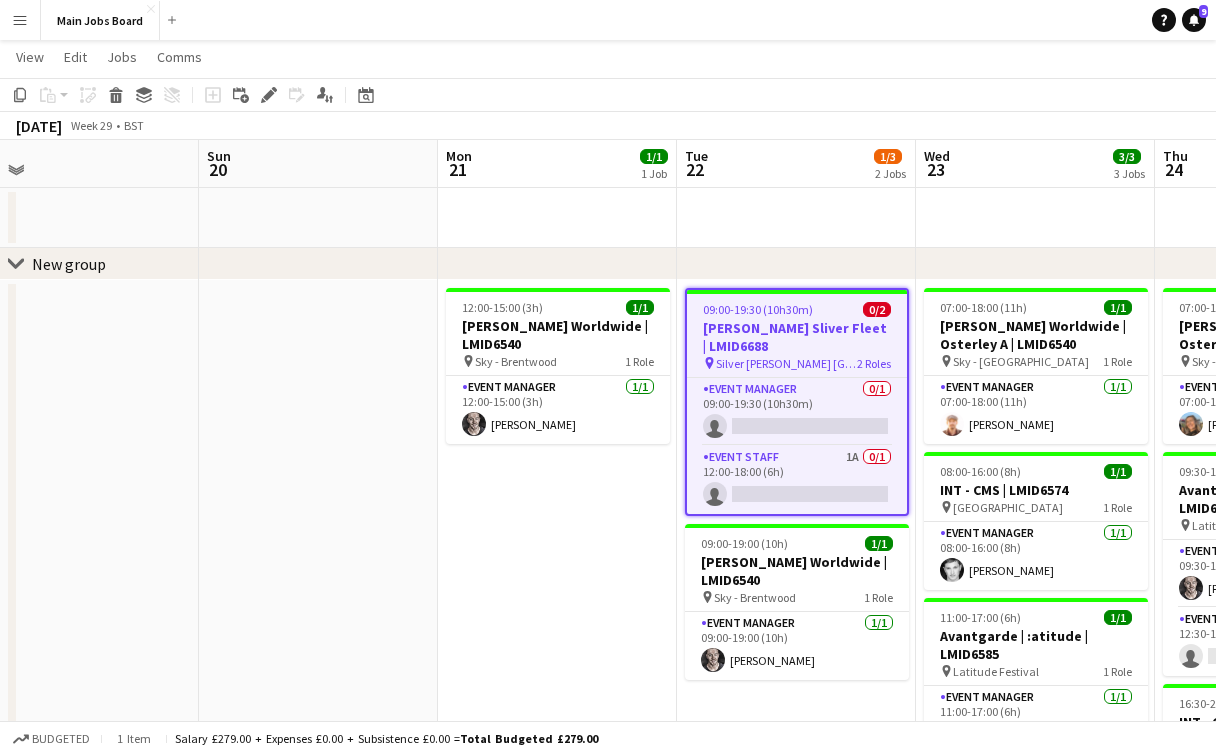 drag, startPoint x: 237, startPoint y: 493, endPoint x: 829, endPoint y: 487, distance: 592.0304 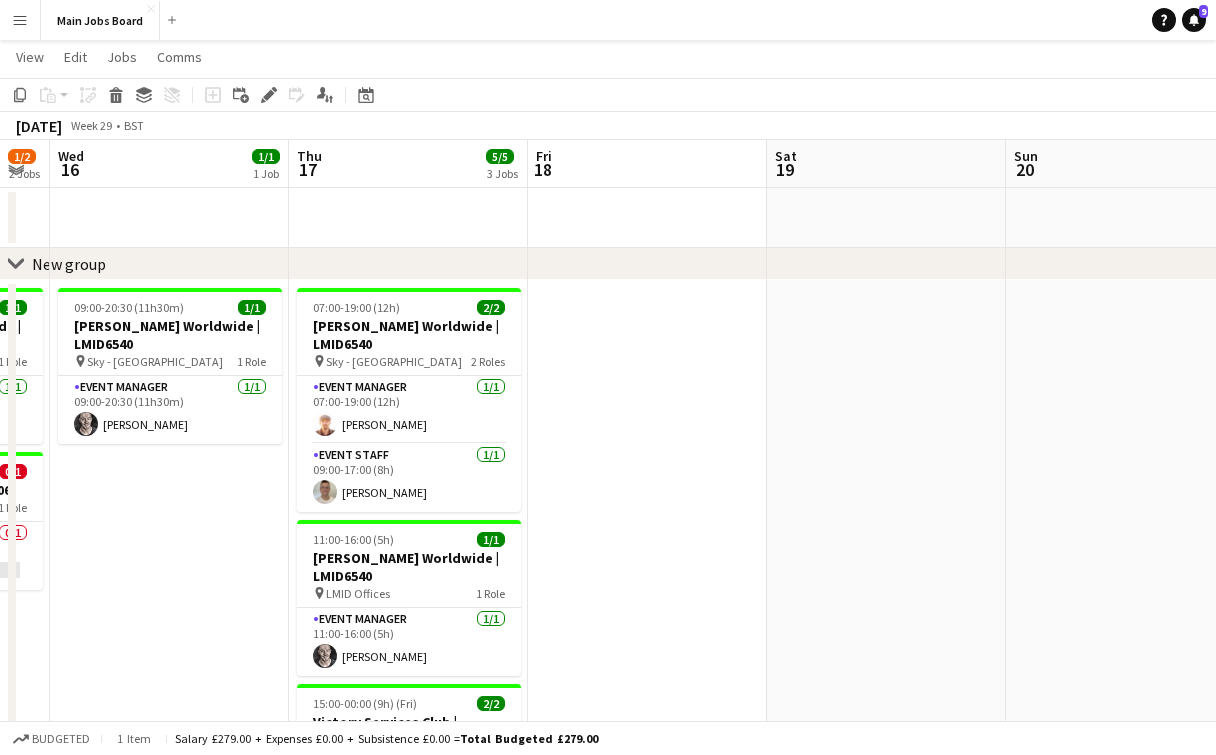 drag, startPoint x: 339, startPoint y: 514, endPoint x: 759, endPoint y: 514, distance: 420 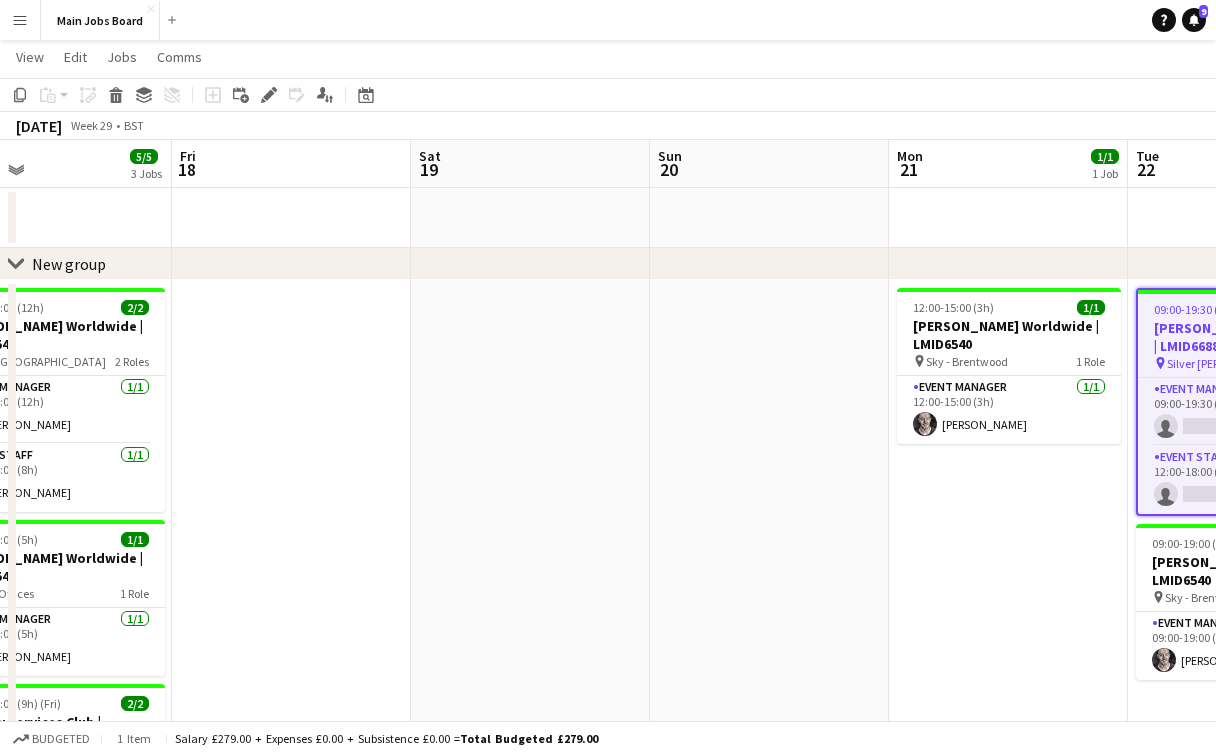 drag, startPoint x: 865, startPoint y: 528, endPoint x: 227, endPoint y: 498, distance: 638.70496 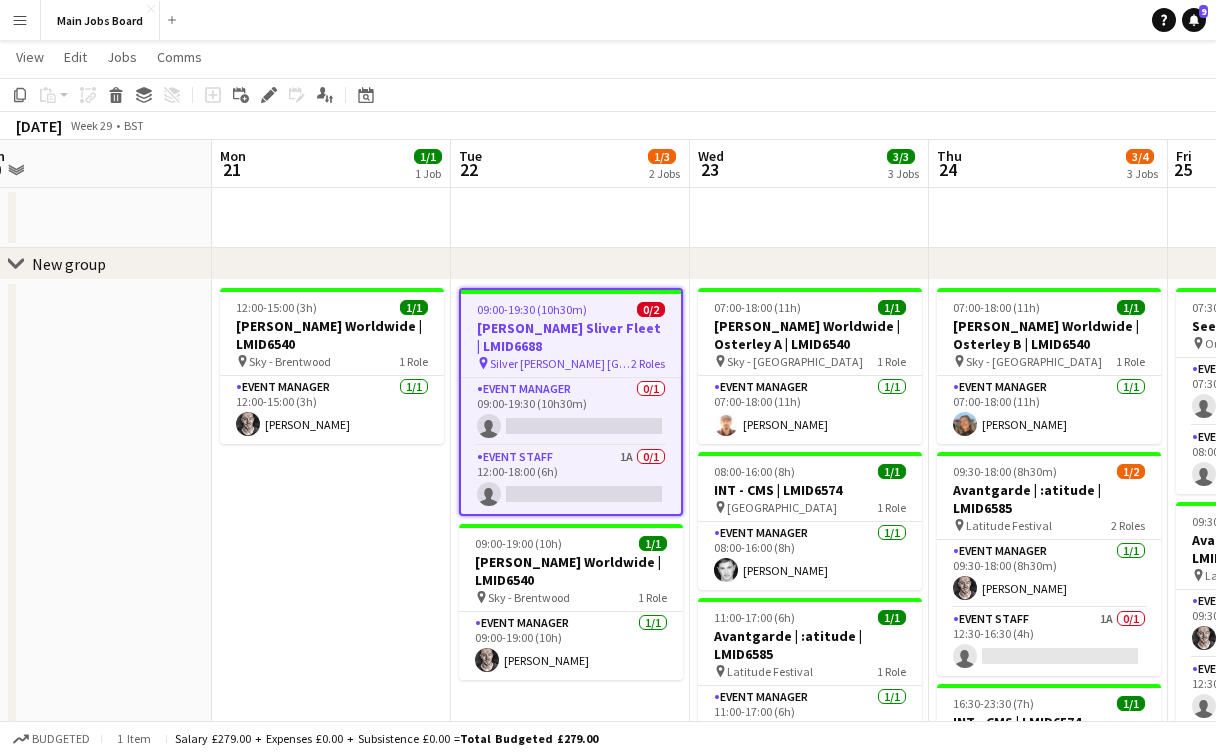 scroll, scrollTop: 0, scrollLeft: 576, axis: horizontal 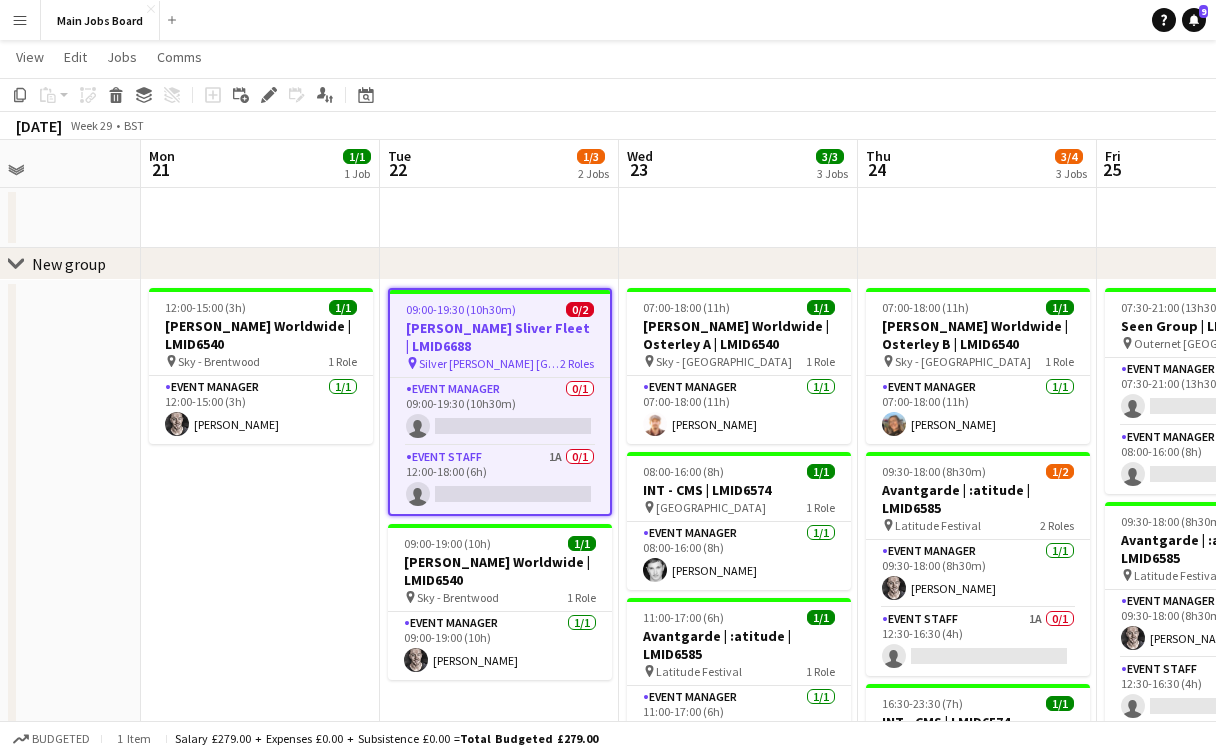 drag, startPoint x: 608, startPoint y: 565, endPoint x: 126, endPoint y: 565, distance: 482 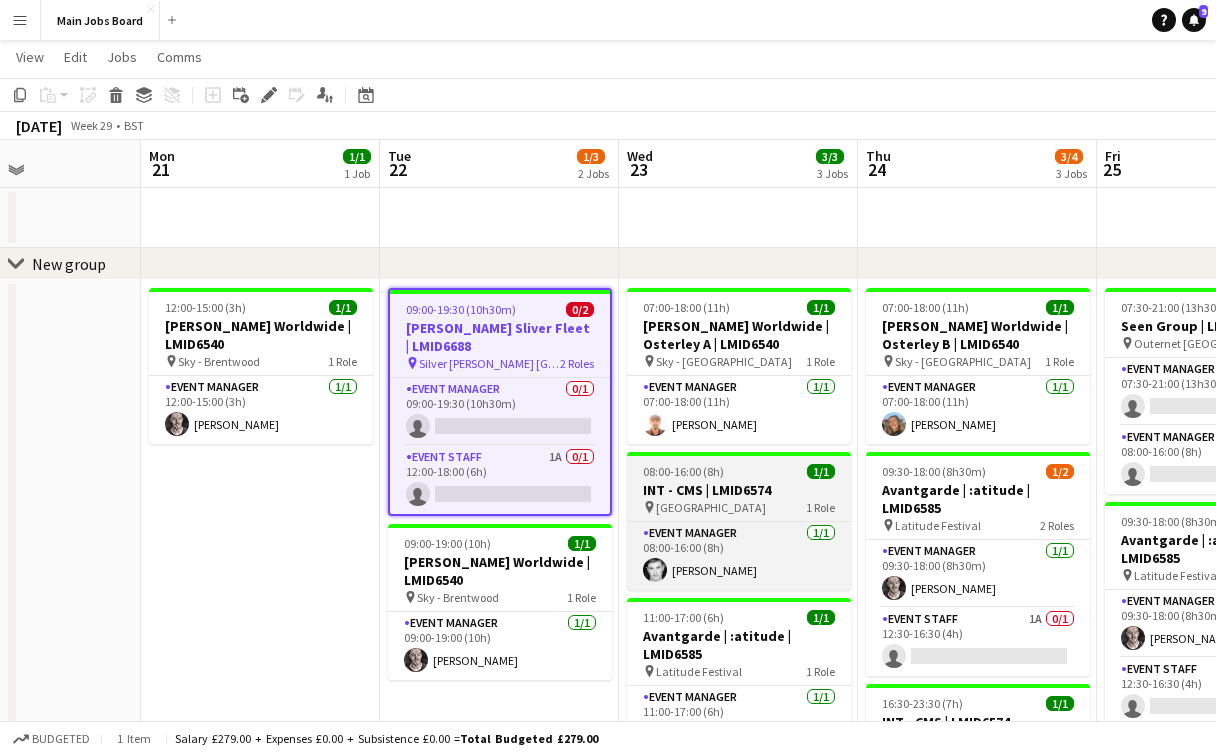 scroll, scrollTop: 77, scrollLeft: 0, axis: vertical 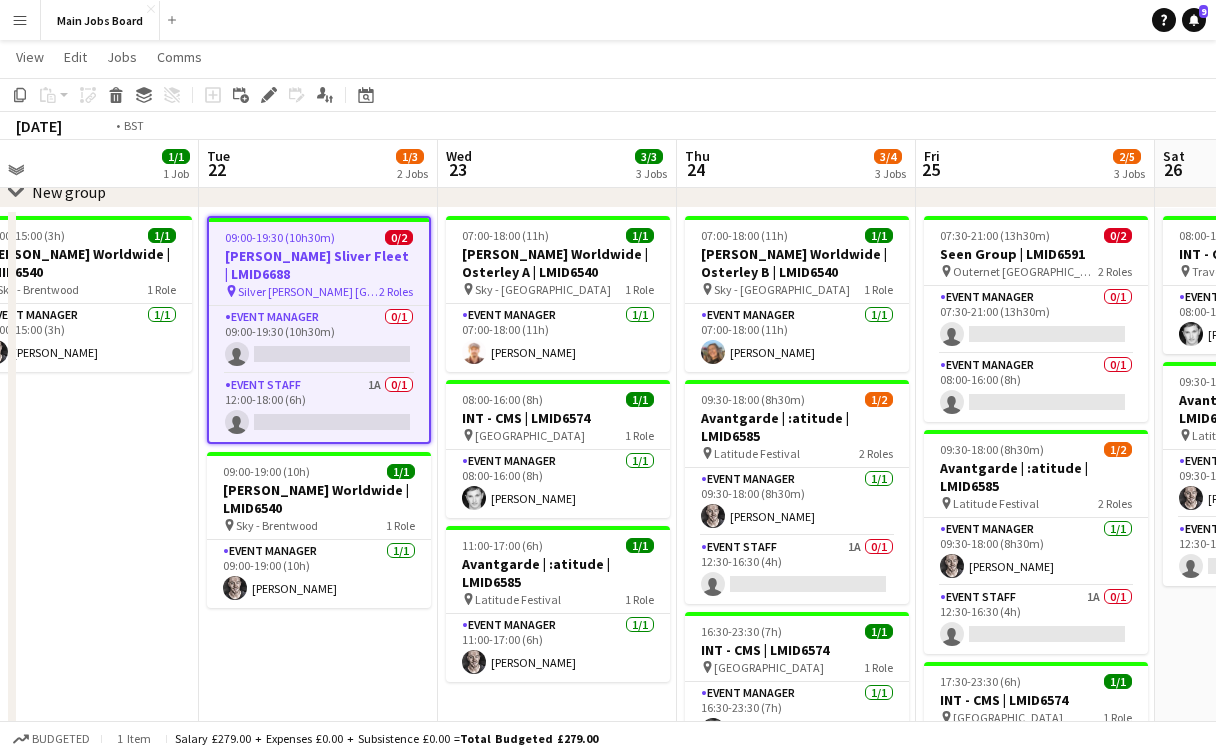 drag, startPoint x: 509, startPoint y: 630, endPoint x: 305, endPoint y: 630, distance: 204 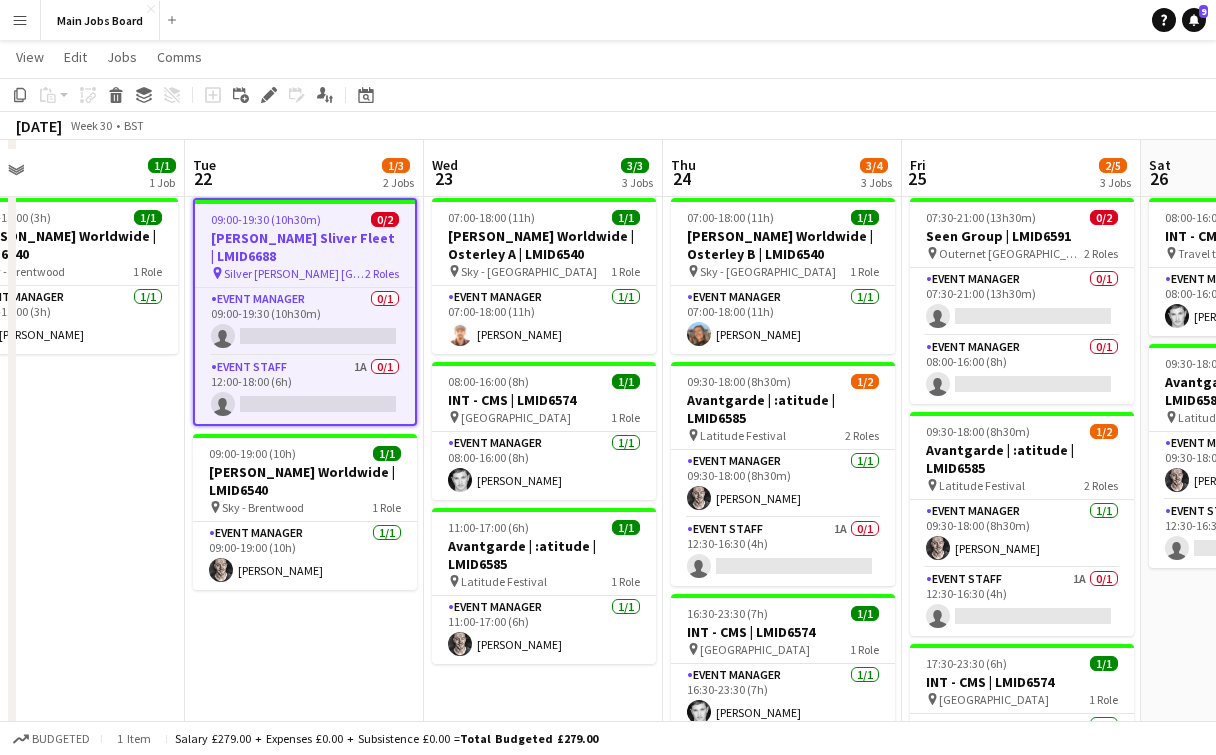 scroll, scrollTop: 122, scrollLeft: 0, axis: vertical 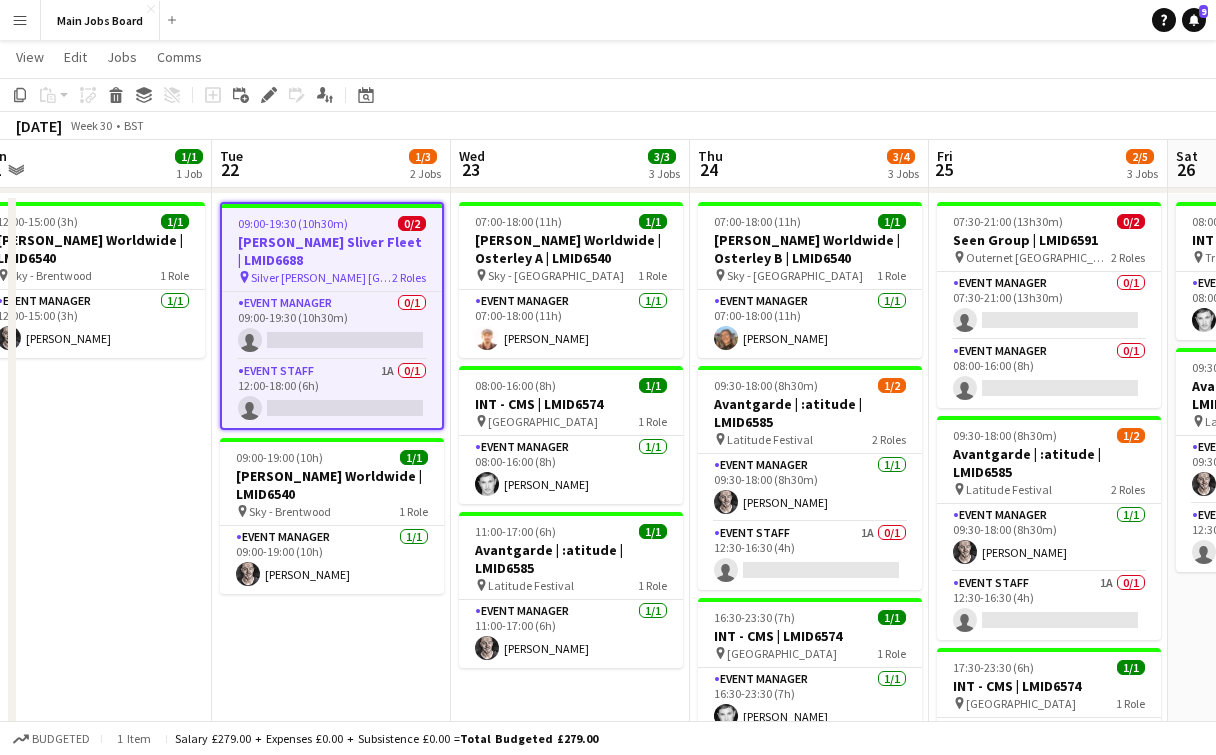 drag, startPoint x: 847, startPoint y: 557, endPoint x: 395, endPoint y: 535, distance: 452.5351 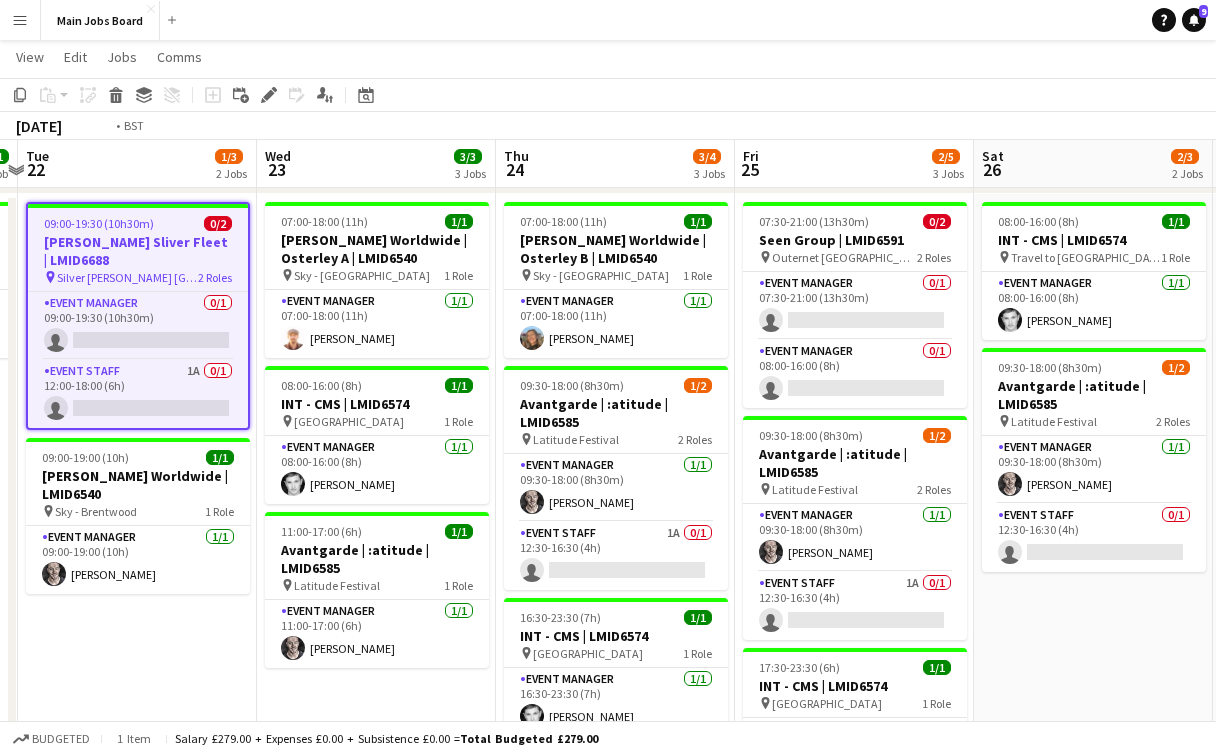 drag, startPoint x: 105, startPoint y: 374, endPoint x: 640, endPoint y: 374, distance: 535 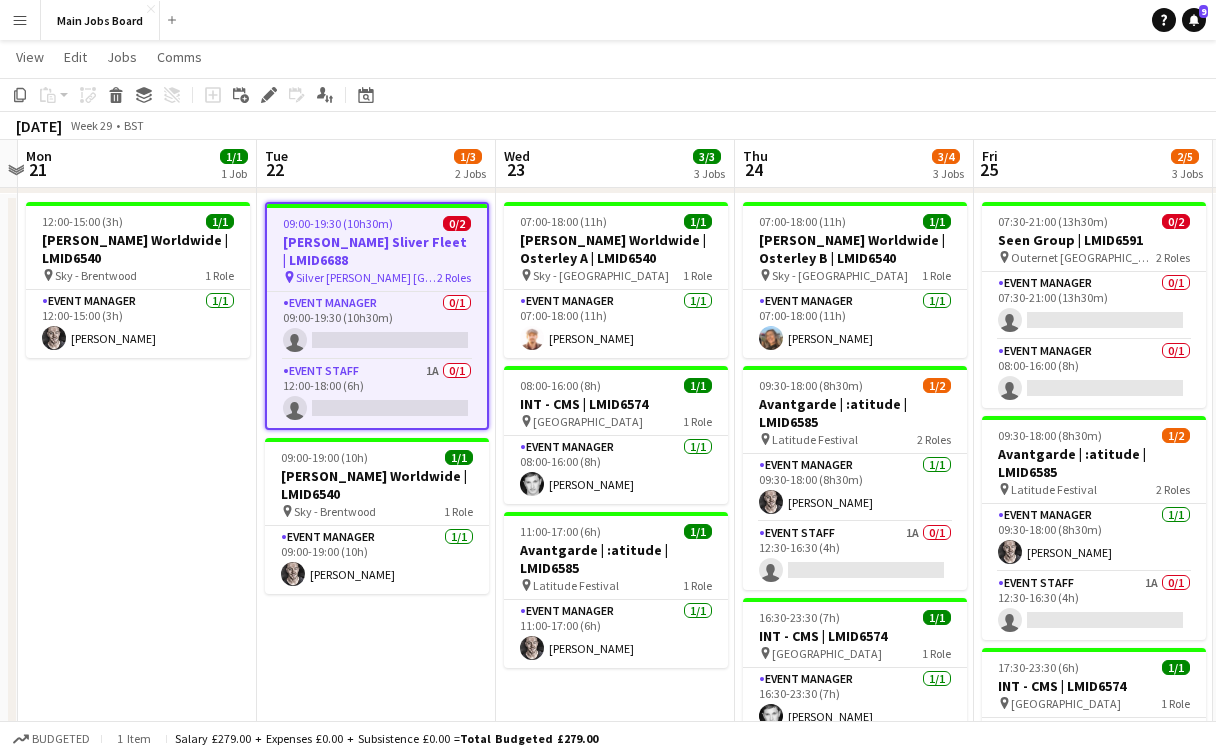 scroll, scrollTop: 0, scrollLeft: 450, axis: horizontal 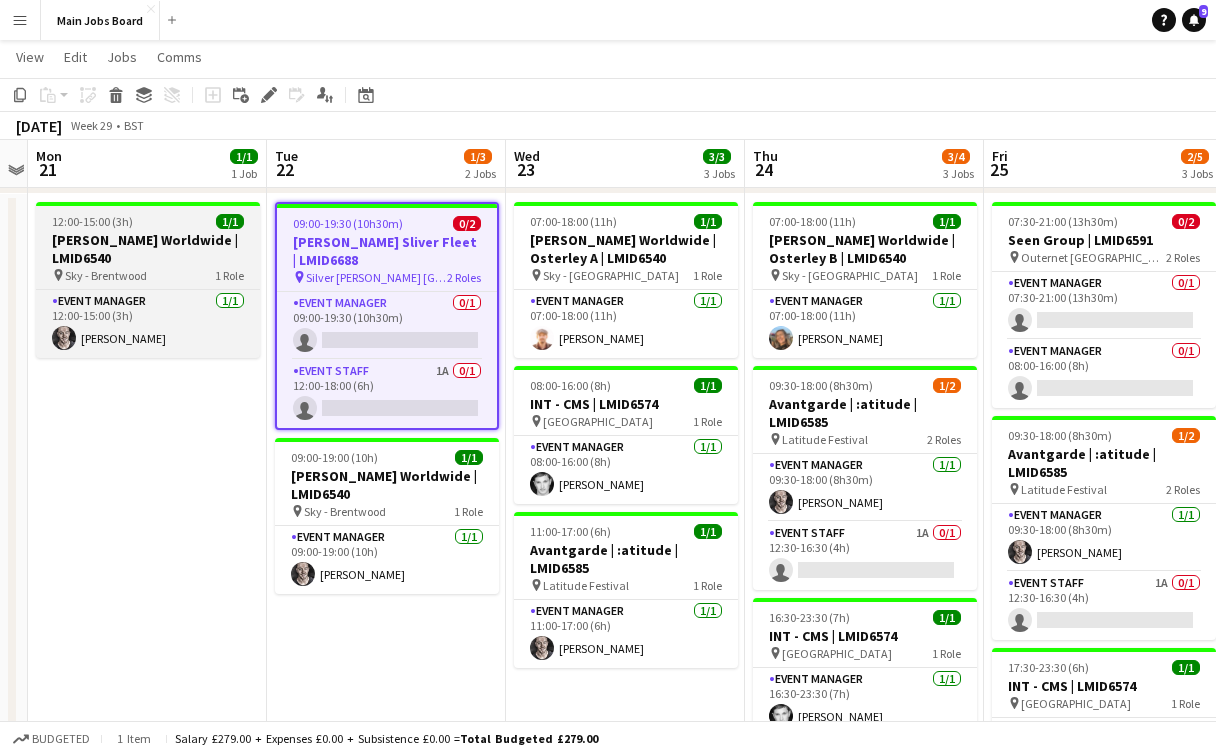 click on "[PERSON_NAME] Worldwide | LMID6540" at bounding box center [148, 249] 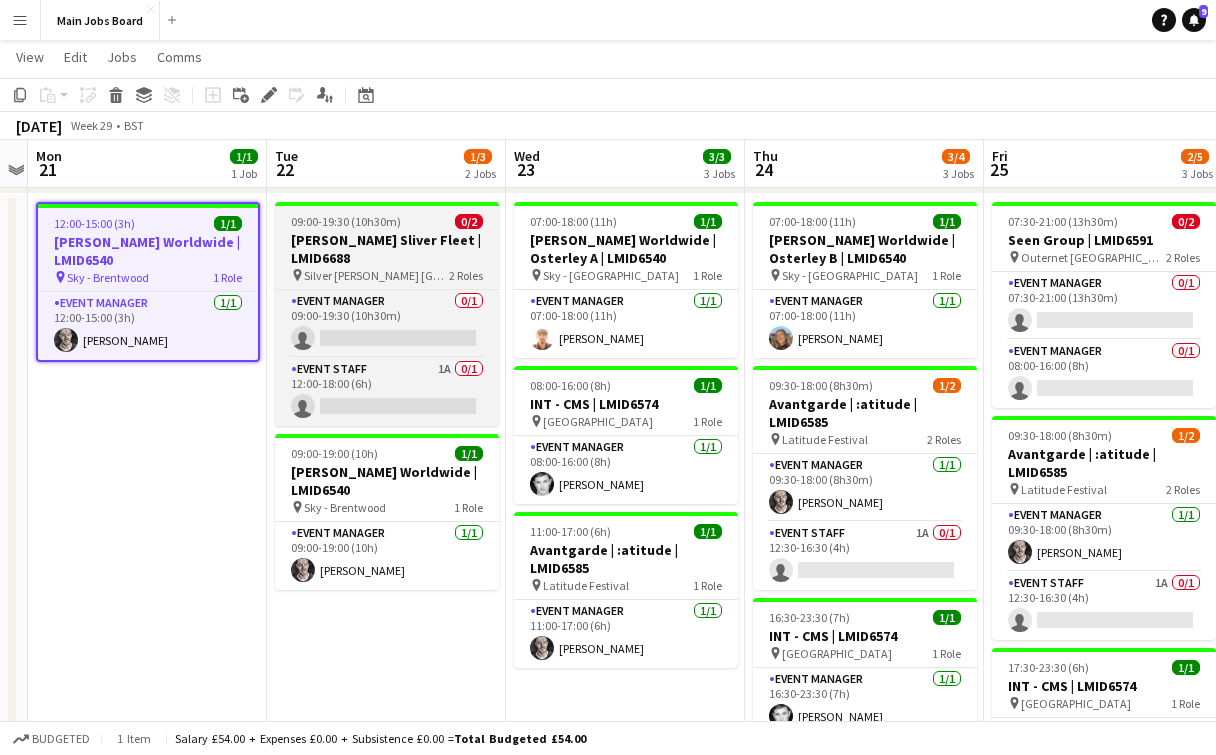 click on "[PERSON_NAME] Sliver Fleet | LMID6688" at bounding box center (387, 249) 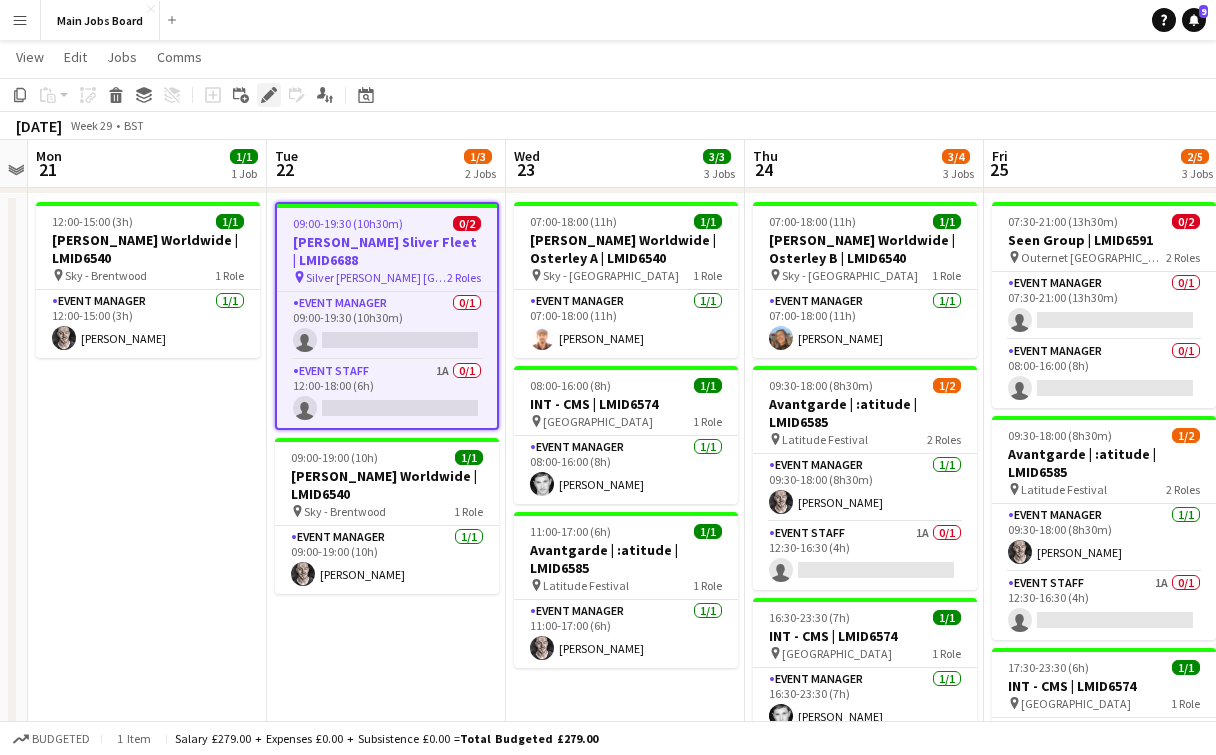 click on "Edit" 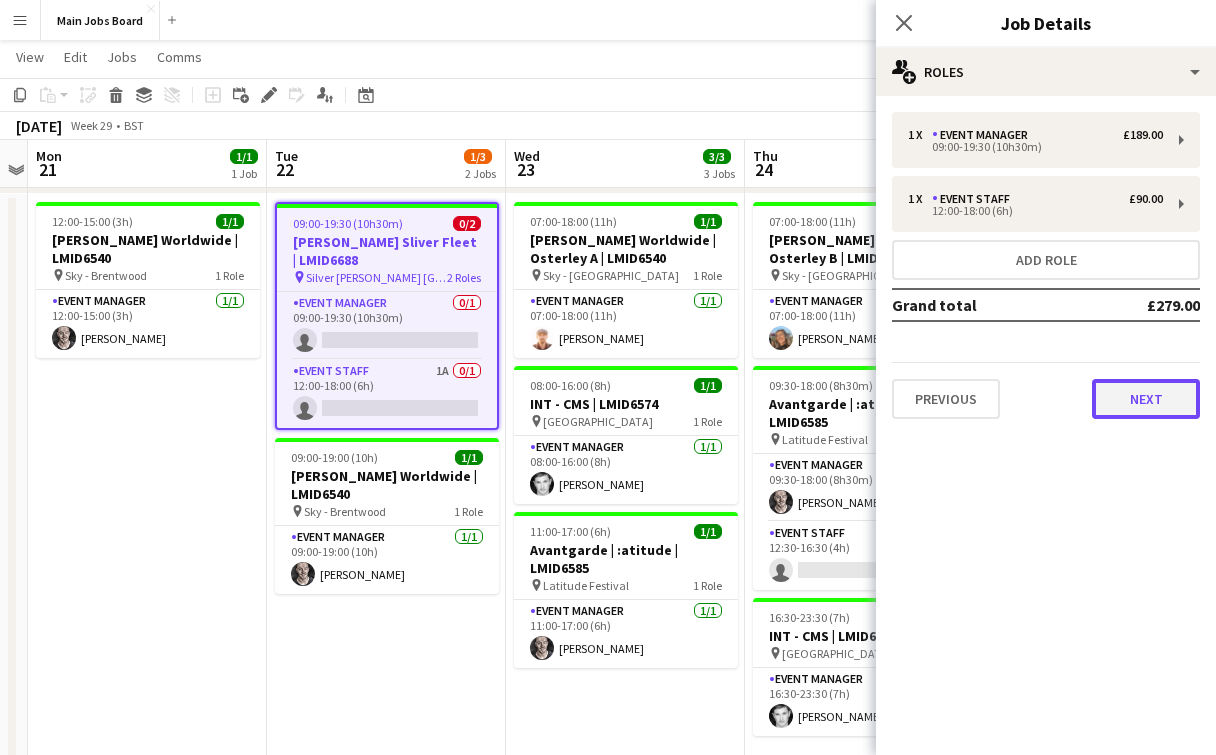 click on "Next" at bounding box center [1146, 399] 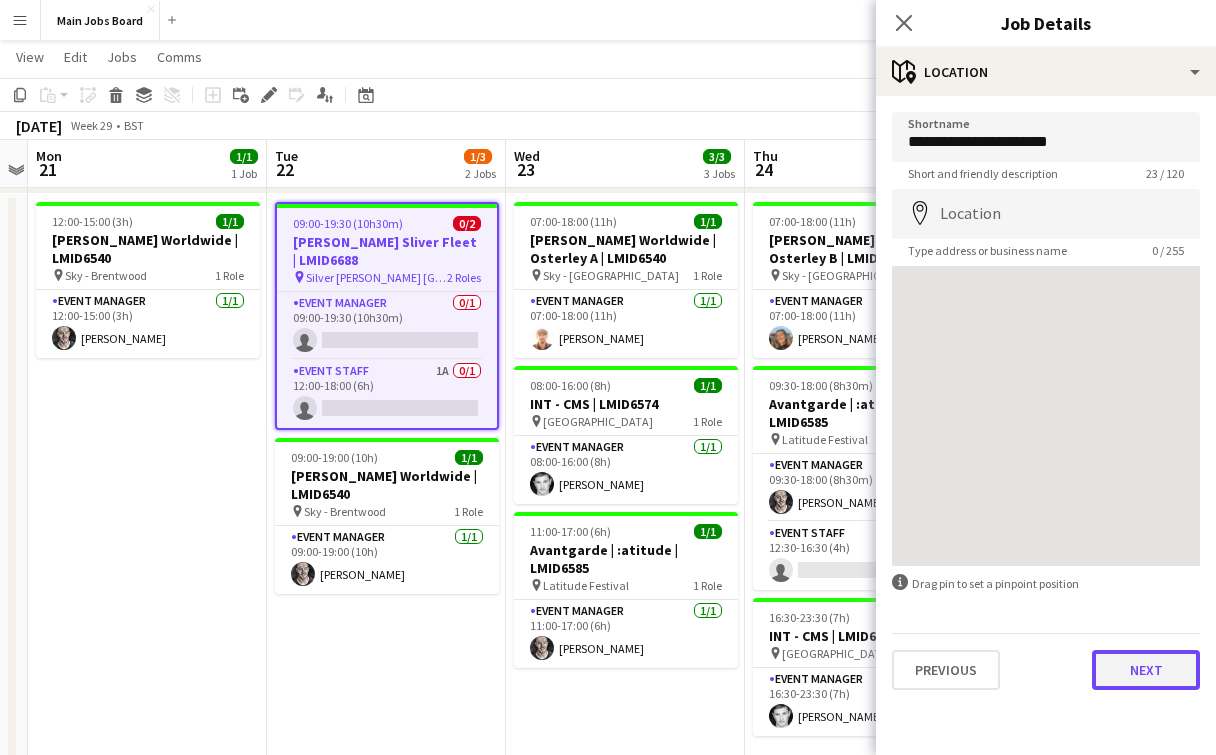 click on "Next" at bounding box center [1146, 670] 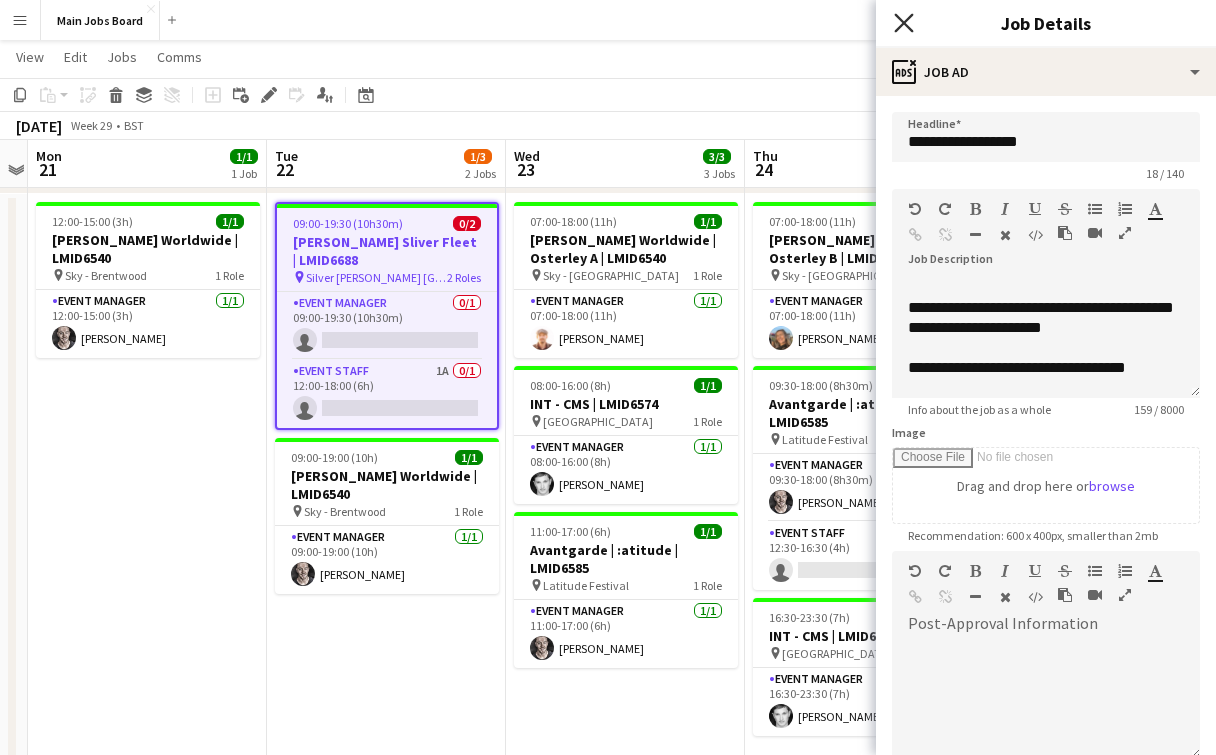 click 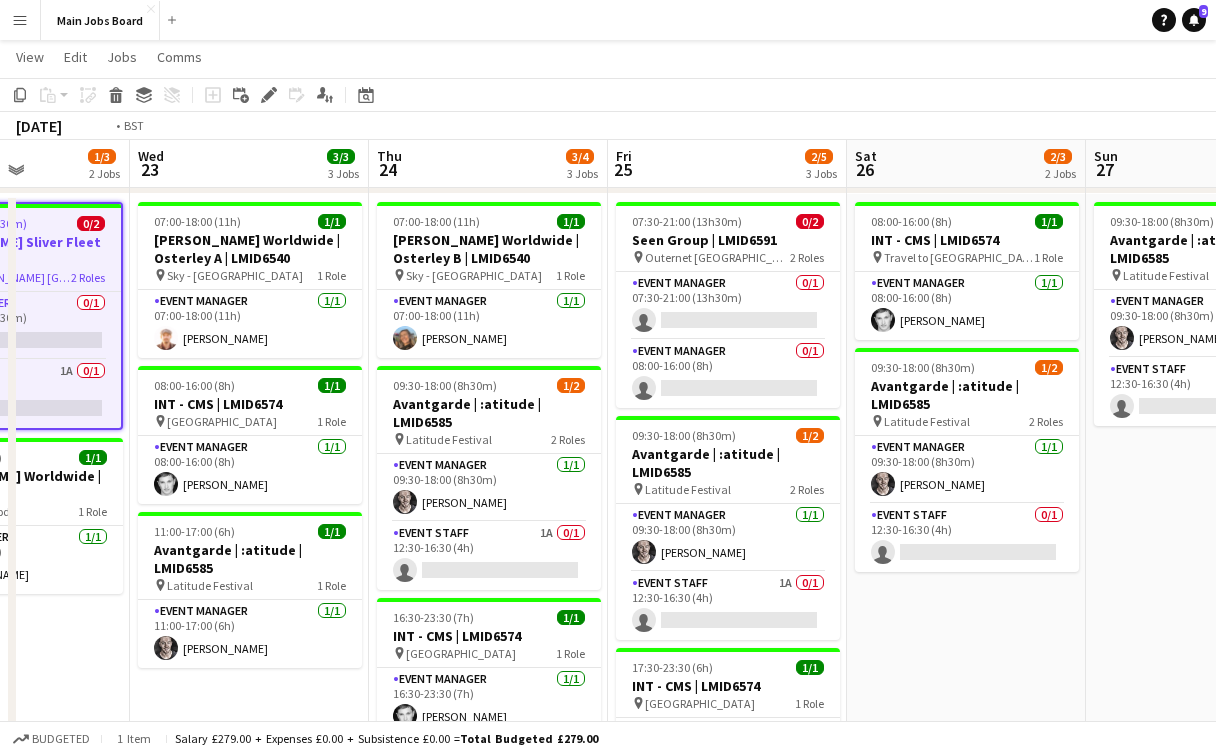 drag, startPoint x: 949, startPoint y: 391, endPoint x: 500, endPoint y: 391, distance: 449 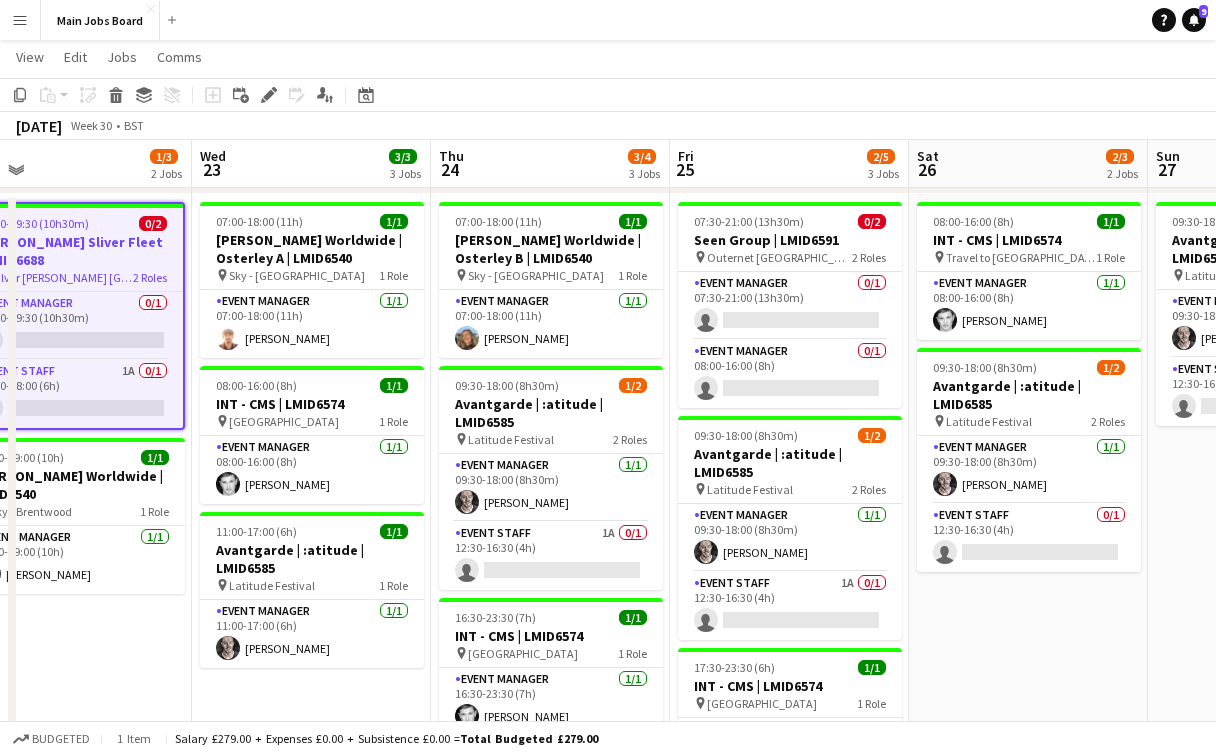 drag, startPoint x: 993, startPoint y: 417, endPoint x: 541, endPoint y: 417, distance: 452 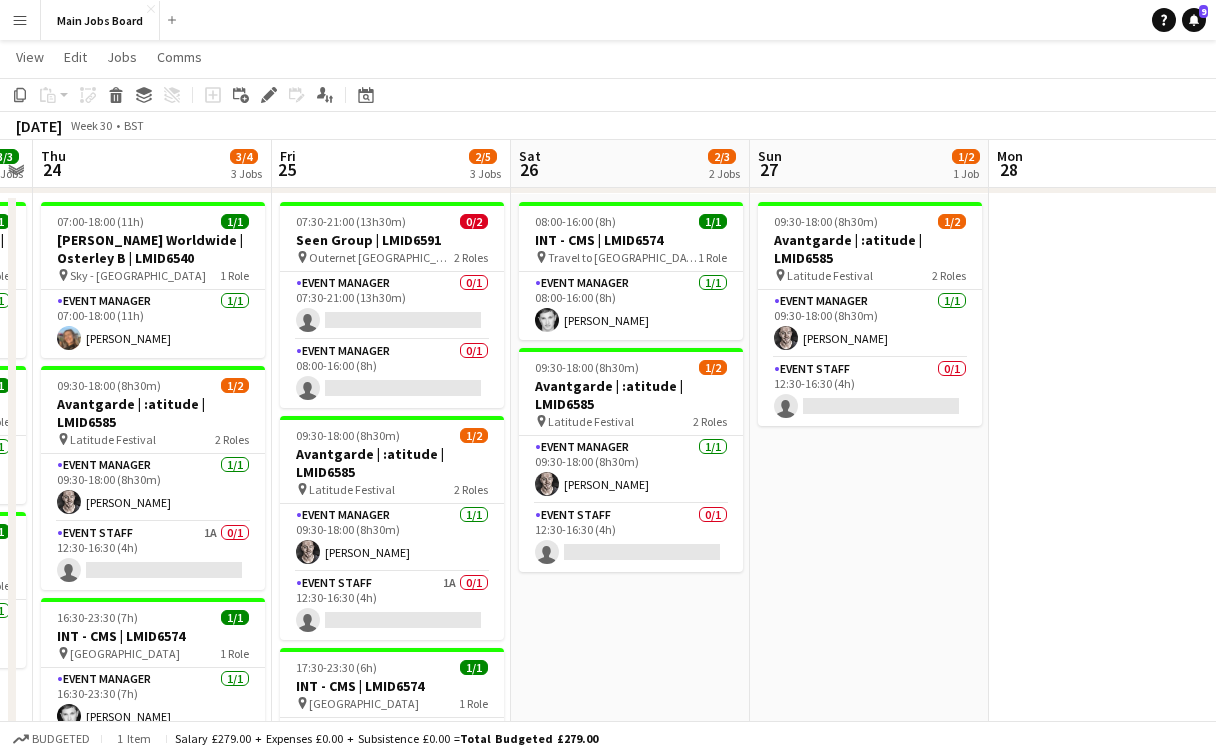 drag, startPoint x: 831, startPoint y: 461, endPoint x: 518, endPoint y: 461, distance: 313 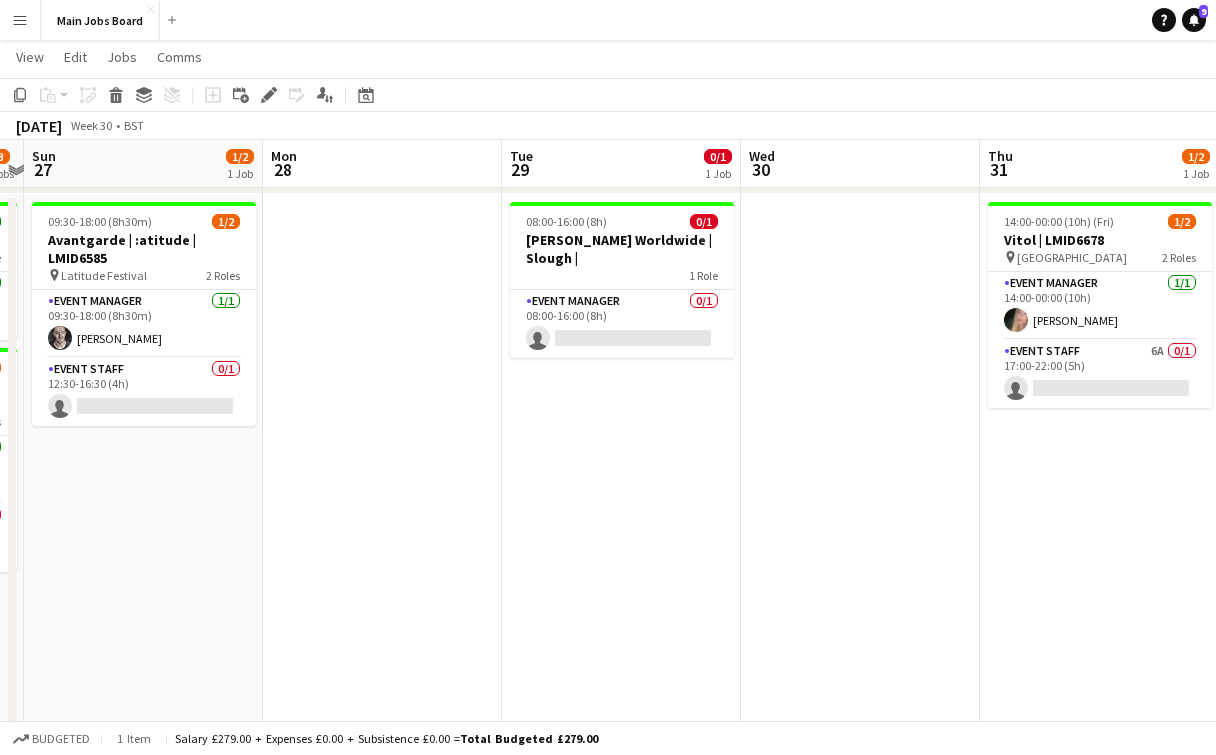 drag, startPoint x: 812, startPoint y: 452, endPoint x: 481, endPoint y: 452, distance: 331 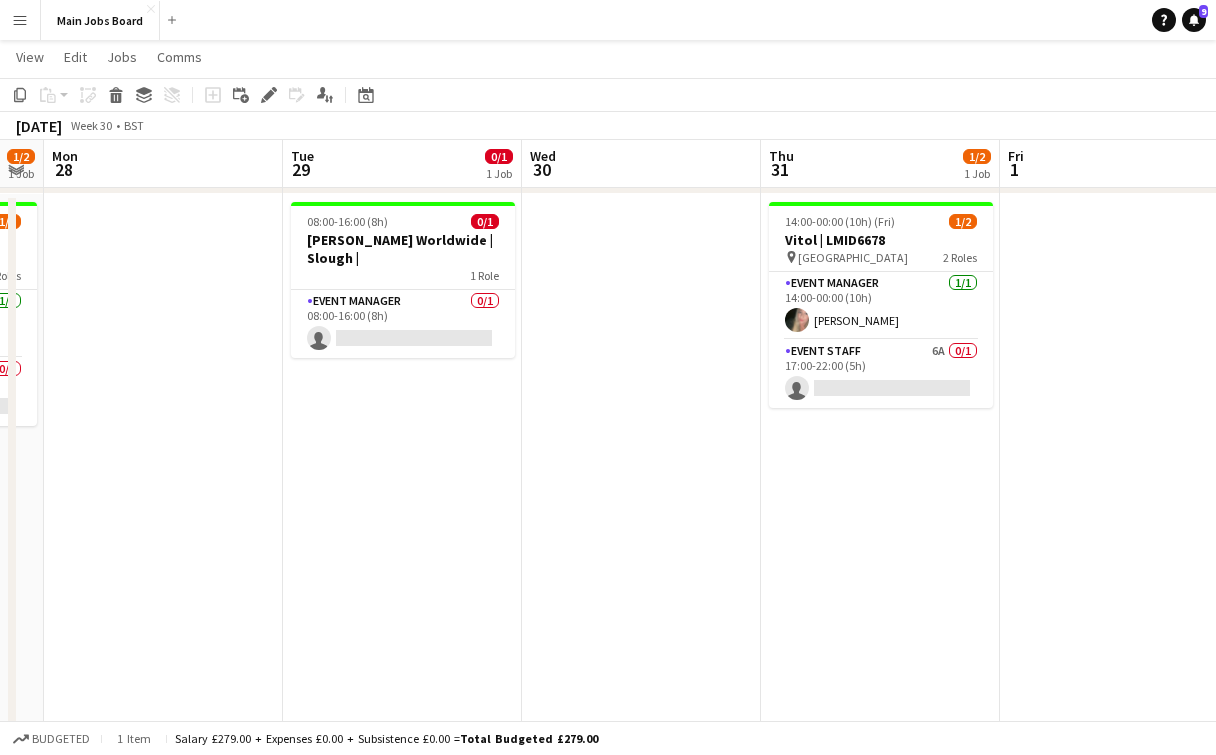 drag, startPoint x: 733, startPoint y: 455, endPoint x: 551, endPoint y: 455, distance: 182 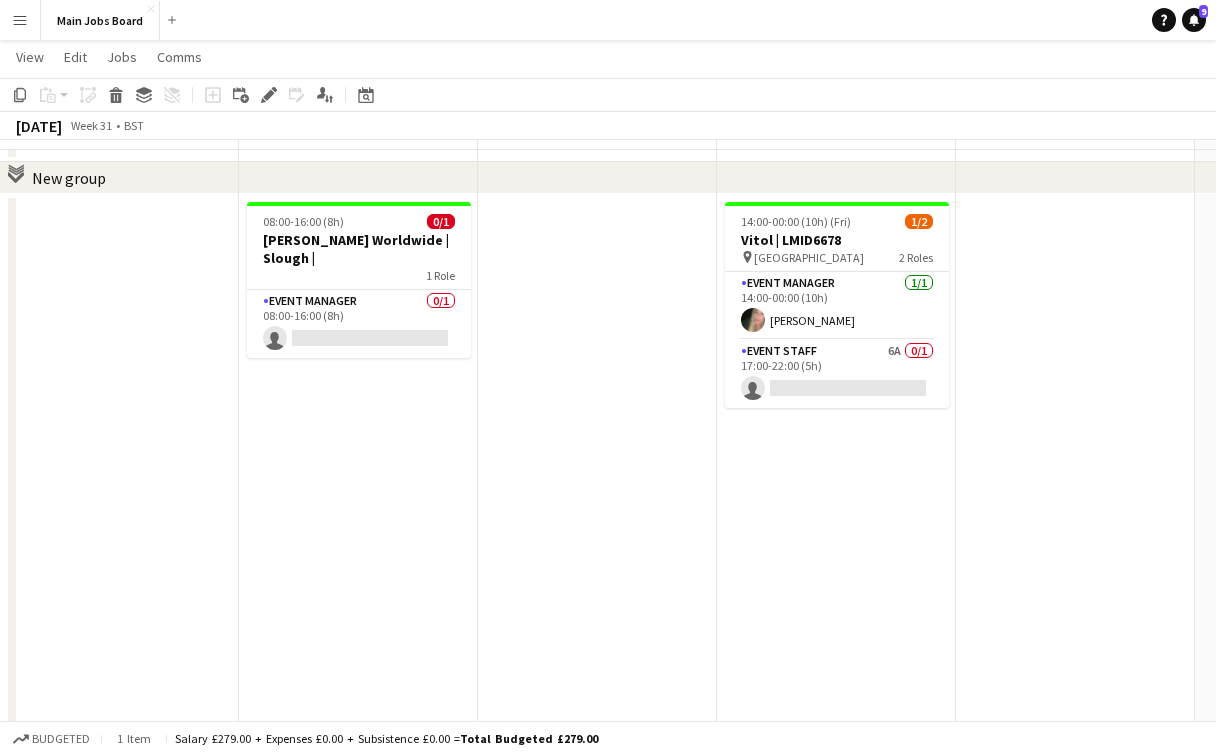scroll, scrollTop: 50, scrollLeft: 0, axis: vertical 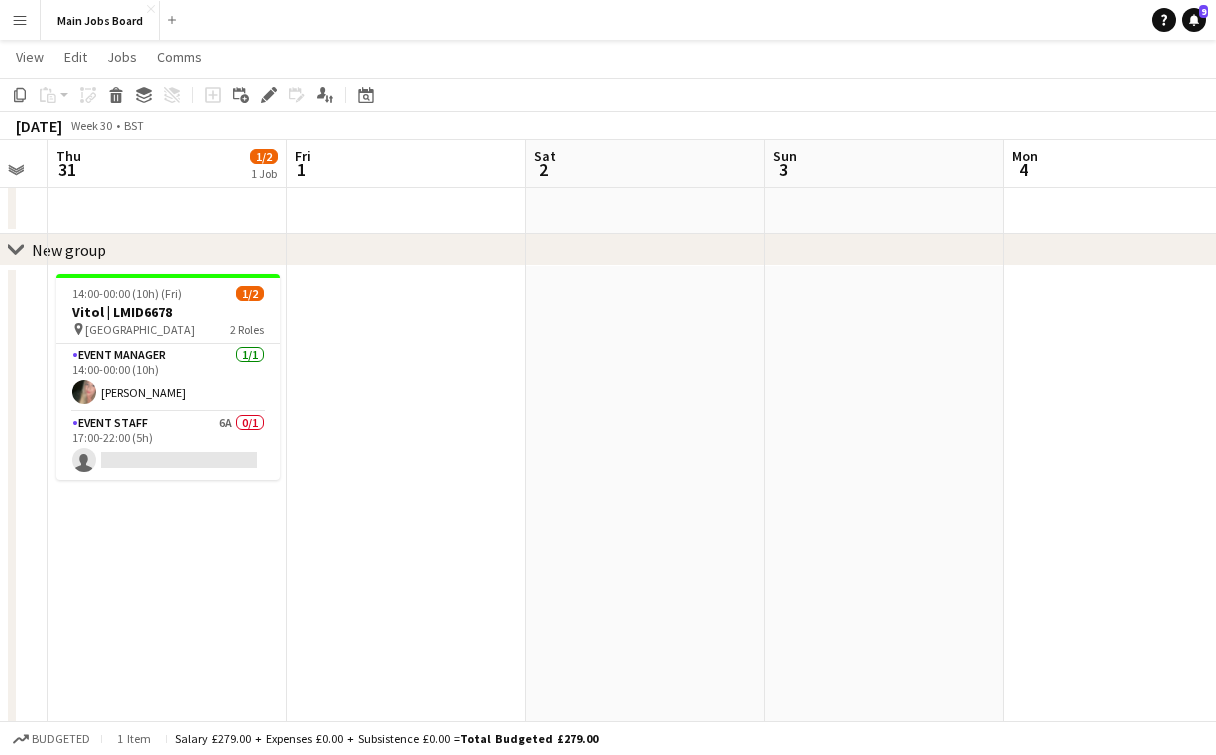 drag, startPoint x: 843, startPoint y: 482, endPoint x: 71, endPoint y: 482, distance: 772 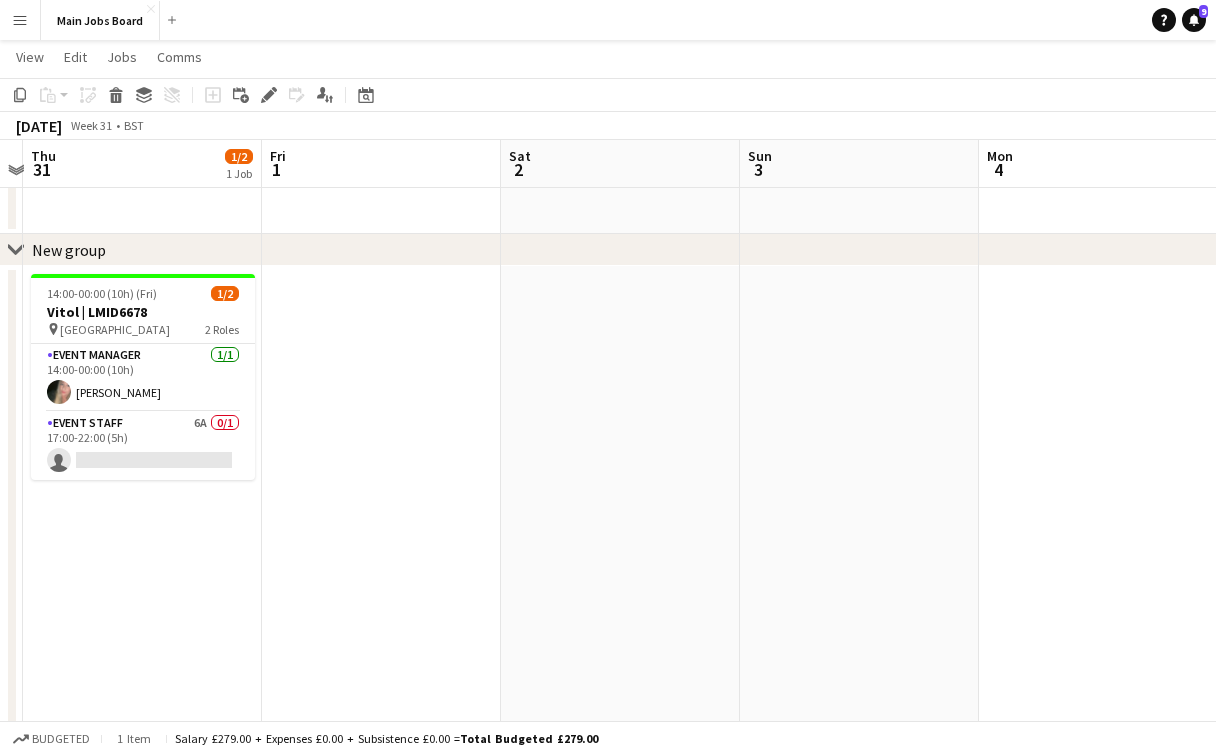 drag, startPoint x: 807, startPoint y: 432, endPoint x: 385, endPoint y: 432, distance: 422 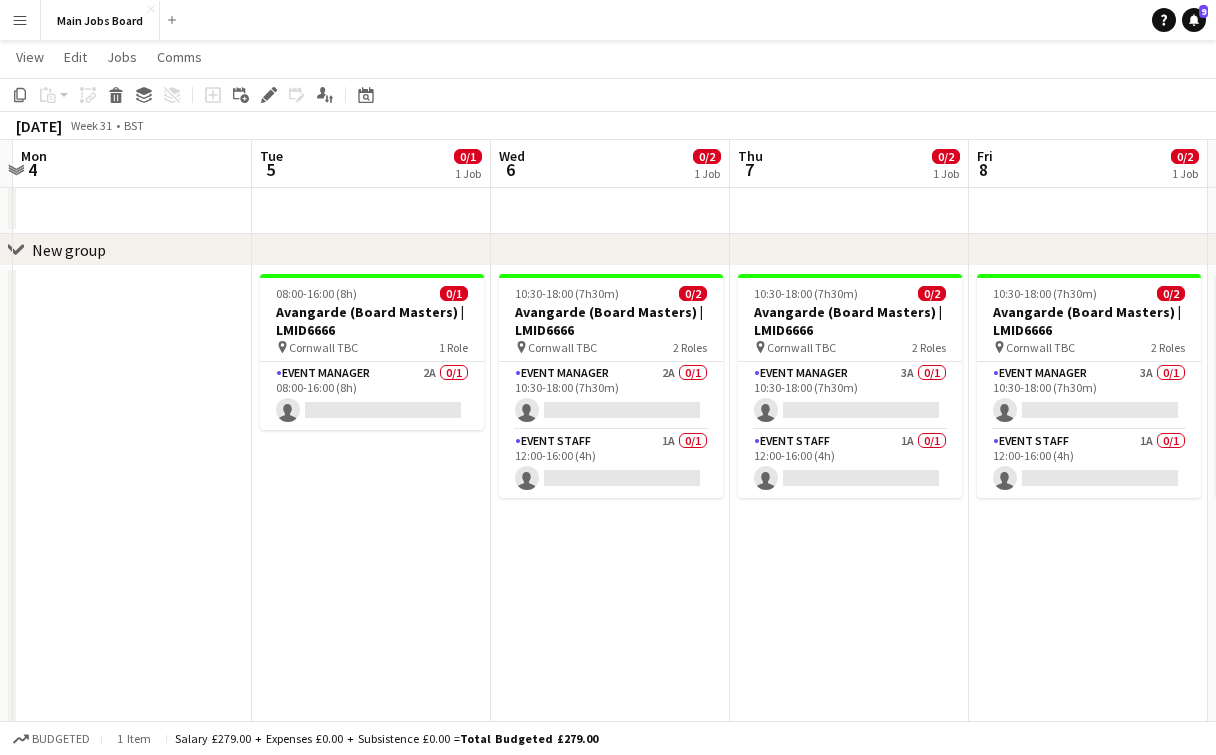 drag, startPoint x: 910, startPoint y: 496, endPoint x: 428, endPoint y: 516, distance: 482.41476 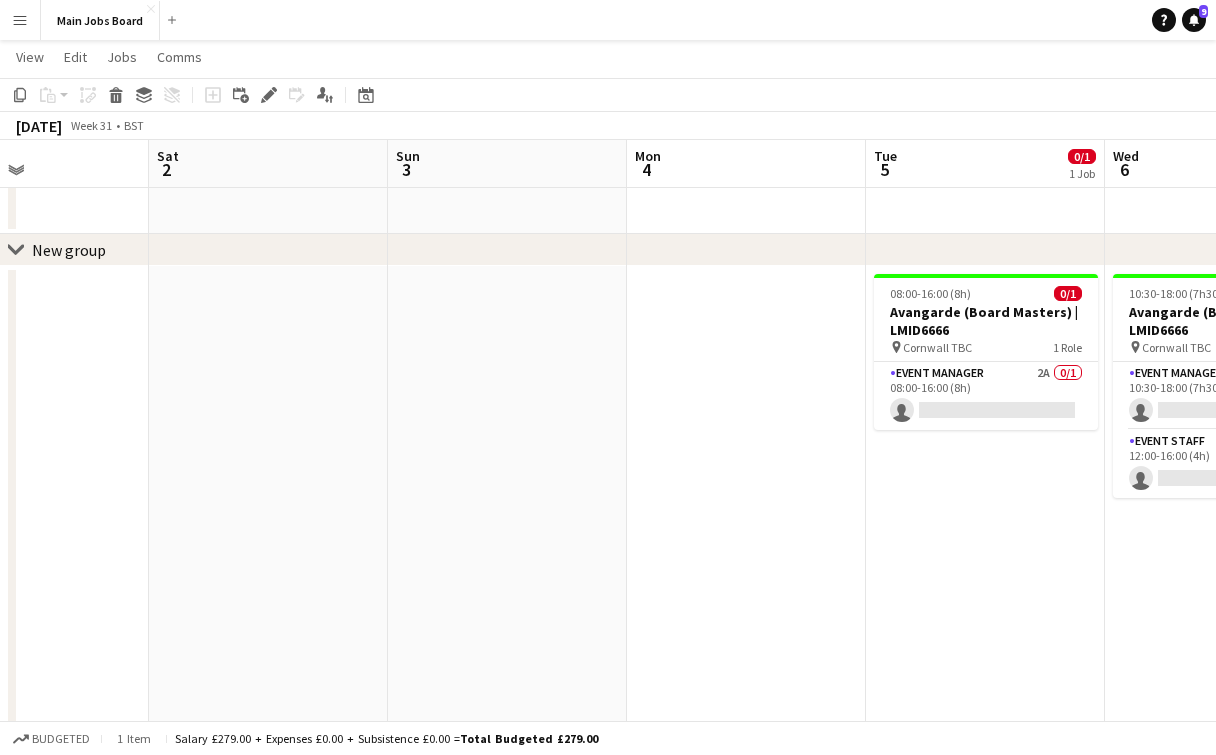 drag, startPoint x: 251, startPoint y: 534, endPoint x: 870, endPoint y: 515, distance: 619.2915 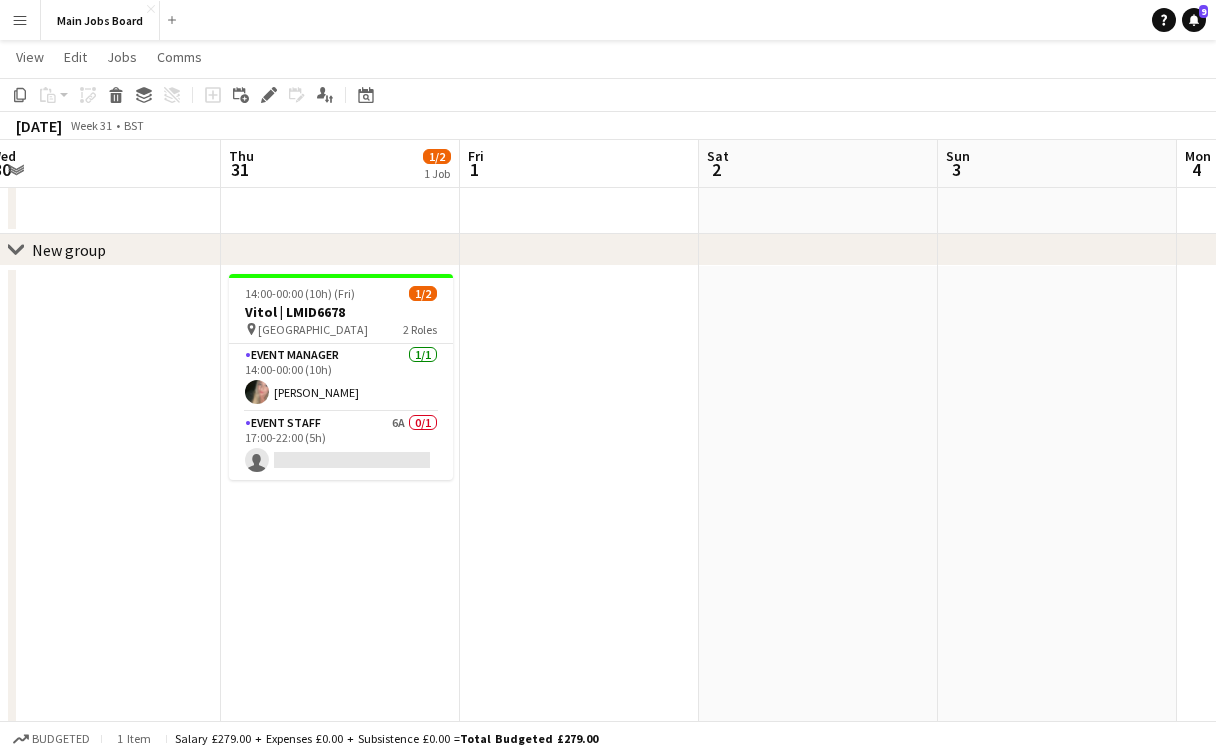 drag, startPoint x: 555, startPoint y: 539, endPoint x: 1004, endPoint y: 539, distance: 449 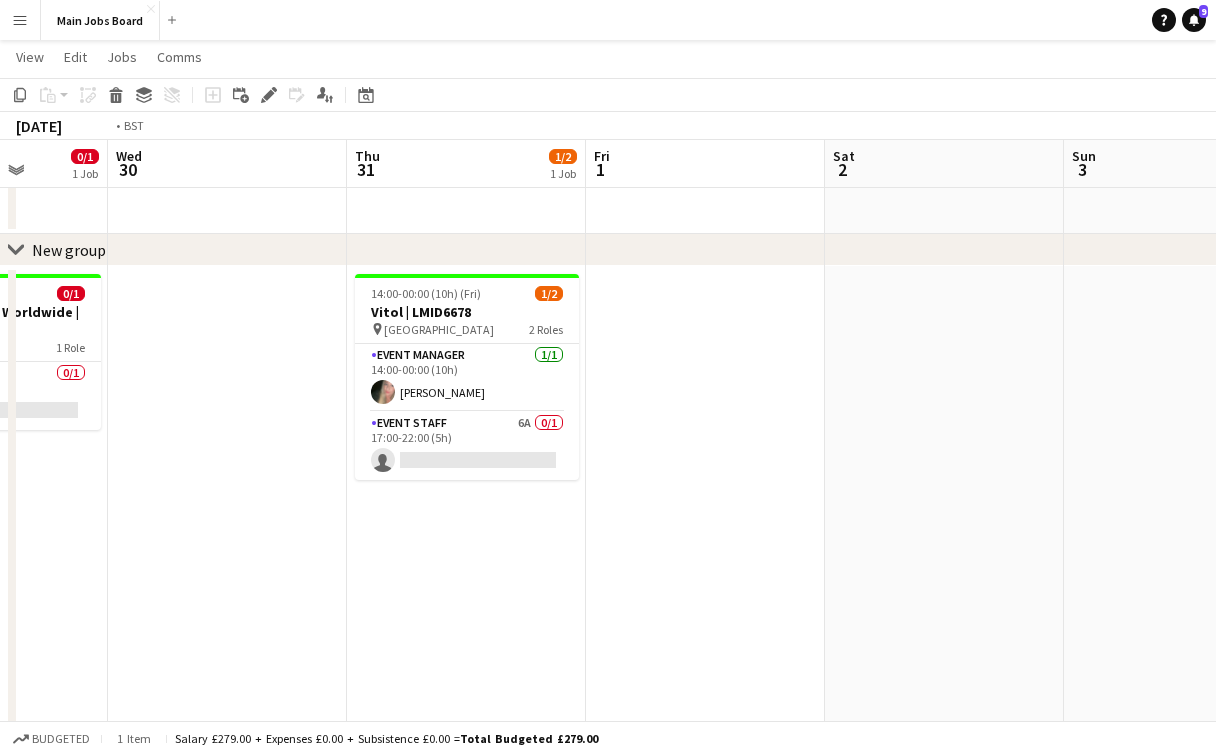 drag, startPoint x: 287, startPoint y: 555, endPoint x: 795, endPoint y: 555, distance: 508 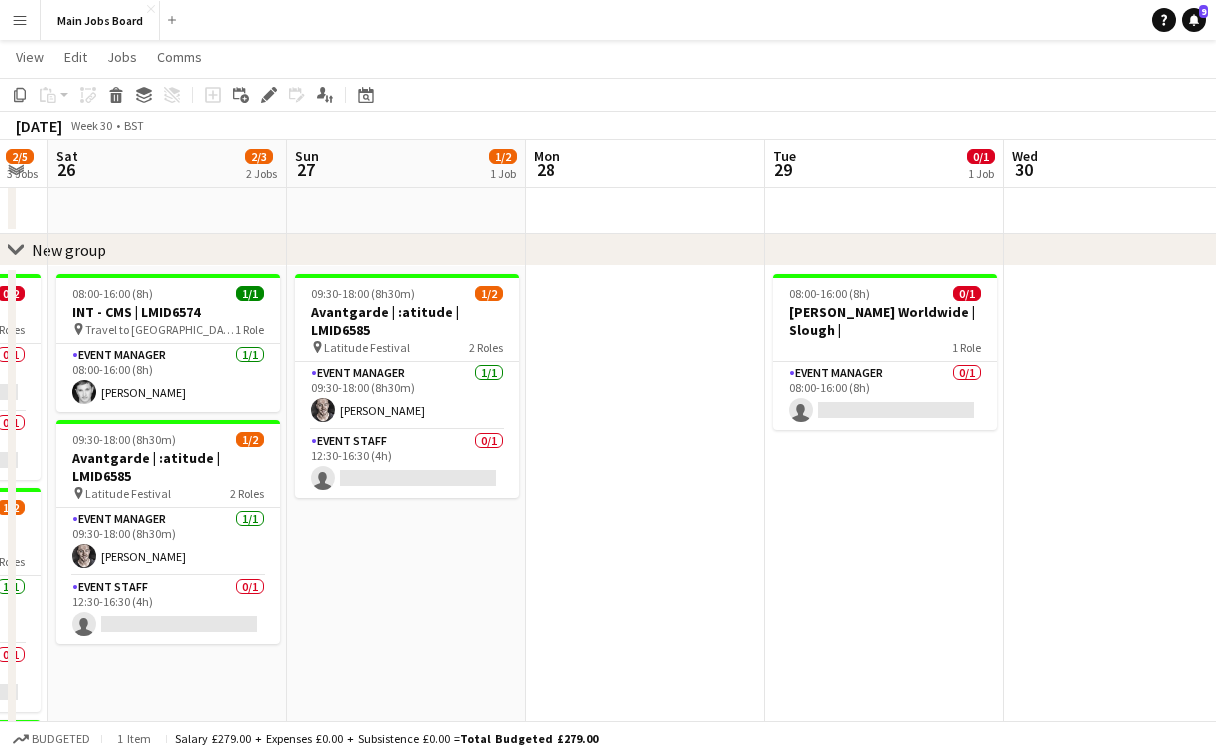 scroll, scrollTop: 0, scrollLeft: 509, axis: horizontal 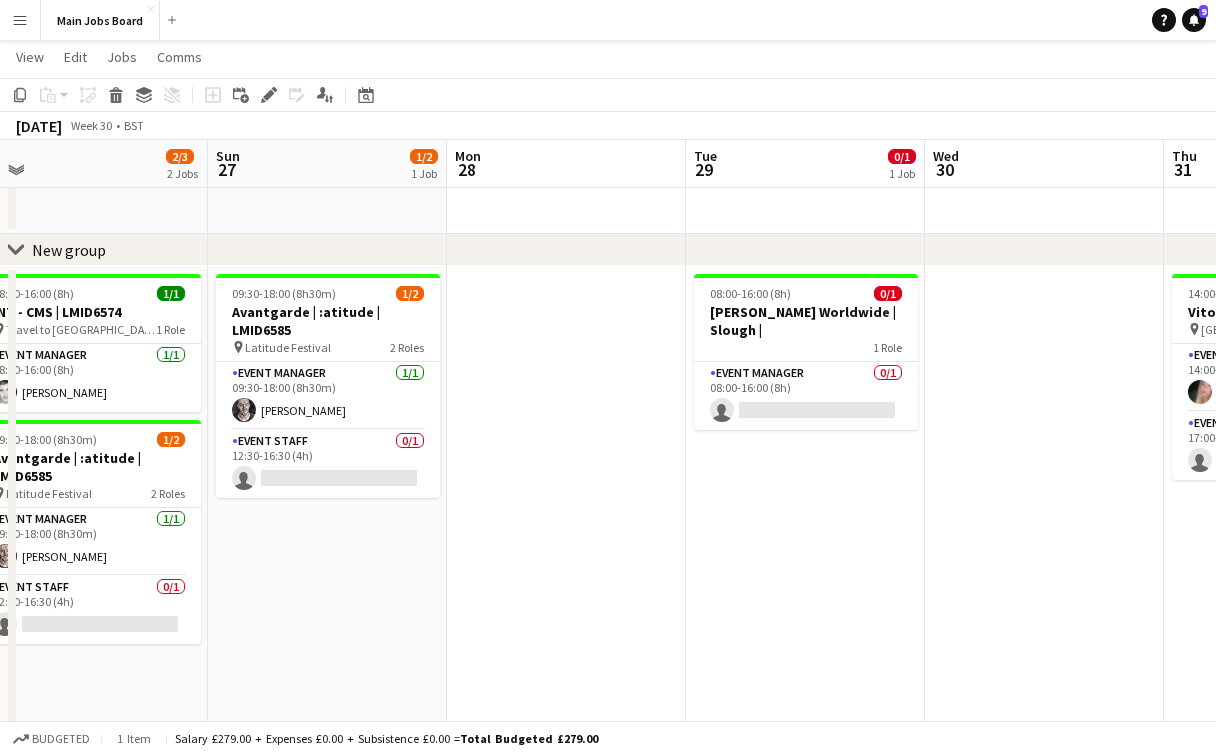 drag, startPoint x: 307, startPoint y: 542, endPoint x: 636, endPoint y: 534, distance: 329.09726 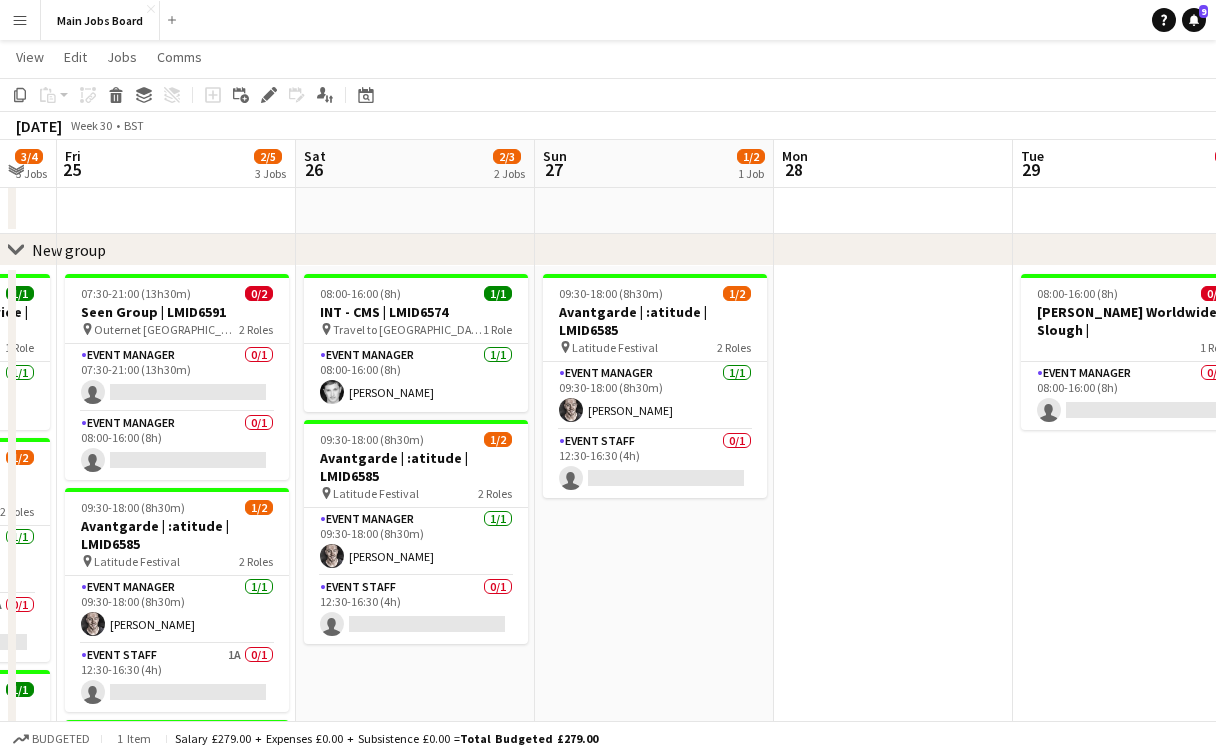 drag, startPoint x: 220, startPoint y: 588, endPoint x: 548, endPoint y: 588, distance: 328 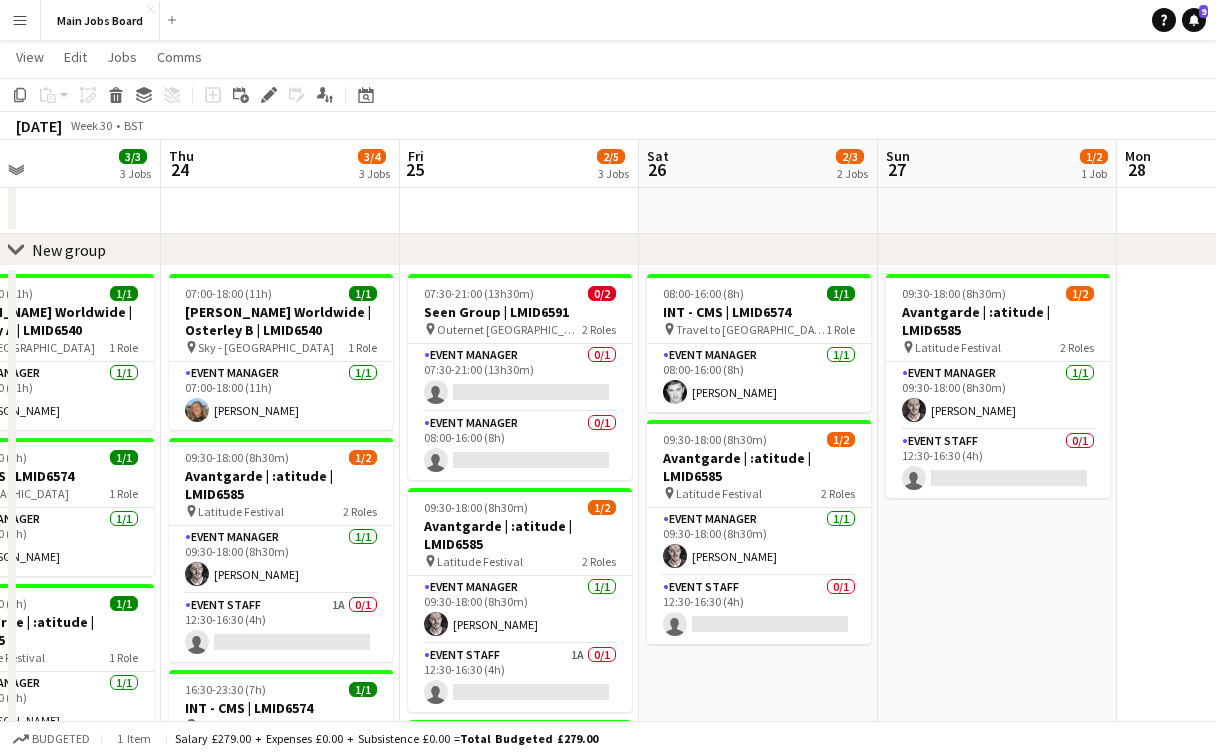 drag, startPoint x: 249, startPoint y: 589, endPoint x: 594, endPoint y: 589, distance: 345 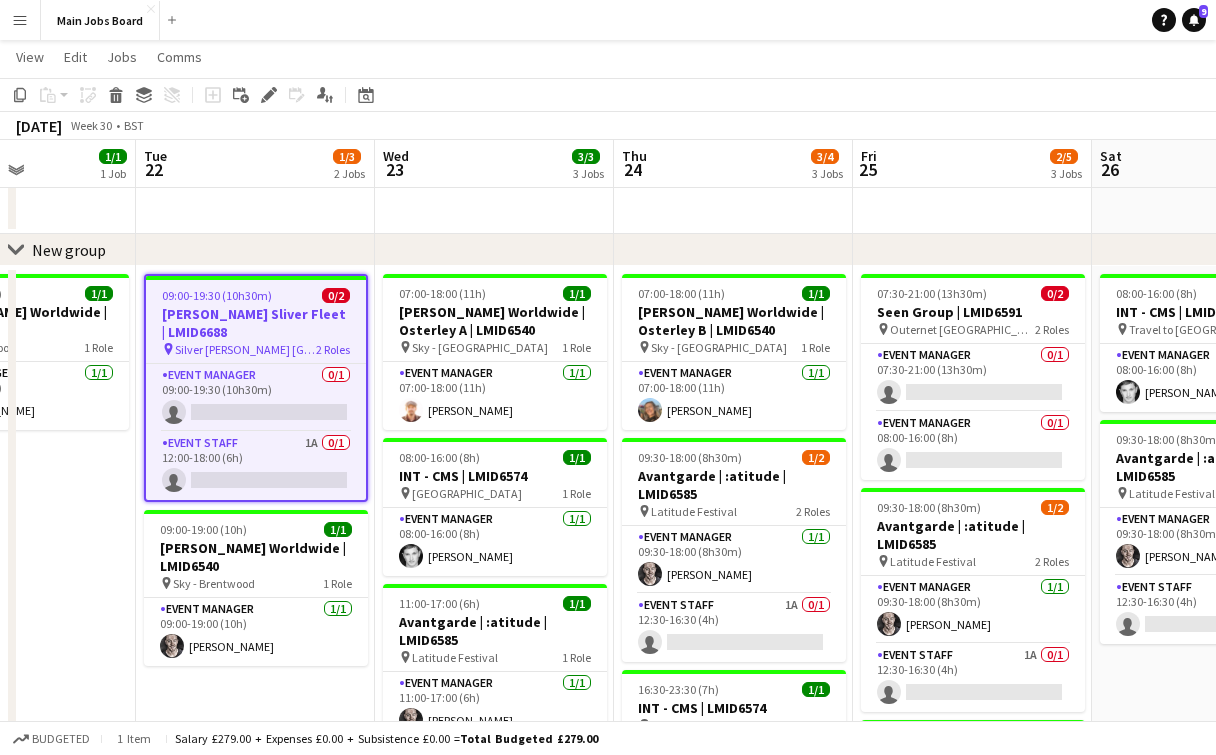 drag, startPoint x: 261, startPoint y: 595, endPoint x: 711, endPoint y: 595, distance: 450 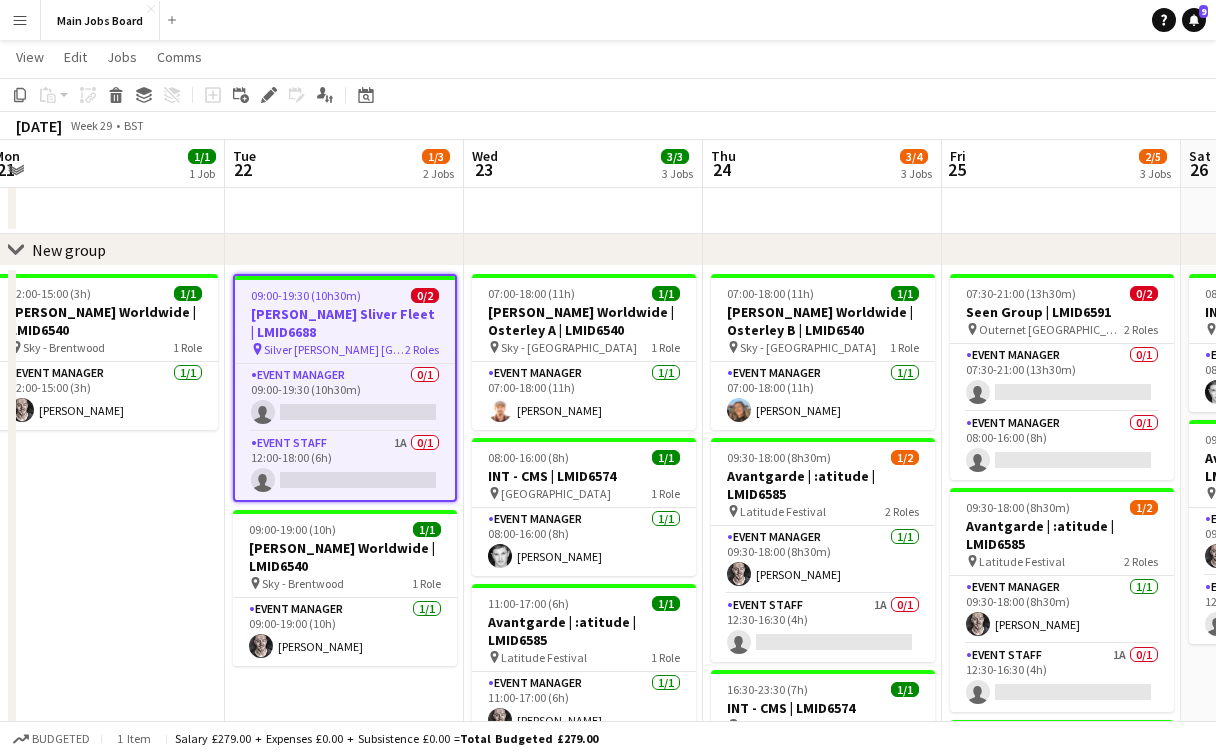 scroll, scrollTop: 0, scrollLeft: 454, axis: horizontal 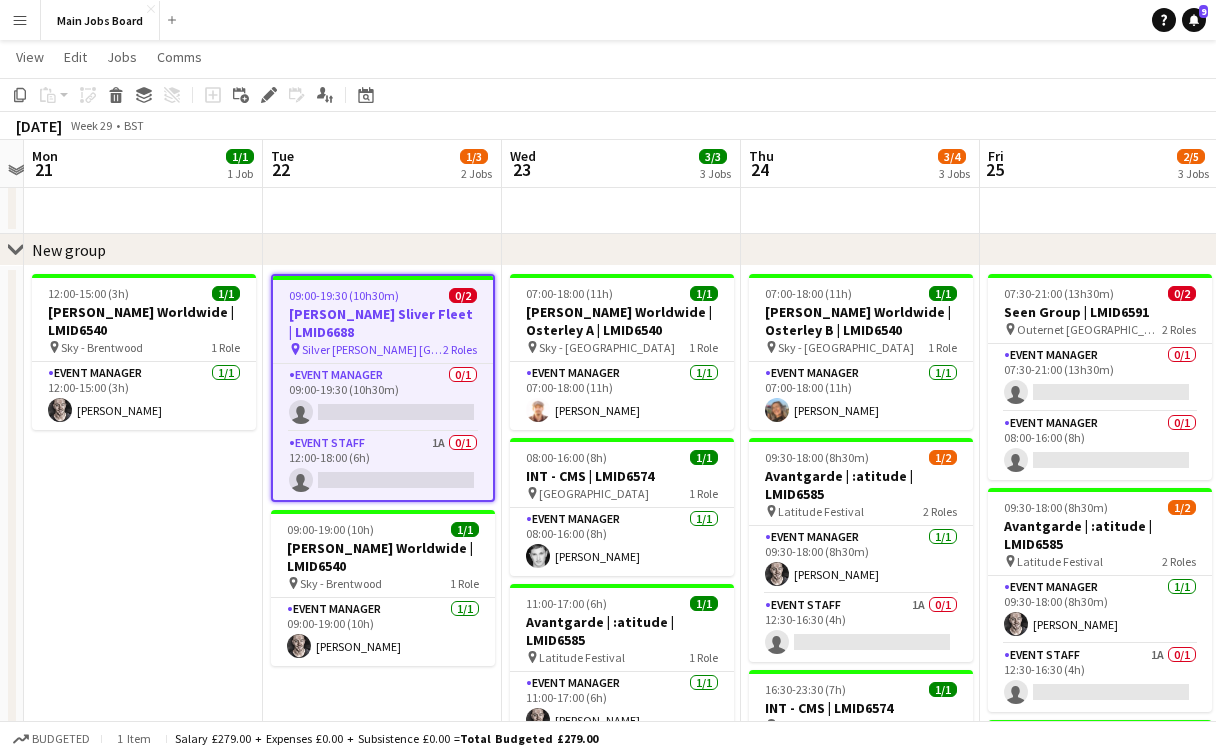 drag, startPoint x: 218, startPoint y: 620, endPoint x: 345, endPoint y: 620, distance: 127 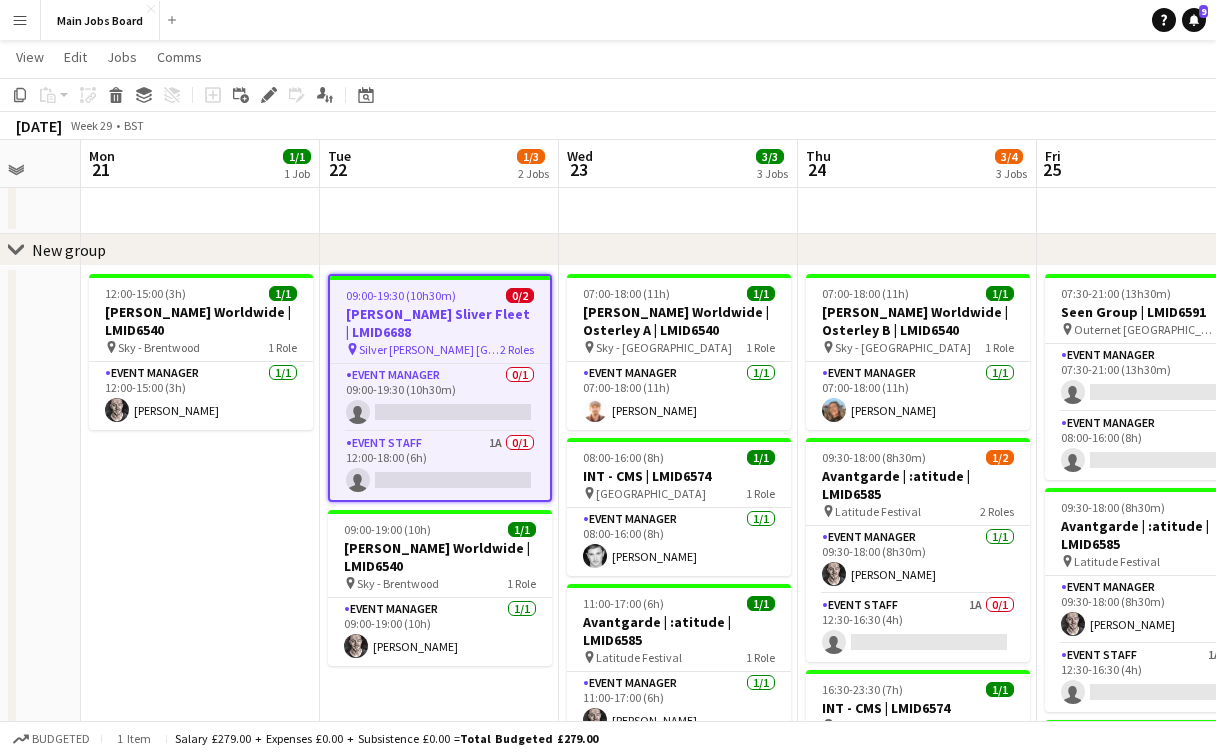 scroll, scrollTop: 0, scrollLeft: 635, axis: horizontal 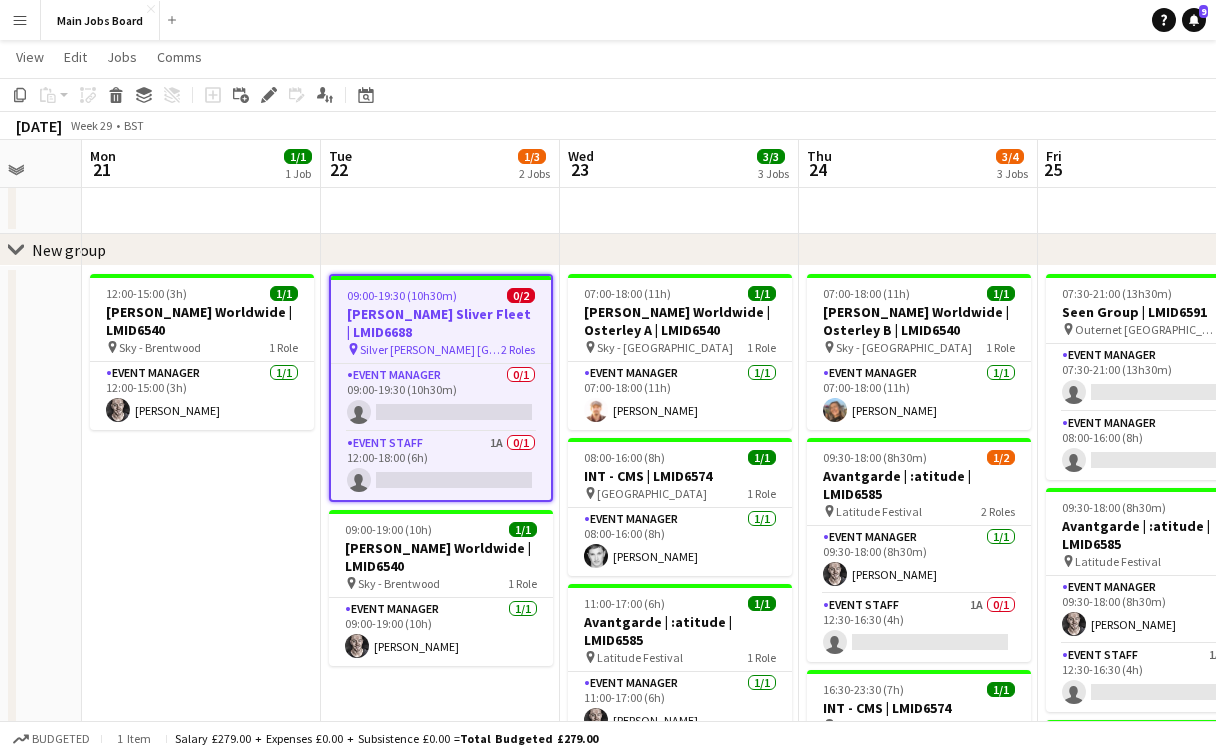 drag, startPoint x: 172, startPoint y: 581, endPoint x: 230, endPoint y: 580, distance: 58.00862 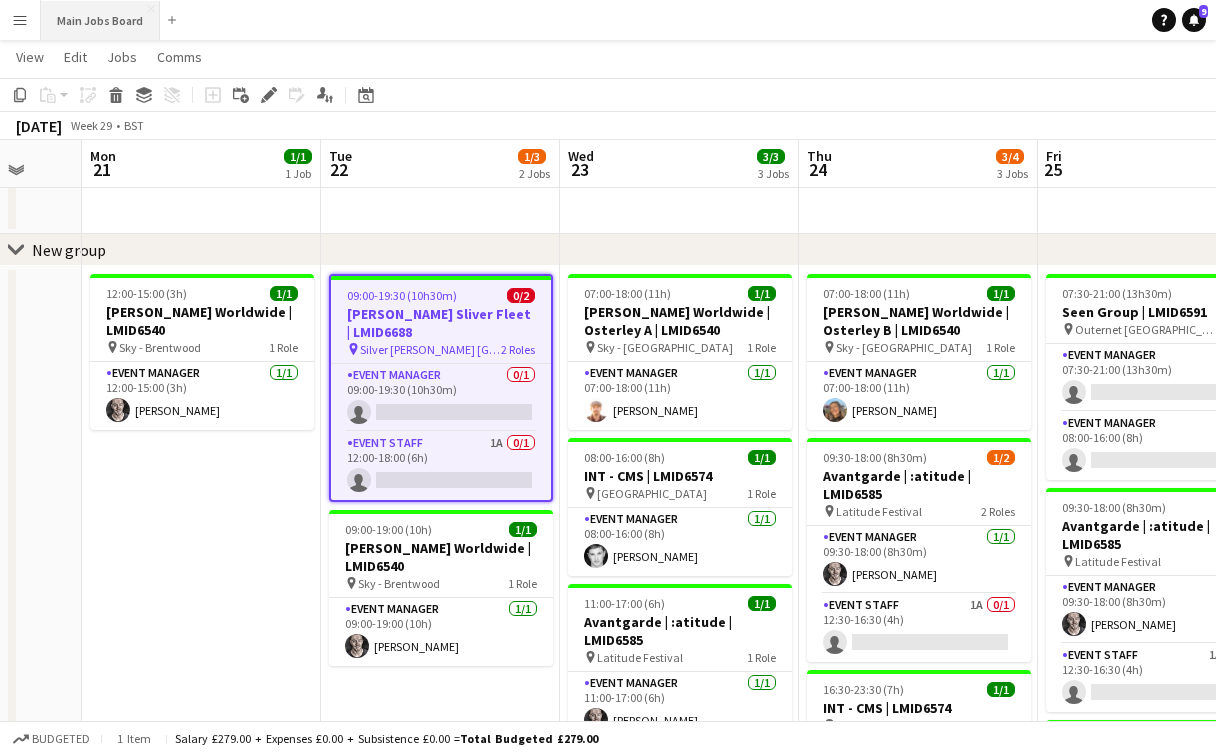 click on "Main Jobs Board
Close" at bounding box center [100, 20] 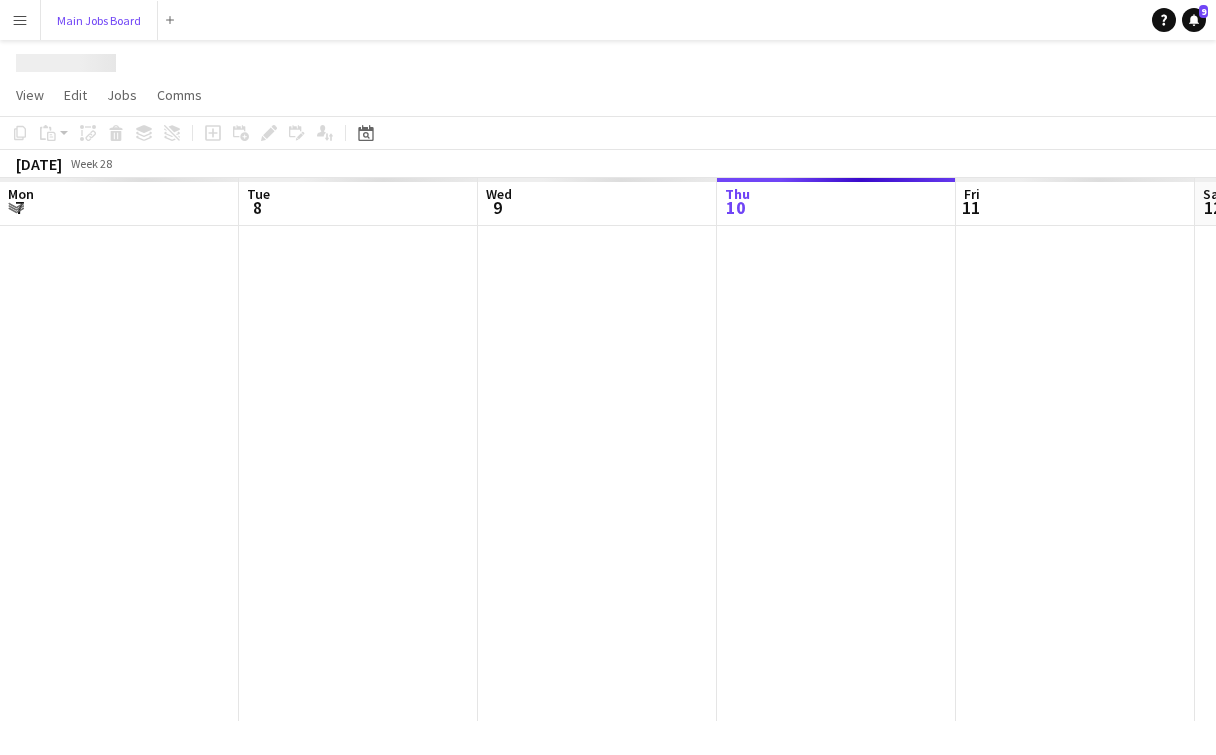 scroll, scrollTop: 0, scrollLeft: 0, axis: both 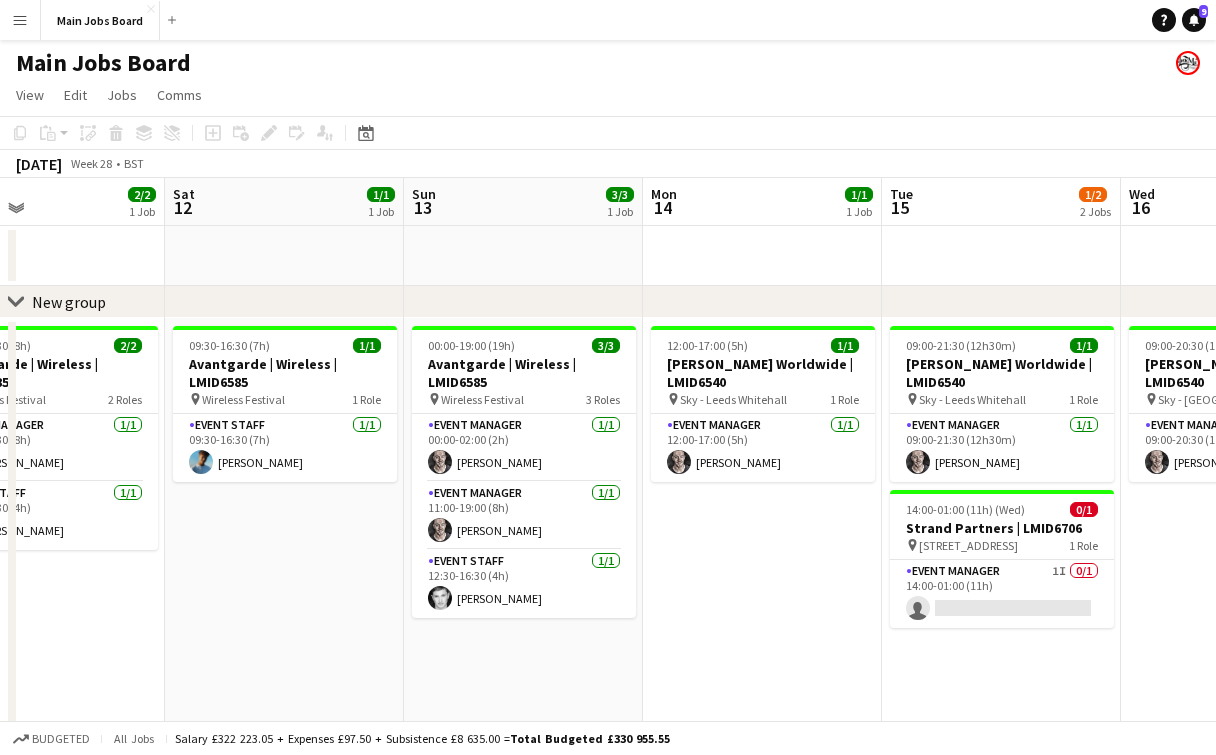 drag, startPoint x: 1029, startPoint y: 553, endPoint x: 372, endPoint y: 553, distance: 657 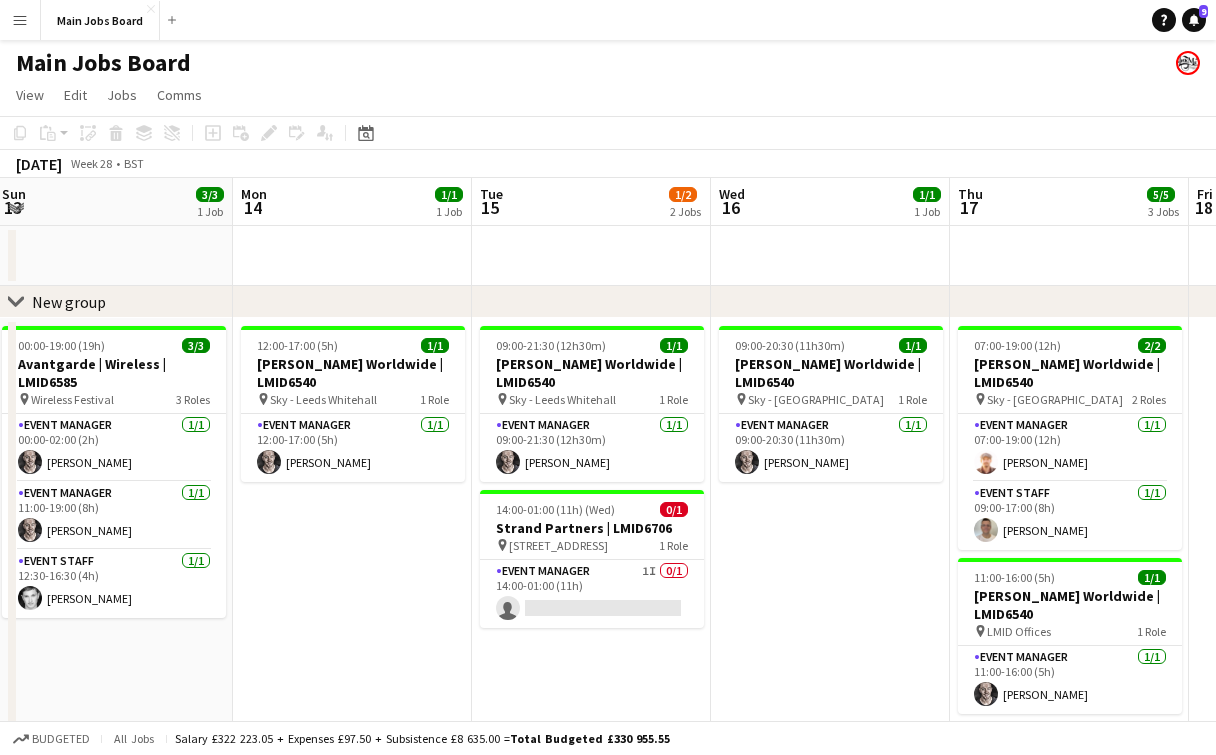 scroll, scrollTop: 0, scrollLeft: 600, axis: horizontal 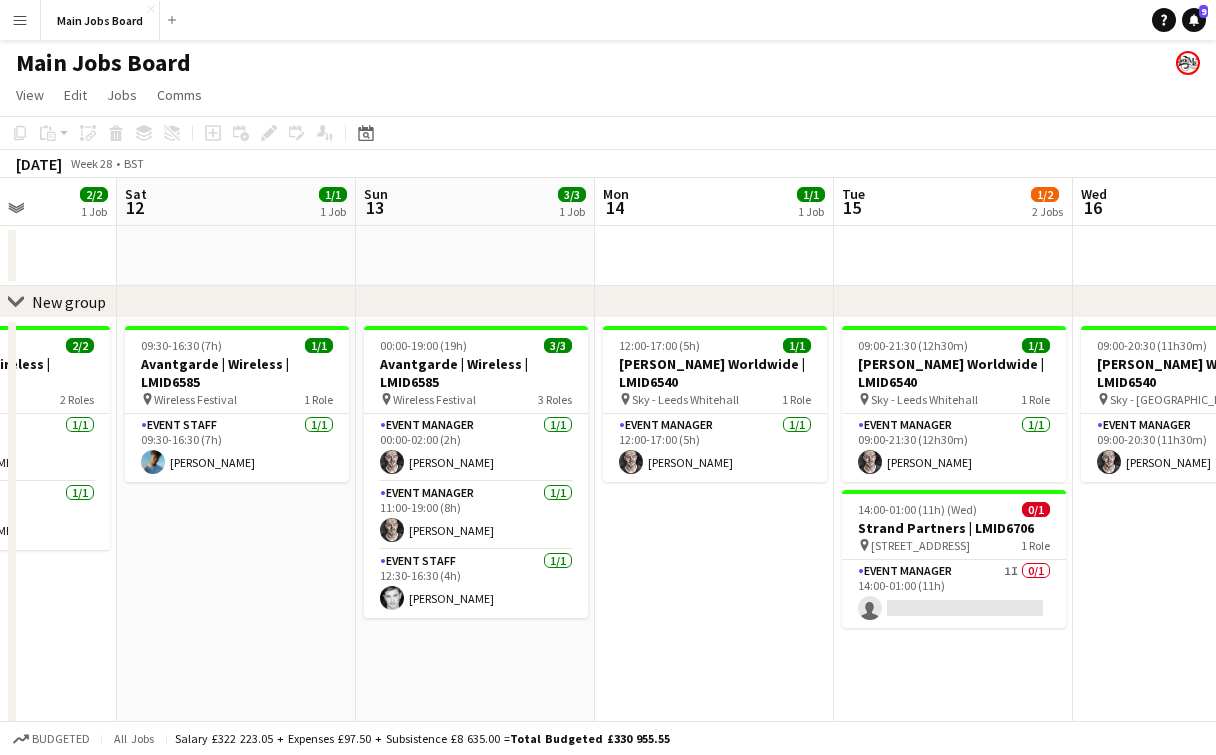 drag, startPoint x: 852, startPoint y: 550, endPoint x: 412, endPoint y: 550, distance: 440 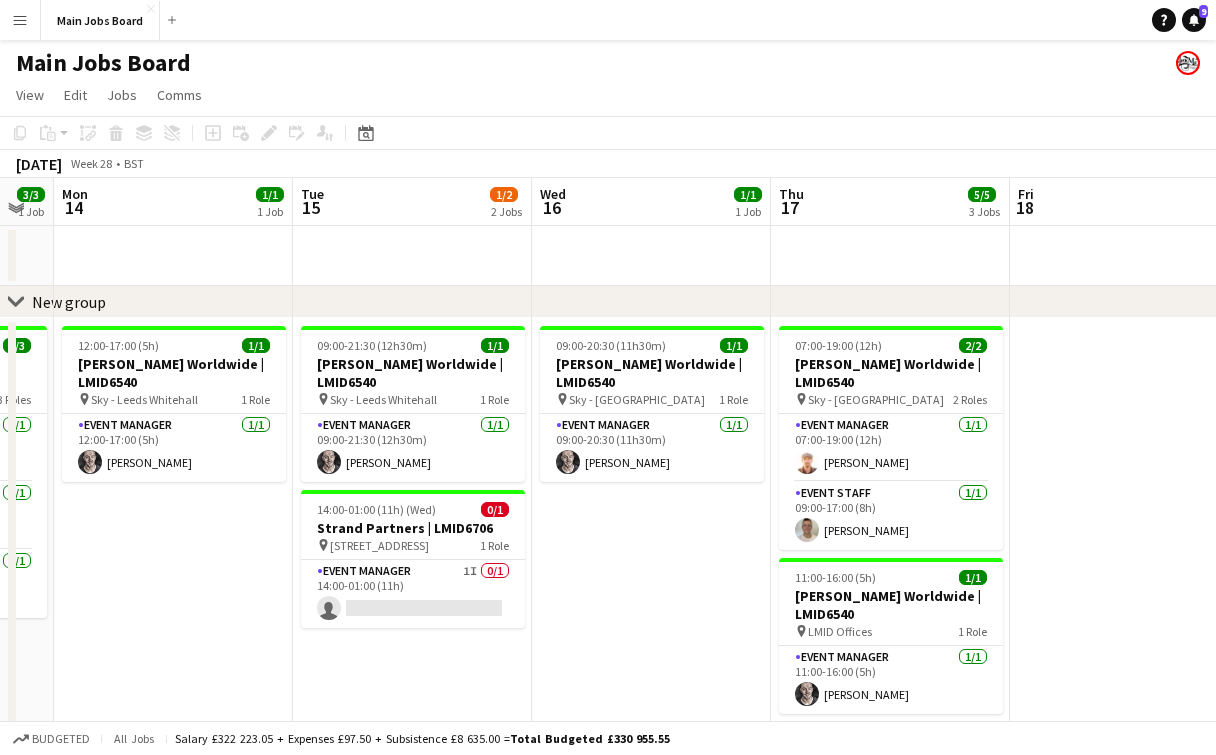 scroll, scrollTop: 0, scrollLeft: 669, axis: horizontal 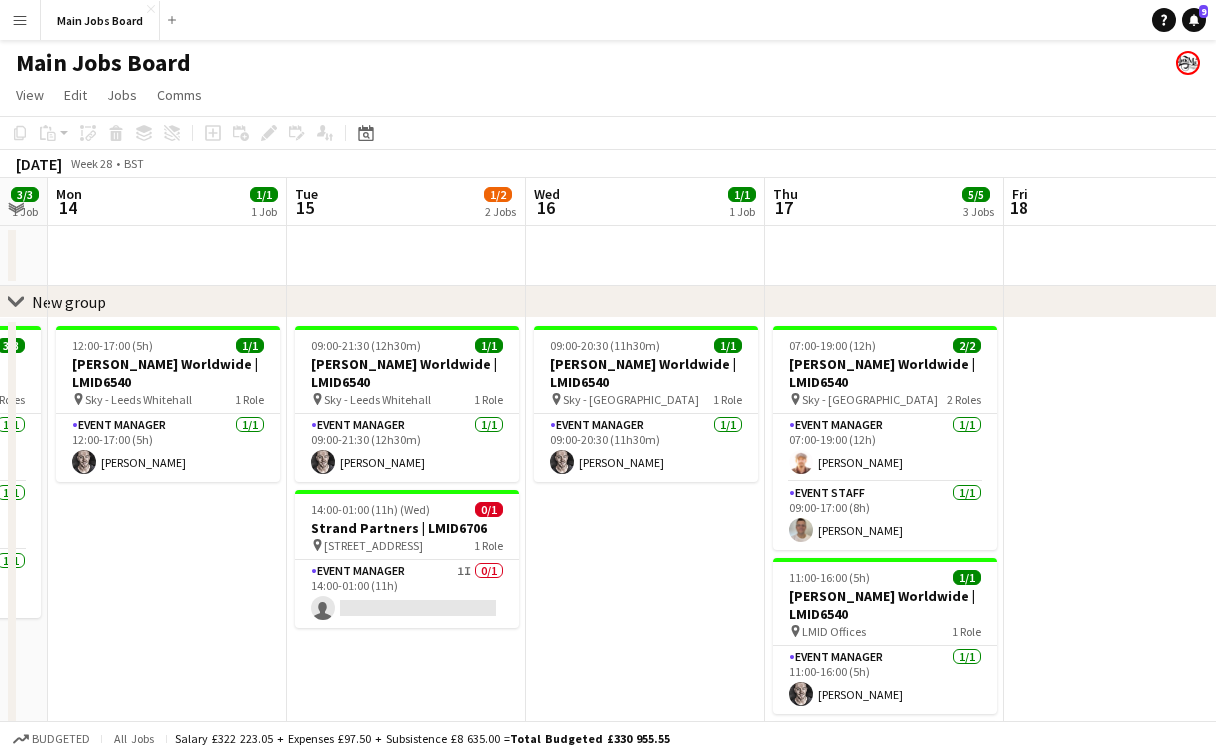 drag, startPoint x: 905, startPoint y: 527, endPoint x: 836, endPoint y: 531, distance: 69.115845 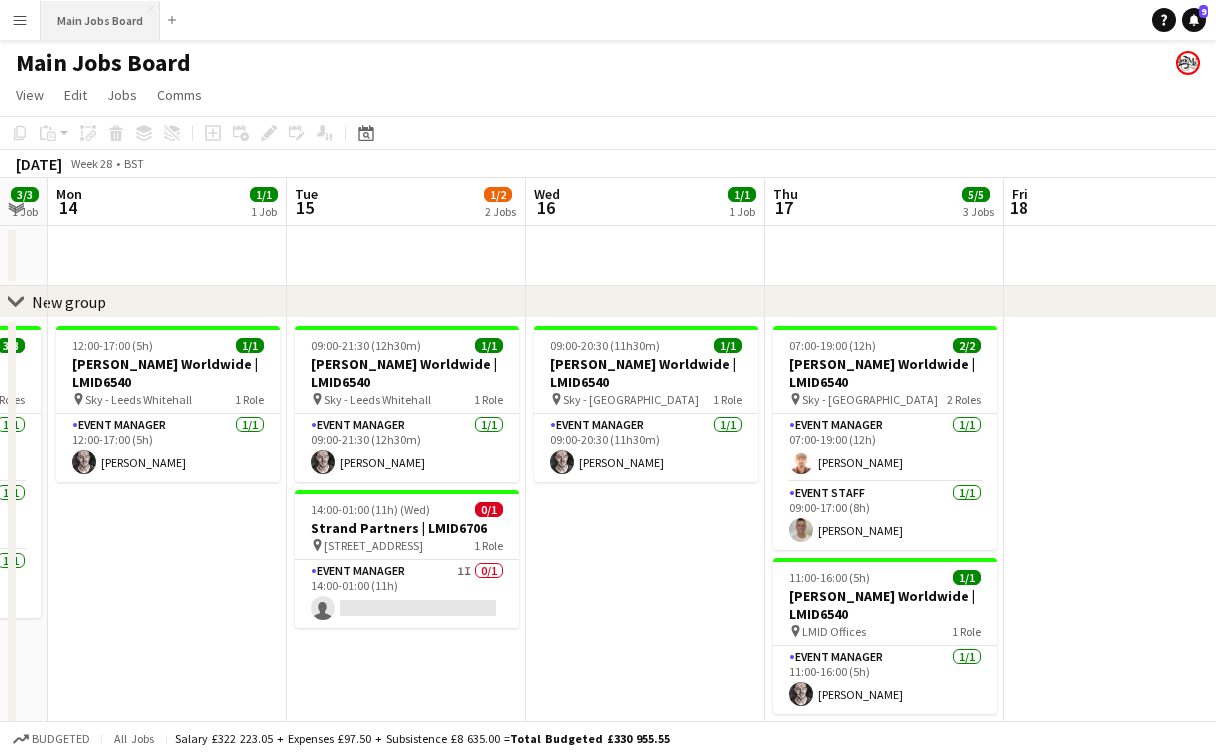 click on "Main Jobs Board
Close" at bounding box center [100, 20] 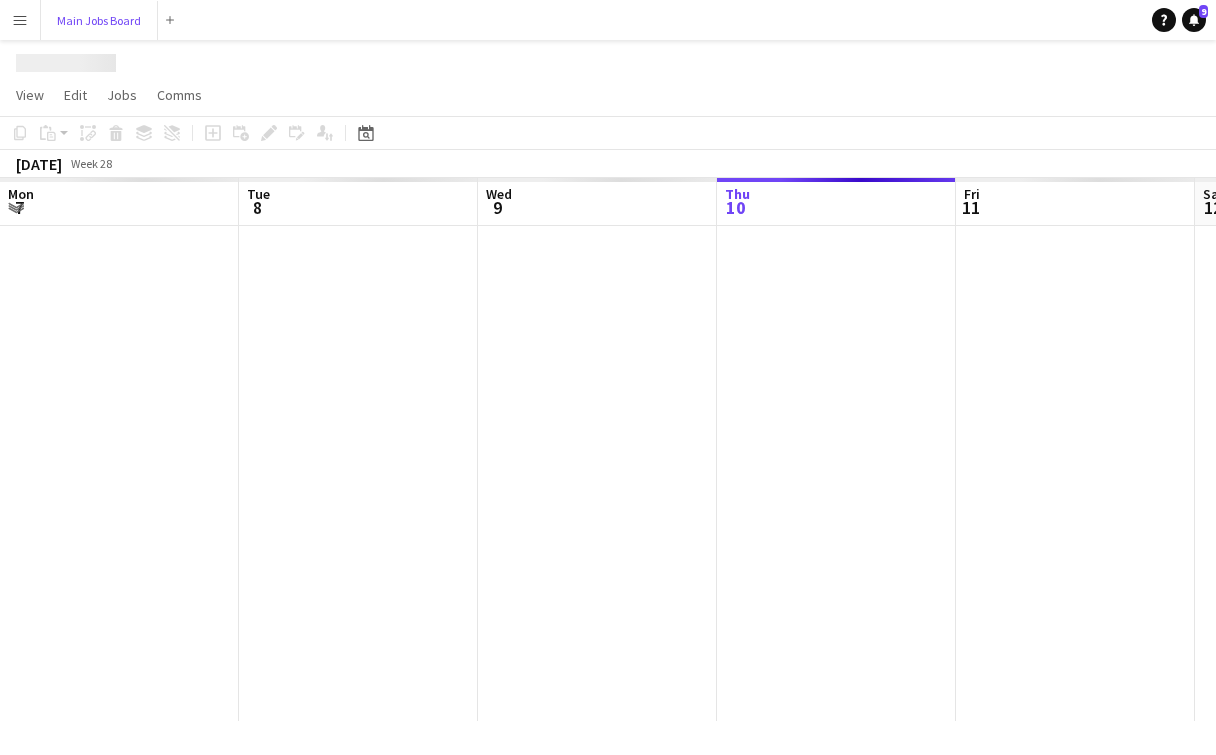 scroll, scrollTop: 0, scrollLeft: 478, axis: horizontal 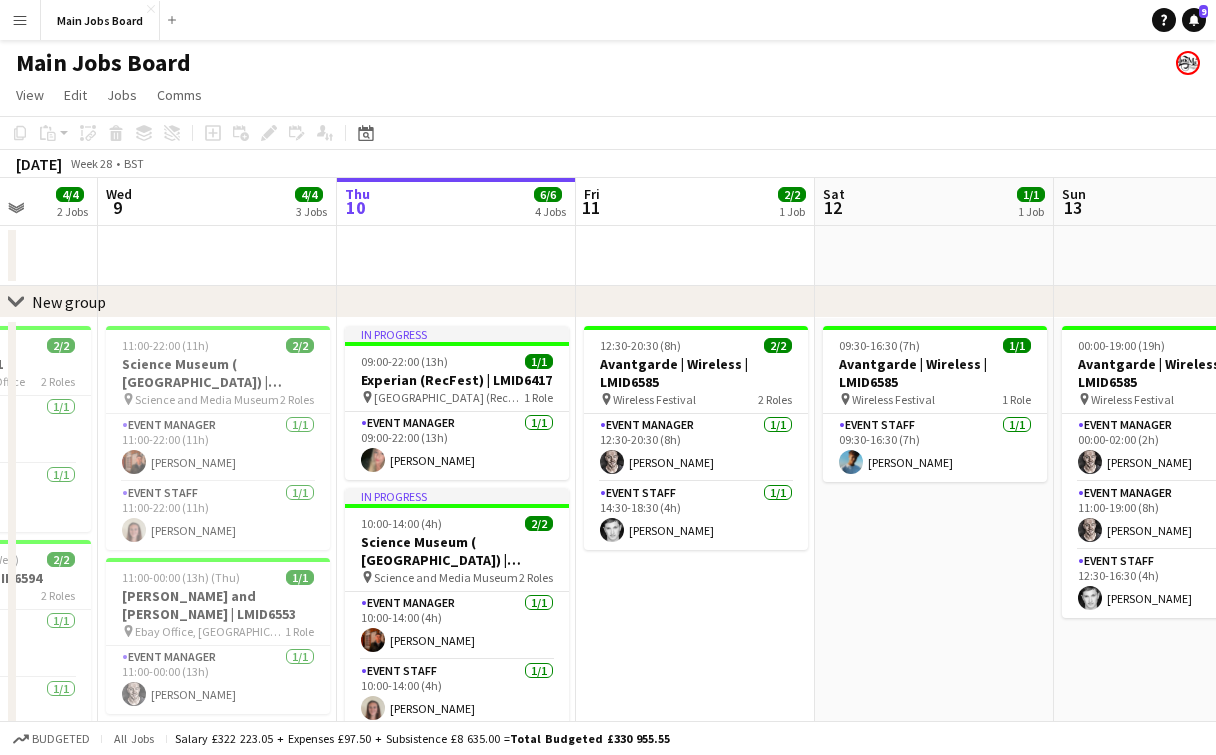 drag, startPoint x: 738, startPoint y: 559, endPoint x: 863, endPoint y: 559, distance: 125 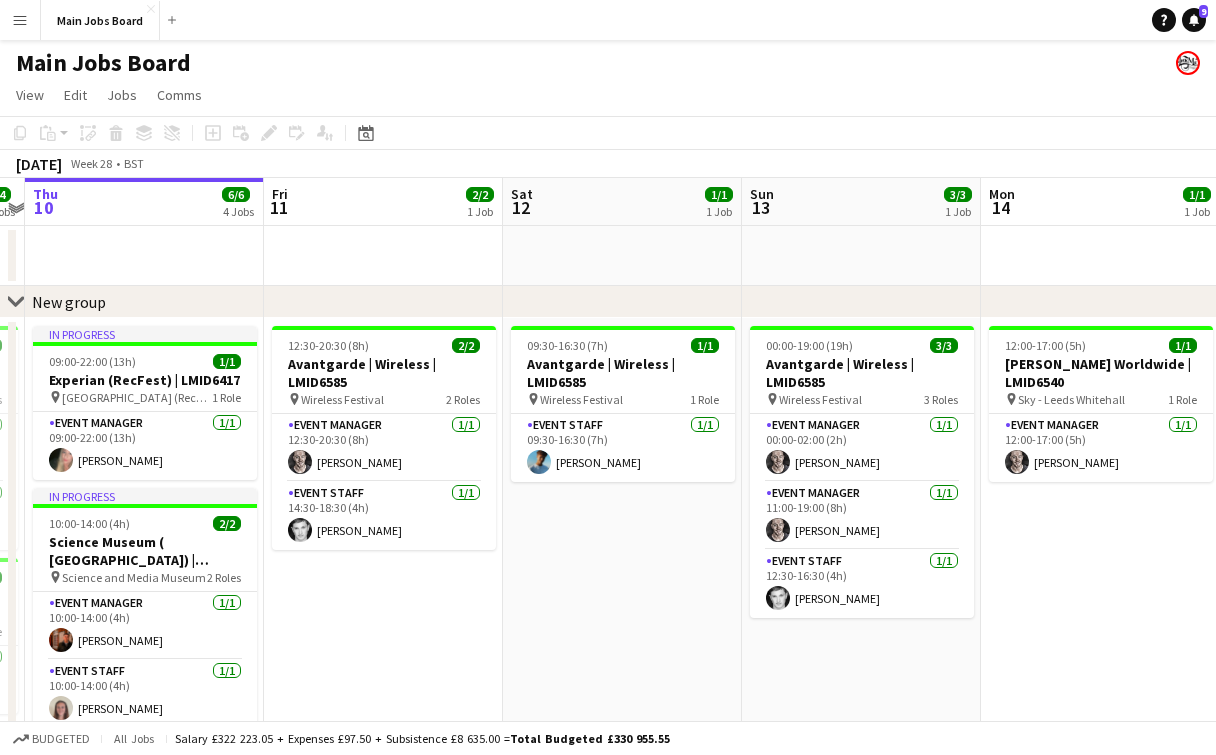 drag, startPoint x: 1060, startPoint y: 595, endPoint x: 662, endPoint y: 595, distance: 398 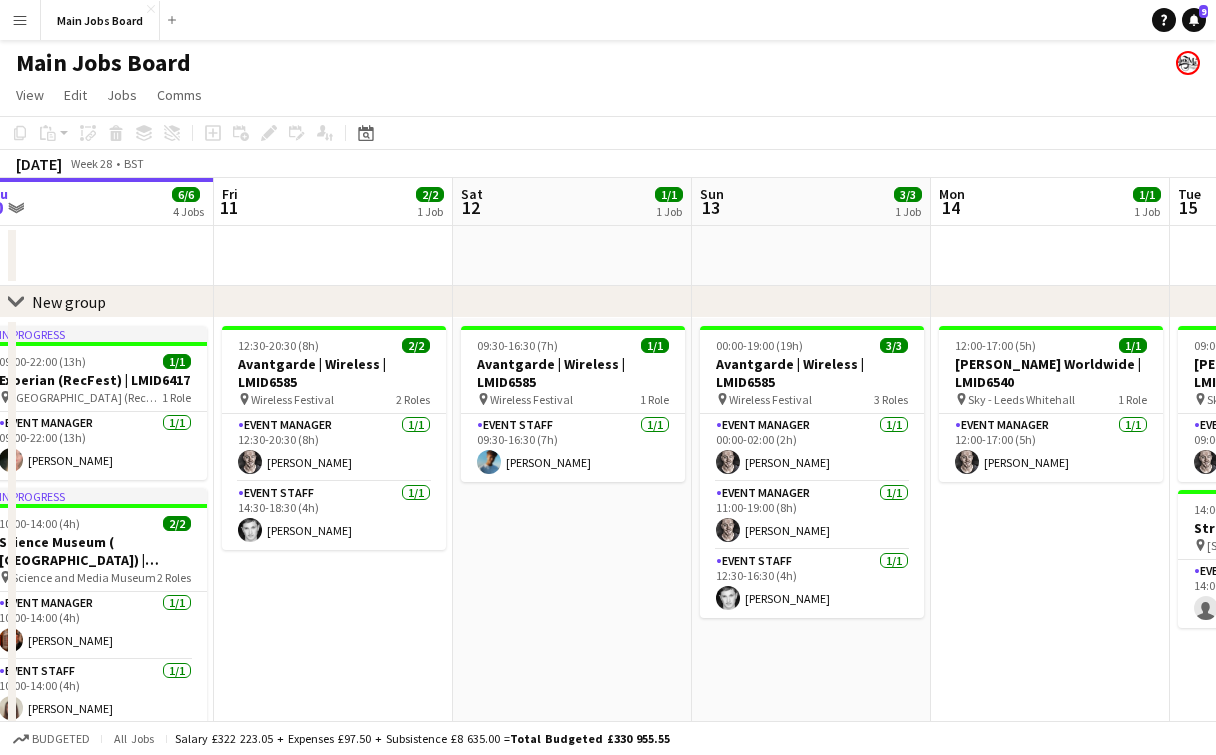 scroll, scrollTop: 0, scrollLeft: 845, axis: horizontal 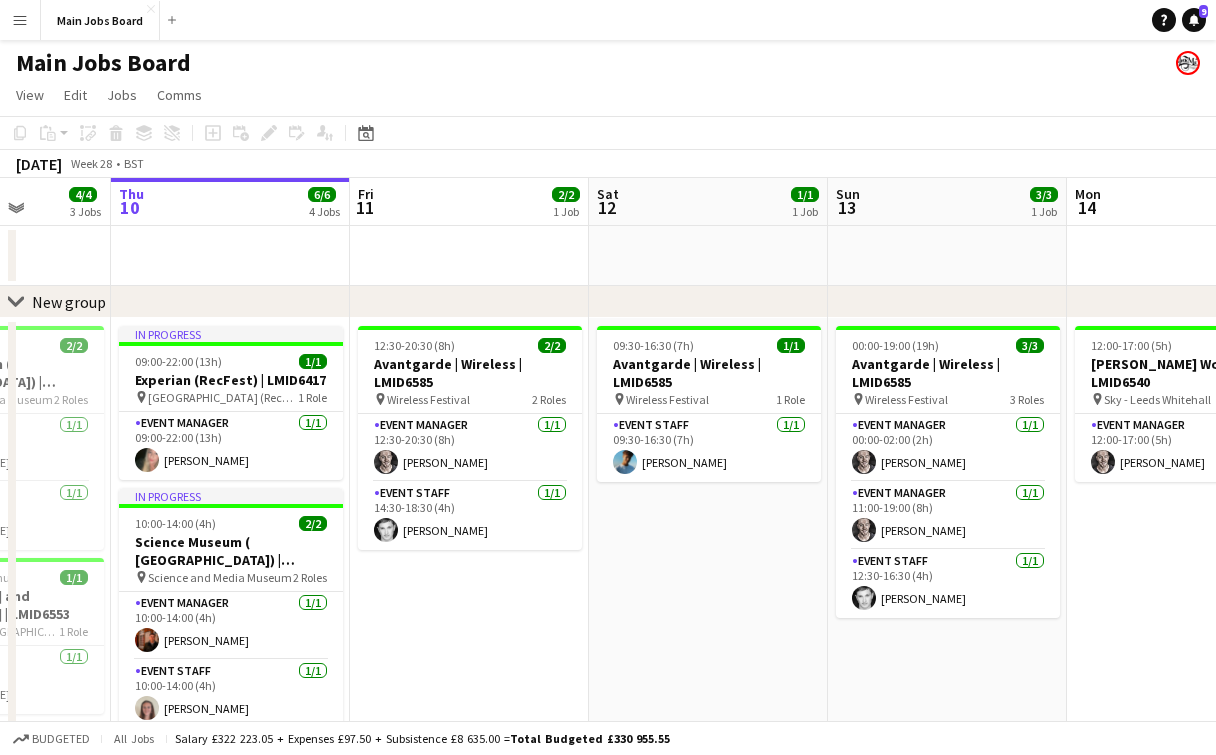 drag, startPoint x: 1049, startPoint y: 561, endPoint x: 442, endPoint y: 565, distance: 607.0132 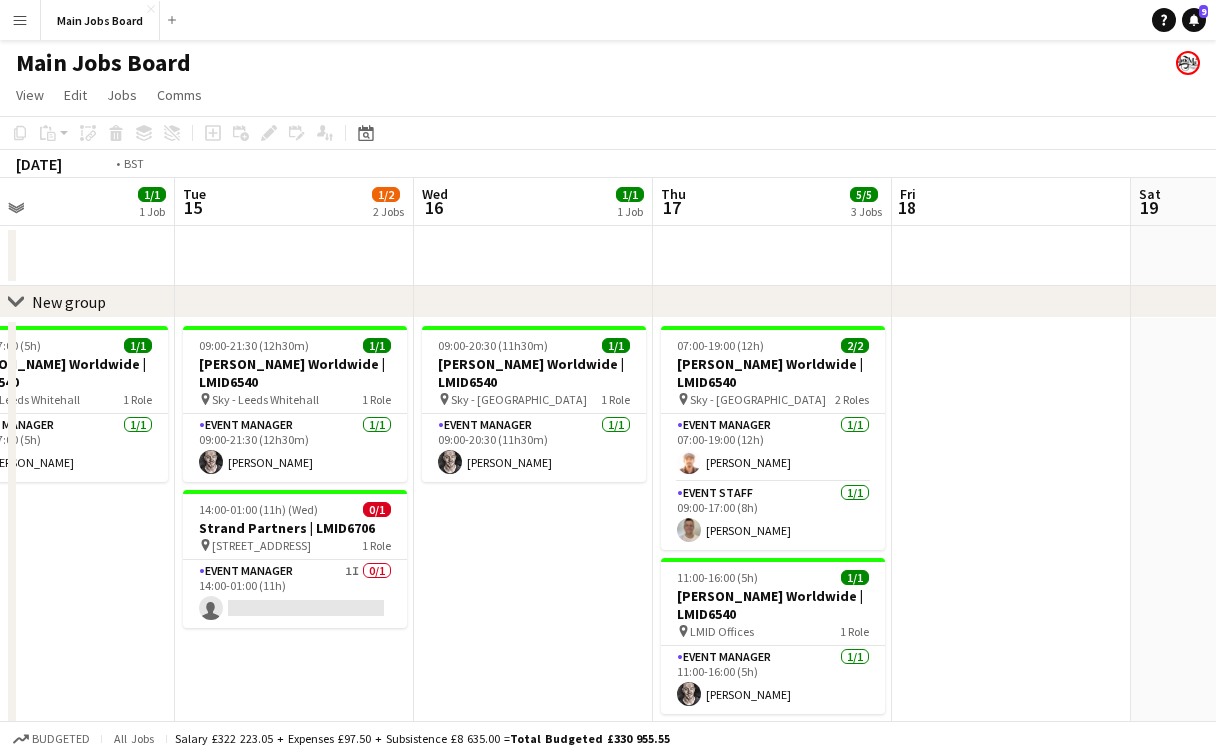 drag, startPoint x: 977, startPoint y: 564, endPoint x: 266, endPoint y: 558, distance: 711.0253 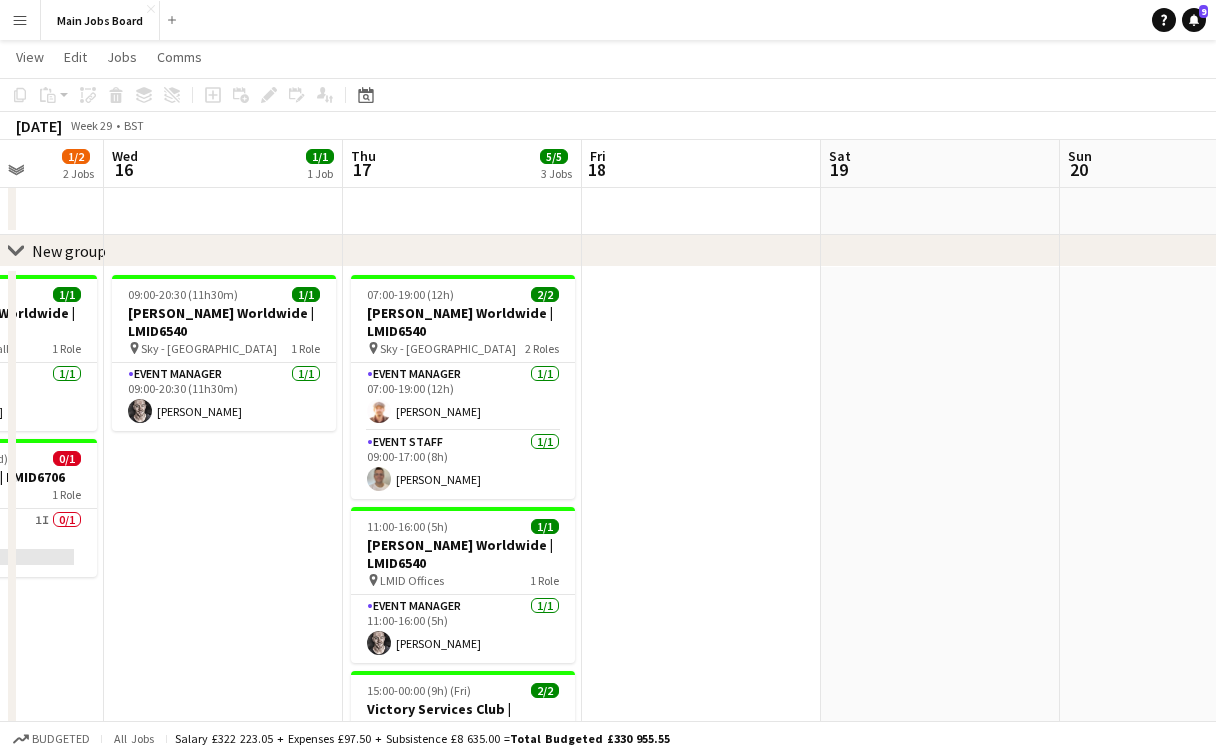 scroll, scrollTop: 119, scrollLeft: 0, axis: vertical 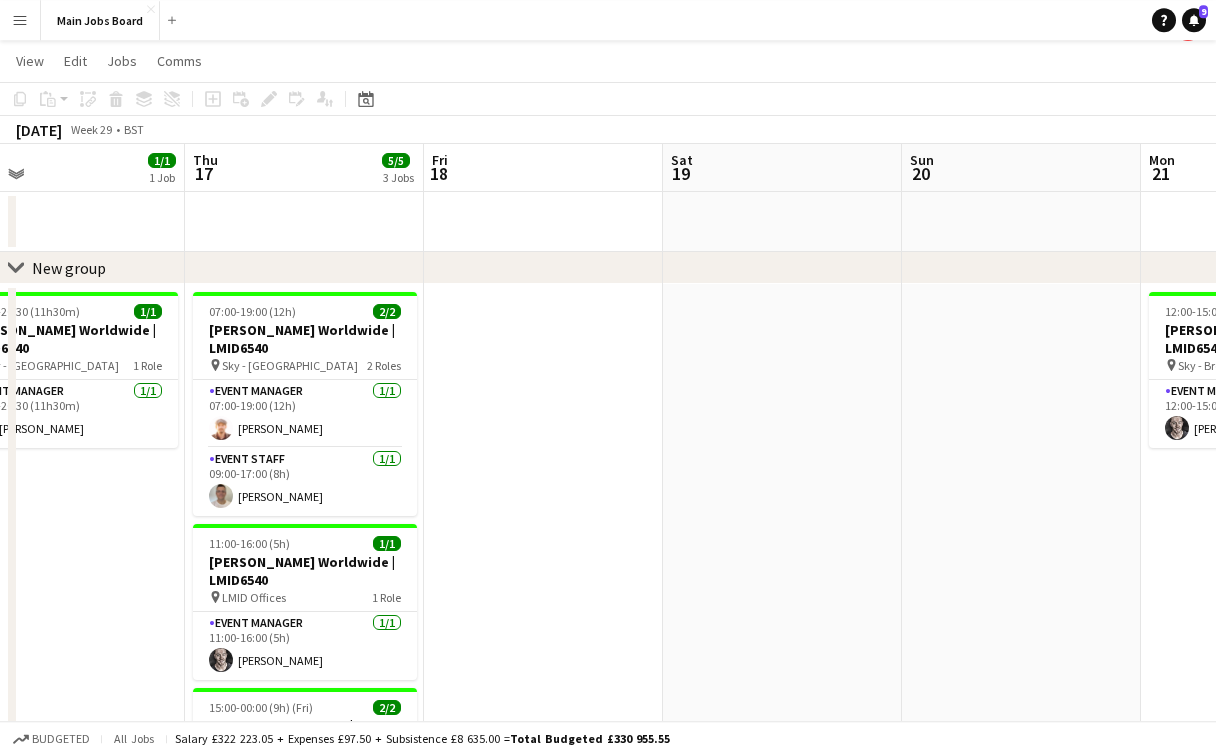 drag, startPoint x: 999, startPoint y: 537, endPoint x: 258, endPoint y: 537, distance: 741 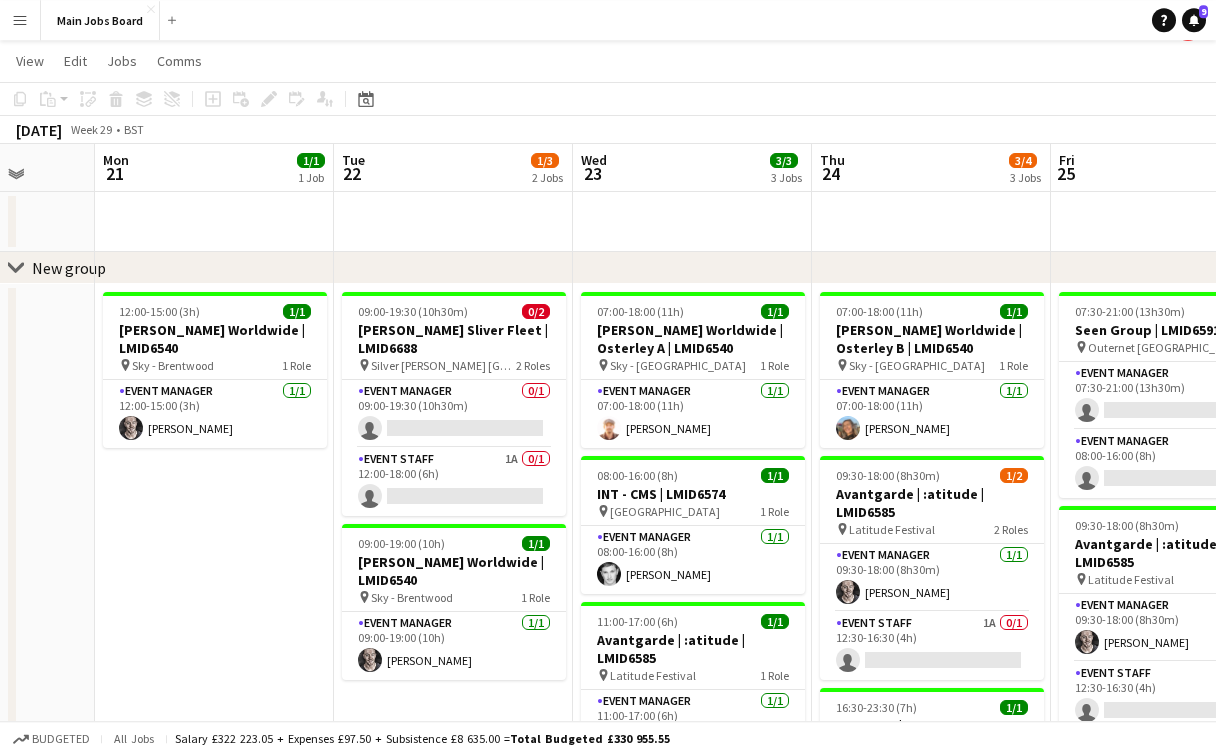 drag, startPoint x: 850, startPoint y: 516, endPoint x: 389, endPoint y: 516, distance: 461 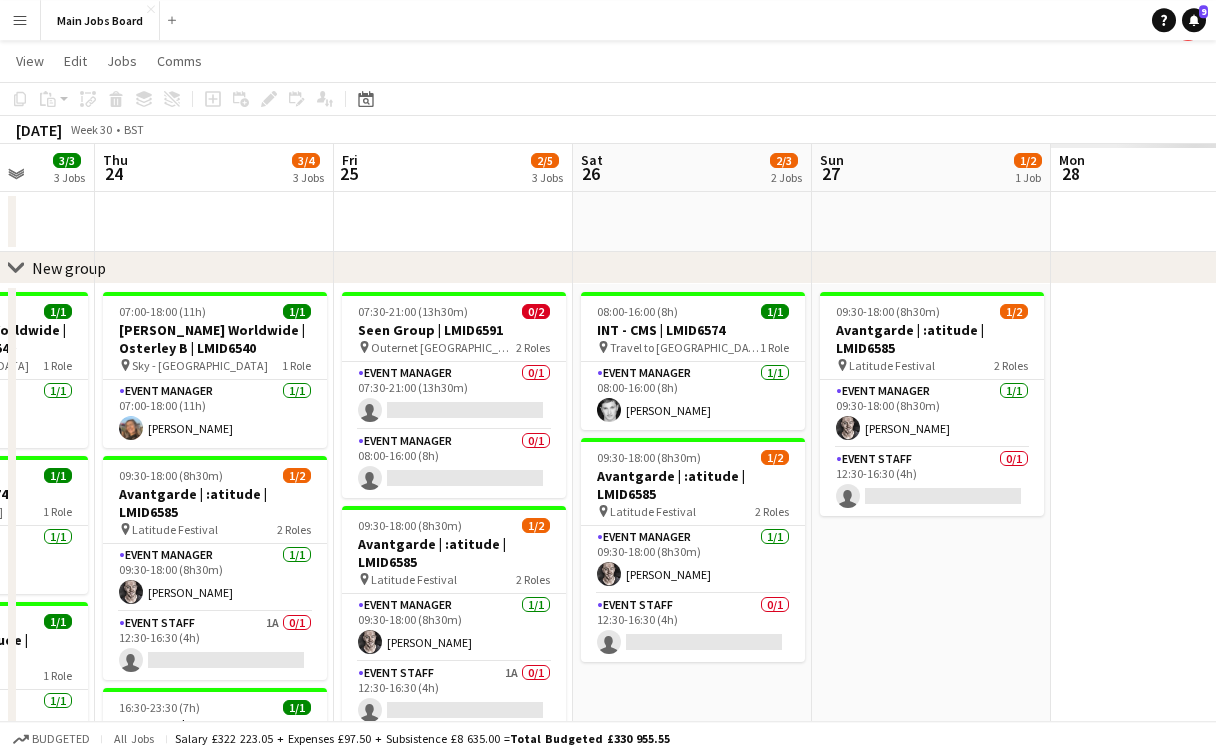 scroll, scrollTop: 0, scrollLeft: 732, axis: horizontal 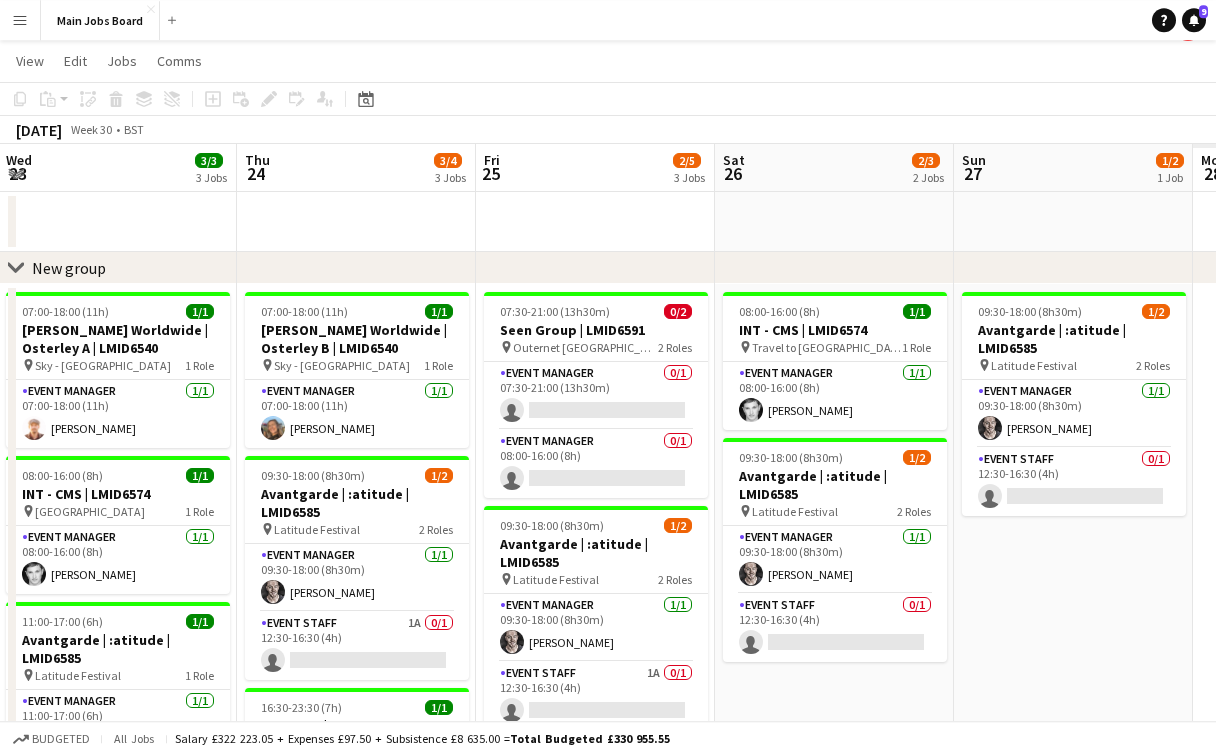 drag, startPoint x: 719, startPoint y: 500, endPoint x: 227, endPoint y: 500, distance: 492 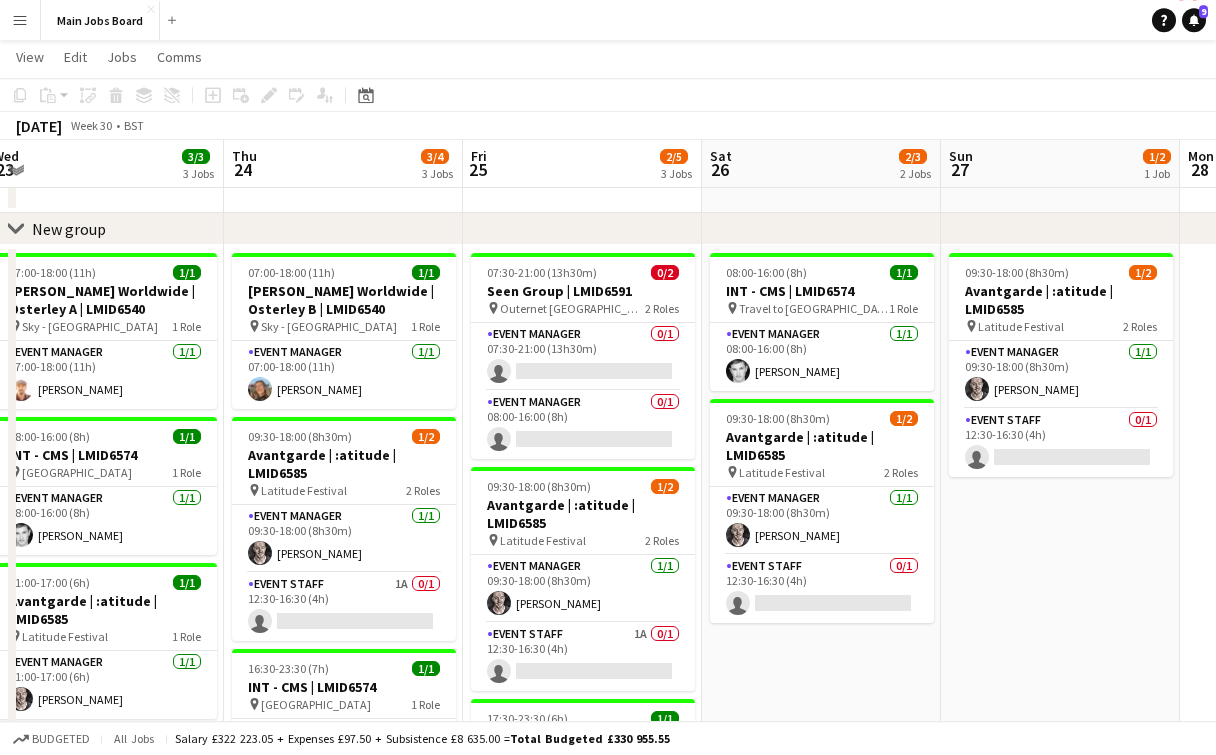 scroll, scrollTop: 90, scrollLeft: 0, axis: vertical 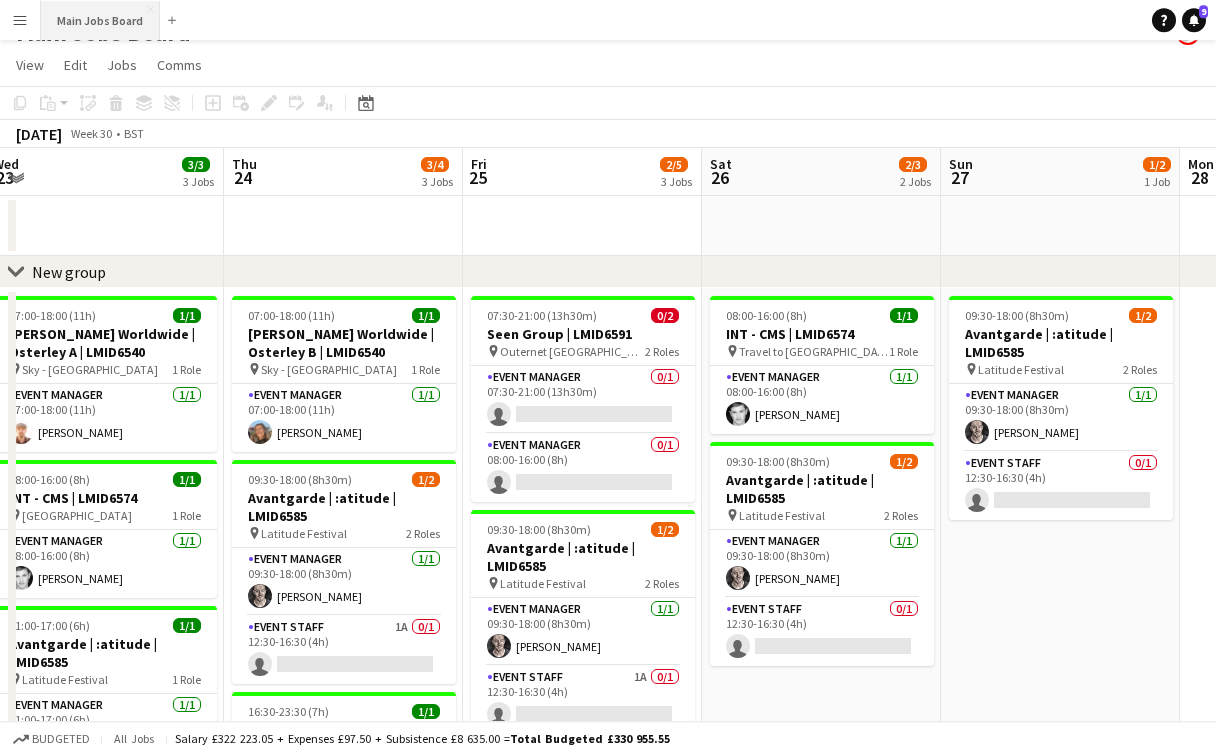 click on "Main Jobs Board
Close" at bounding box center (100, 20) 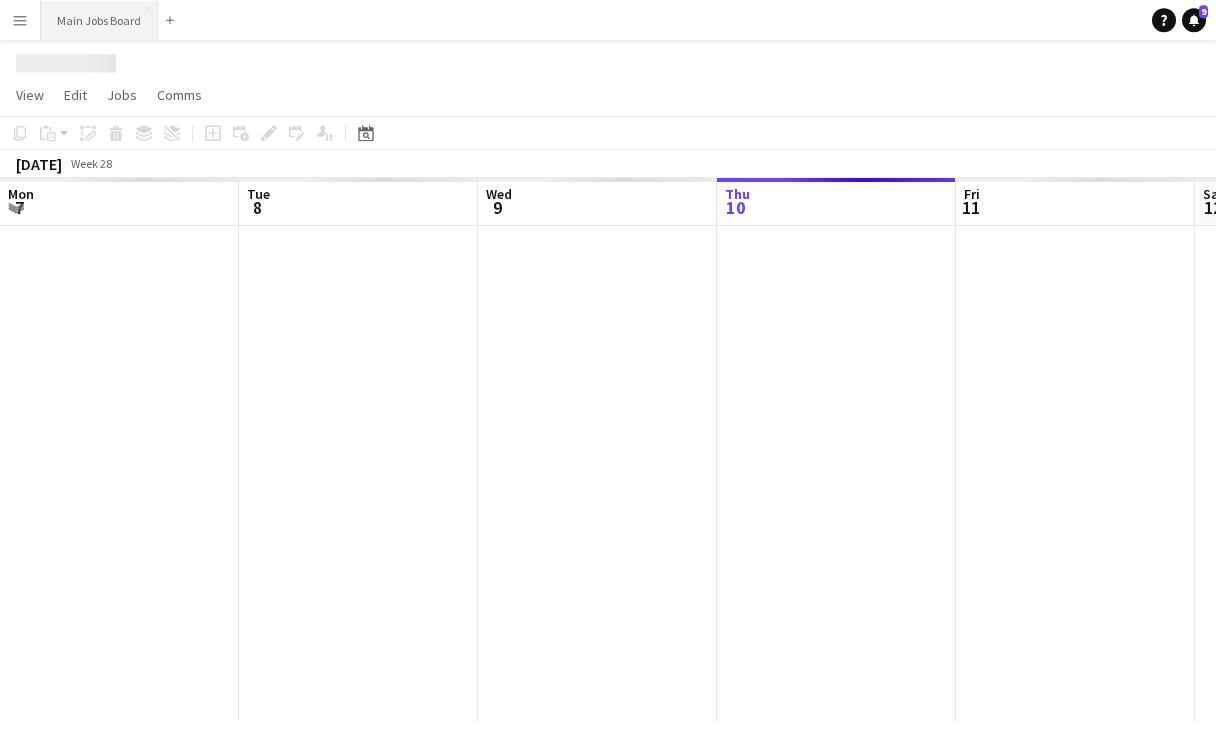 scroll, scrollTop: 0, scrollLeft: 0, axis: both 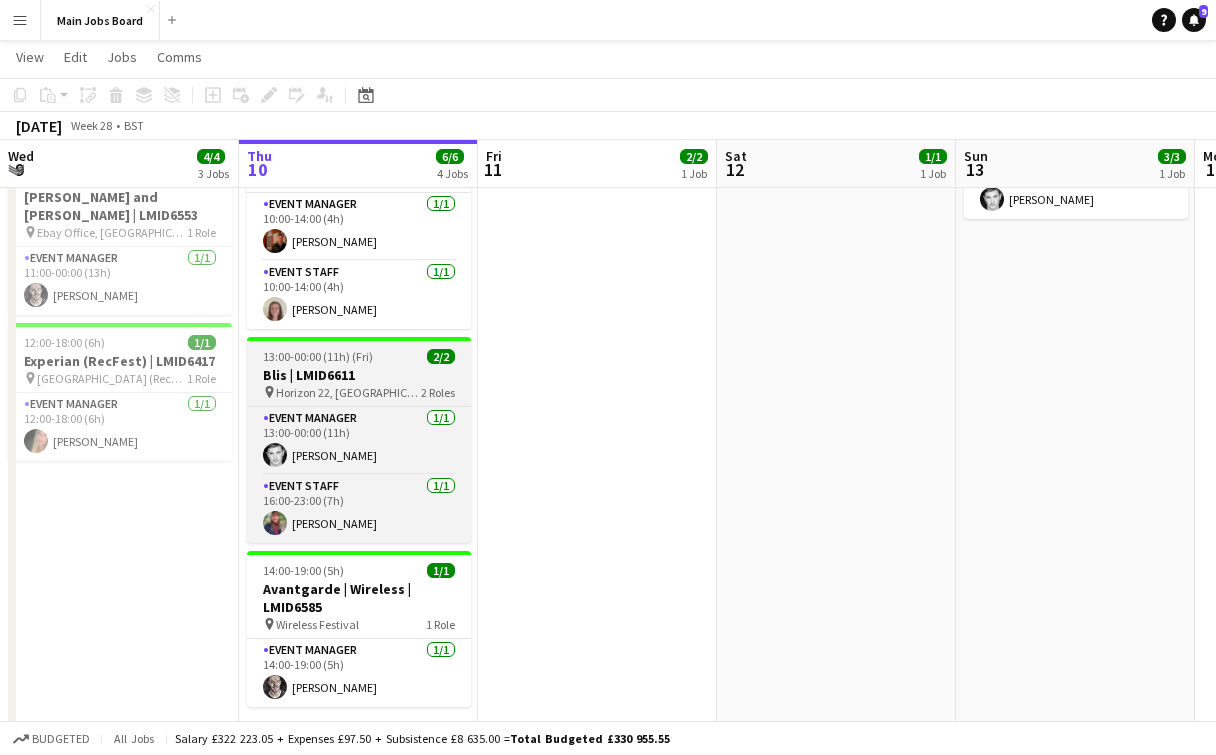click on "Blis | LMID6611" at bounding box center [359, 375] 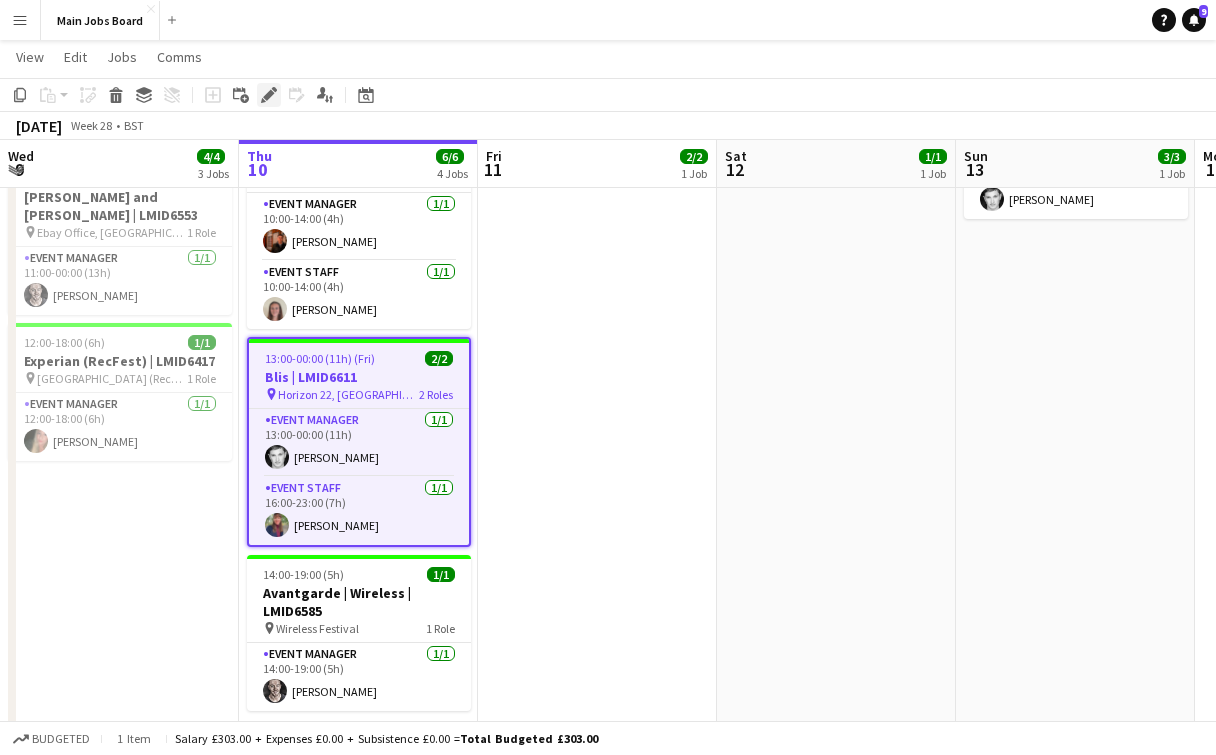 click 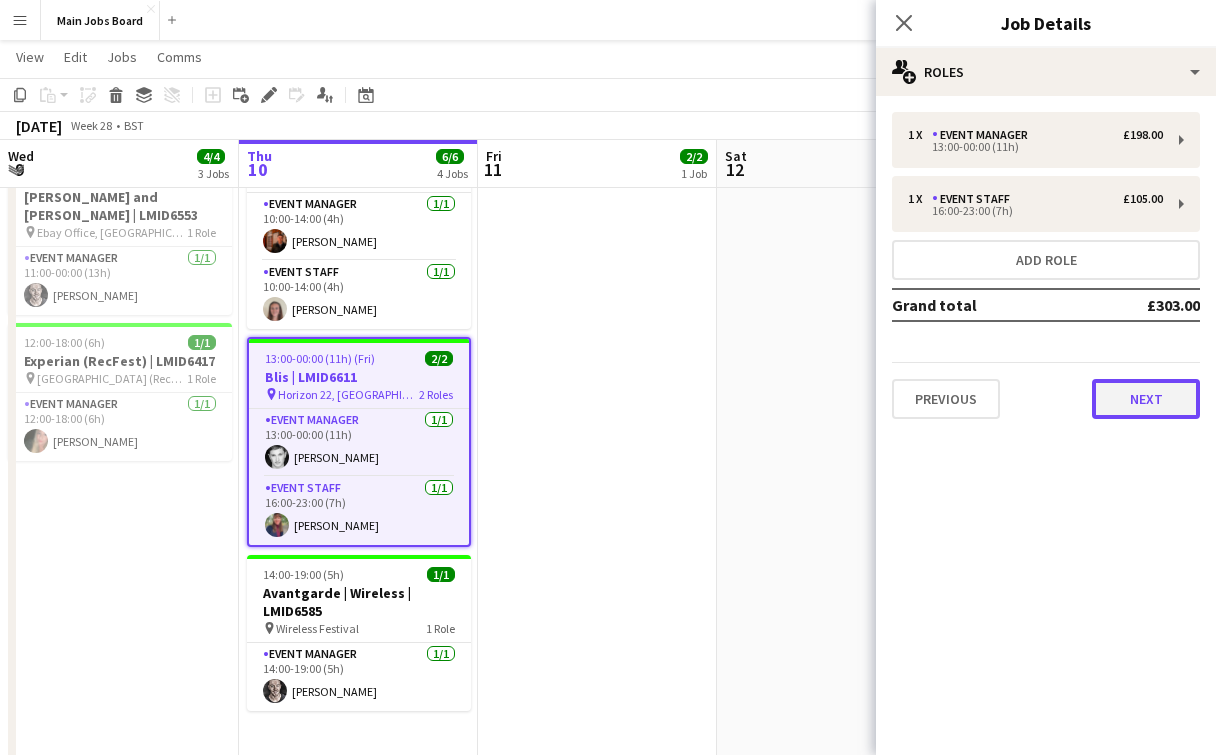 click on "Next" at bounding box center [1146, 399] 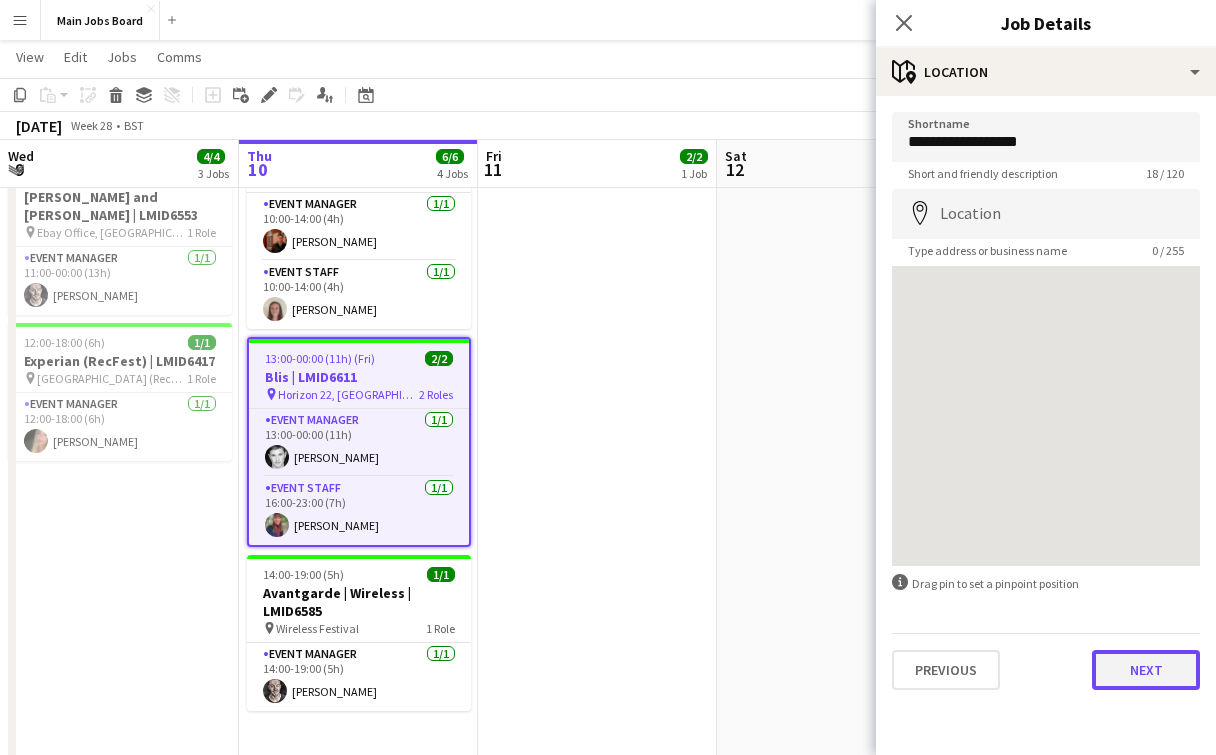 click on "Next" at bounding box center (1146, 670) 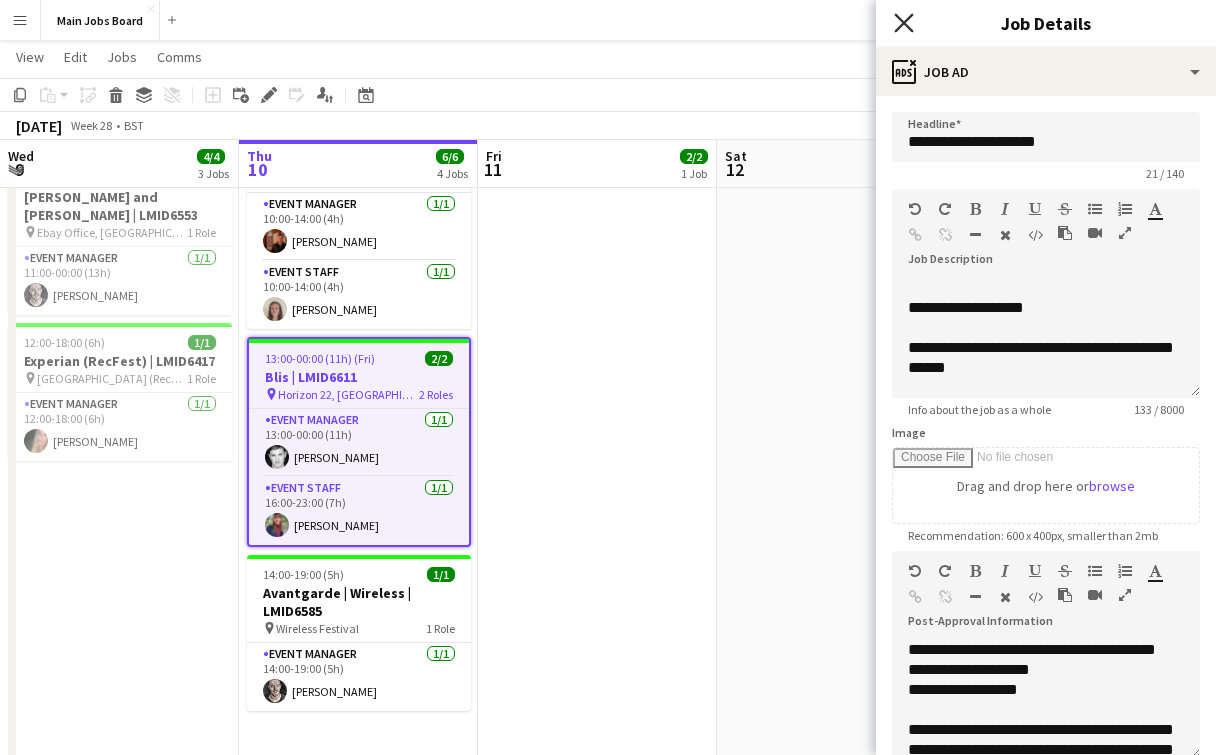 click on "Close pop-in" 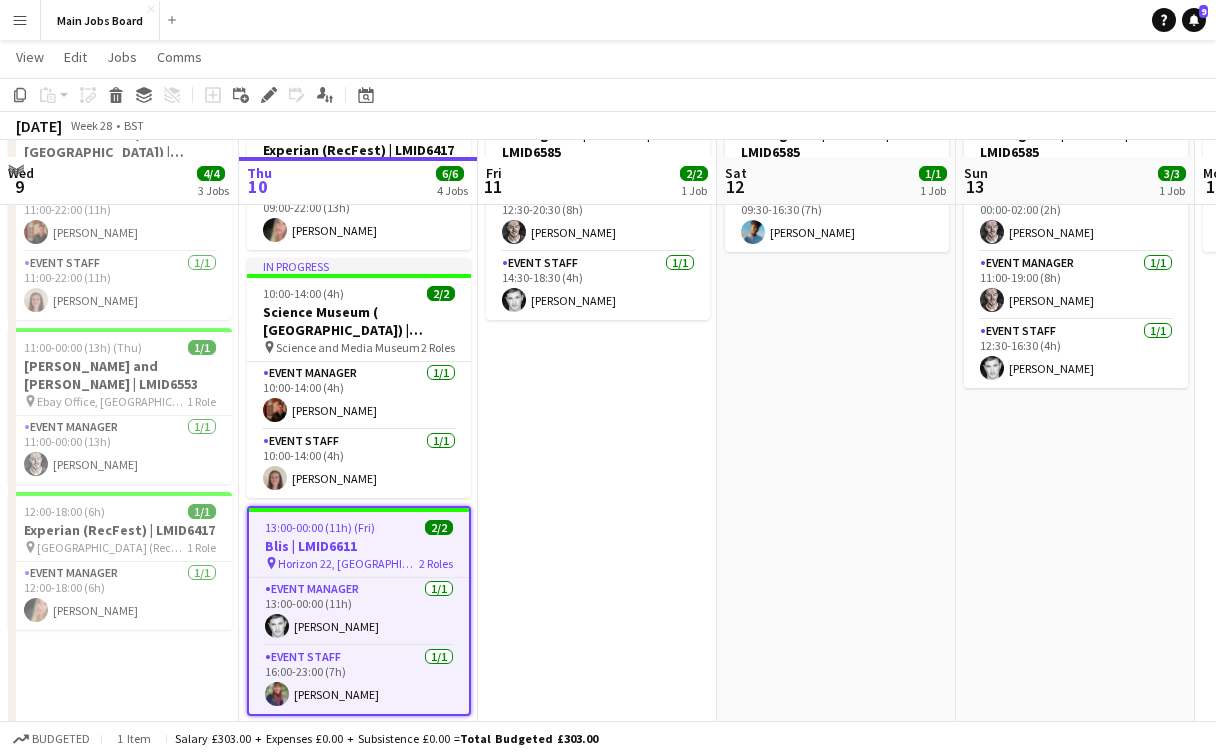 scroll, scrollTop: 140, scrollLeft: 0, axis: vertical 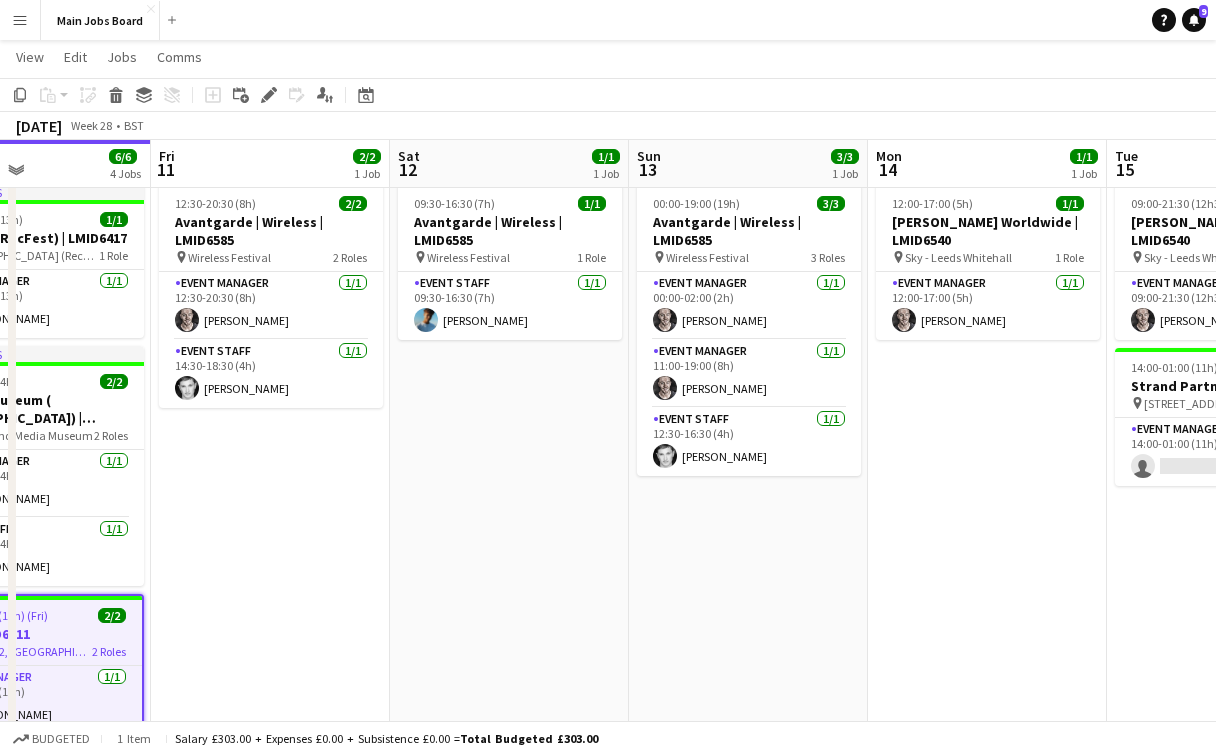 drag, startPoint x: 974, startPoint y: 588, endPoint x: 599, endPoint y: 588, distance: 375 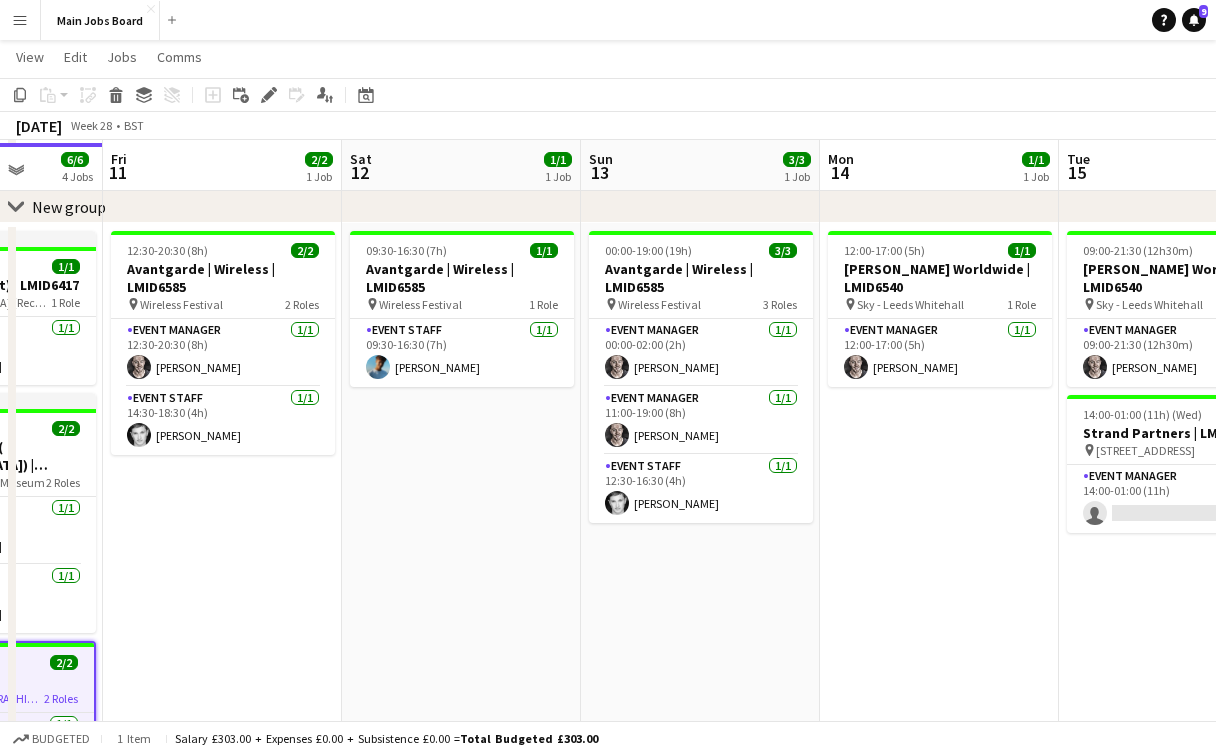 scroll, scrollTop: 94, scrollLeft: 0, axis: vertical 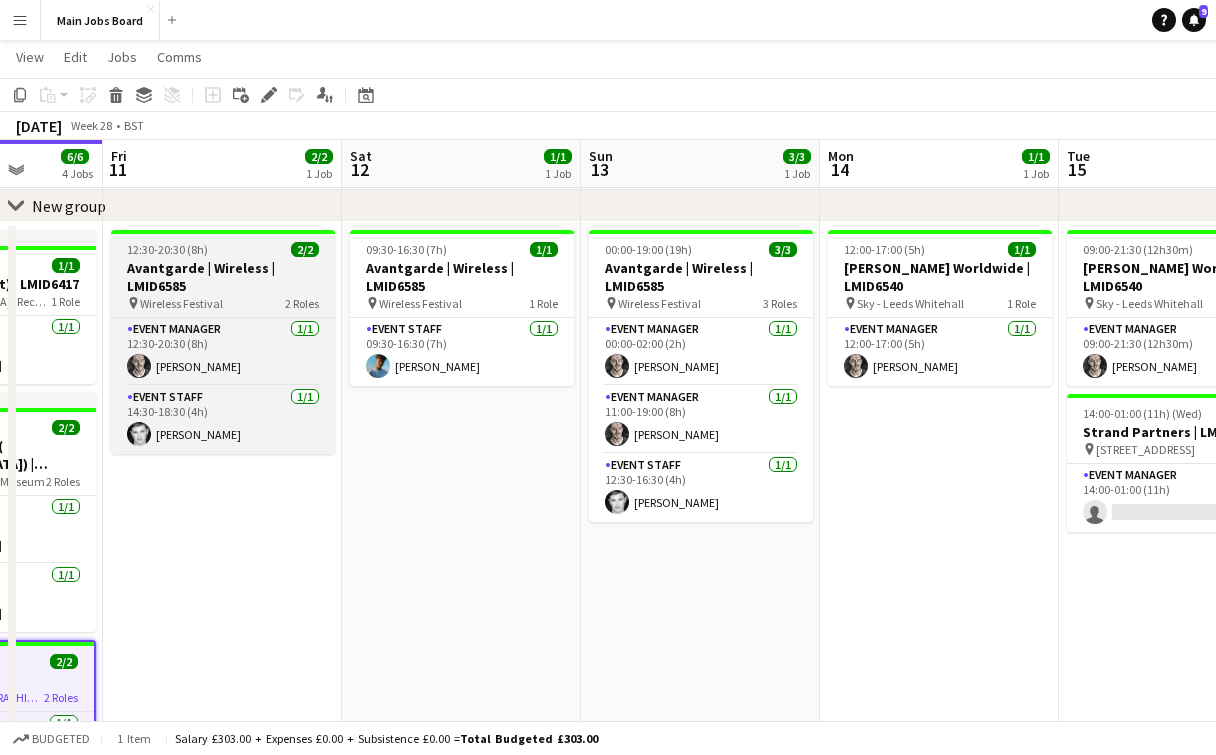 click on "12:30-20:30 (8h)    2/2" at bounding box center [223, 249] 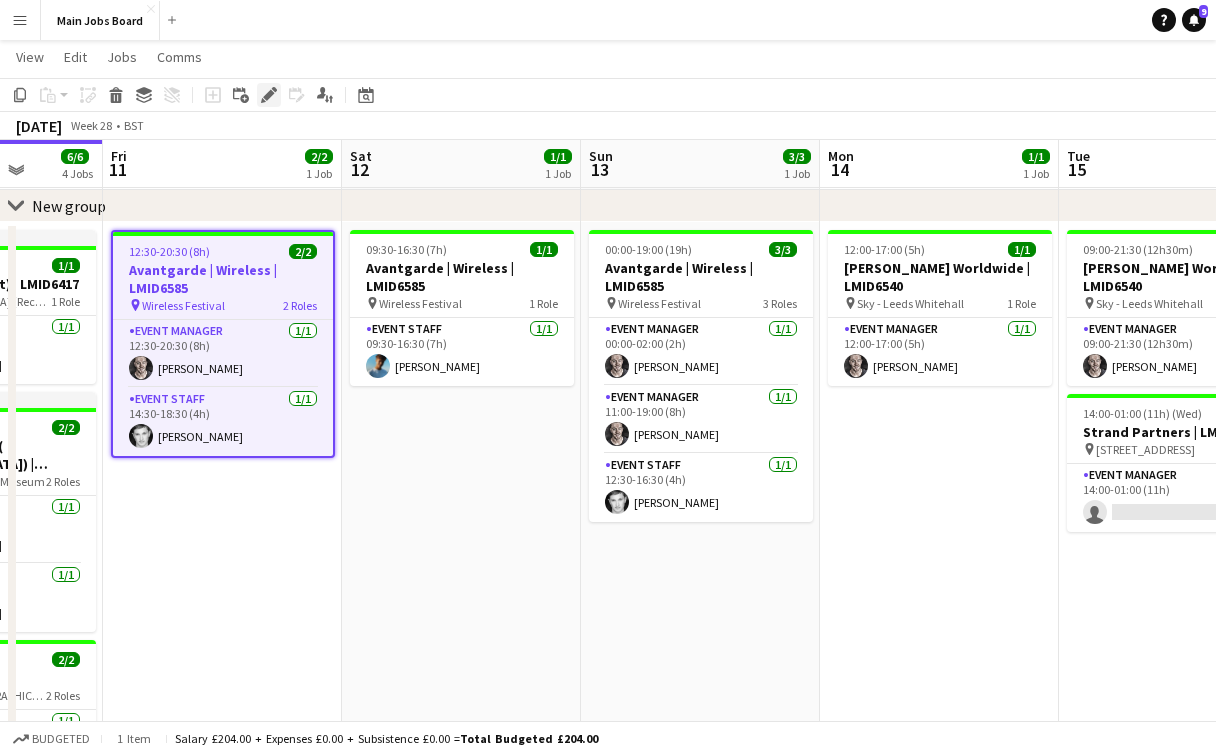 click 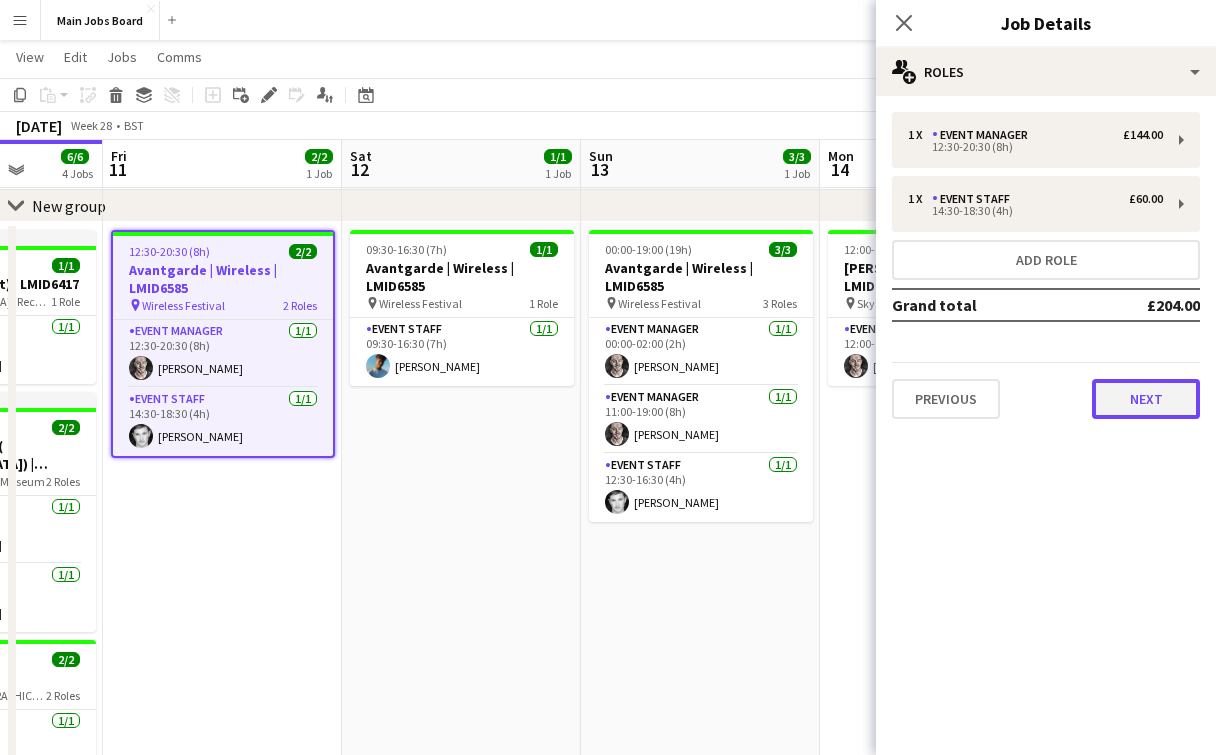 click on "Next" at bounding box center [1146, 399] 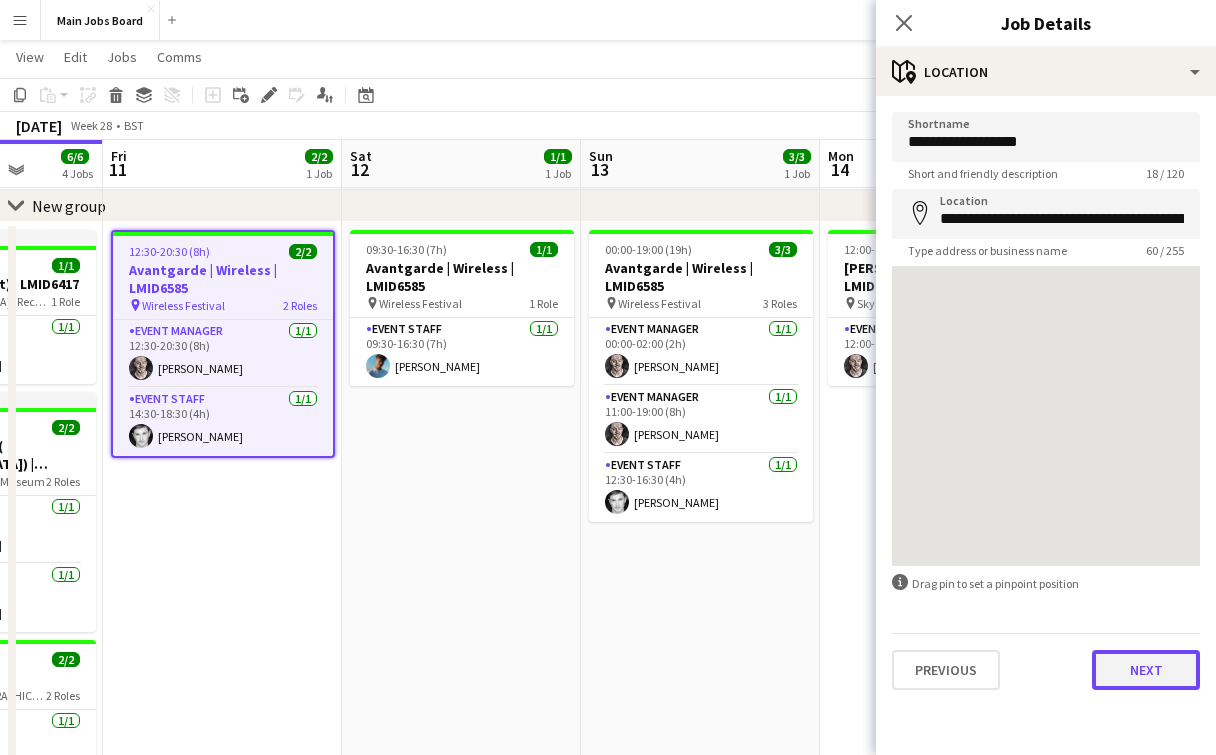 click on "Next" at bounding box center (1146, 670) 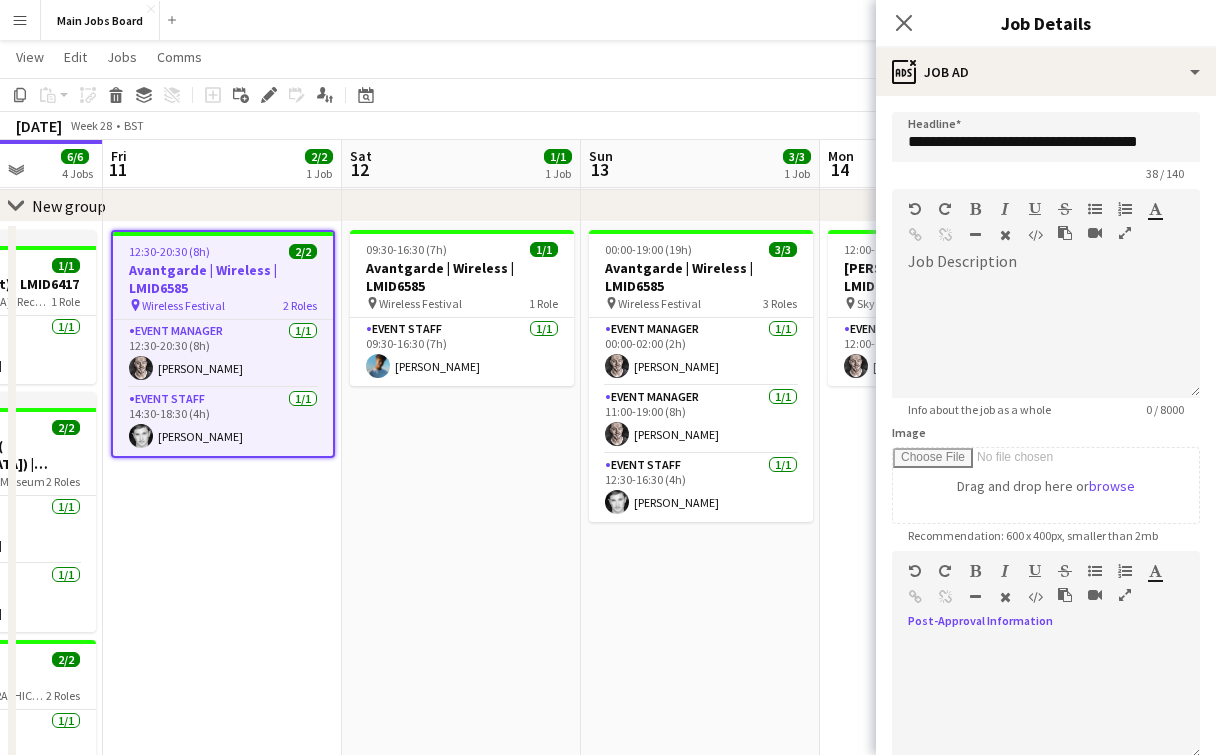 click at bounding box center [1046, 700] 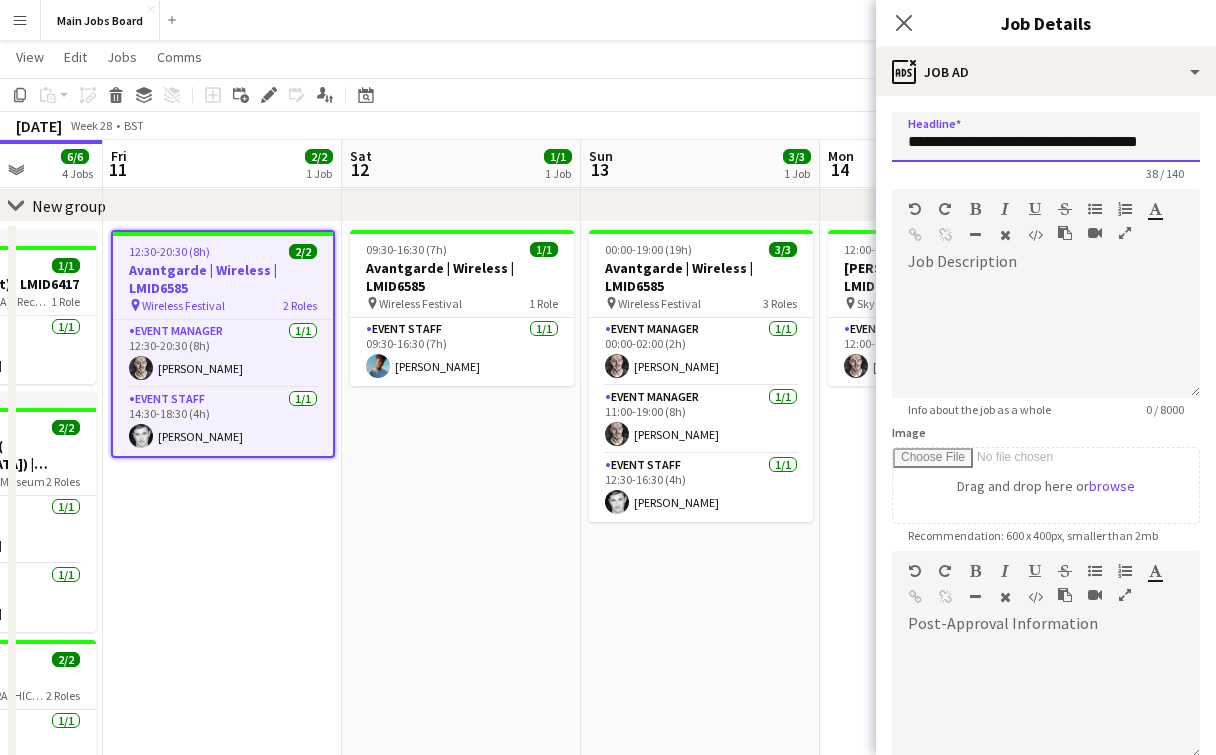 drag, startPoint x: 969, startPoint y: 141, endPoint x: 744, endPoint y: 140, distance: 225.00223 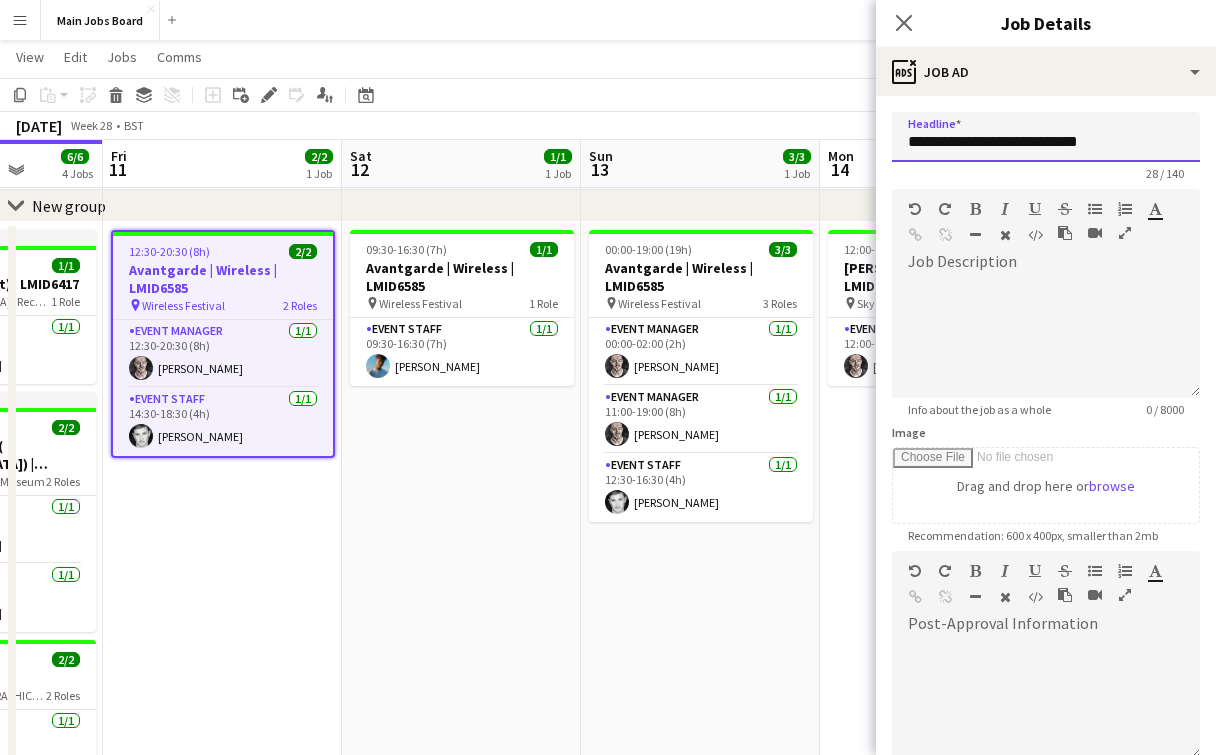 type on "**********" 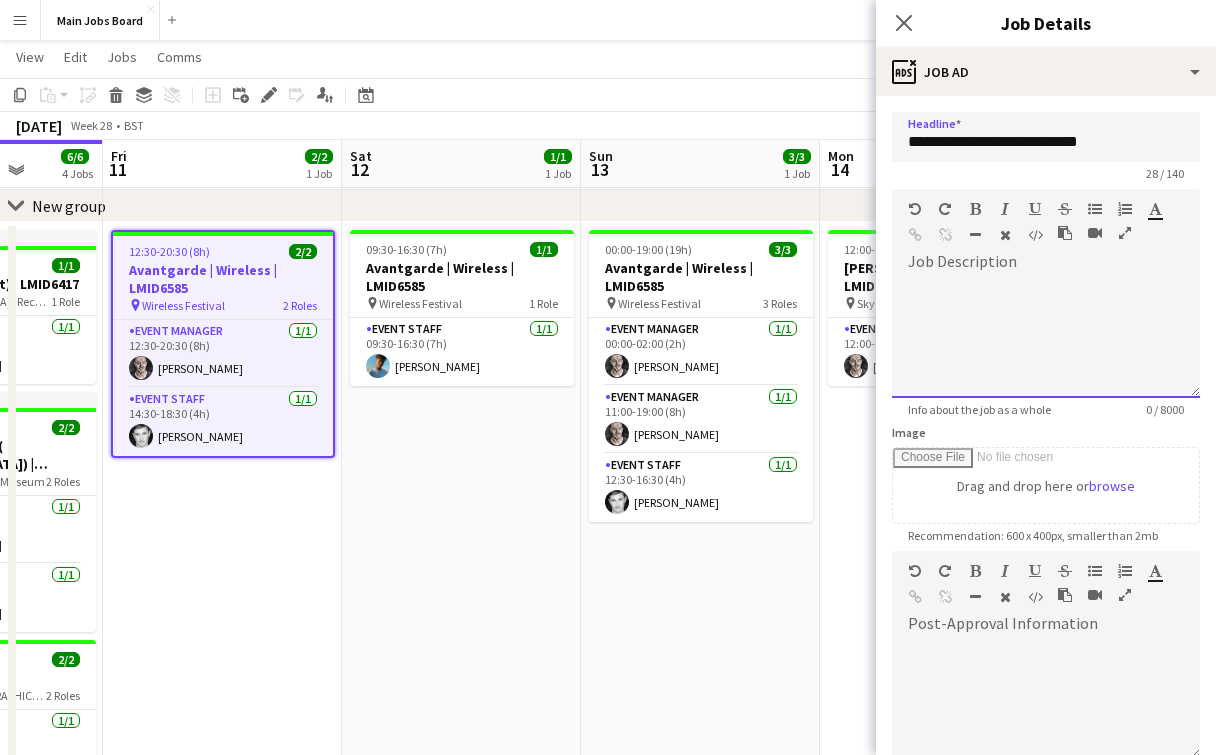 click at bounding box center (1046, 338) 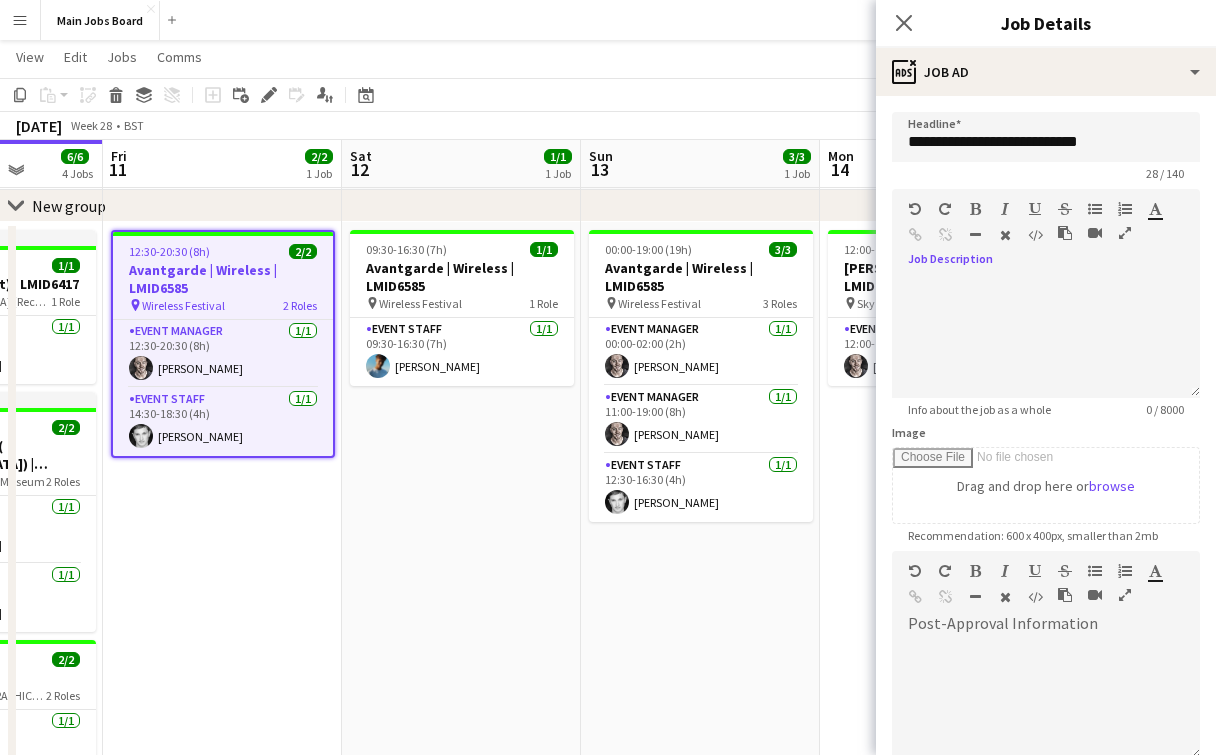click at bounding box center [1046, 693] 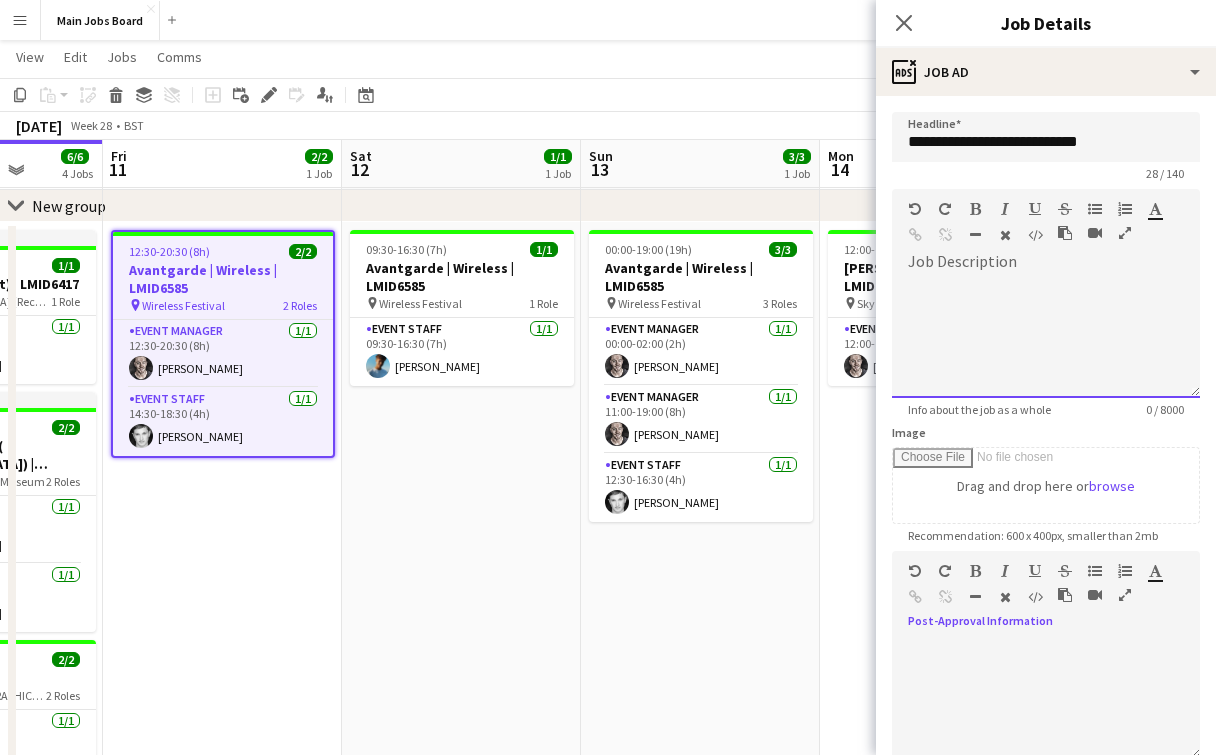 click at bounding box center [1046, 338] 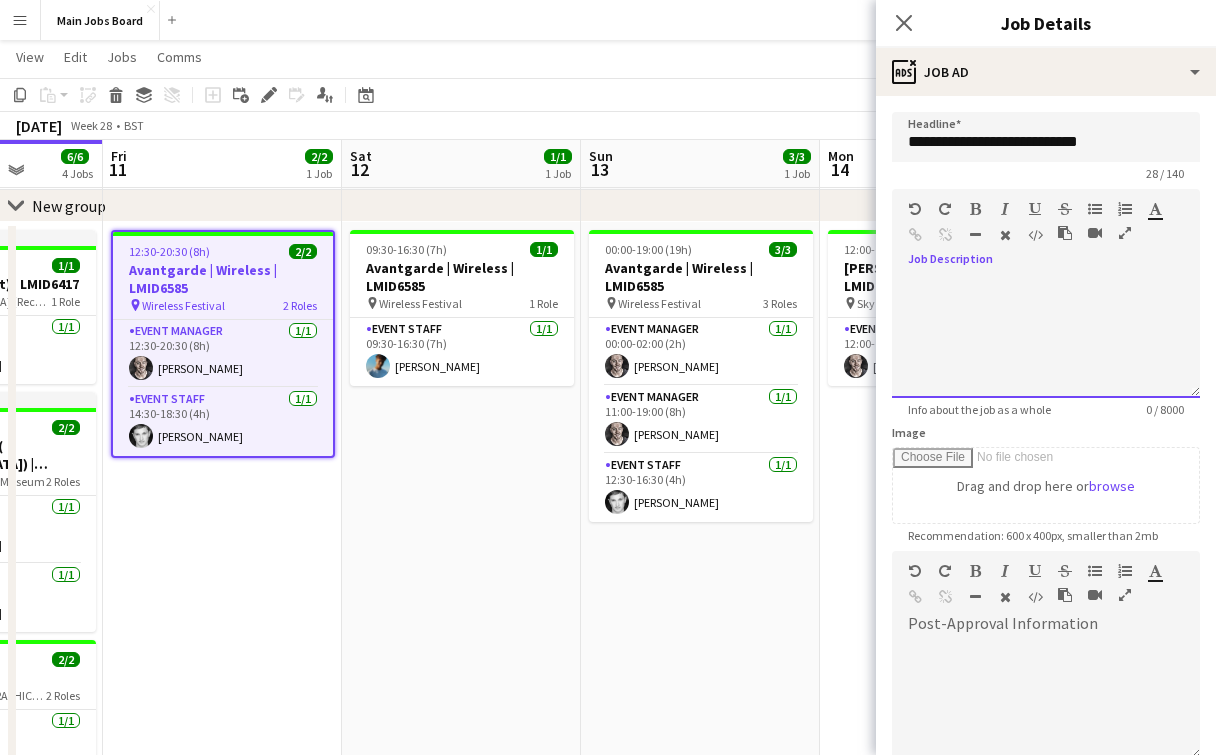 type 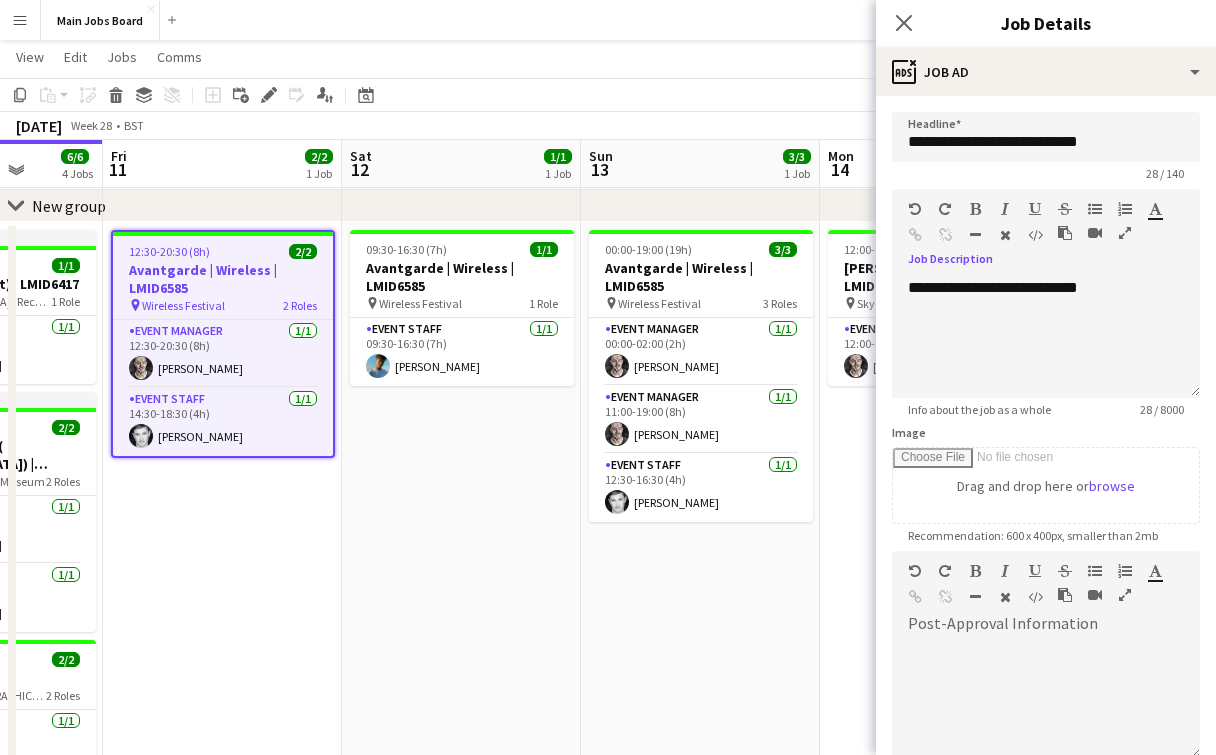 click at bounding box center [1046, 693] 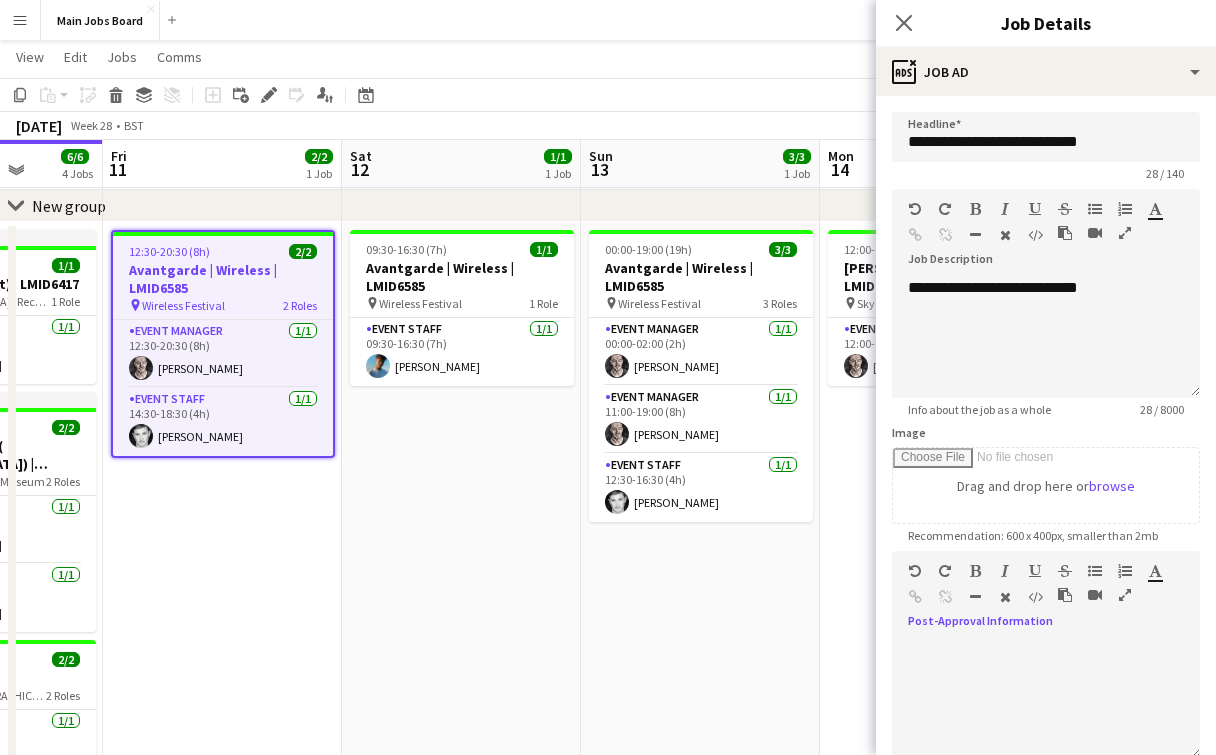 paste 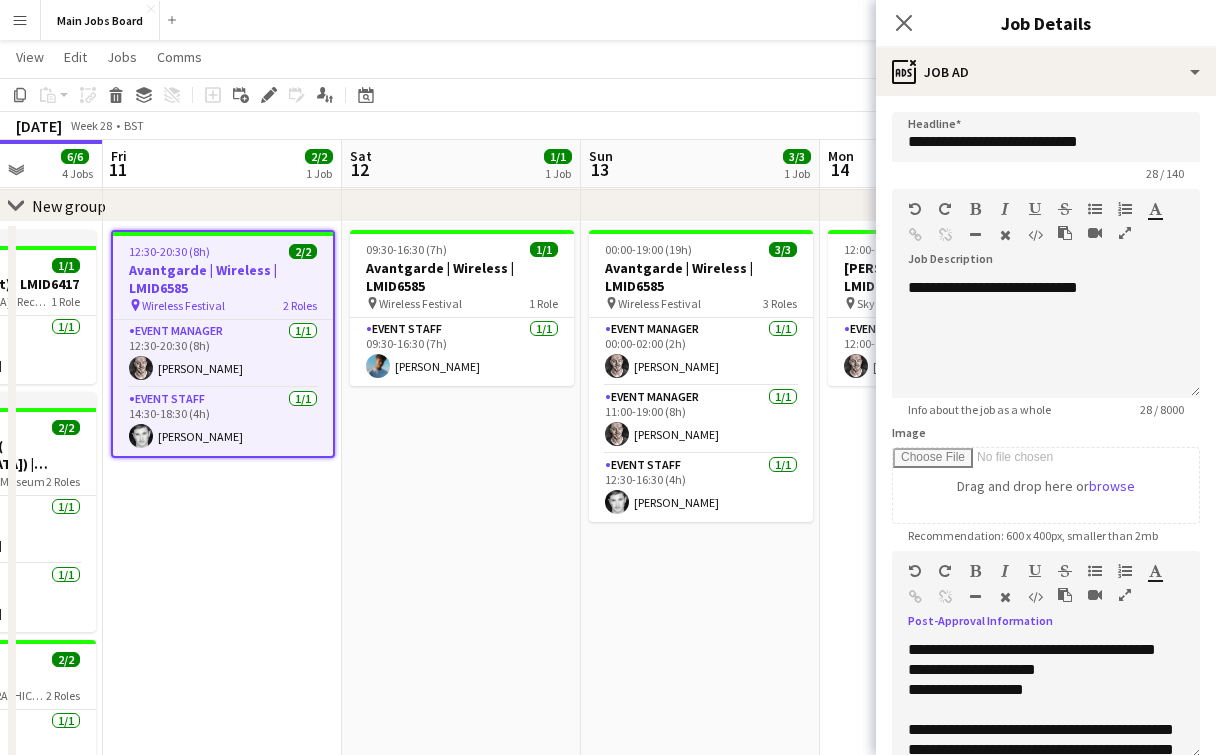 scroll, scrollTop: 63, scrollLeft: 0, axis: vertical 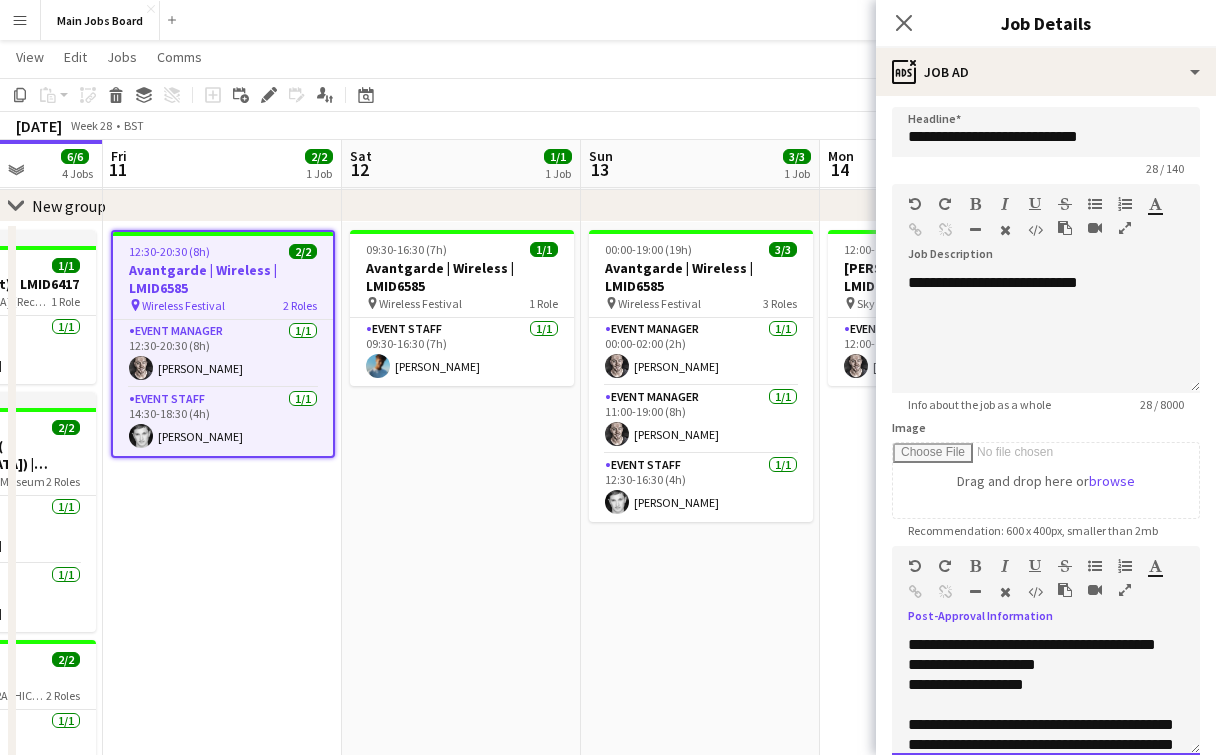 click on "**********" at bounding box center (1046, 695) 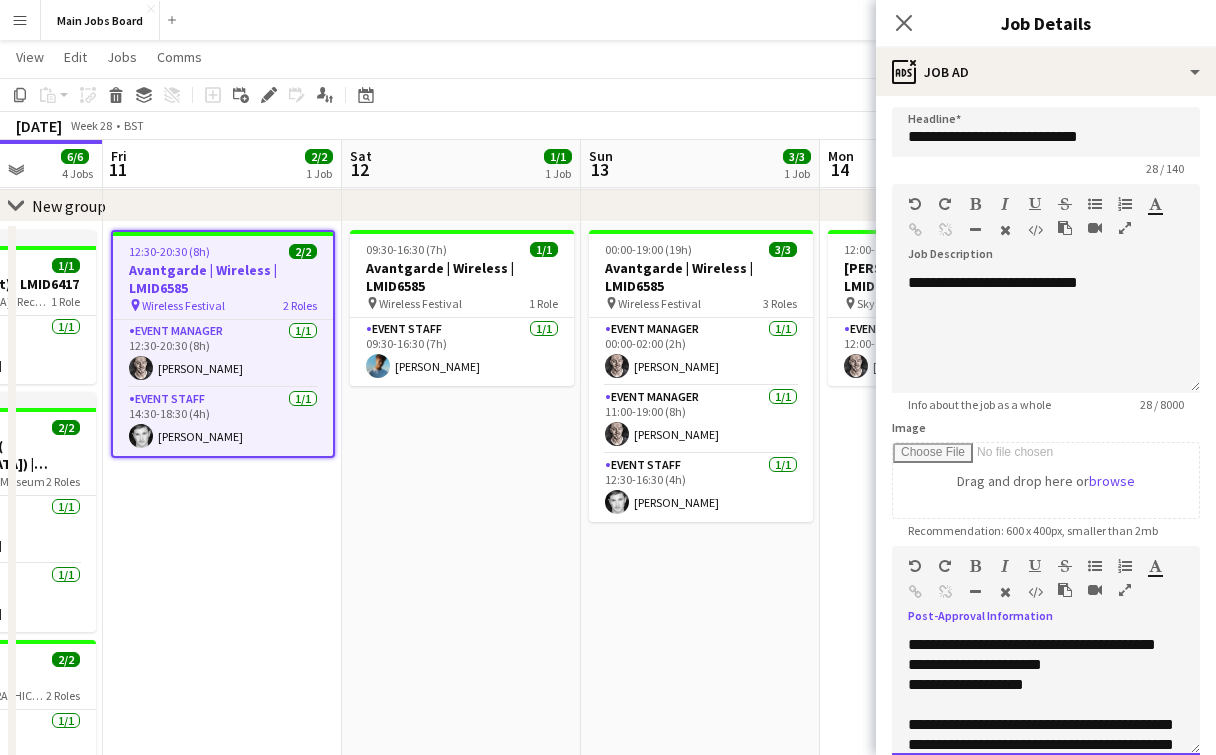 click on "**********" at bounding box center (1046, 695) 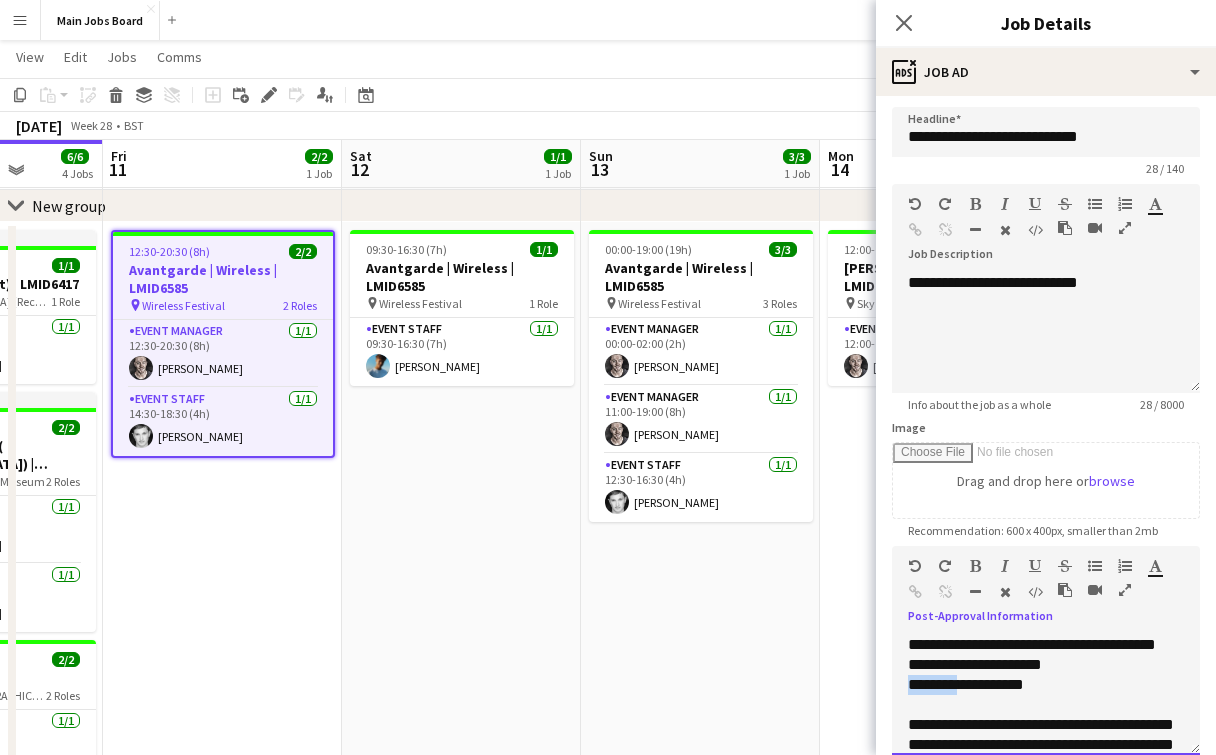 click on "**********" at bounding box center (1046, 695) 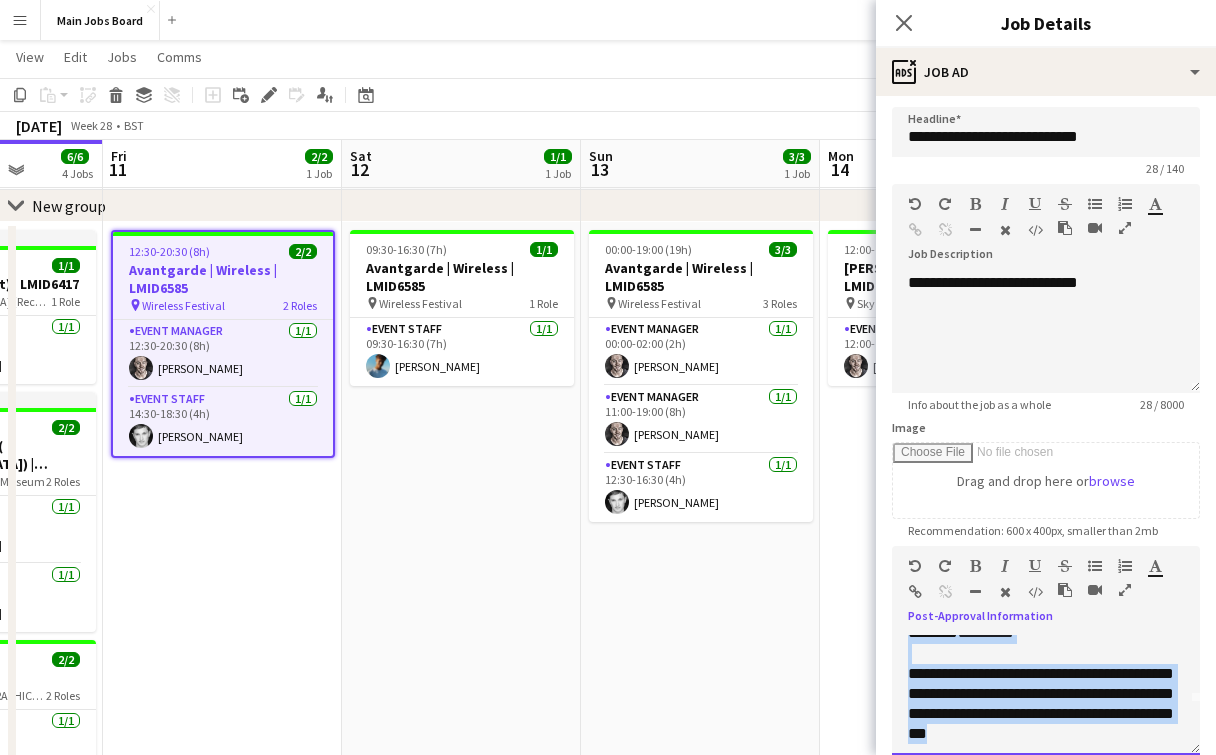 scroll, scrollTop: 76, scrollLeft: 0, axis: vertical 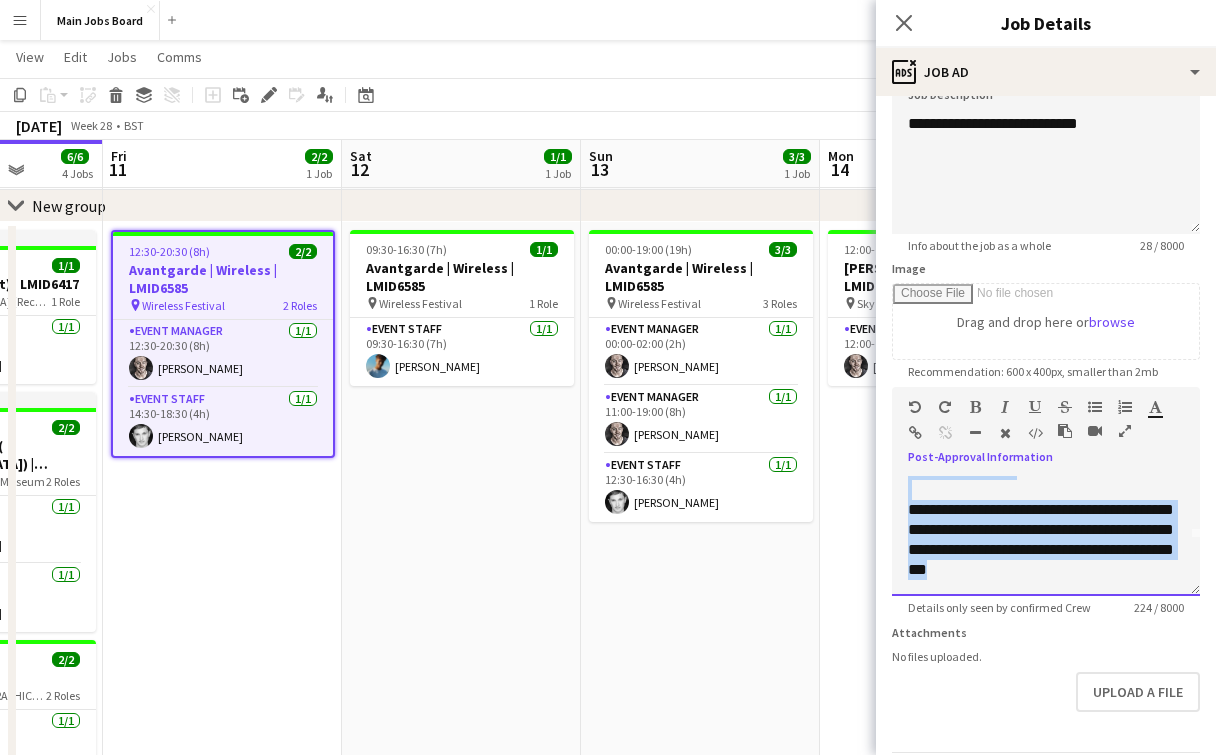 drag, startPoint x: 908, startPoint y: 645, endPoint x: 1089, endPoint y: 765, distance: 217.16583 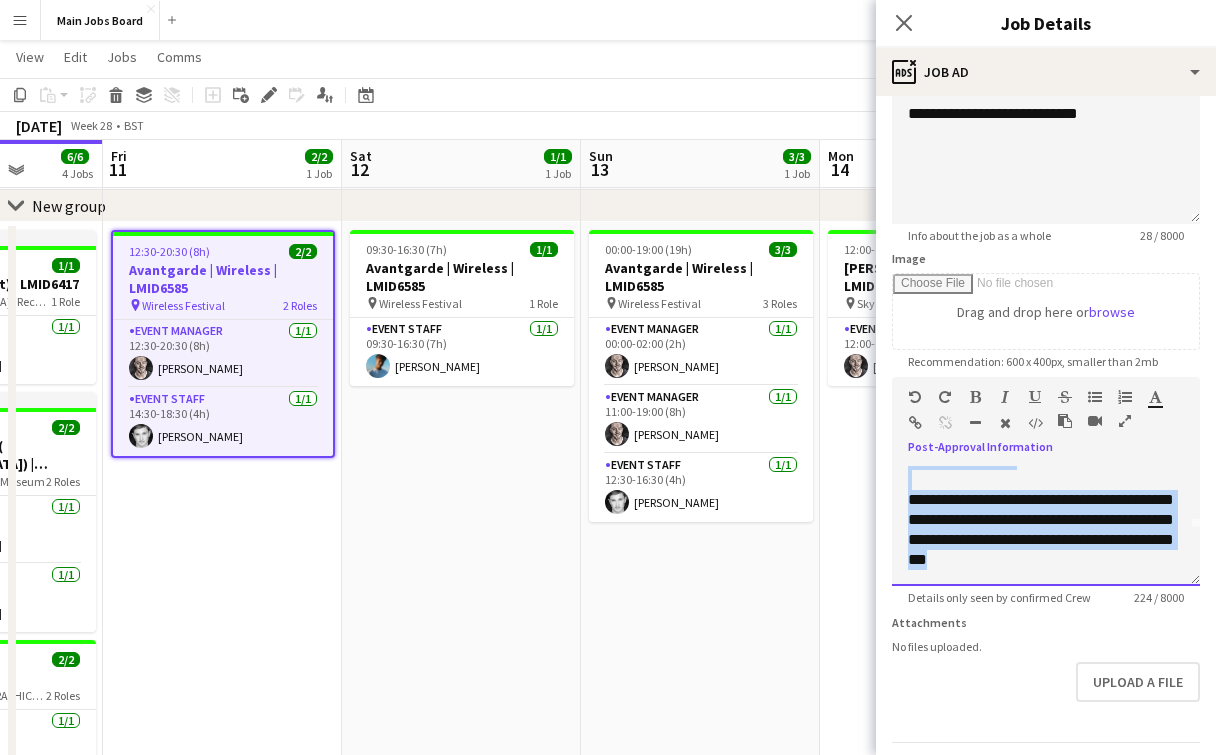 copy on "**********" 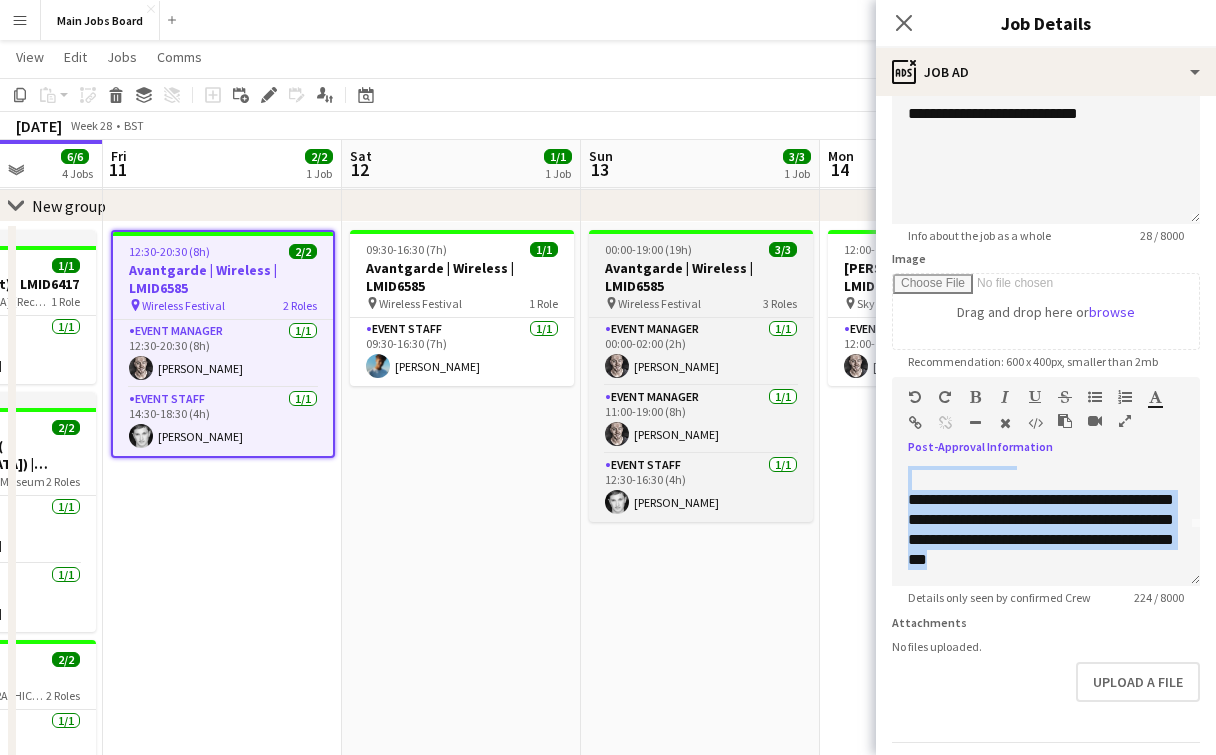 click on "00:00-19:00 (19h)" at bounding box center [648, 249] 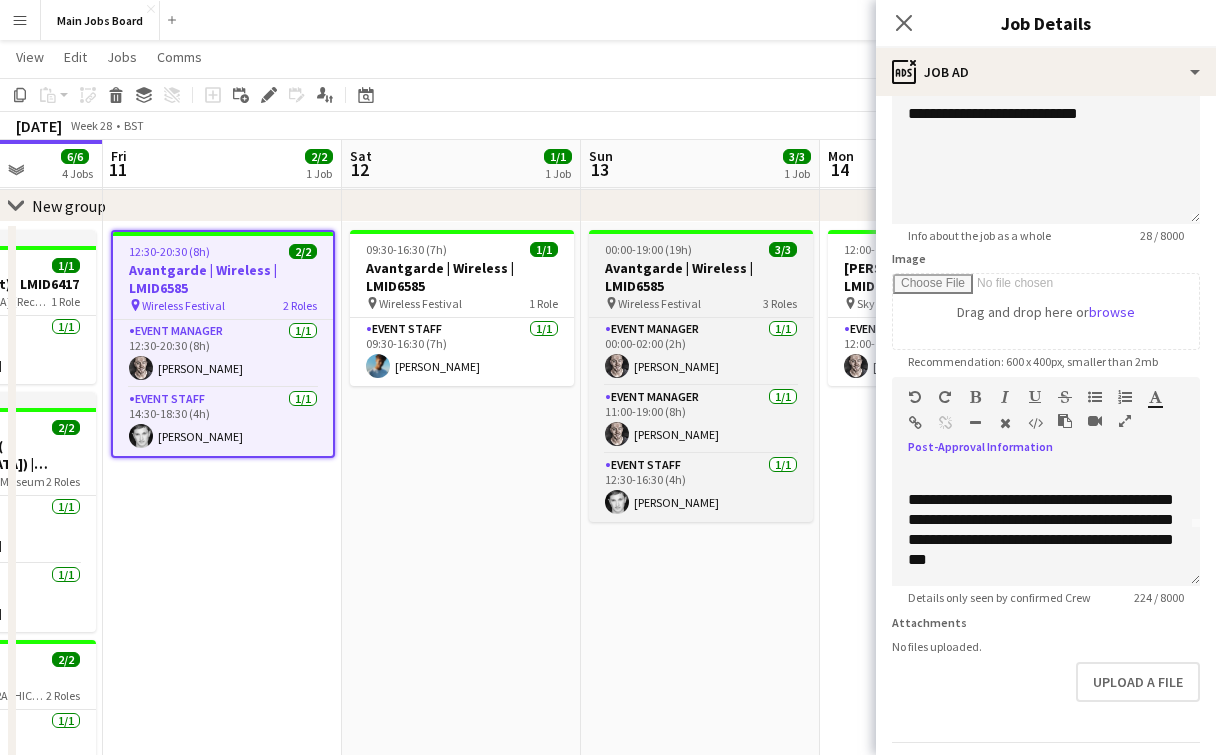 type on "**********" 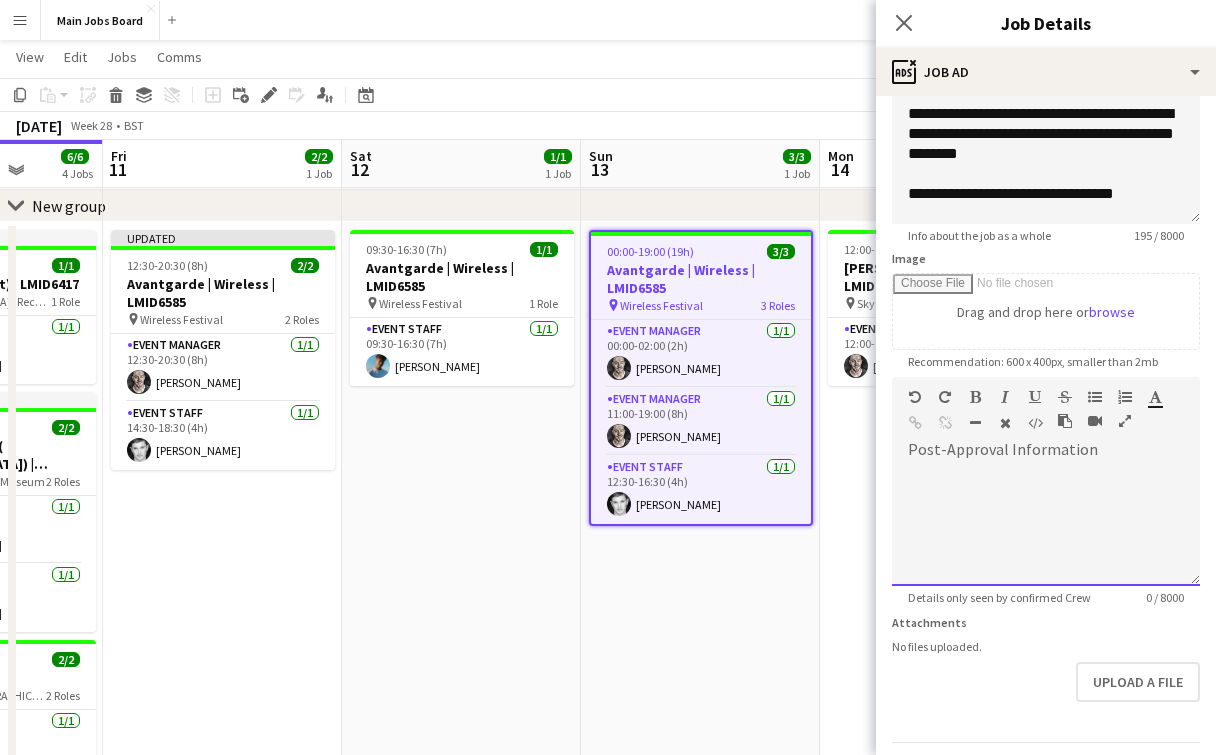 click at bounding box center (1046, 526) 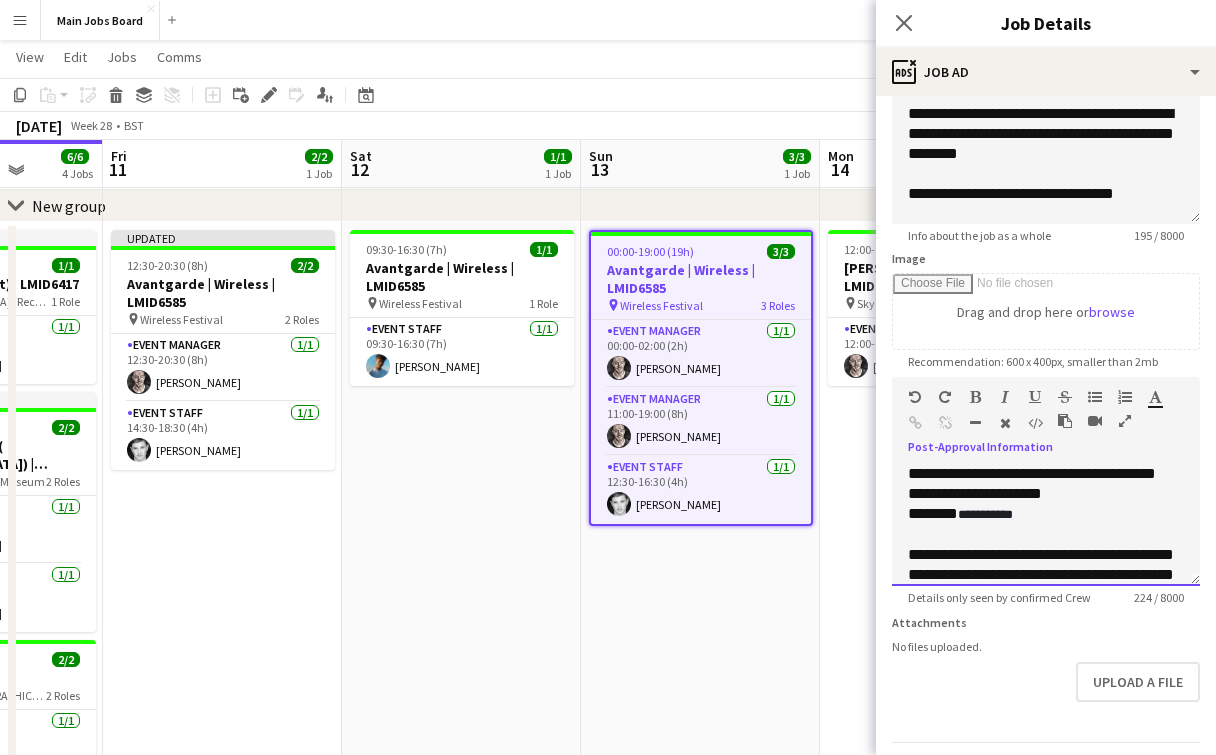 scroll, scrollTop: 0, scrollLeft: 0, axis: both 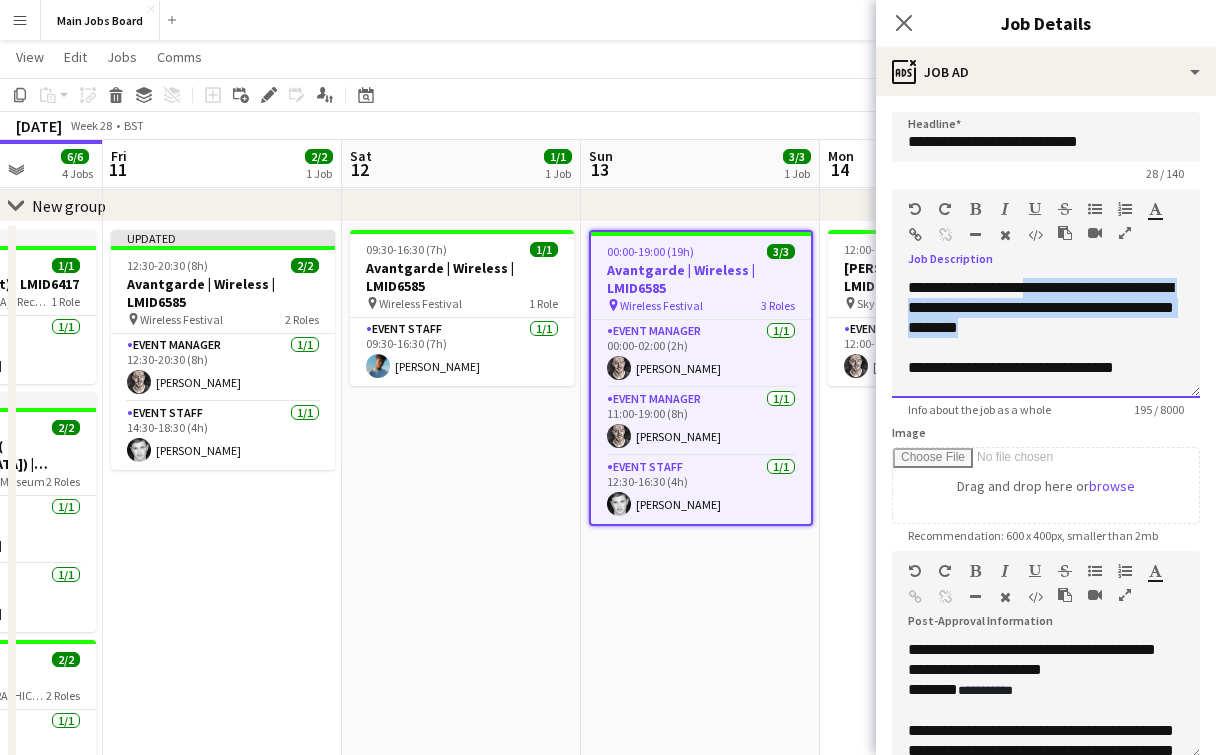 drag, startPoint x: 1067, startPoint y: 327, endPoint x: 1036, endPoint y: 289, distance: 49.0408 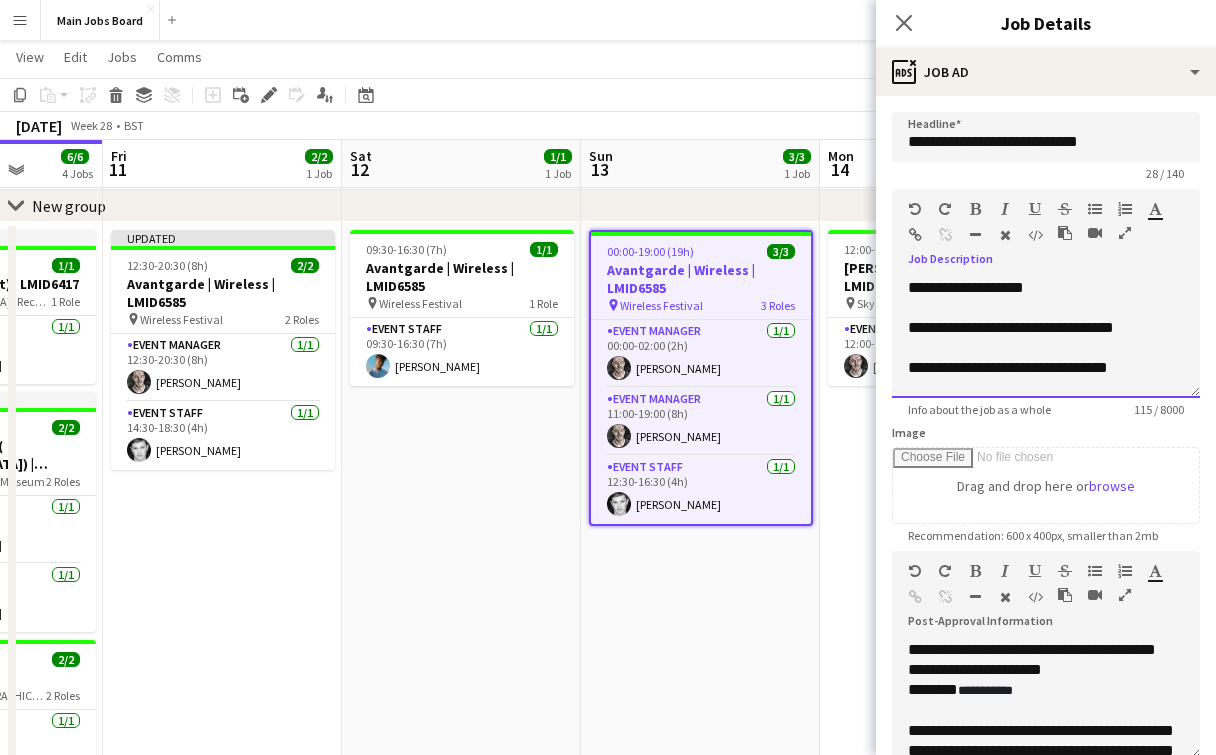 scroll, scrollTop: 16, scrollLeft: 0, axis: vertical 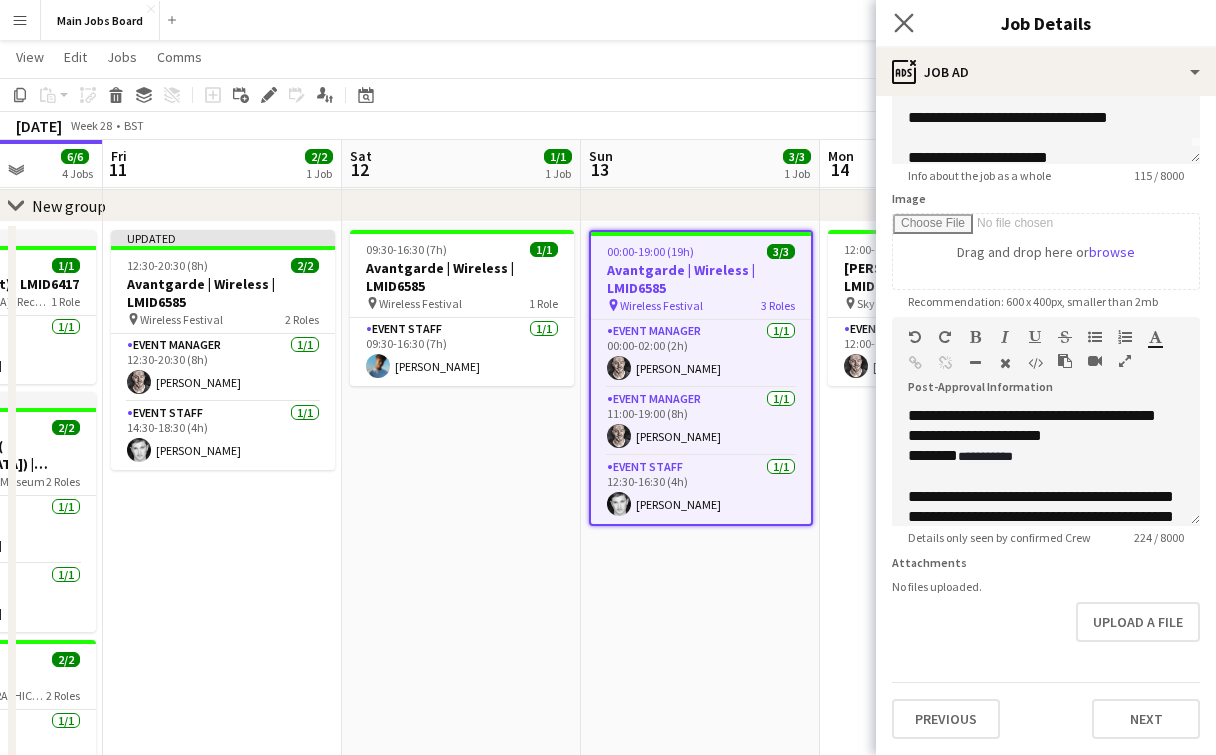 click on "Close pop-in" 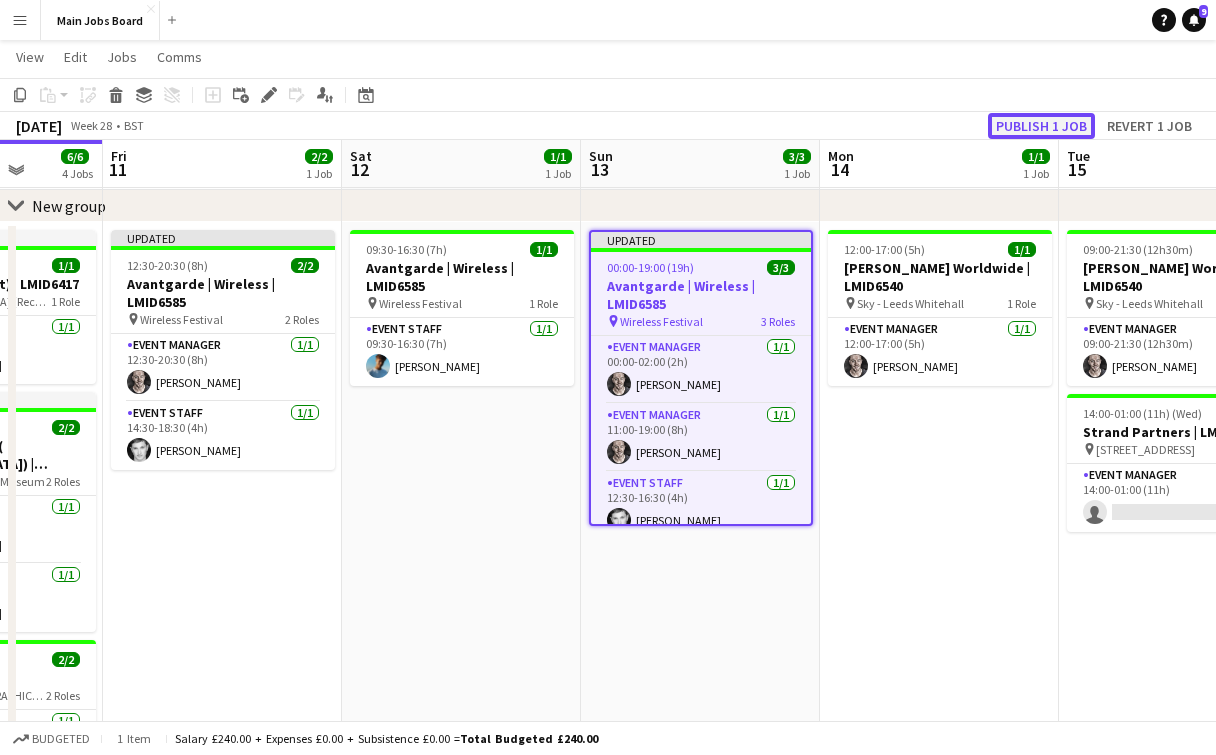 click on "Publish 1 job" 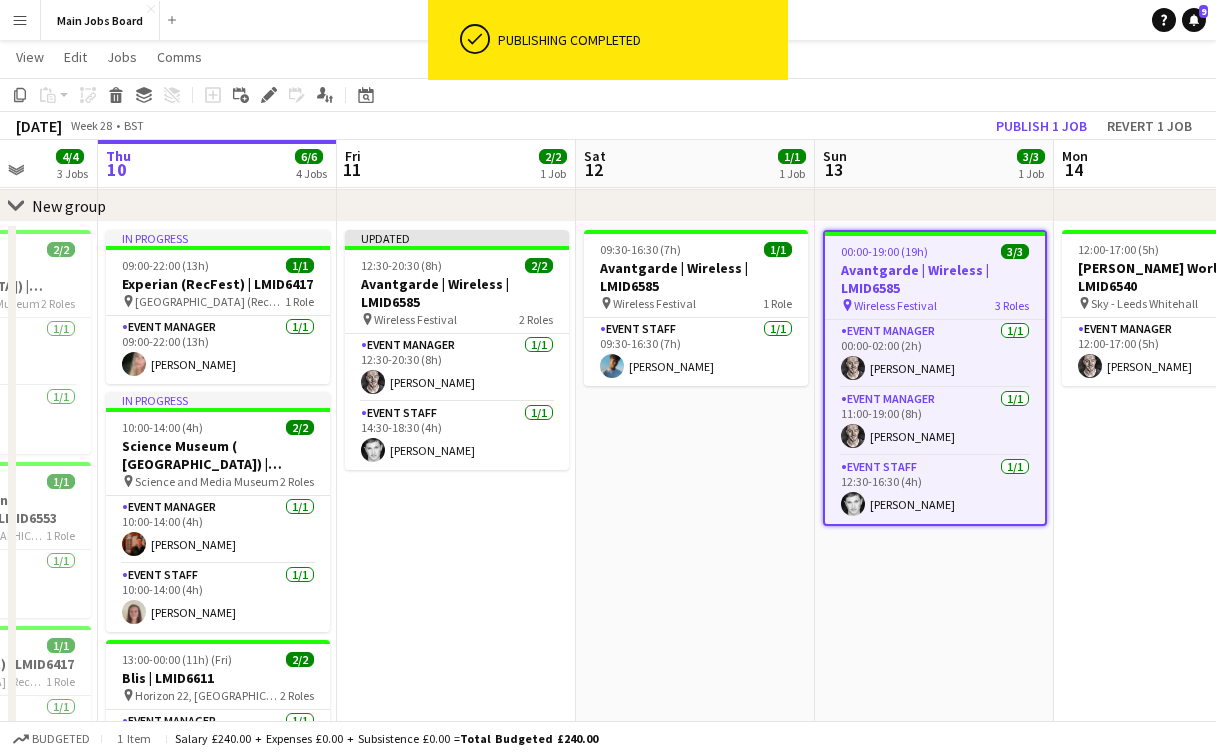 scroll, scrollTop: 0, scrollLeft: 680, axis: horizontal 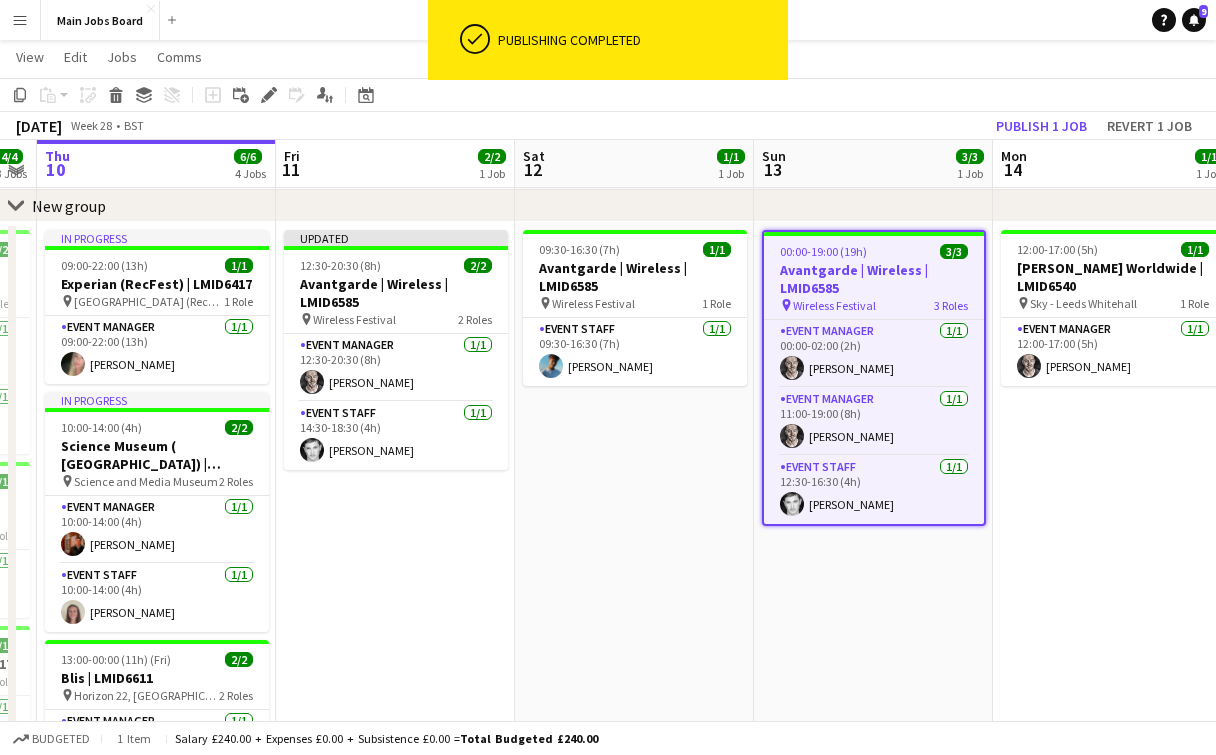 drag, startPoint x: 888, startPoint y: 587, endPoint x: 583, endPoint y: 586, distance: 305.00165 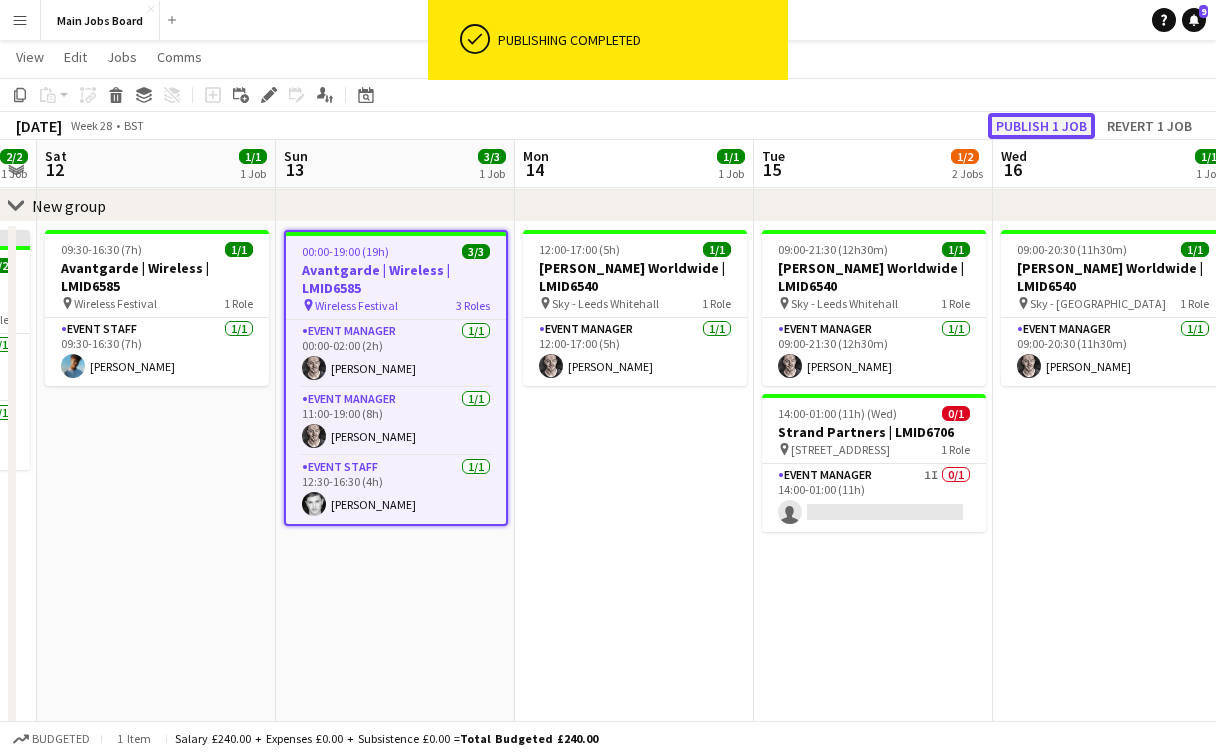 click on "Publish 1 job" 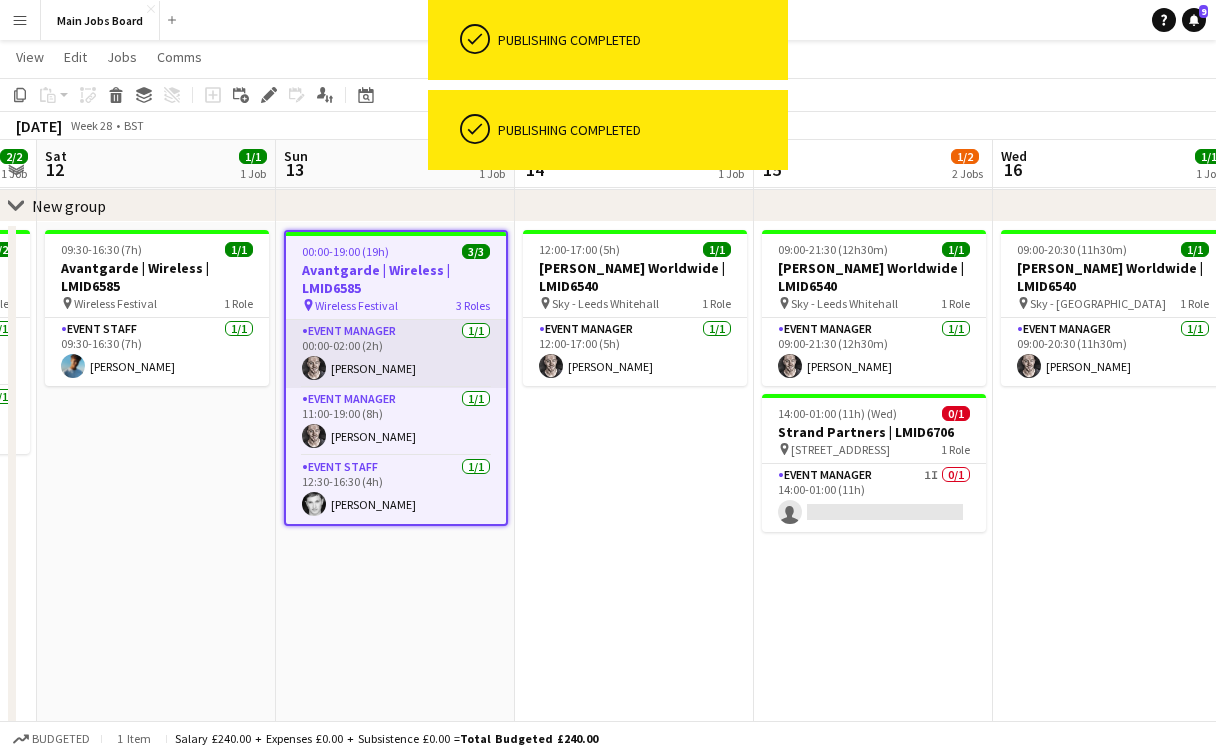 click on "Event Manager   [DATE]   00:00-02:00 (2h)
[PERSON_NAME]" at bounding box center (396, 354) 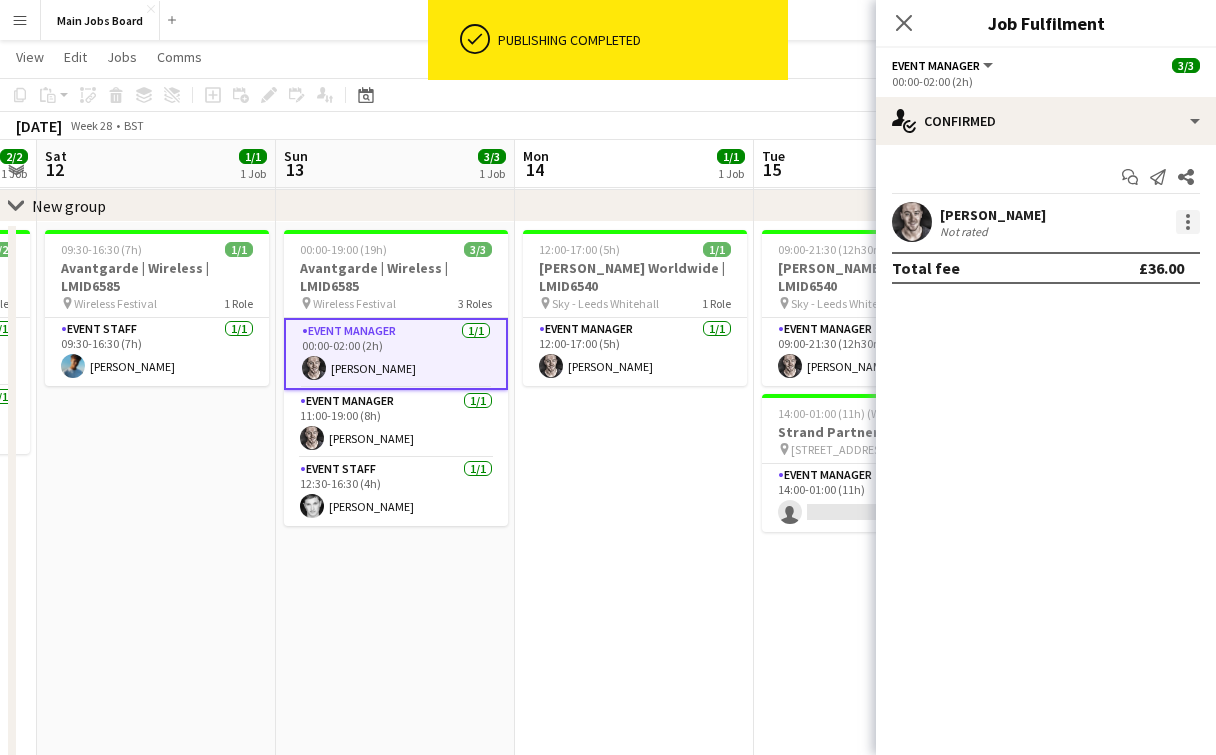 click at bounding box center [1188, 222] 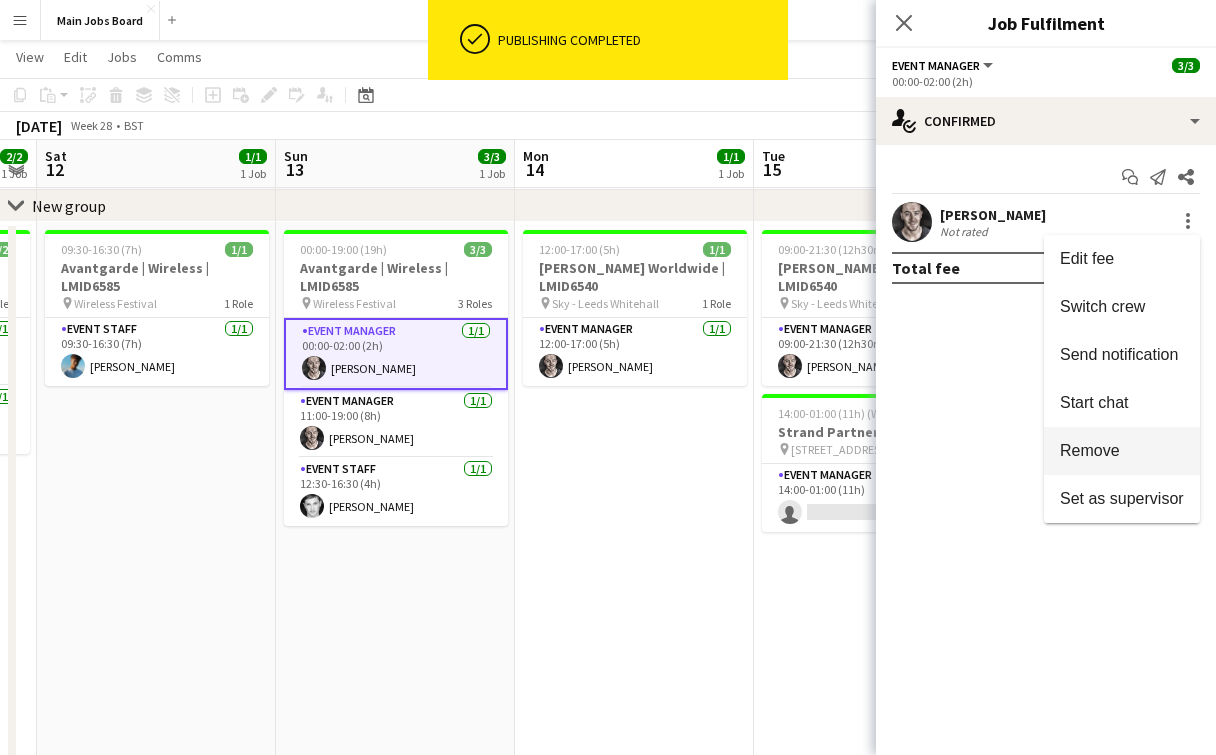 click on "Remove" at bounding box center [1090, 450] 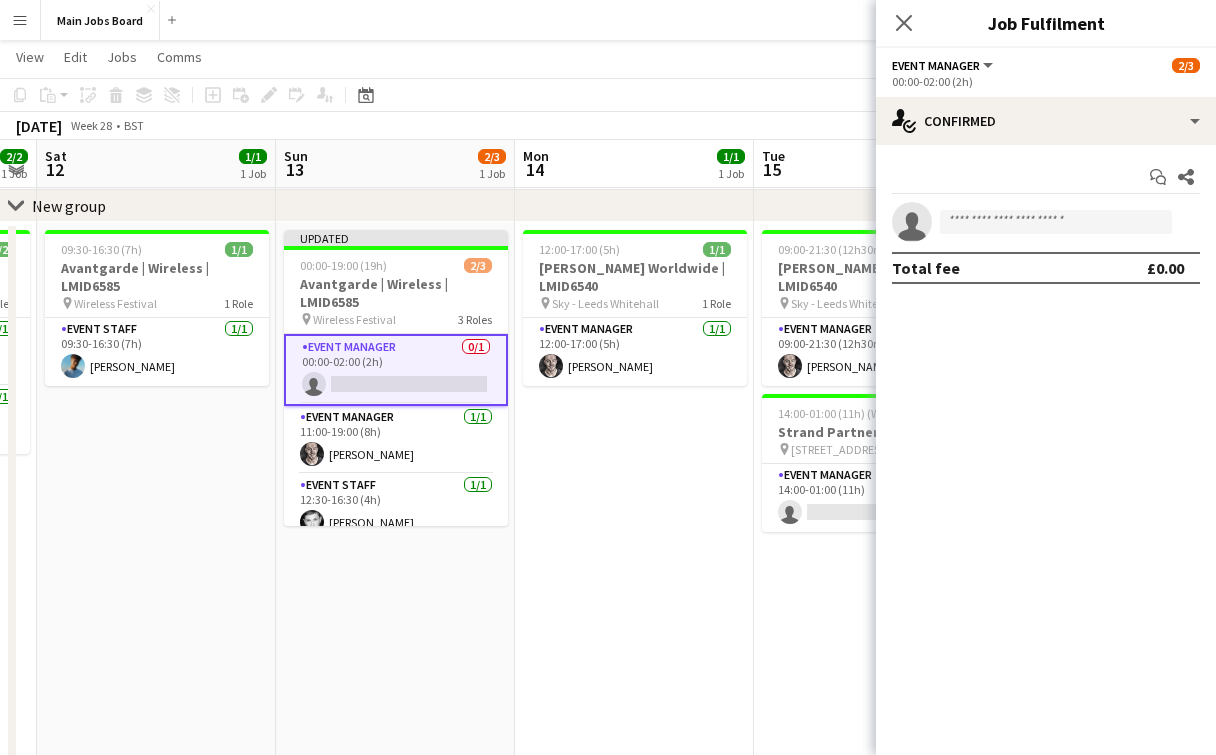 click on "Event Manager   0/1   00:00-02:00 (2h)
single-neutral-actions" at bounding box center [396, 370] 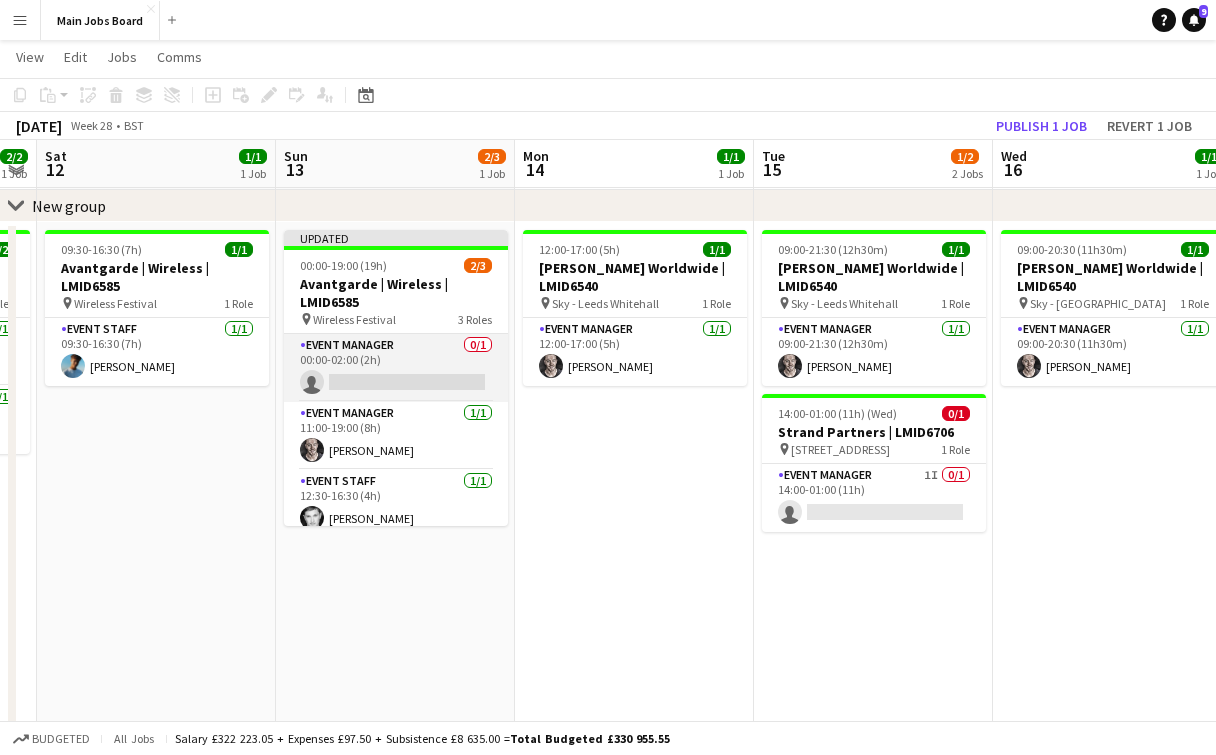 click on "Event Manager   0/1   00:00-02:00 (2h)
single-neutral-actions" at bounding box center [396, 368] 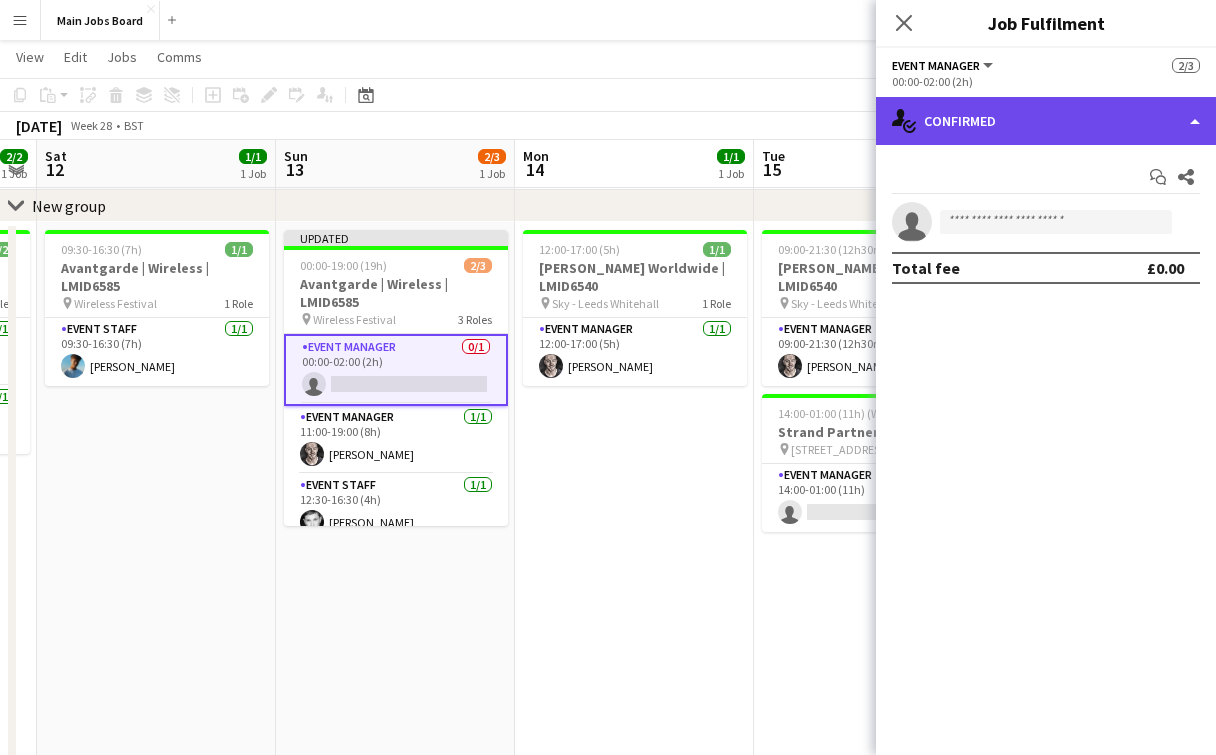 click on "single-neutral-actions-check-2
Confirmed" 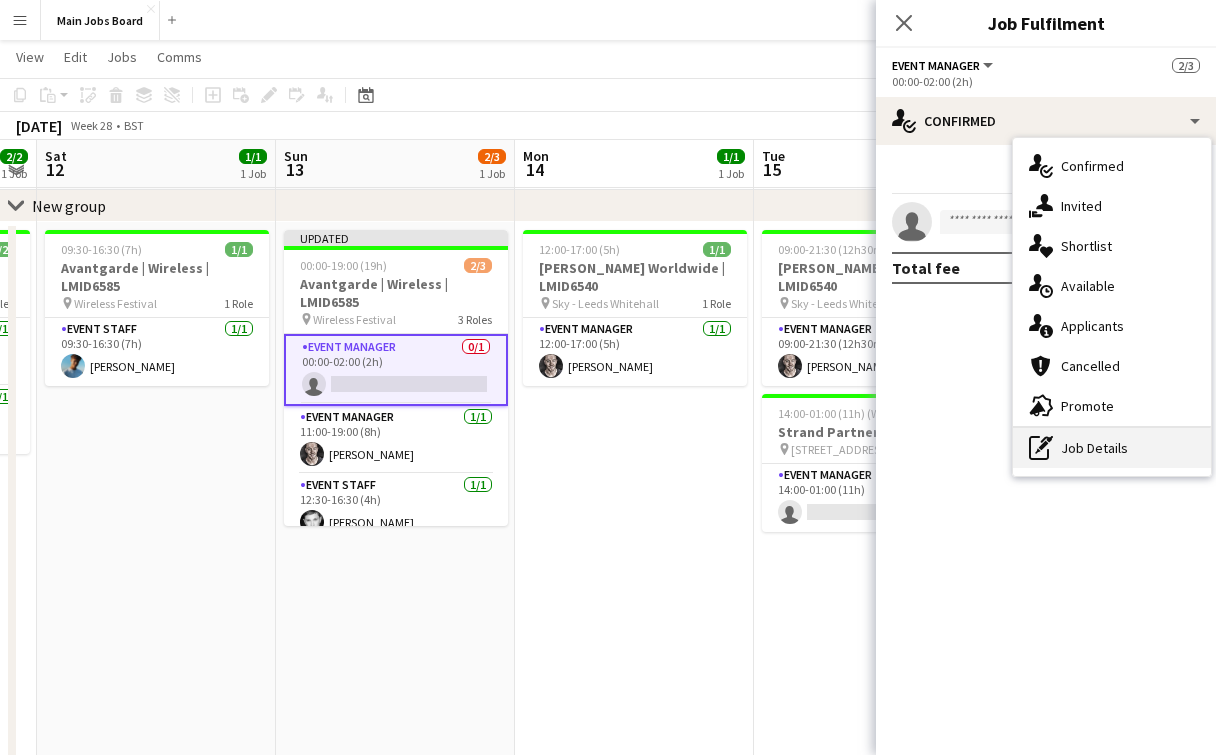 click on "pen-write
Job Details" at bounding box center [1112, 448] 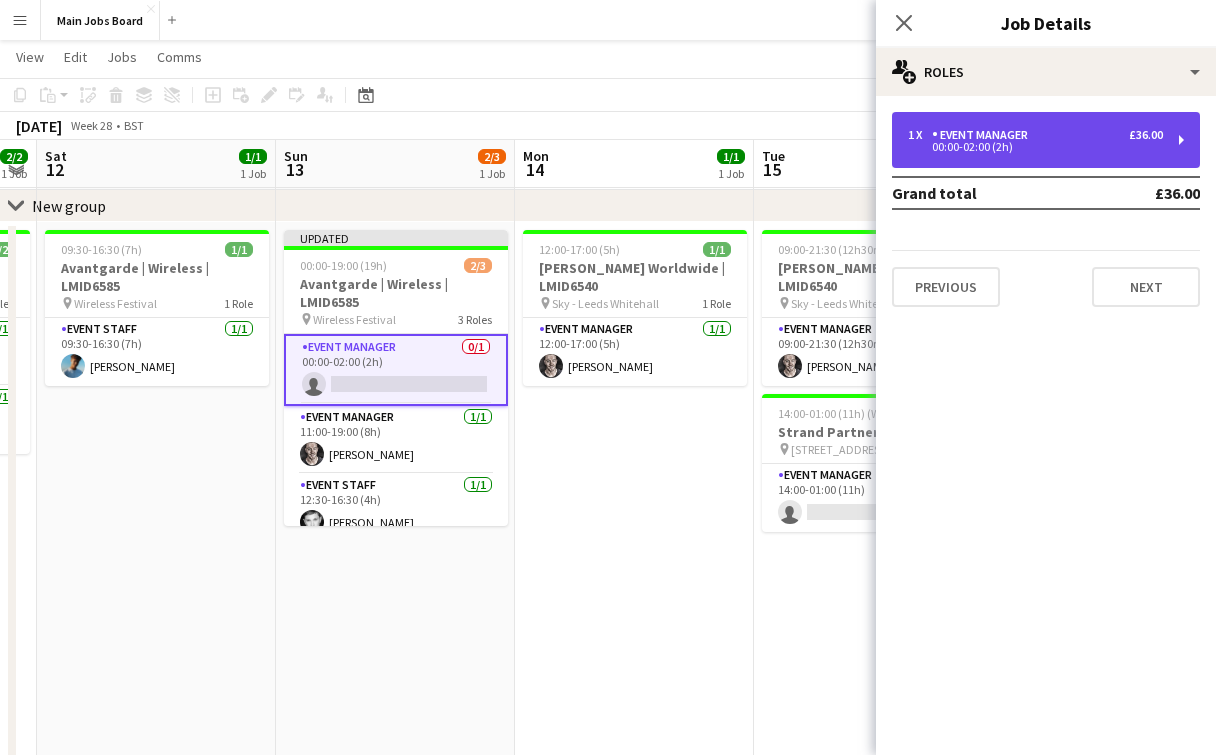click on "Event Manager" at bounding box center [984, 135] 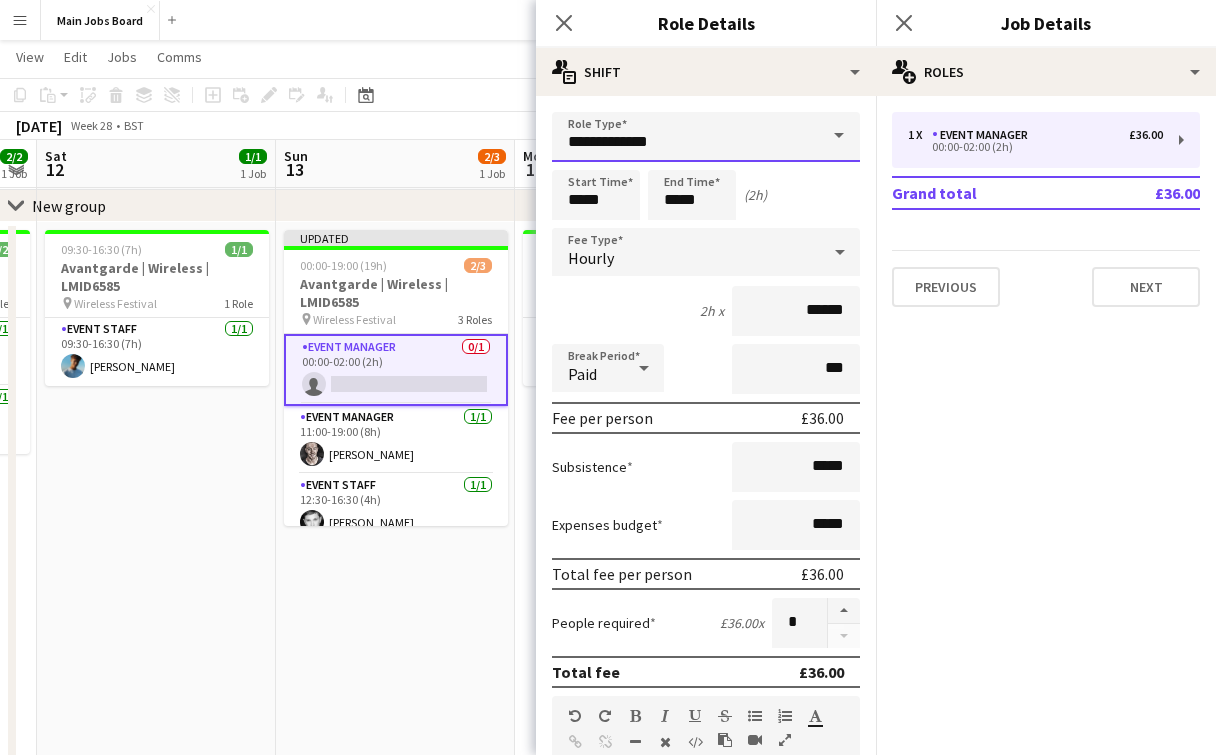 click on "**********" at bounding box center (706, 137) 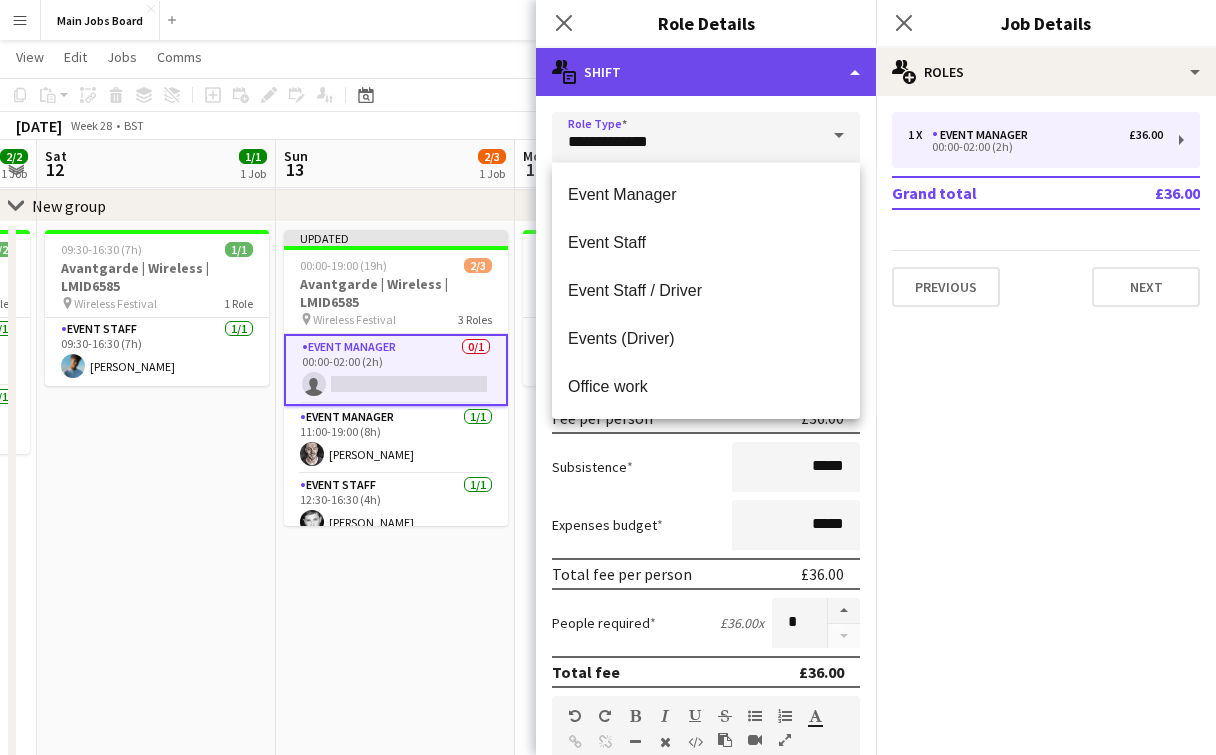 click on "multiple-actions-text
Shift" 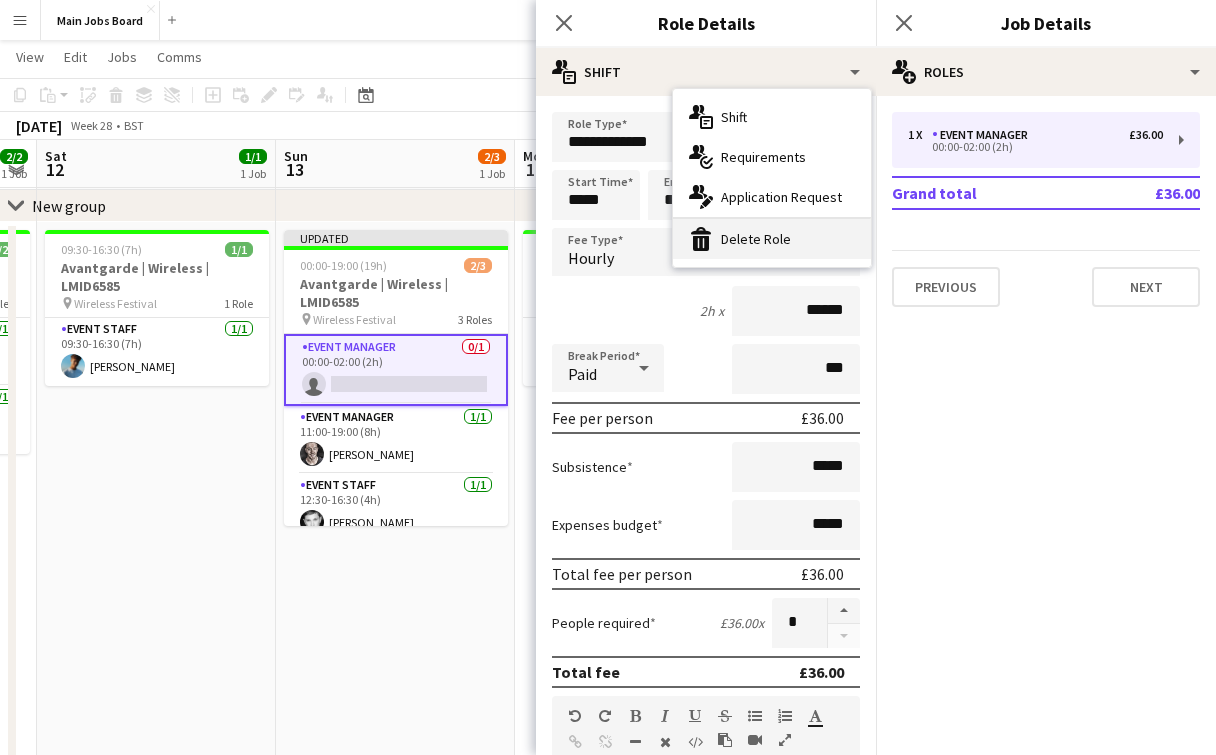 click on "bin-2
Delete Role" at bounding box center [772, 239] 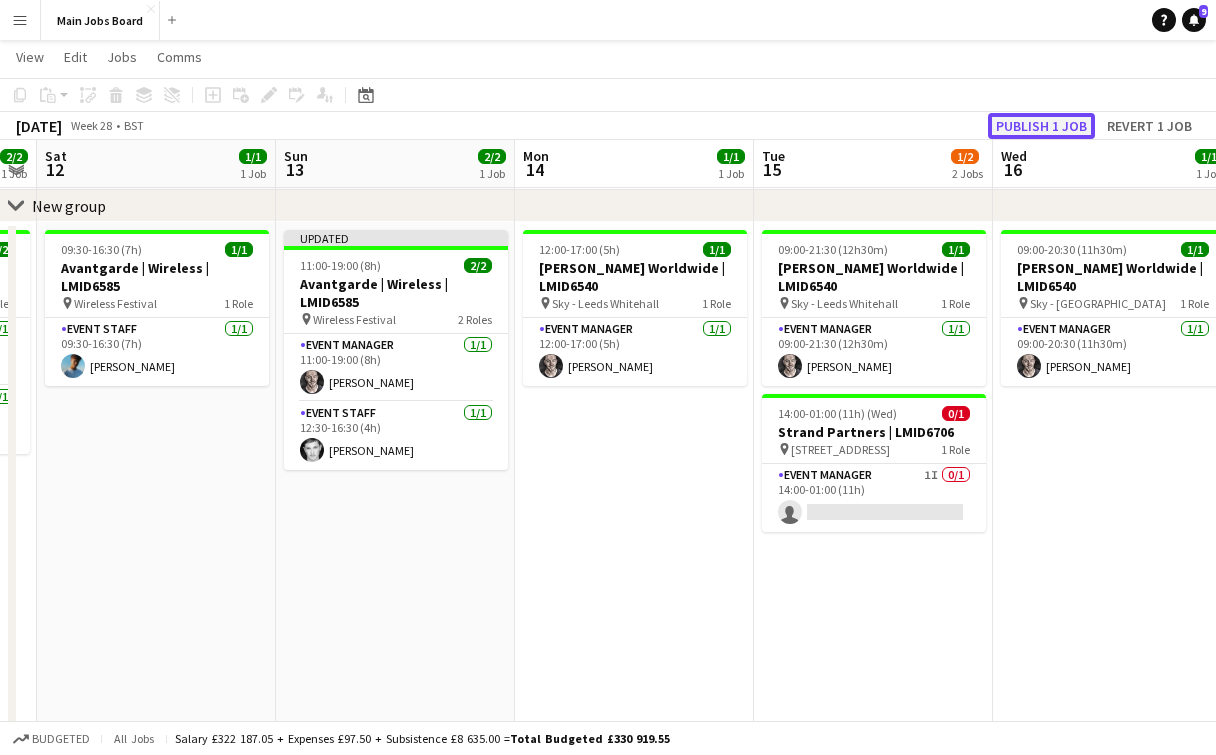 click on "Publish 1 job" 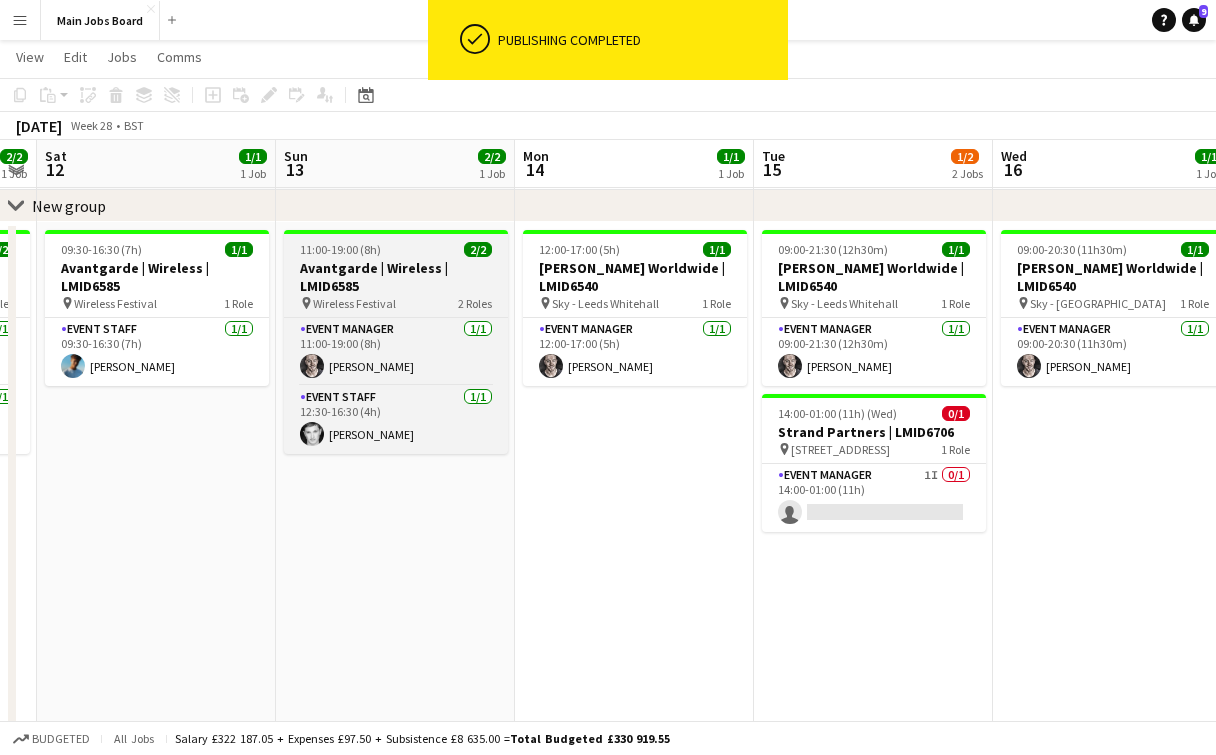 click on "Avantgarde | Wireless | LMID6585" at bounding box center (396, 277) 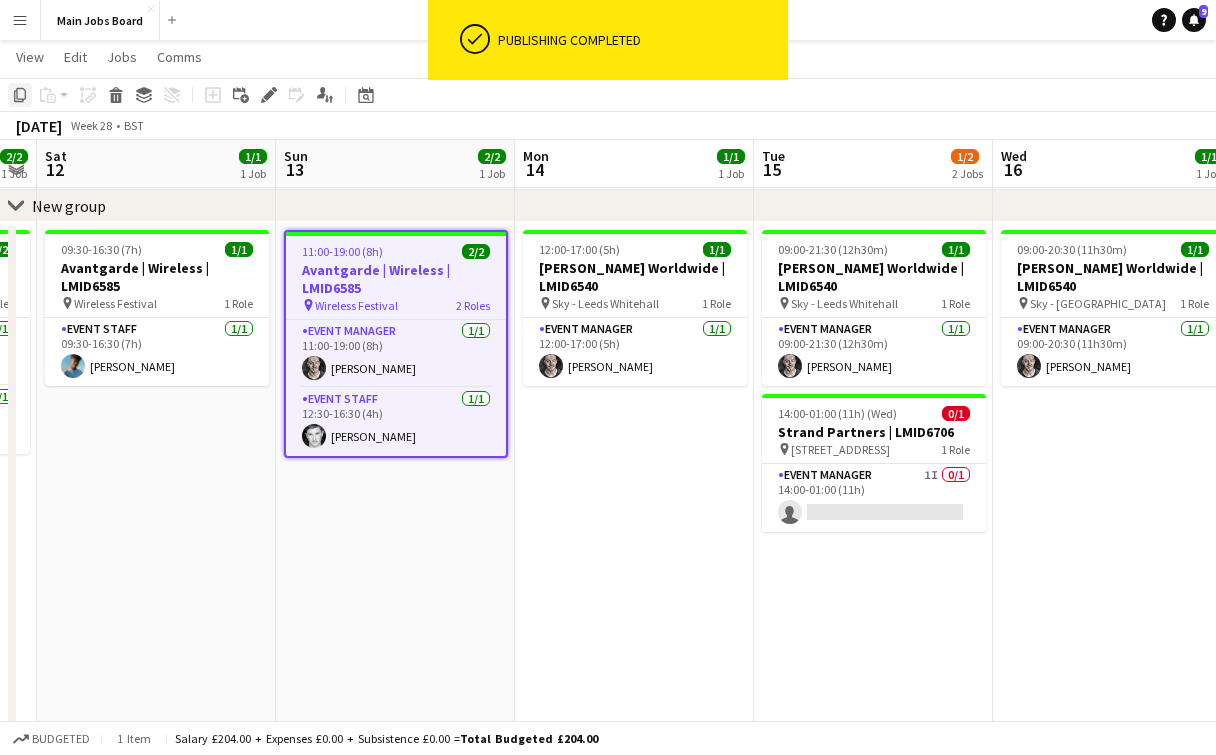 click on "Copy" at bounding box center [20, 95] 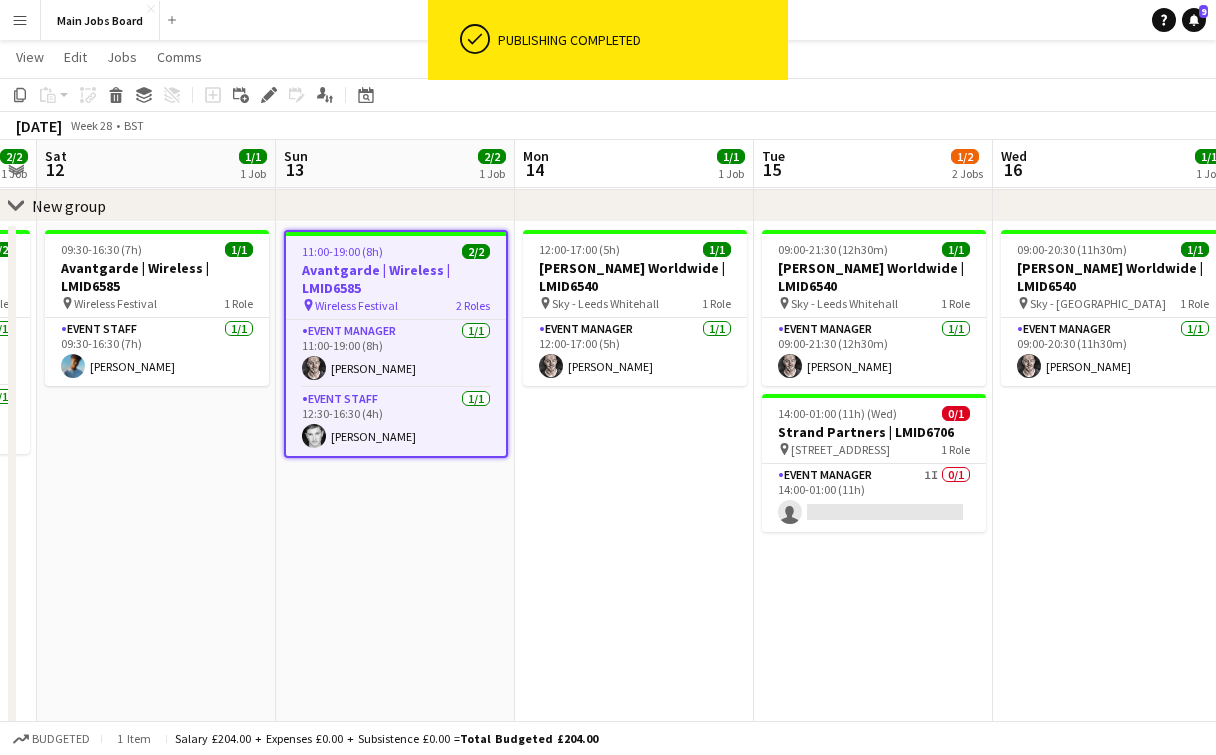 click on "12:00-17:00 (5h)    1/1   [PERSON_NAME] Worldwide | LMID6540
pin
Sky - Leeds Whitehall   1 Role   Event Manager   [DATE]   12:00-17:00 (5h)
[PERSON_NAME]" at bounding box center (634, 648) 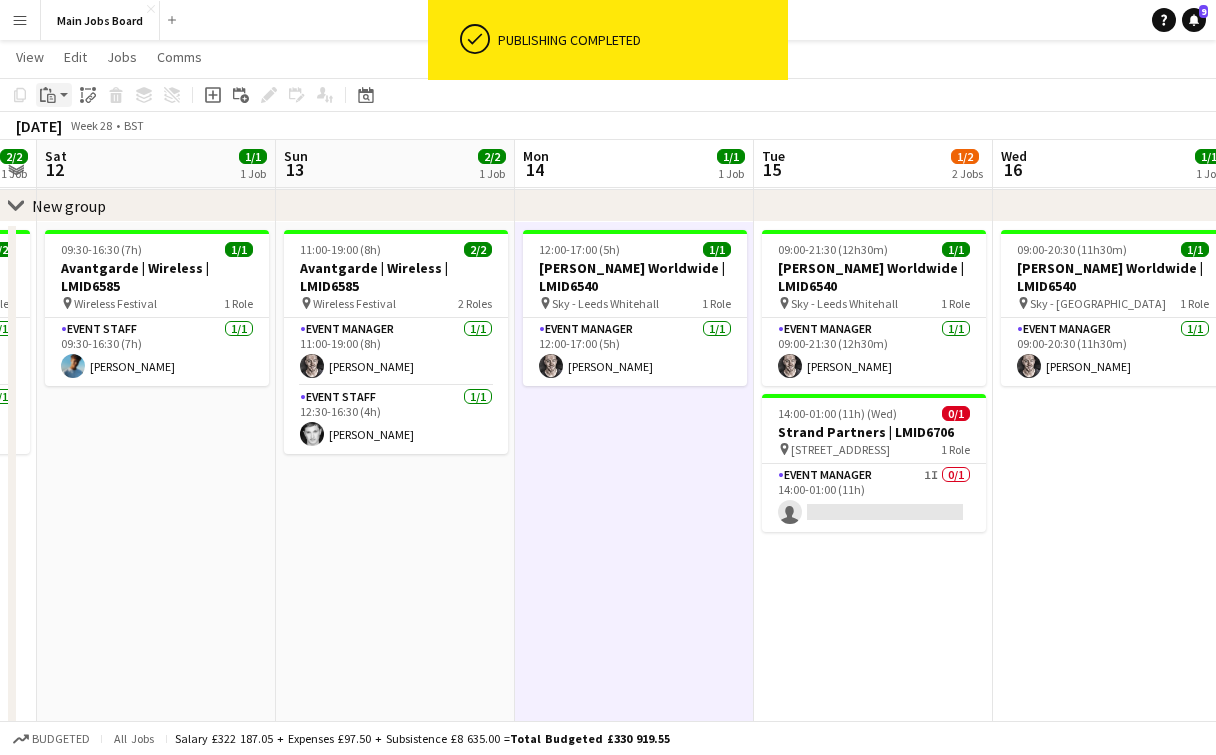 click 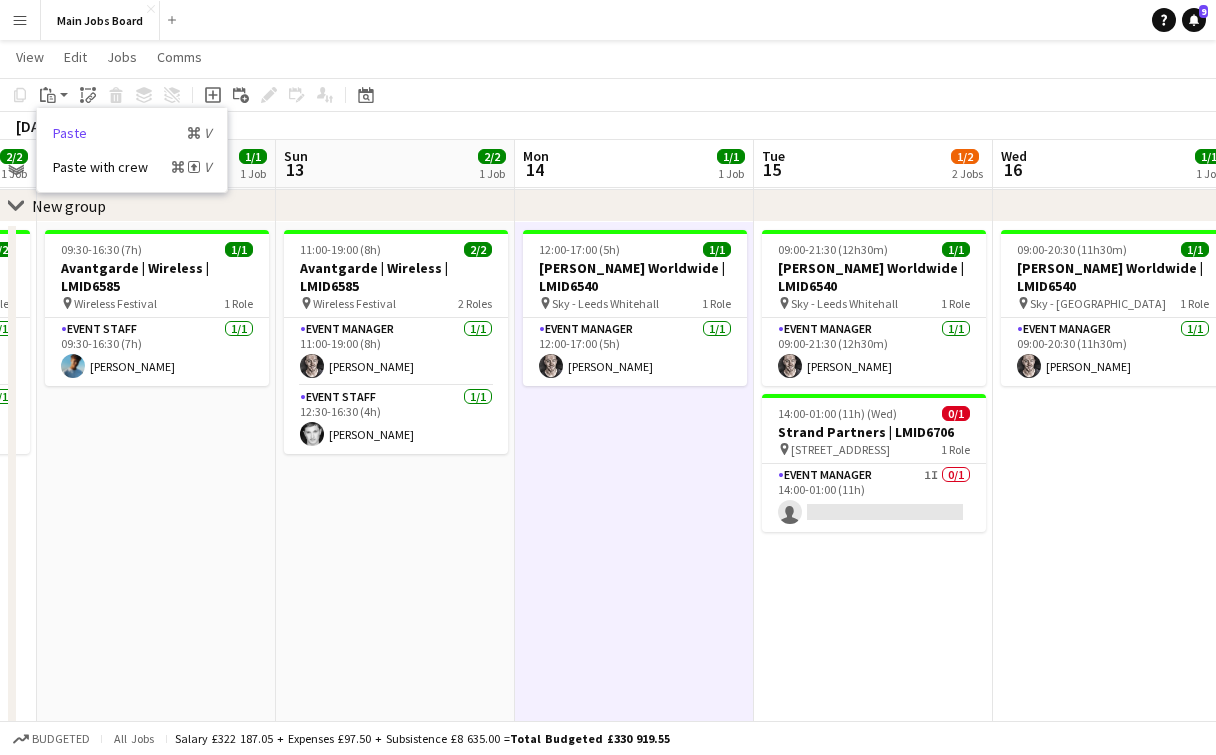 click on "Paste
Command
V" at bounding box center (132, 133) 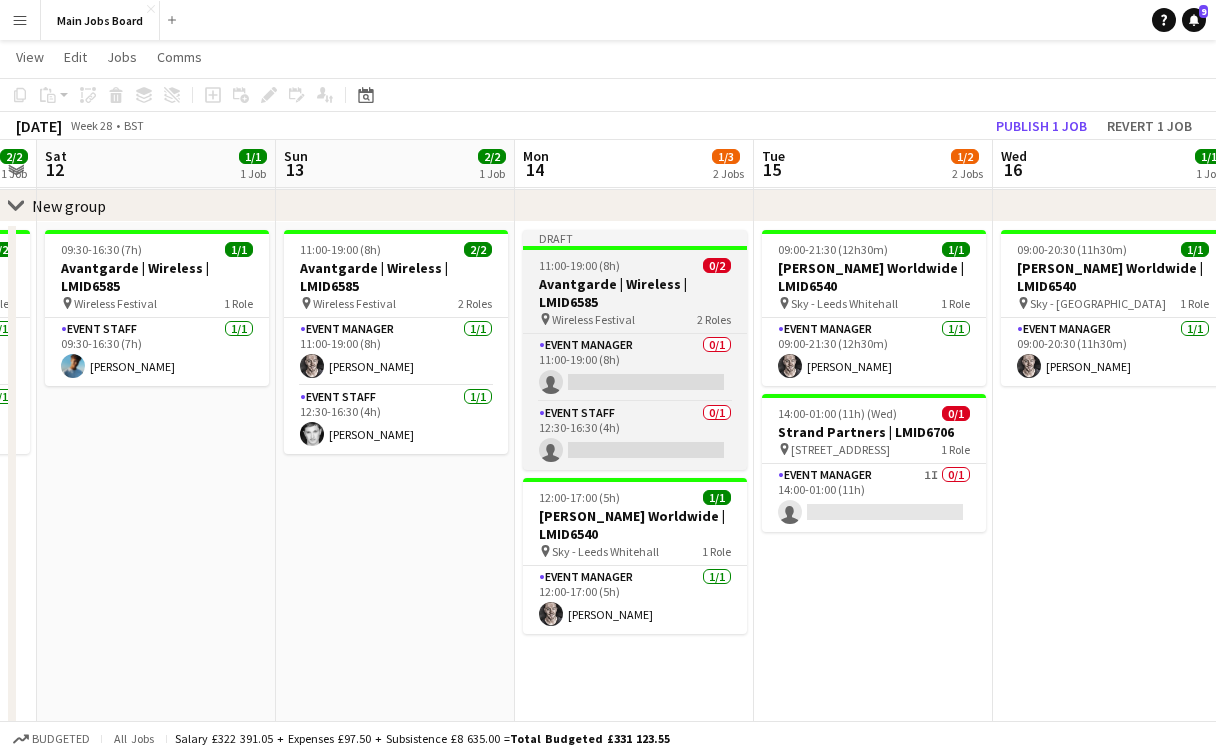 click on "Draft   11:00-19:00 (8h)    0/2   Avantgarde | Wireless | LMID6585
pin
Wireless Festival    2 Roles   Event Manager   0/1   11:00-19:00 (8h)
single-neutral-actions
Event Staff   0/1   12:30-16:30 (4h)
single-neutral-actions" at bounding box center [635, 350] 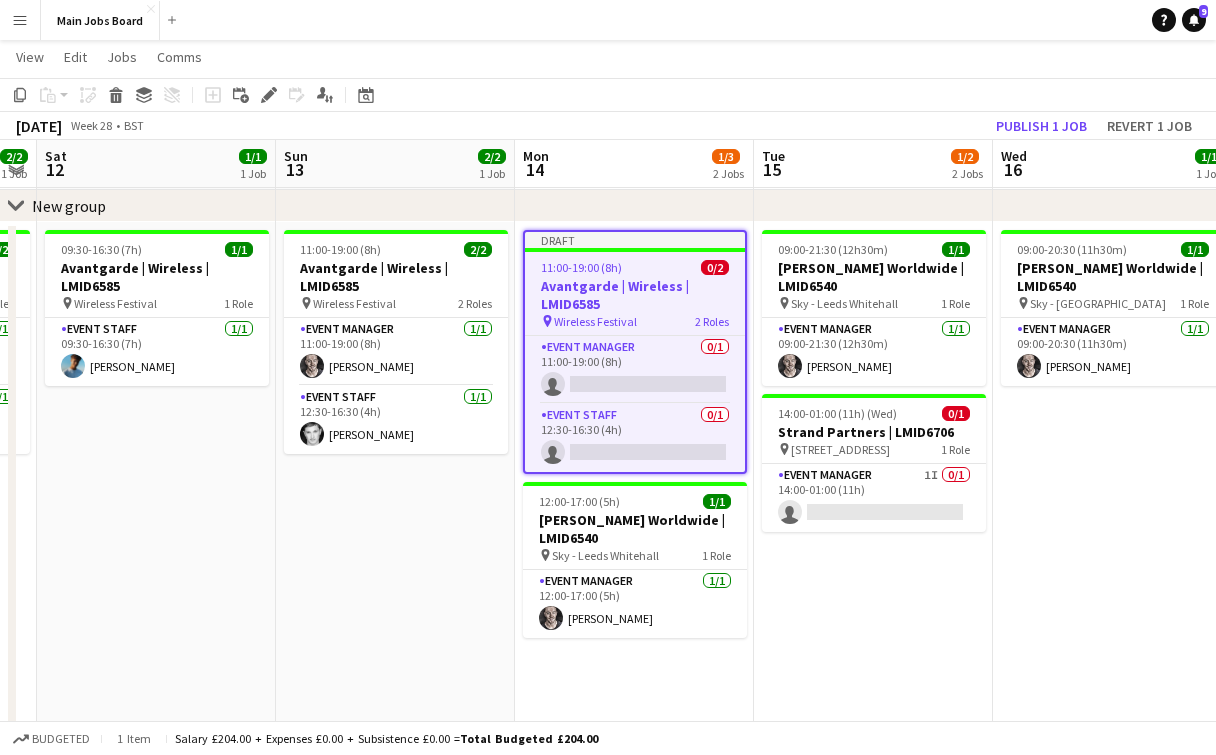 click on "Copy
Paste
Paste
Command
V Paste with crew
Command
Shift
V
Paste linked Job
[GEOGRAPHIC_DATA]
Group
Ungroup
Add job
Add linked Job
Edit
Edit linked Job
Applicants
Date picker
[DATE] [DATE] [DATE] M [DATE] T [DATE] W [DATE] T [DATE] F [DATE] S [DATE] S  [DATE]   2   3   4   5   6   7   8   9   10   11   12   13   14   15   16   17   18   19   20   21   22   23   24" 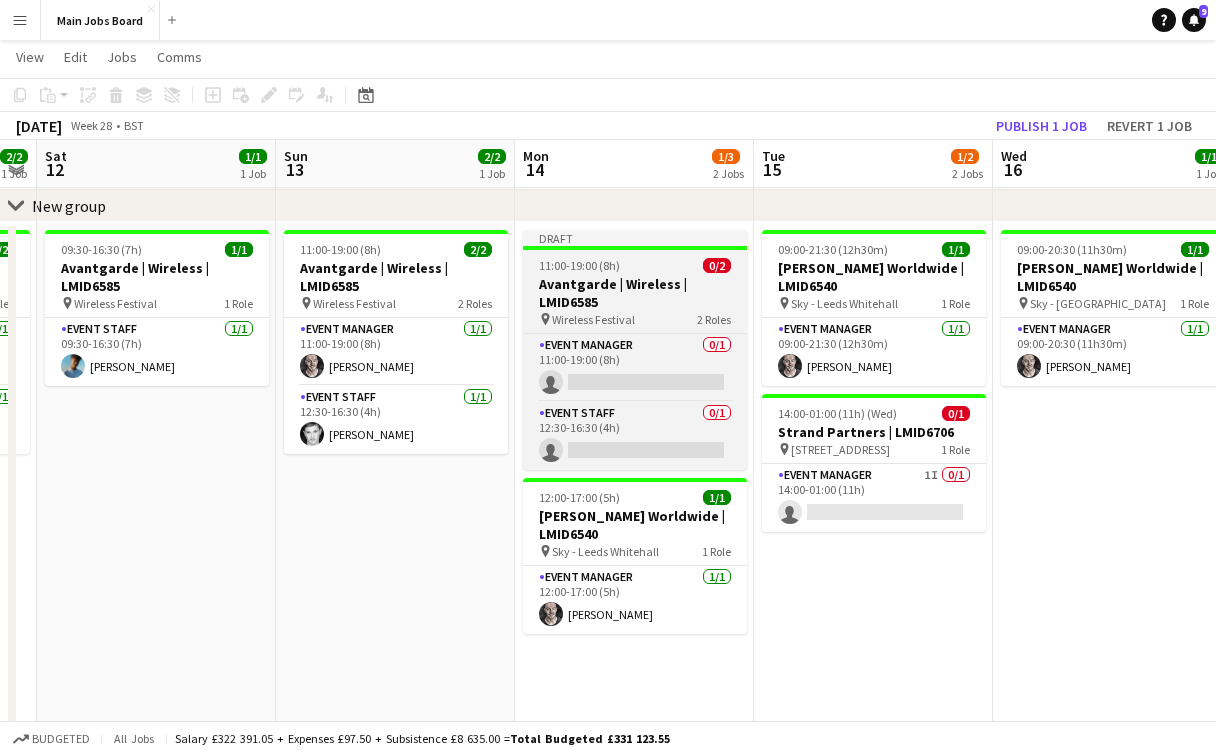 click on "11:00-19:00 (8h)" at bounding box center (579, 265) 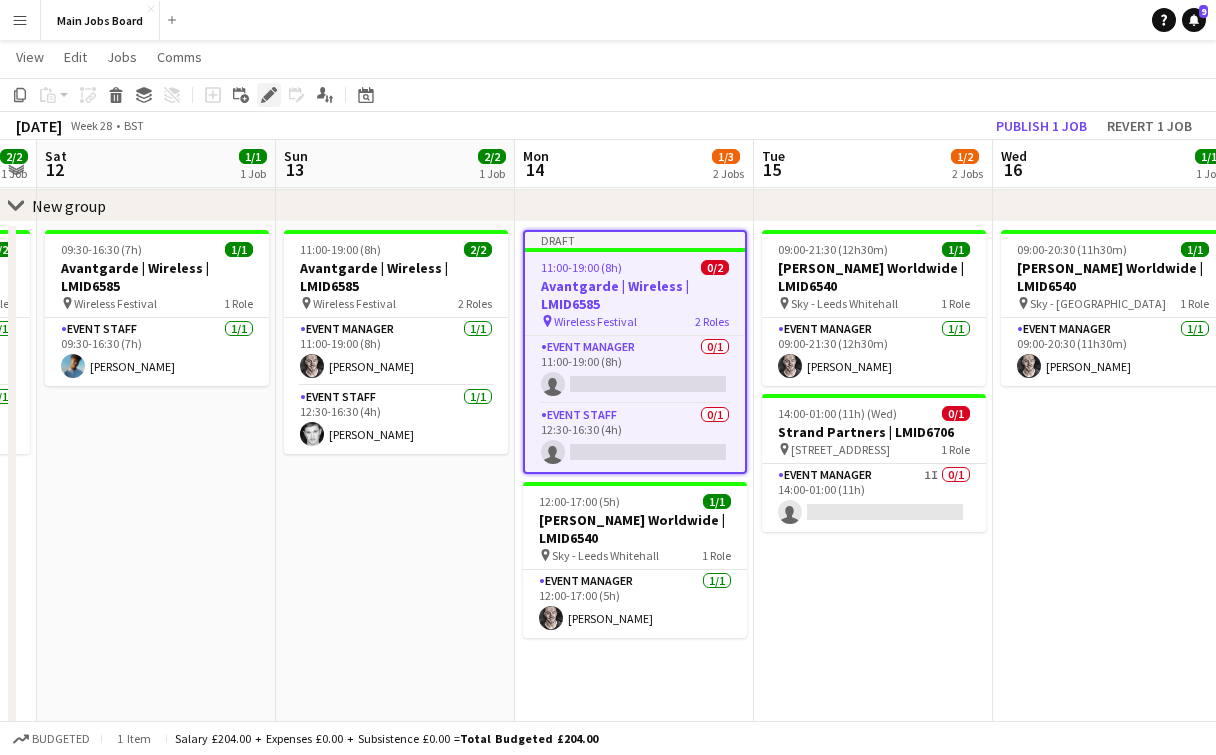 click on "Edit" 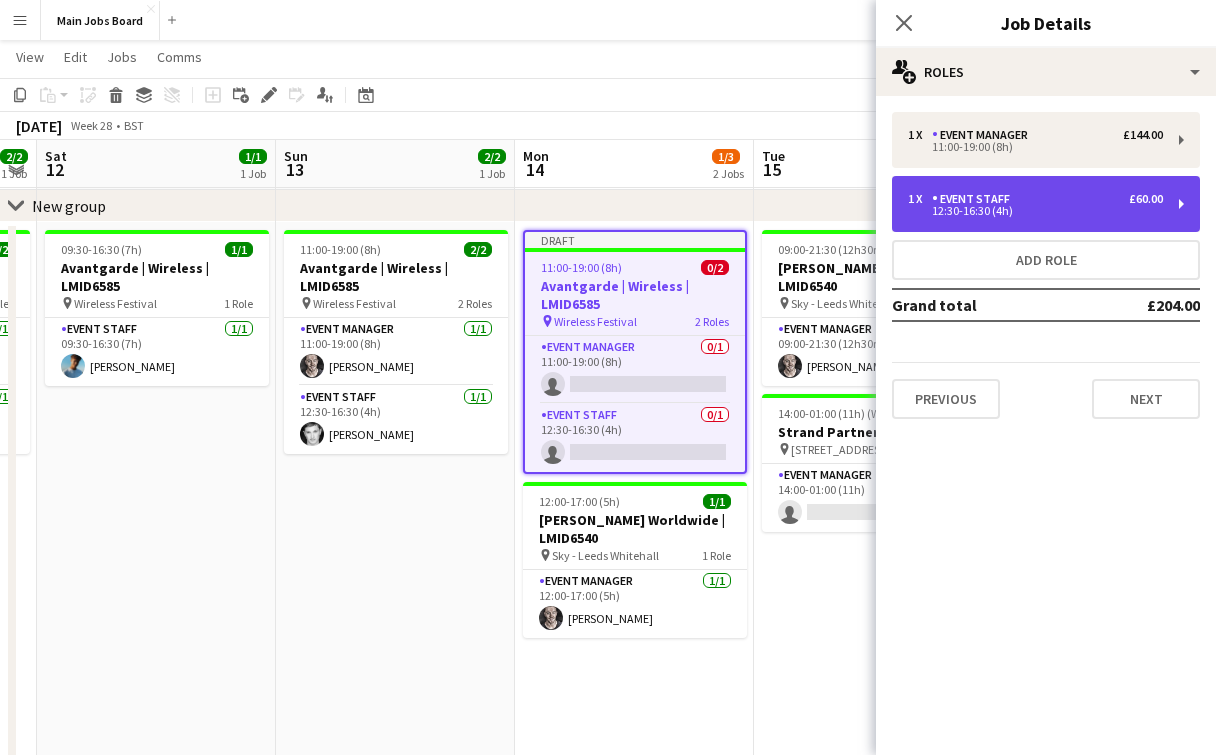 click on "Event Staff" at bounding box center [975, 199] 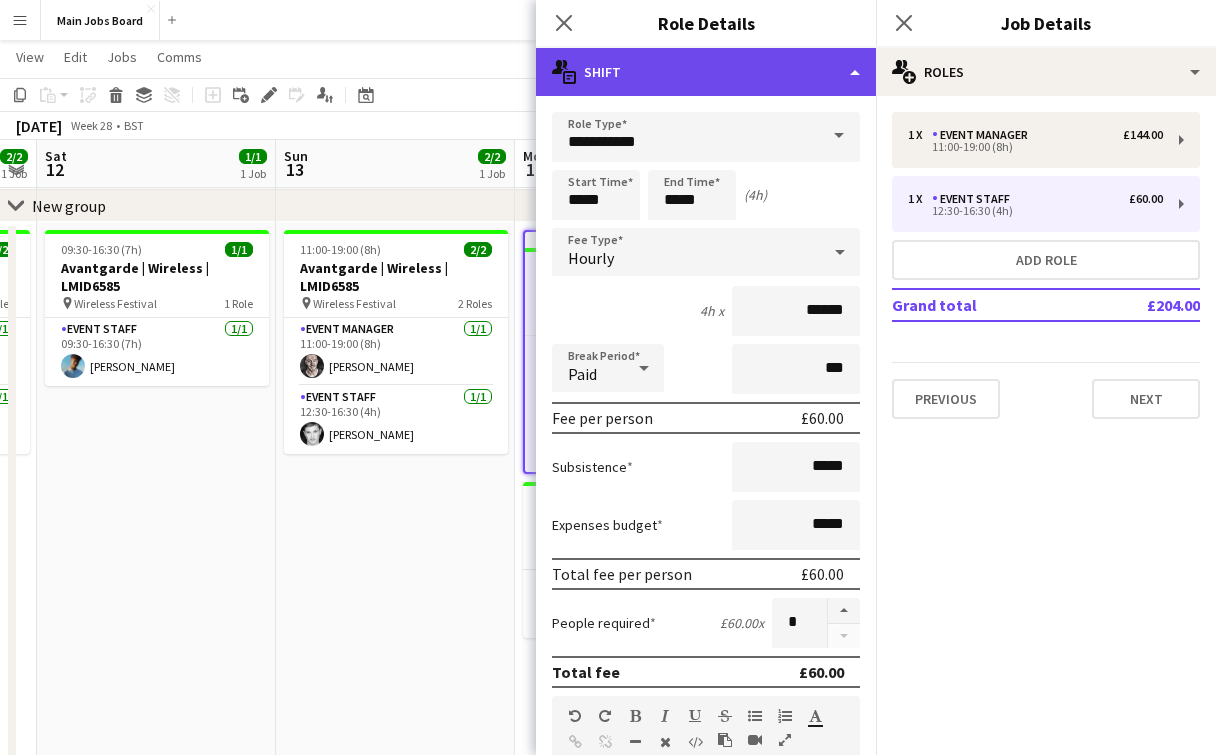 click on "multiple-actions-text
Shift" 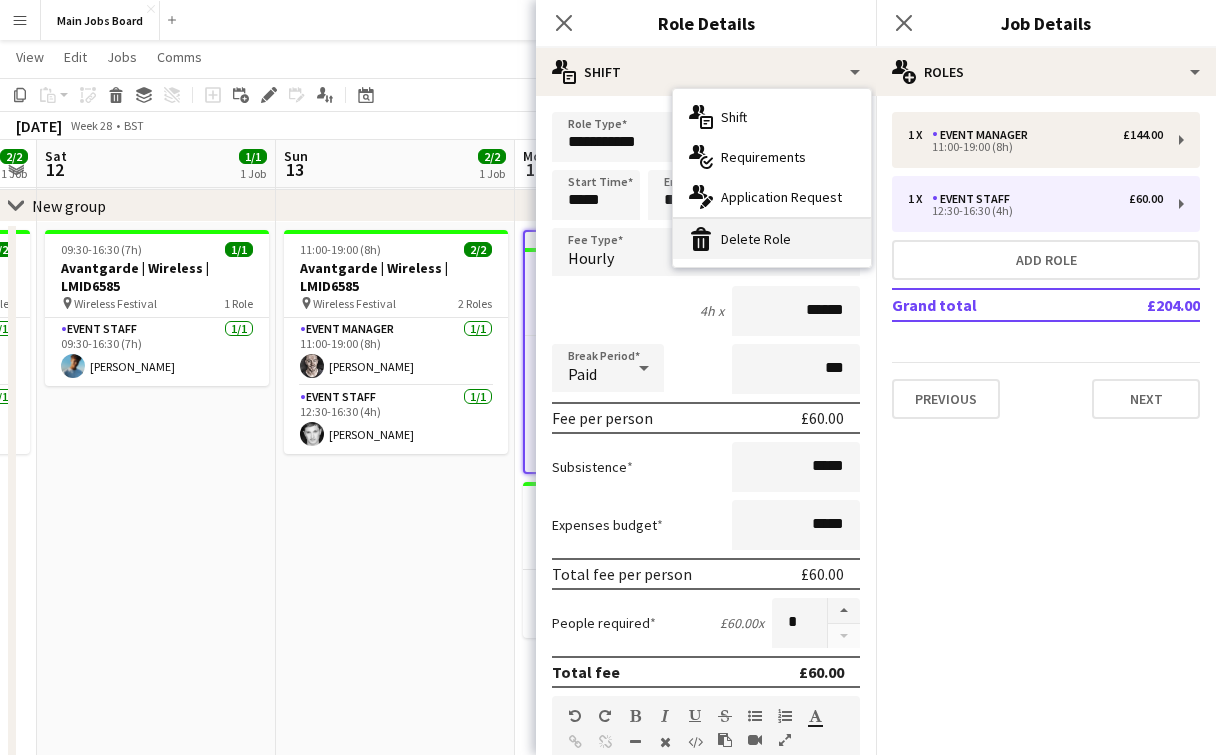 click on "bin-2
Delete Role" at bounding box center (772, 239) 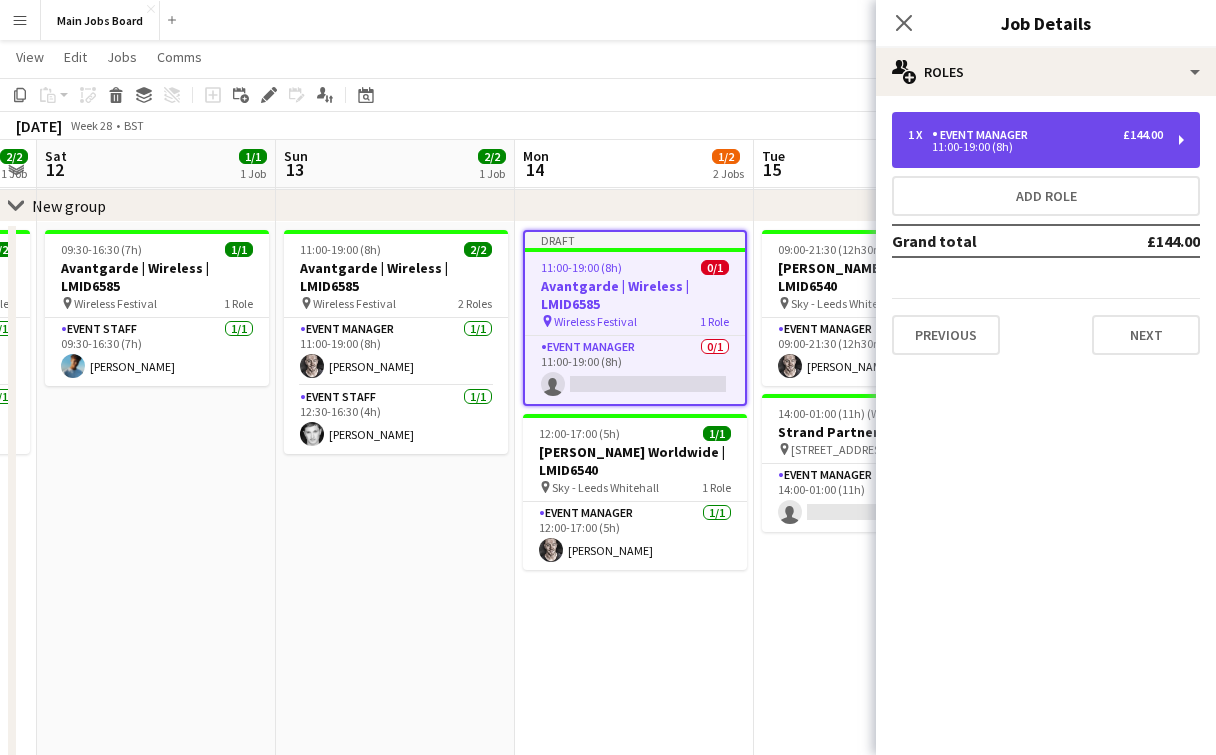 click on "11:00-19:00 (8h)" at bounding box center (1035, 147) 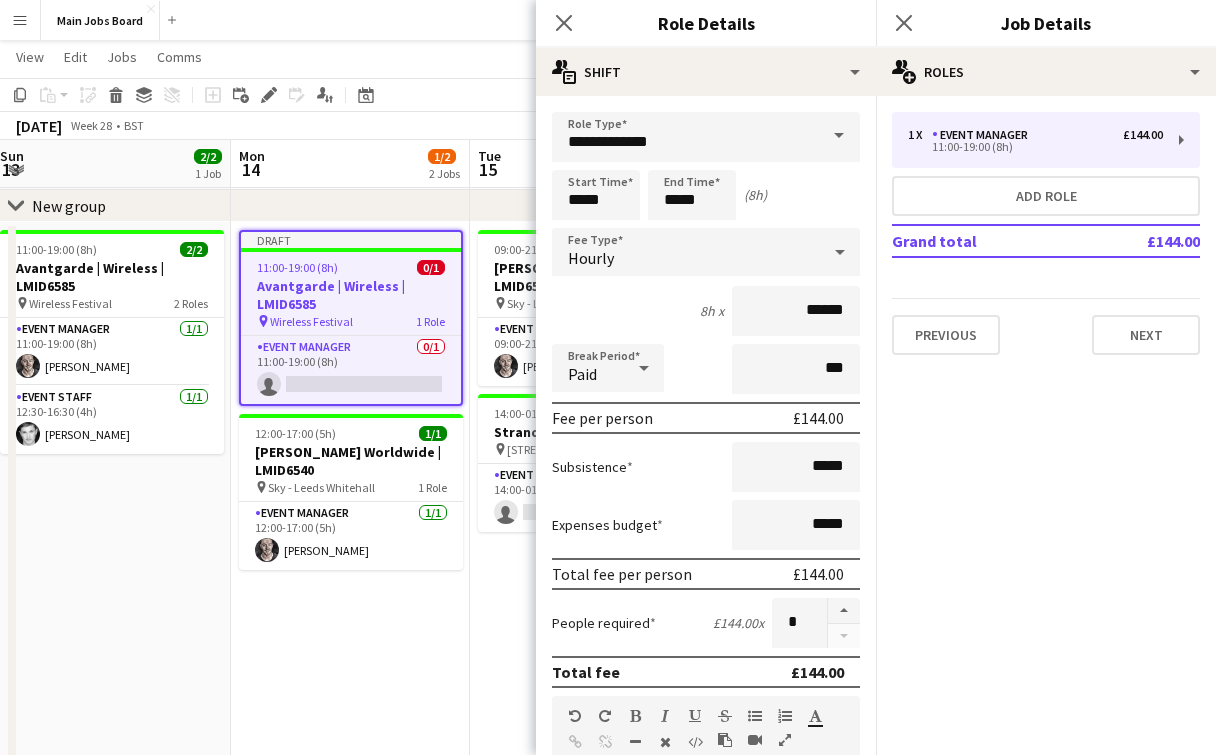 scroll, scrollTop: 0, scrollLeft: 577, axis: horizontal 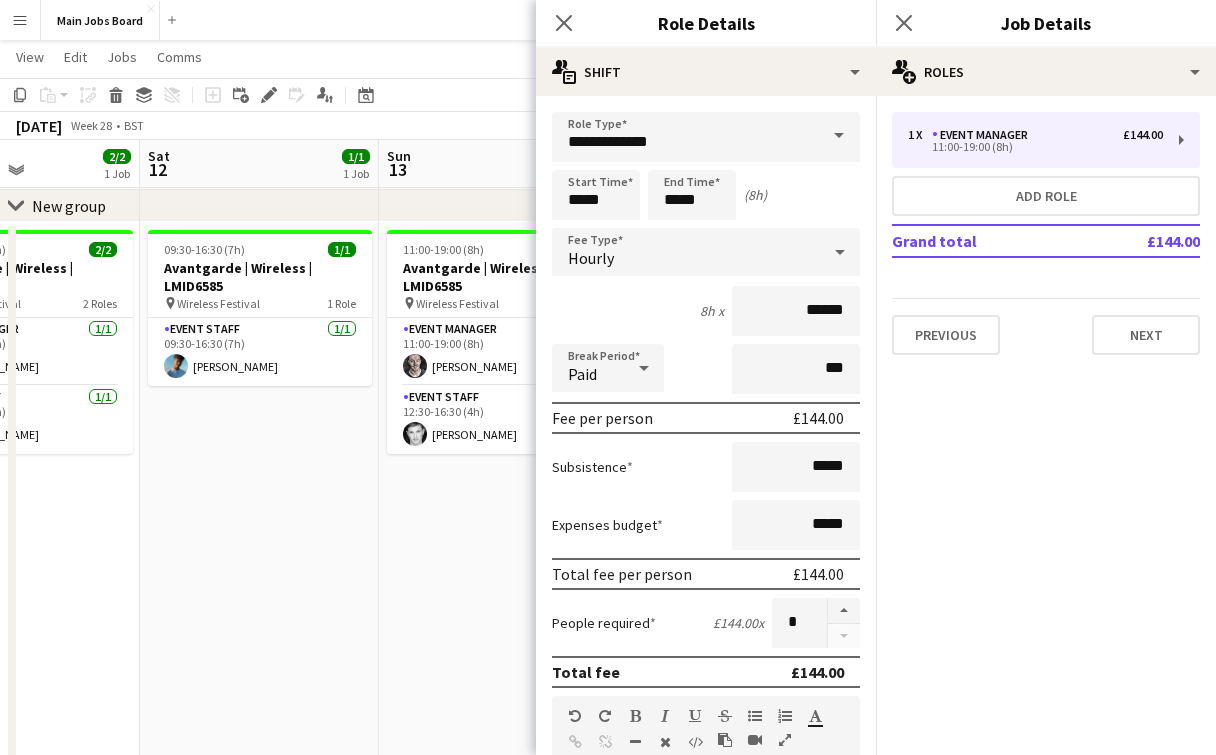 drag, startPoint x: 467, startPoint y: 586, endPoint x: 93, endPoint y: 588, distance: 374.00534 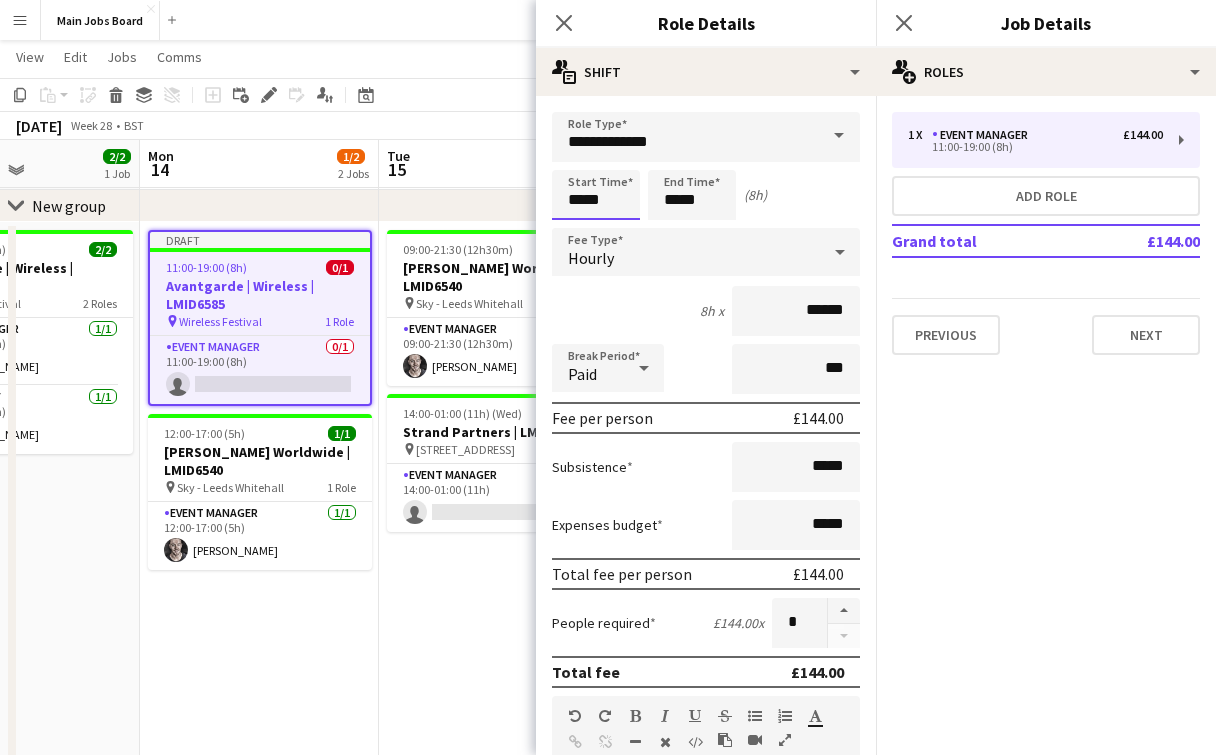 click on "*****" at bounding box center [596, 195] 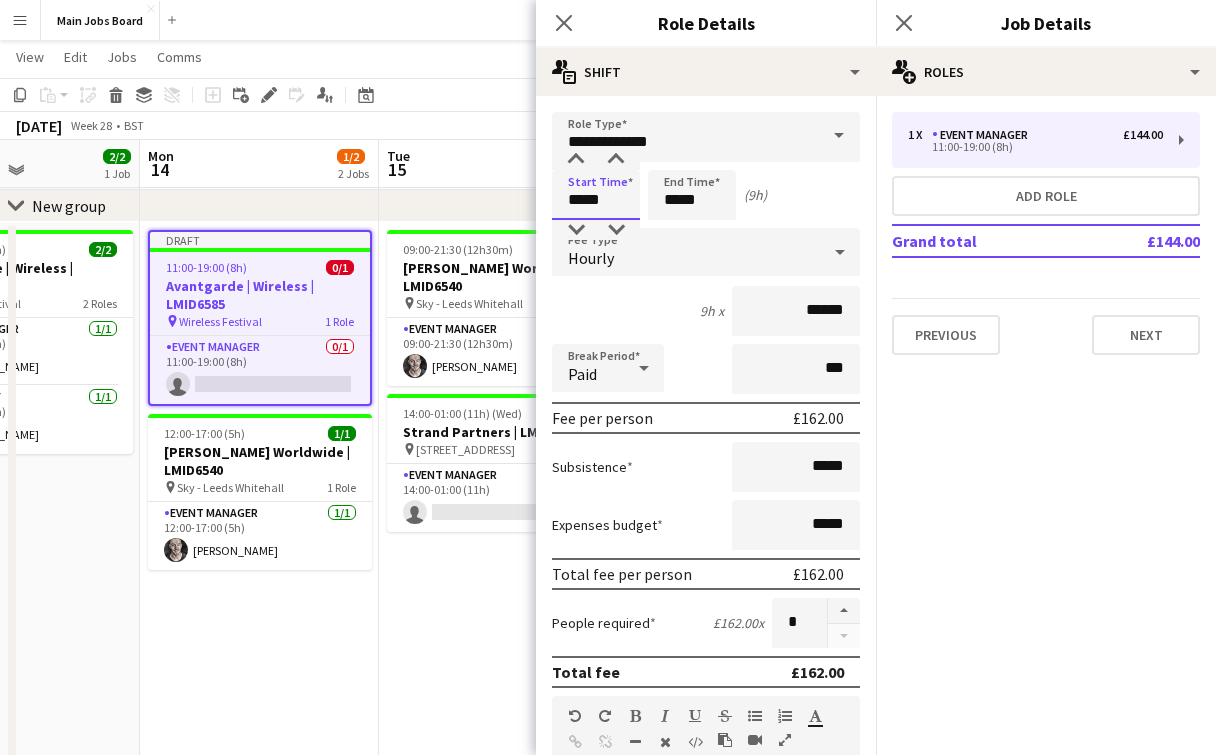 type on "*****" 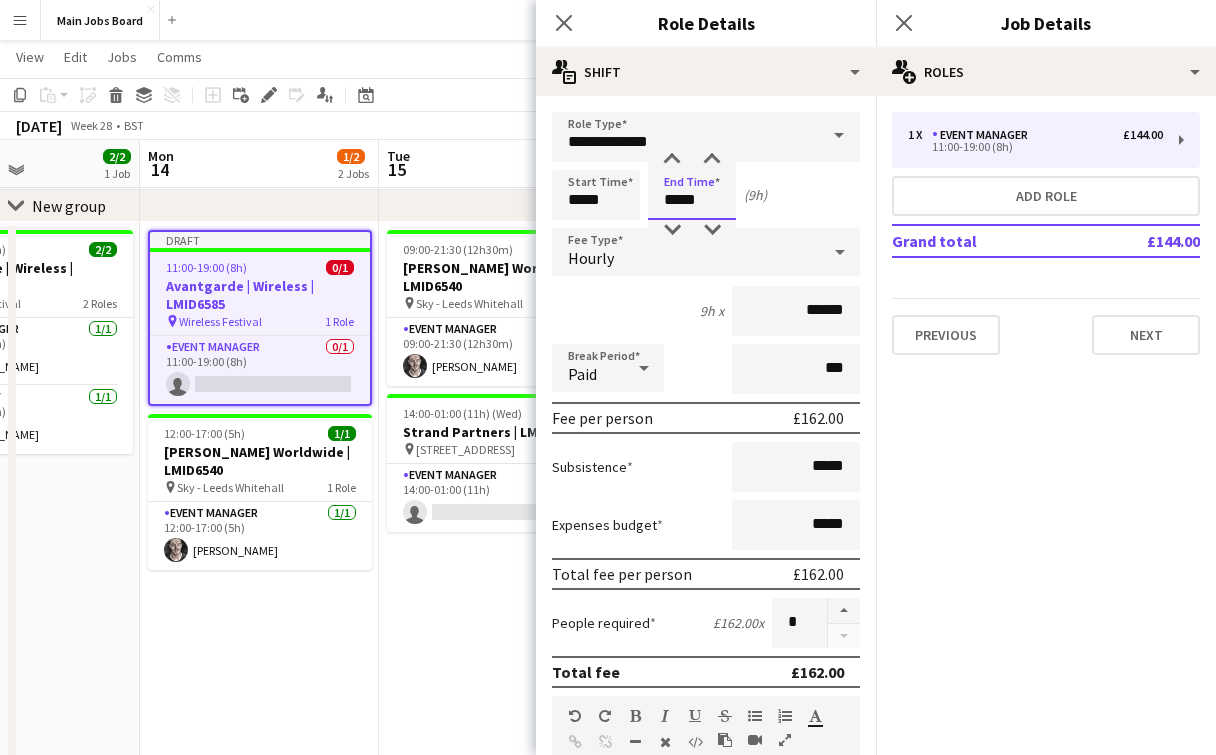 click on "*****" at bounding box center [692, 195] 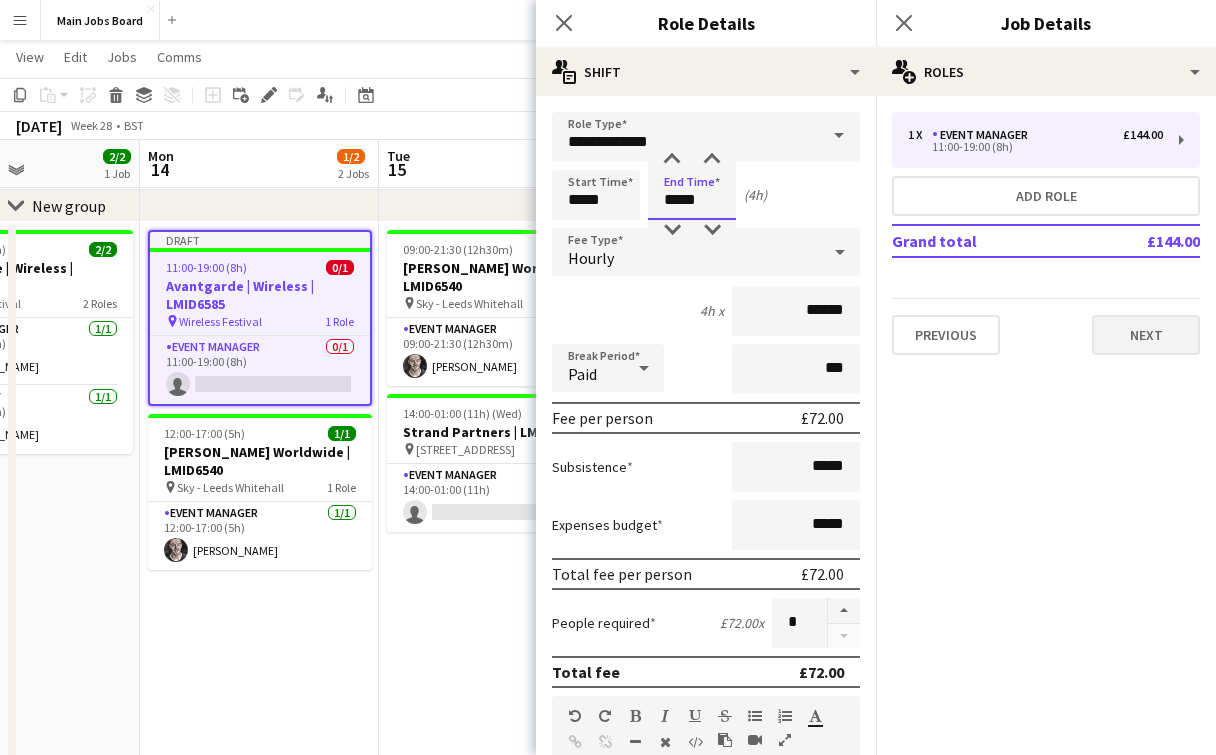 type on "*****" 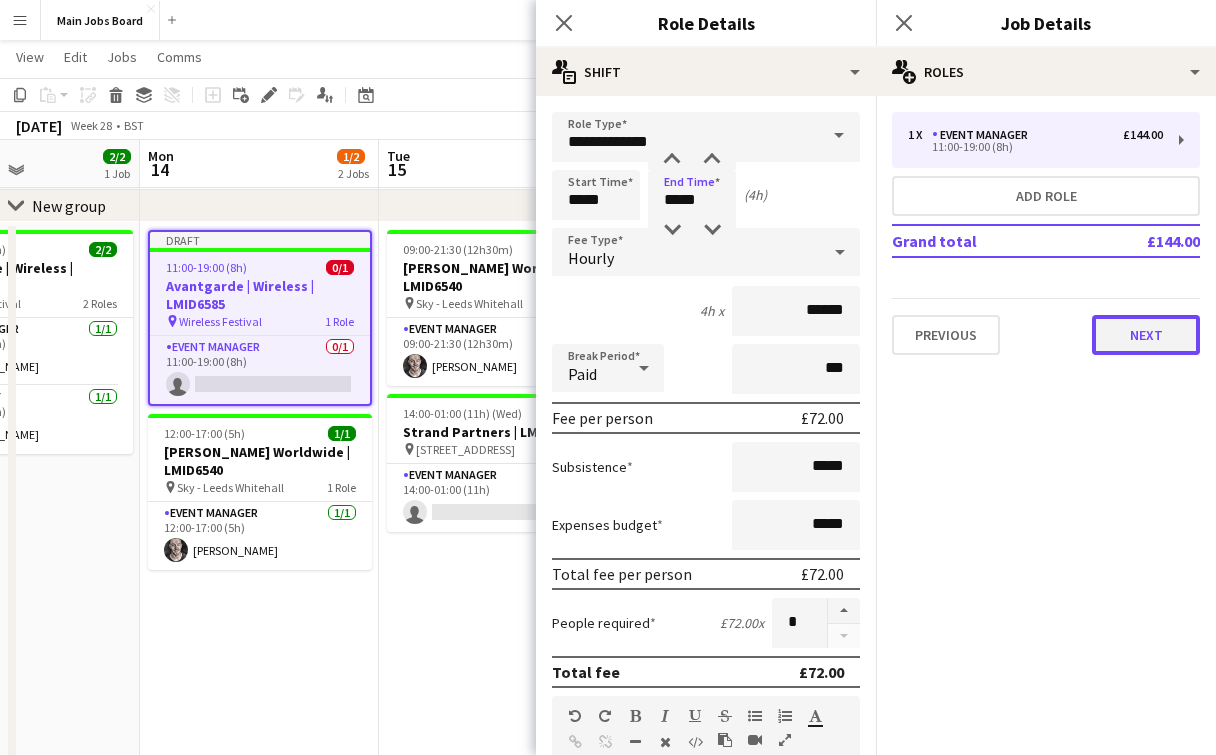 click on "Next" at bounding box center (1146, 335) 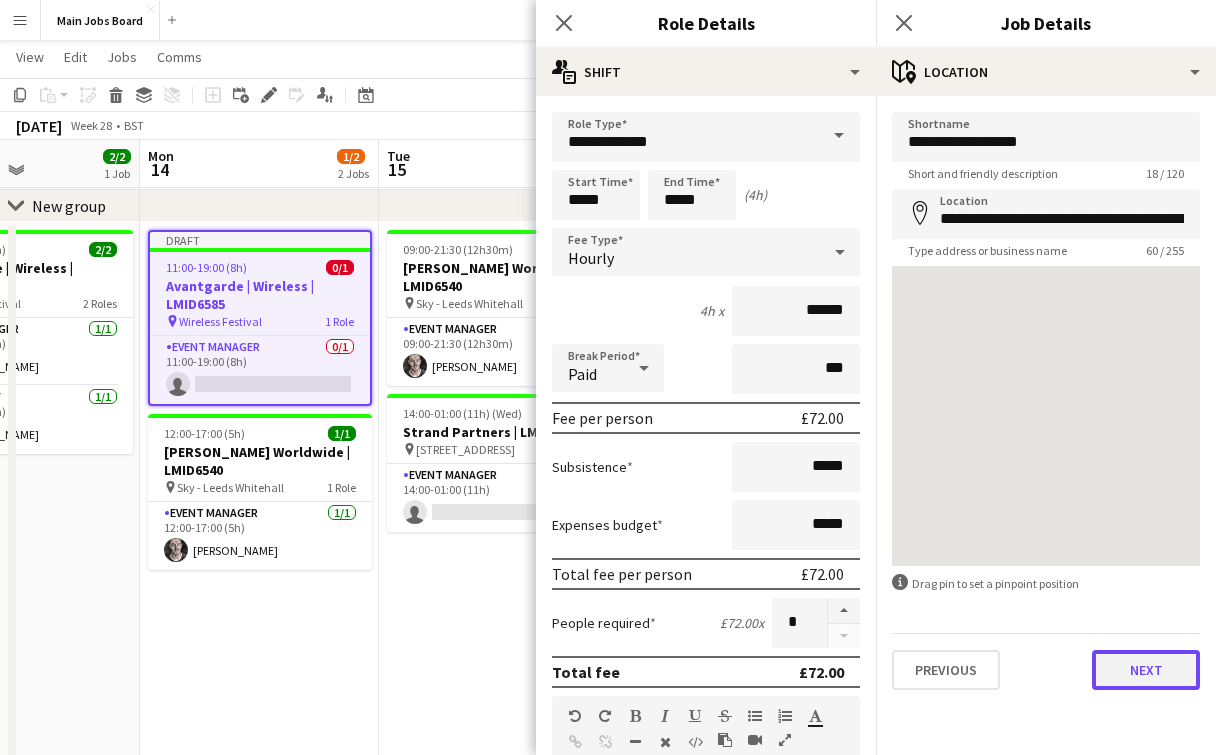 click on "Next" at bounding box center [1146, 670] 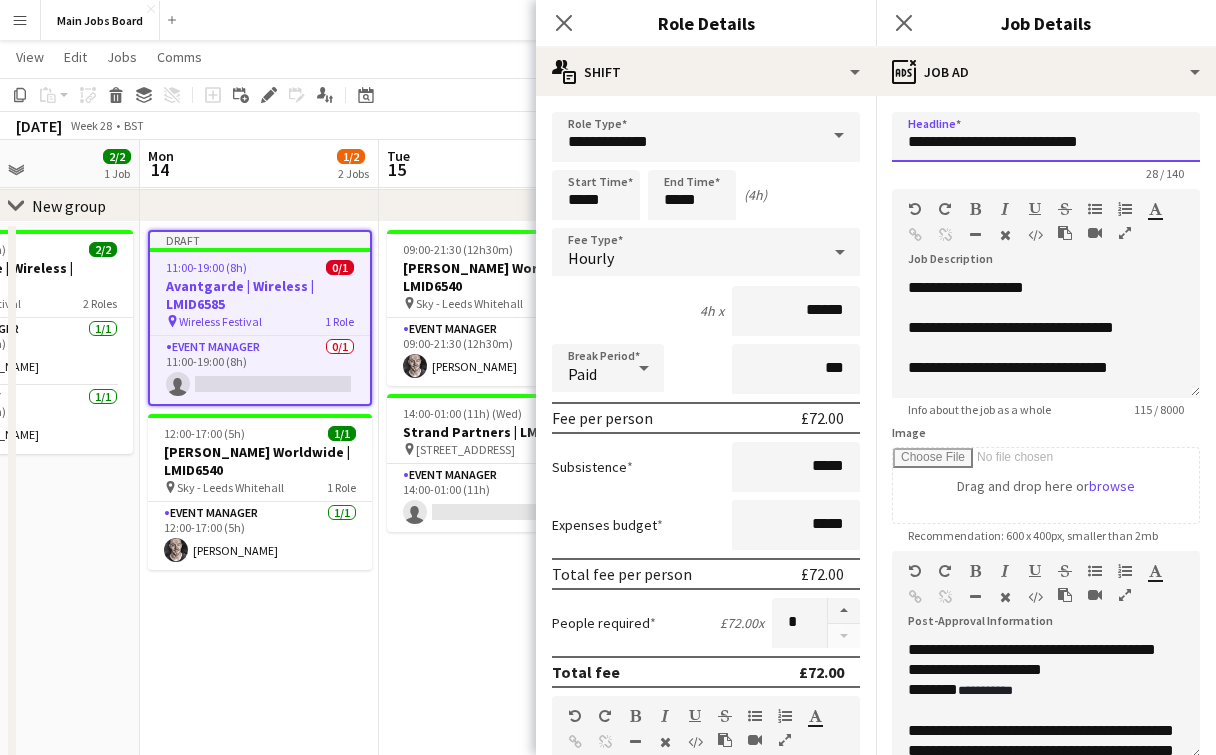 click on "**********" at bounding box center (1046, 137) 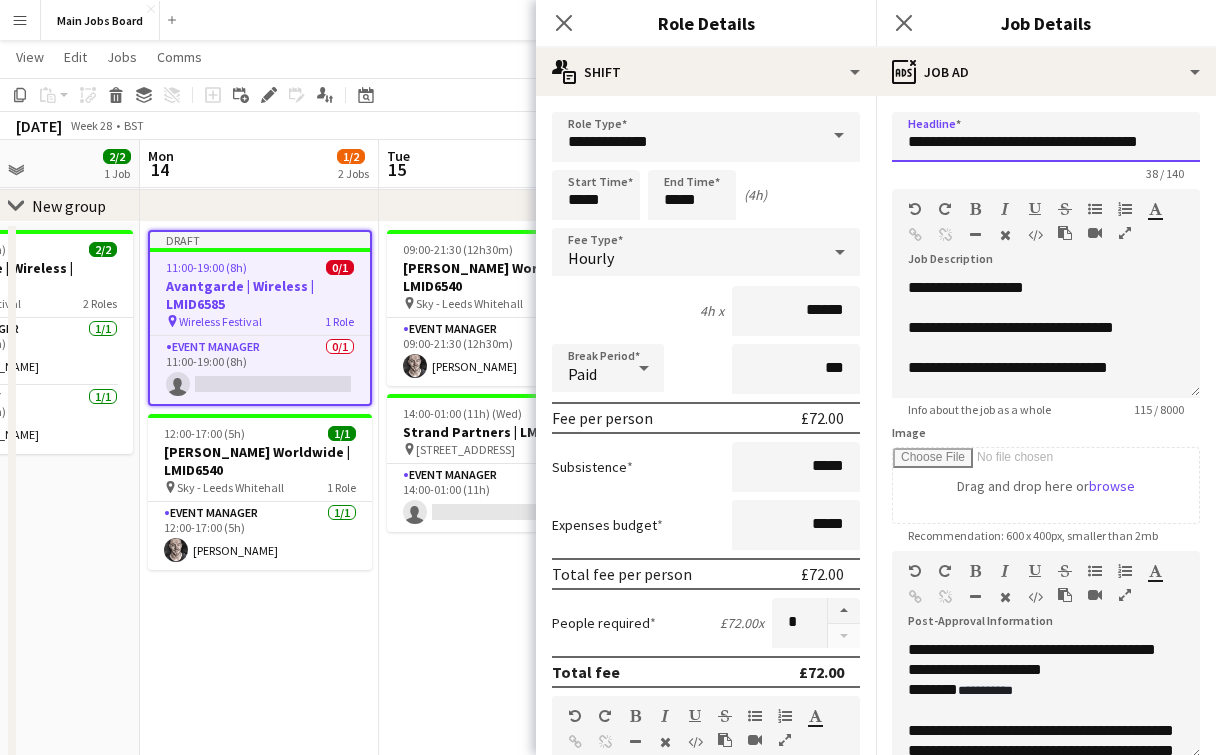 type on "**********" 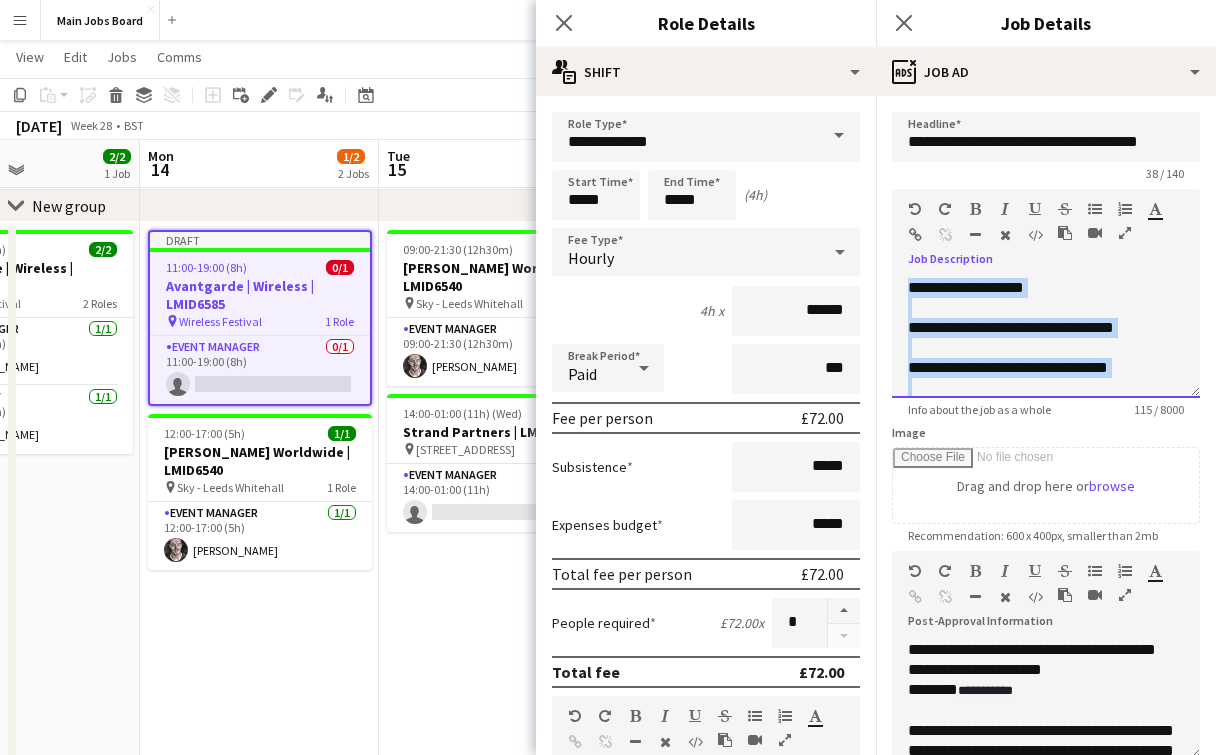 scroll, scrollTop: 36, scrollLeft: 0, axis: vertical 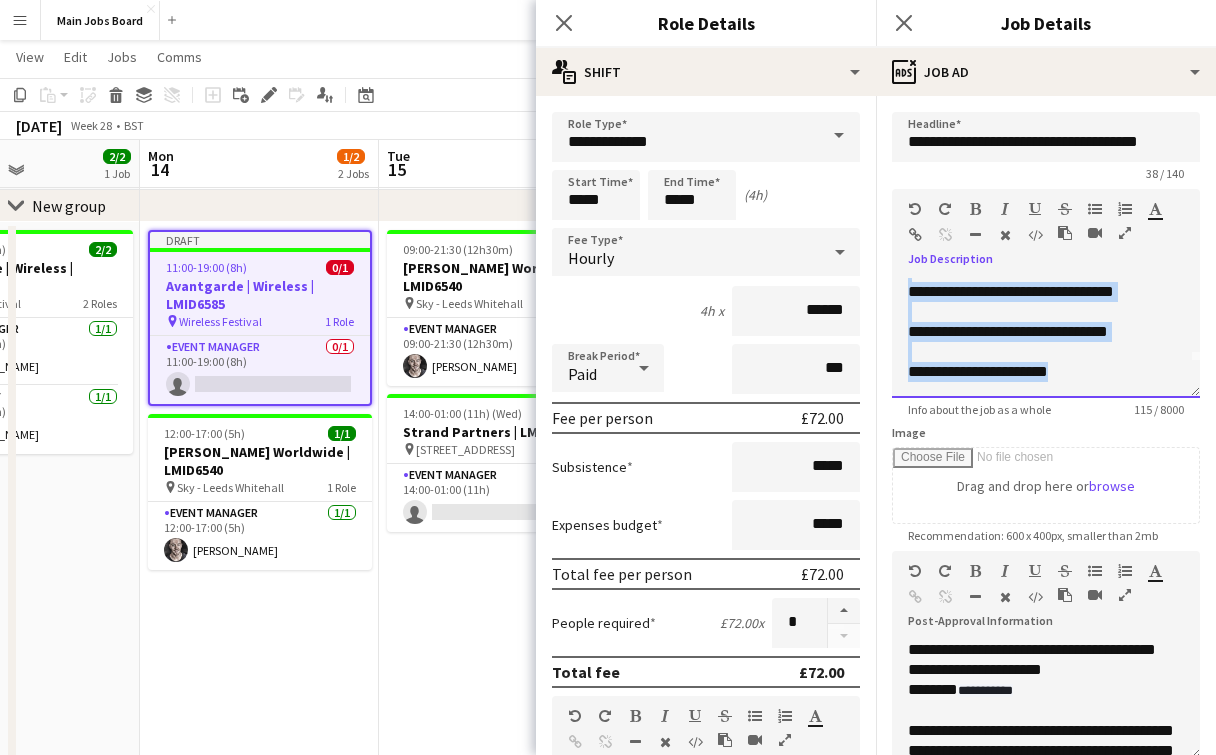drag, startPoint x: 906, startPoint y: 286, endPoint x: 1043, endPoint y: 416, distance: 188.86238 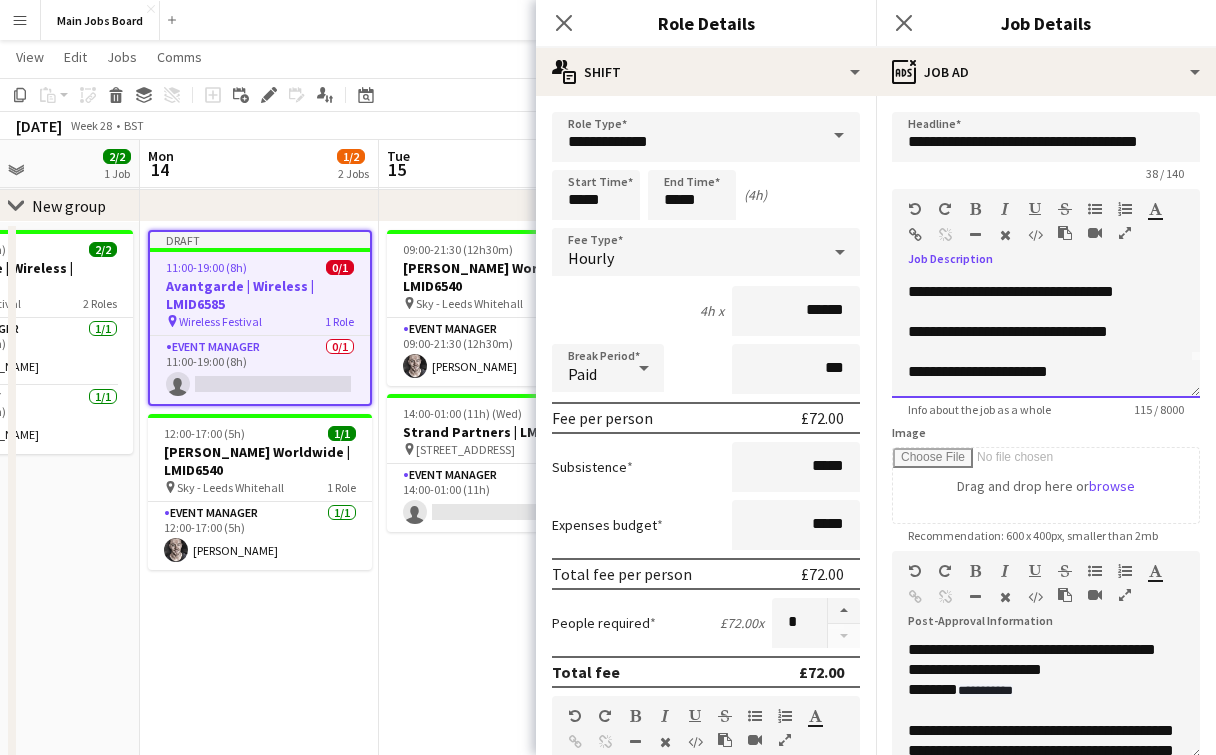 scroll, scrollTop: 0, scrollLeft: 0, axis: both 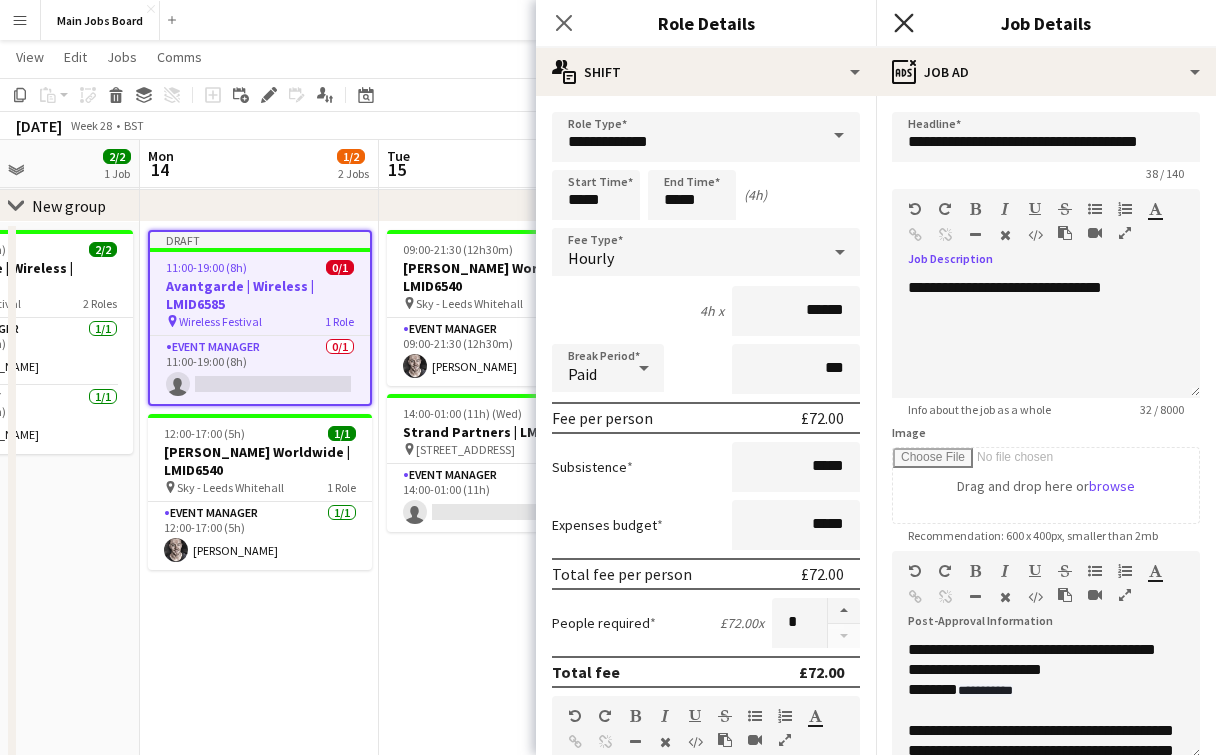 click on "Close pop-in" 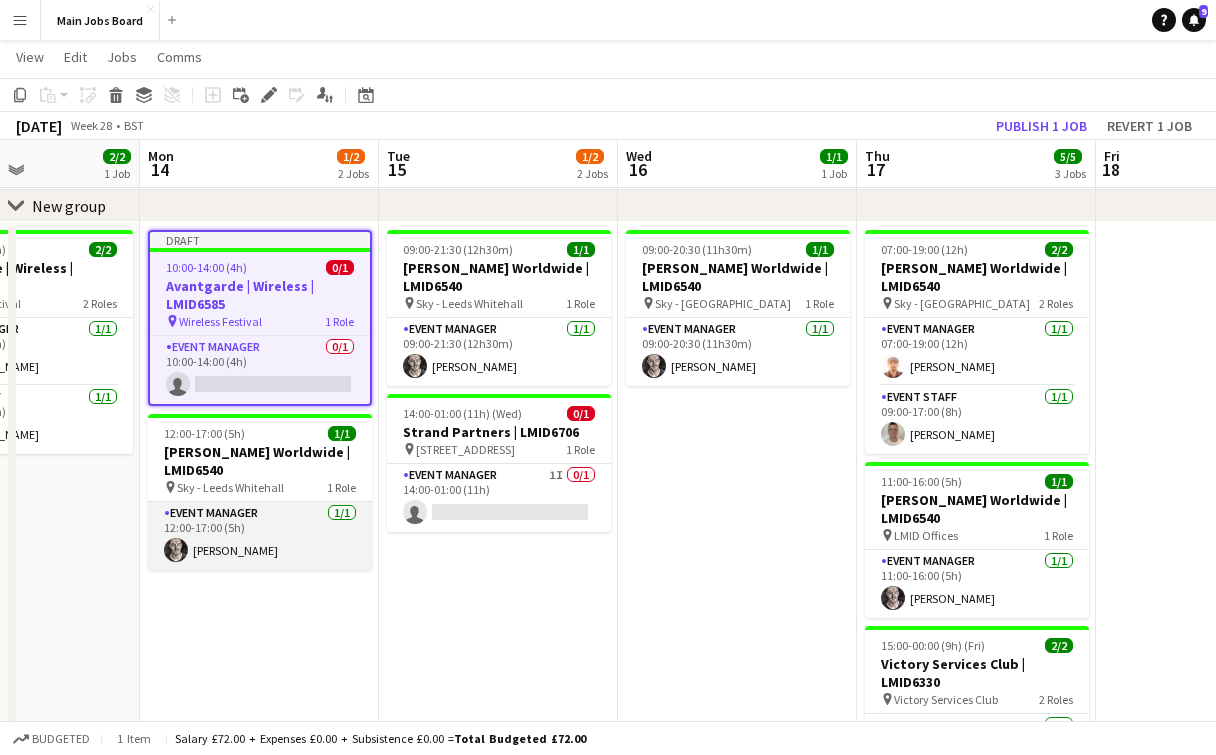 click on "Event Manager   [DATE]   12:00-17:00 (5h)
[PERSON_NAME]" at bounding box center (260, 536) 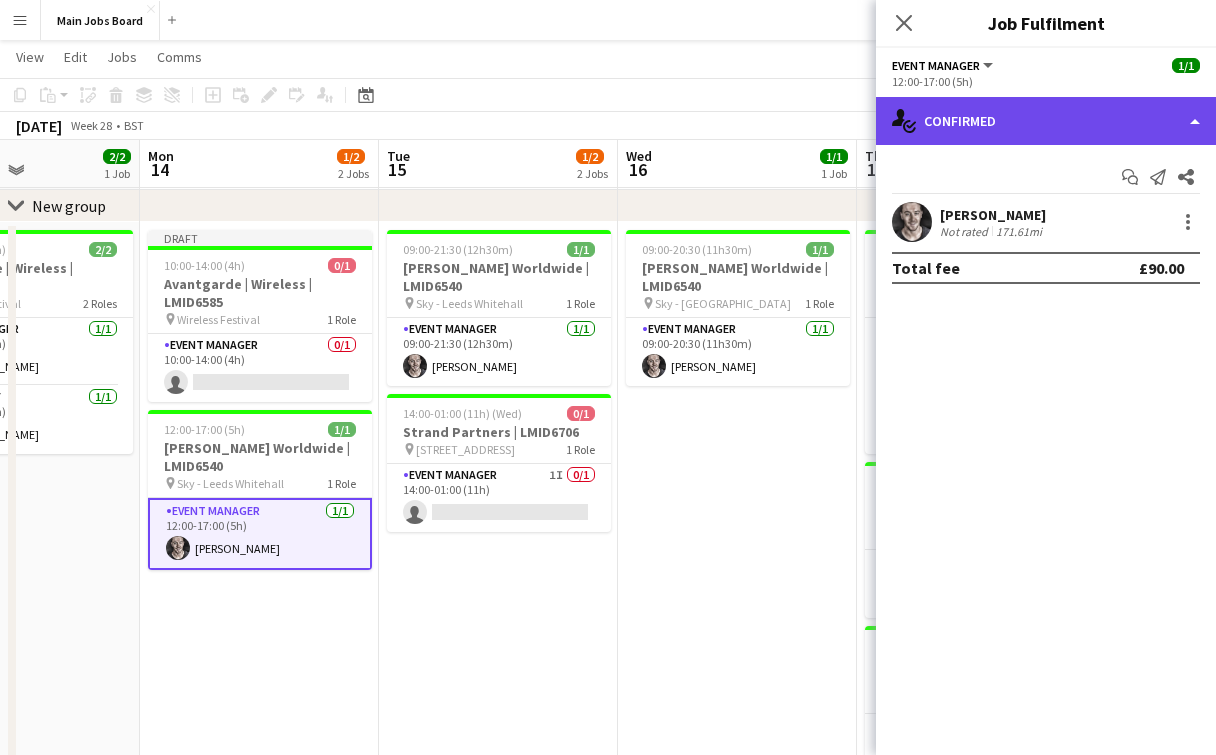 click on "single-neutral-actions-check-2
Confirmed" 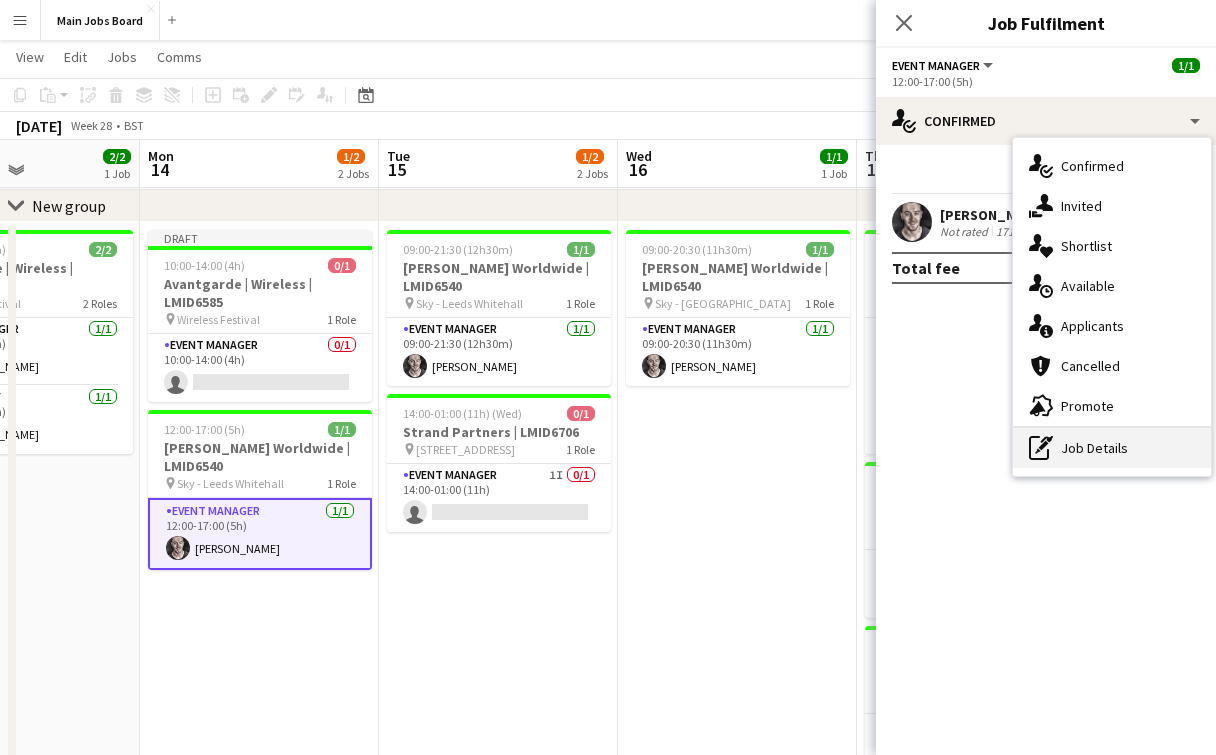 click on "pen-write
Job Details" at bounding box center [1112, 448] 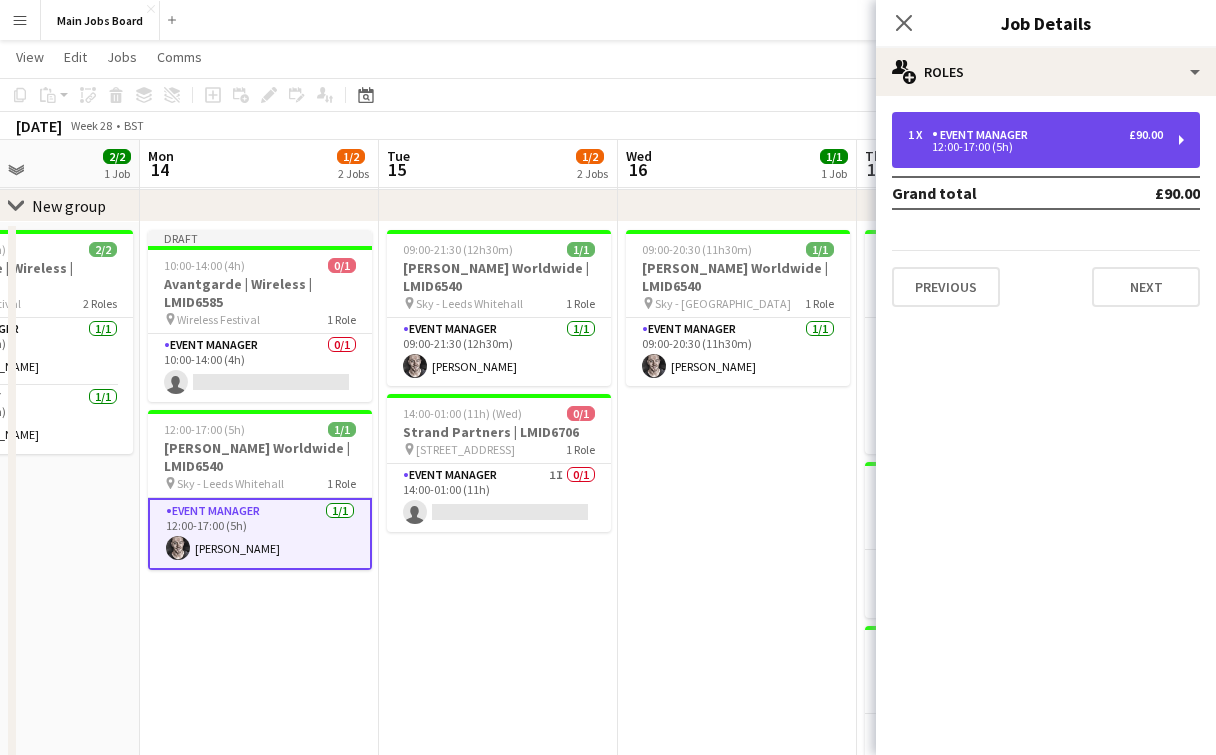 click on "12:00-17:00 (5h)" at bounding box center [1035, 147] 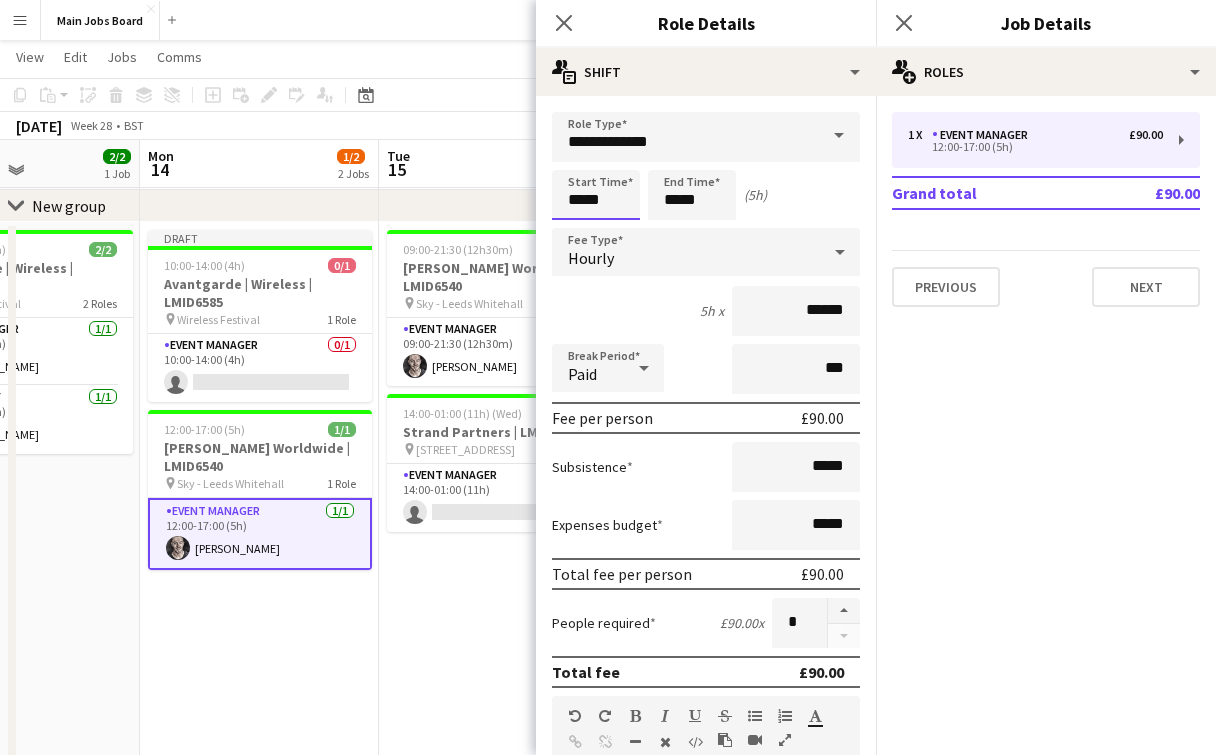 click on "*****" at bounding box center (596, 195) 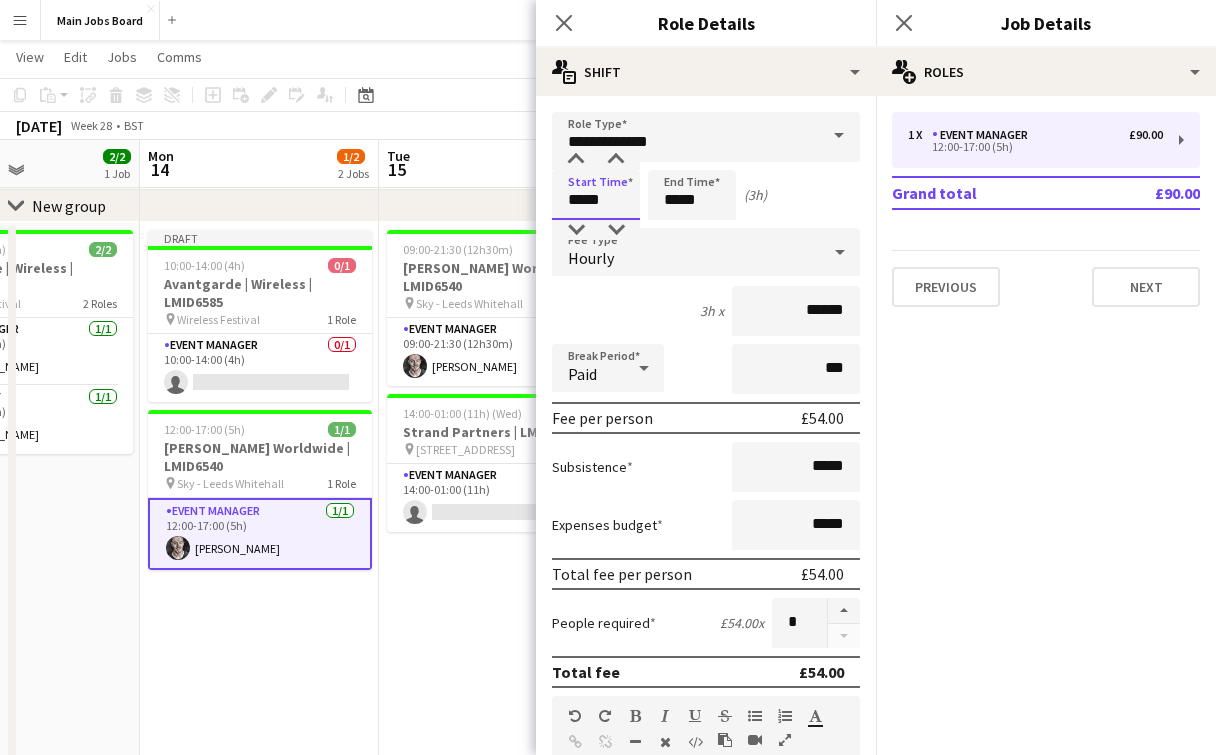 type on "*****" 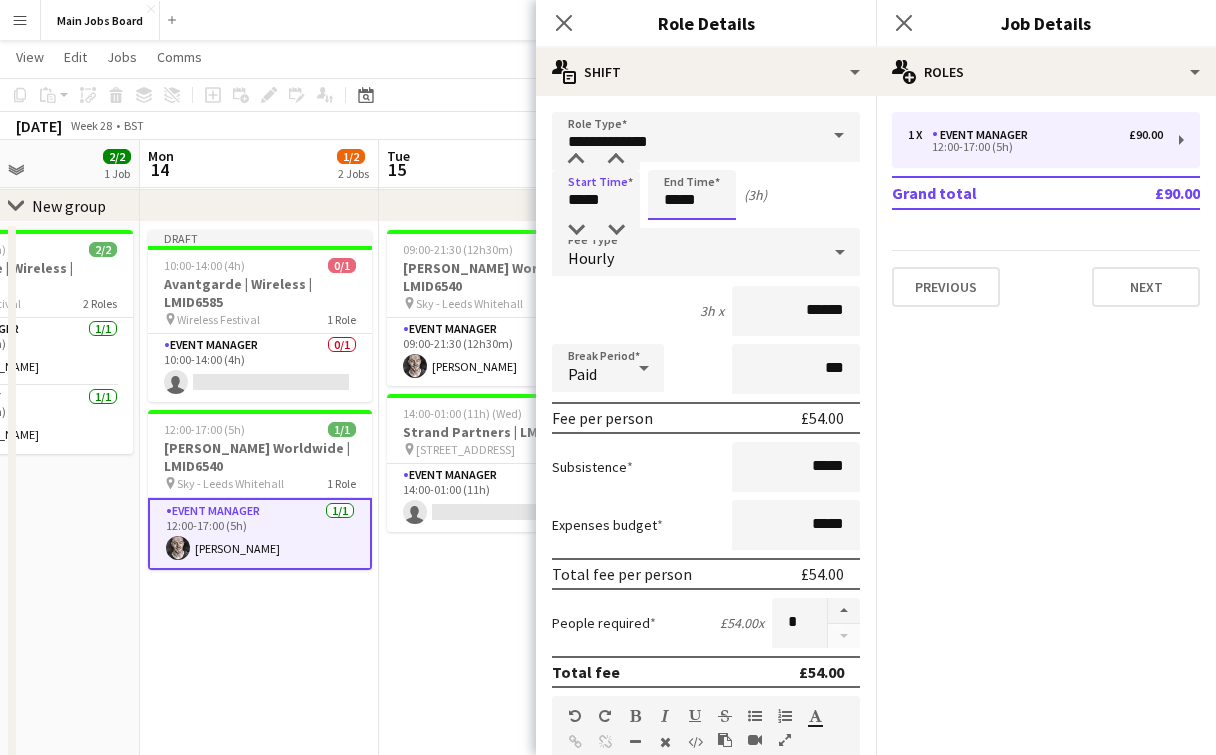 click on "*****" at bounding box center (692, 195) 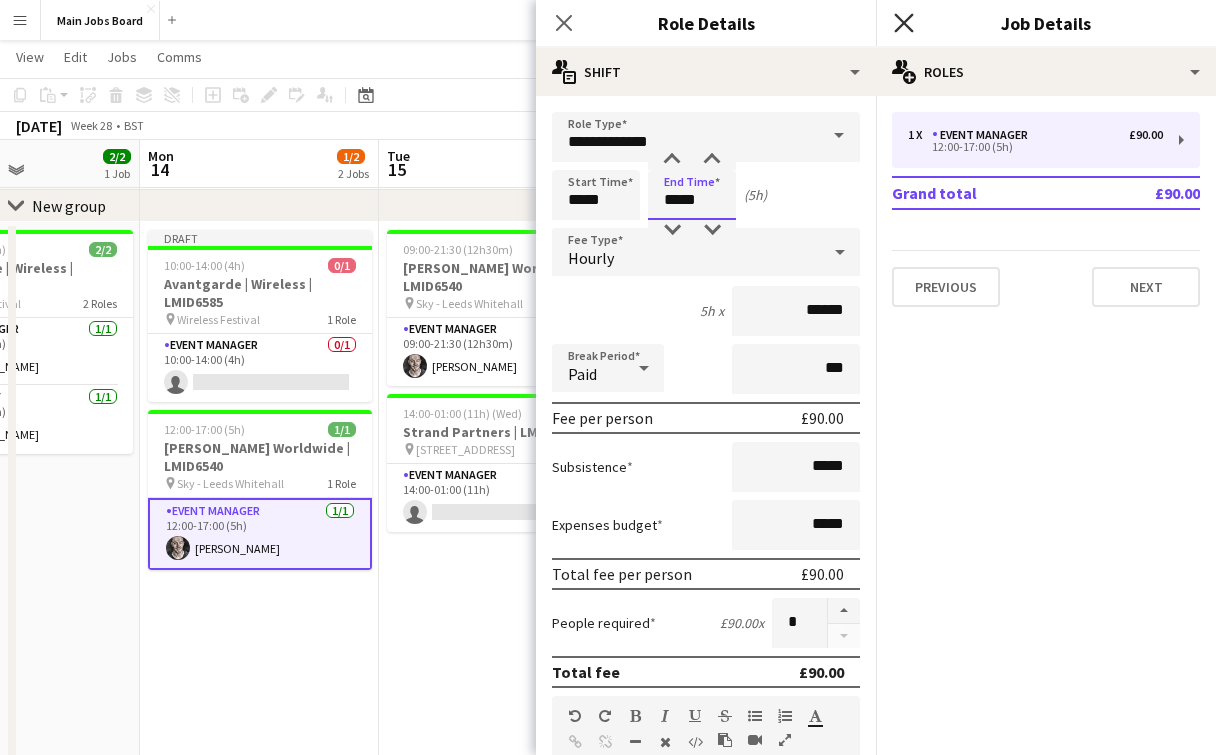 type on "*****" 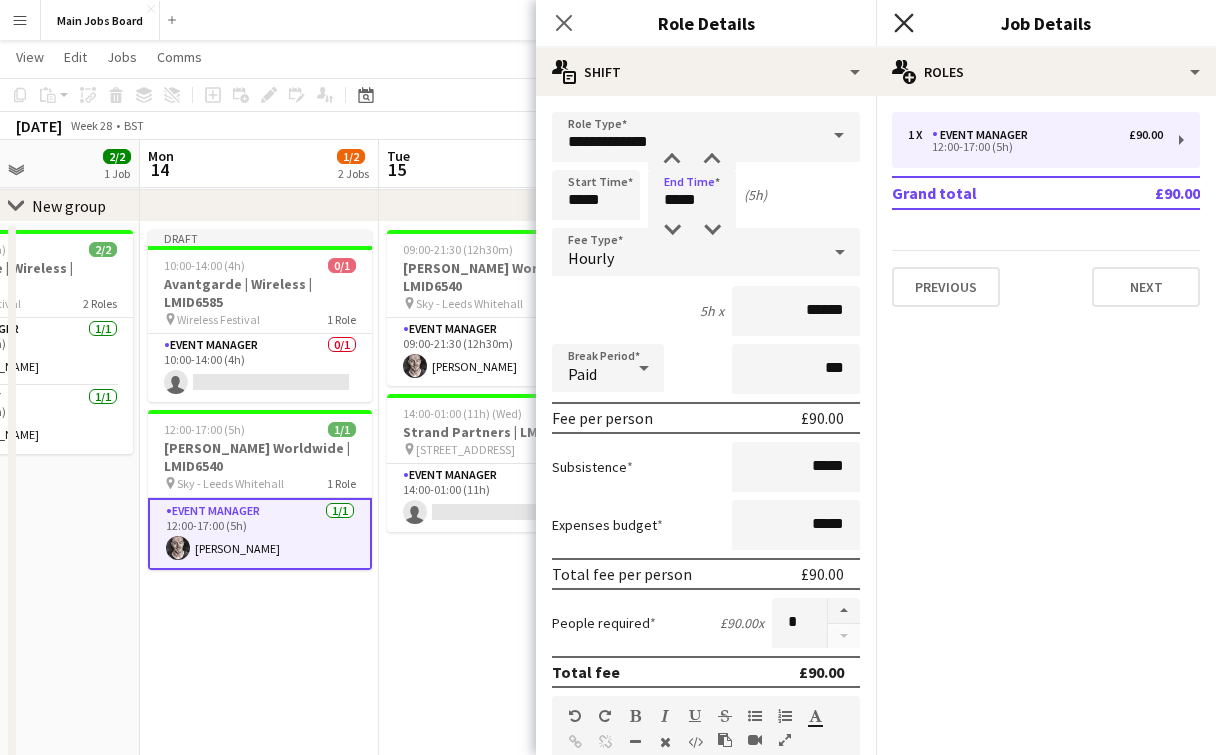 click on "Close pop-in" 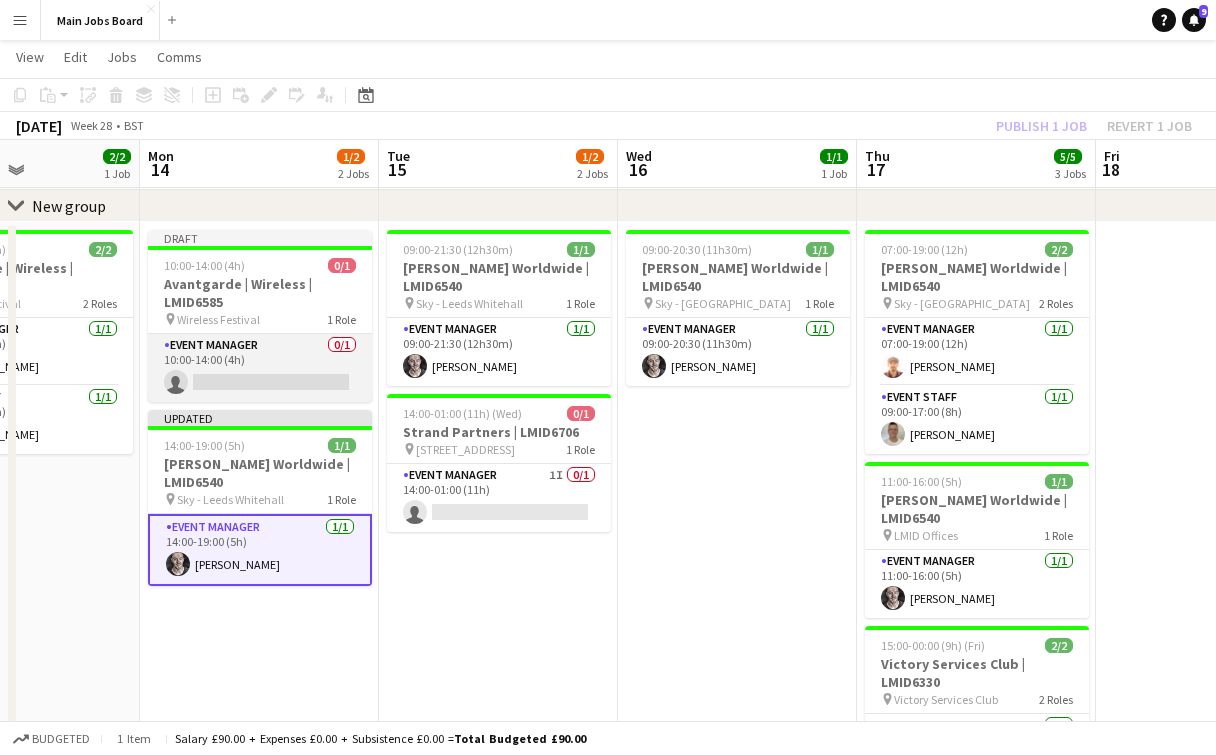 click on "Event Manager   0/1   10:00-14:00 (4h)
single-neutral-actions" at bounding box center (260, 368) 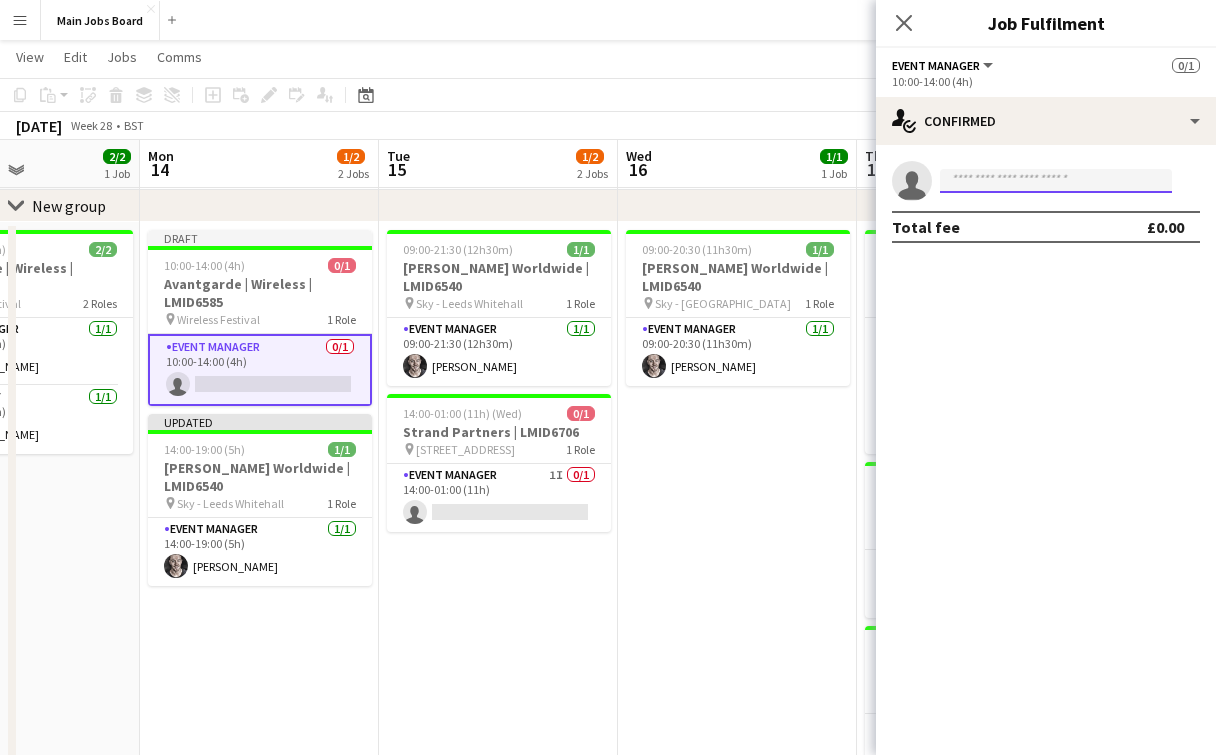 click at bounding box center (1056, 181) 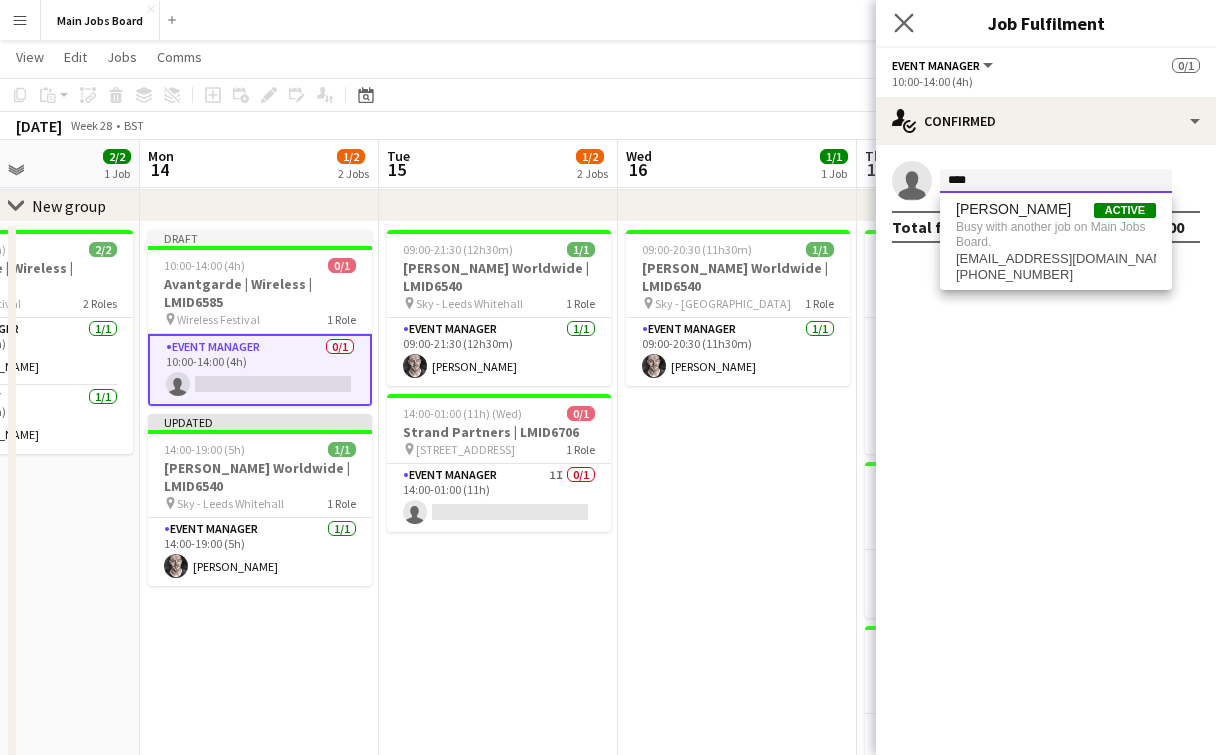 type on "****" 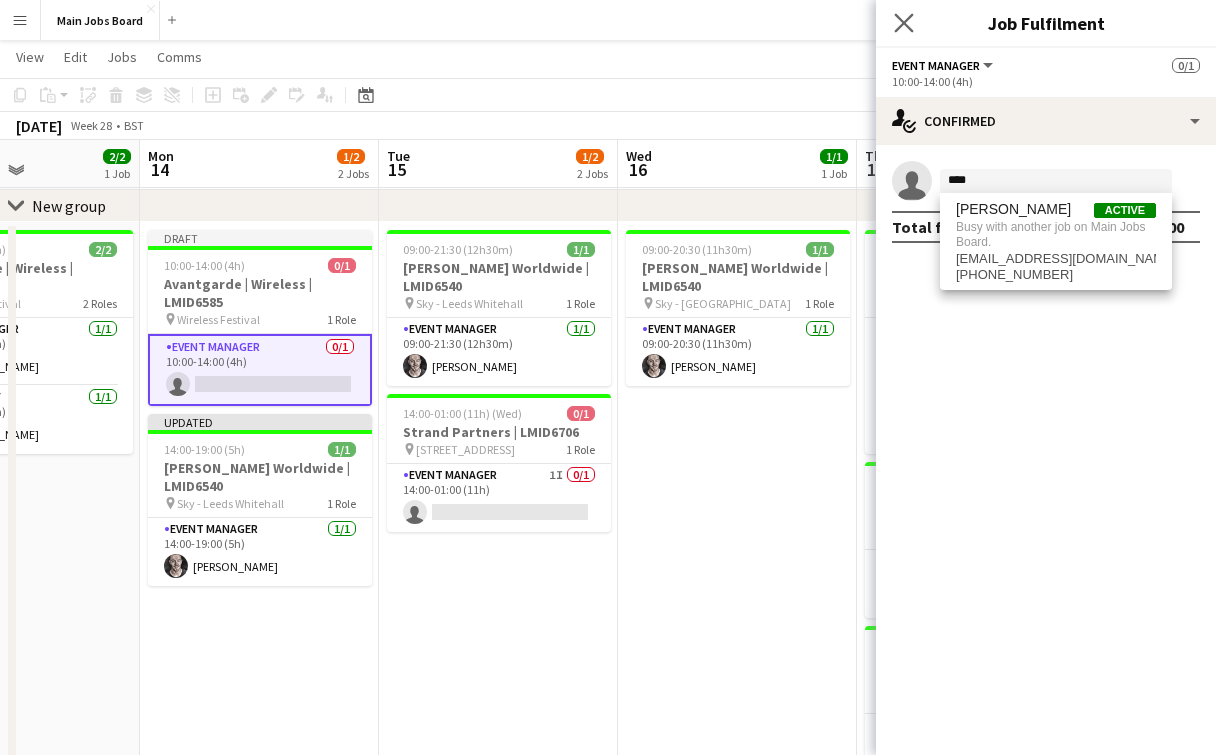 click on "Close pop-in" 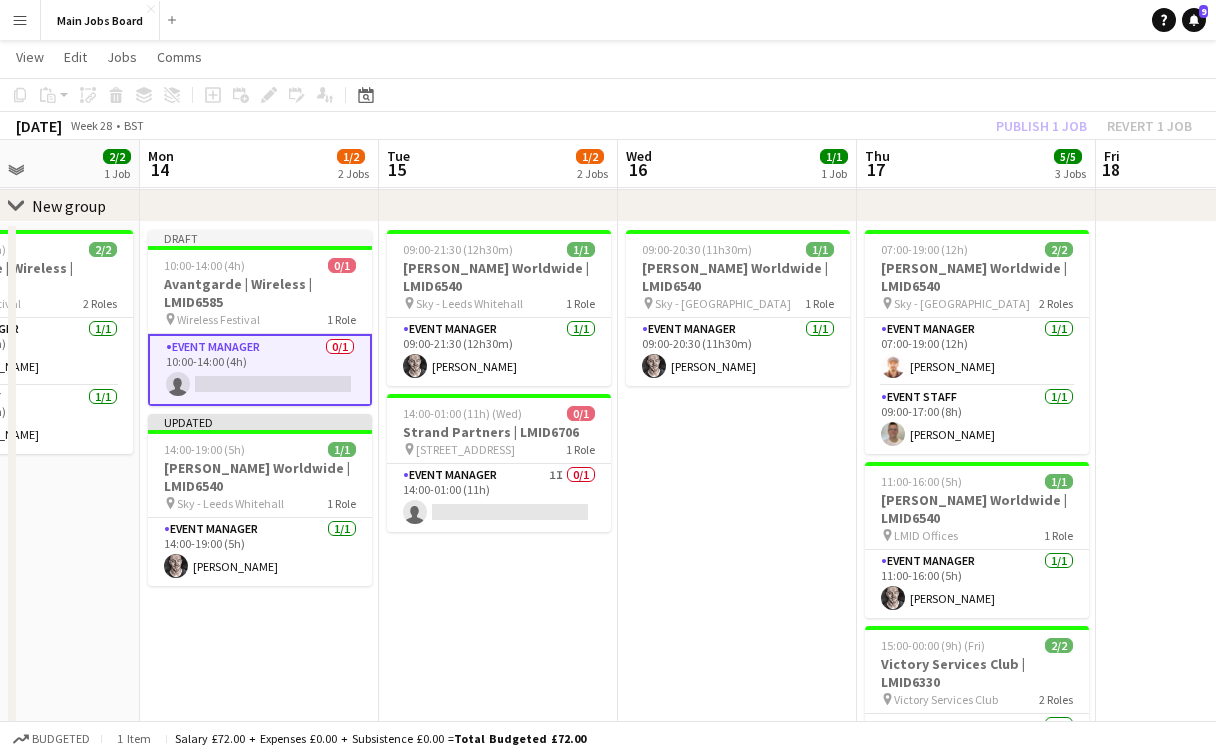 click on "Publish 1 job   Revert 1 job" 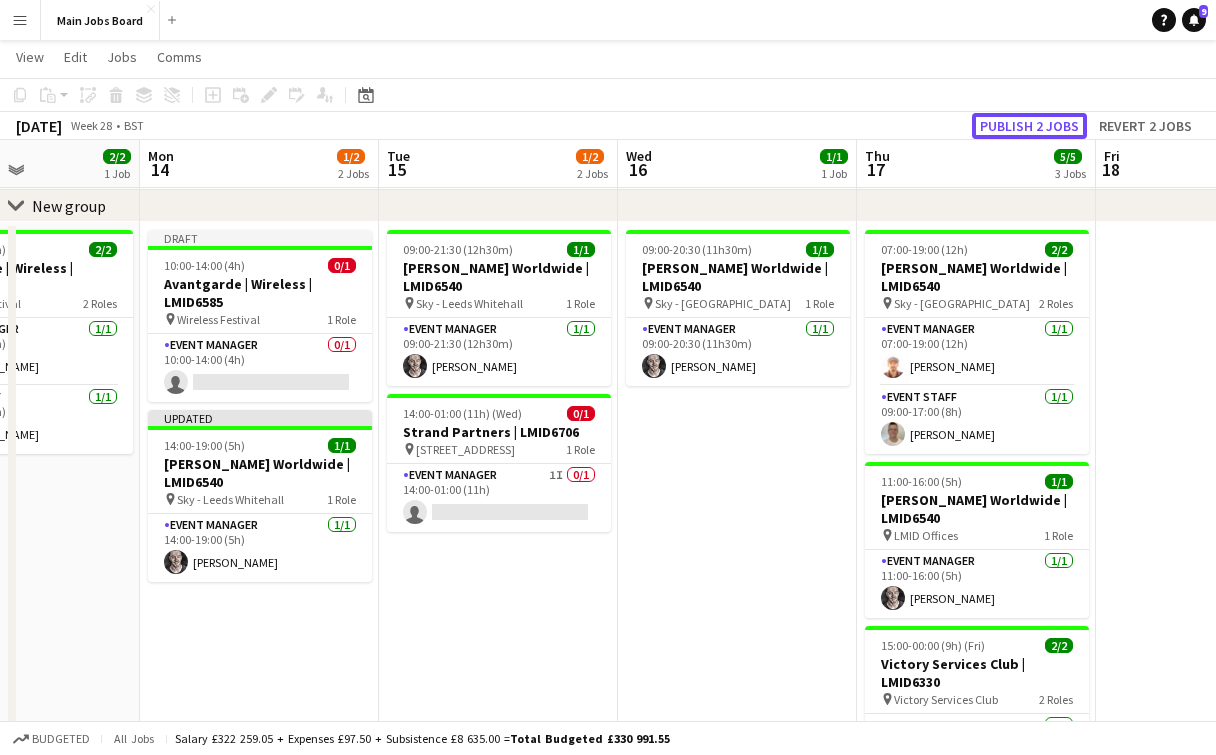 click on "Publish 2 jobs" 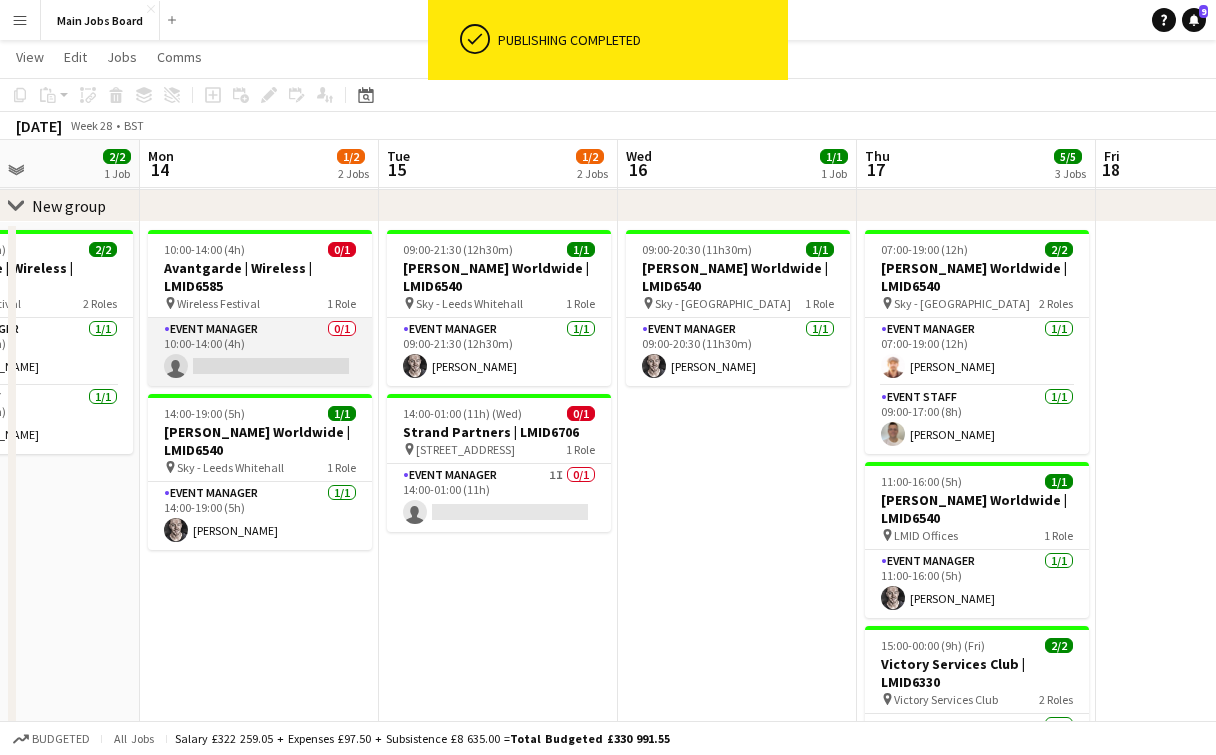 click on "Event Manager   0/1   10:00-14:00 (4h)
single-neutral-actions" at bounding box center (260, 352) 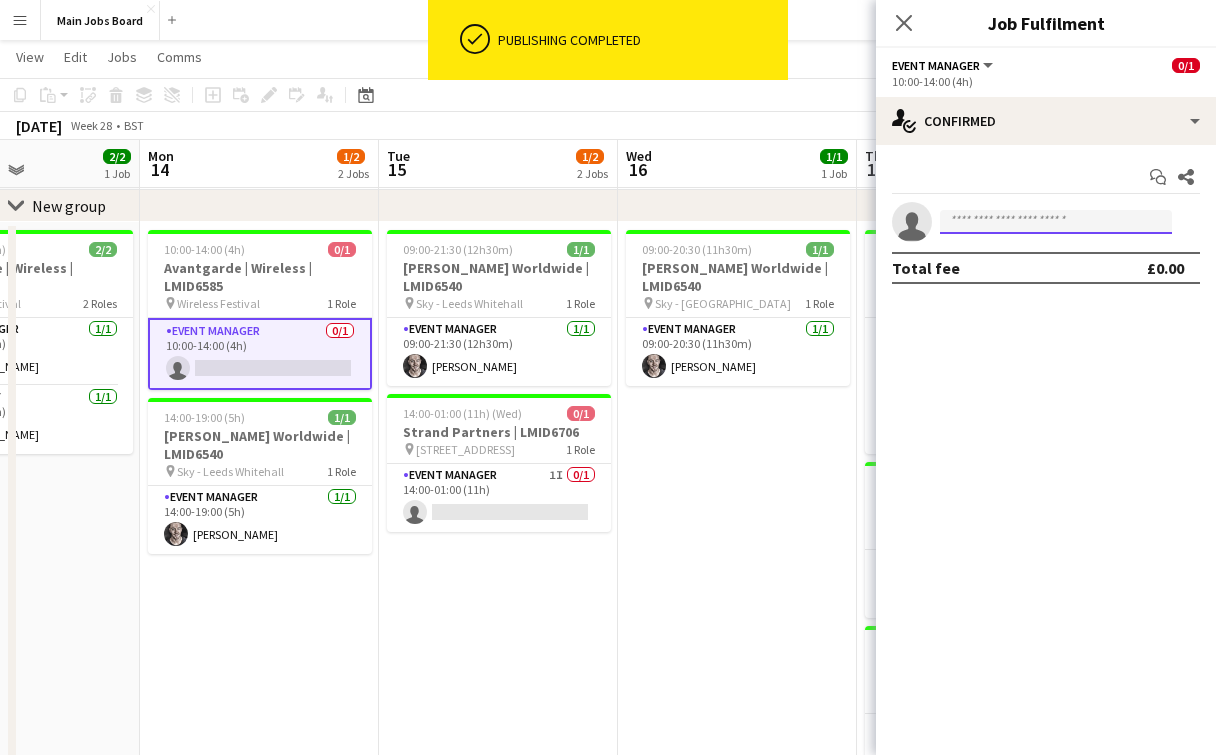 click at bounding box center (1056, 222) 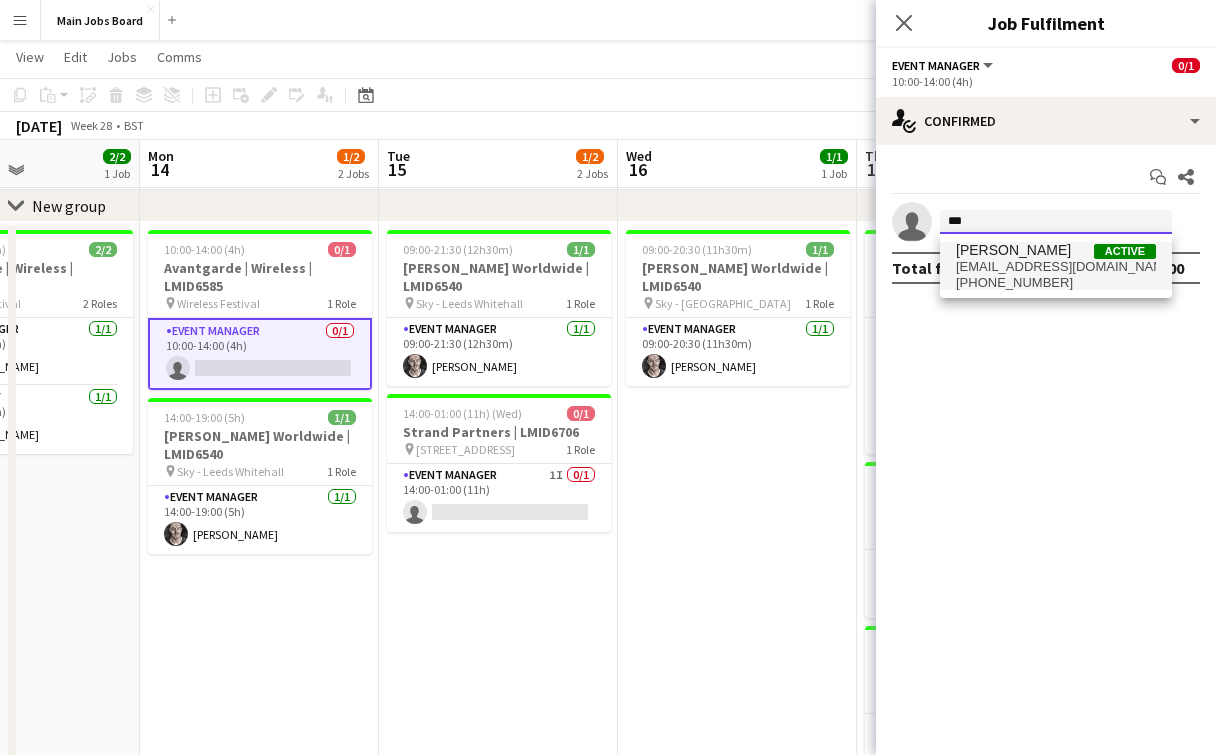 type on "***" 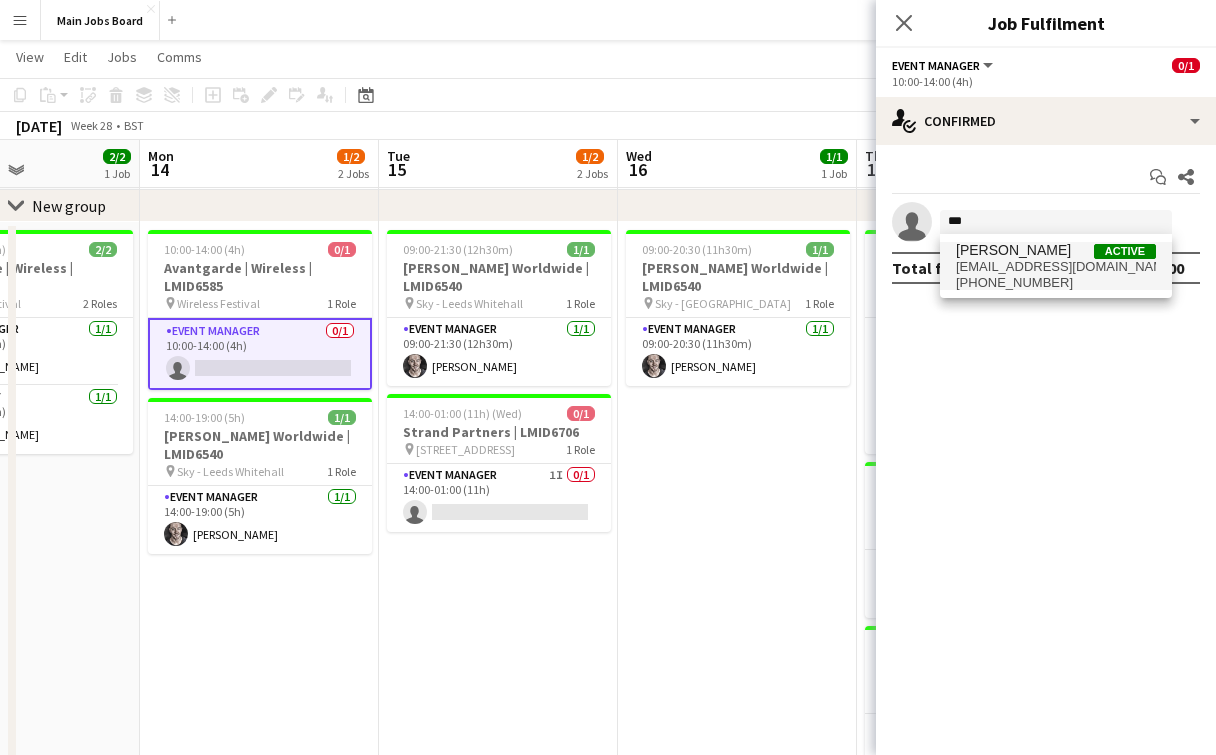 click on "[PERSON_NAME]" at bounding box center [1013, 250] 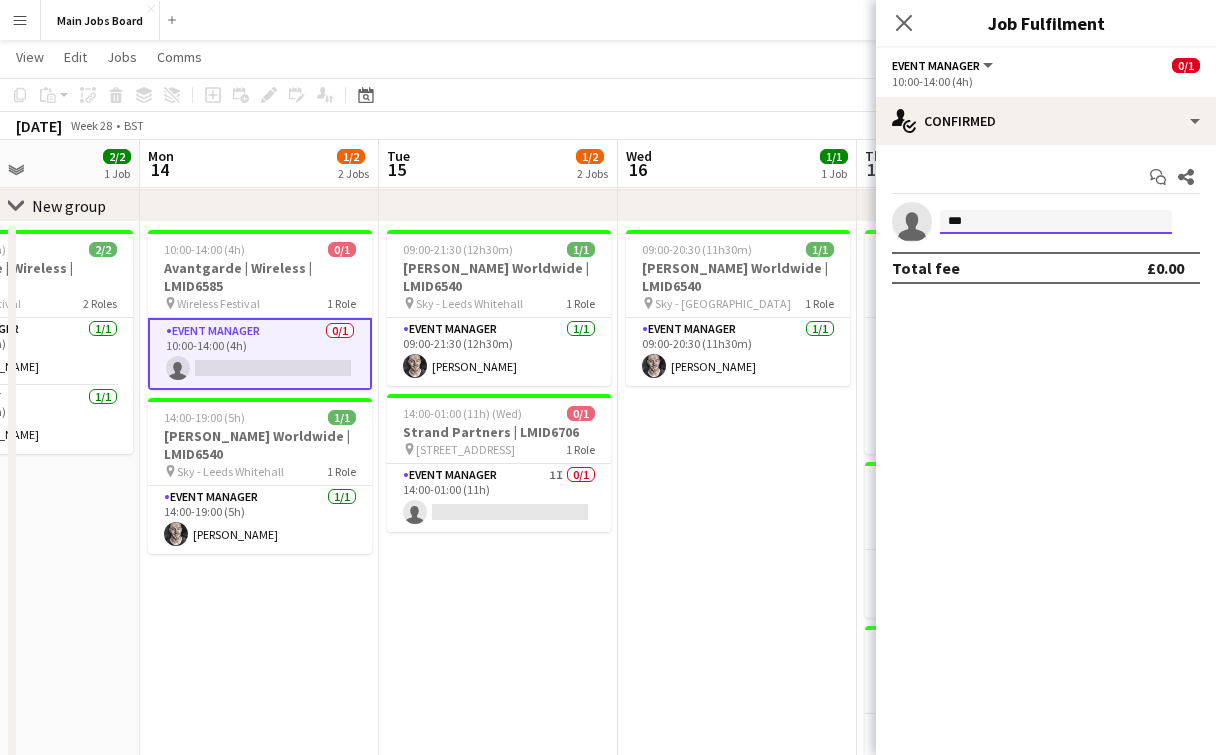 type 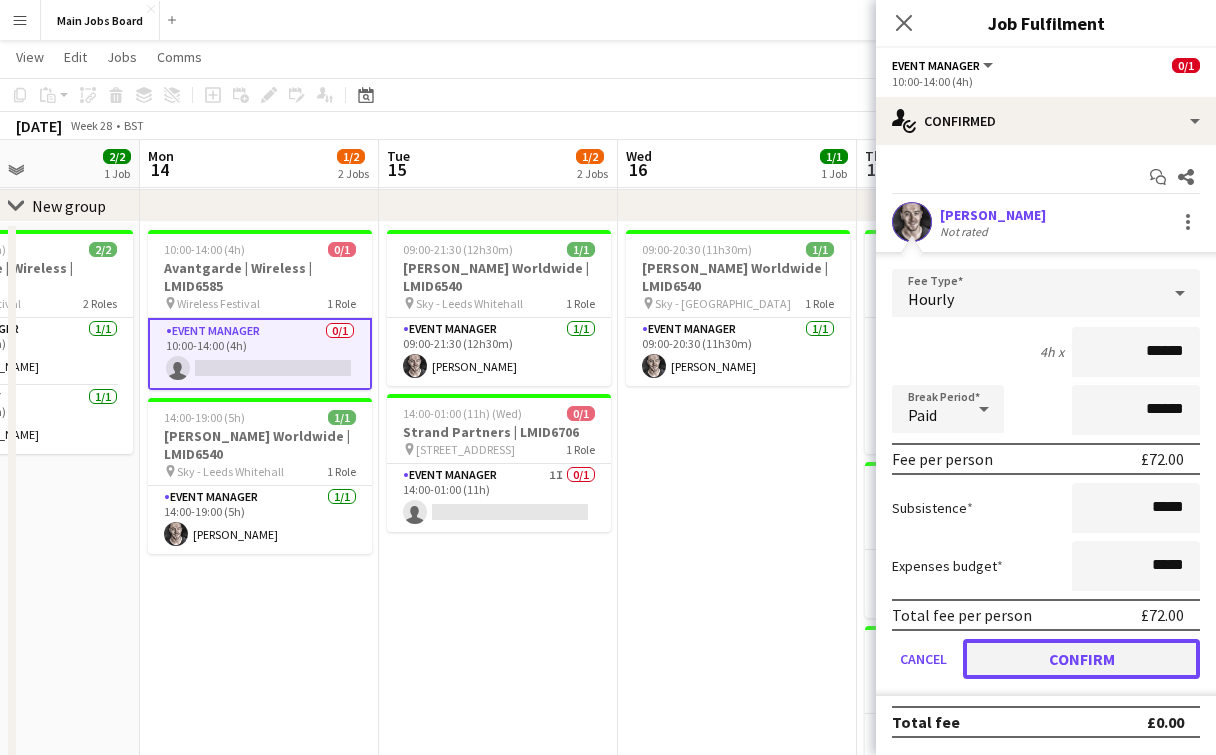 click on "Confirm" at bounding box center (1081, 659) 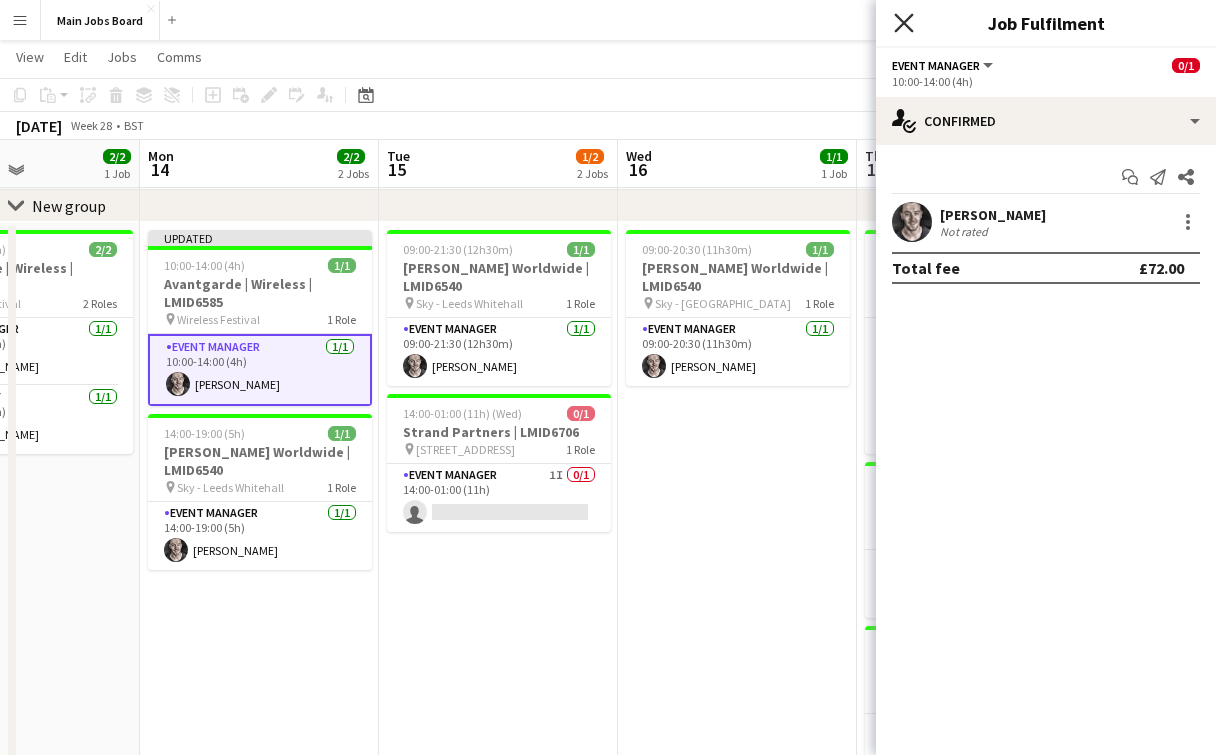 click on "Close pop-in" 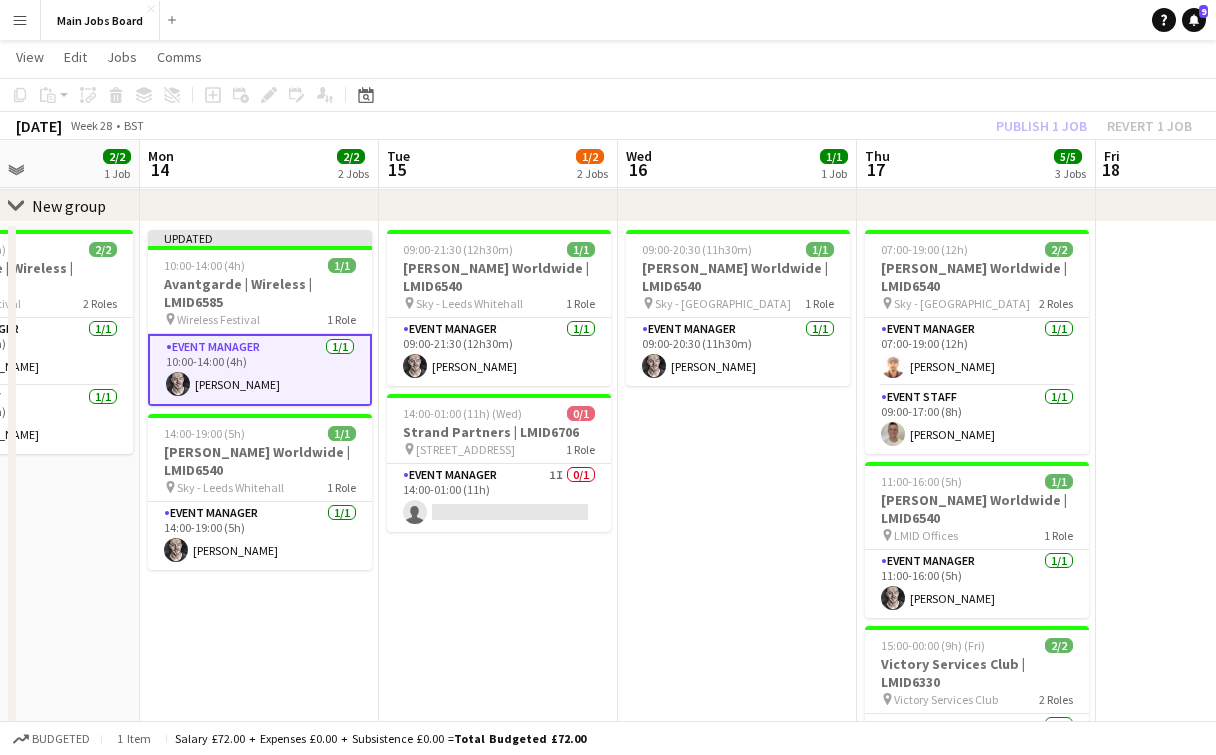 click on "Publish 1 job   Revert 1 job" 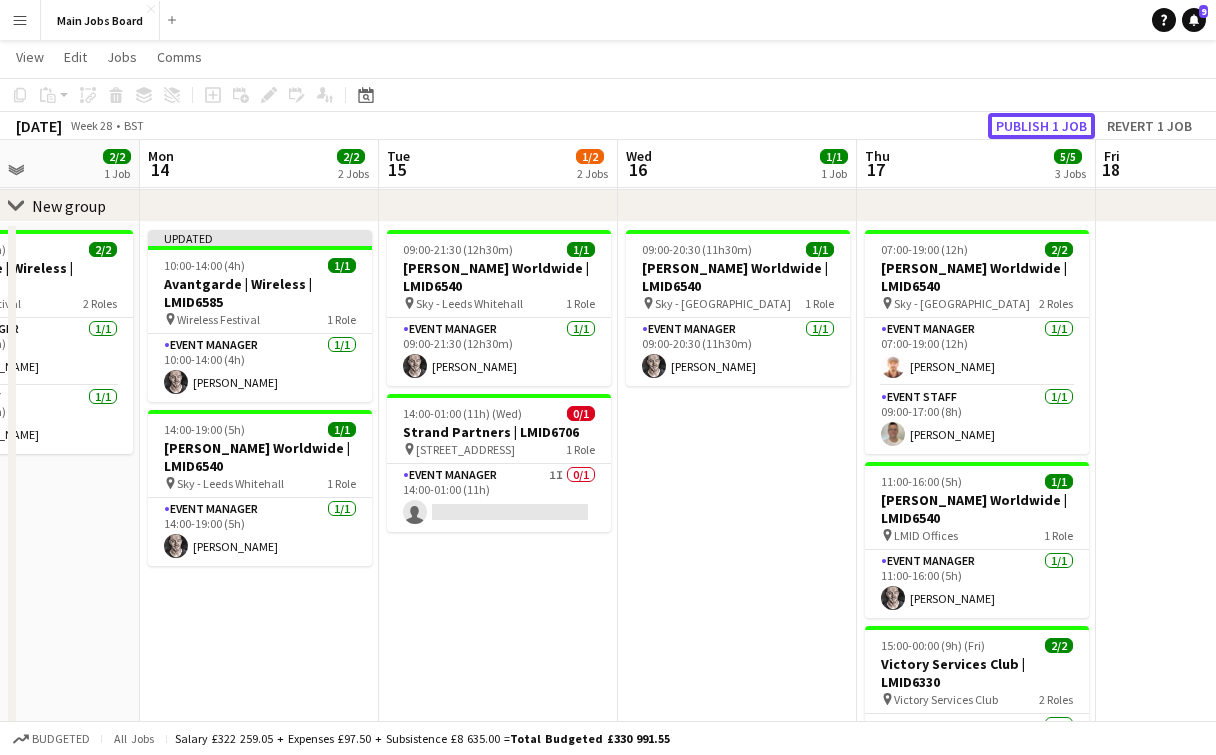 click on "Publish 1 job" 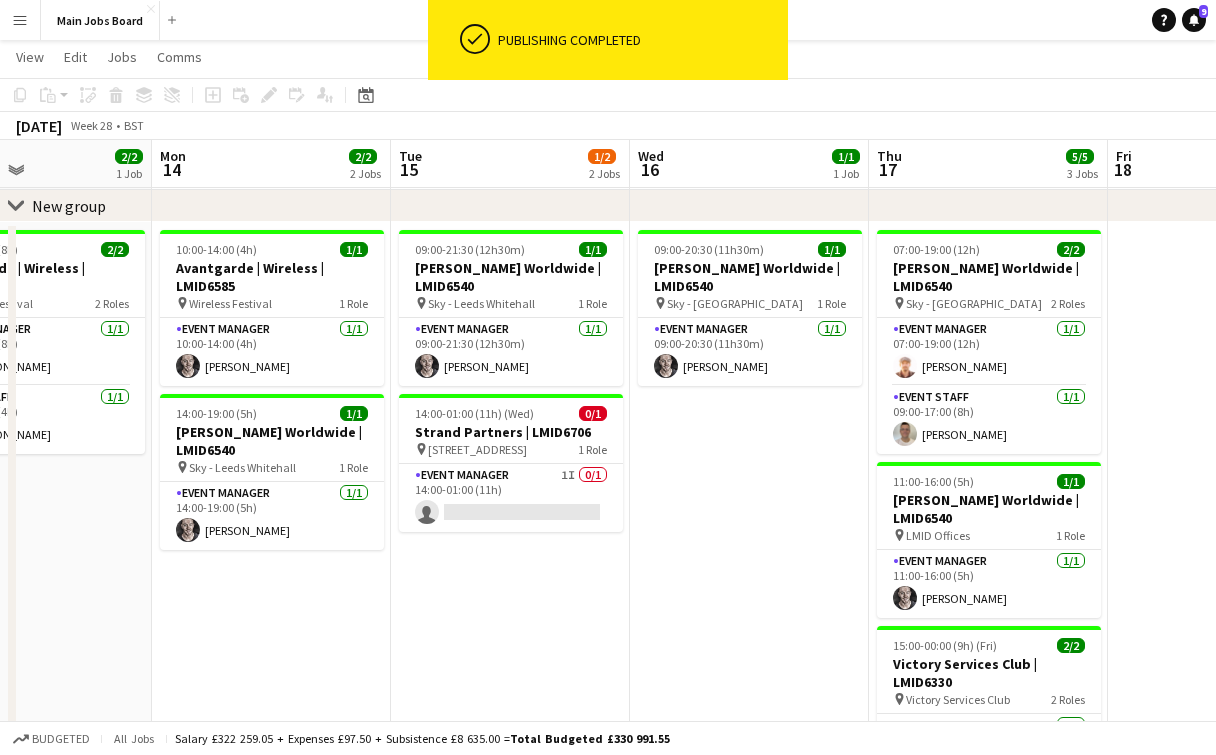 drag, startPoint x: 212, startPoint y: 641, endPoint x: 465, endPoint y: 641, distance: 253 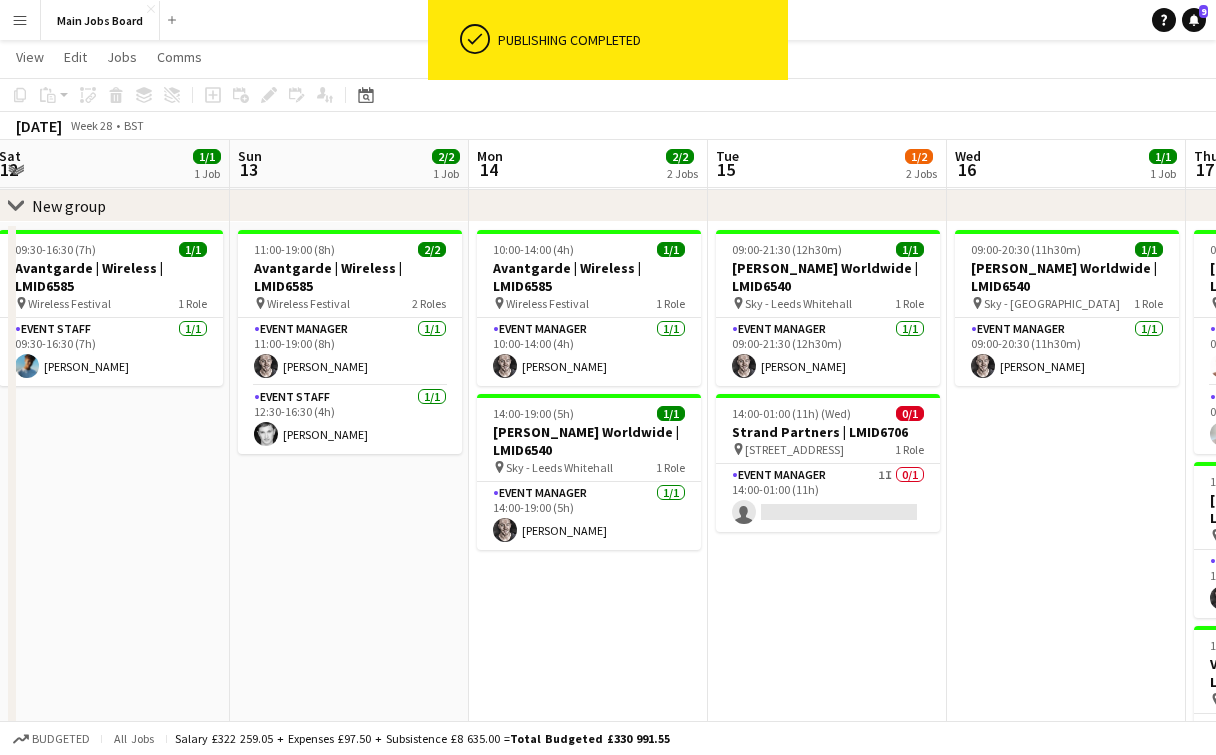 scroll, scrollTop: 0, scrollLeft: 467, axis: horizontal 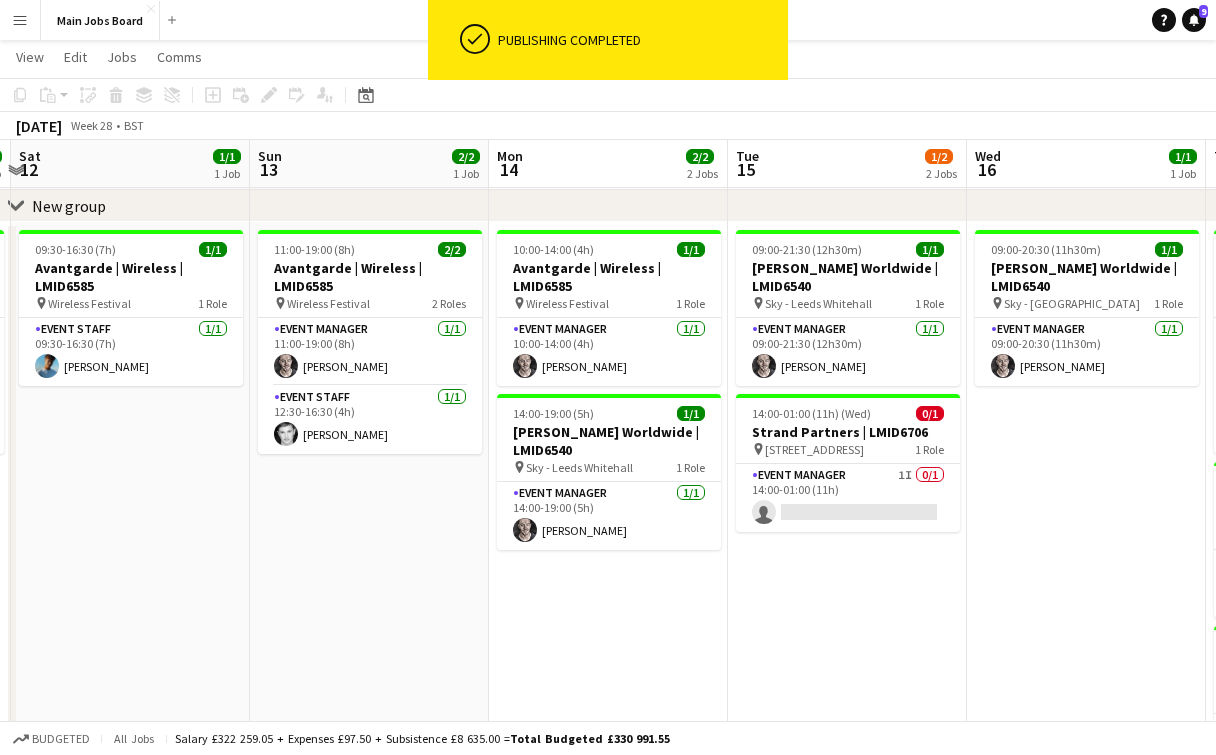 drag, startPoint x: 281, startPoint y: 633, endPoint x: 378, endPoint y: 633, distance: 97 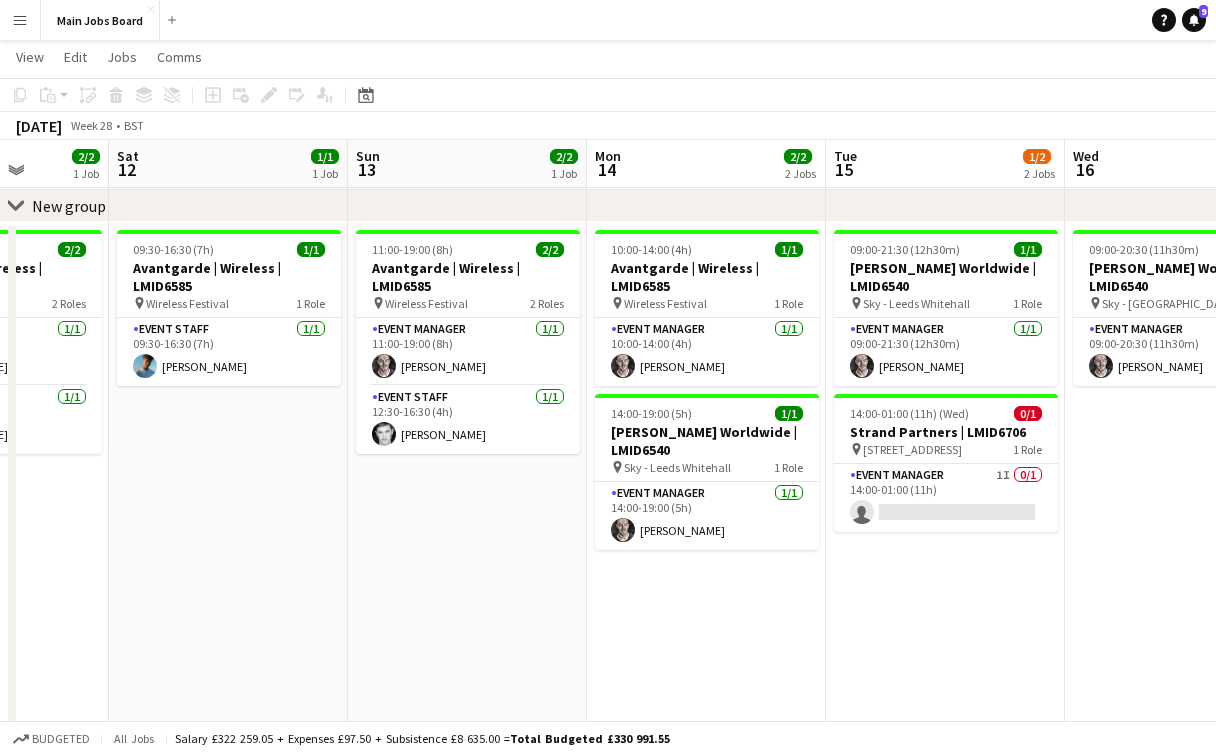 scroll, scrollTop: 0, scrollLeft: 496, axis: horizontal 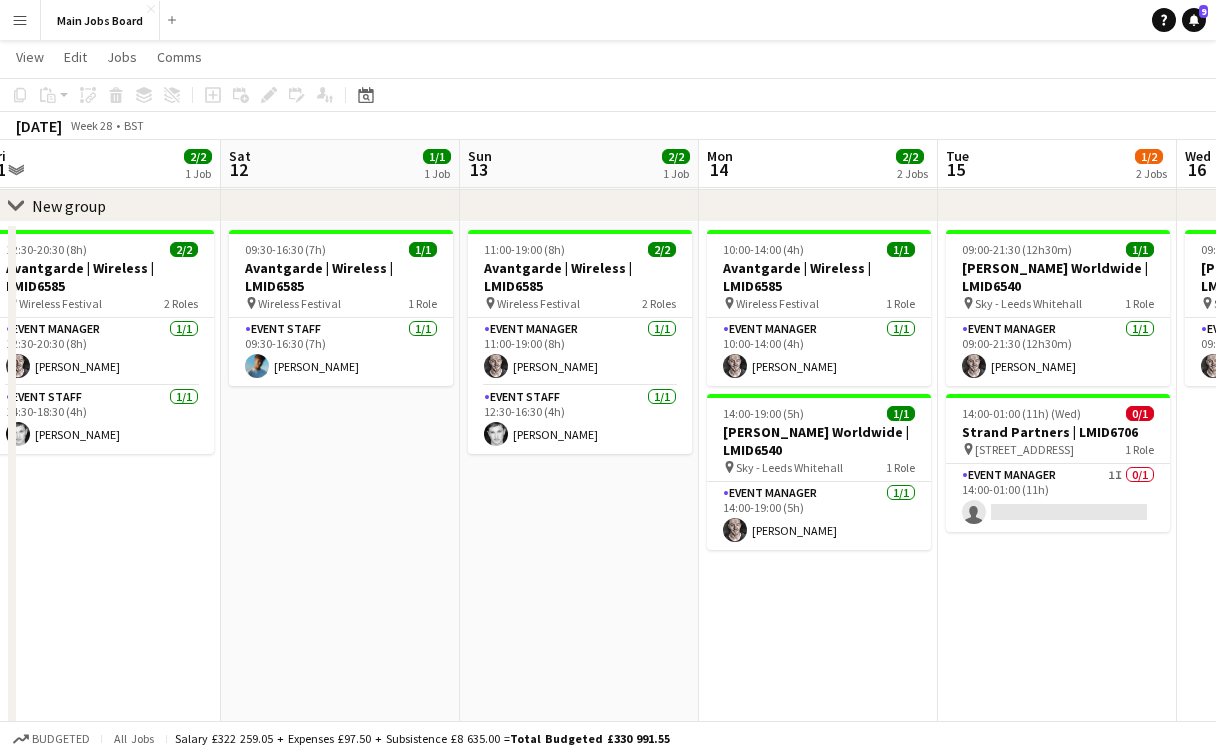 drag, startPoint x: 164, startPoint y: 567, endPoint x: 609, endPoint y: 559, distance: 445.0719 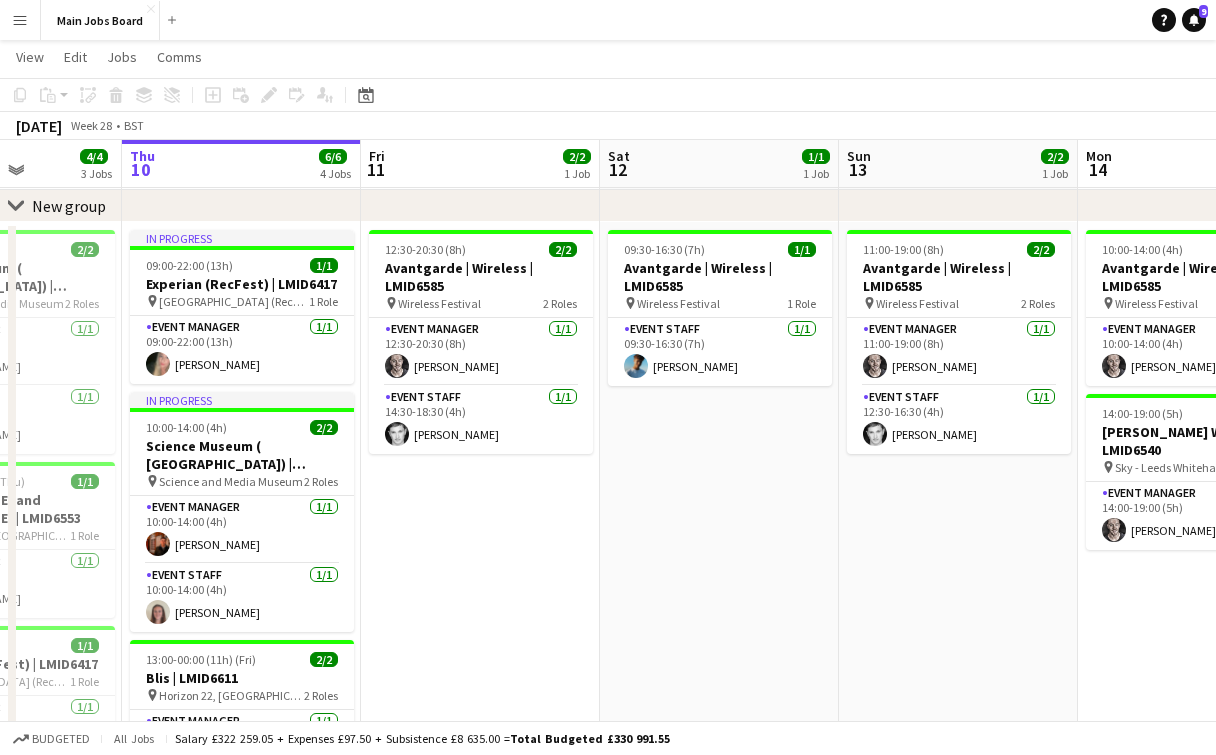scroll, scrollTop: 0, scrollLeft: 560, axis: horizontal 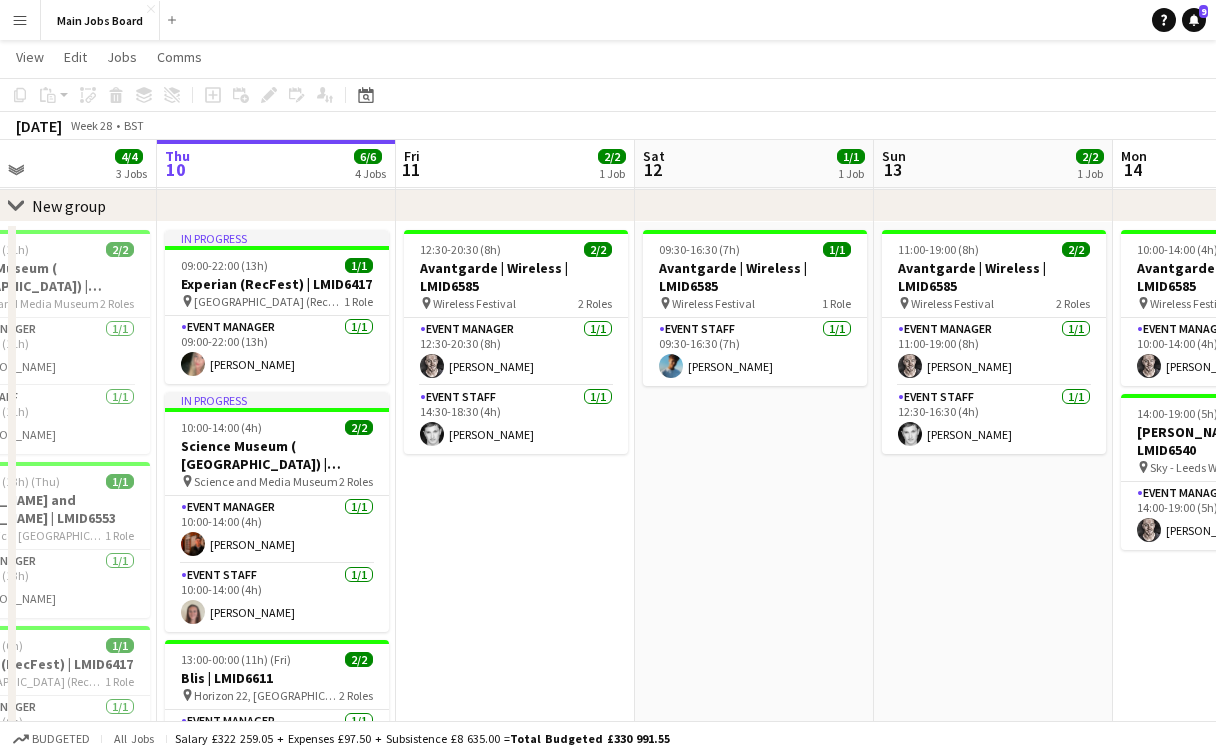 drag, startPoint x: 476, startPoint y: 569, endPoint x: 651, endPoint y: 569, distance: 175 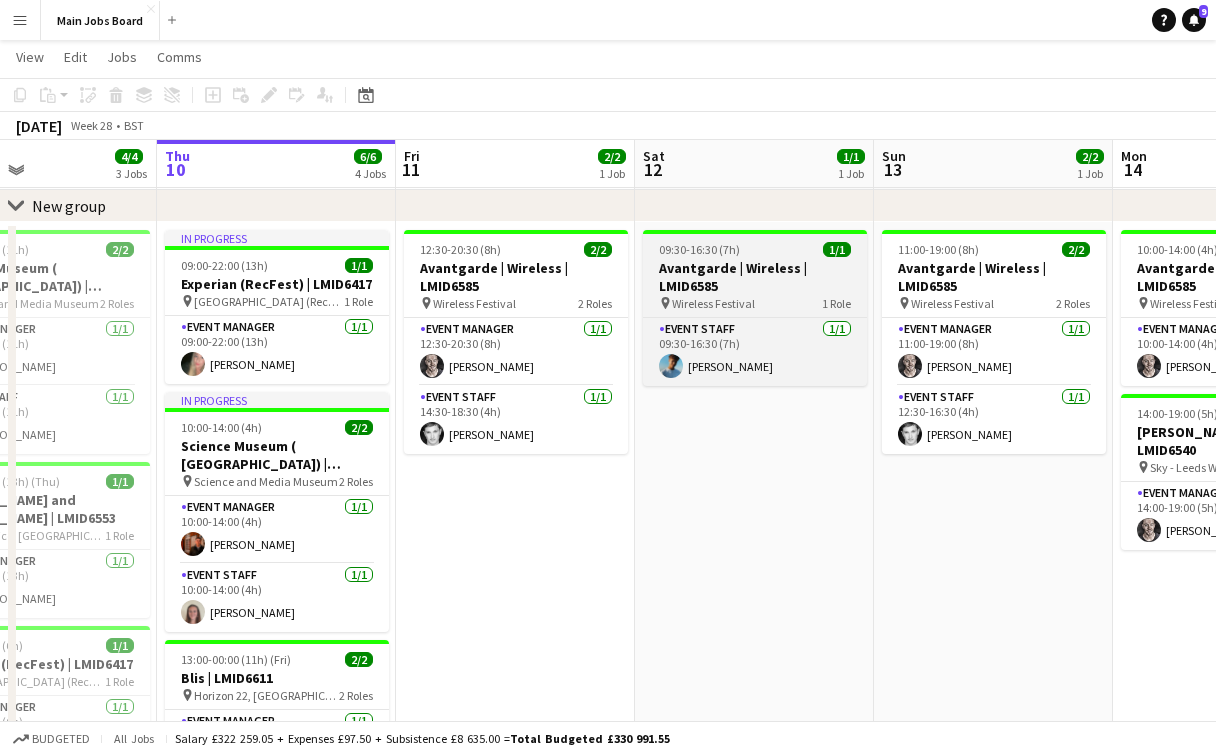 click on "Avantgarde | Wireless | LMID6585" at bounding box center [755, 277] 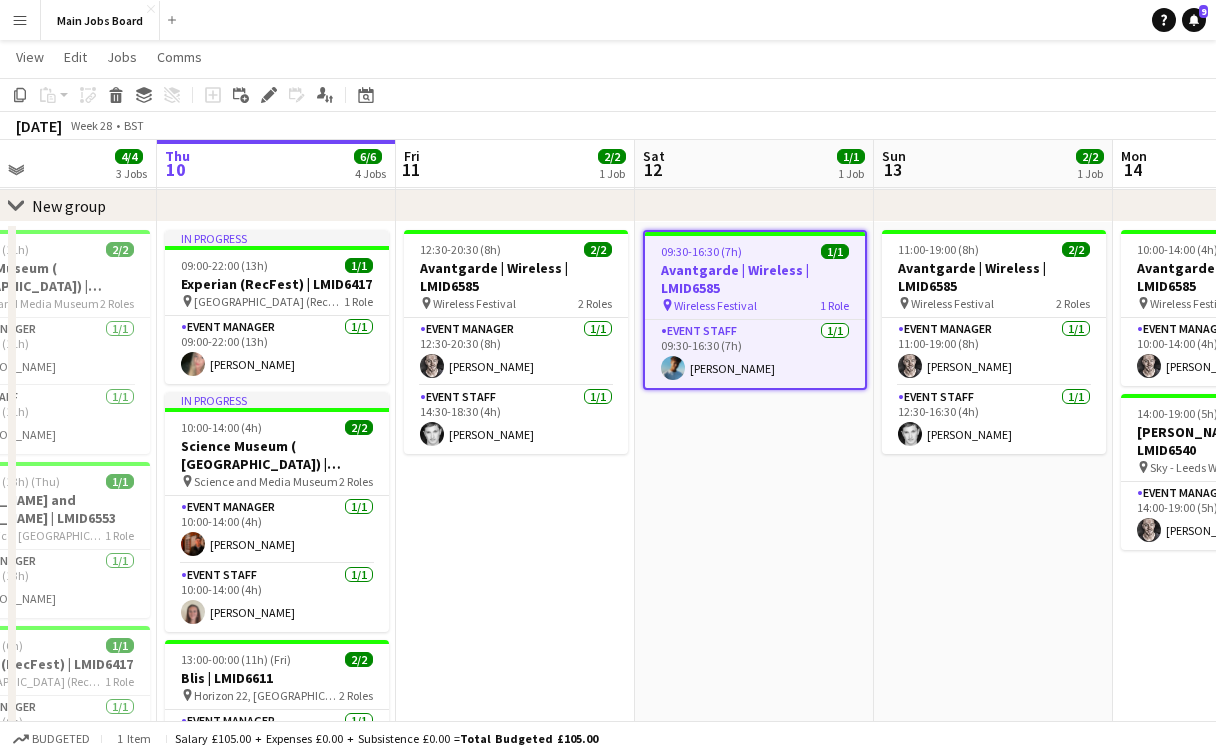 scroll, scrollTop: 0, scrollLeft: 804, axis: horizontal 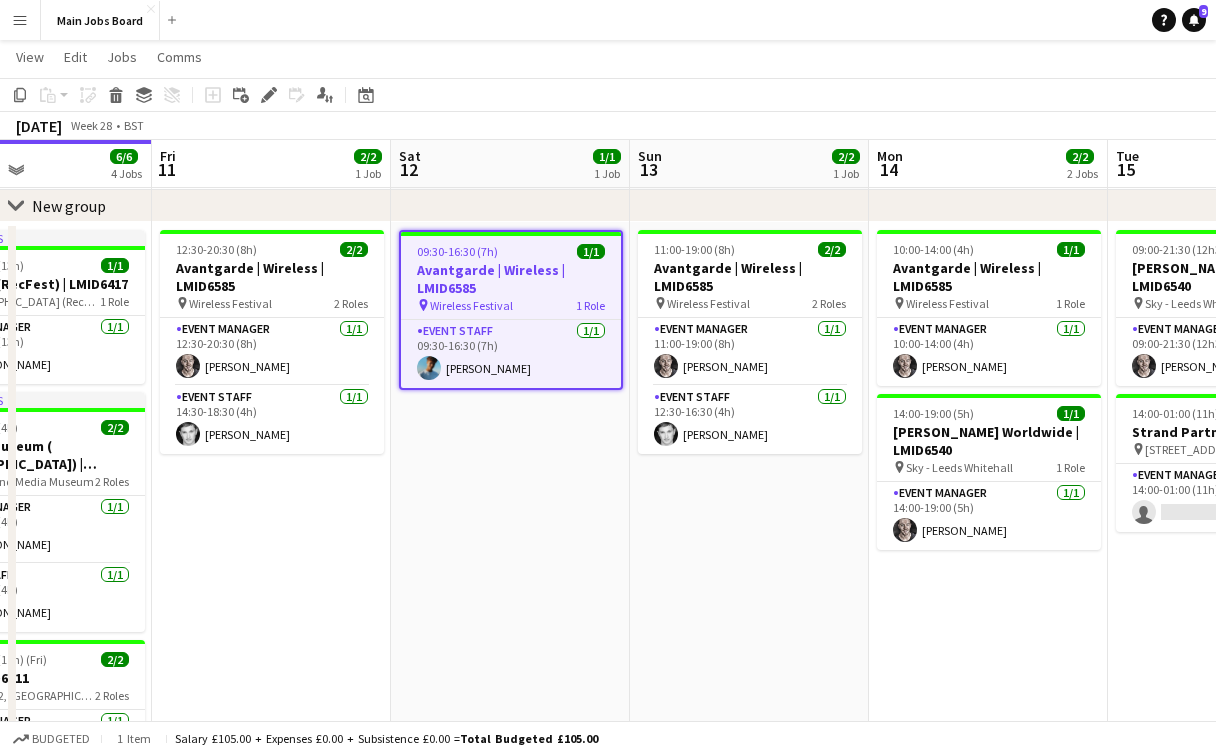 drag, startPoint x: 831, startPoint y: 507, endPoint x: 613, endPoint y: 507, distance: 218 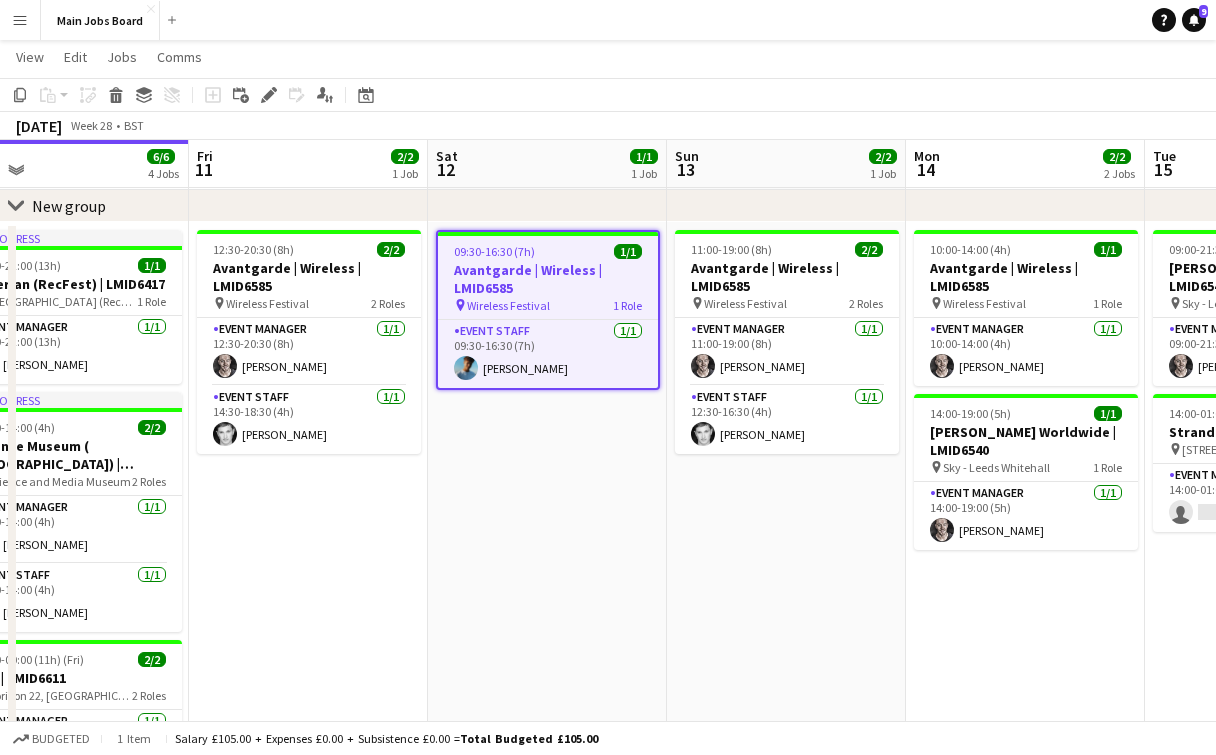 drag, startPoint x: 358, startPoint y: 505, endPoint x: 391, endPoint y: 505, distance: 33 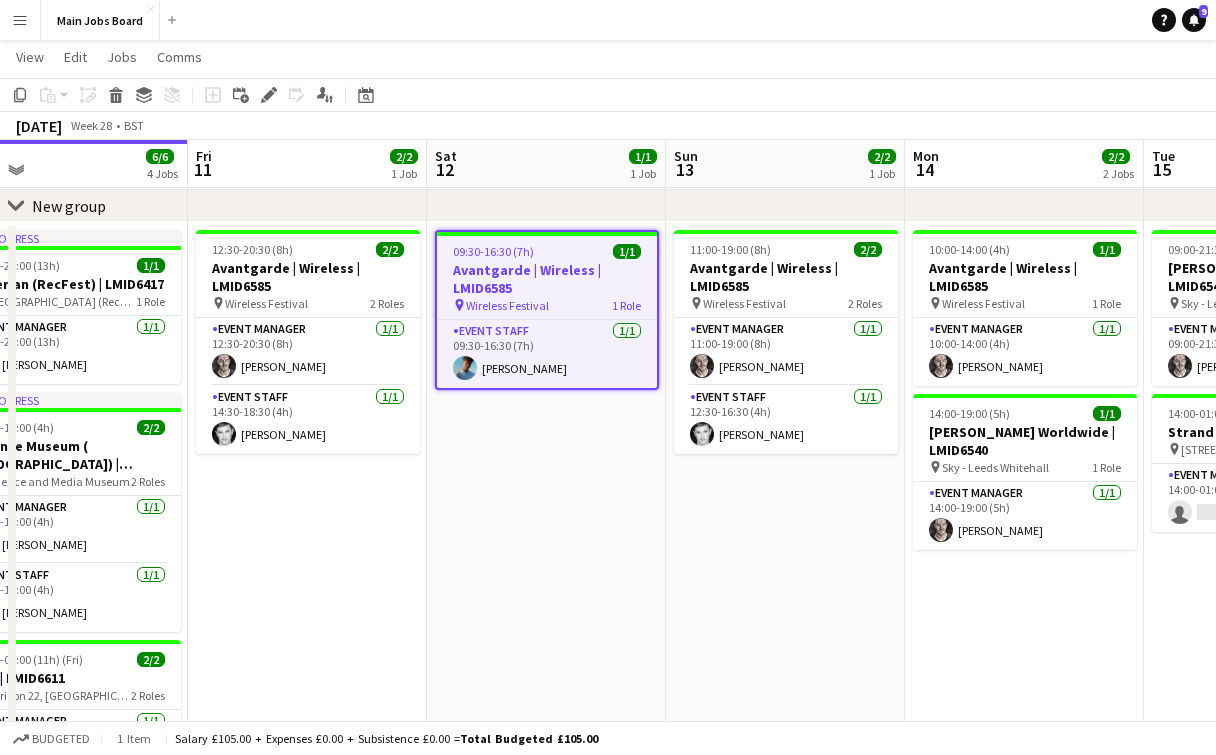 scroll, scrollTop: 95, scrollLeft: 0, axis: vertical 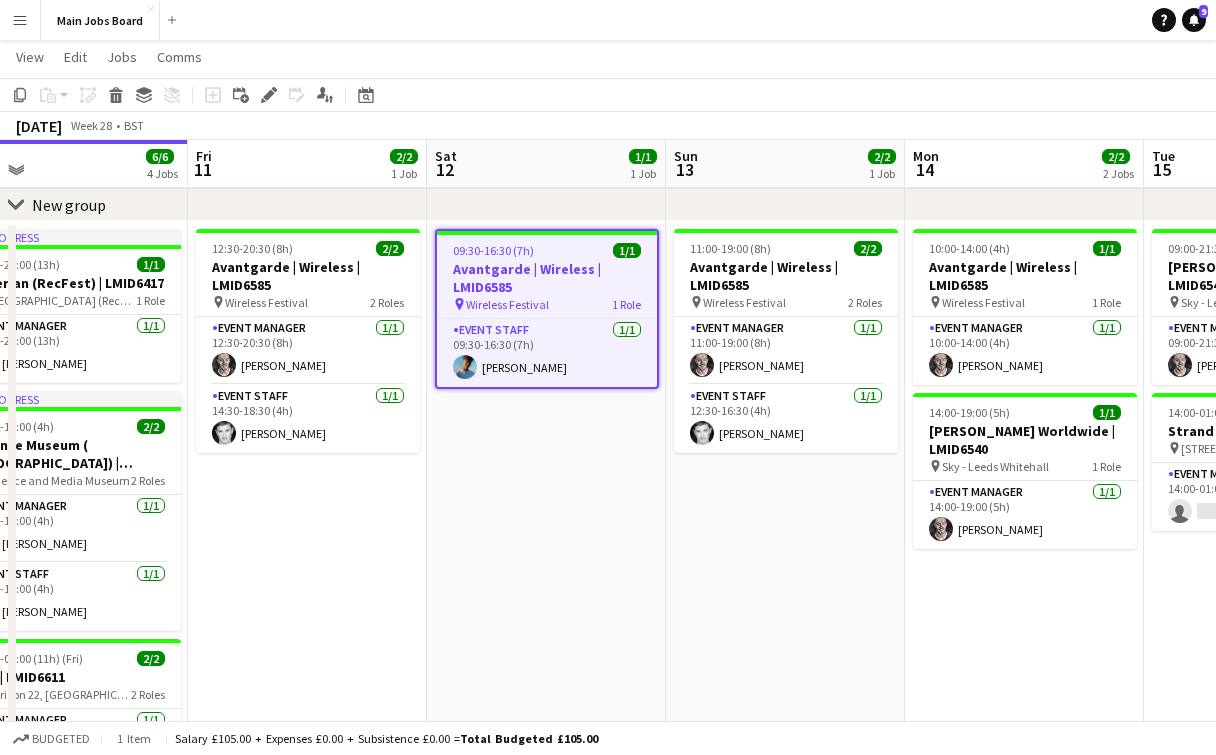 click on "11:00-19:00 (8h)    2/2   Avantgarde | Wireless | LMID6585
pin
Wireless Festival    2 Roles   Event Manager   [DATE]   11:00-19:00 (8h)
[PERSON_NAME]  Event Staff   [DATE]   12:30-16:30 (4h)
[PERSON_NAME]" at bounding box center [785, 647] 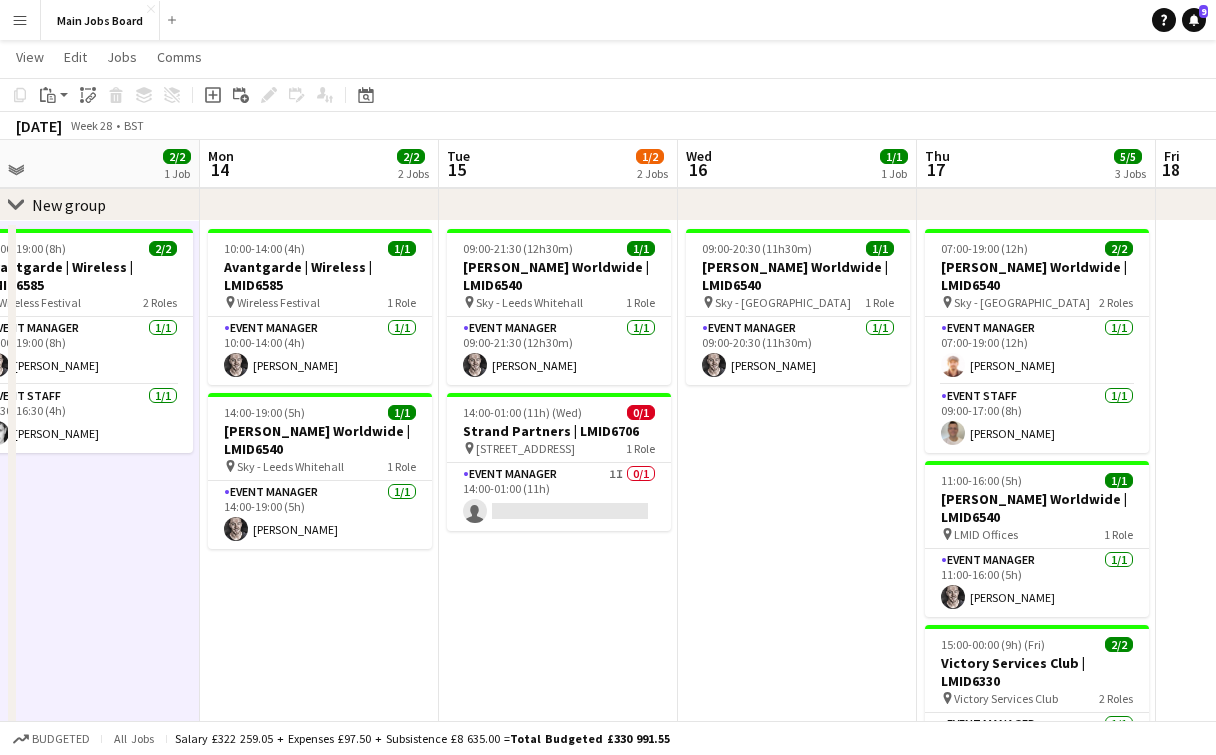 drag, startPoint x: 721, startPoint y: 495, endPoint x: -74, endPoint y: 495, distance: 795 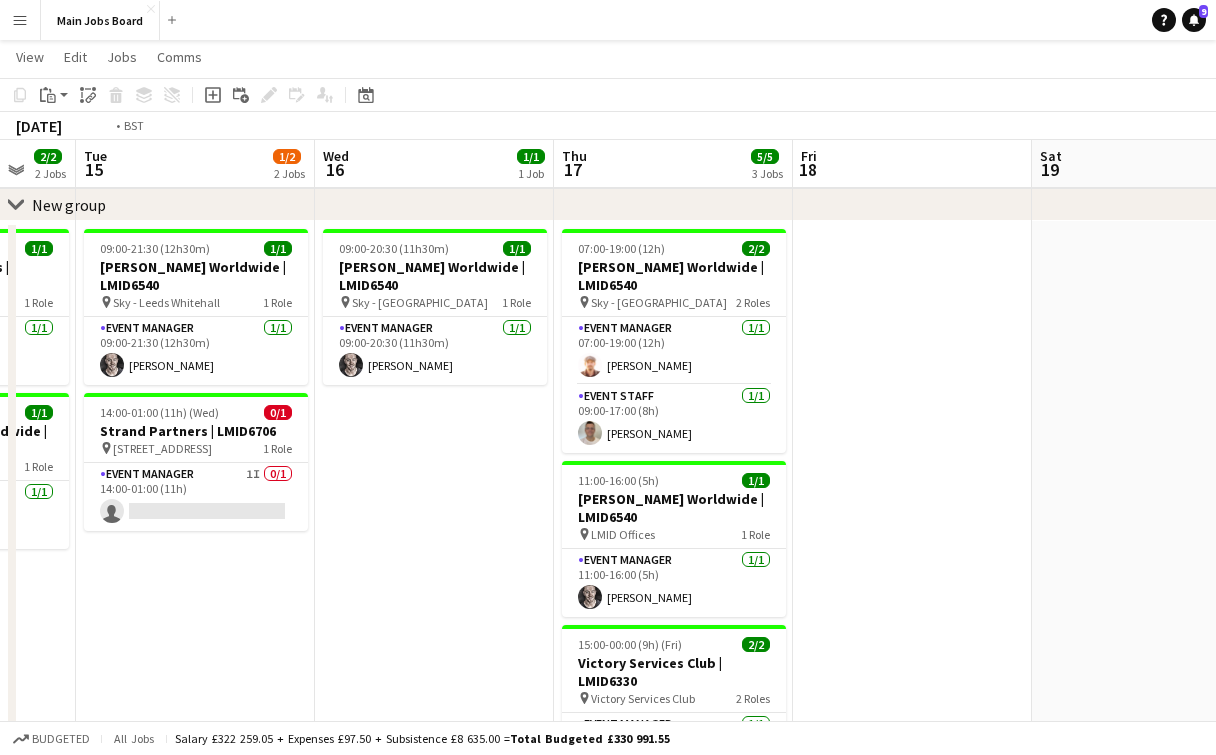 drag, startPoint x: 619, startPoint y: 508, endPoint x: 110, endPoint y: 534, distance: 509.6636 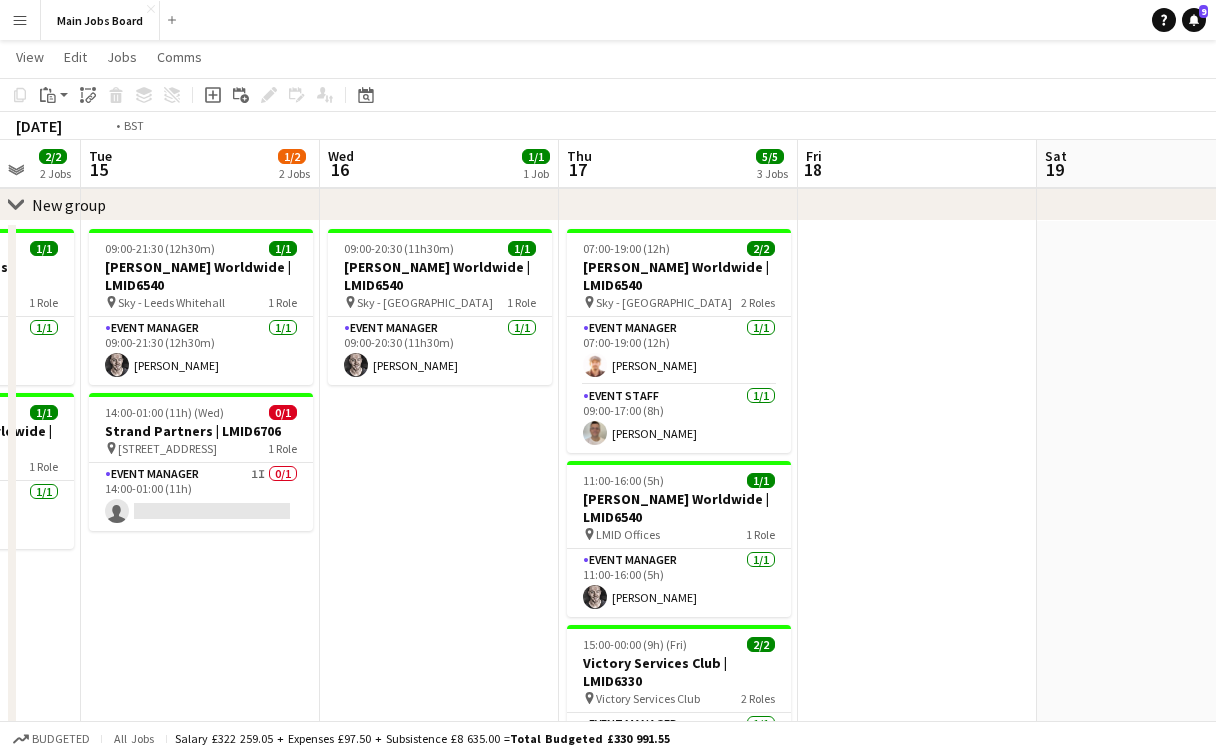 click on "Fri   11   2/2   1 Job   Sat   12   1/1   1 Job   Sun   13   2/2   1 Job   Mon   14   2/2   2 Jobs   Tue   15   1/2   2 Jobs   Wed   16   1/1   1 Job   Thu   17   5/5   3 Jobs   Fri   18   Sat   19   Sun   20   Mon   21   1/1   1 Job      12:30-20:30 (8h)    2/2   Avantgarde | Wireless | LMID6585
pin
Wireless Festival    2 Roles   Event Manager   [DATE]   12:30-20:30 (8h)
[PERSON_NAME]  Event Staff   [DATE]   14:30-18:30 (4h)
[PERSON_NAME]     09:30-16:30 (7h)    1/1   Avantgarde | Wireless | LMID6585
pin
Wireless Festival    1 Role   Event Staff   [DATE]   09:30-16:30 (7h)
[PERSON_NAME]     11:00-19:00 (8h)    2/2   Avantgarde | Wireless | LMID6585
pin
Wireless Festival    2 Roles   Event Manager   [DATE]   11:00-19:00 (8h)
[PERSON_NAME]  Event Staff   [DATE]   12:30-16:30 (4h)
[PERSON_NAME]     10:00-14:00 (4h)    1/1   Avantgarde | Wireless | LMID6585
pin
1 Role" at bounding box center (608, 528) 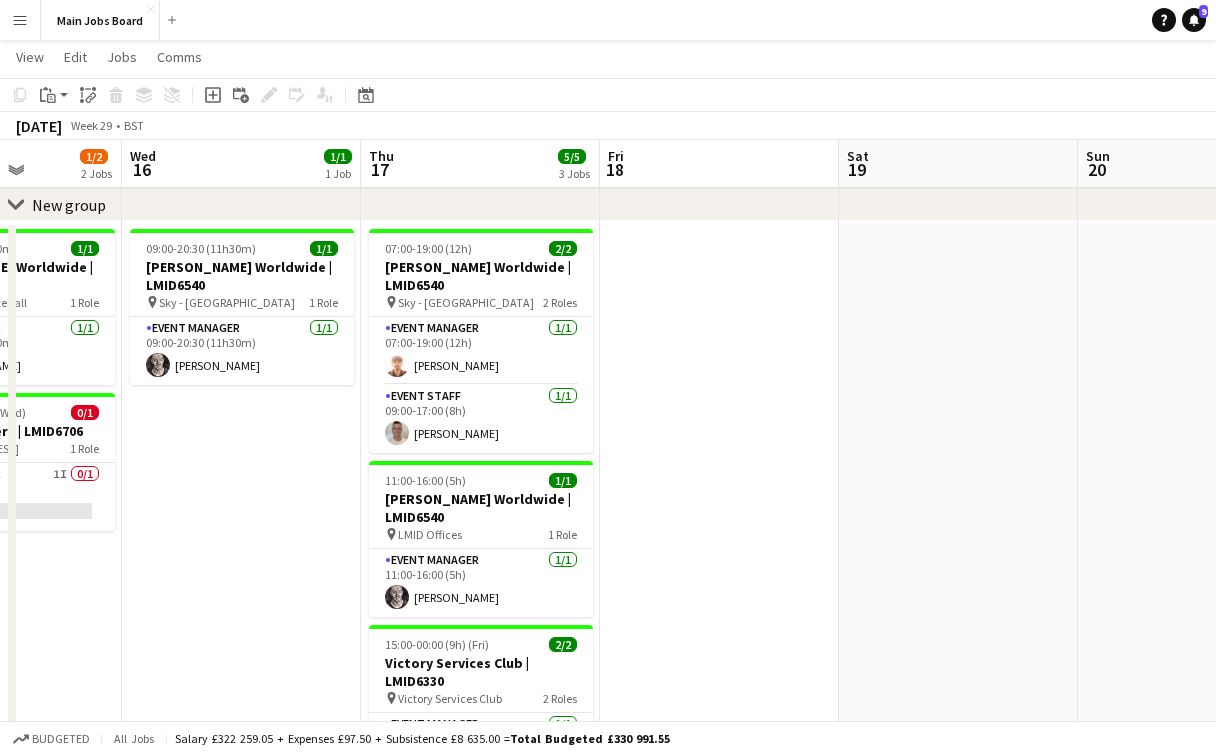 drag, startPoint x: 858, startPoint y: 514, endPoint x: 329, endPoint y: 514, distance: 529 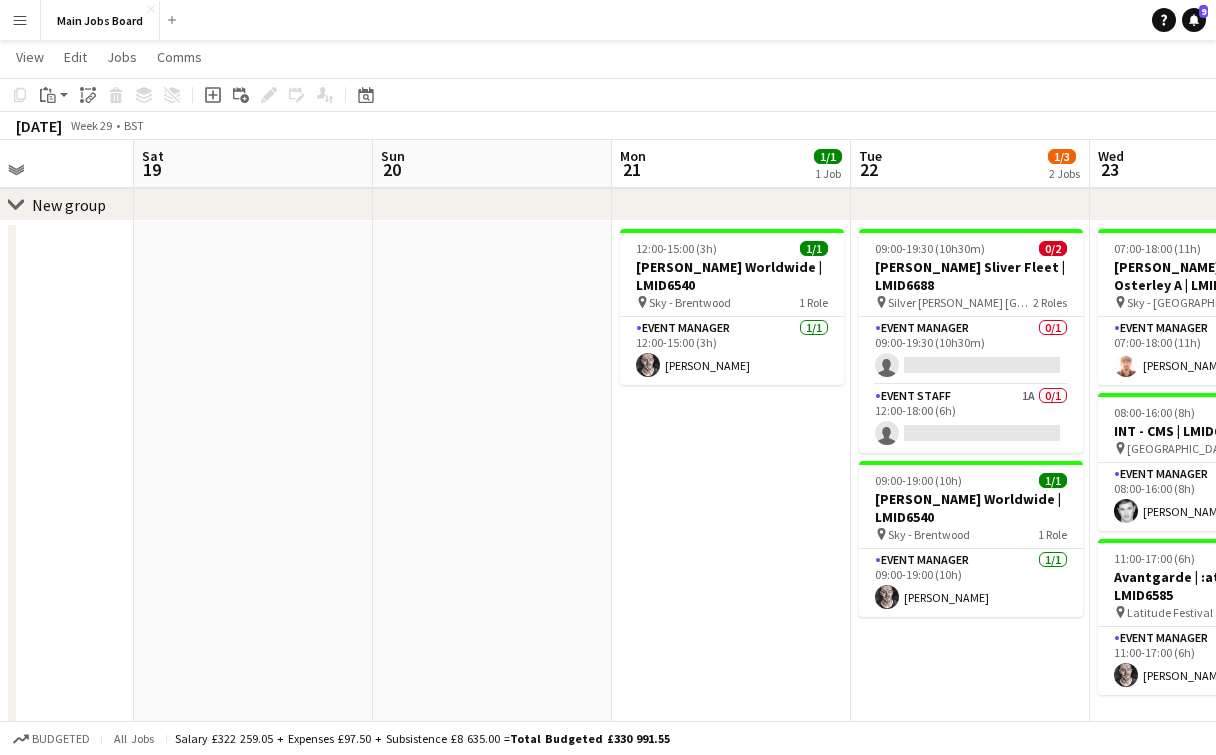 scroll, scrollTop: 0, scrollLeft: 971, axis: horizontal 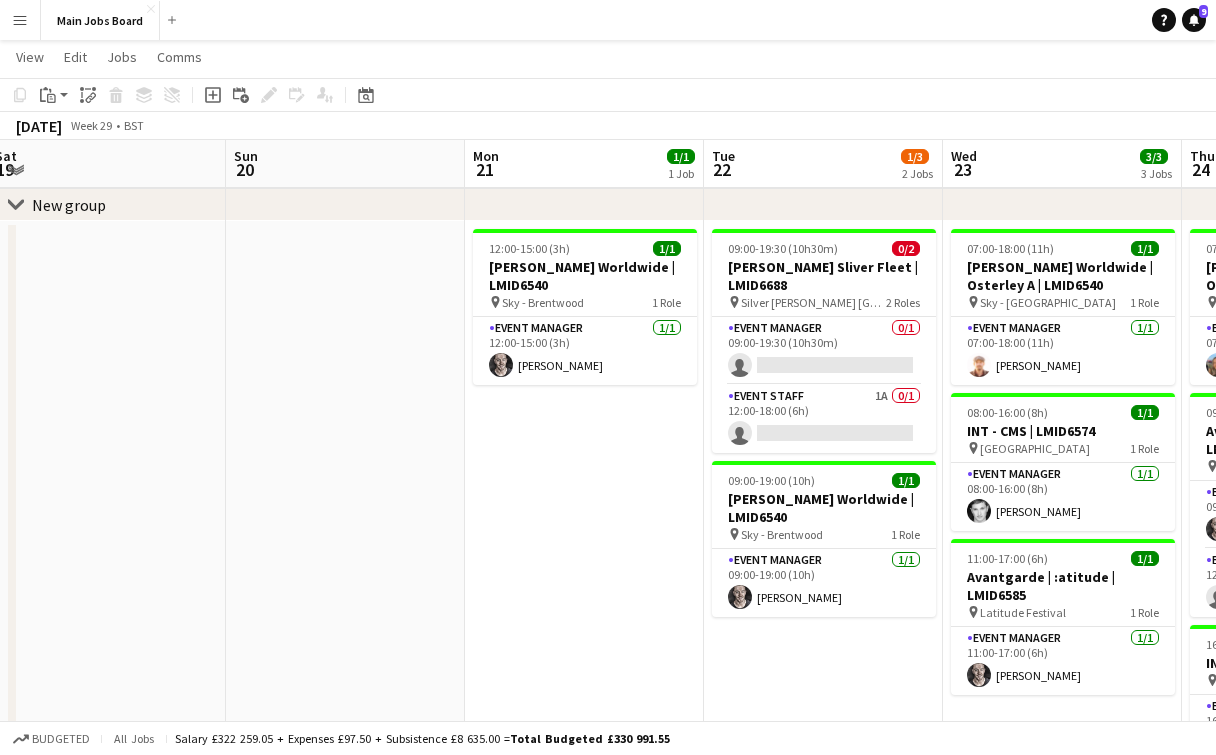 drag, startPoint x: 869, startPoint y: 512, endPoint x: 493, endPoint y: 512, distance: 376 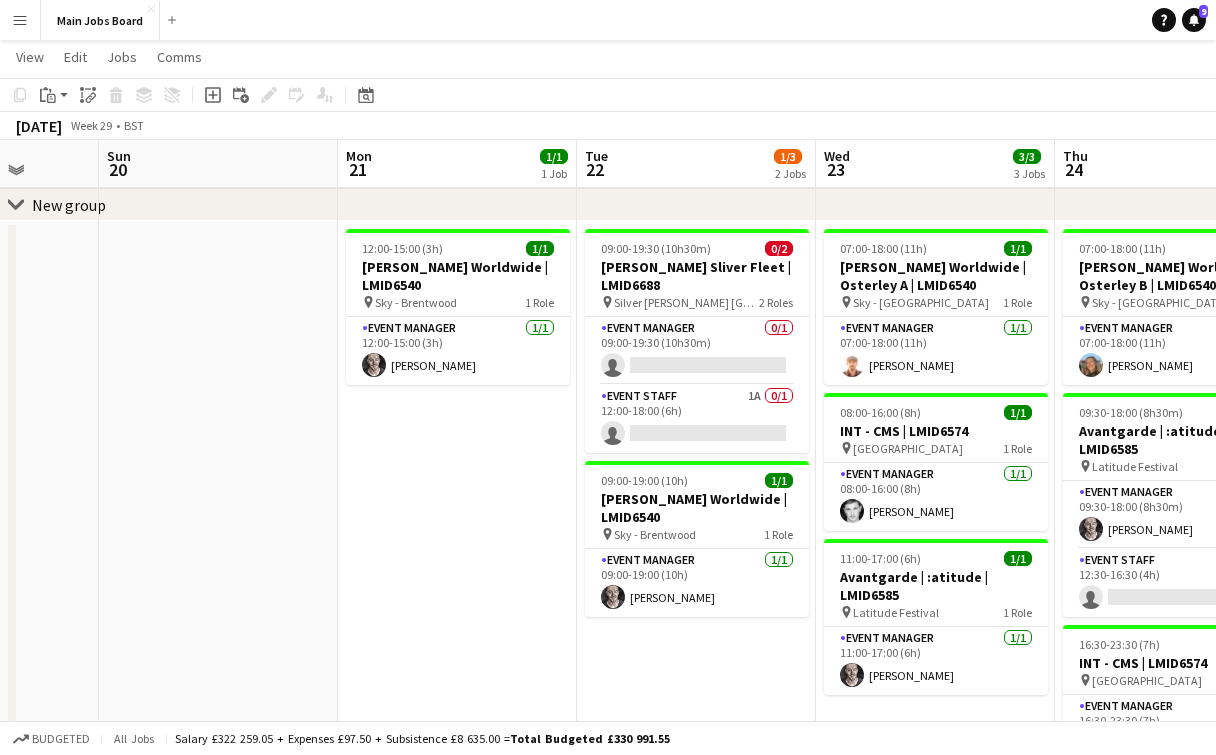 drag, startPoint x: 605, startPoint y: 487, endPoint x: 457, endPoint y: 483, distance: 148.05405 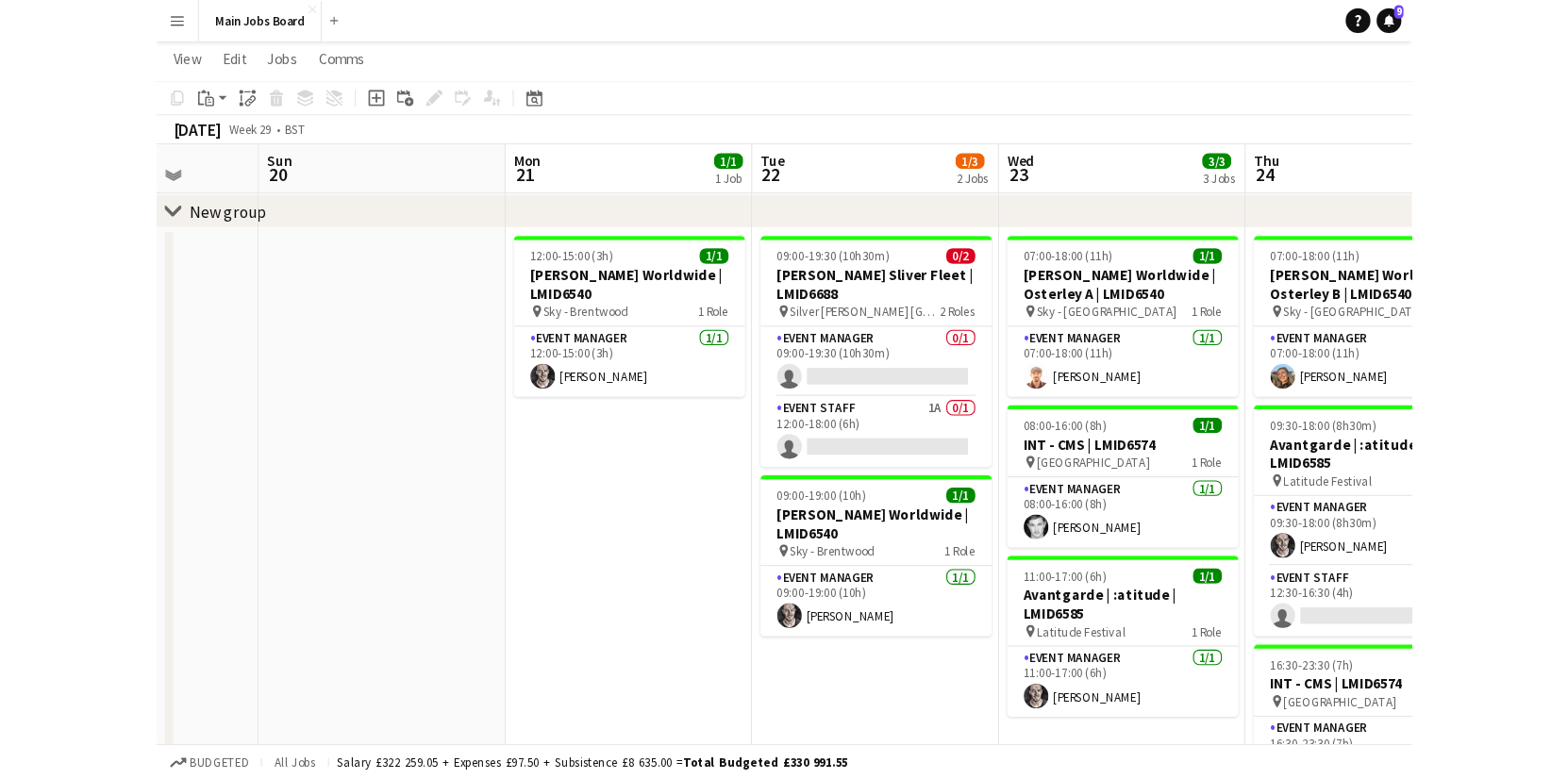 scroll, scrollTop: 0, scrollLeft: 607, axis: horizontal 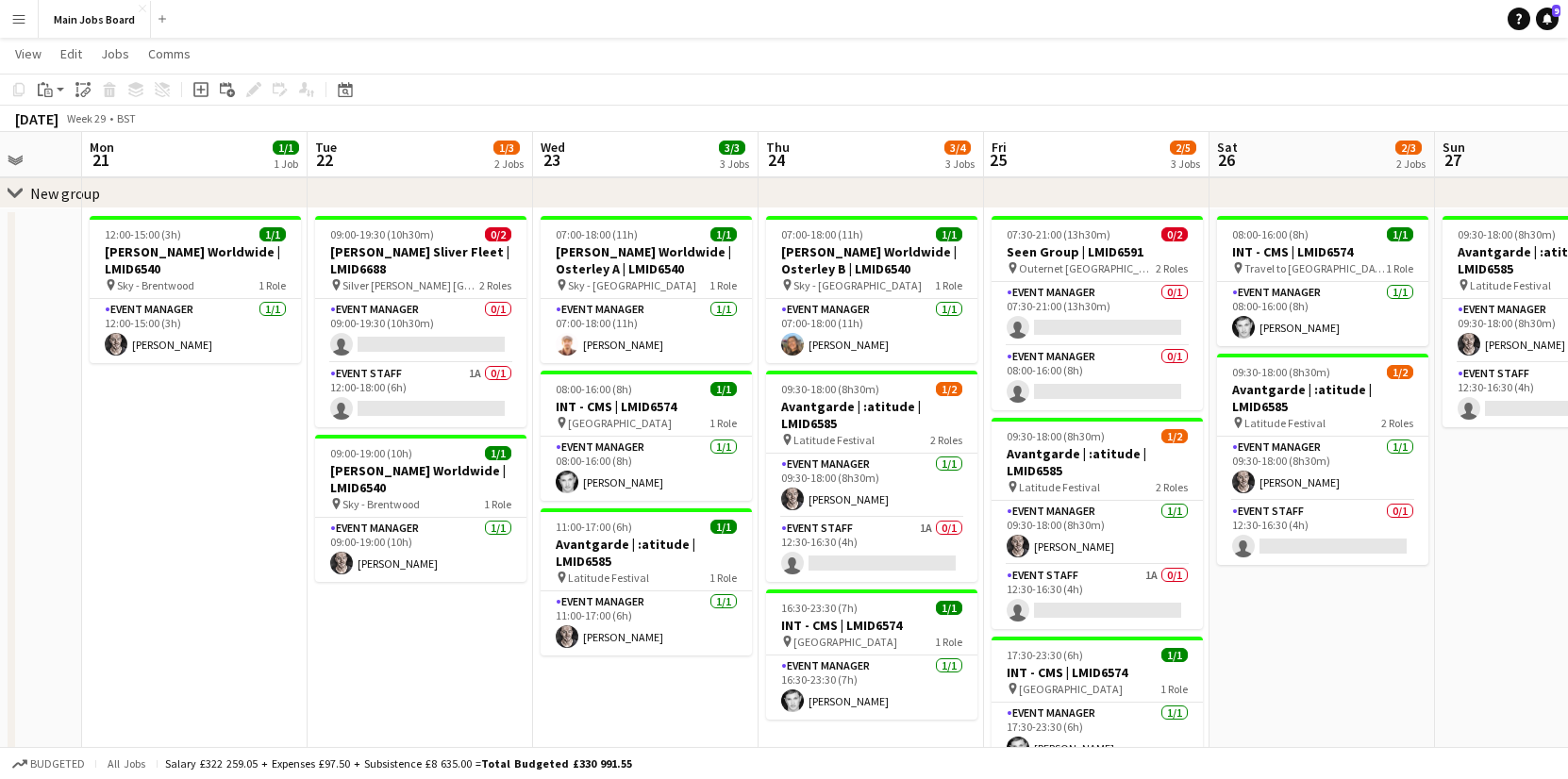 drag, startPoint x: 987, startPoint y: 588, endPoint x: 714, endPoint y: 588, distance: 273 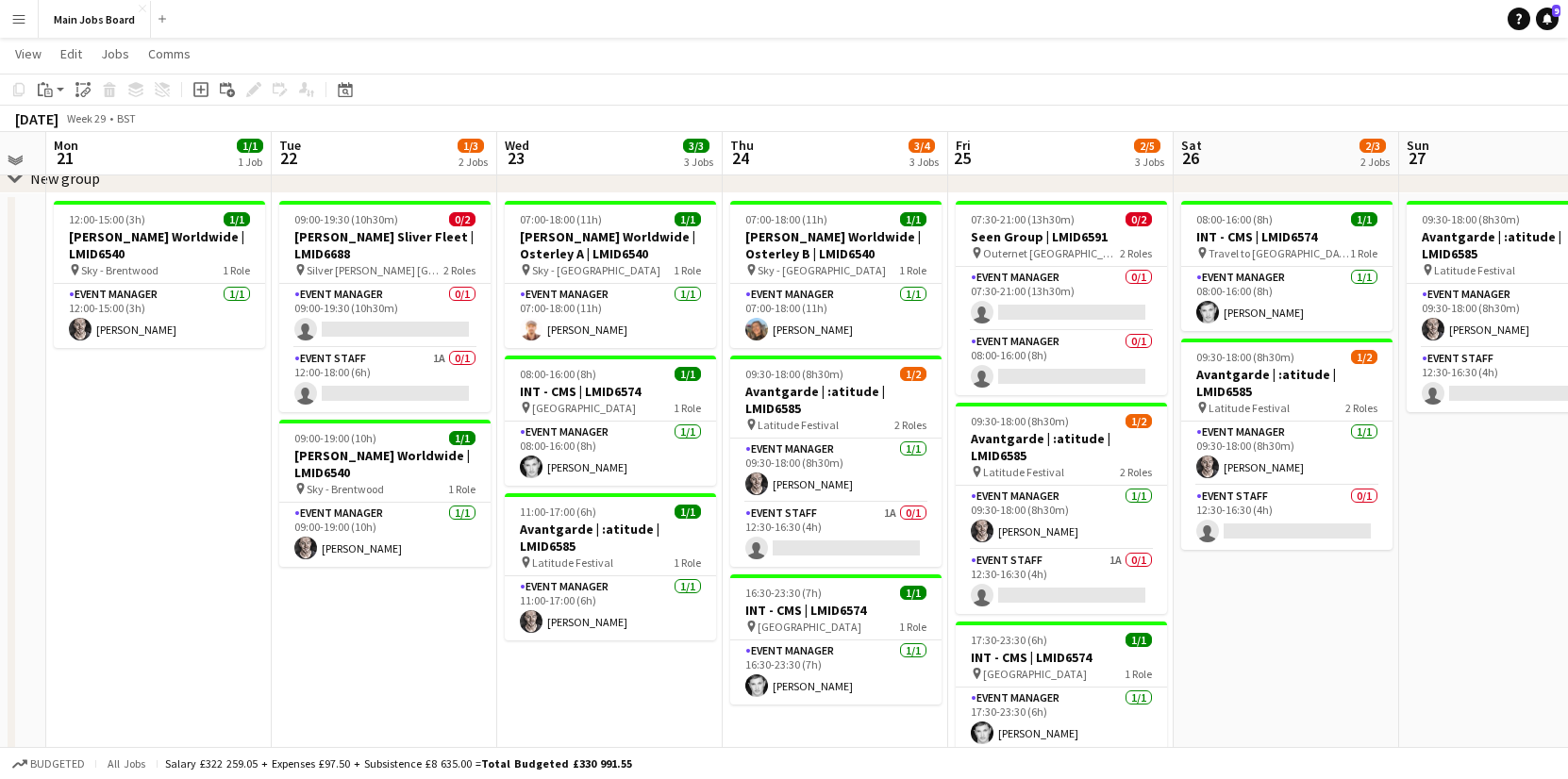 scroll, scrollTop: 119, scrollLeft: 0, axis: vertical 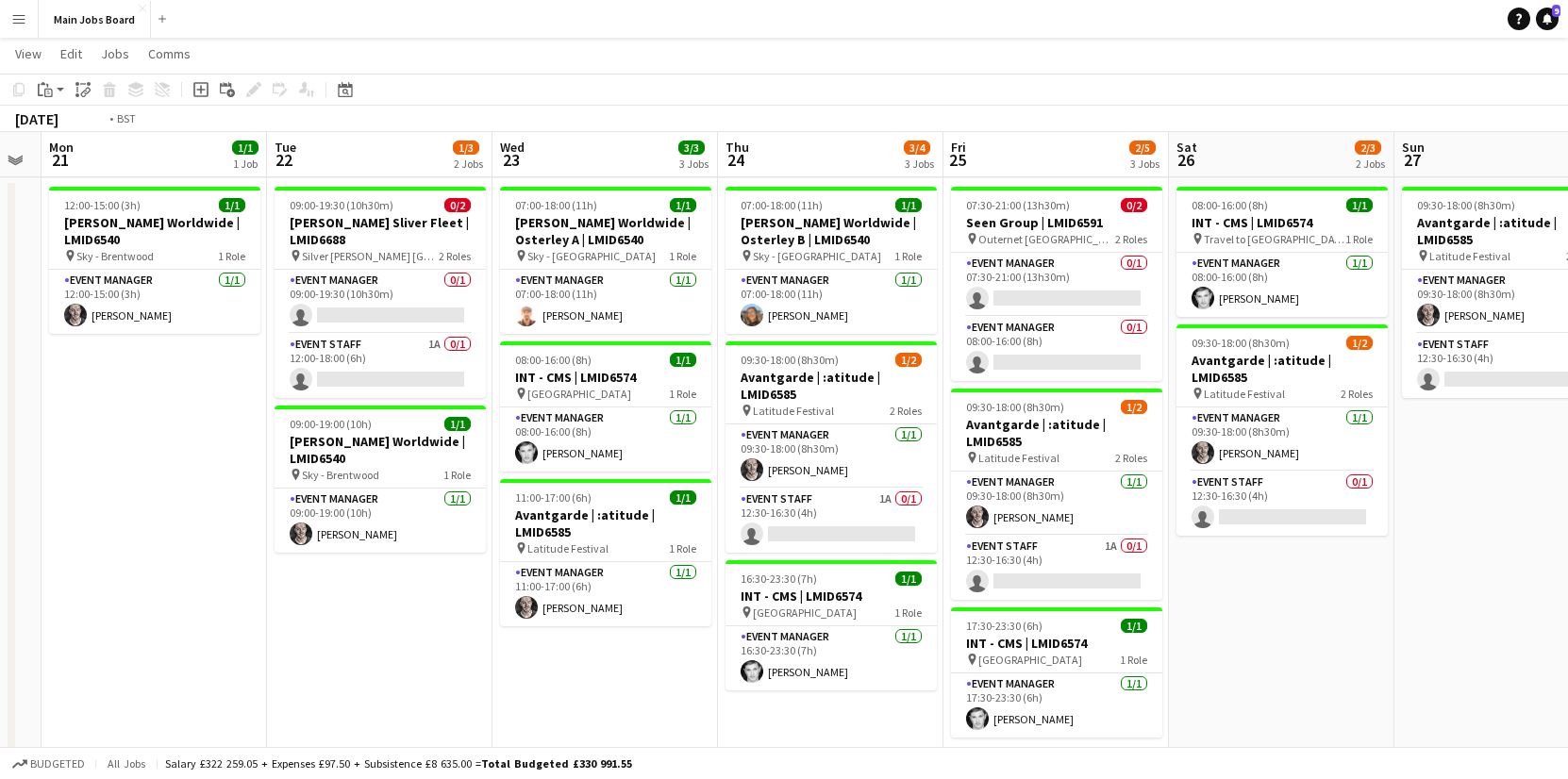 drag, startPoint x: 1434, startPoint y: 624, endPoint x: 976, endPoint y: 601, distance: 458.57715 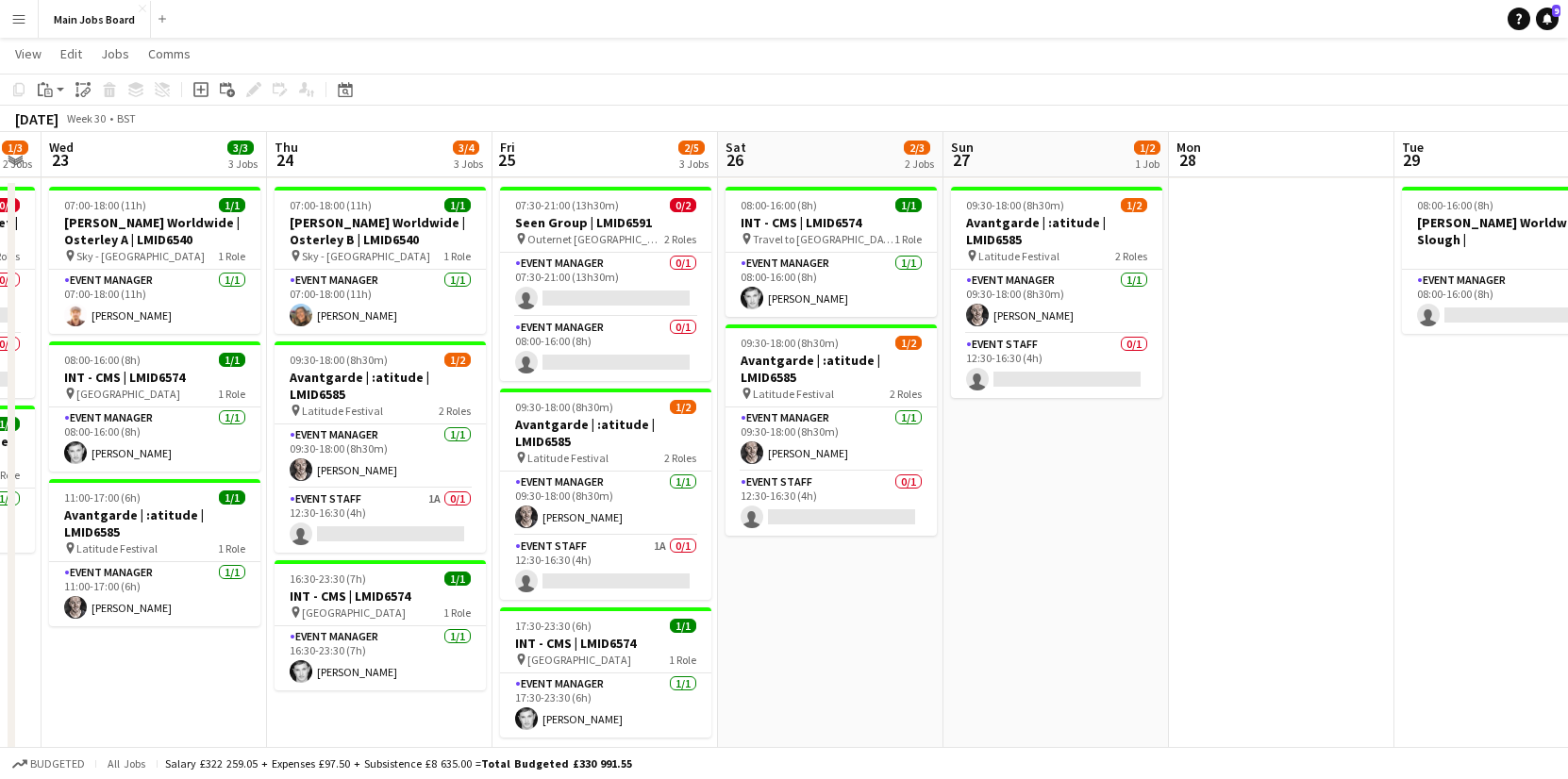 scroll, scrollTop: 0, scrollLeft: 638, axis: horizontal 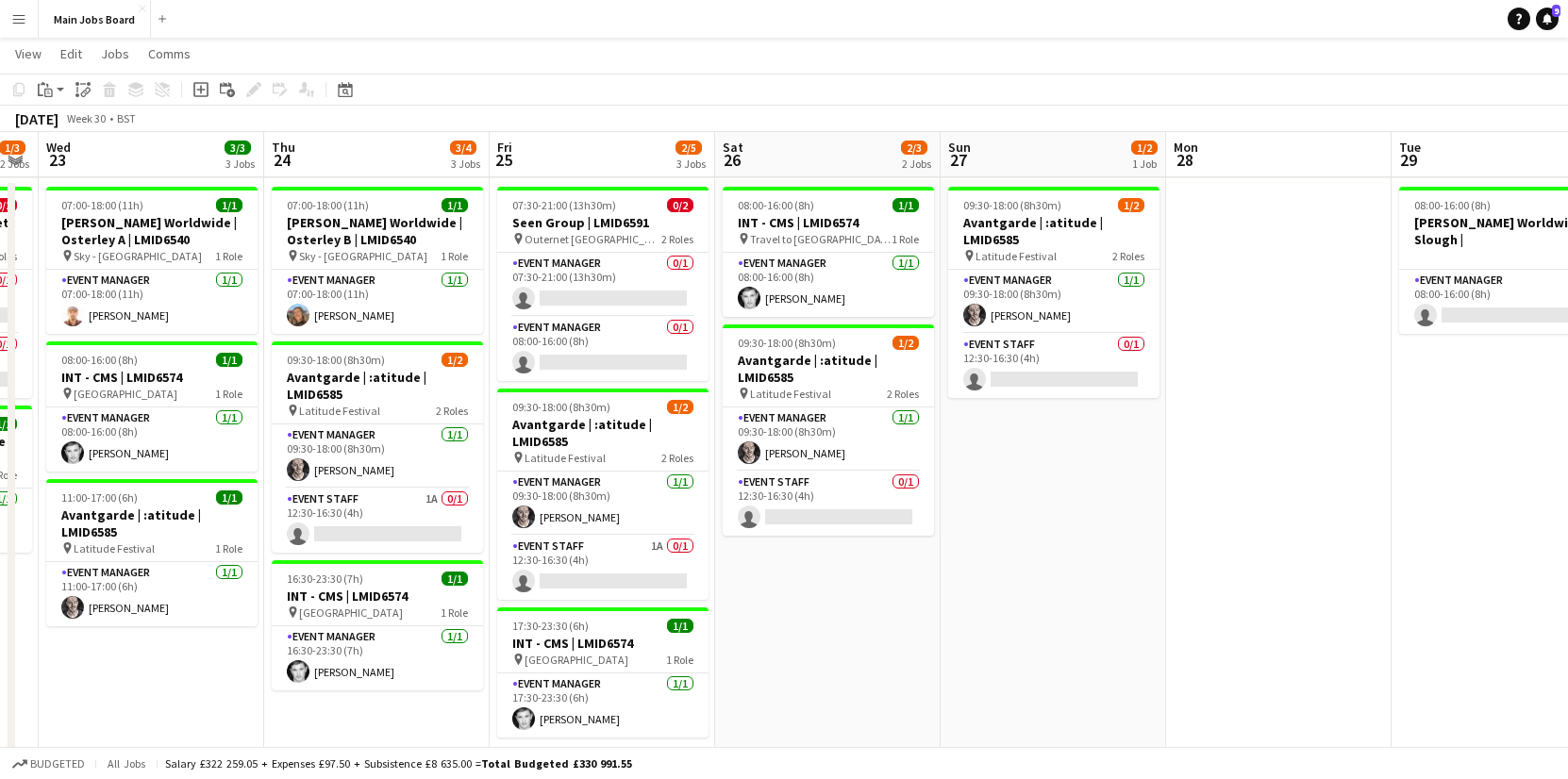 click on "Menu" at bounding box center [19, 19] 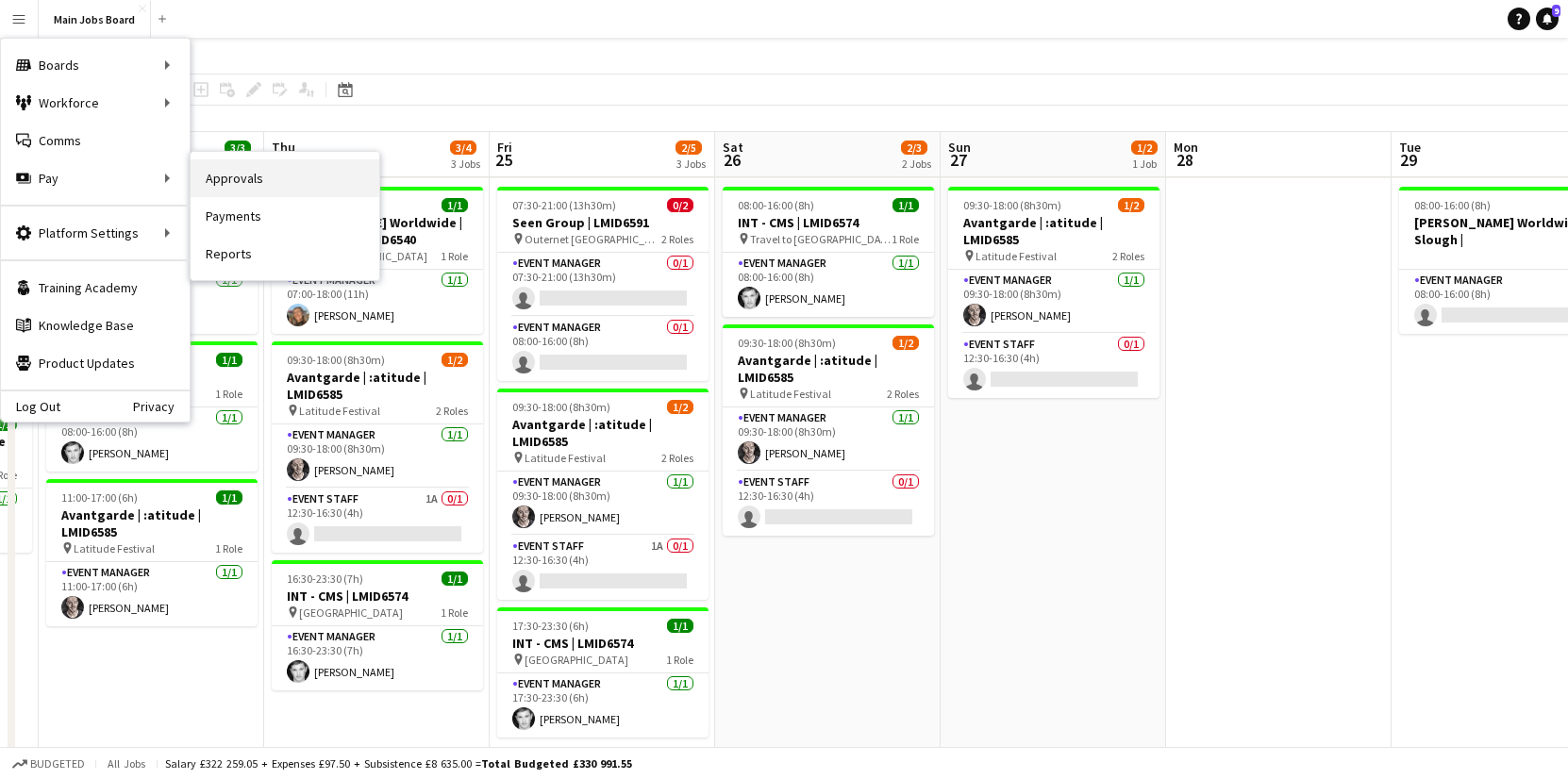 click on "Approvals" at bounding box center (285, 178) 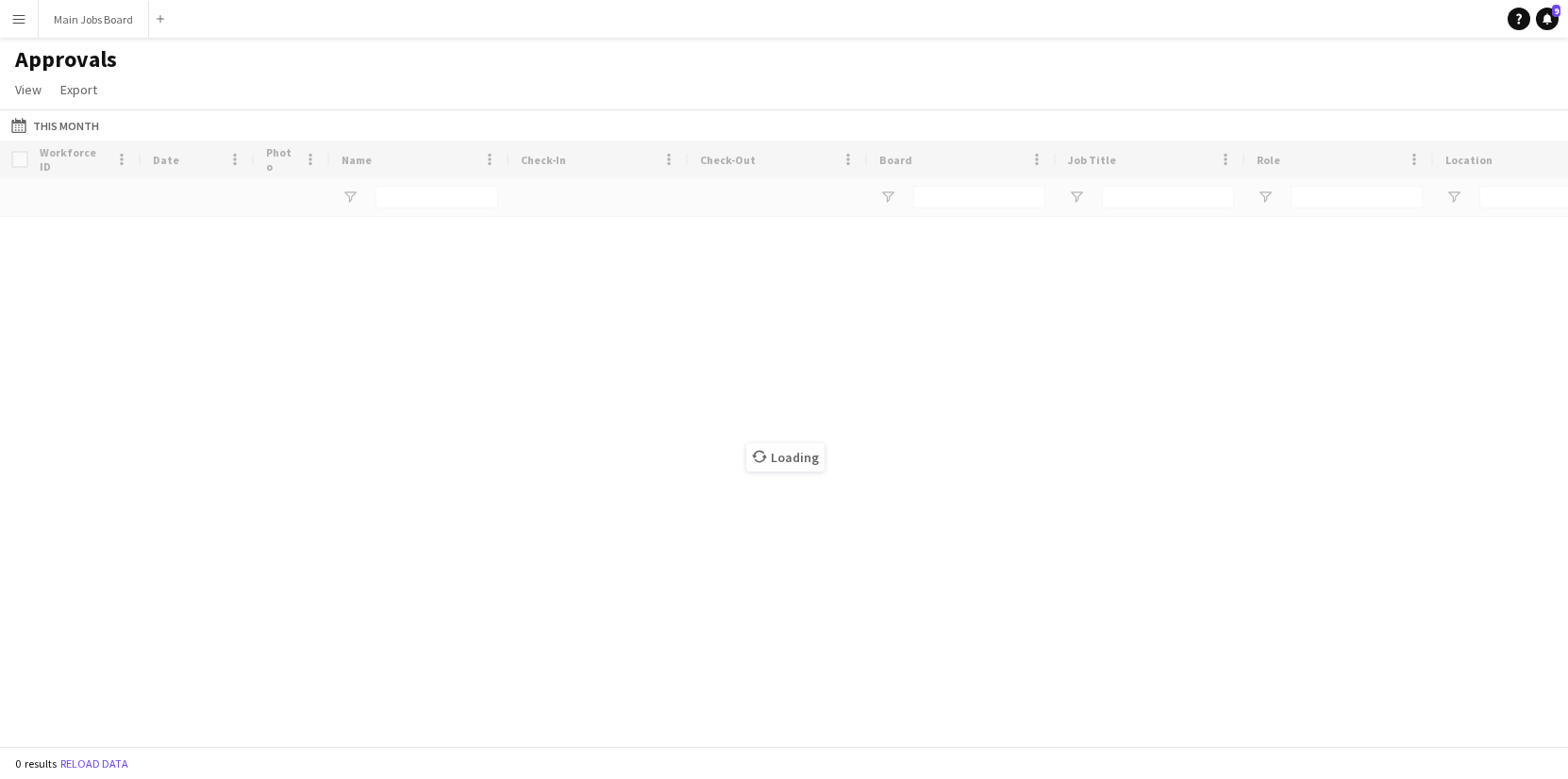scroll, scrollTop: 0, scrollLeft: 0, axis: both 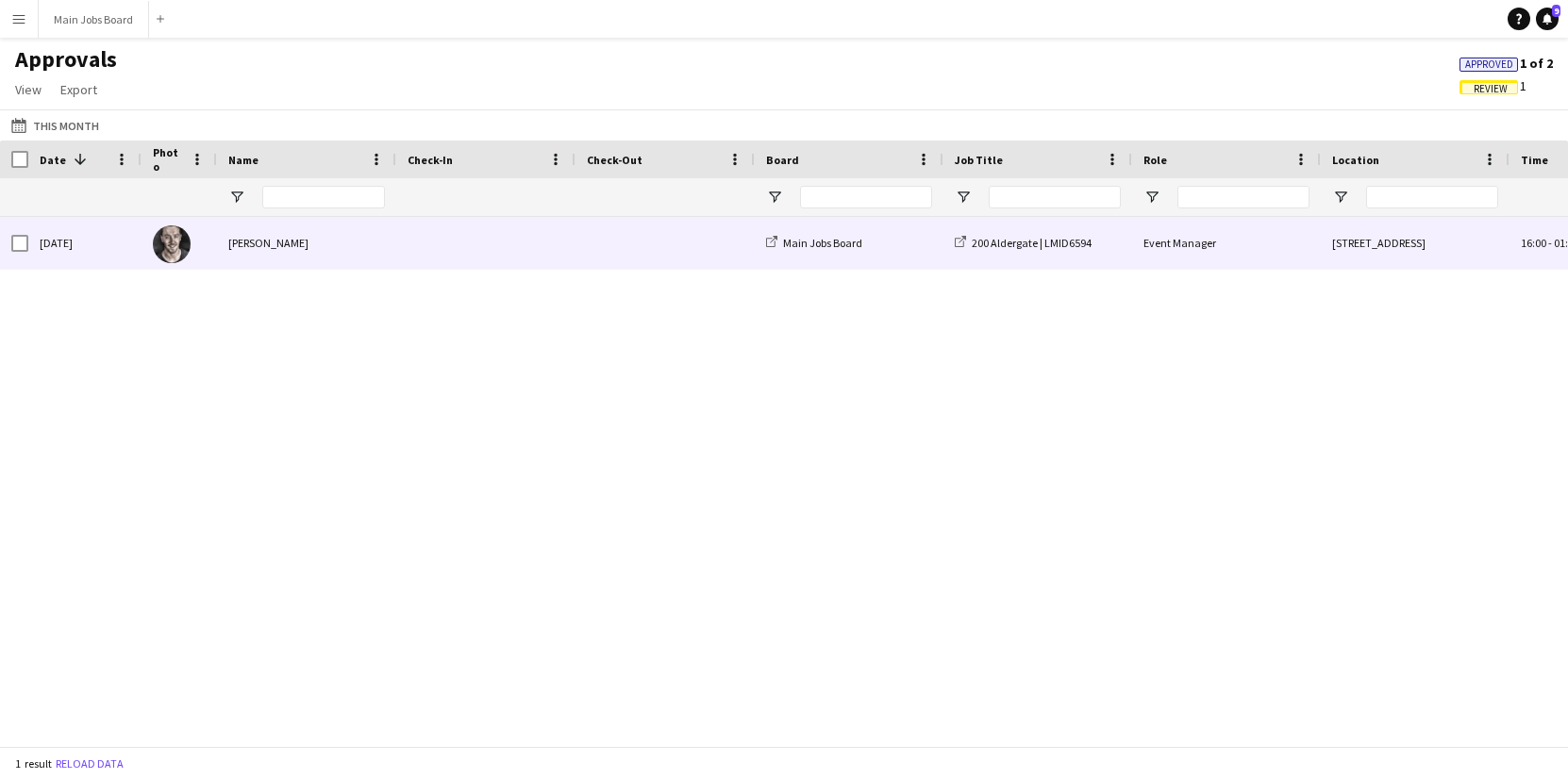 click on "[PERSON_NAME]" at bounding box center (307, 242) 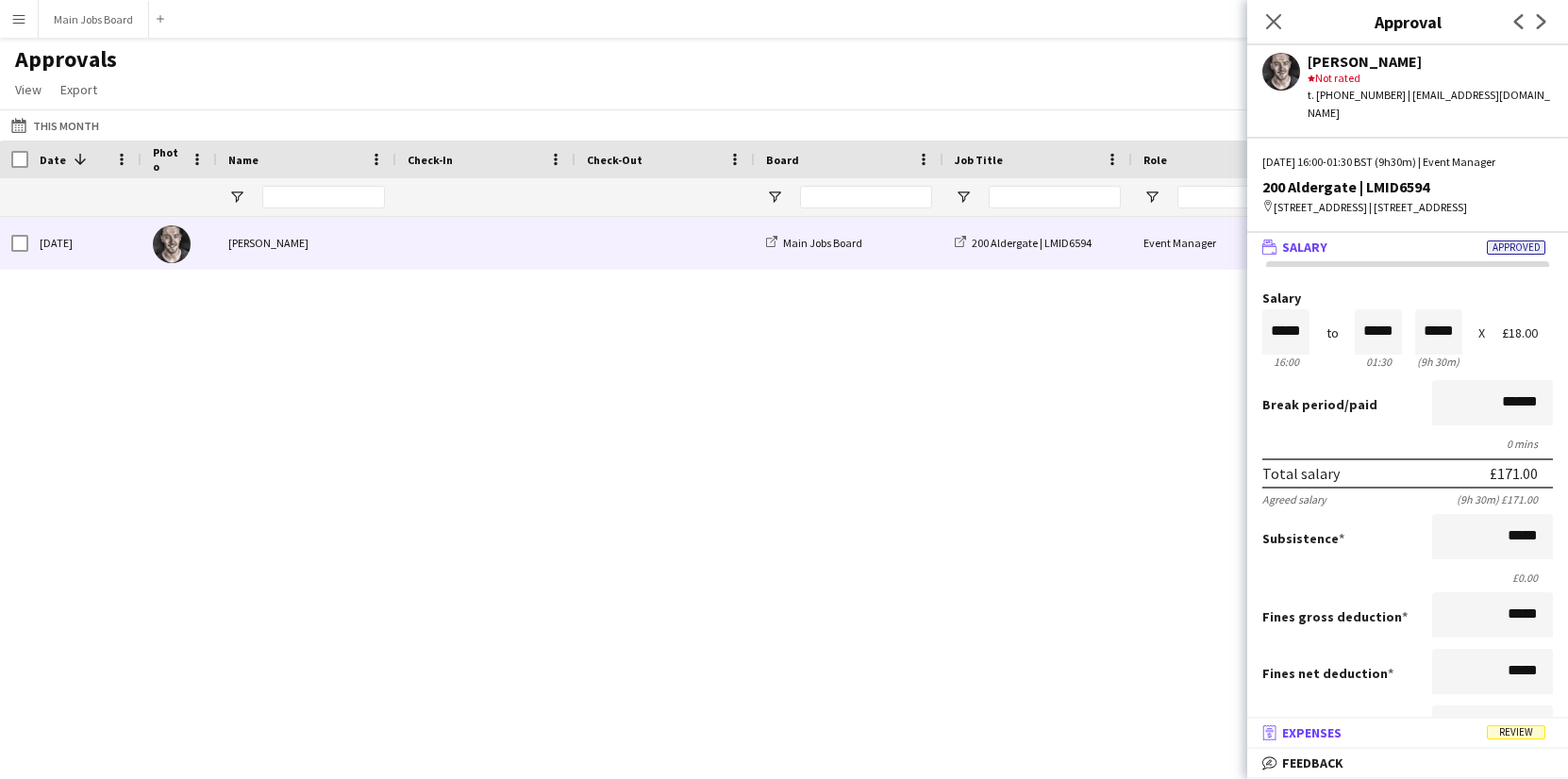 click on "receipt
Expenses   Review" at bounding box center [1408, 733] 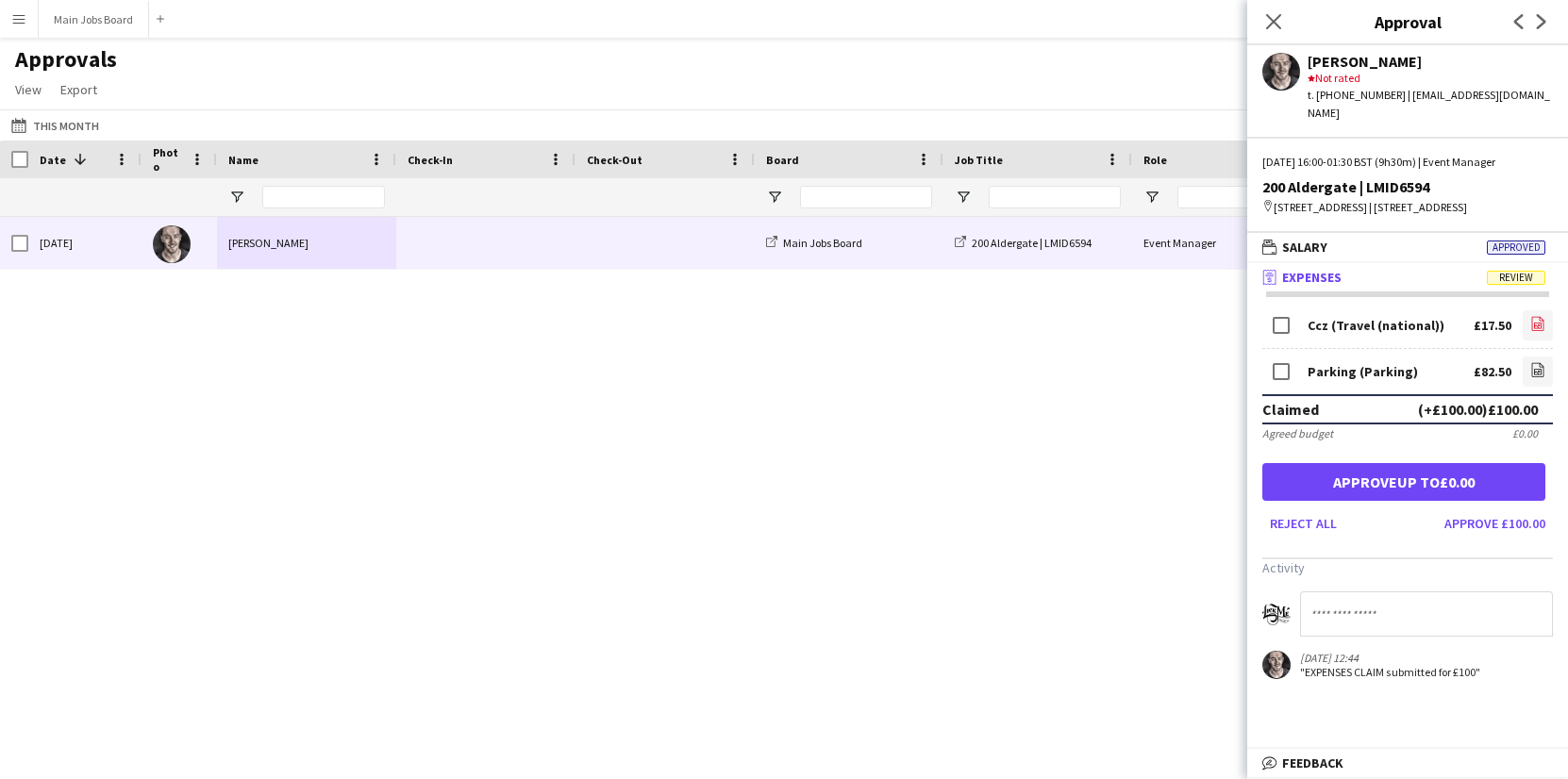 click on "file-image" 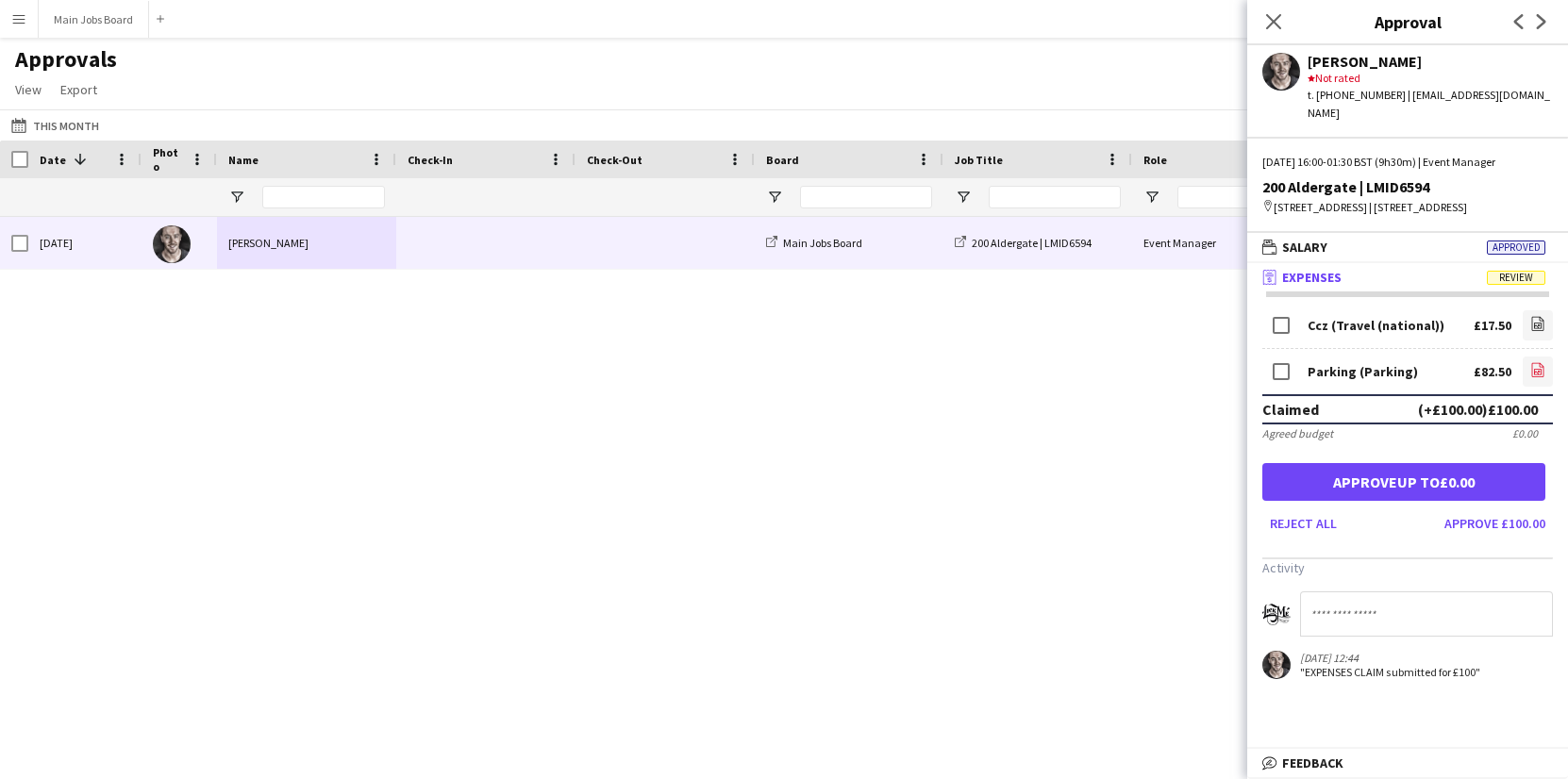 click on "file-image" 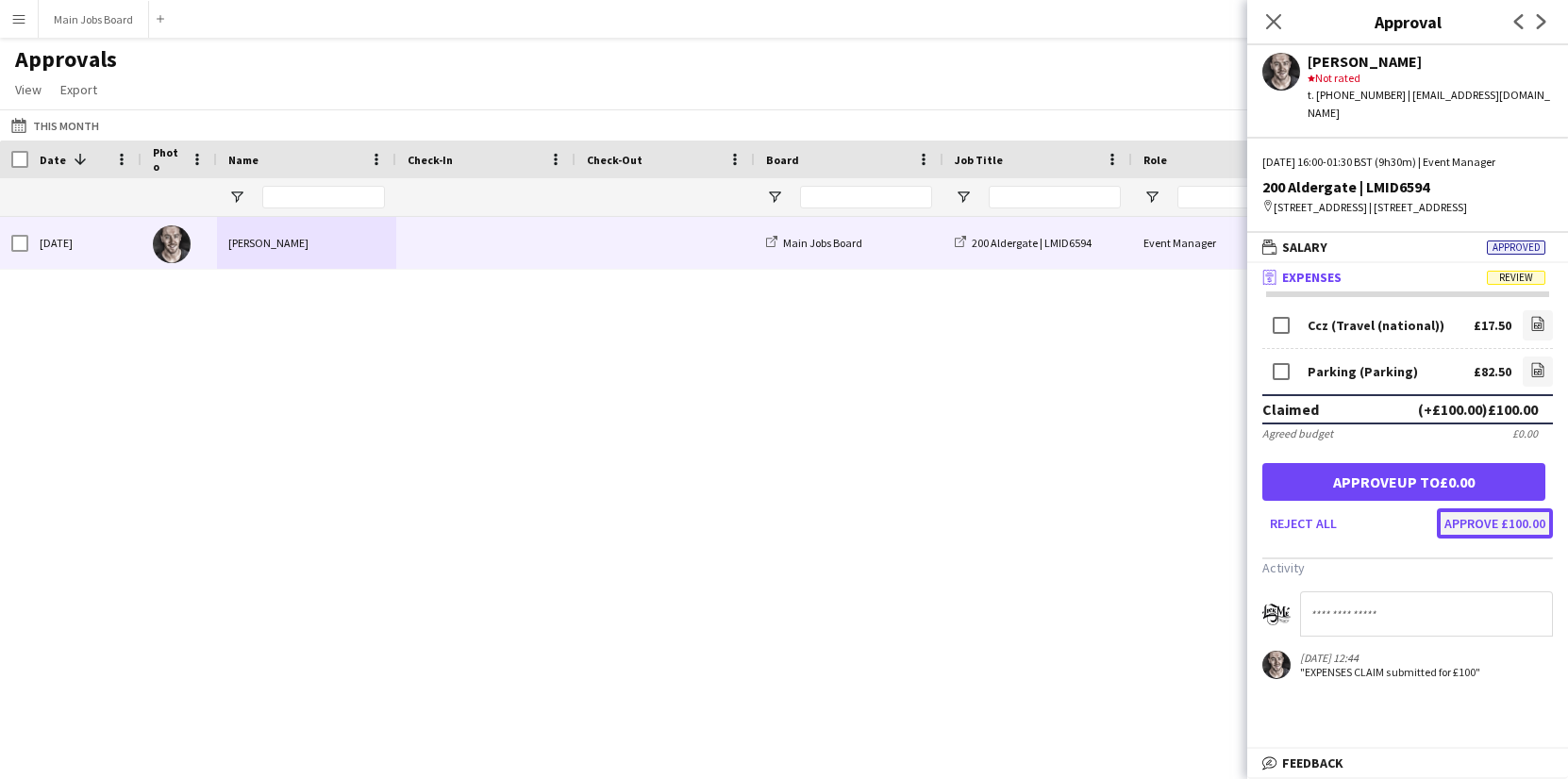click on "Approve £100.00" at bounding box center [1494, 523] 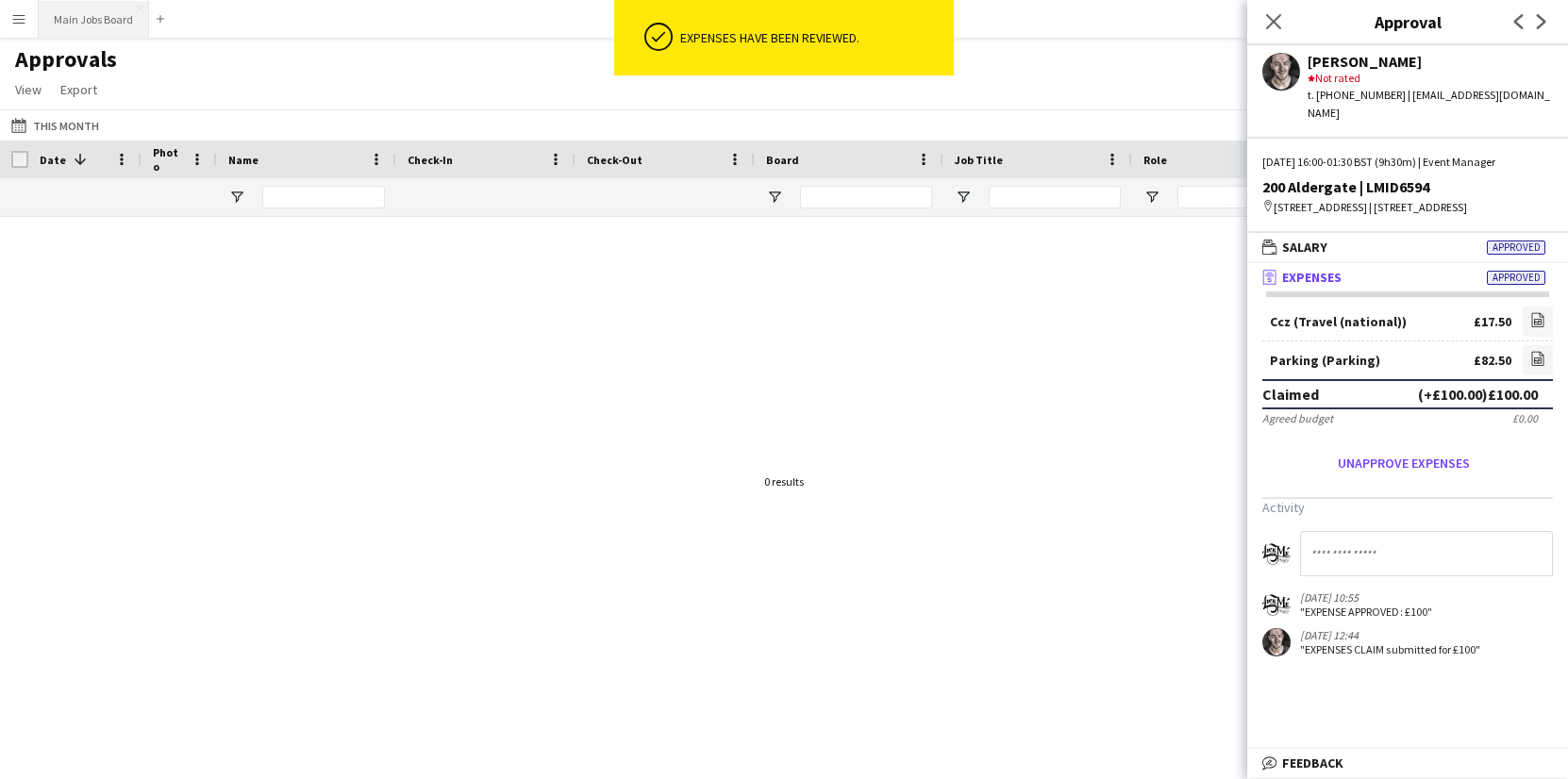click on "Main Jobs Board
Close" at bounding box center (93, 19) 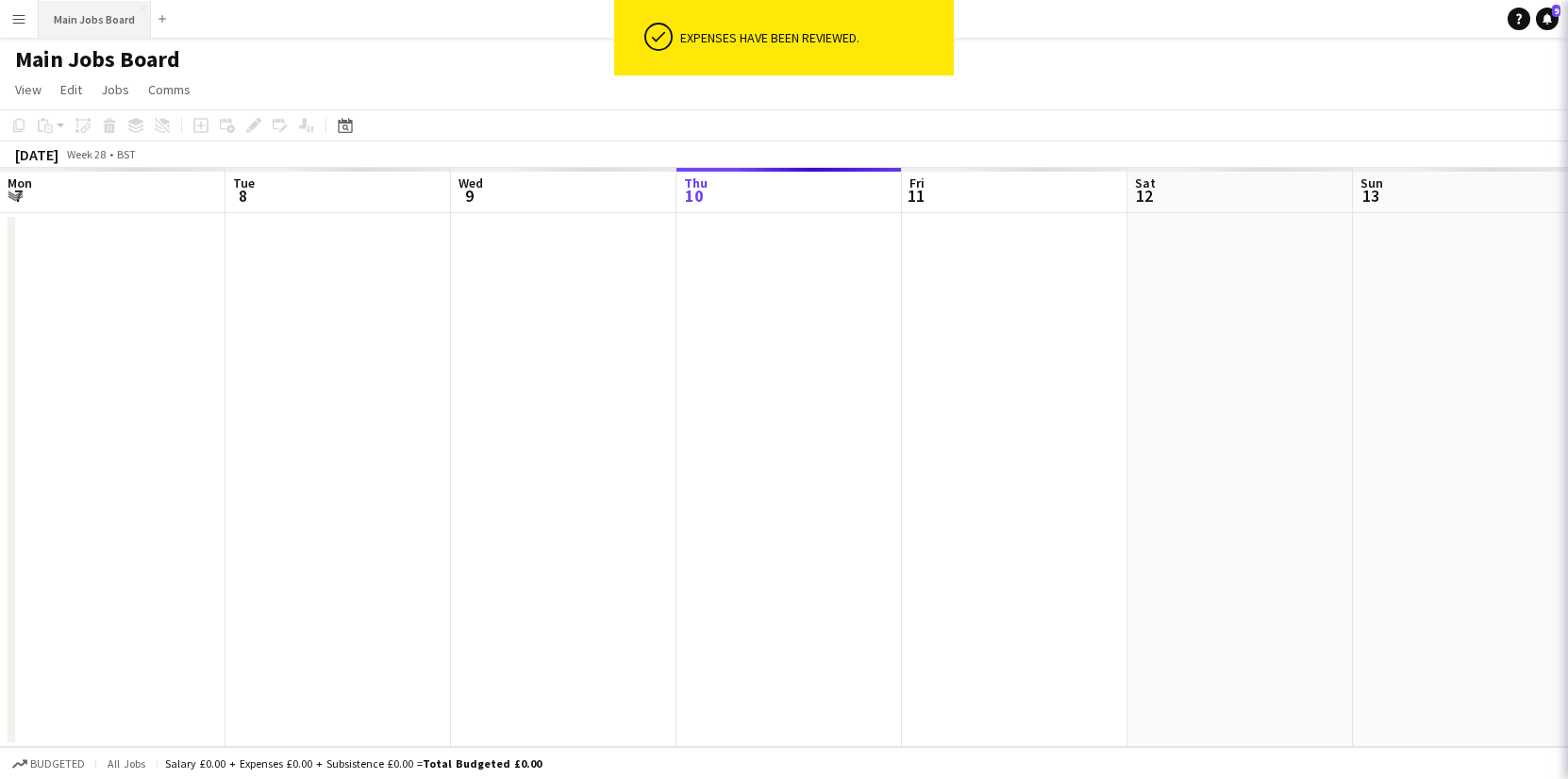 scroll, scrollTop: 0, scrollLeft: 451, axis: horizontal 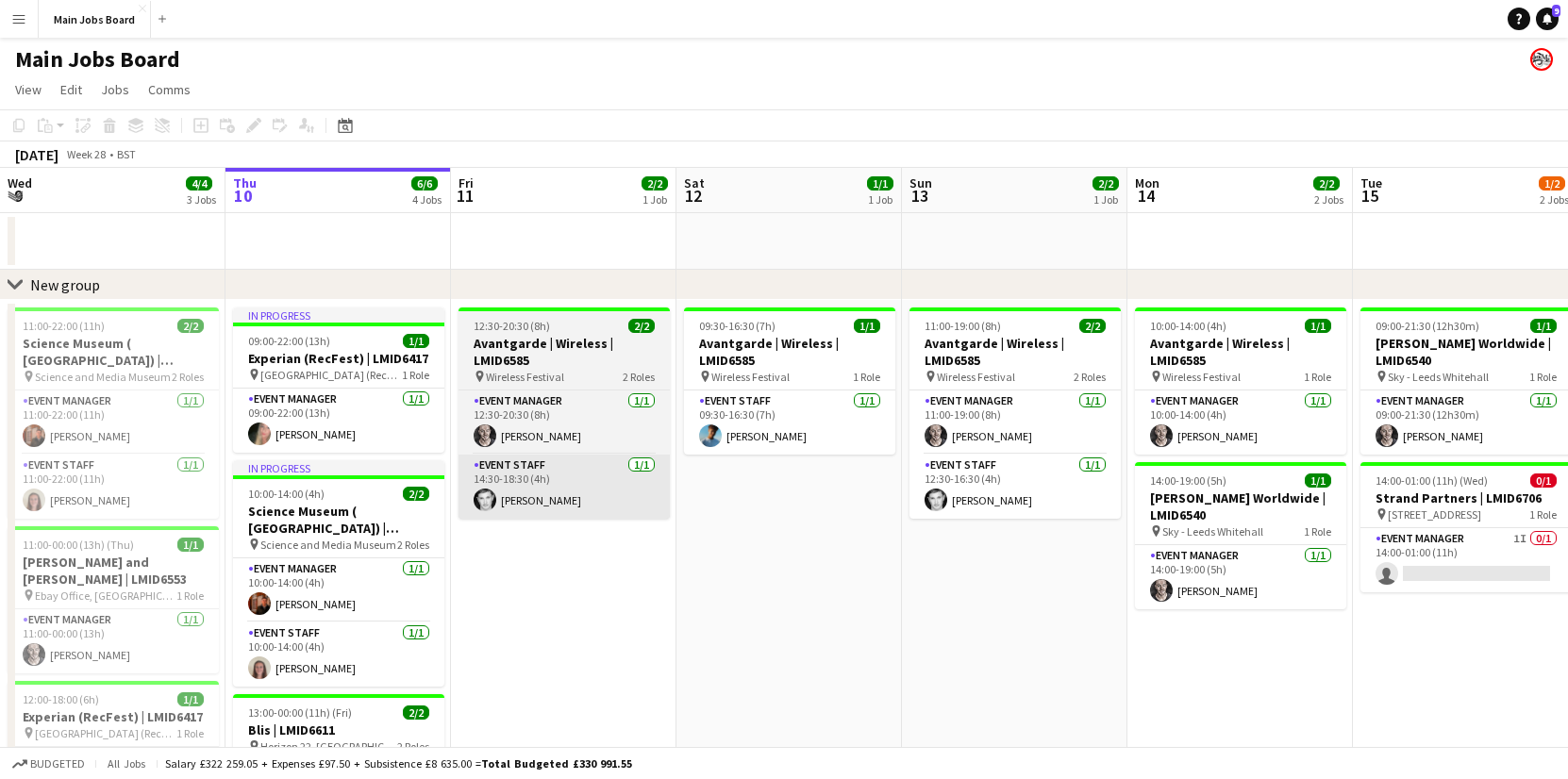 click on "Event Staff   [DATE]   14:30-18:30 (4h)
[PERSON_NAME]" at bounding box center (564, 487) 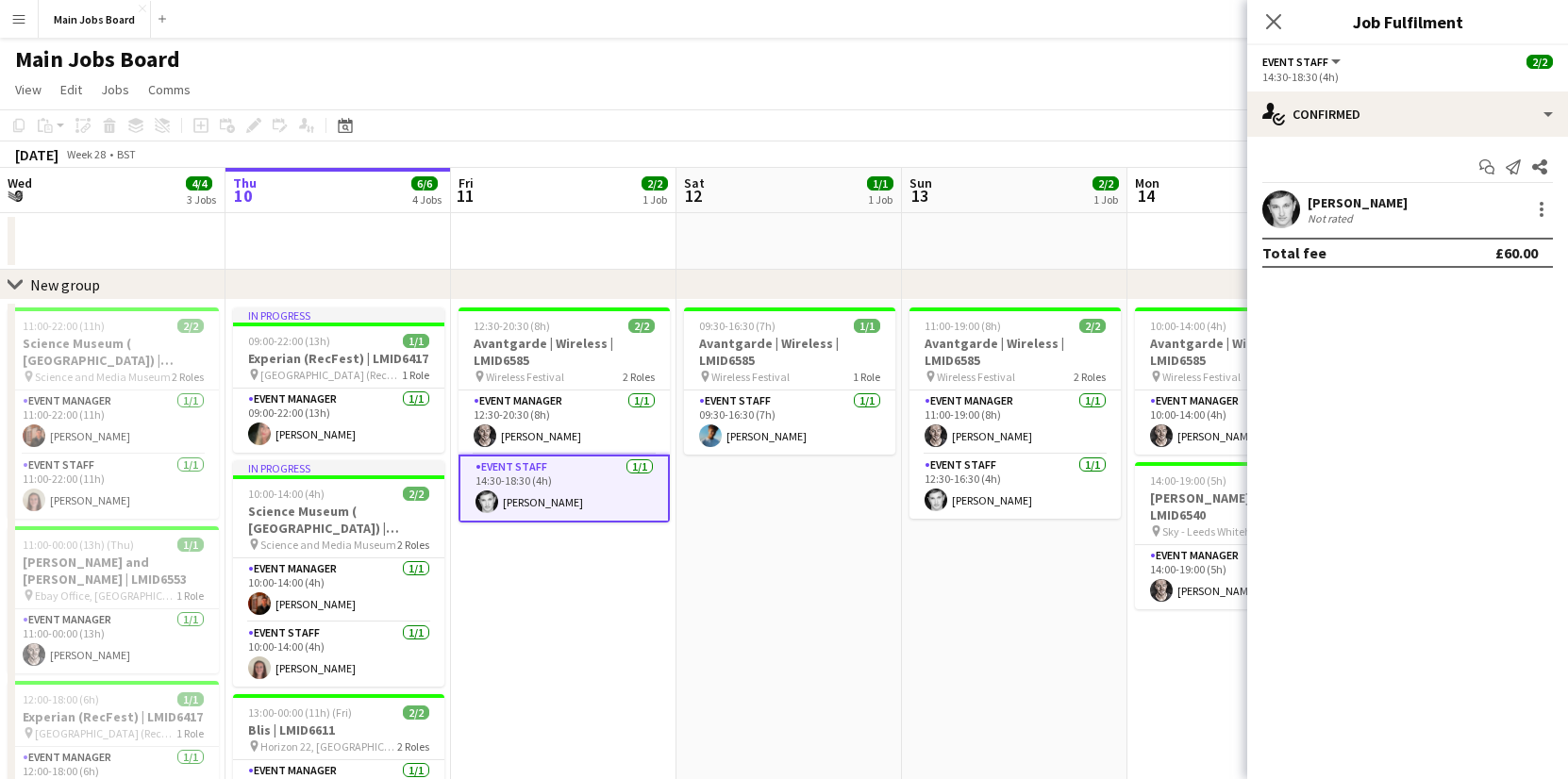 click on "12:30-20:30 (8h)    2/2   Avantgarde | Wireless | LMID6585
pin
Wireless Festival    2 Roles   Event Manager   [DATE]   12:30-20:30 (8h)
[PERSON_NAME]  Event Staff   [DATE]   14:30-18:30 (4h)
[PERSON_NAME]" at bounding box center (563, 702) 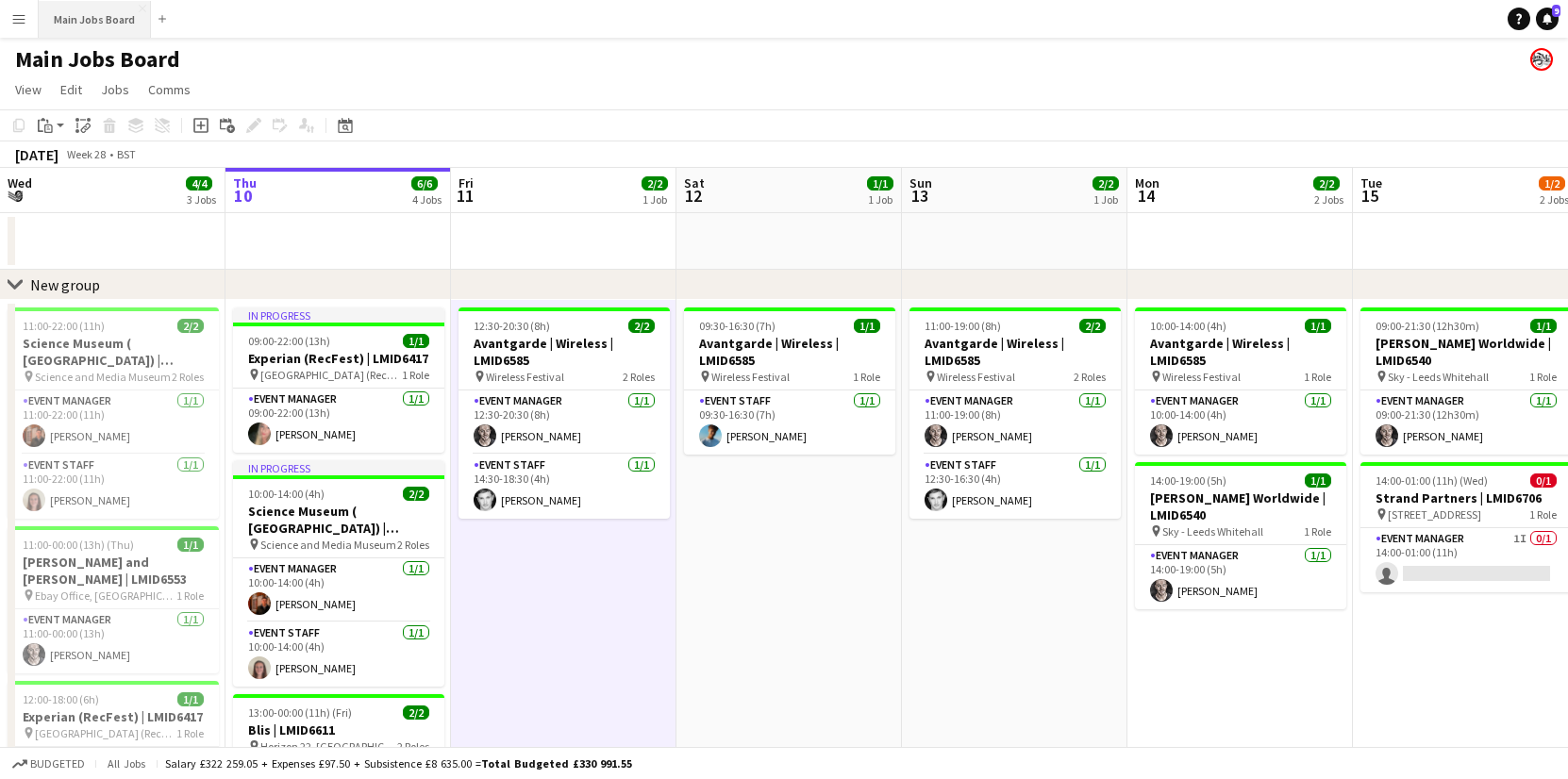 click on "Main Jobs Board
Close" at bounding box center [94, 19] 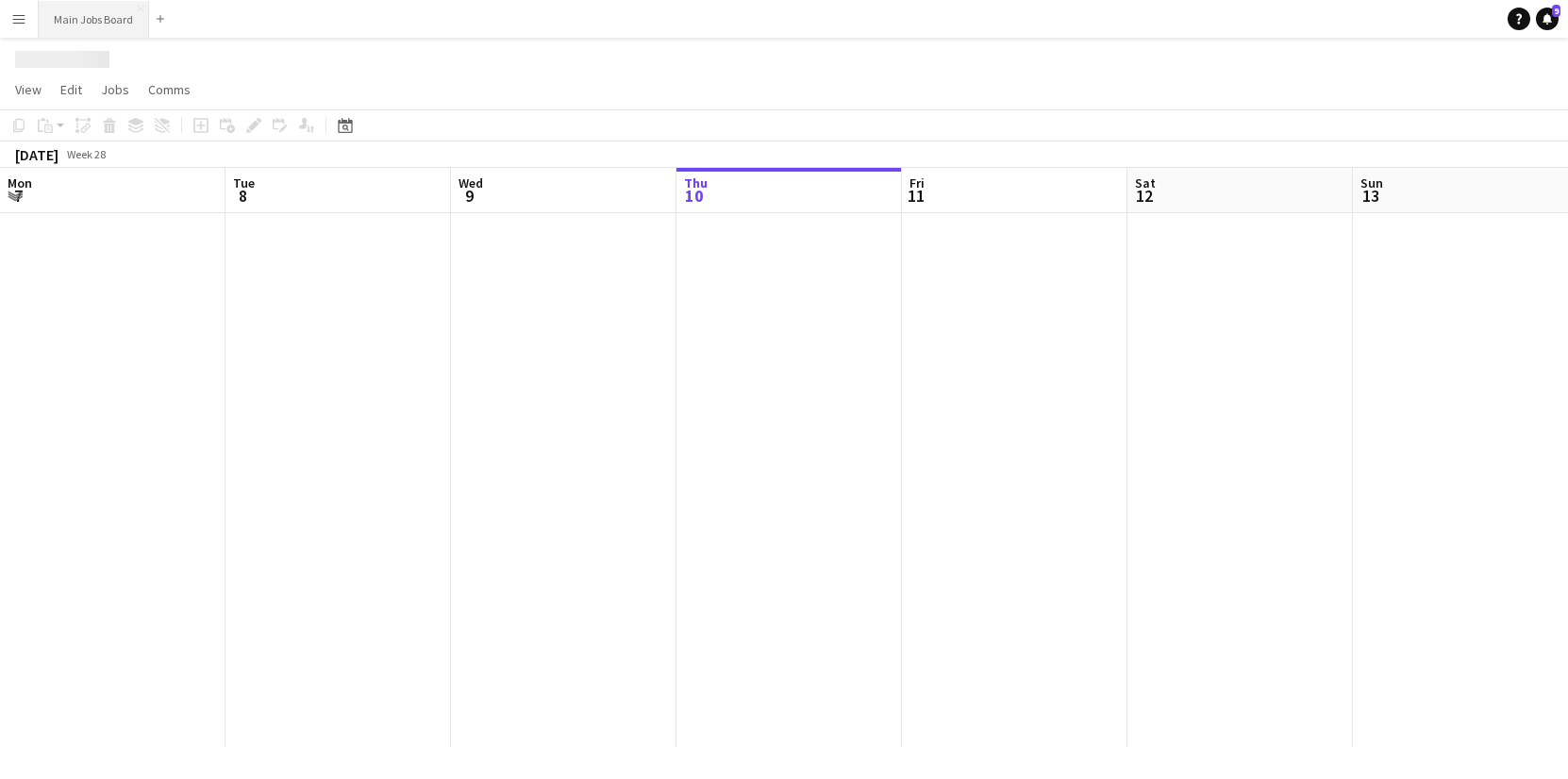 scroll, scrollTop: 0, scrollLeft: 451, axis: horizontal 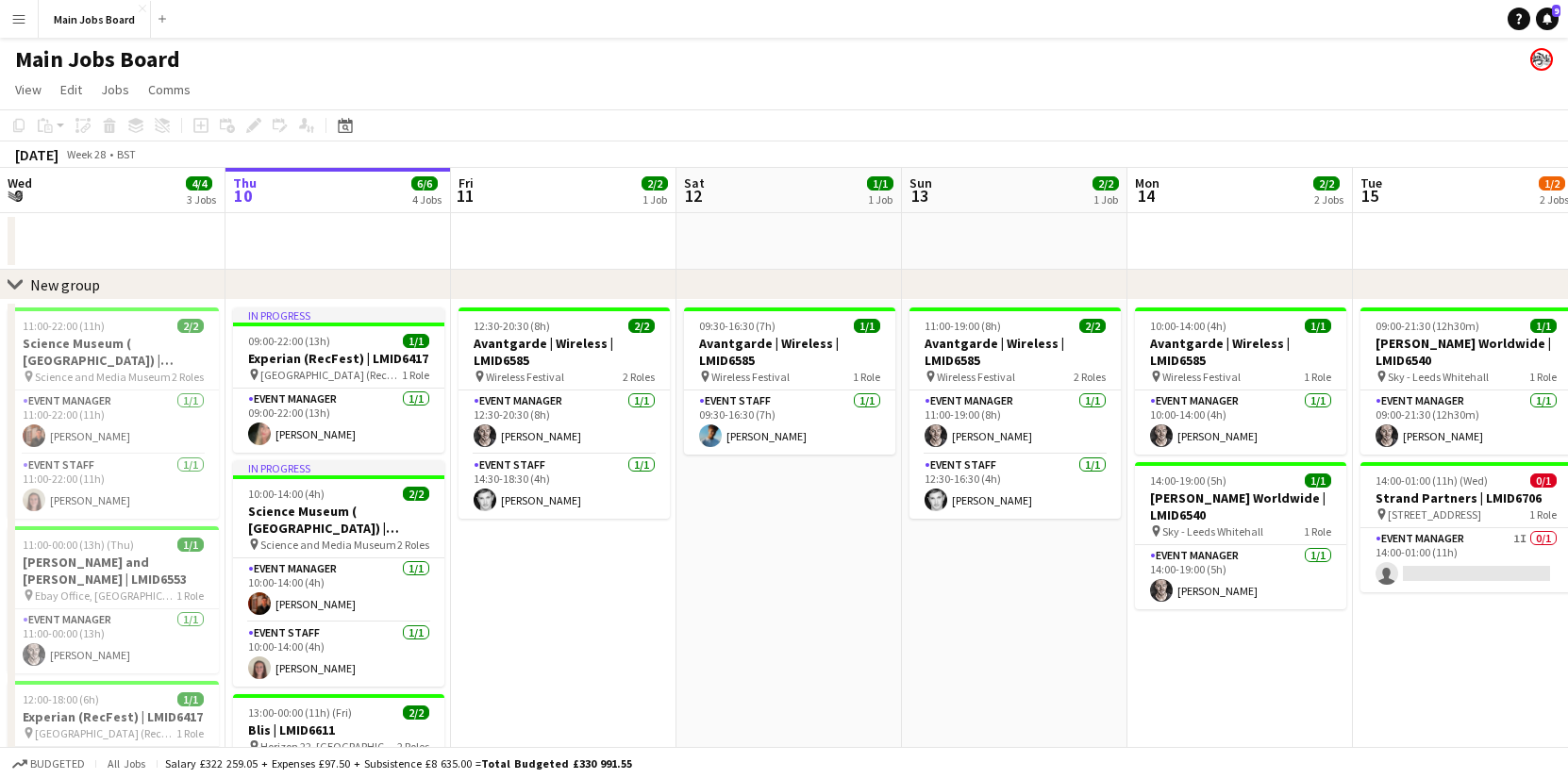 click on "Menu" at bounding box center (19, 19) 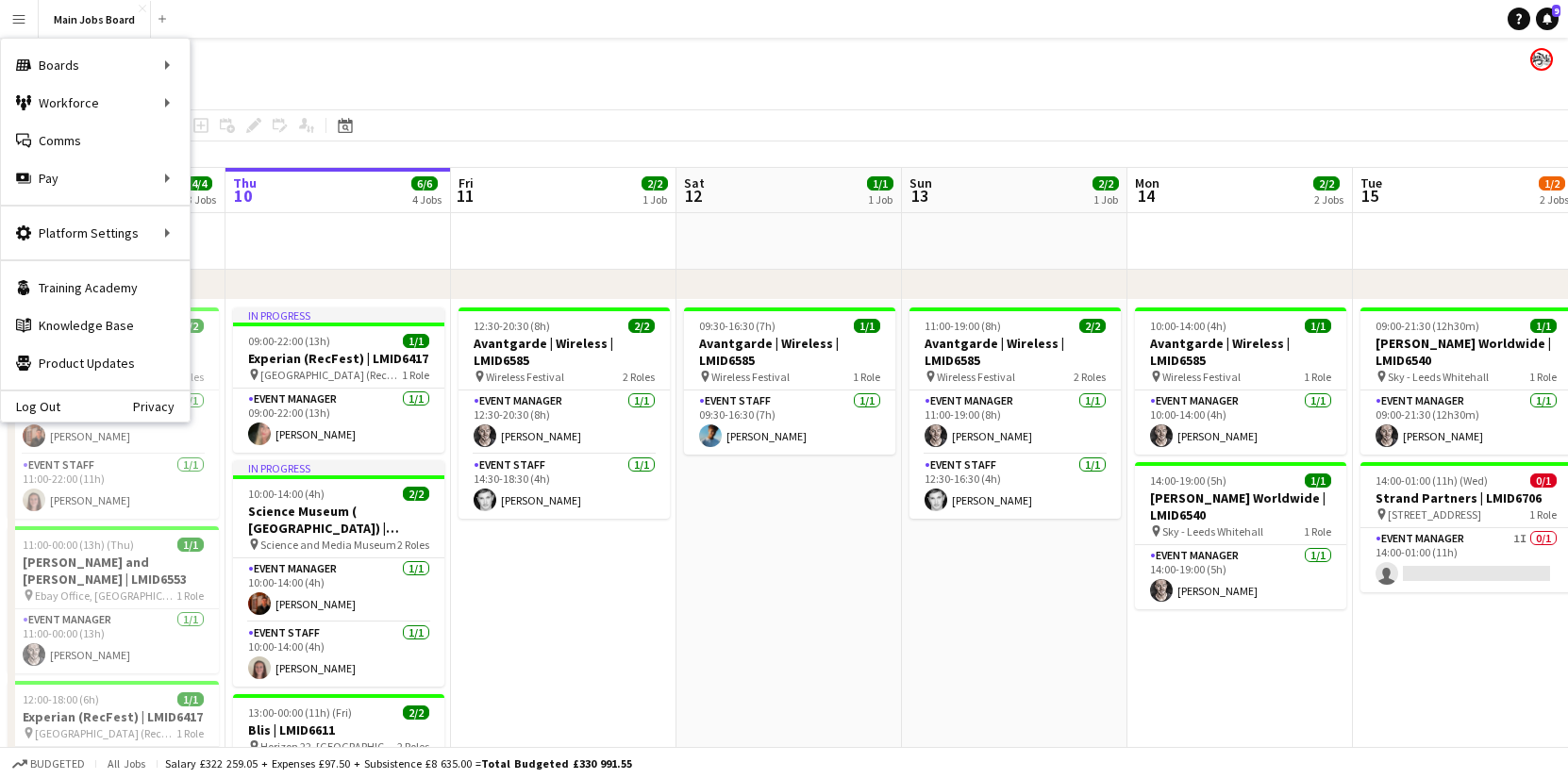 click on "12:30-20:30 (8h)    2/2   Avantgarde | Wireless | LMID6585
pin
Wireless Festival    2 Roles   Event Manager   [DATE]   12:30-20:30 (8h)
[PERSON_NAME]  Event Staff   [DATE]   14:30-18:30 (4h)
[PERSON_NAME]" at bounding box center [563, 702] 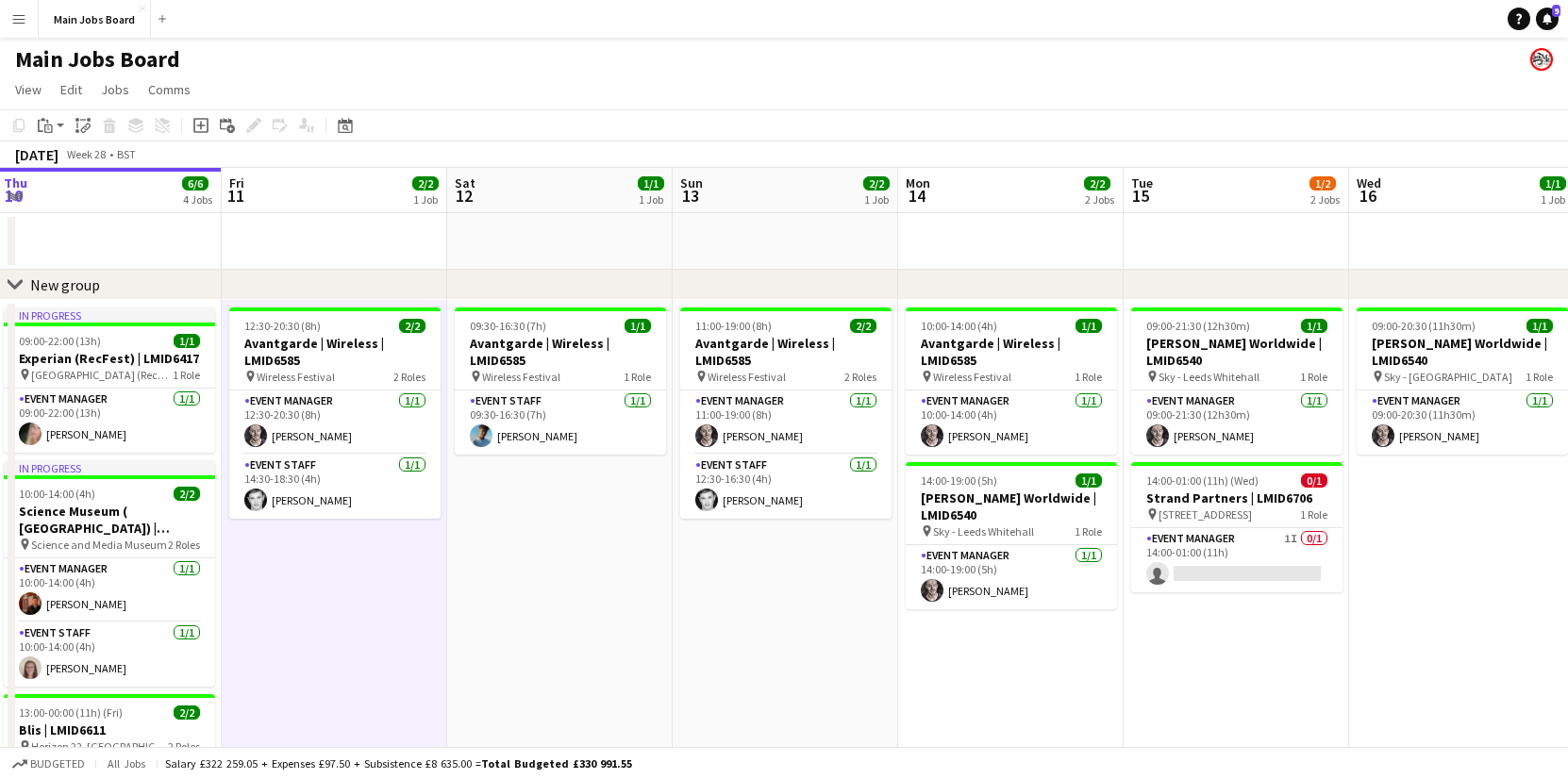drag, startPoint x: 990, startPoint y: 679, endPoint x: 231, endPoint y: 680, distance: 759.0007 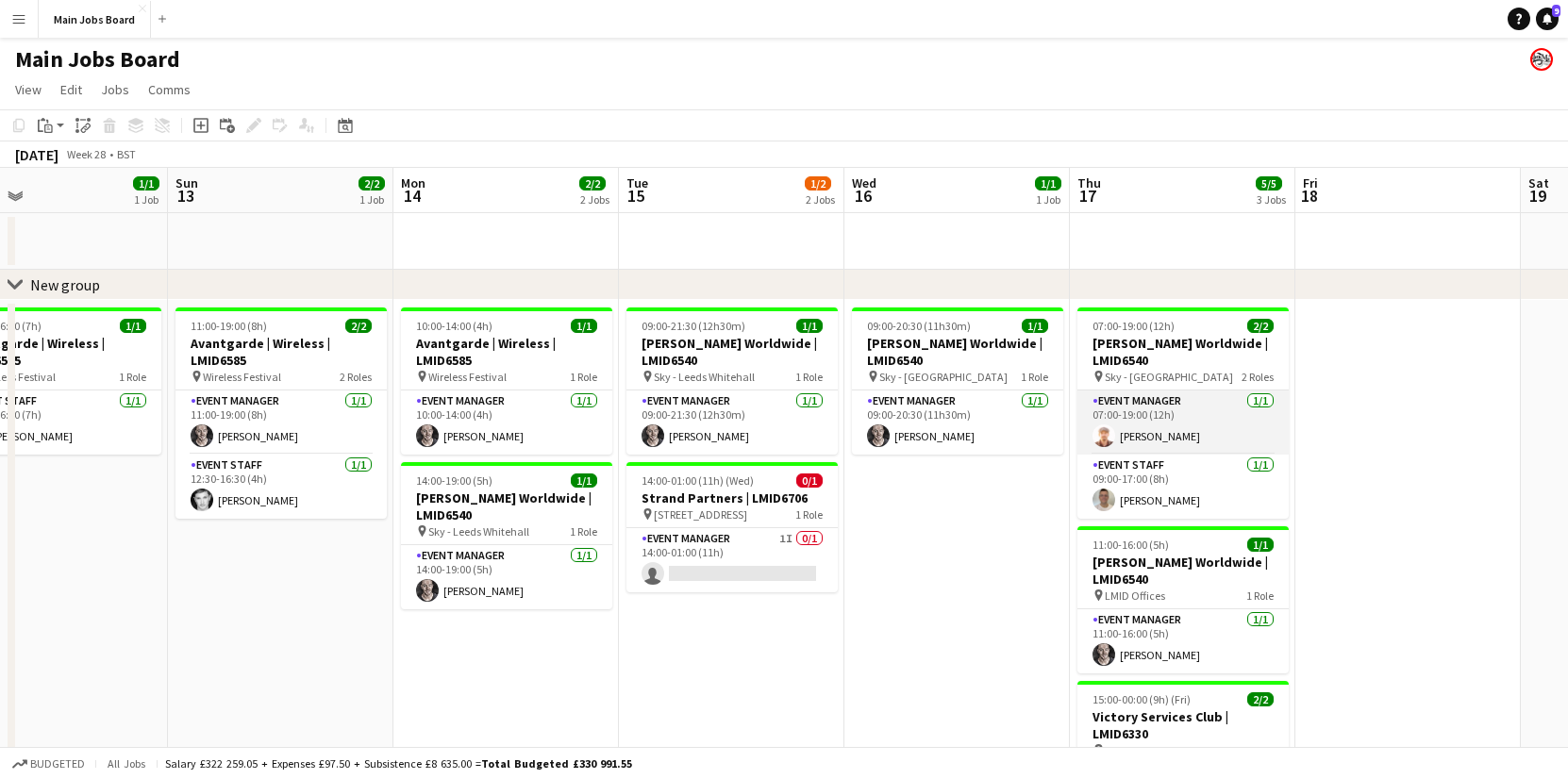 click on "Event Manager   [DATE]   07:00-19:00 (12h)
[PERSON_NAME]" at bounding box center (1183, 423) 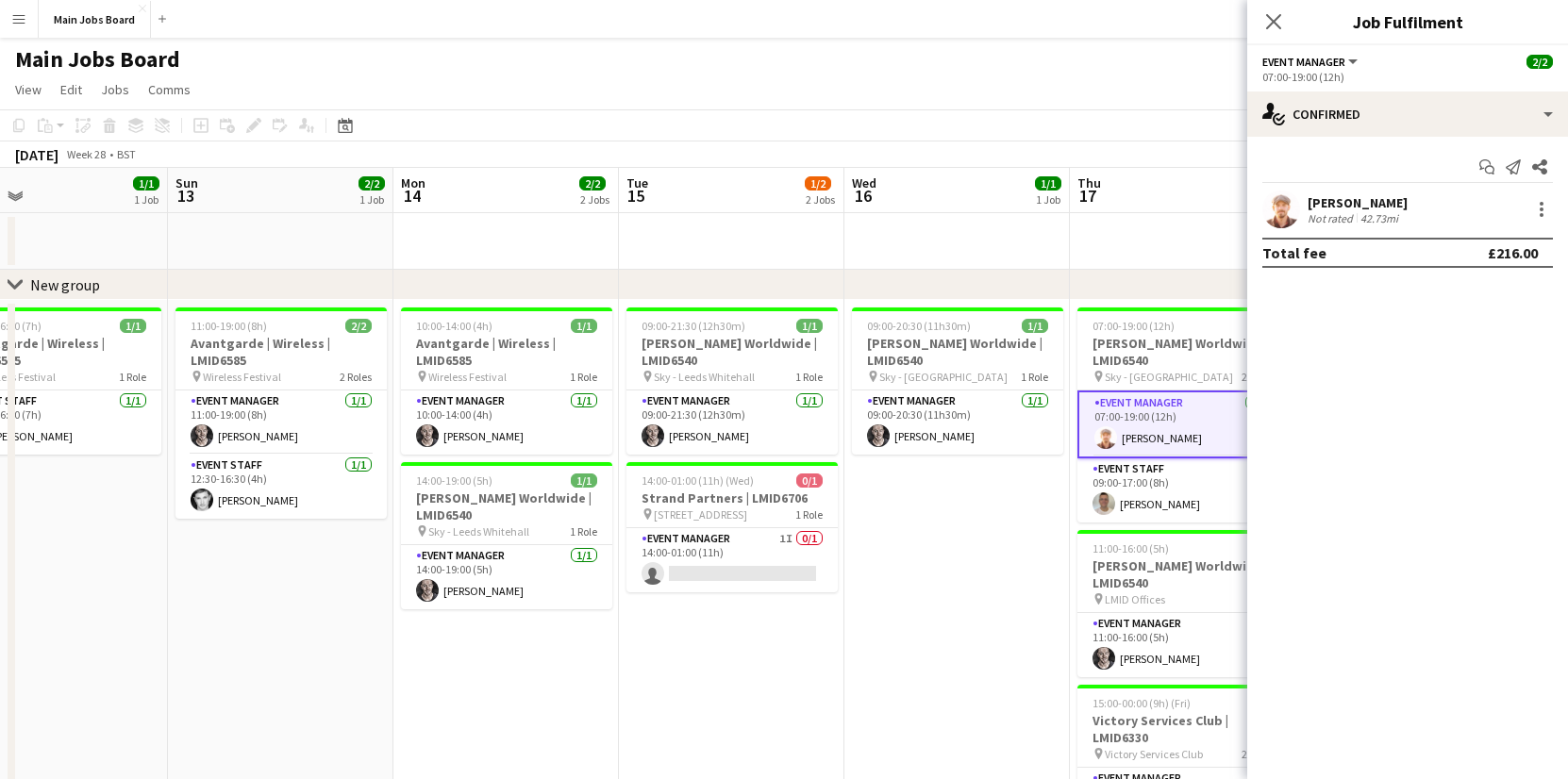 click at bounding box center (1281, 209) 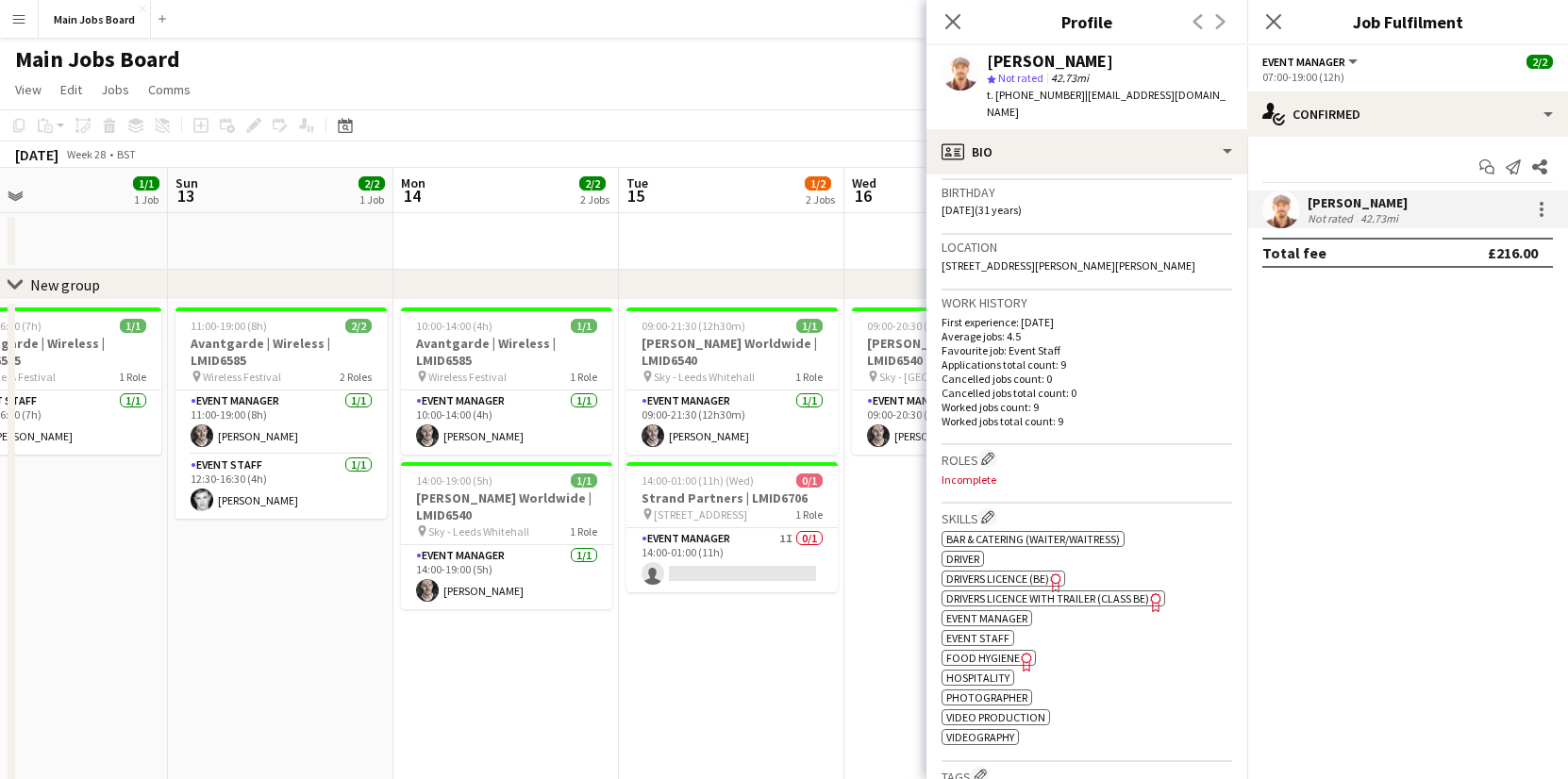 scroll, scrollTop: 383, scrollLeft: 0, axis: vertical 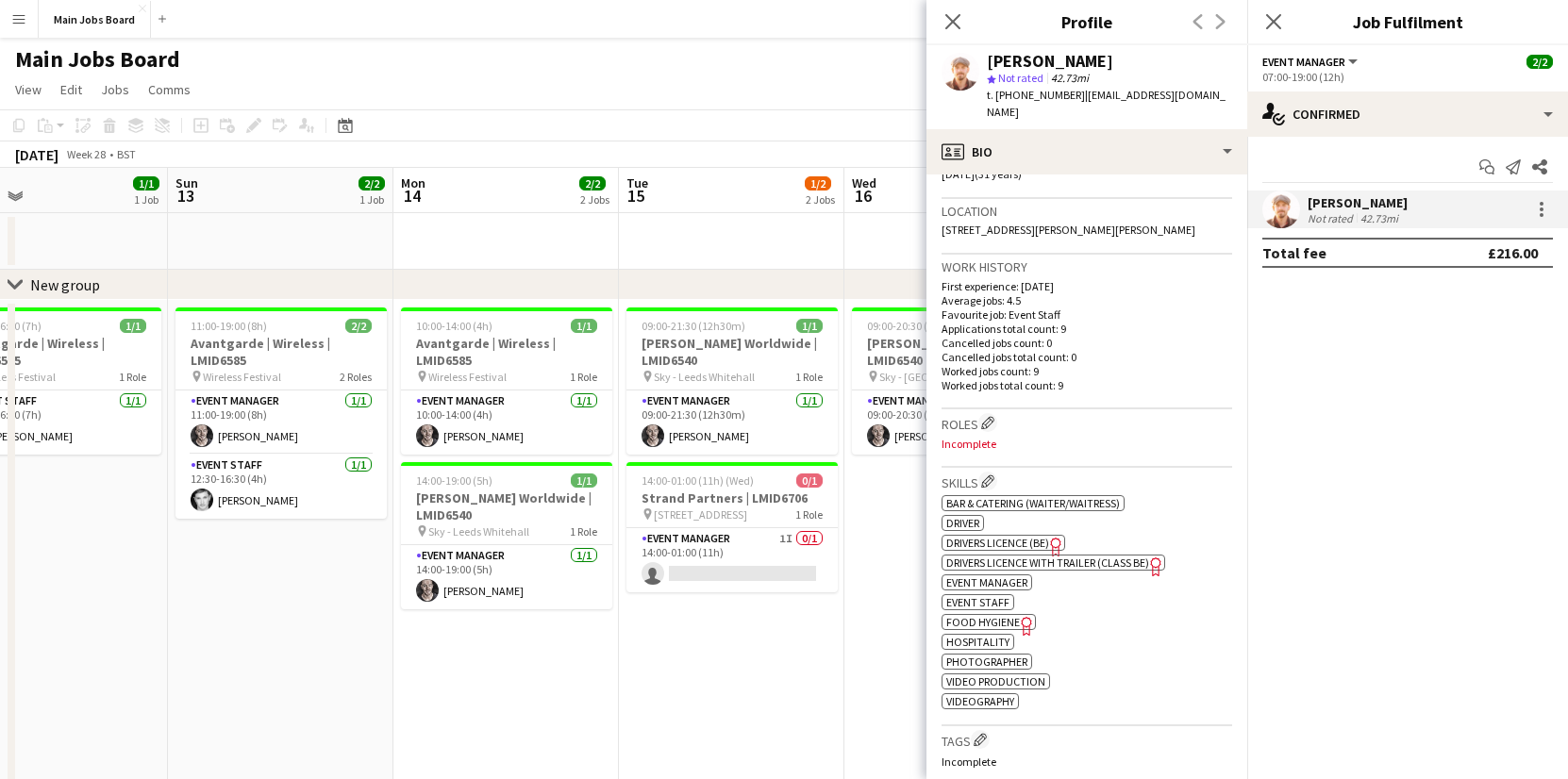 click on "Food Hygiene" 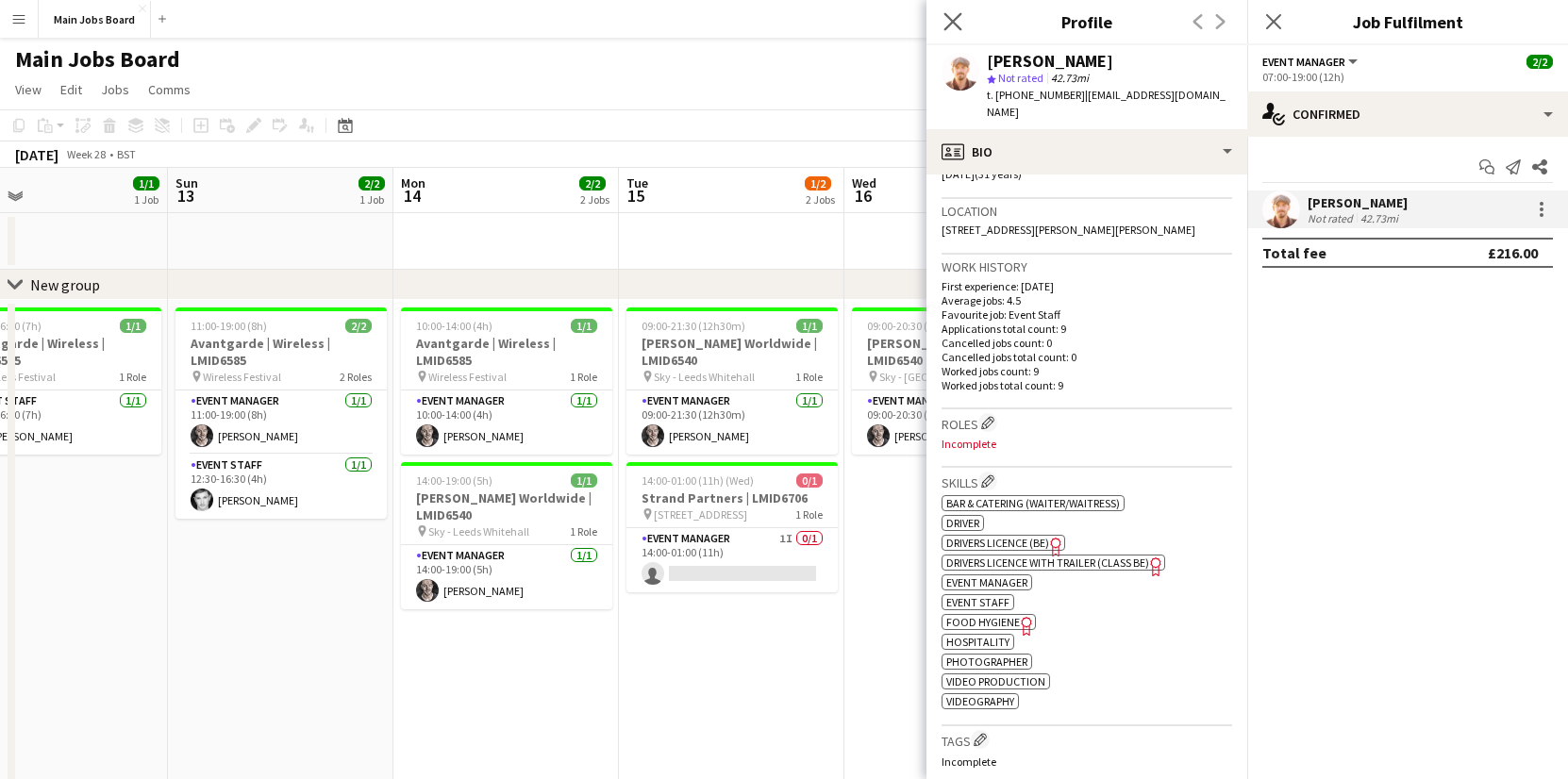 click on "Close pop-in" 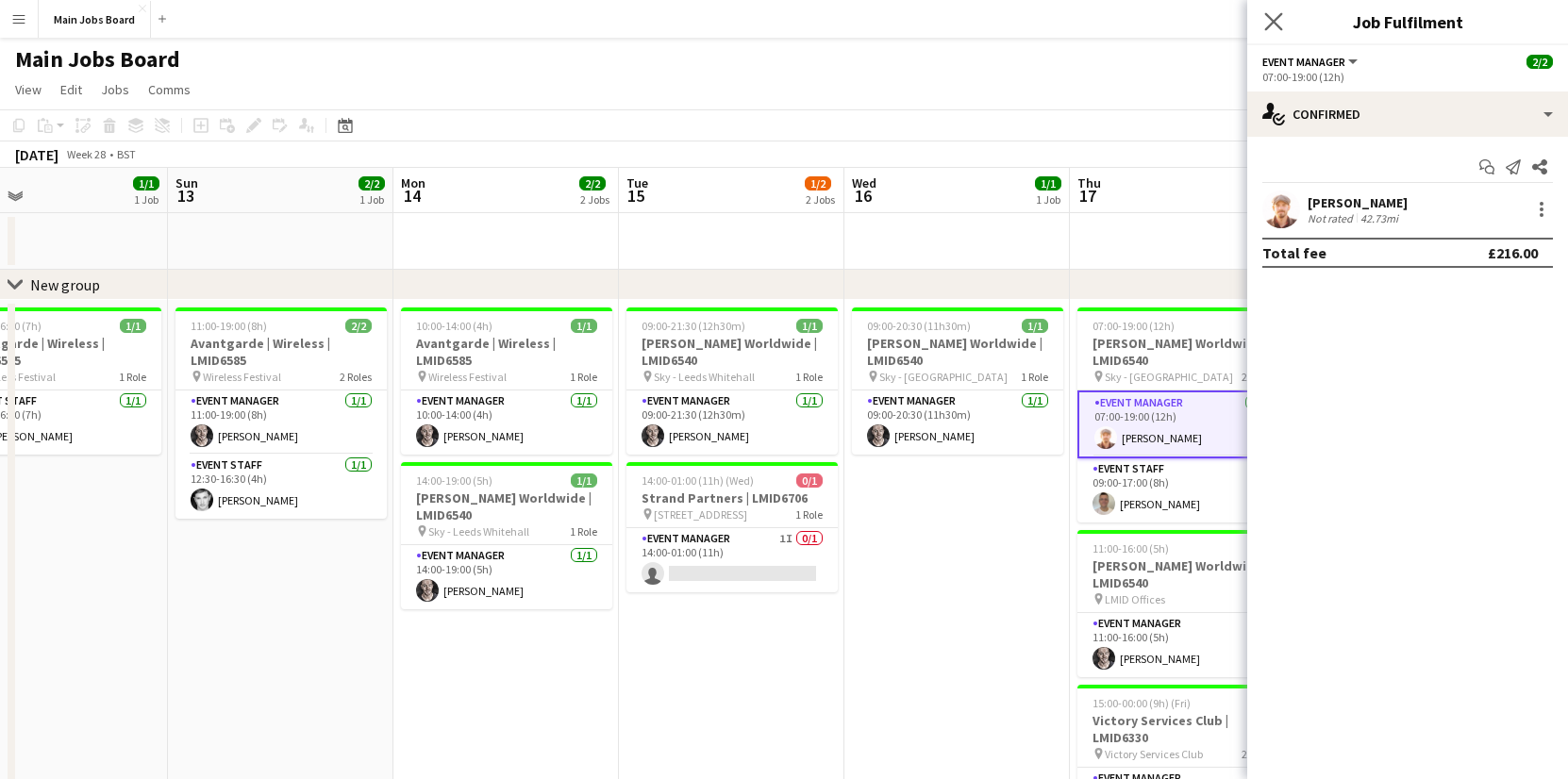 click on "Close pop-in" 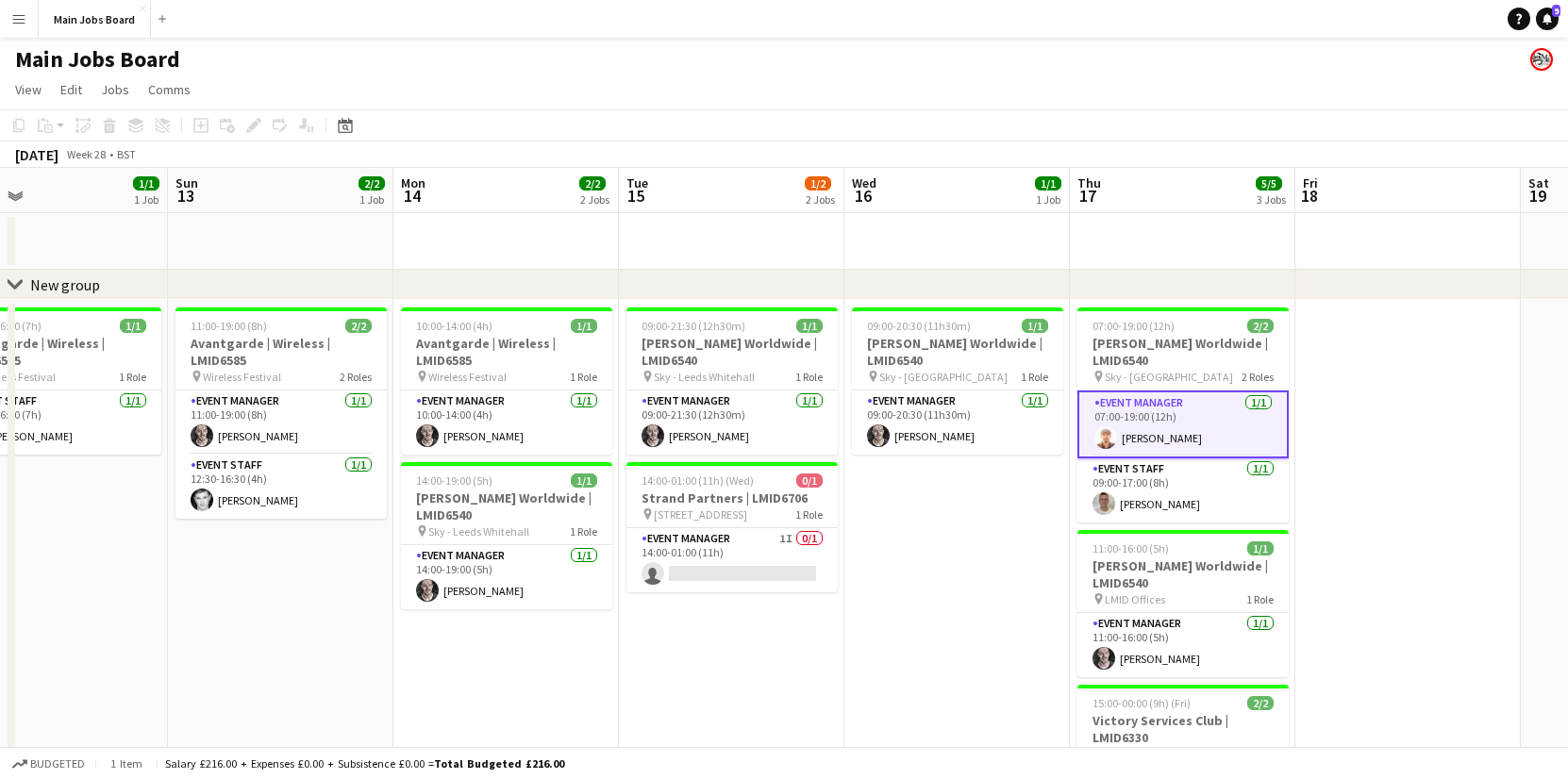 click on "09:00-20:30 (11h30m)    1/1   [PERSON_NAME] Worldwide | LMID6540
pin
[PERSON_NAME]   1 Role   Event Manager   [DATE]   09:00-20:30 (11h30m)
[PERSON_NAME]" at bounding box center (957, 702) 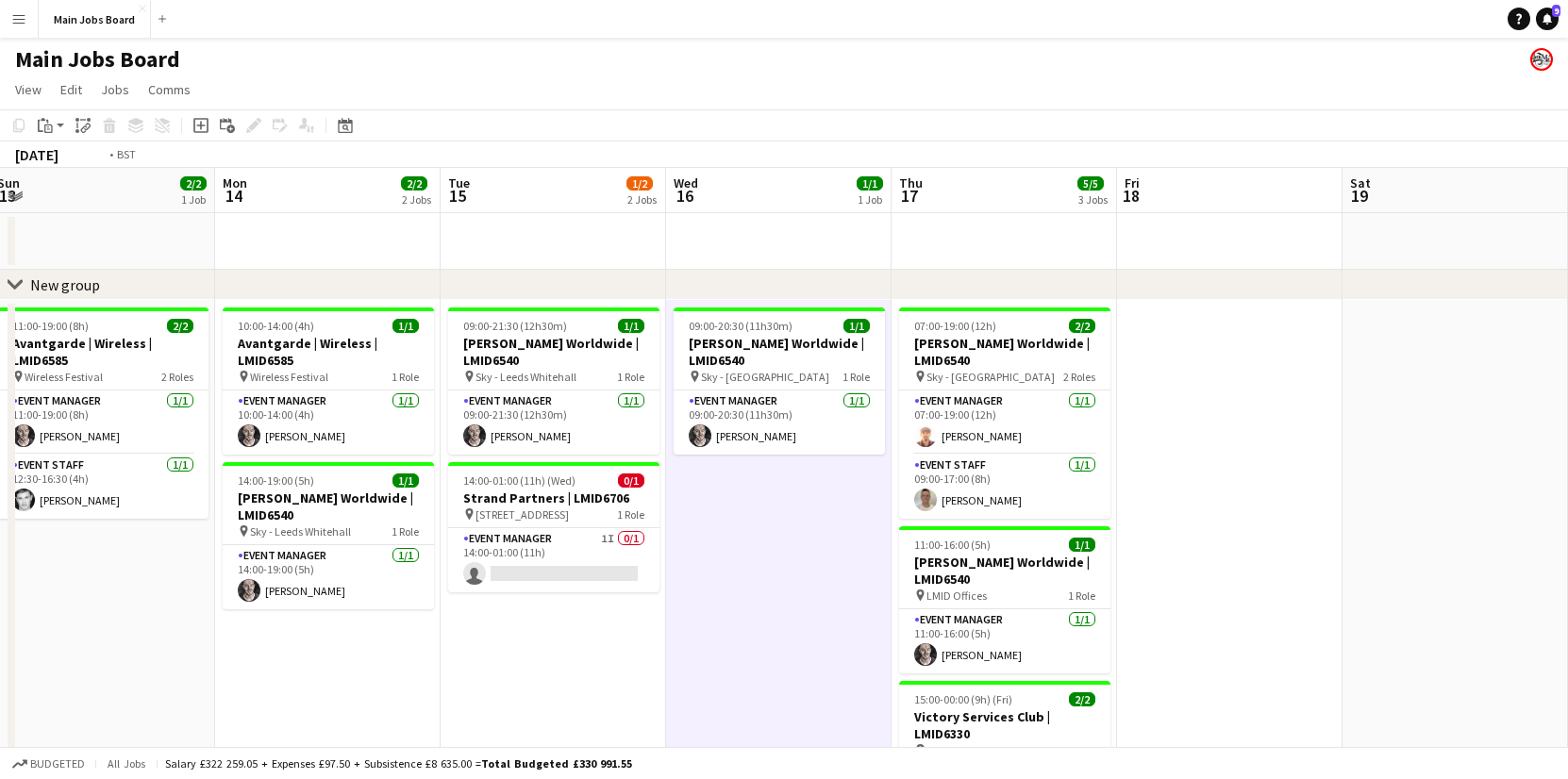 drag, startPoint x: 976, startPoint y: 535, endPoint x: 283, endPoint y: 535, distance: 693 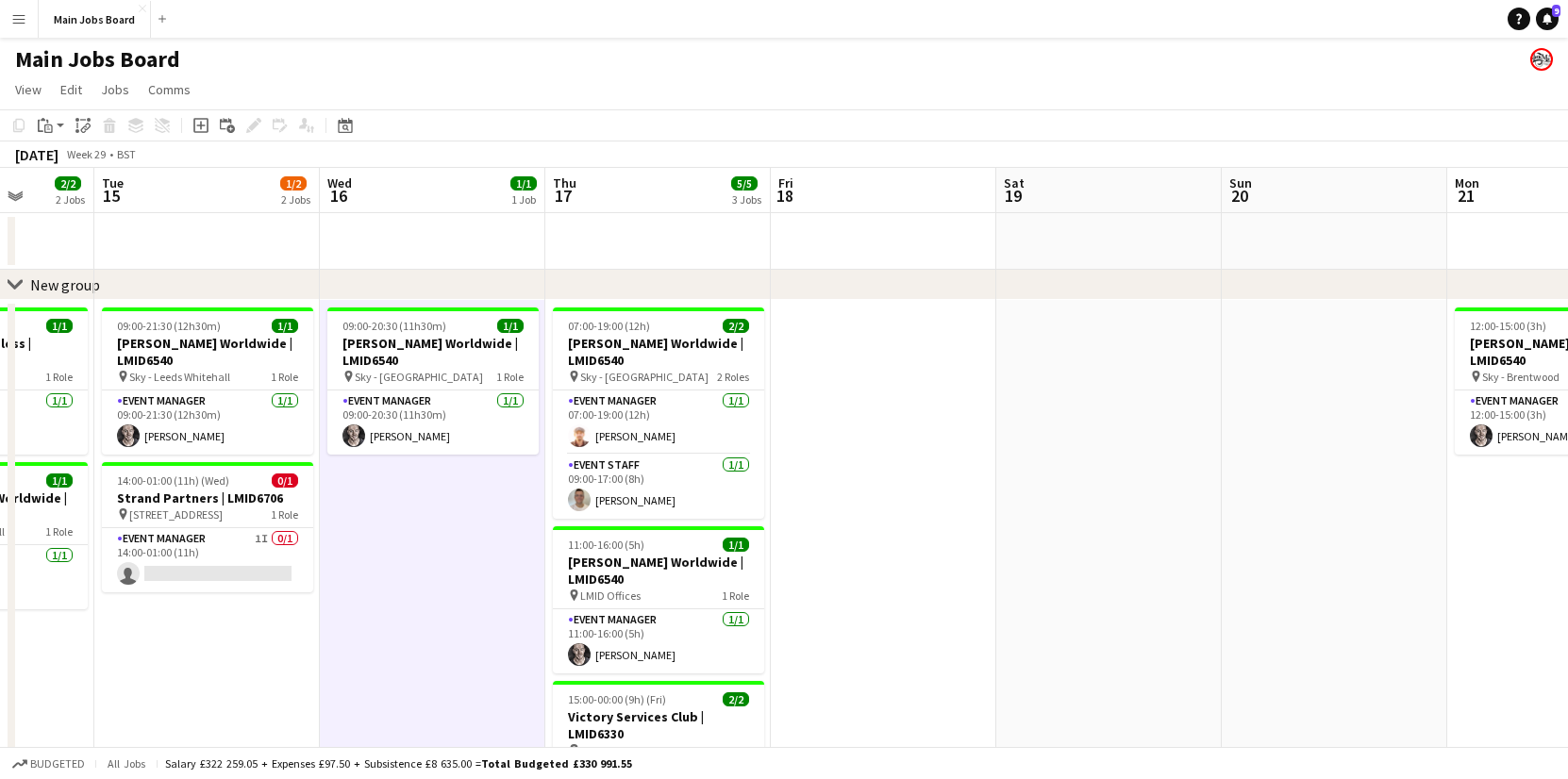 drag, startPoint x: 1096, startPoint y: 499, endPoint x: 643, endPoint y: 499, distance: 453 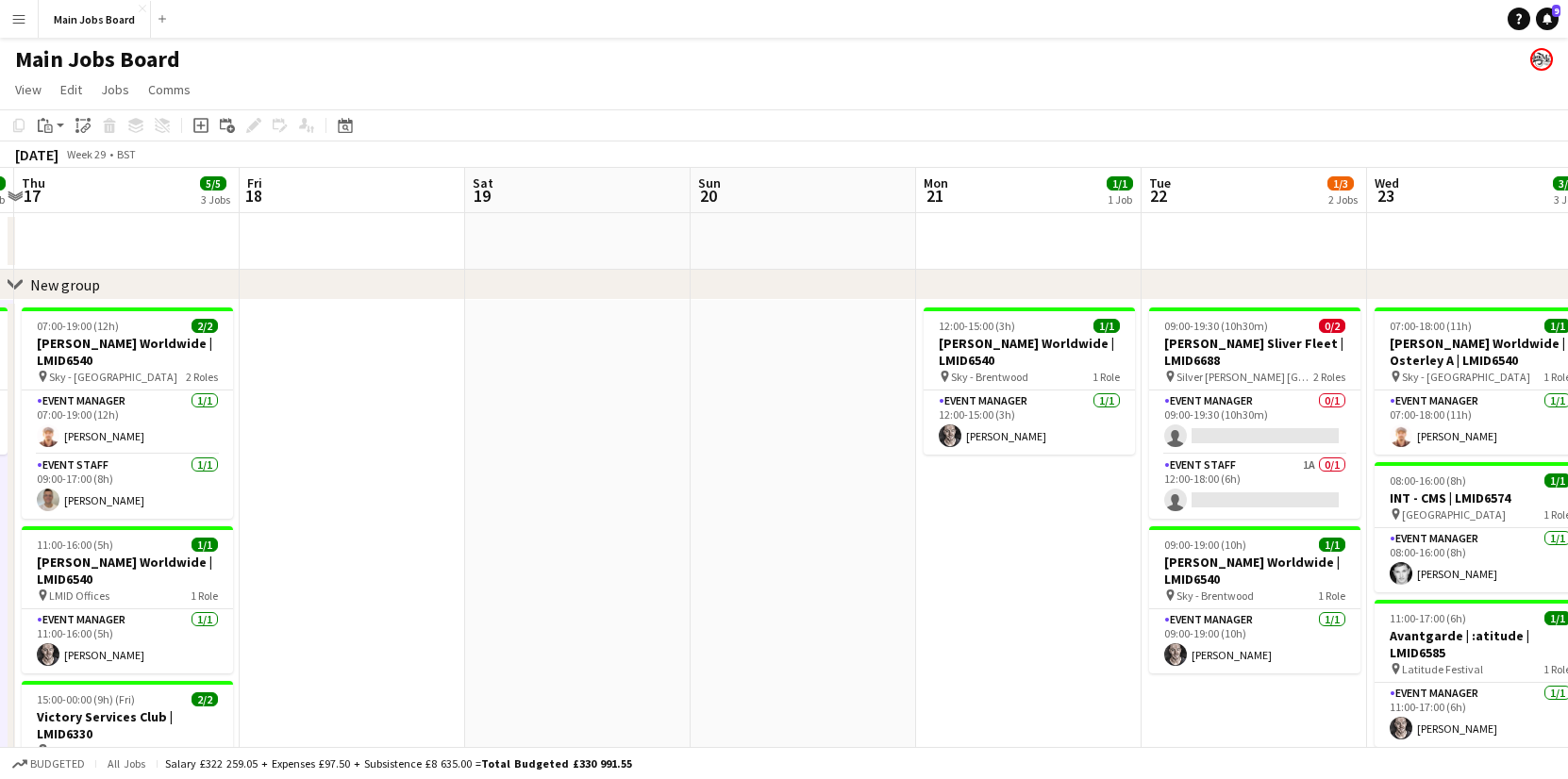 drag, startPoint x: 785, startPoint y: 498, endPoint x: 339, endPoint y: 498, distance: 446 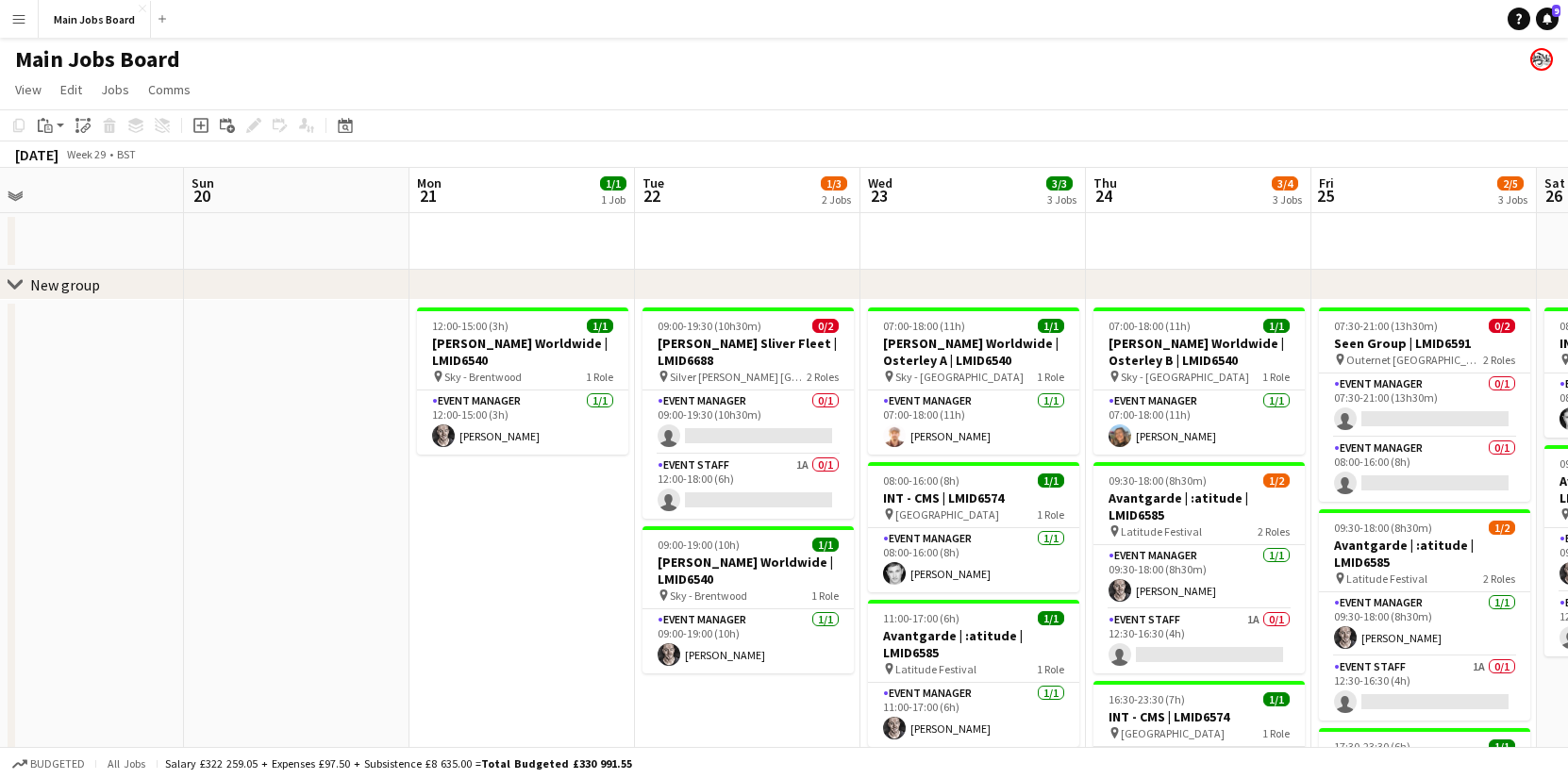 scroll, scrollTop: 154, scrollLeft: 0, axis: vertical 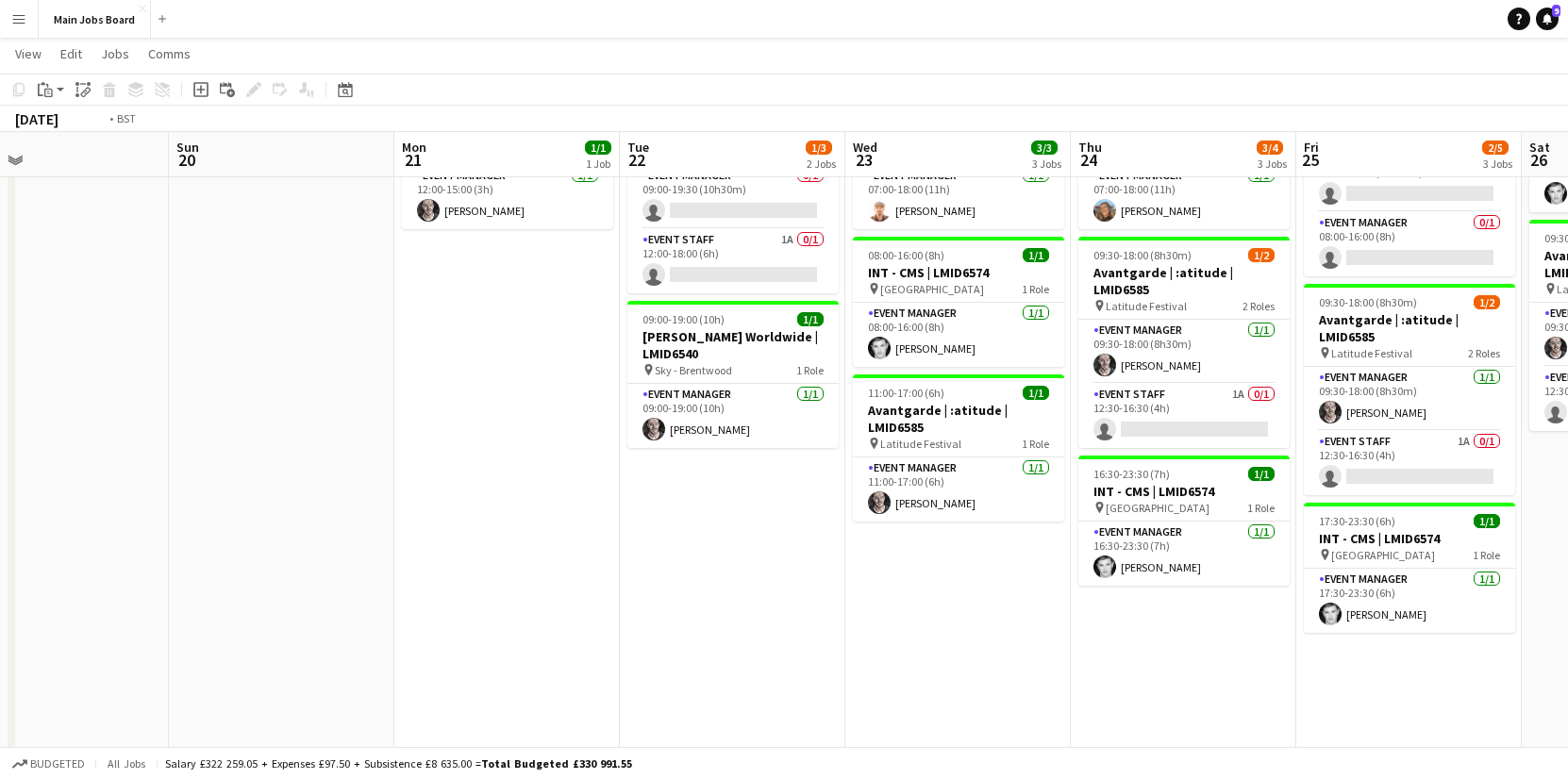 drag, startPoint x: 778, startPoint y: 547, endPoint x: 257, endPoint y: 547, distance: 521 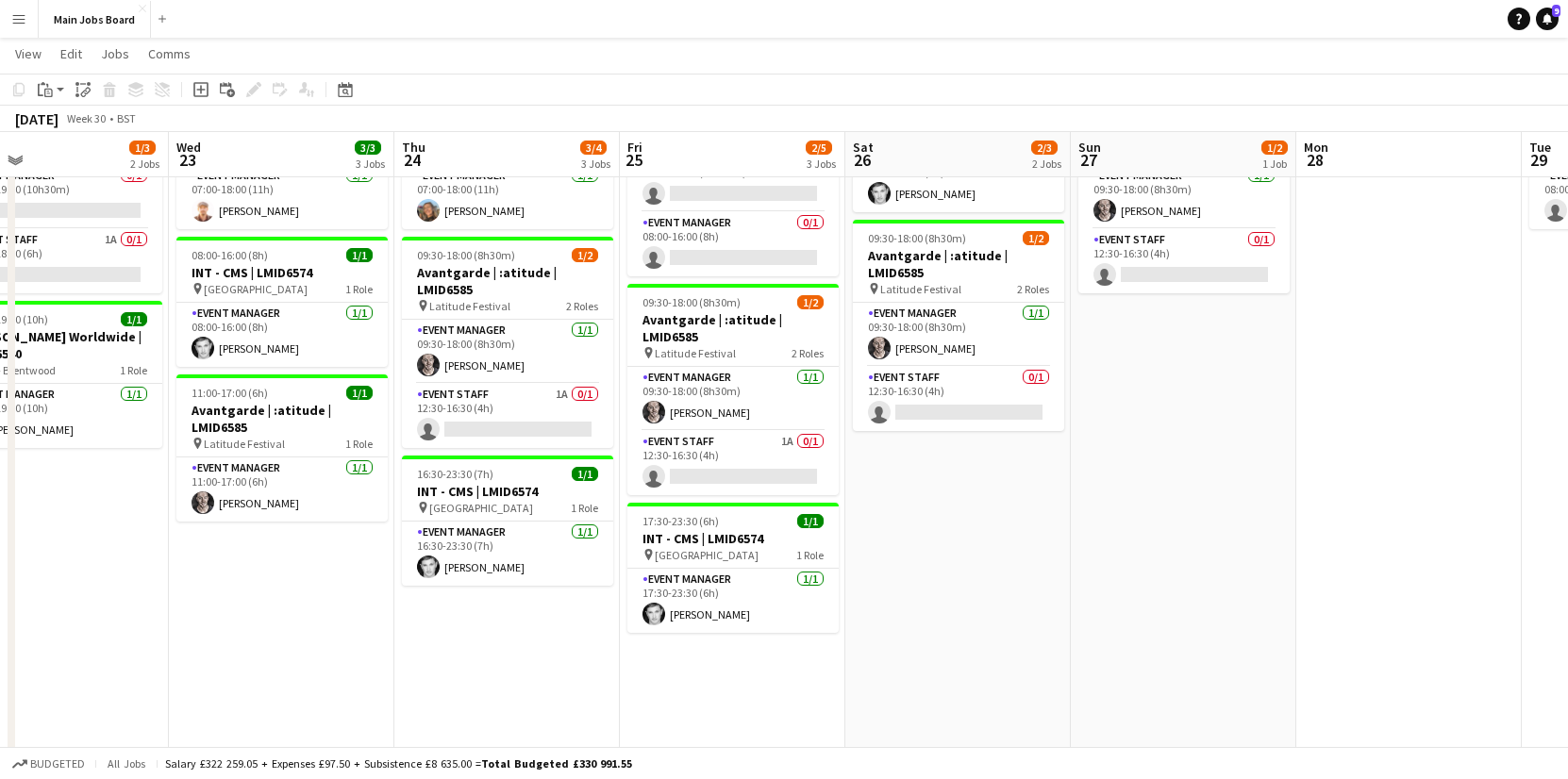 scroll, scrollTop: 0, scrollLeft: 563, axis: horizontal 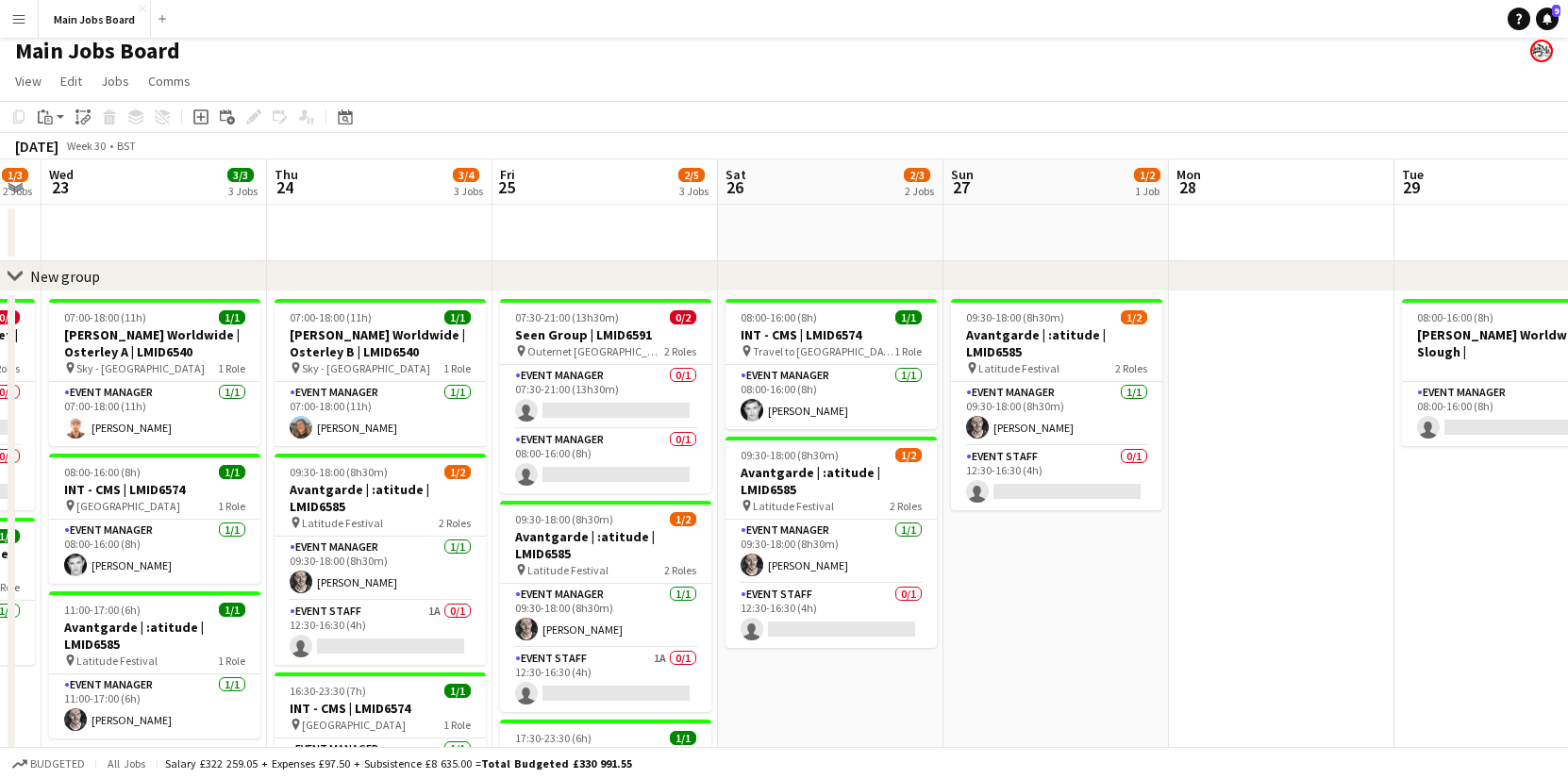 drag, startPoint x: 1245, startPoint y: 598, endPoint x: 778, endPoint y: 597, distance: 467.001 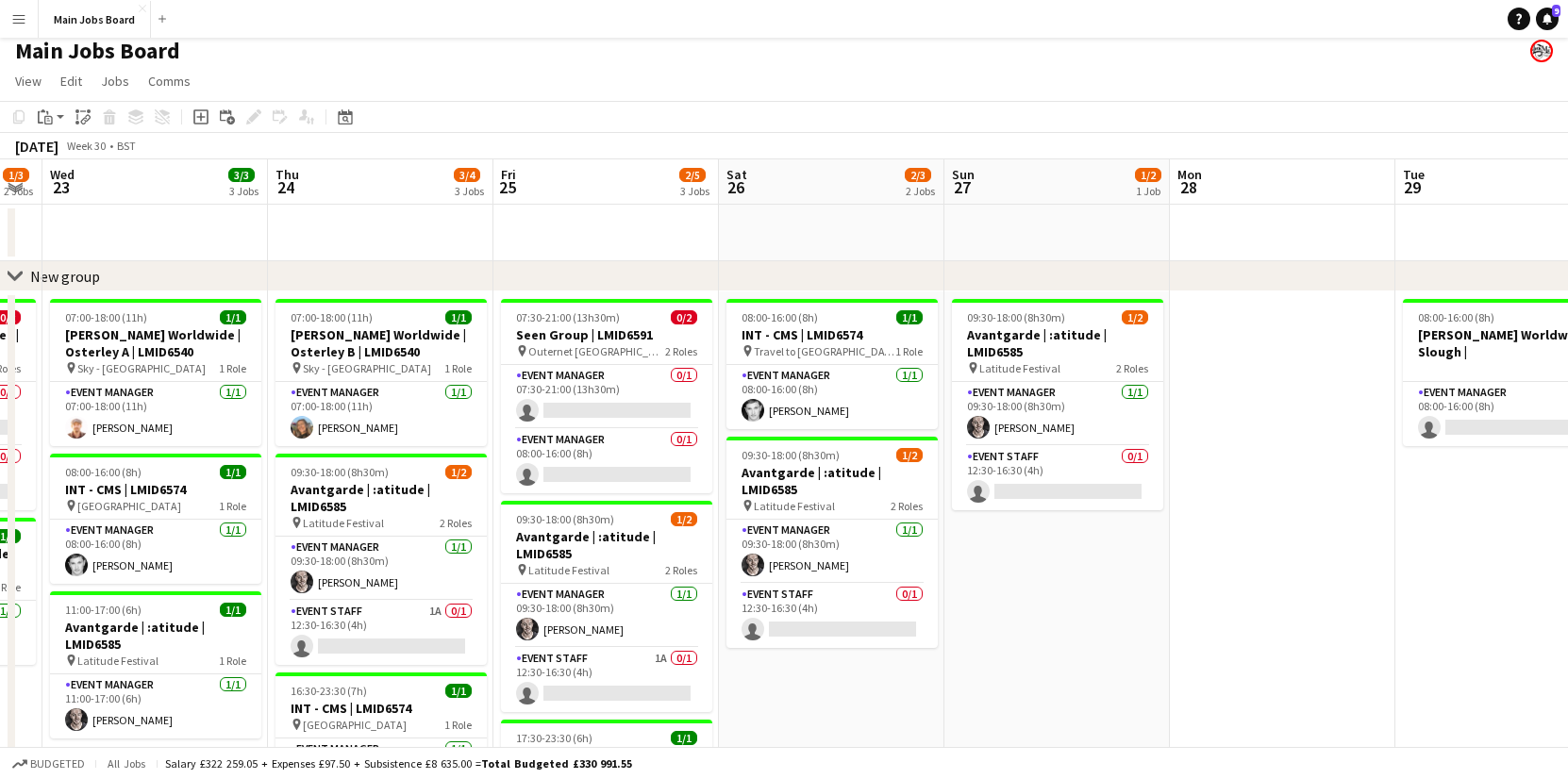 click on "Sun   20   Mon   21   1/1   1 Job   Tue   22   1/3   2 Jobs   Wed   23   3/3   3 Jobs   Thu   24   3/4   3 Jobs   Fri   25   2/5   3 Jobs   Sat   26   2/3   2 Jobs   Sun   27   1/2   1 Job   Mon   28   Tue   29   0/1   1 Job   Wed   30   Thu   31      12:00-15:00 (3h)    1/1   [PERSON_NAME] Worldwide | LMID6540
pin
[PERSON_NAME]   1 Role   Event Manager   [DATE]   12:00-15:00 (3h)
[PERSON_NAME]     09:00-19:30 (10h30m)    0/2    [PERSON_NAME] Sliver Fleet | LMID6688
pin
Silver [PERSON_NAME] London    2 Roles   Event Manager   0/1   09:00-19:30 (10h30m)
single-neutral-actions
Event Staff   1A   0/1   12:00-18:00 (6h)
single-neutral-actions
09:00-19:00 (10h)    1/1   [PERSON_NAME] Worldwide | LMID6540
pin
[PERSON_NAME]   1 Role   Event Manager   [DATE]   09:00-19:00 (10h)
[PERSON_NAME]     07:00-18:00 (11h)    1/1
pin" at bounding box center (784, 627) 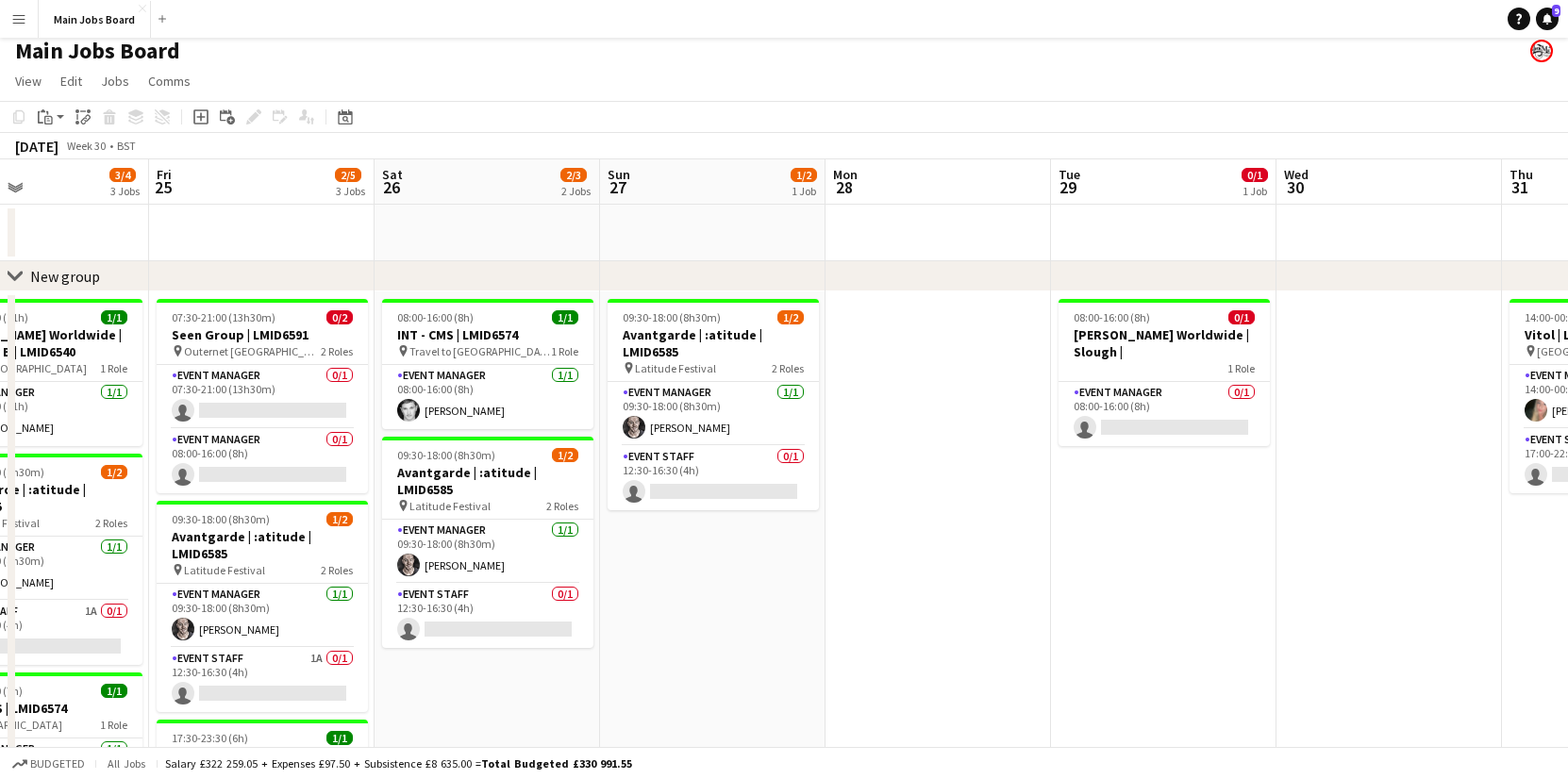 drag, startPoint x: 1190, startPoint y: 603, endPoint x: 758, endPoint y: 603, distance: 432 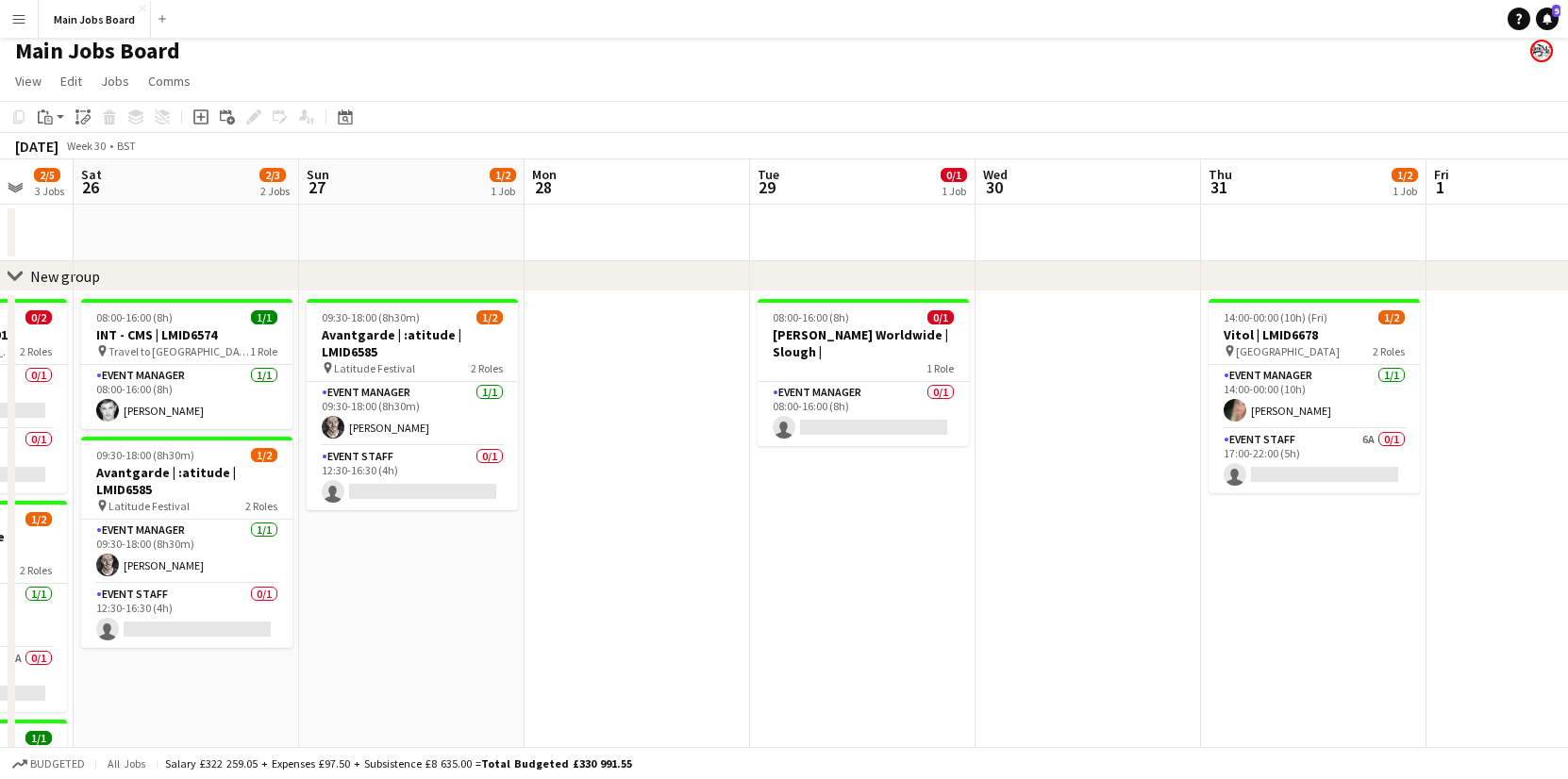 drag, startPoint x: 1220, startPoint y: 539, endPoint x: 765, endPoint y: 539, distance: 455 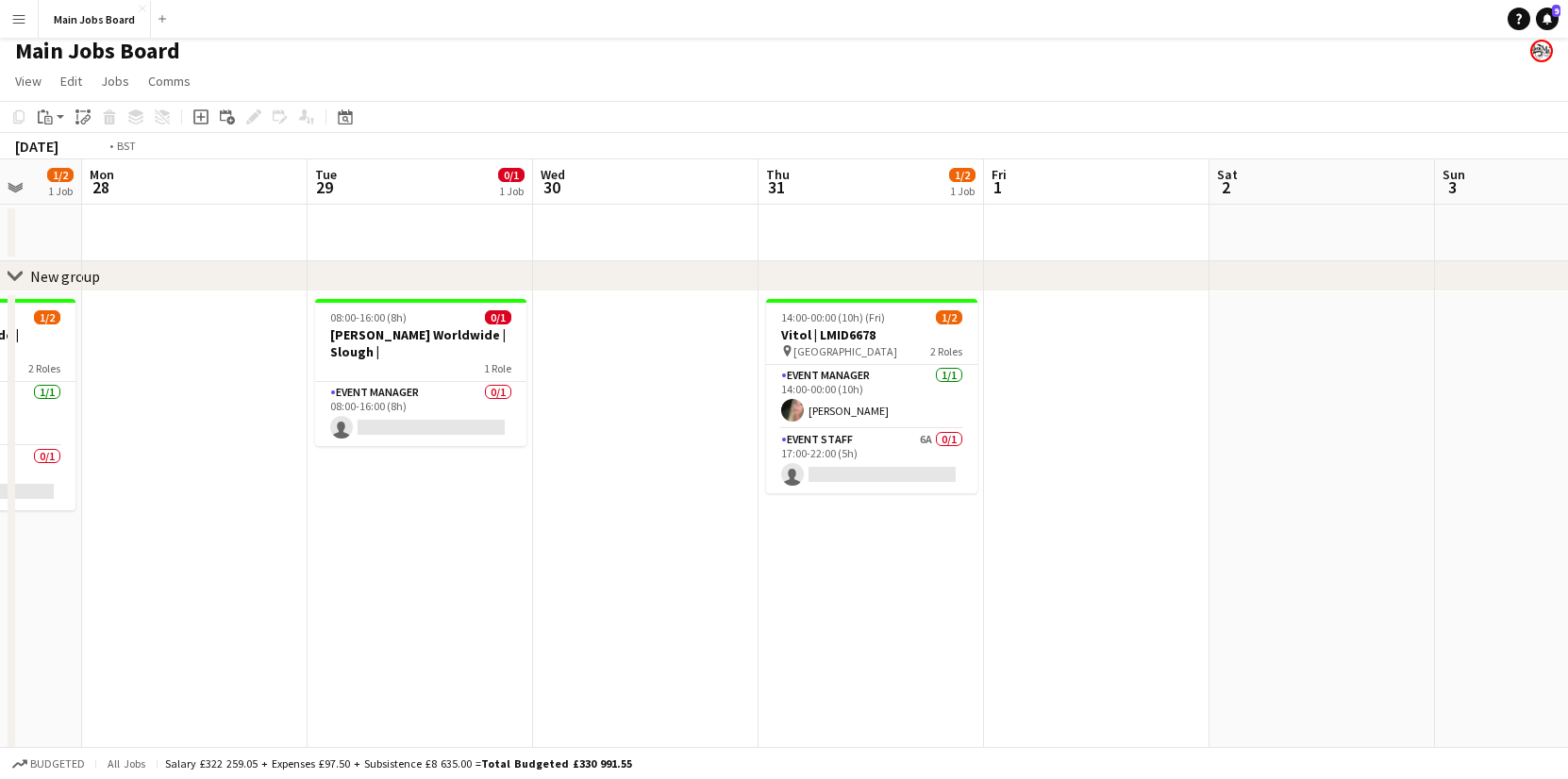 drag, startPoint x: 1171, startPoint y: 510, endPoint x: 325, endPoint y: 510, distance: 846 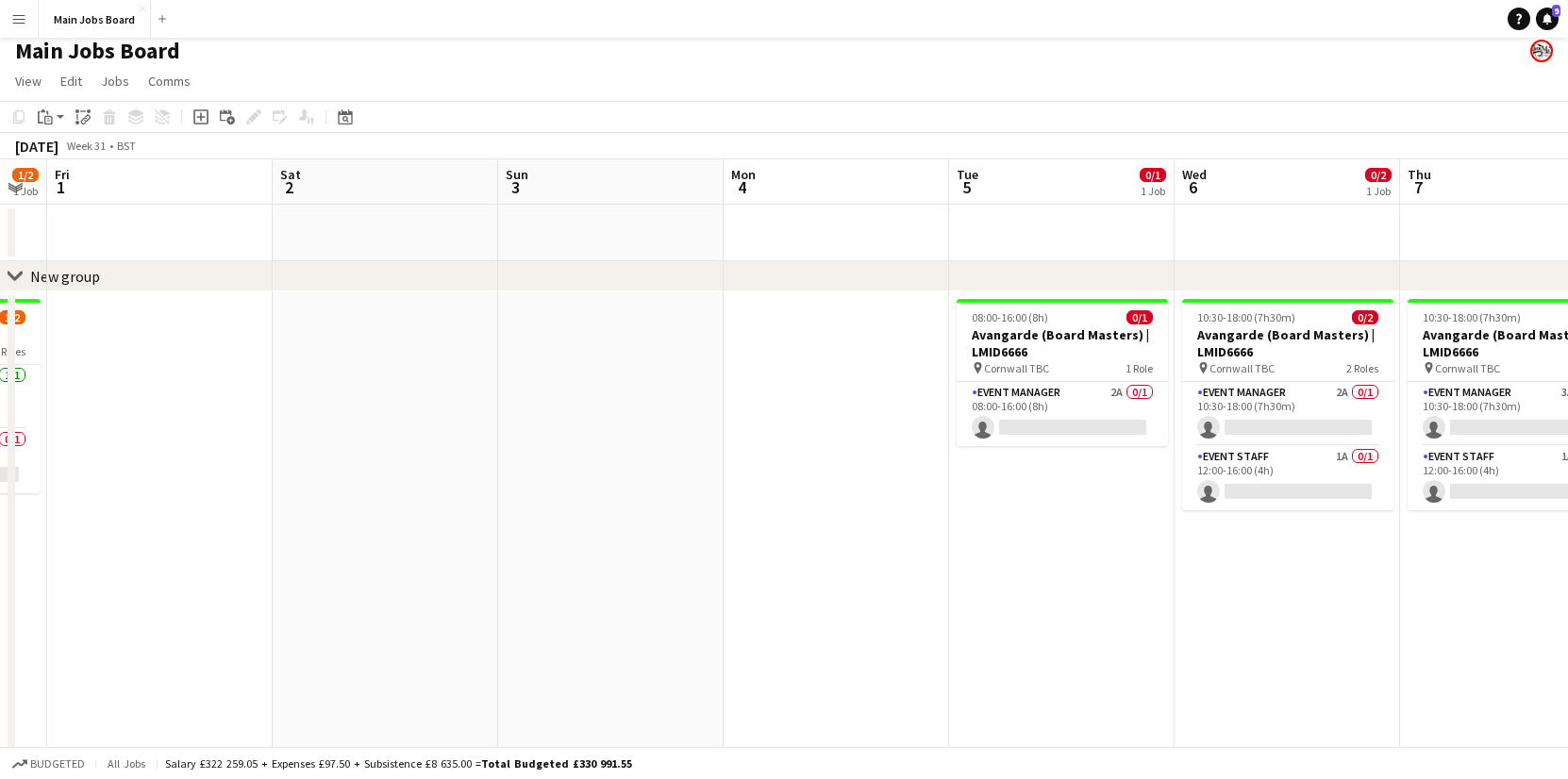 drag, startPoint x: 836, startPoint y: 494, endPoint x: 648, endPoint y: 494, distance: 188 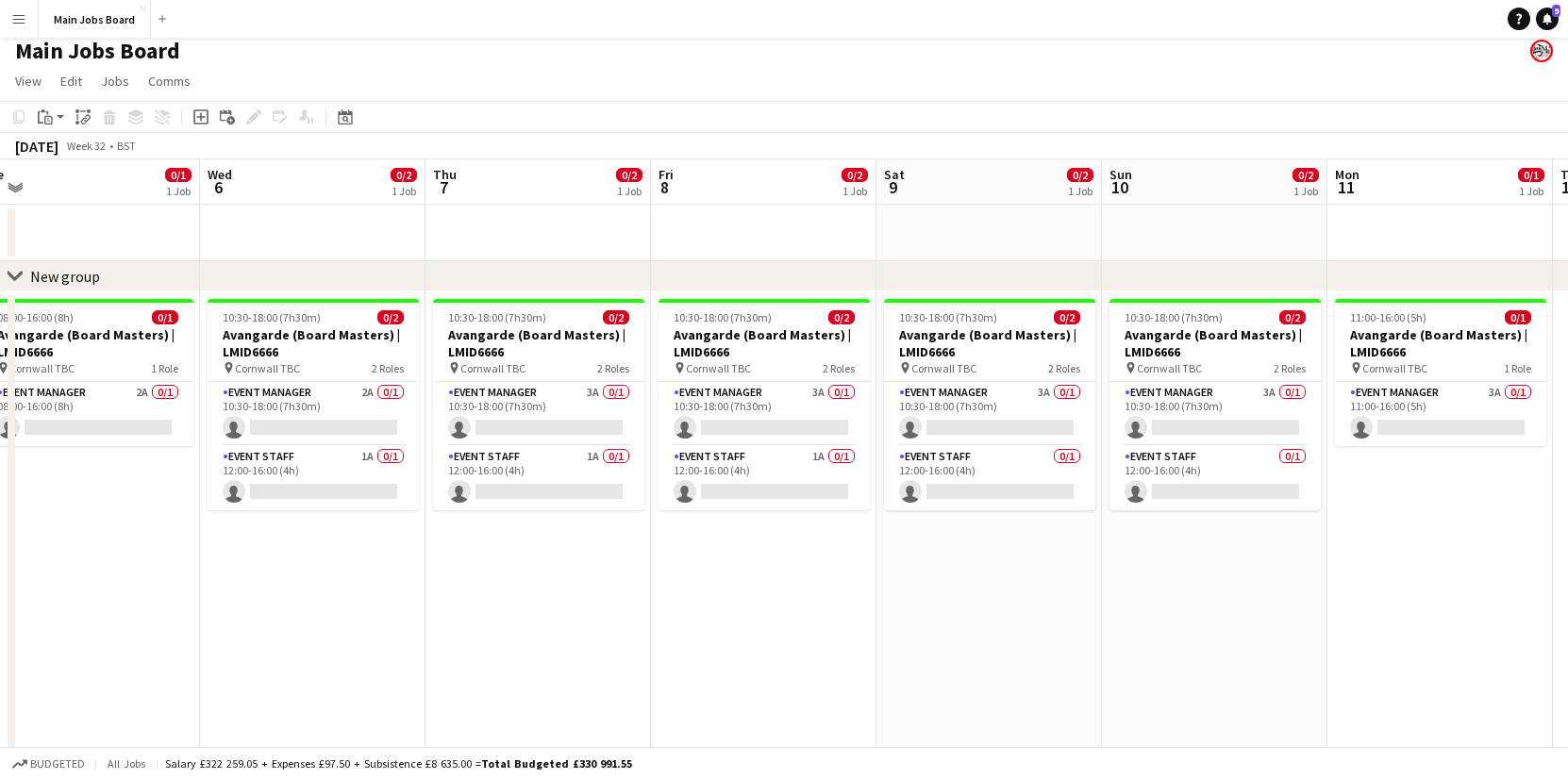 drag, startPoint x: 1141, startPoint y: 575, endPoint x: 481, endPoint y: 571, distance: 660.0121 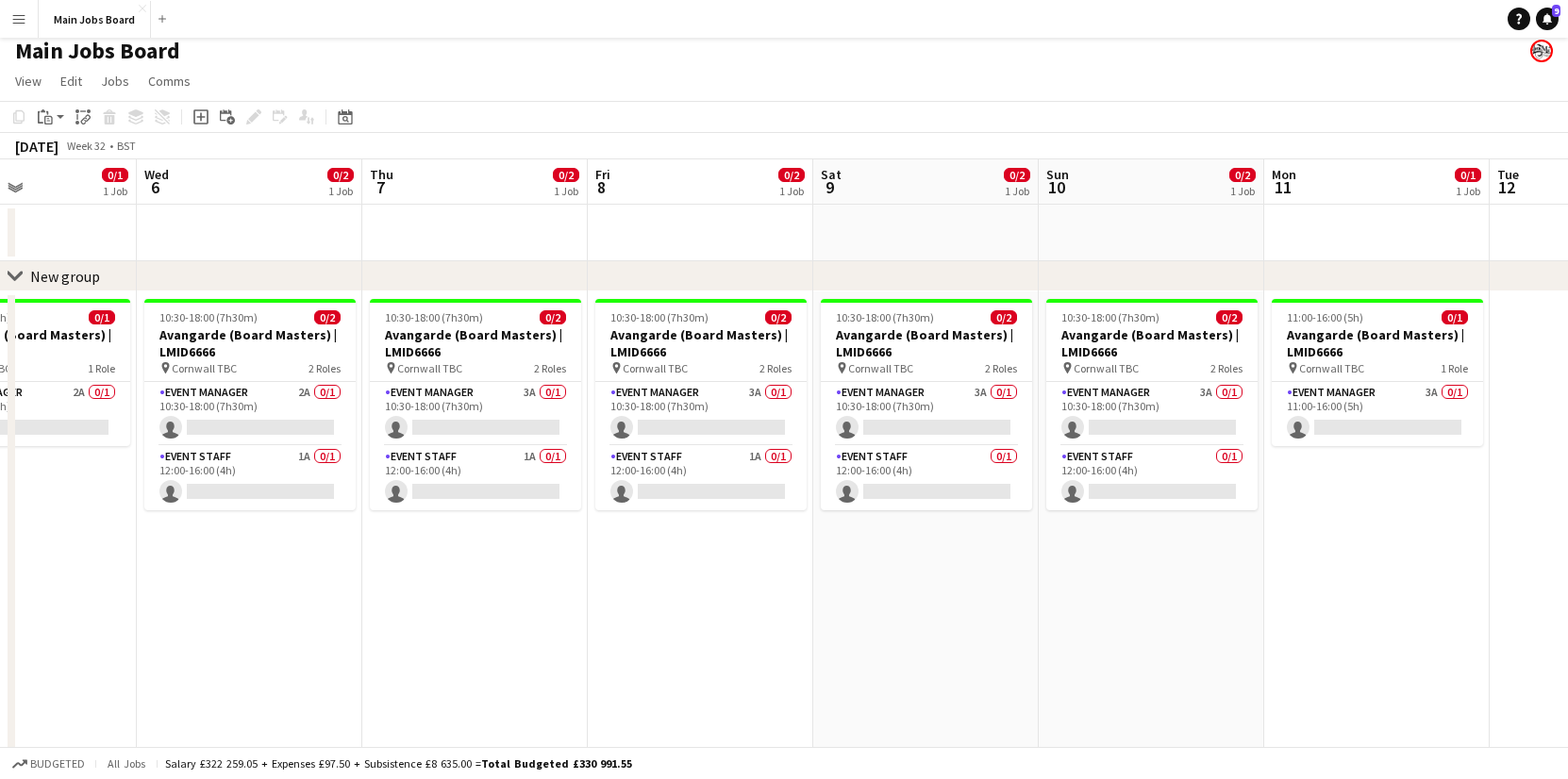 drag, startPoint x: 1248, startPoint y: 601, endPoint x: 512, endPoint y: 601, distance: 736 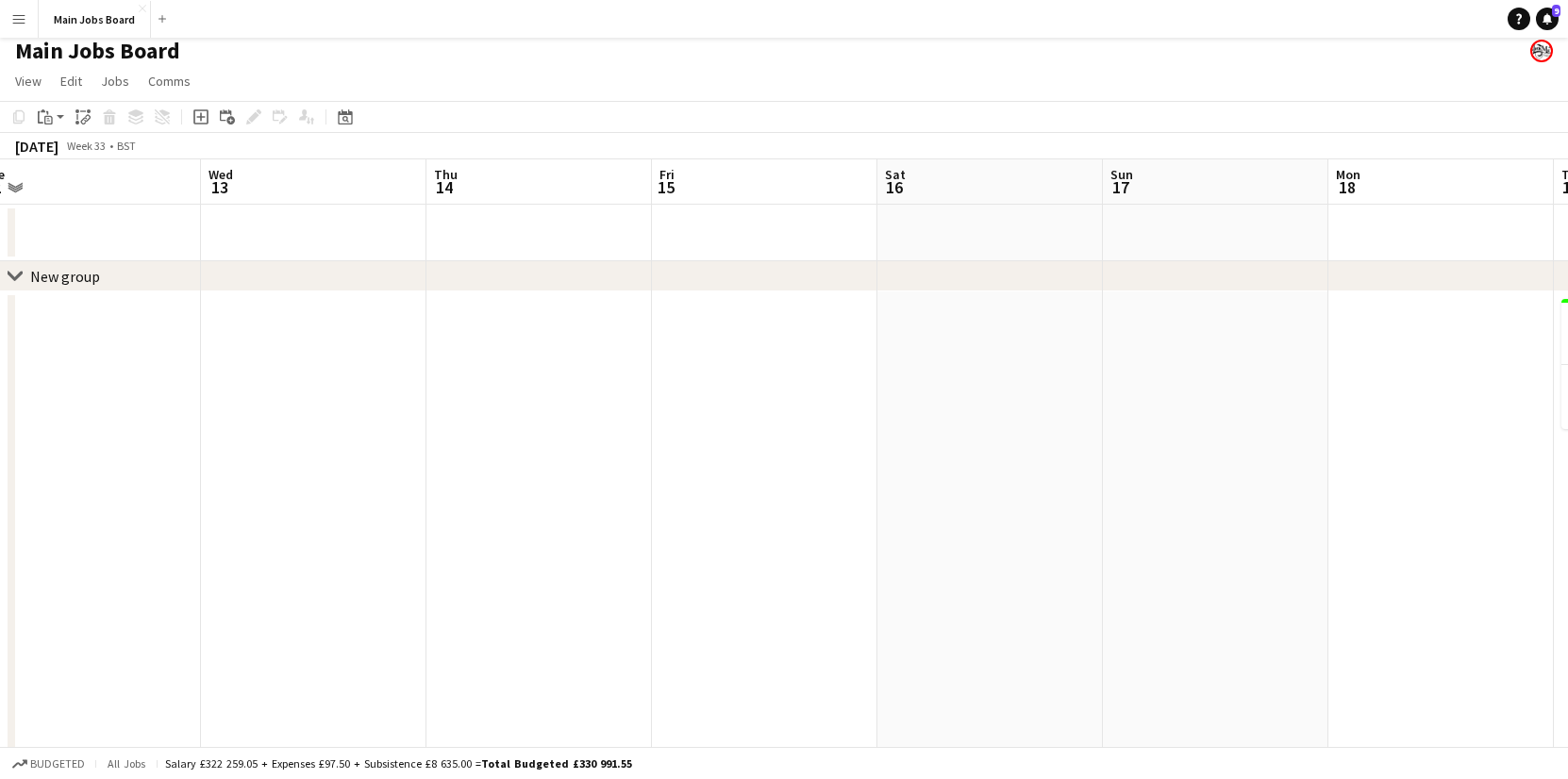 drag, startPoint x: 1168, startPoint y: 515, endPoint x: 342, endPoint y: 534, distance: 826.2185 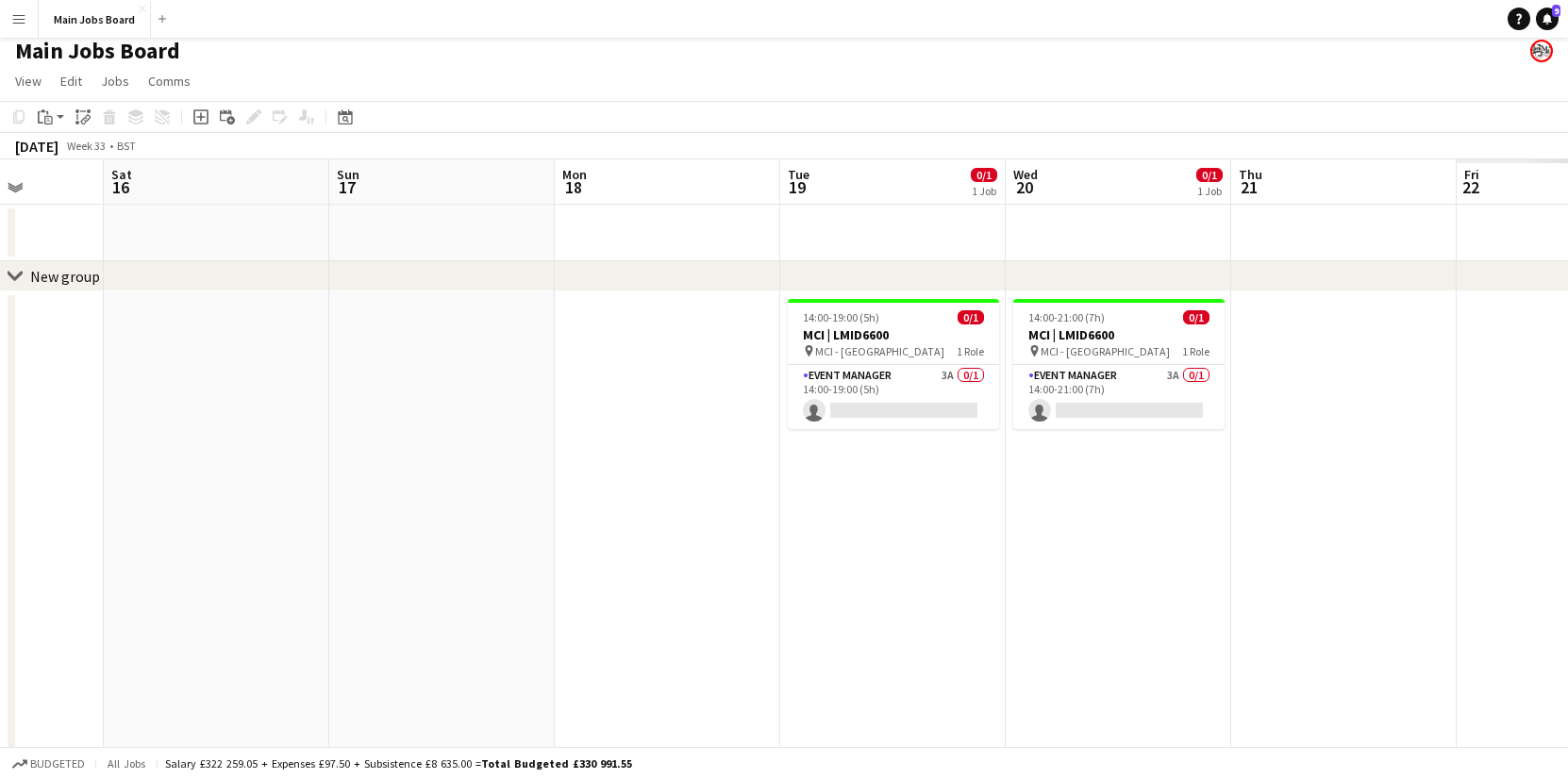 drag, startPoint x: 1081, startPoint y: 523, endPoint x: 379, endPoint y: 523, distance: 702 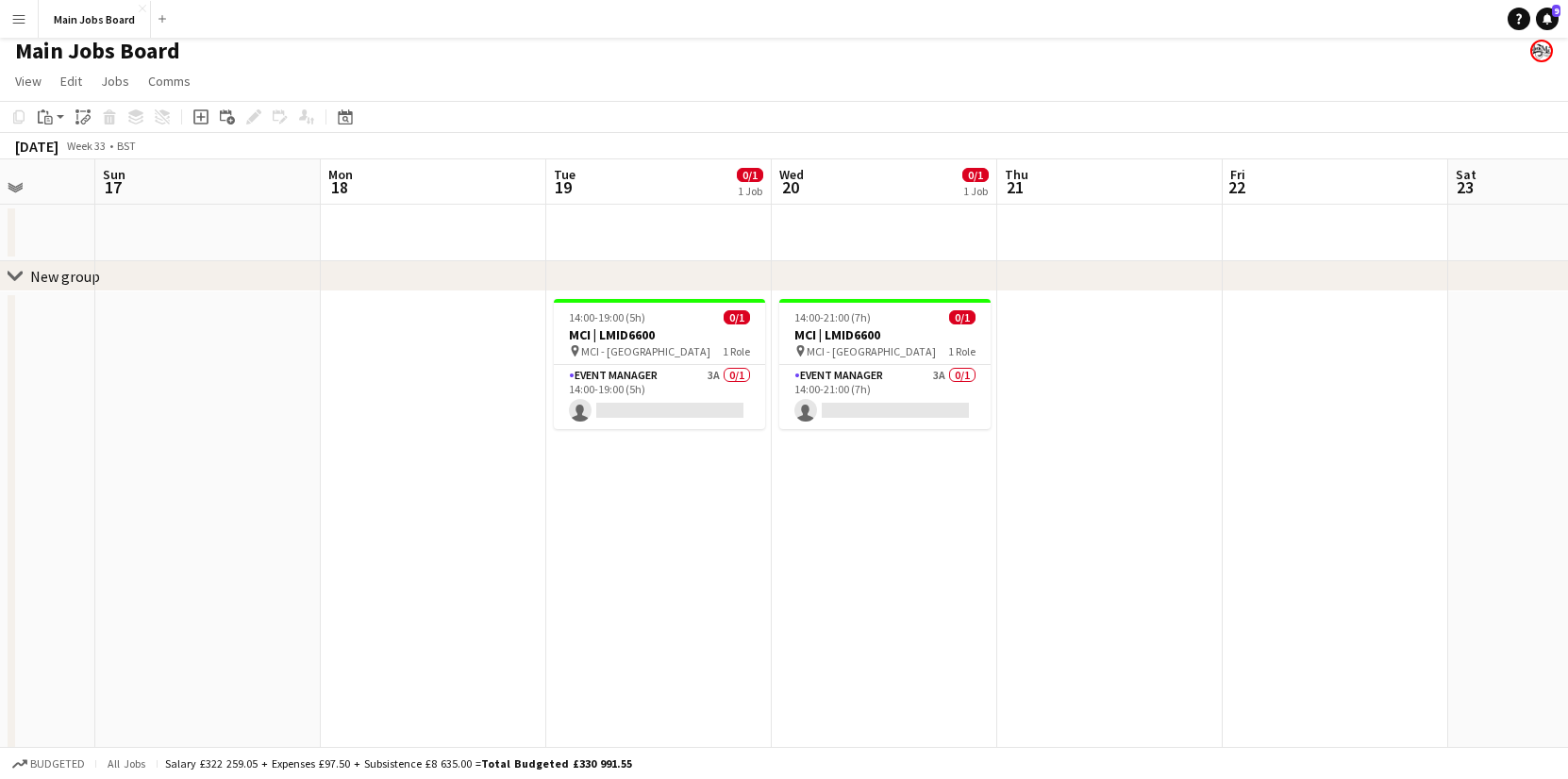 drag, startPoint x: 1038, startPoint y: 534, endPoint x: 444, endPoint y: 551, distance: 594.2432 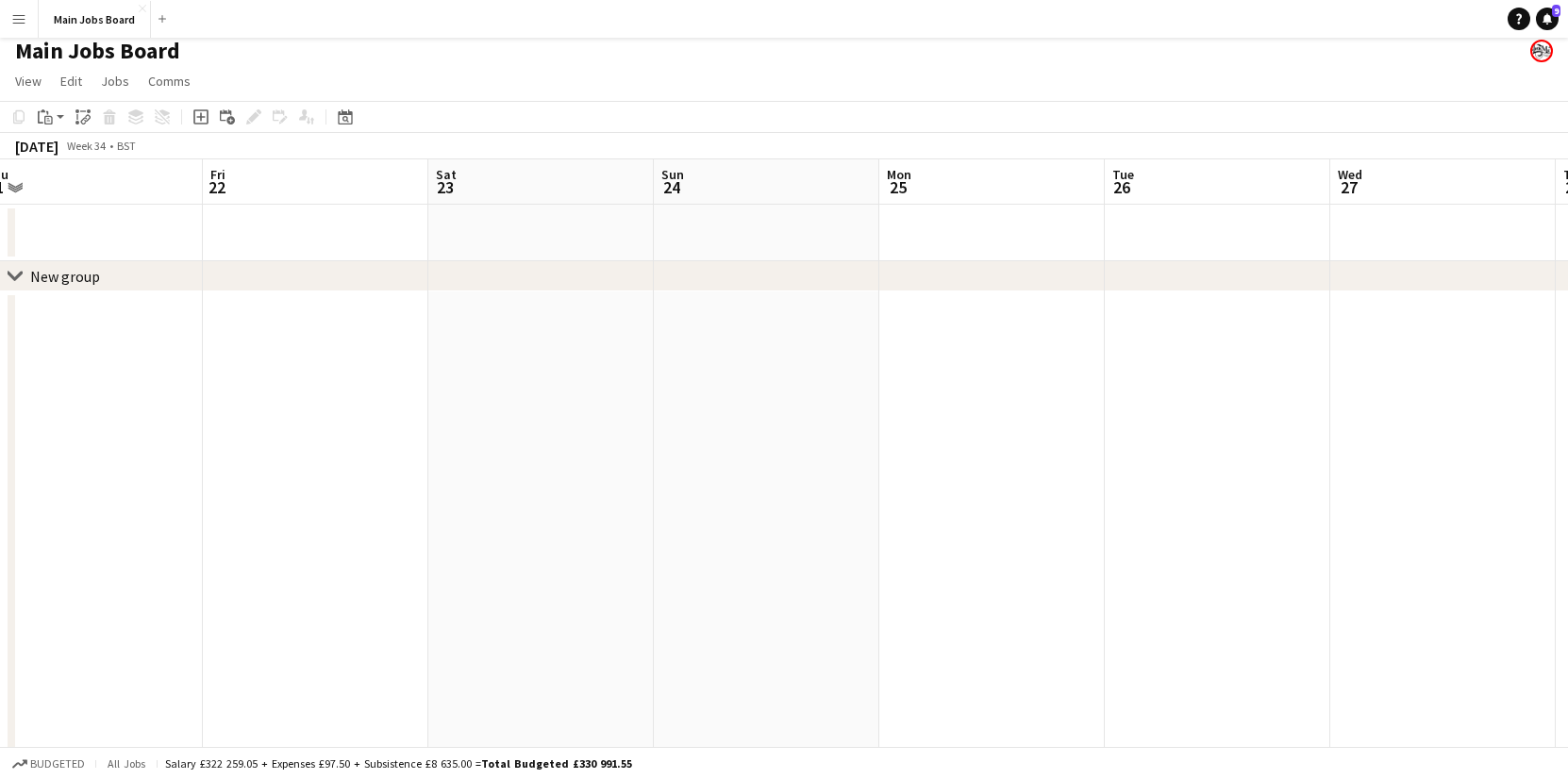 drag, startPoint x: 946, startPoint y: 545, endPoint x: 141, endPoint y: 549, distance: 805.00994 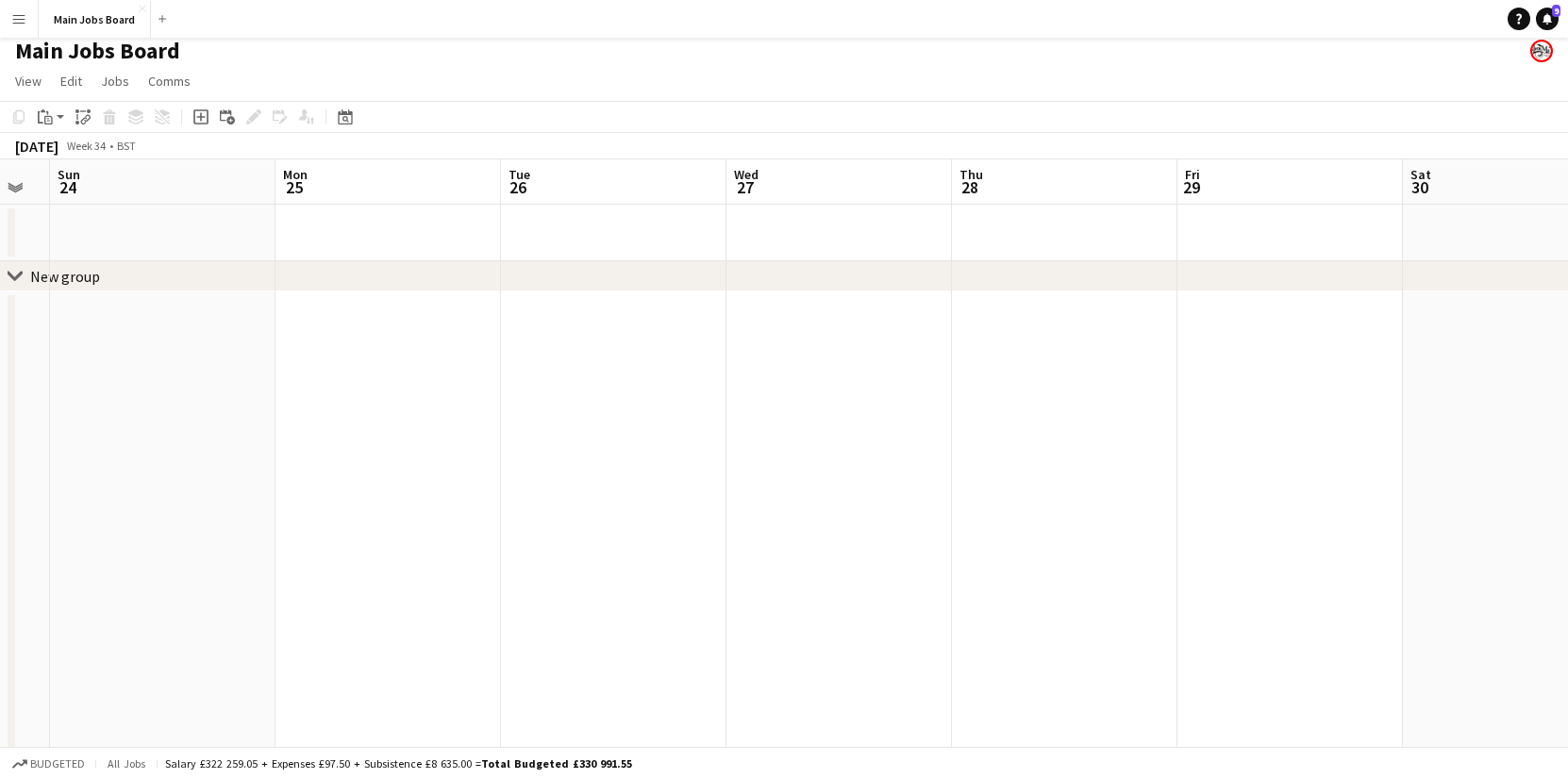 drag, startPoint x: 1031, startPoint y: 516, endPoint x: 429, endPoint y: 516, distance: 602 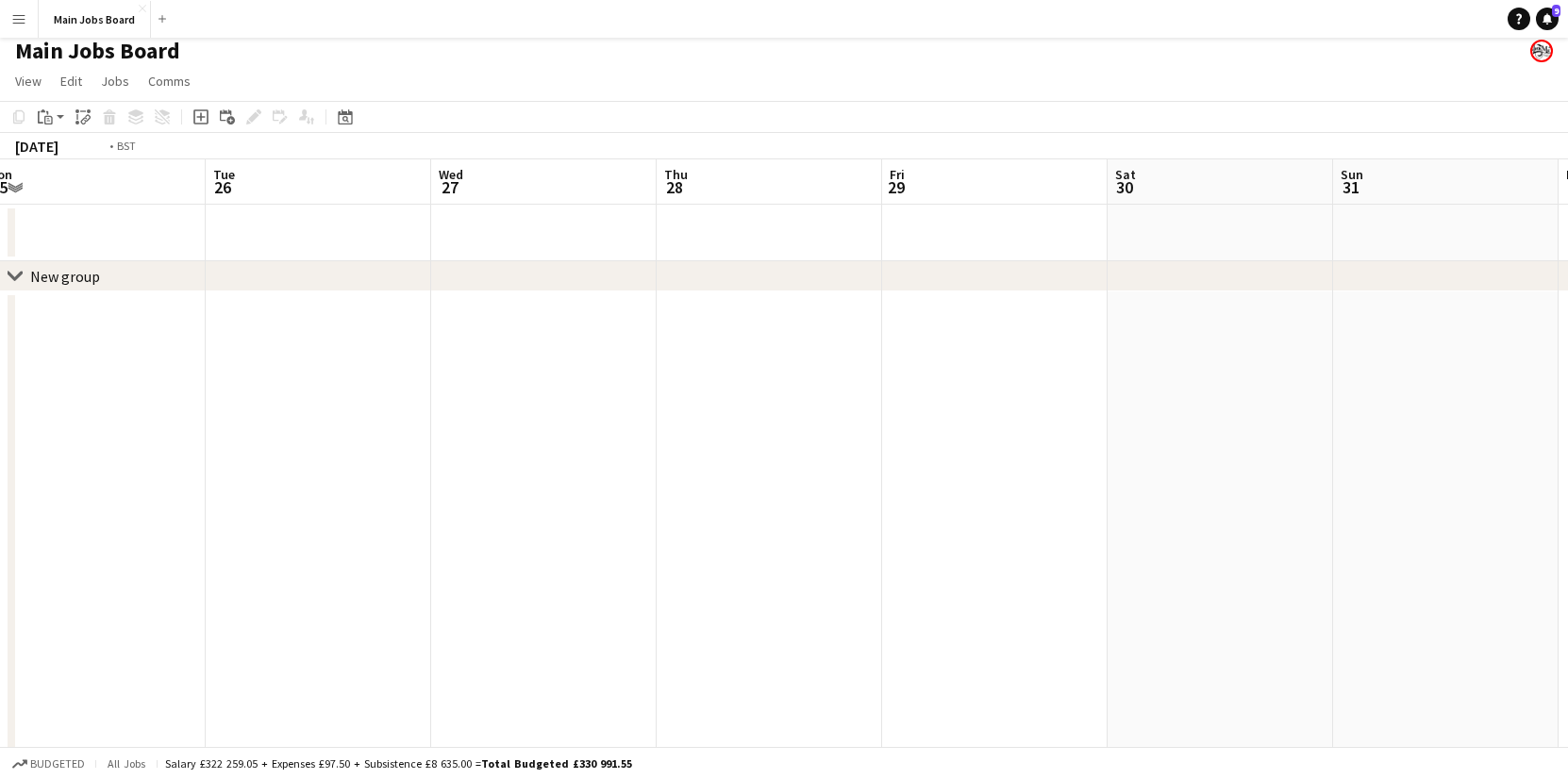 drag, startPoint x: 1050, startPoint y: 536, endPoint x: 316, endPoint y: 538, distance: 734.00272 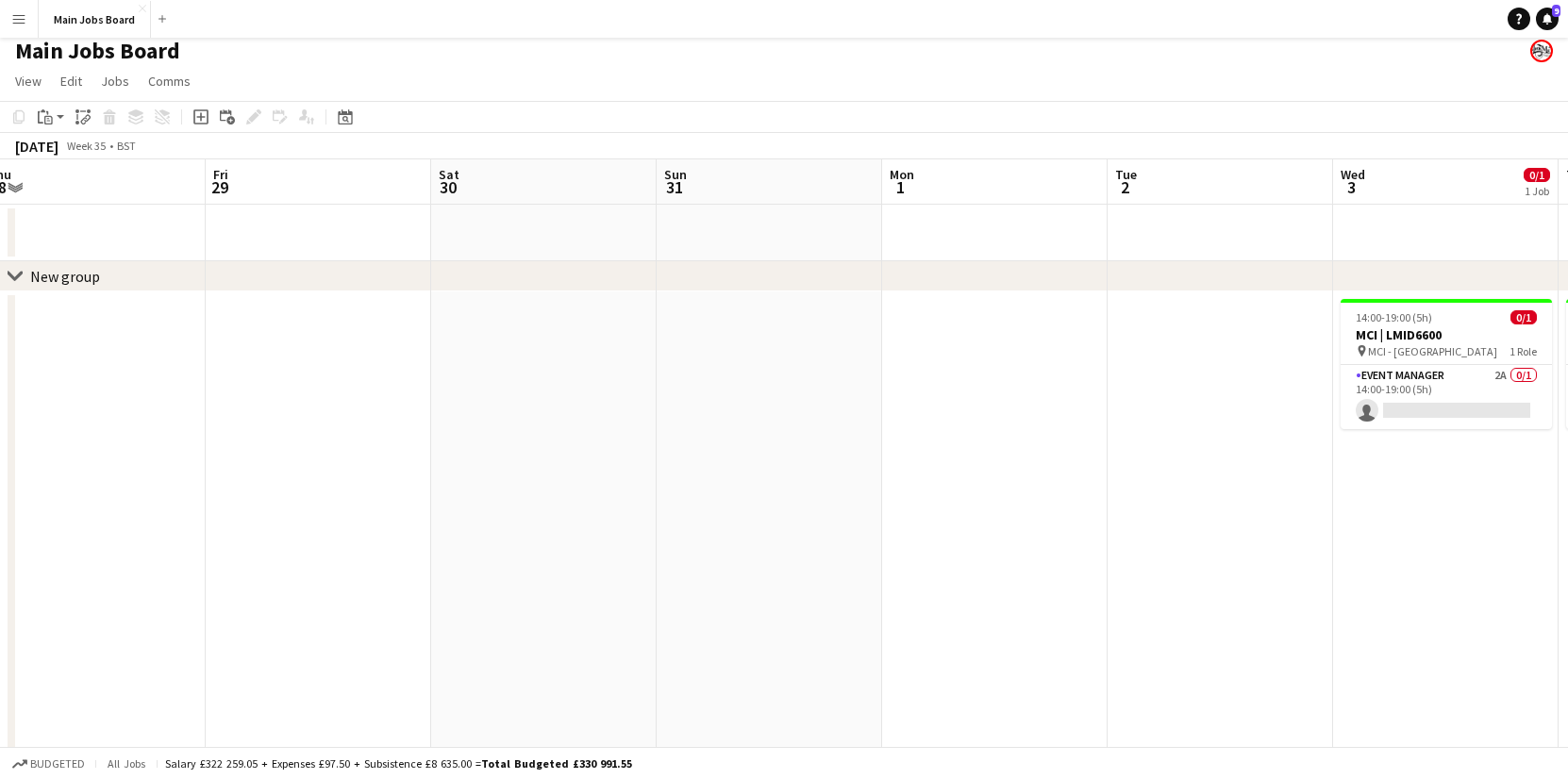 scroll, scrollTop: 0, scrollLeft: 672, axis: horizontal 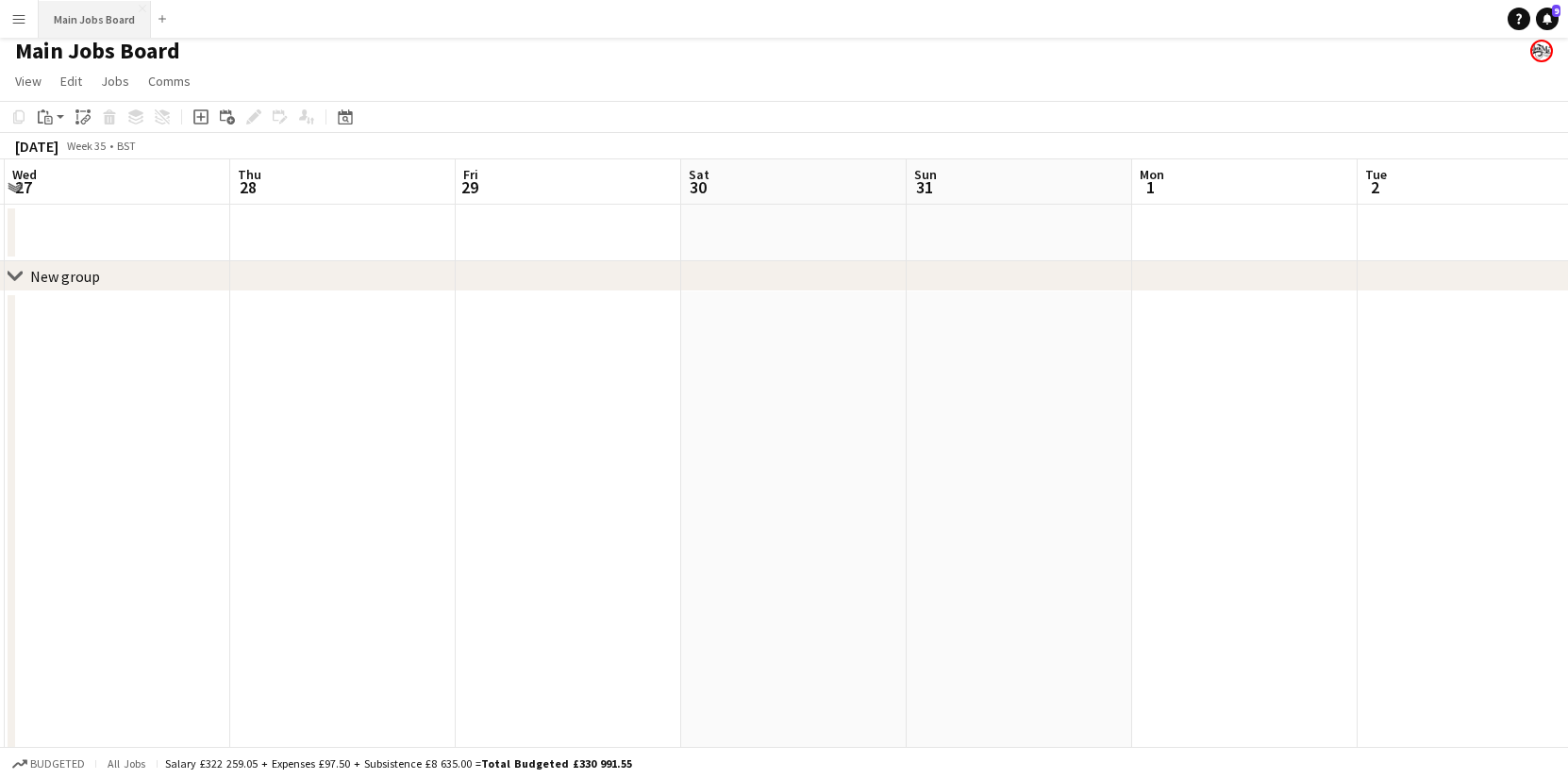 click on "Main Jobs Board
Close" at bounding box center [94, 19] 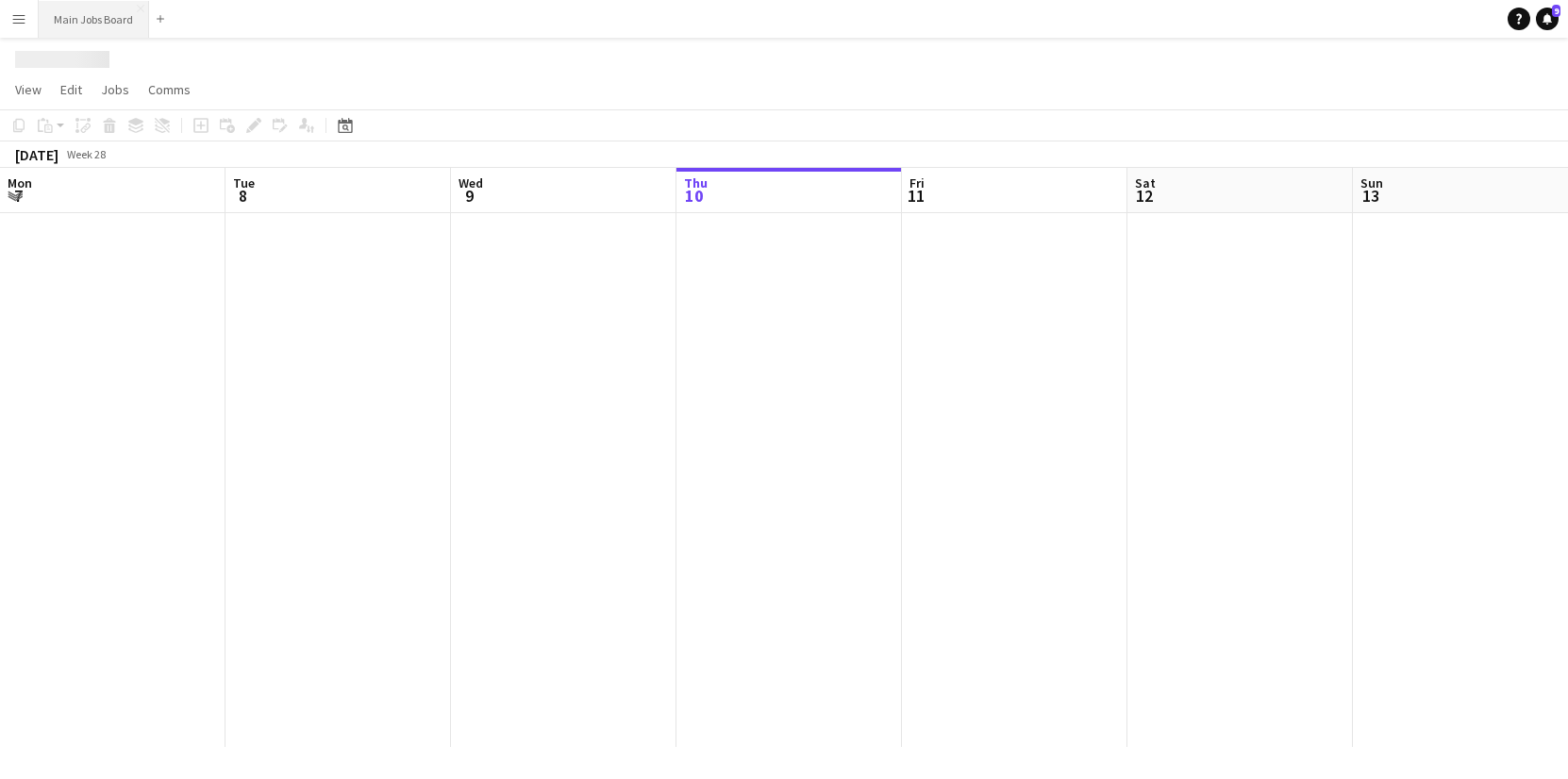 scroll, scrollTop: 0, scrollLeft: 0, axis: both 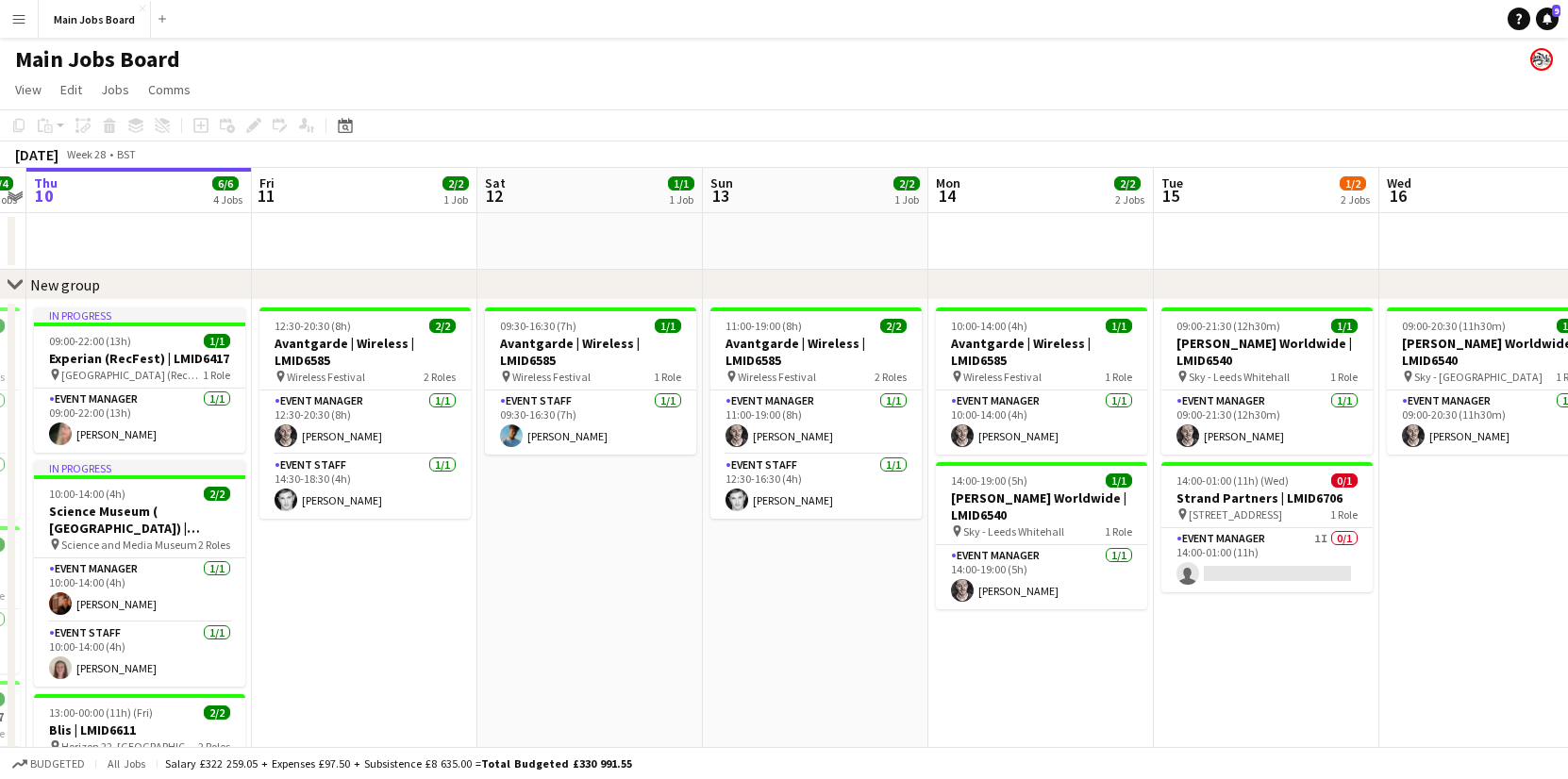 drag, startPoint x: 1282, startPoint y: 416, endPoint x: 615, endPoint y: 416, distance: 667 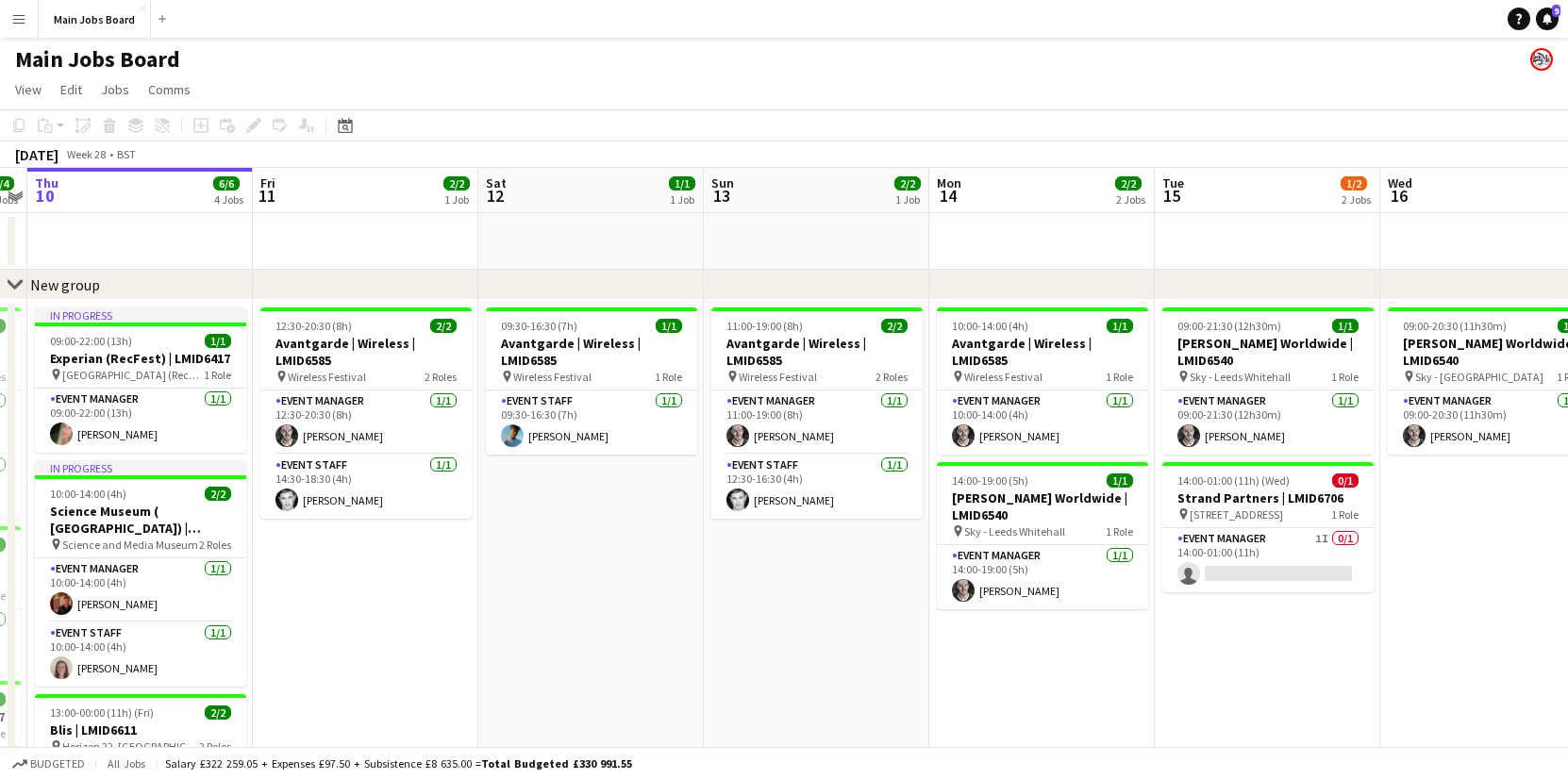 click on "Mon   7   3/3   2 Jobs   Tue   8   4/4   2 Jobs   Wed   9   4/4   3 Jobs   Thu   10   6/6   4 Jobs   Fri   11   2/2   1 Job   Sat   12   1/1   1 Job   Sun   13   2/2   1 Job   Mon   14   2/2   2 Jobs   Tue   15   1/2   2 Jobs   Wed   16   1/1   1 Job   Thu   17   5/5   3 Jobs   Fri   18      08:00-17:00 (9h)    2/2   Avantgarde | LMID6585
pin
Lytham Festival   2 Roles   Event Staff   [DATE]   08:00-17:00 (9h)
[PERSON_NAME]  Event Manager   [DATE]   11:00-16:00 (5h)
[PERSON_NAME]     13:00-18:00 (5h)    1/1   200 Aldergate | LMID6594
pin
[STREET_ADDRESS] Role   Event Manager   [DATE]   13:00-18:00 (5h)
[PERSON_NAME]     10:00-20:00 (10h)    2/2   Amazon | LMID6631
pin
Amazon Corporate Office   2 Roles   Event Manager   [DATE]   10:00-20:00 (10h)
[PERSON_NAME]  Event Staff   [DATE]   10:00-20:00 (10h)
[PERSON_NAME]     16:00-01:30 (9h30m) (Wed)   2/2   200 Aldergate | LMID6594
pin" at bounding box center (784, 636) 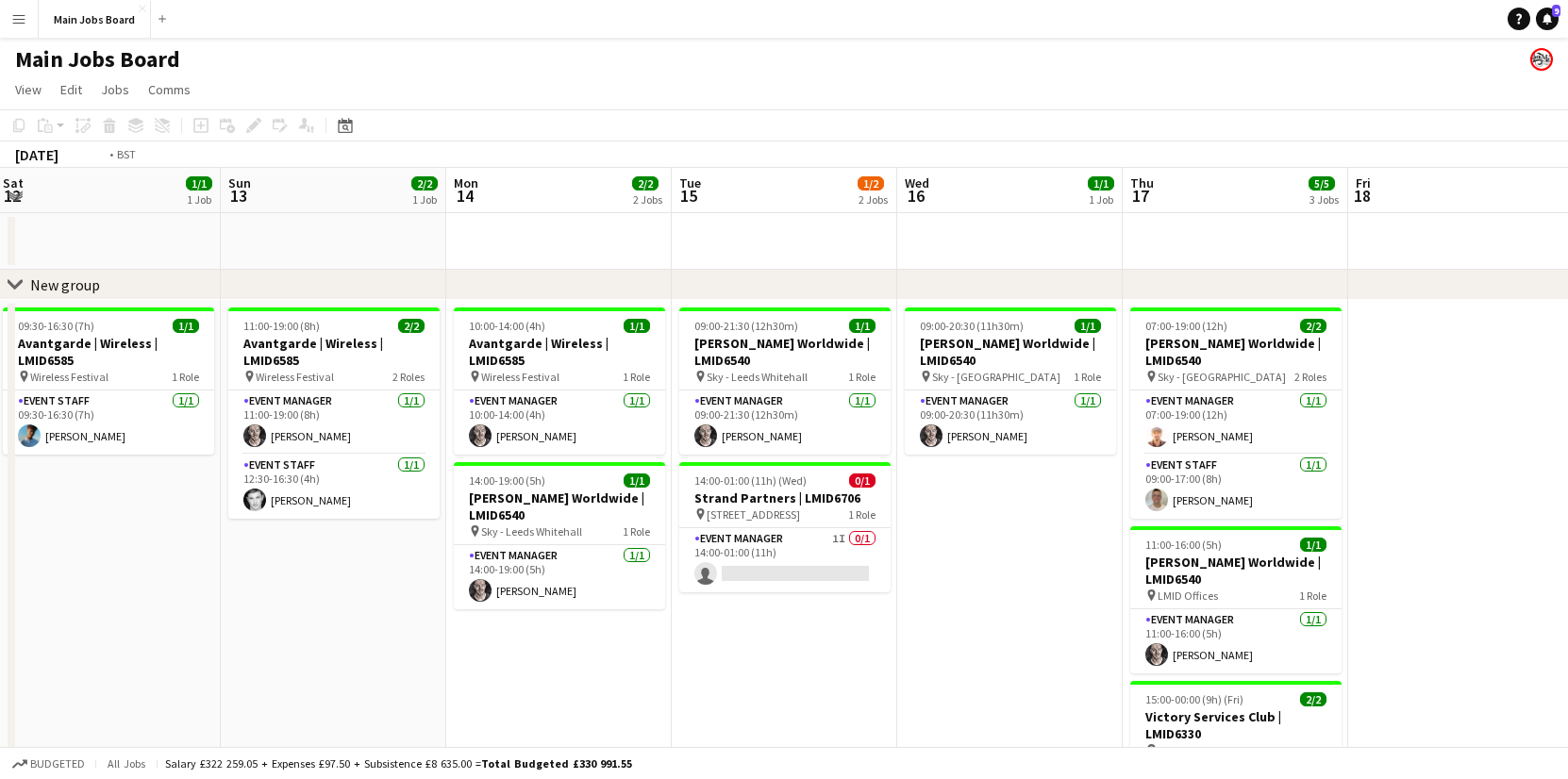 drag, startPoint x: 1201, startPoint y: 449, endPoint x: 476, endPoint y: 449, distance: 725 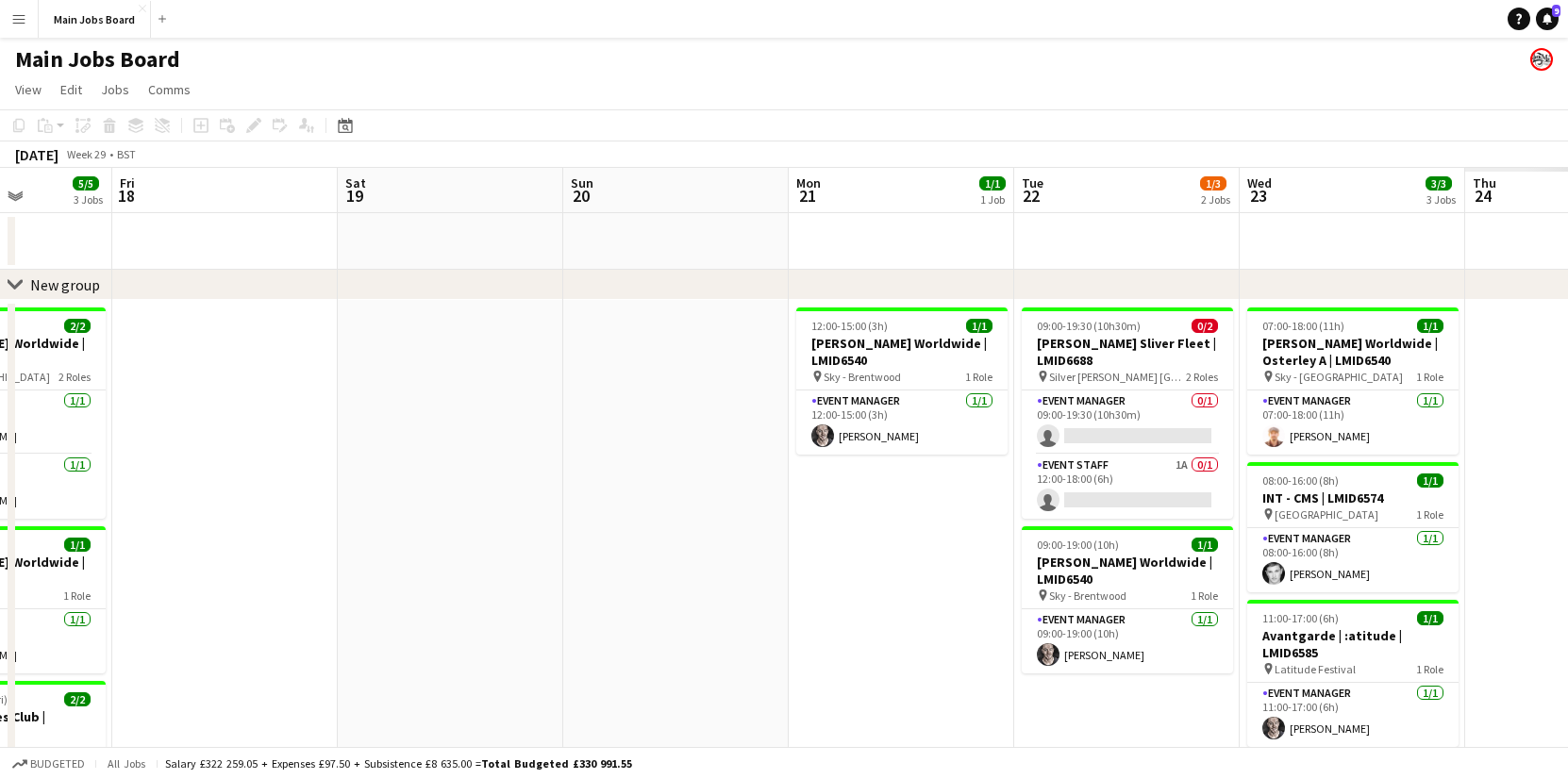 drag, startPoint x: 1200, startPoint y: 395, endPoint x: 586, endPoint y: 395, distance: 614 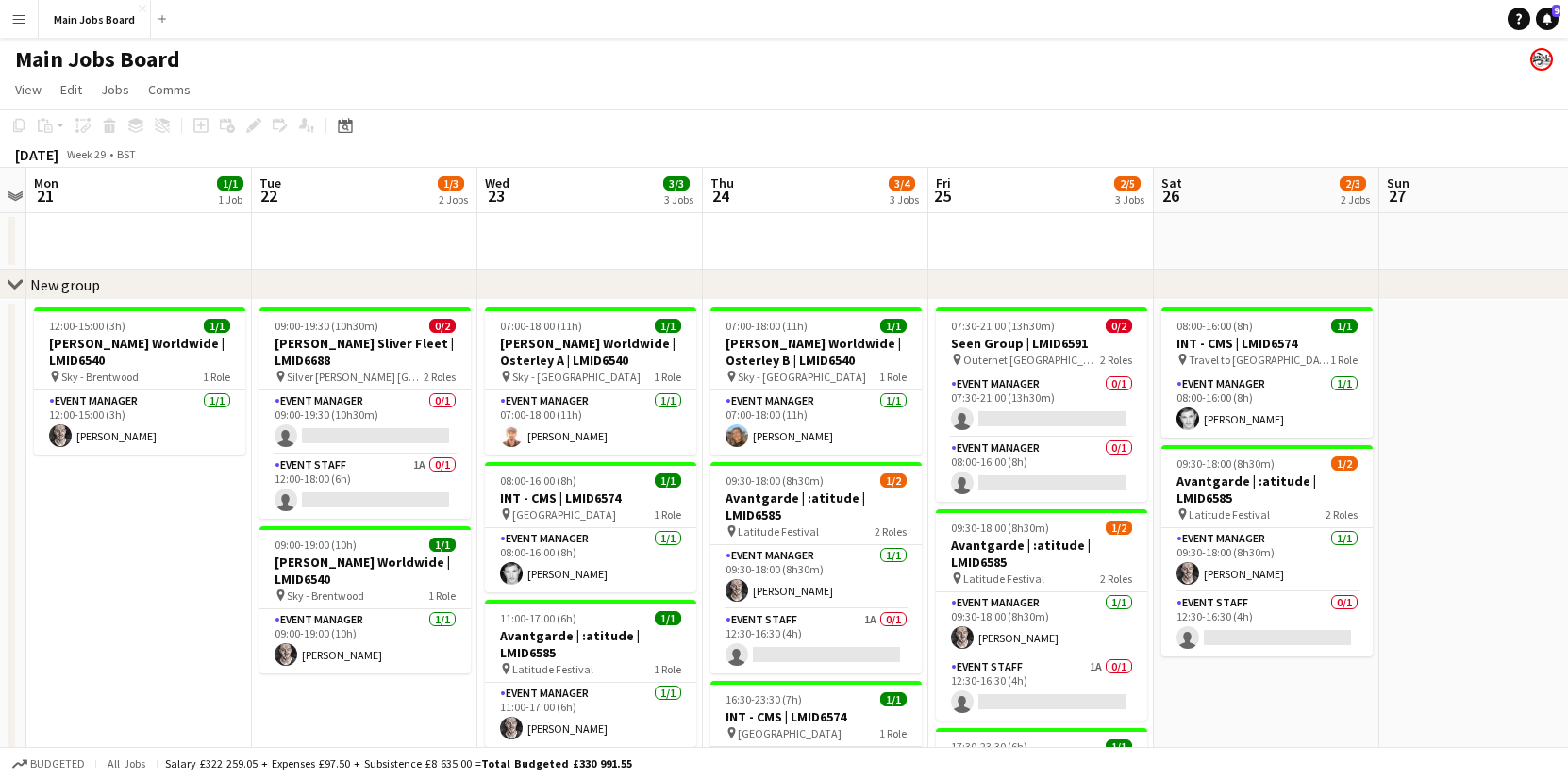 drag, startPoint x: 1287, startPoint y: 430, endPoint x: 622, endPoint y: 430, distance: 665 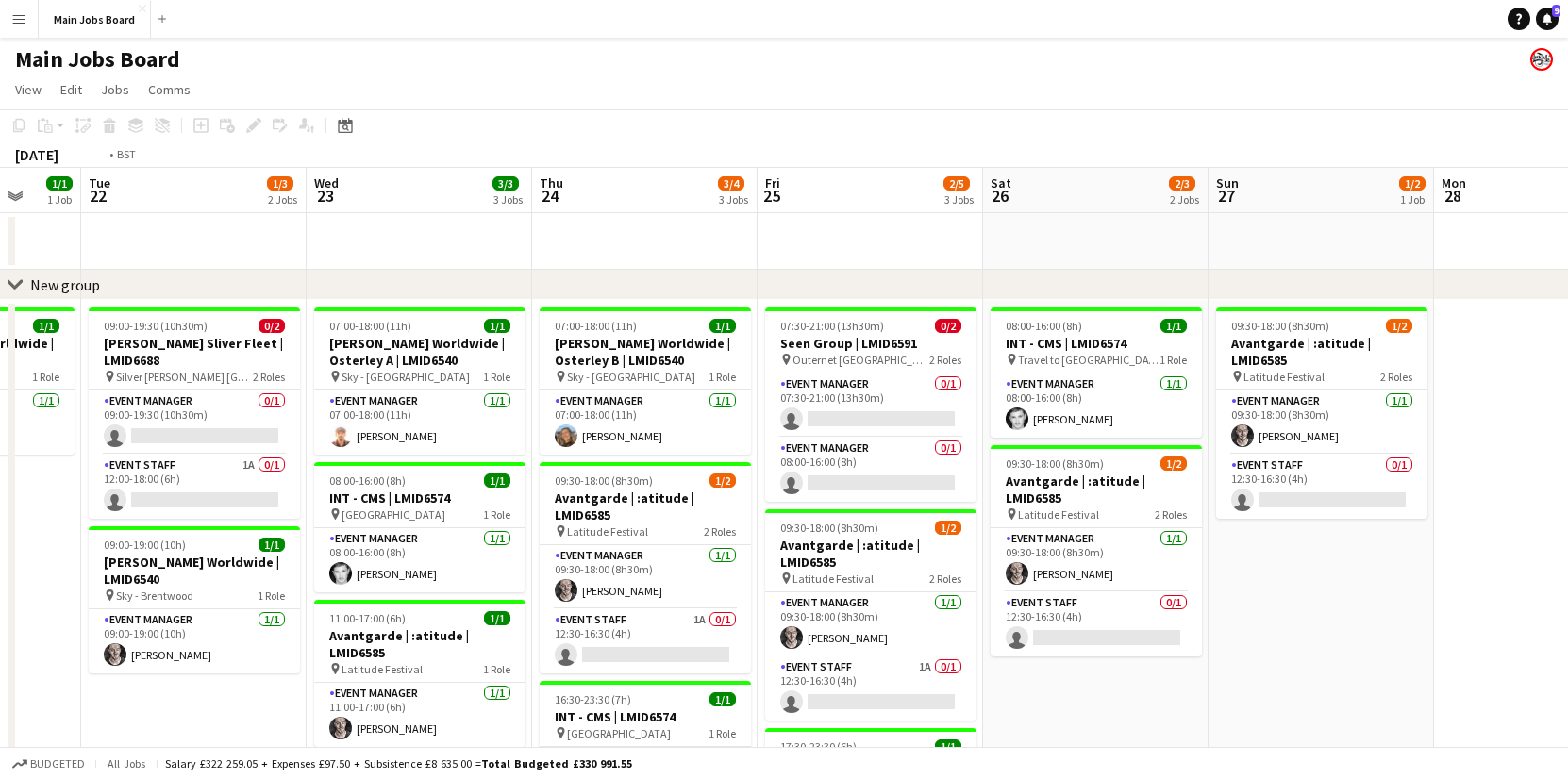 drag, startPoint x: 1173, startPoint y: 463, endPoint x: 538, endPoint y: 463, distance: 635 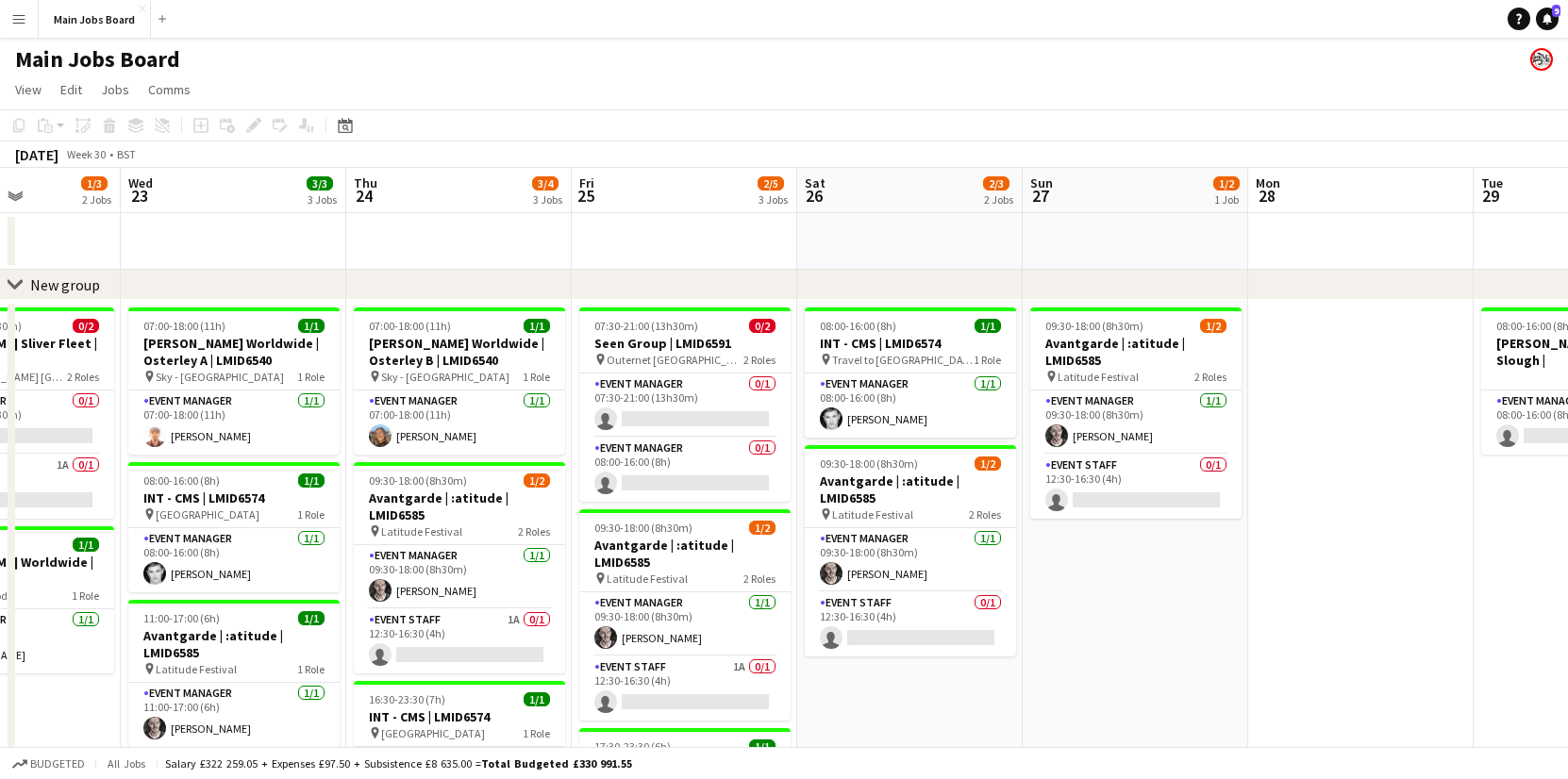 scroll, scrollTop: 0, scrollLeft: 656, axis: horizontal 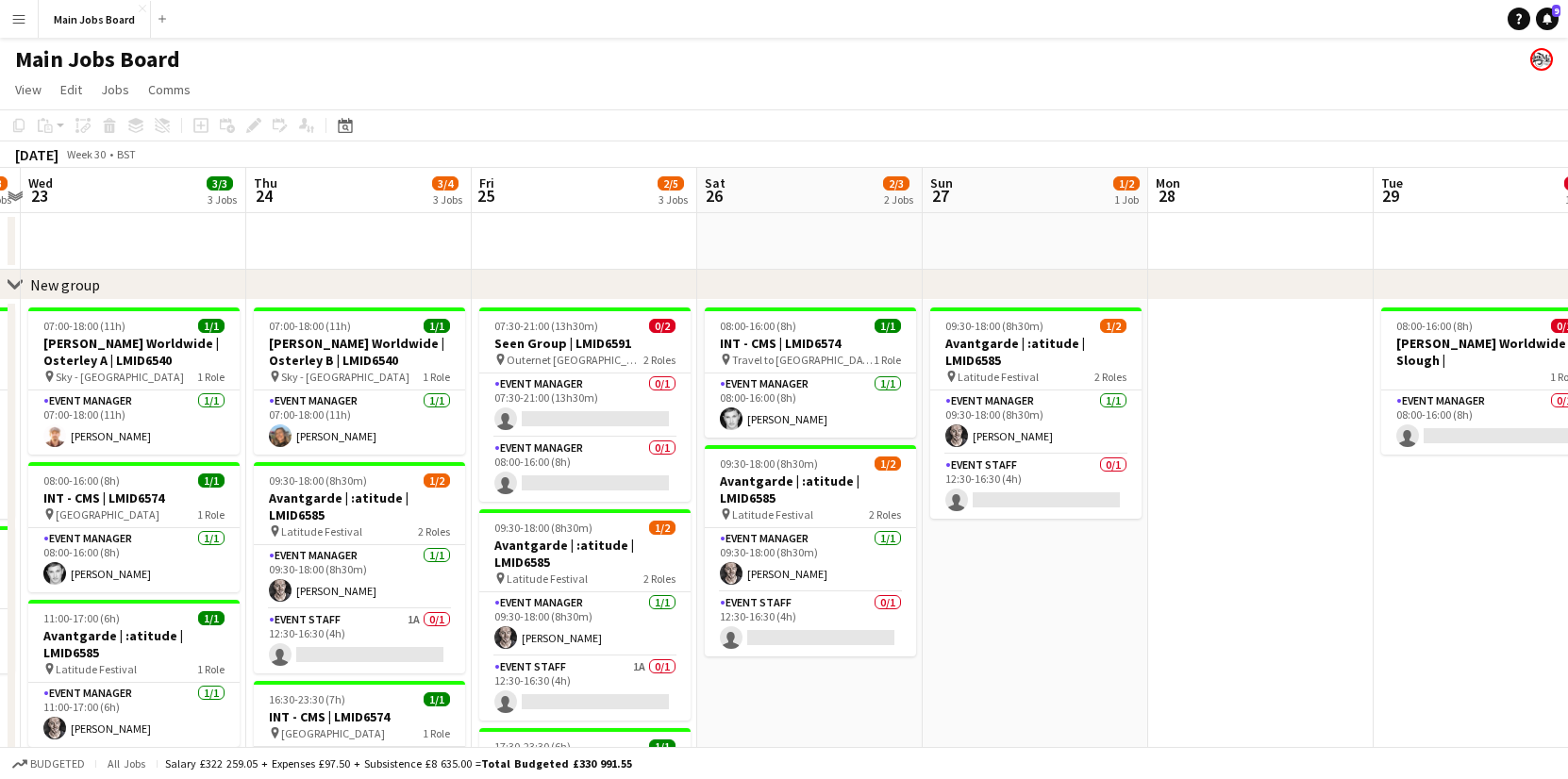 click on "Sun   20   Mon   21   1/1   1 Job   Tue   22   1/3   2 Jobs   Wed   23   3/3   3 Jobs   Thu   24   3/4   3 Jobs   Fri   25   2/5   3 Jobs   Sat   26   2/3   2 Jobs   Sun   27   1/2   1 Job   Mon   28   Tue   29   0/1   1 Job   Wed   30   Thu   31   1/2   1 Job      12:00-15:00 (3h)    1/1   [PERSON_NAME] Worldwide | LMID6540
pin
[PERSON_NAME]   1 Role   Event Manager   [DATE]   12:00-15:00 (3h)
[PERSON_NAME]     09:00-19:30 (10h30m)    0/2    [PERSON_NAME] Sliver Fleet | LMID6688
pin
Silver [PERSON_NAME] London    2 Roles   Event Manager   0/1   09:00-19:30 (10h30m)
single-neutral-actions
Event Staff   1A   0/1   12:00-18:00 (6h)
single-neutral-actions
09:00-19:00 (10h)    1/1   [PERSON_NAME] Worldwide | LMID6540
pin
[PERSON_NAME]   1 Role   Event Manager   [DATE]   09:00-19:00 (10h)
[PERSON_NAME]     07:00-18:00 (11h)    1/1" at bounding box center (784, 636) 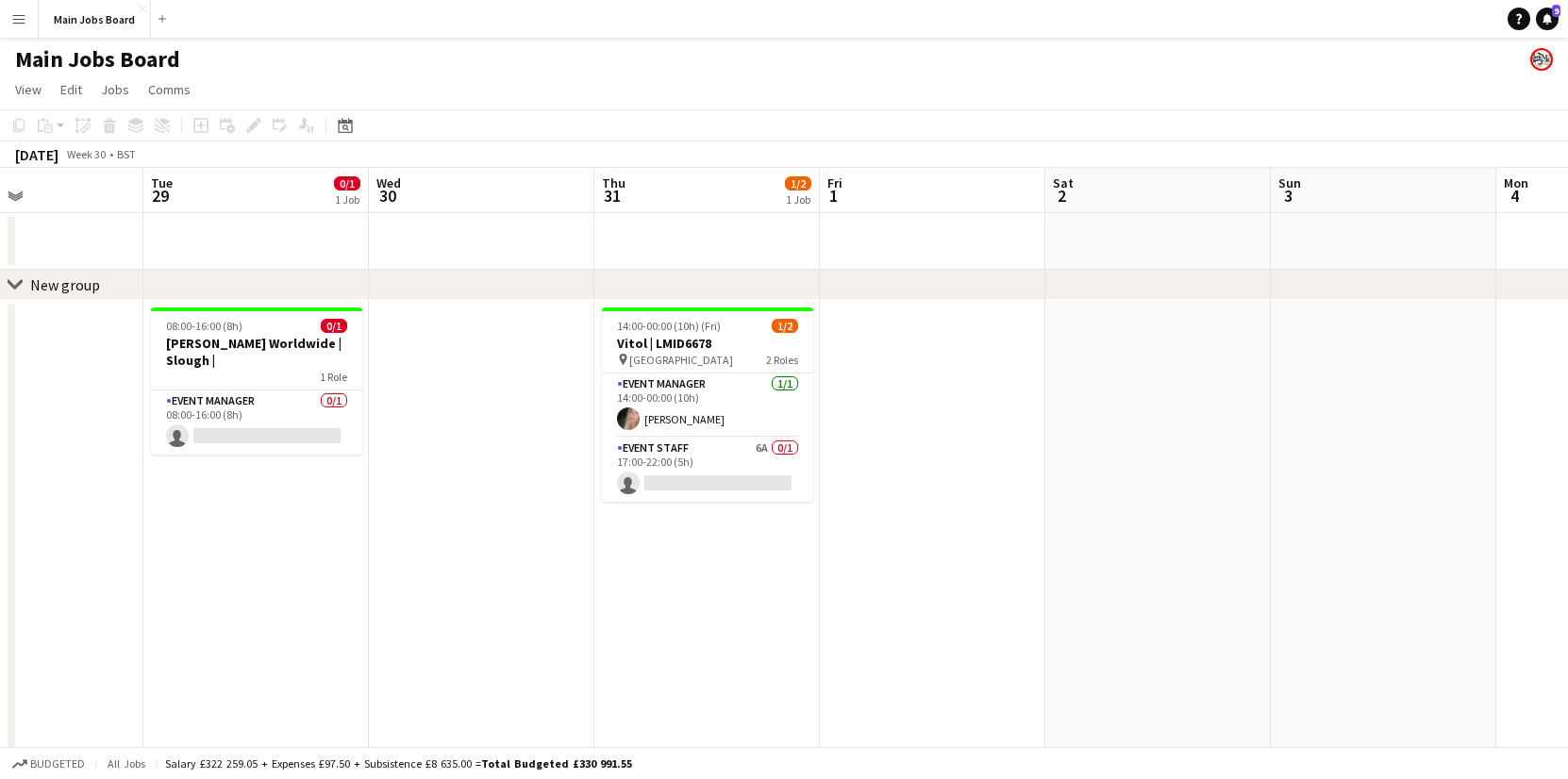 scroll, scrollTop: 0, scrollLeft: 586, axis: horizontal 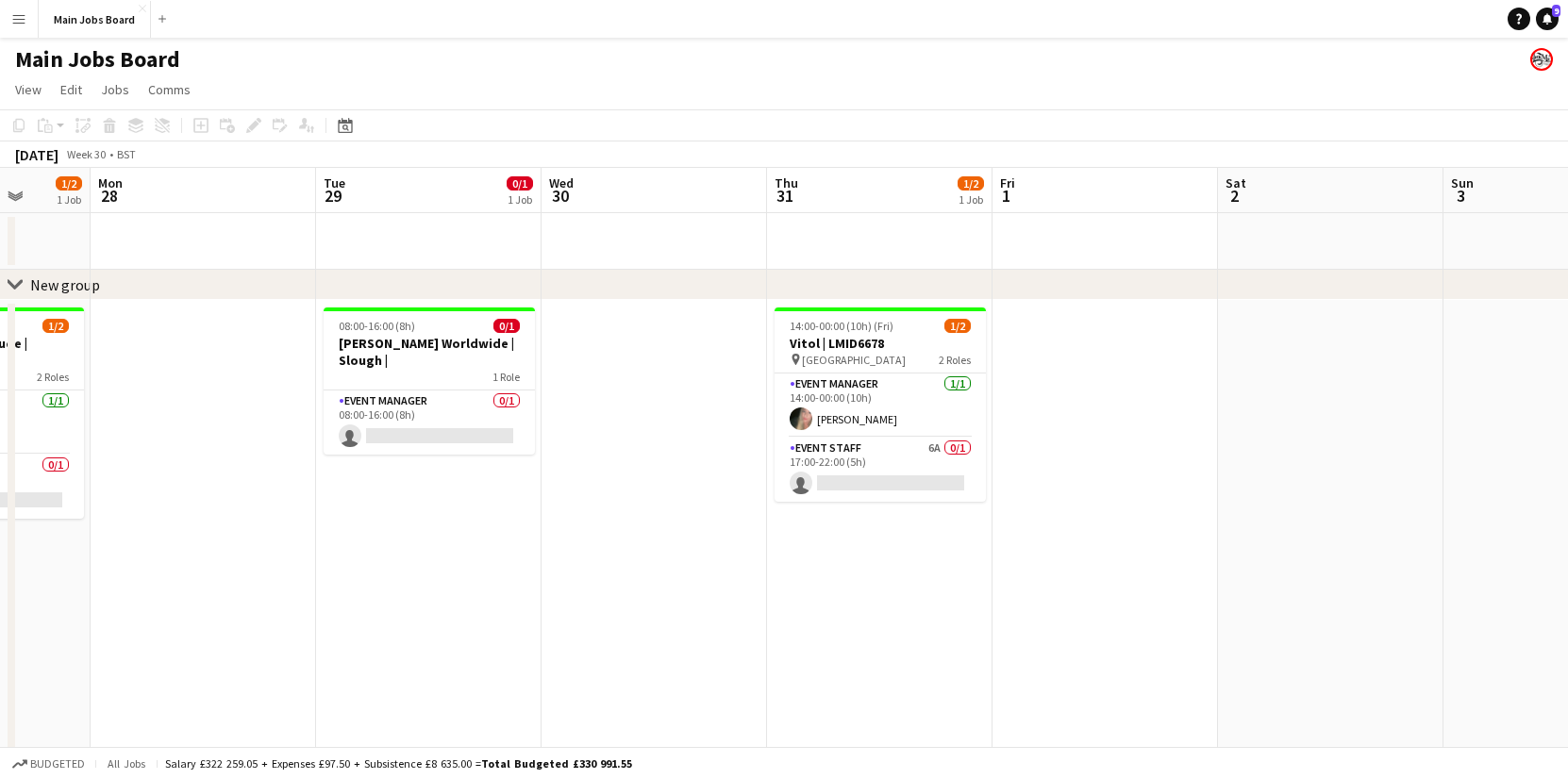 drag, startPoint x: 1031, startPoint y: 522, endPoint x: 650, endPoint y: 565, distance: 383.41883 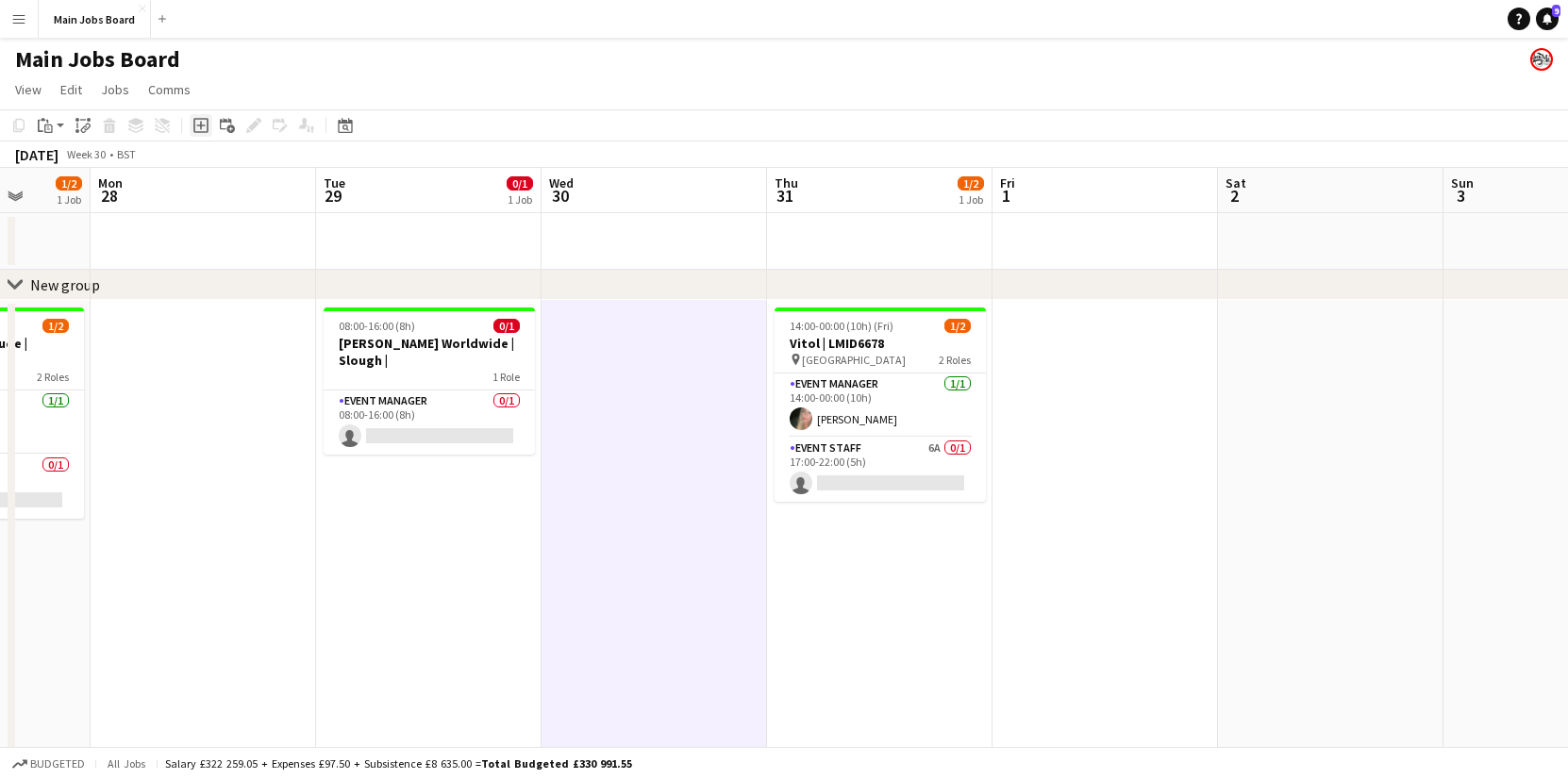click on "Add job" 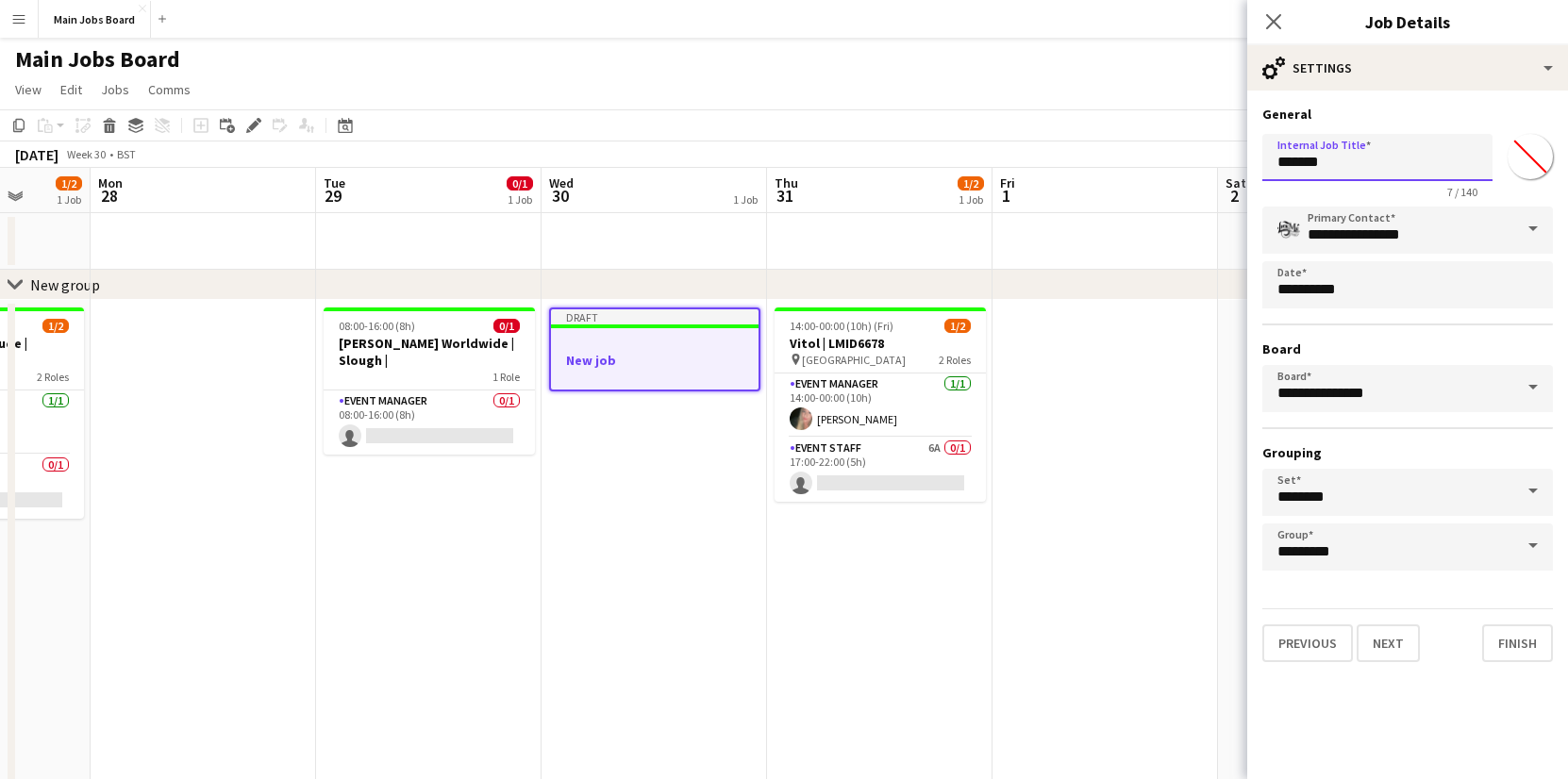 drag, startPoint x: 1376, startPoint y: 151, endPoint x: 1062, endPoint y: 148, distance: 314.01433 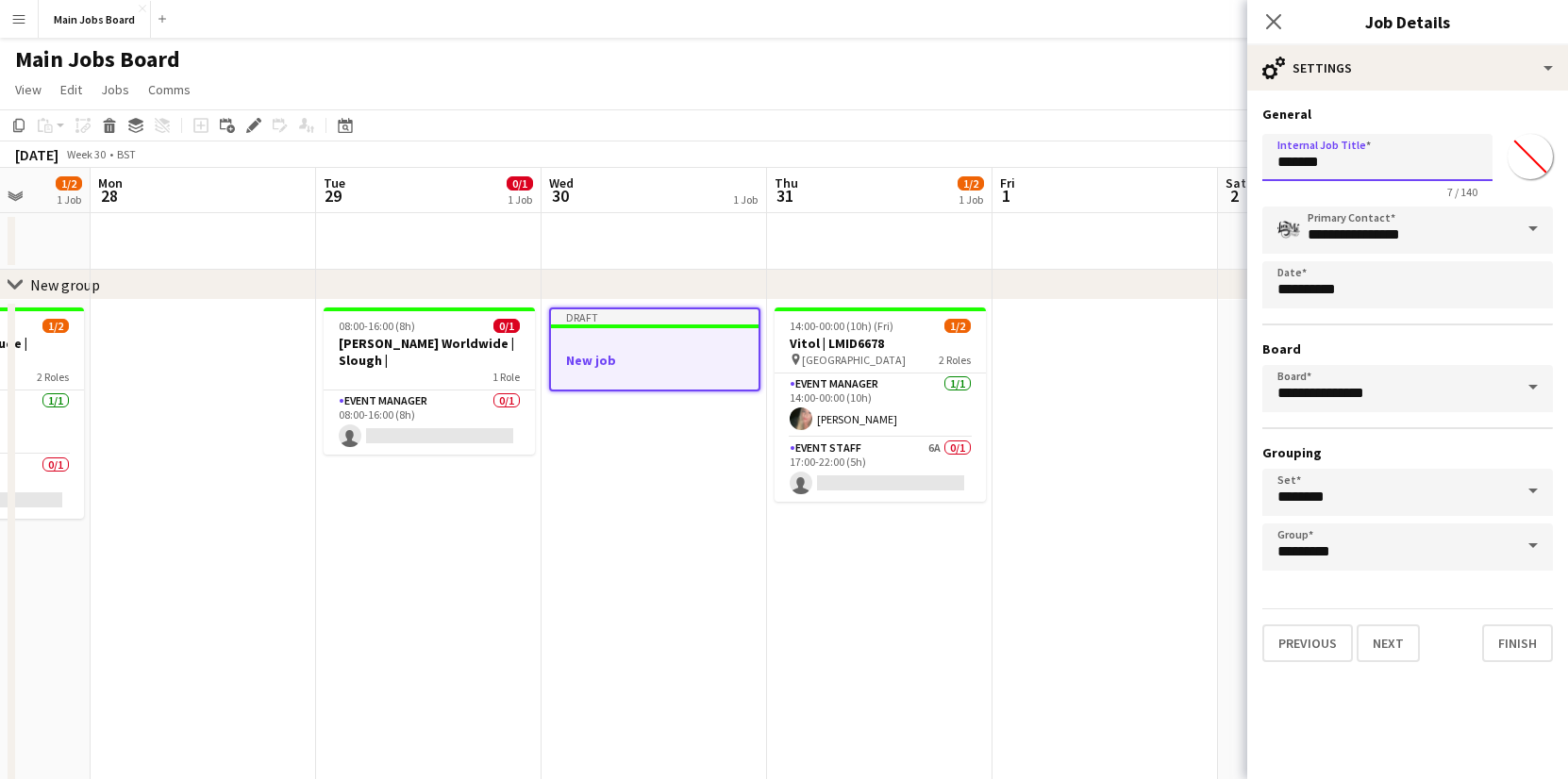 click on "*******" at bounding box center (1377, 157) 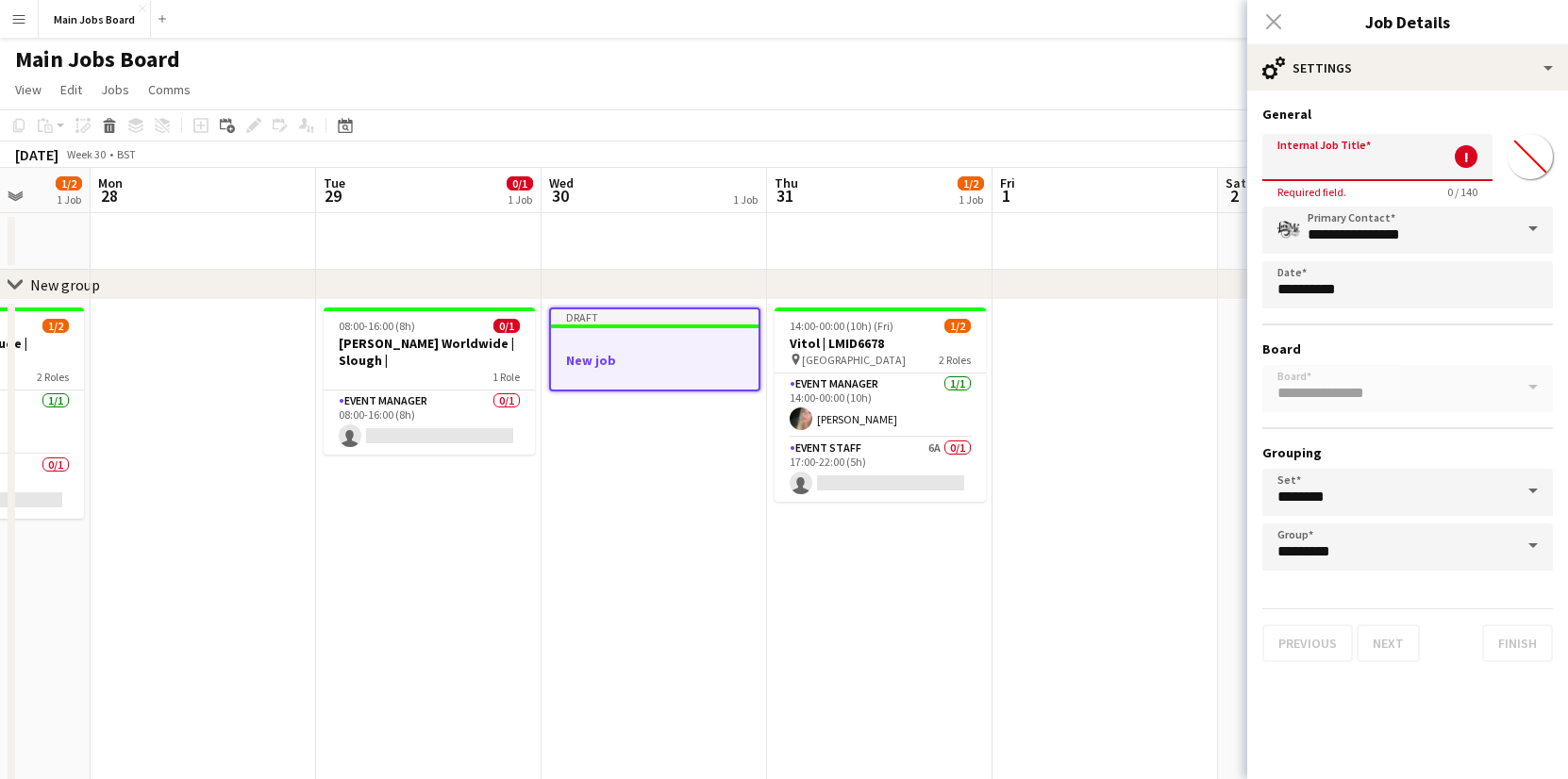 paste on "**********" 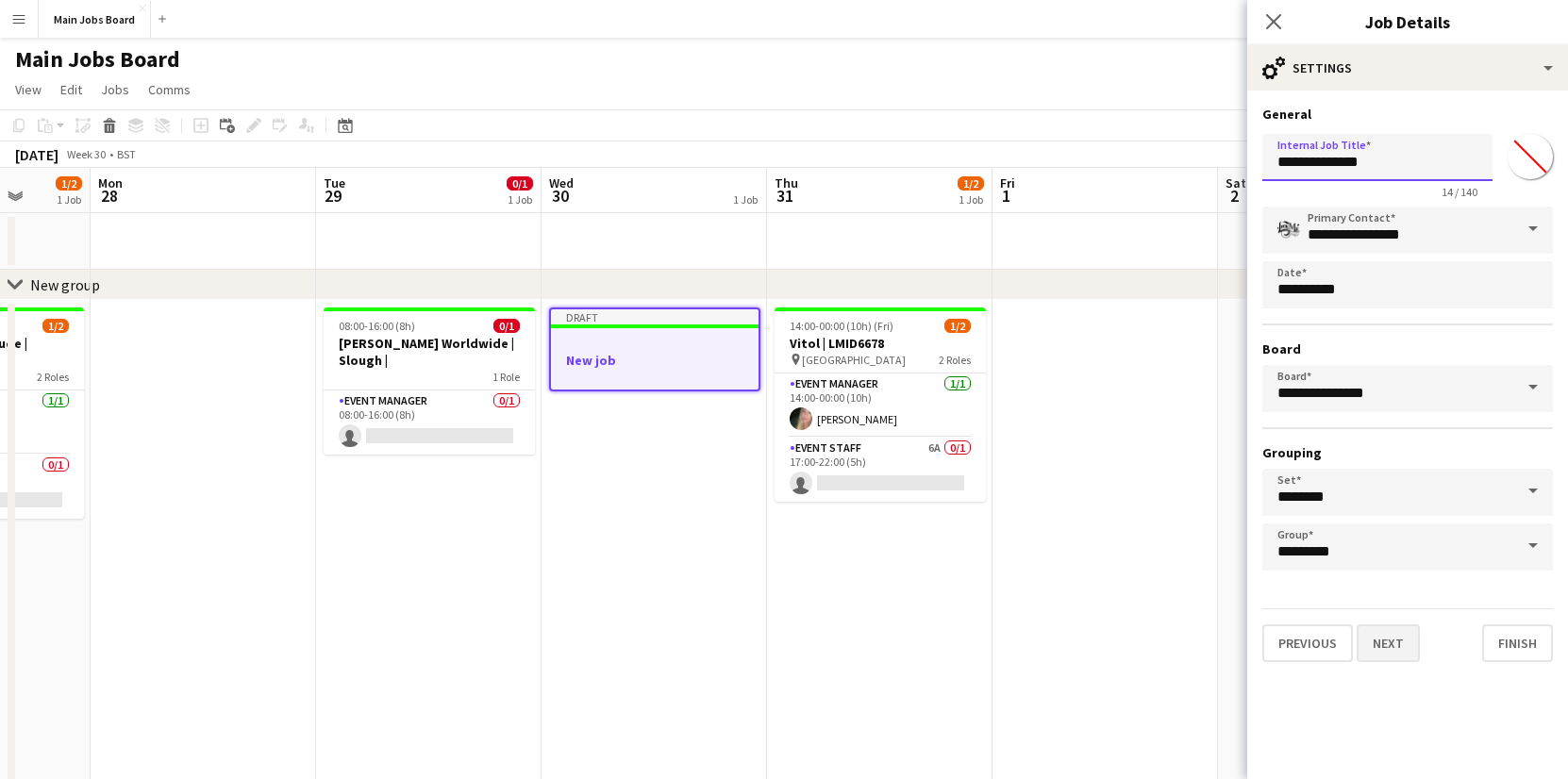 type on "**********" 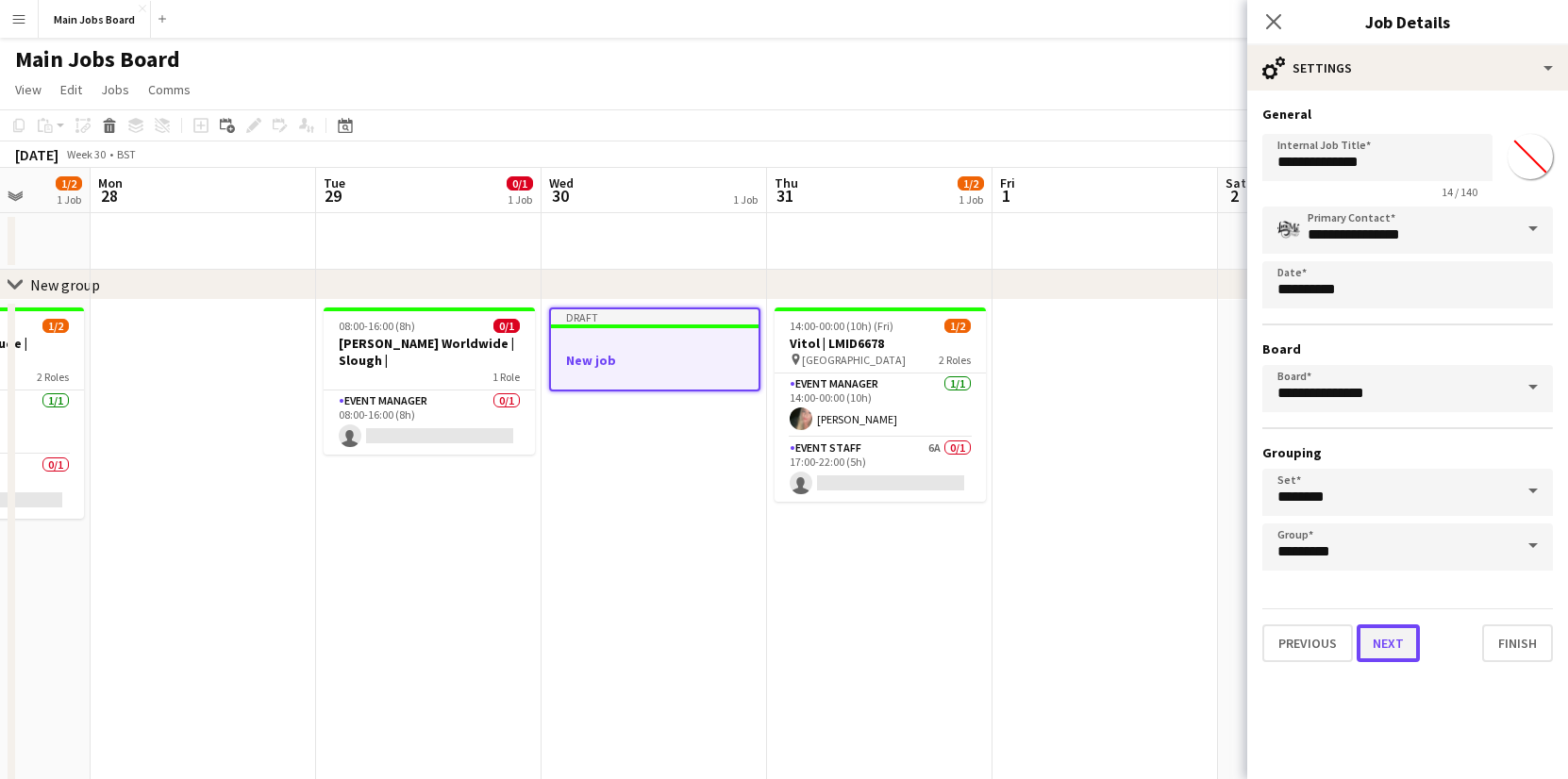 click on "Next" at bounding box center (1388, 643) 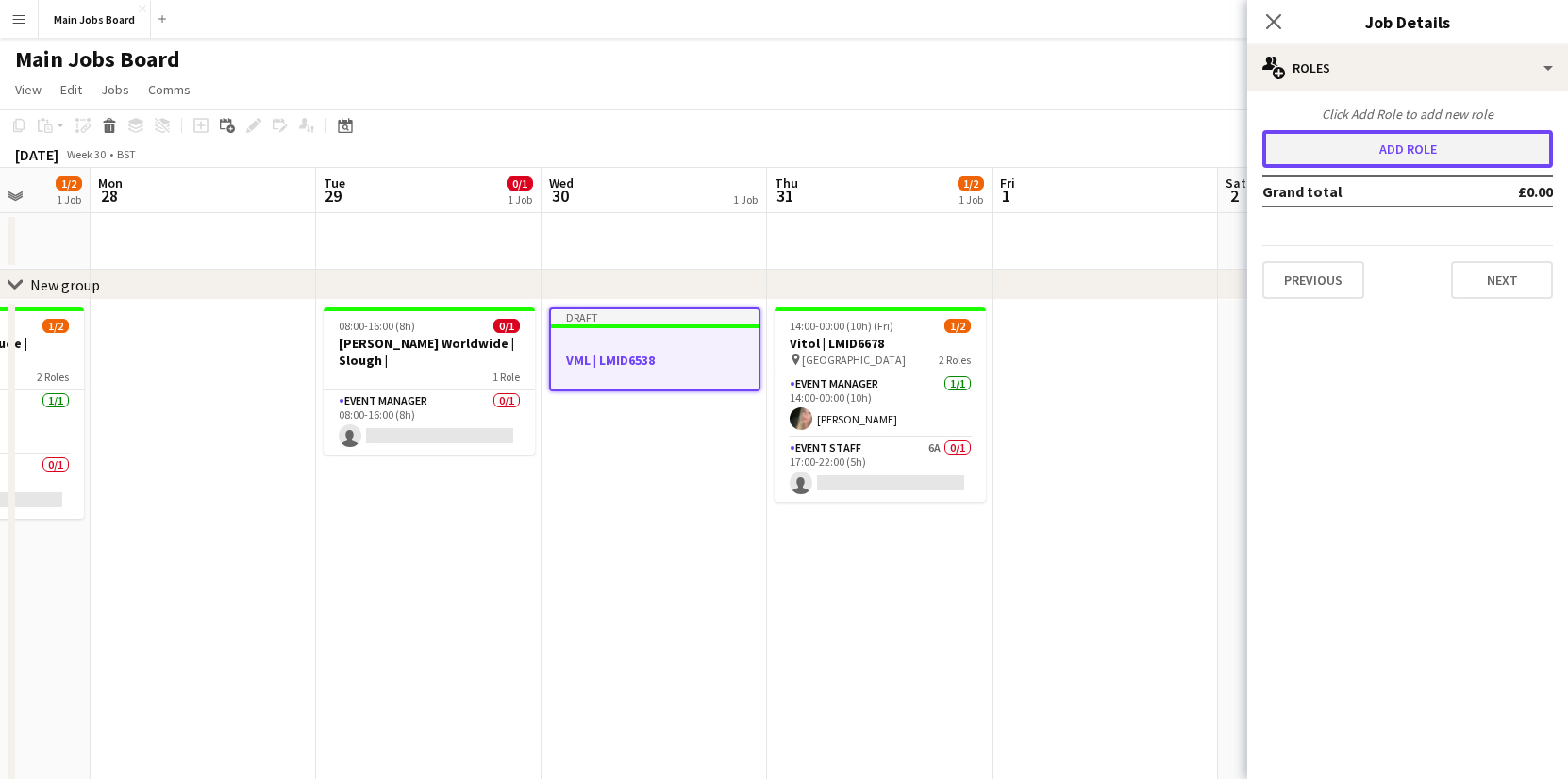 click on "Add role" at bounding box center (1408, 149) 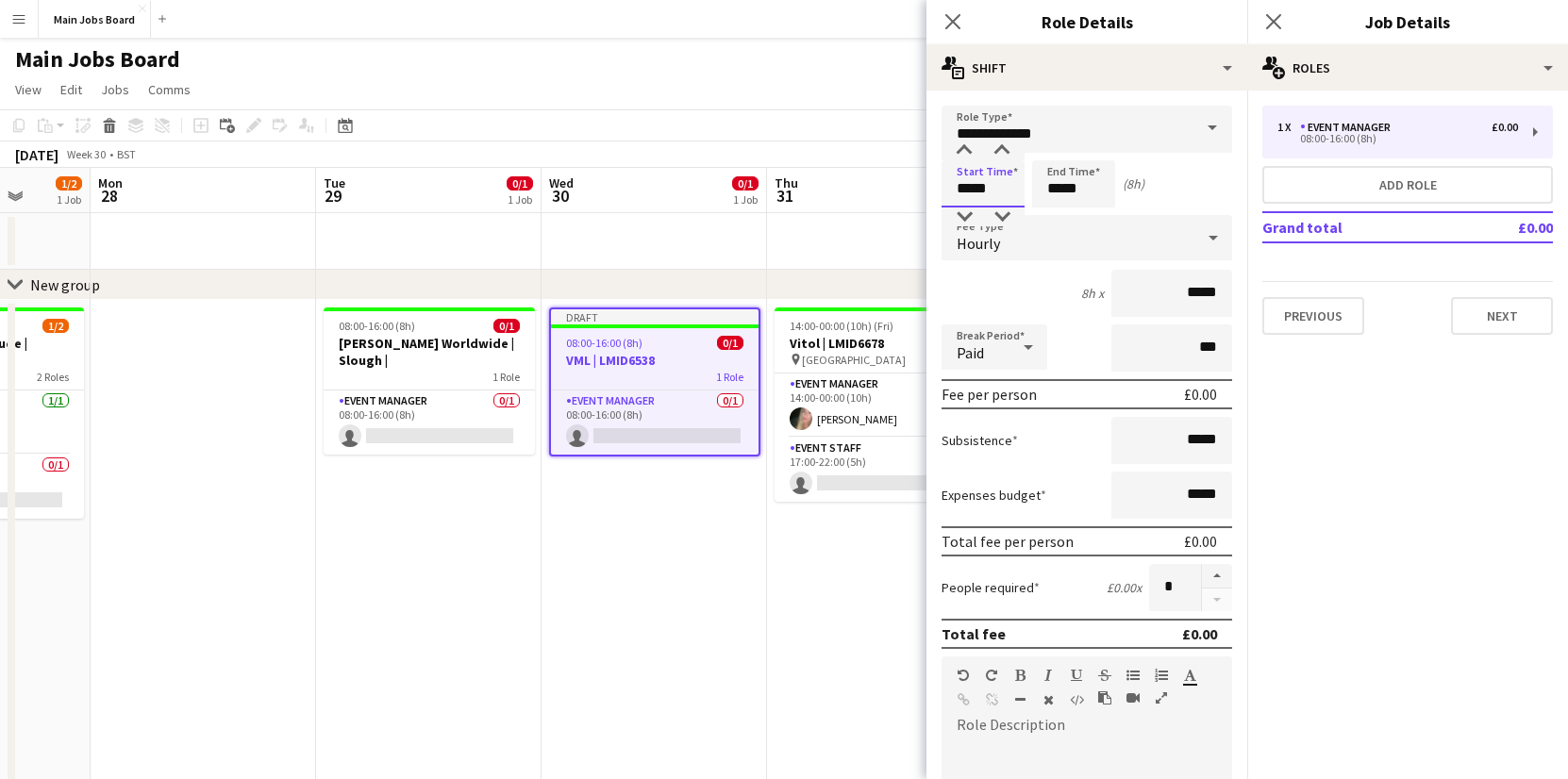click on "*****" at bounding box center [983, 184] 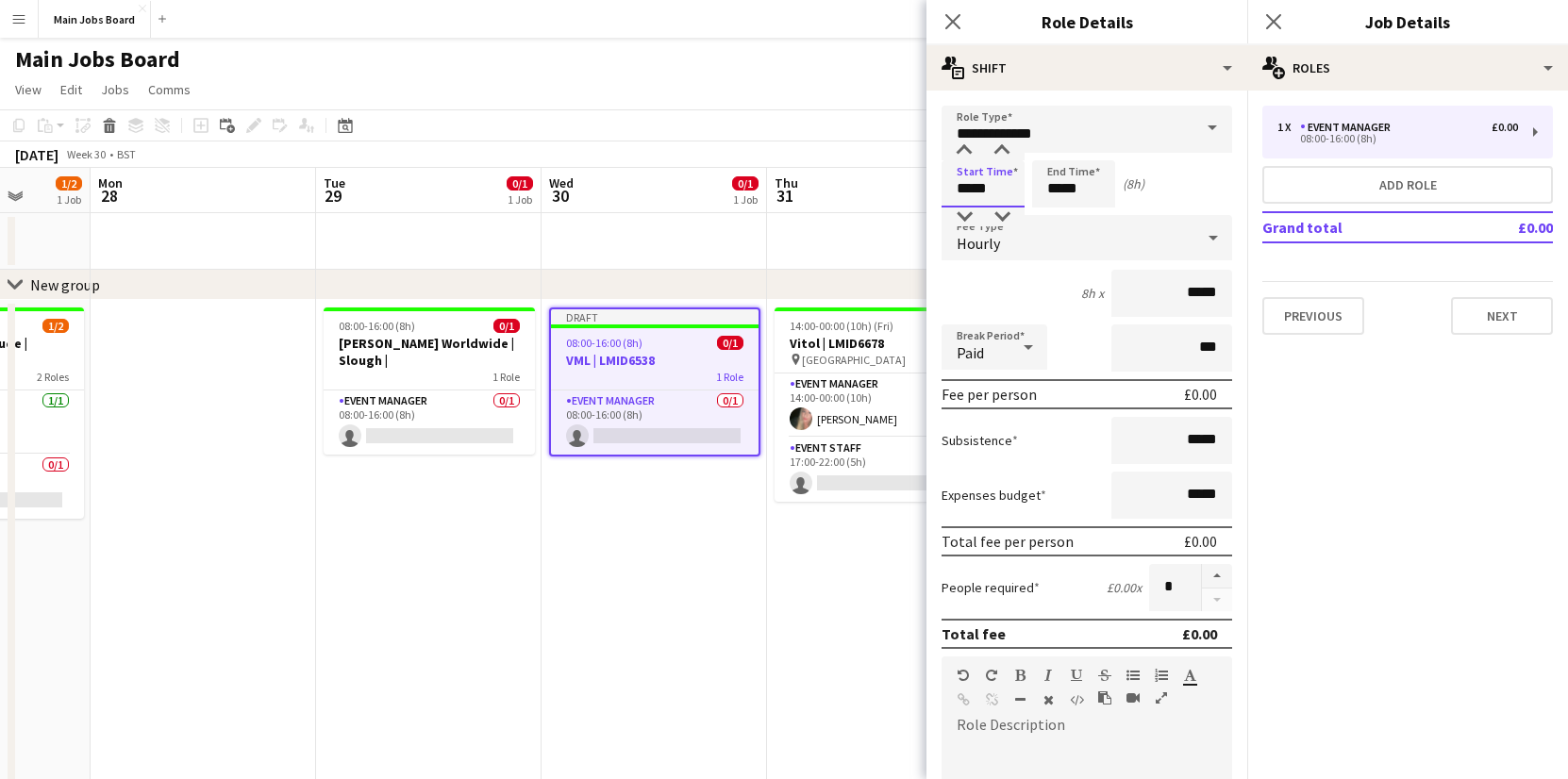 type on "*****" 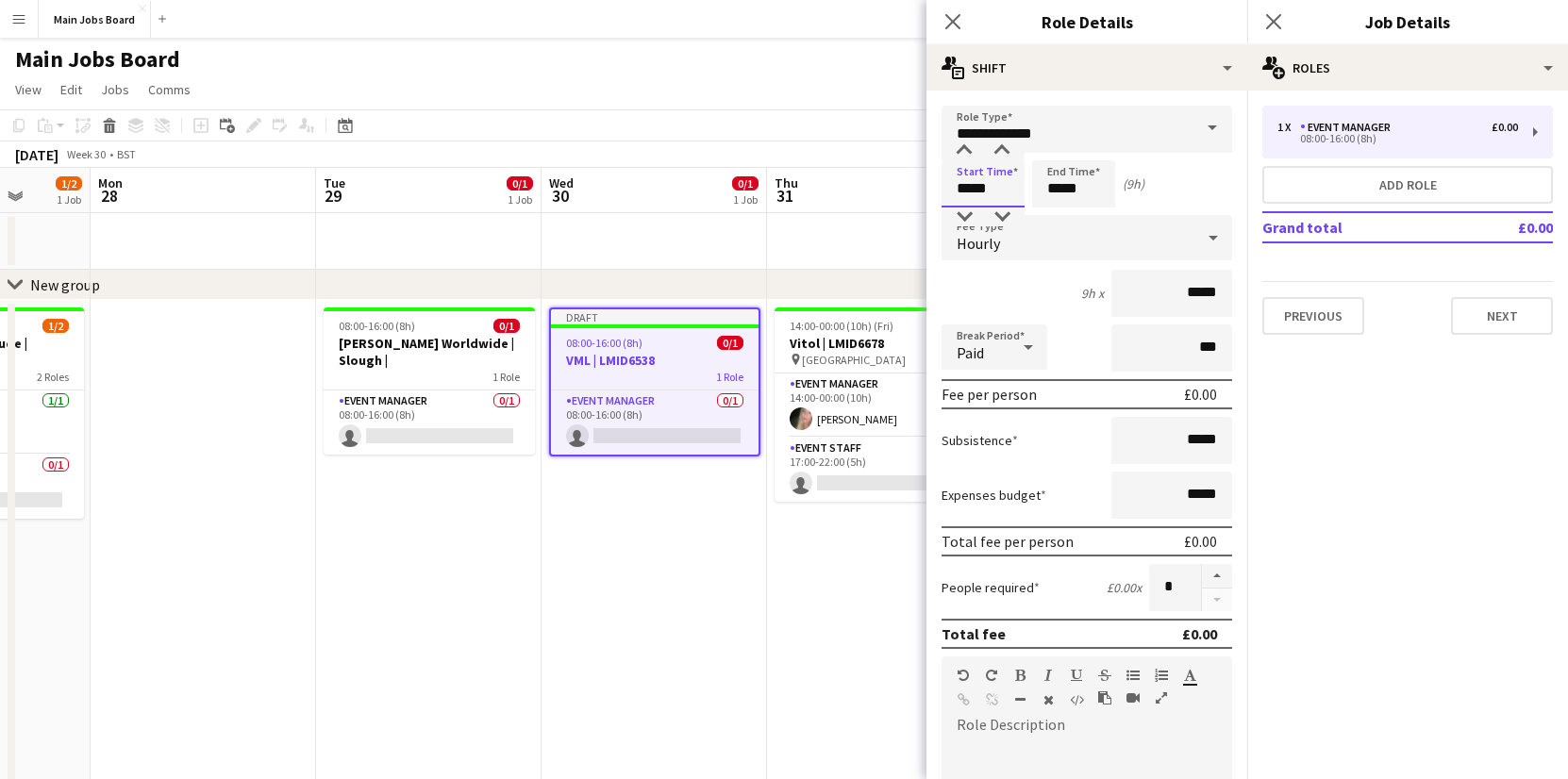 type on "*****" 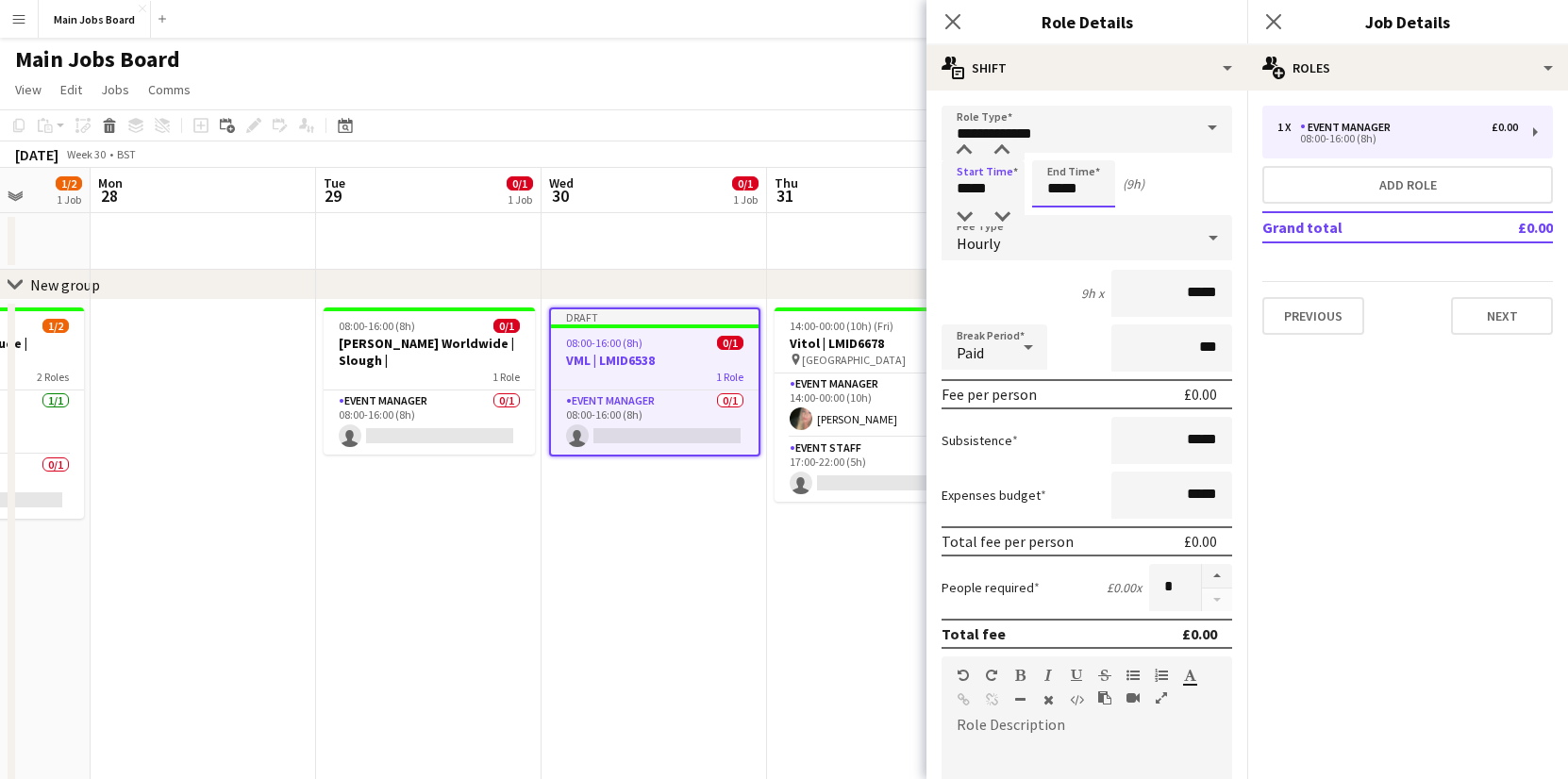 click on "*****" at bounding box center (1074, 184) 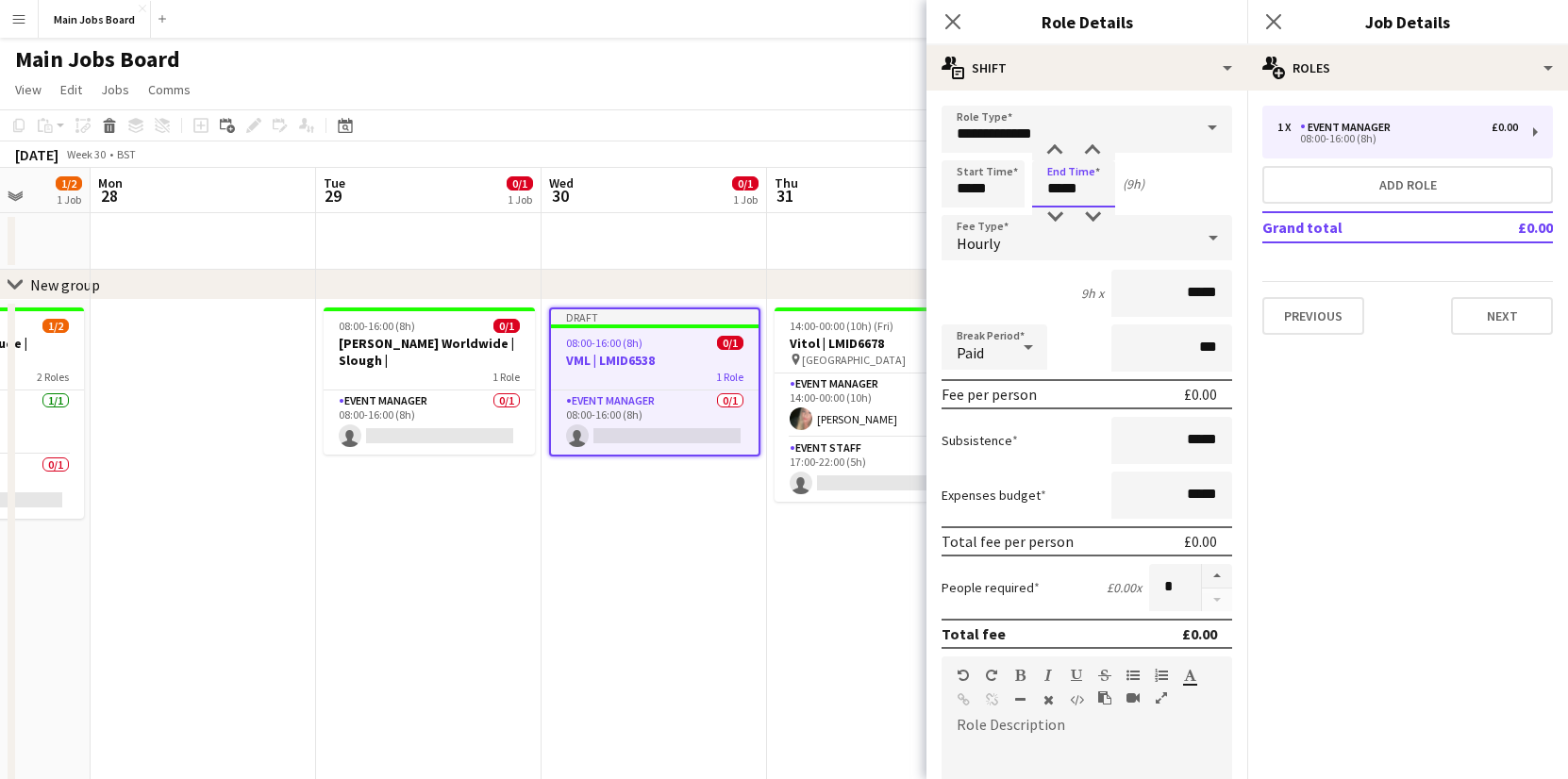 type on "*****" 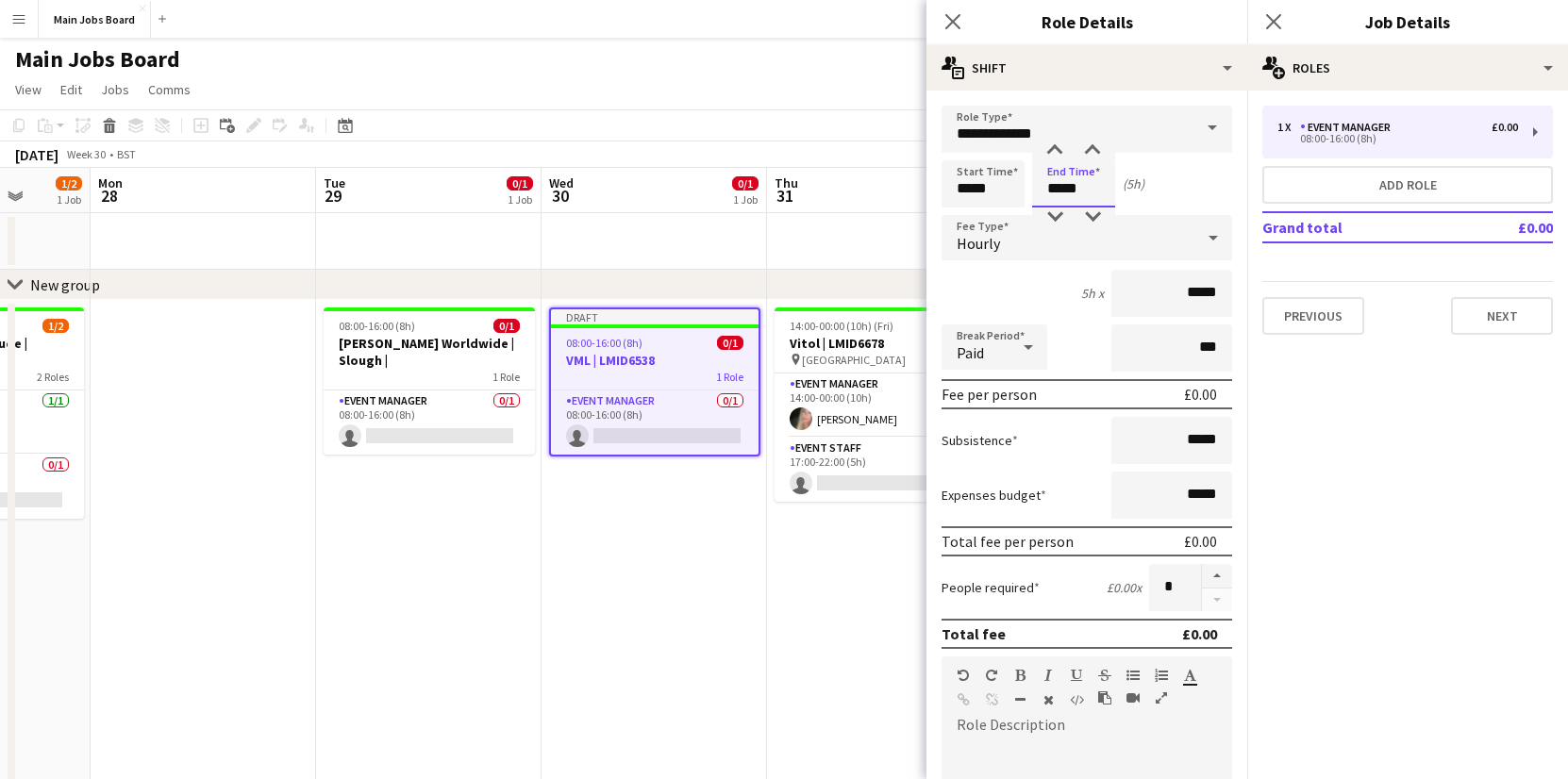 type on "*****" 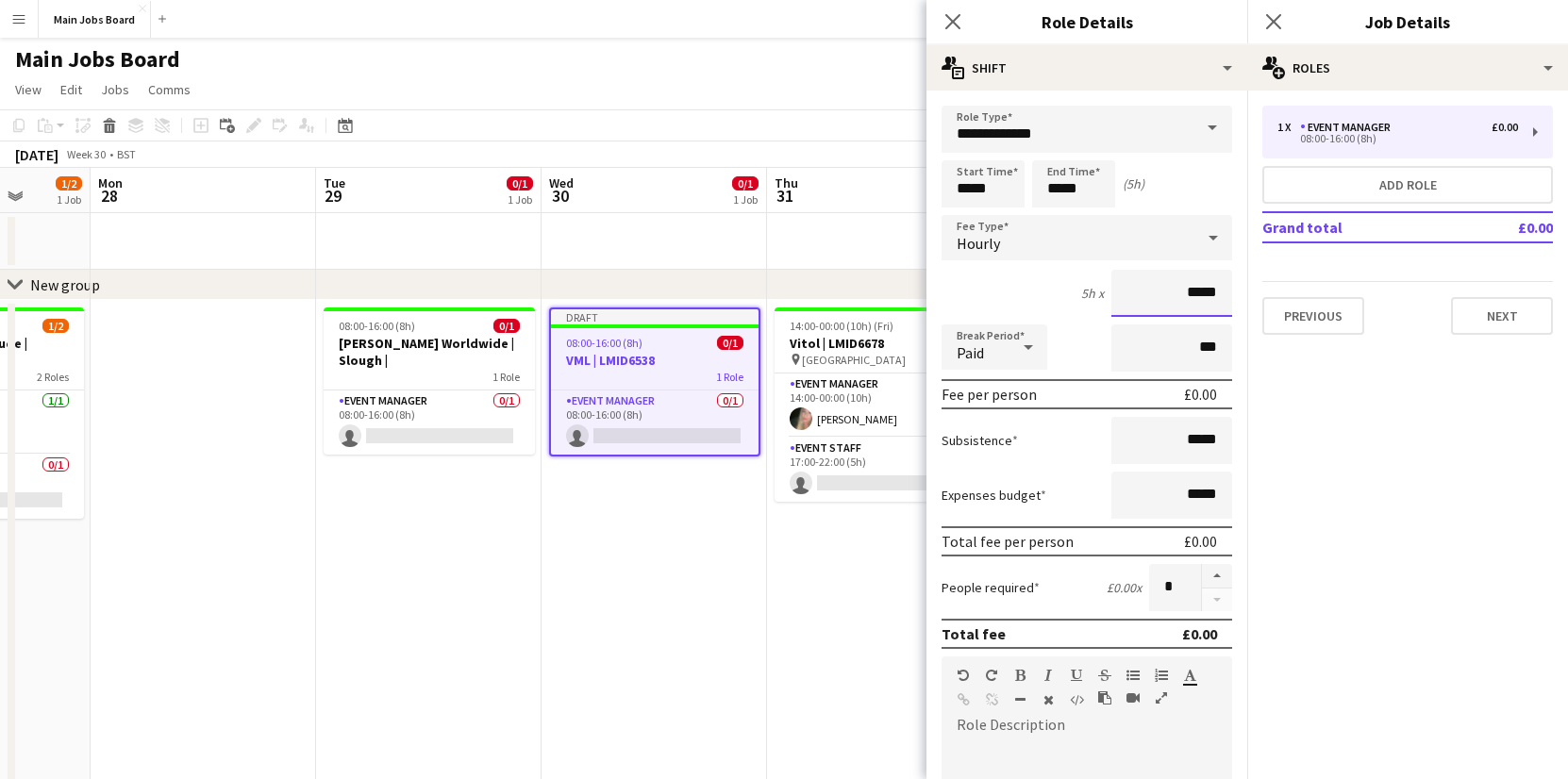 click on "*****" at bounding box center [1172, 293] 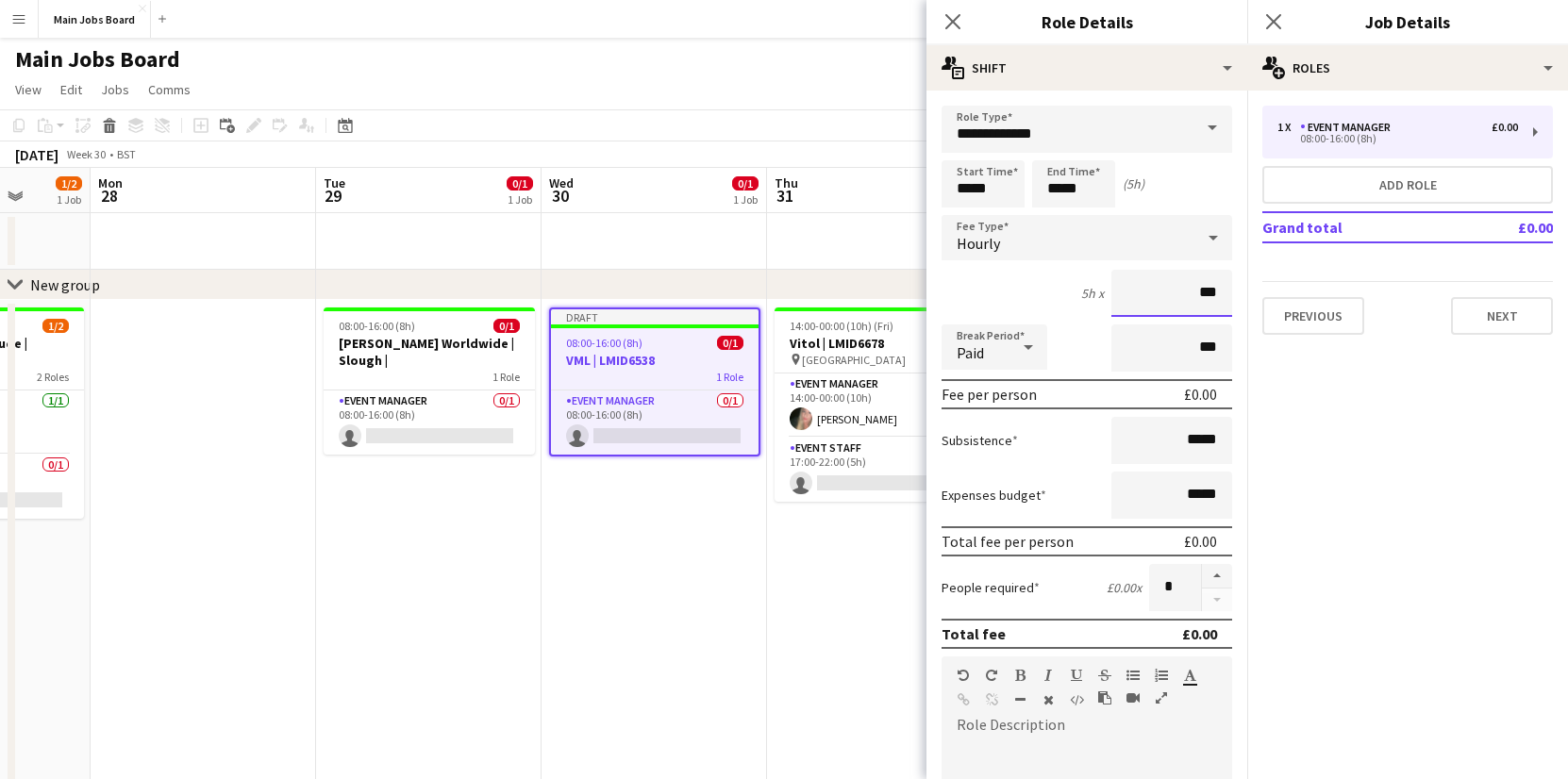 type on "**" 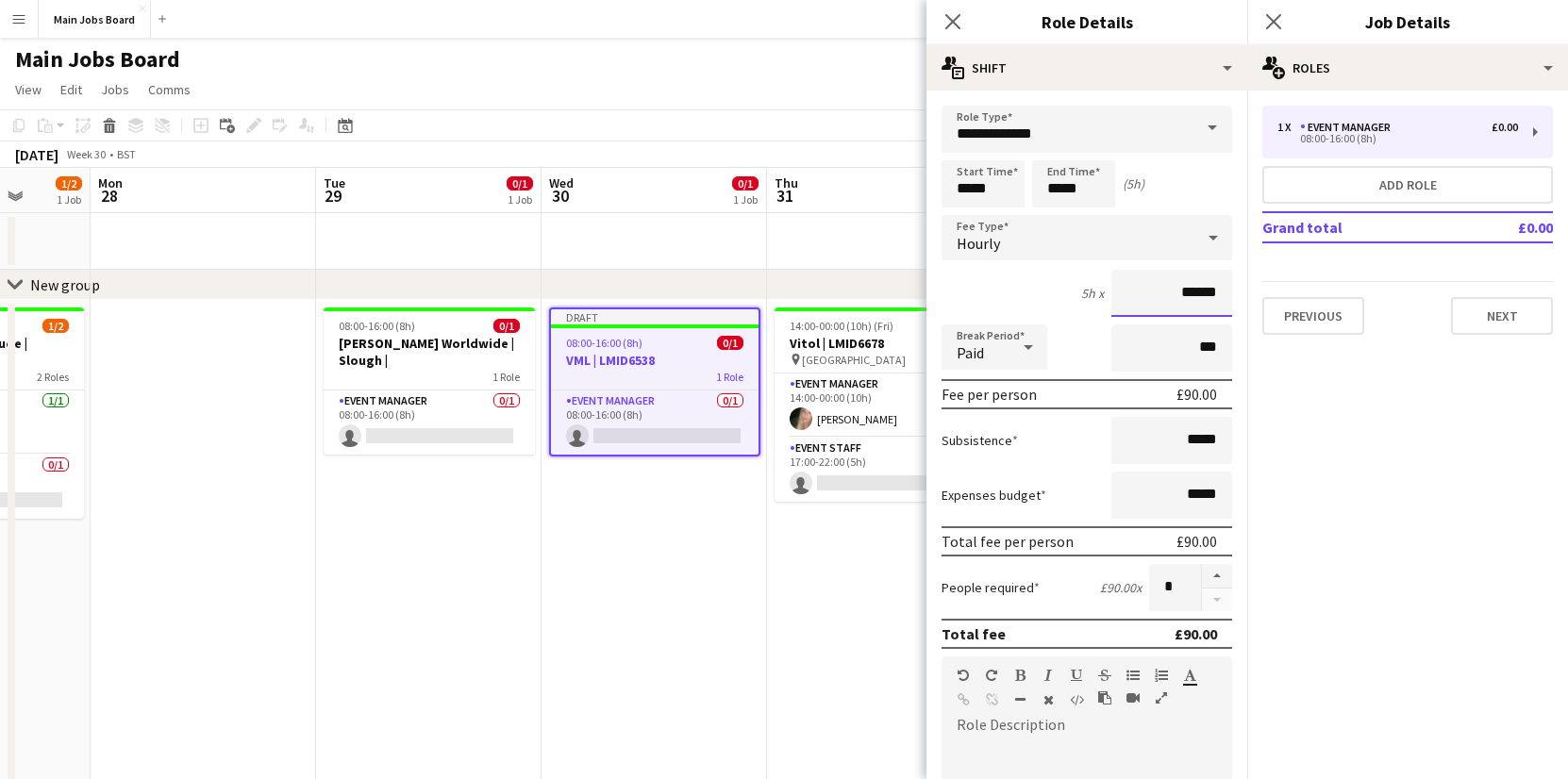 type on "******" 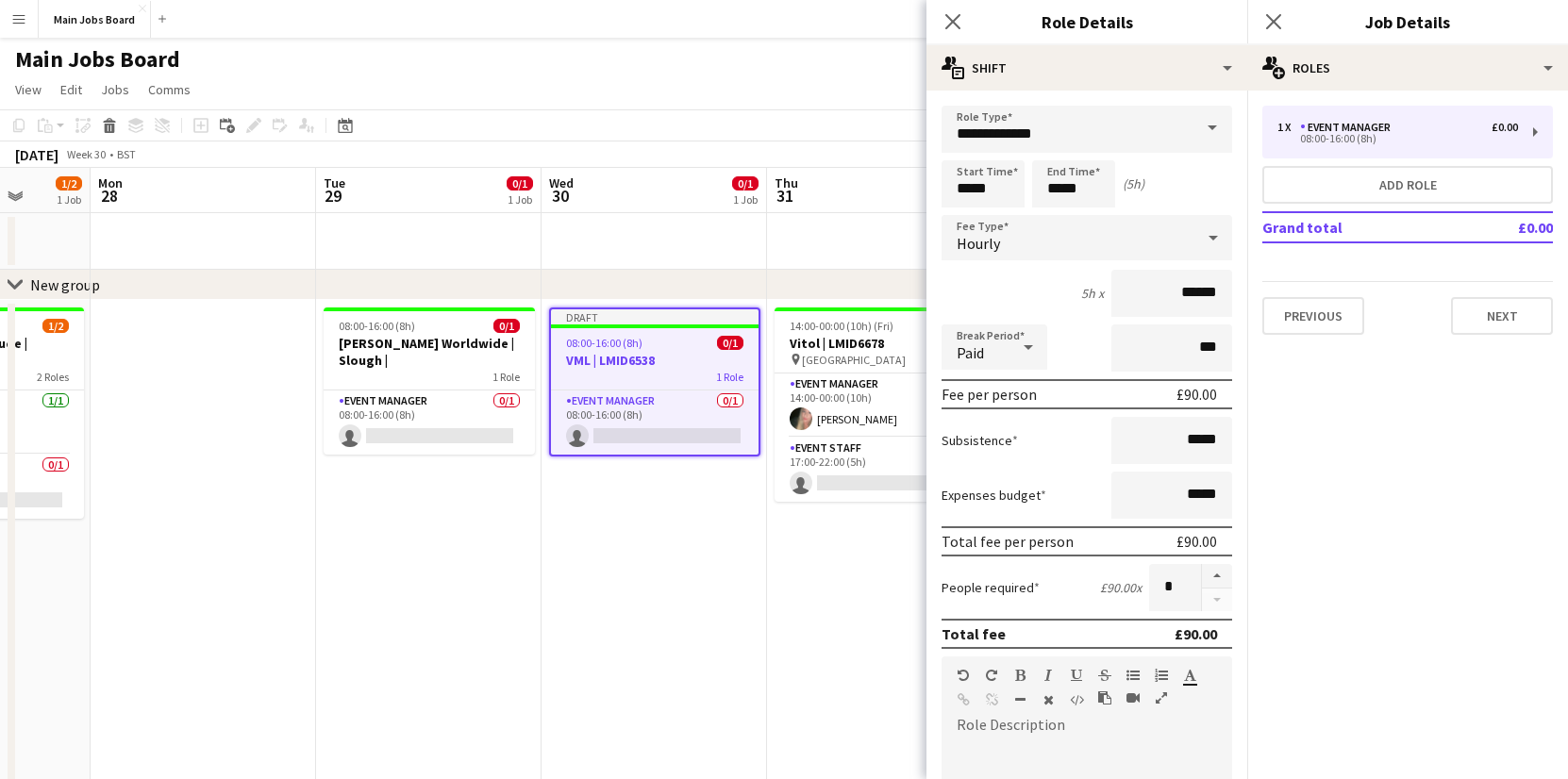 click on "pencil3
General details   1 x   Event Manager   £0.00   08:00-16:00 (8h)   Add role   Grand total   £0.00   Previous   Next" 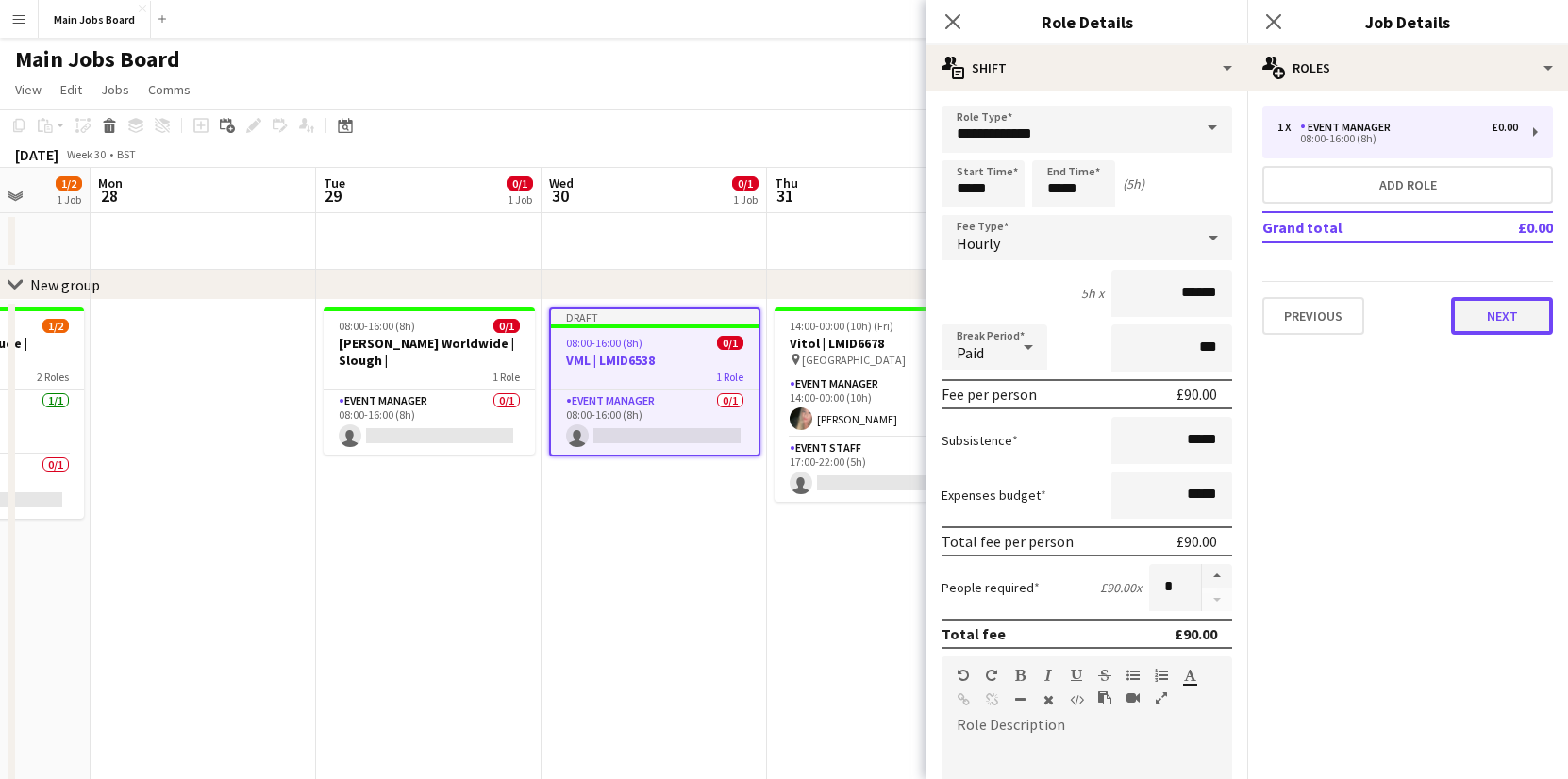 click on "Next" at bounding box center [1502, 316] 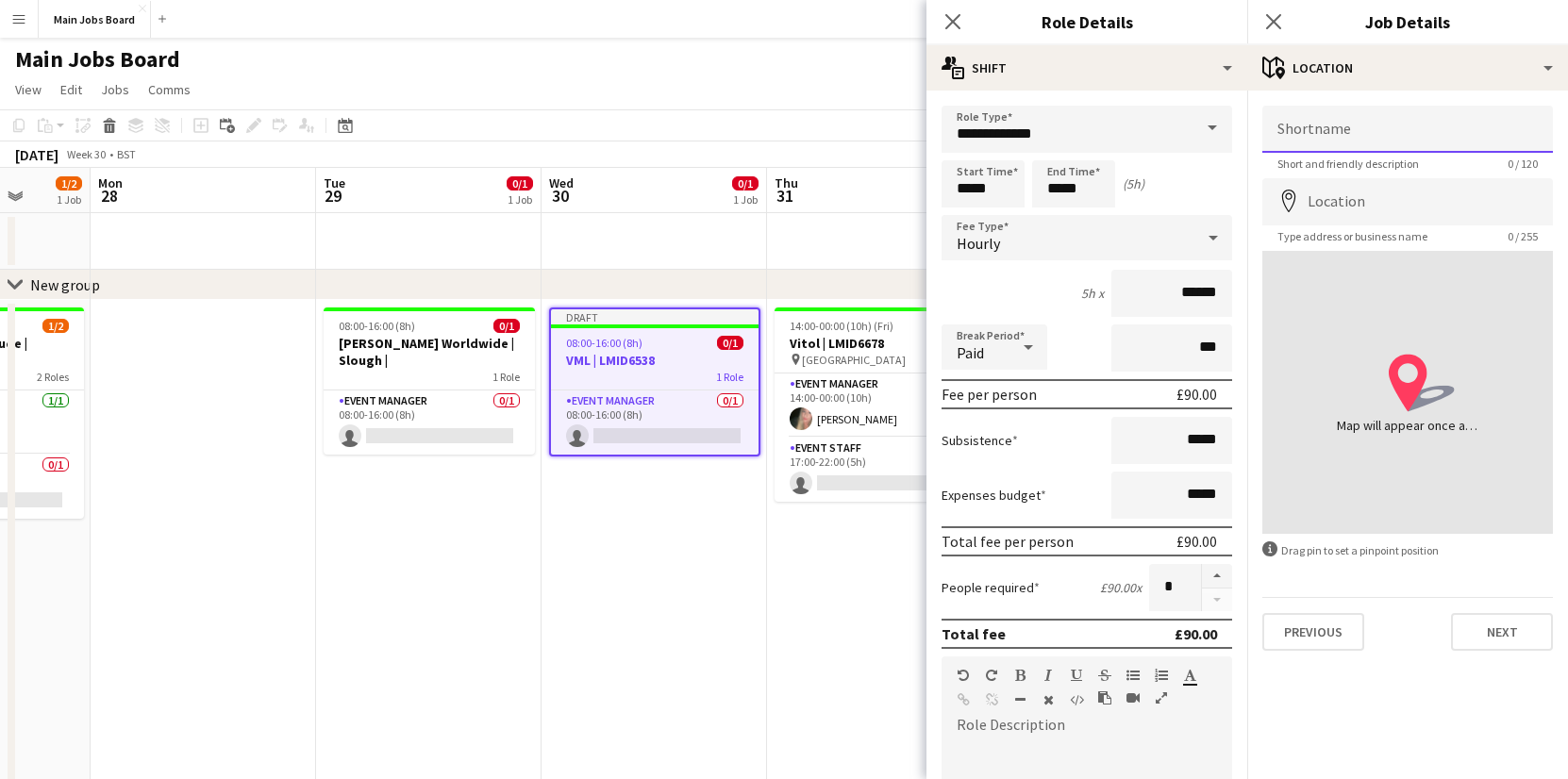 click on "Shortname" at bounding box center (1408, 129) 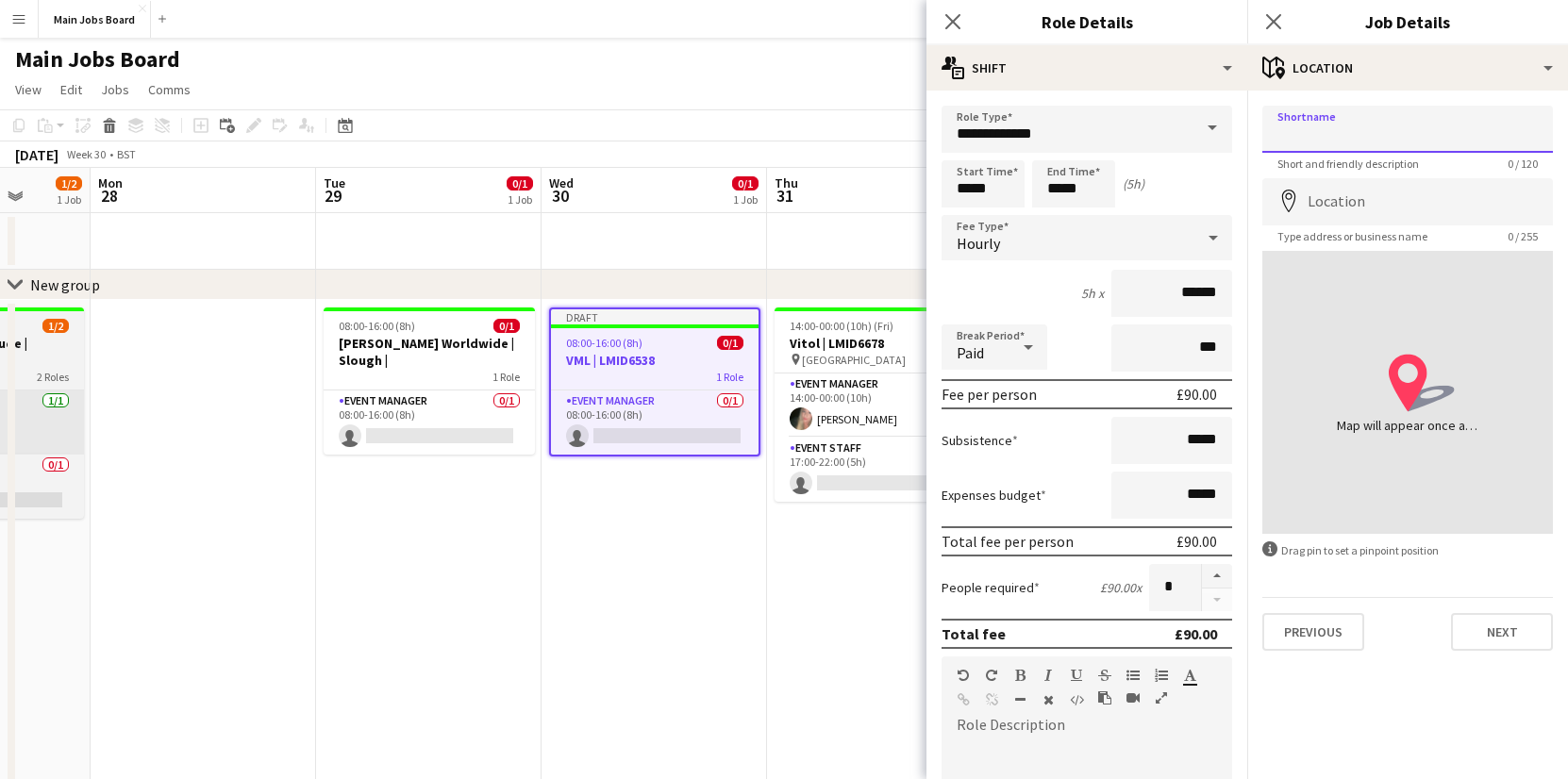 paste on "**********" 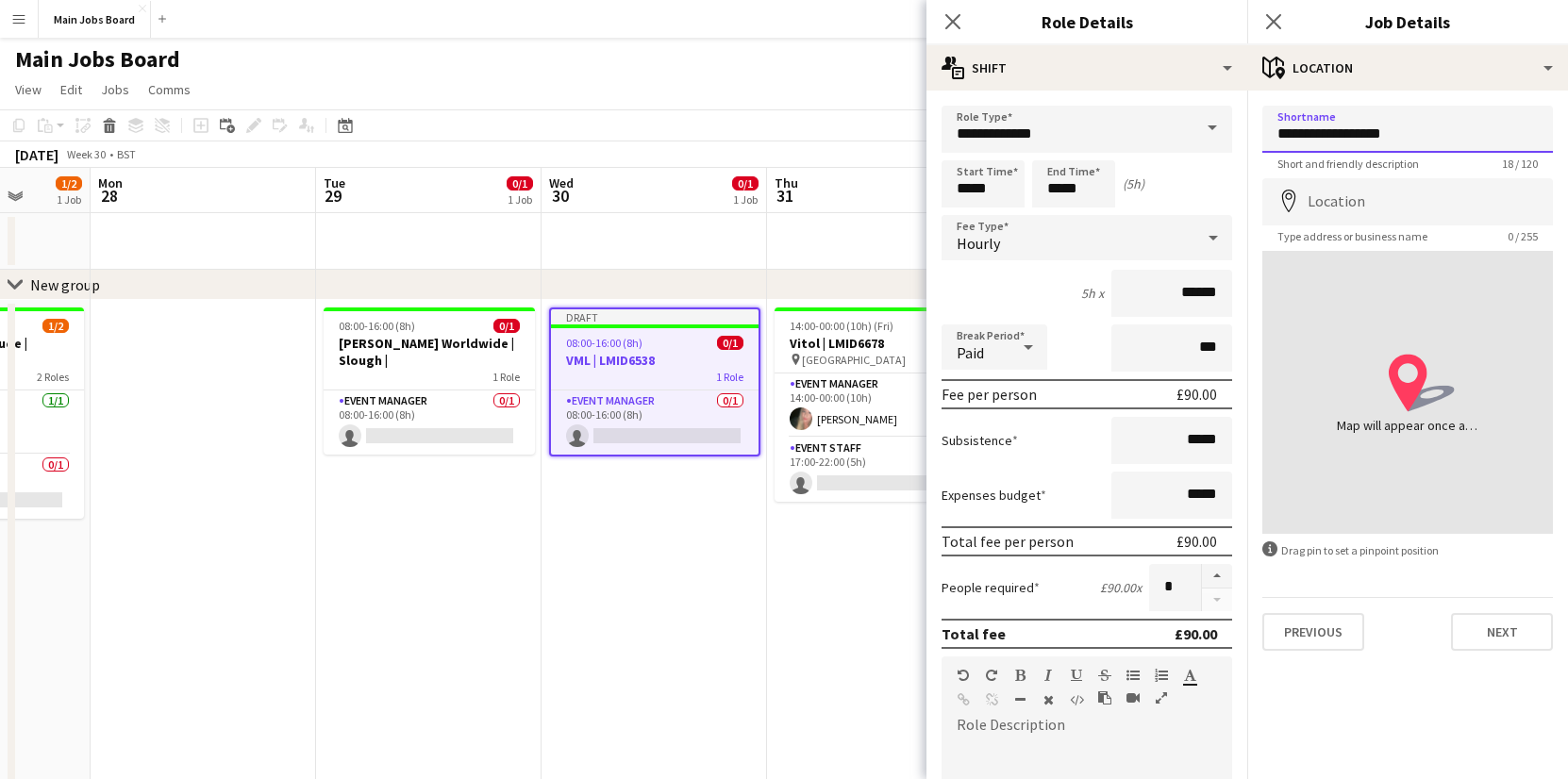 type on "**********" 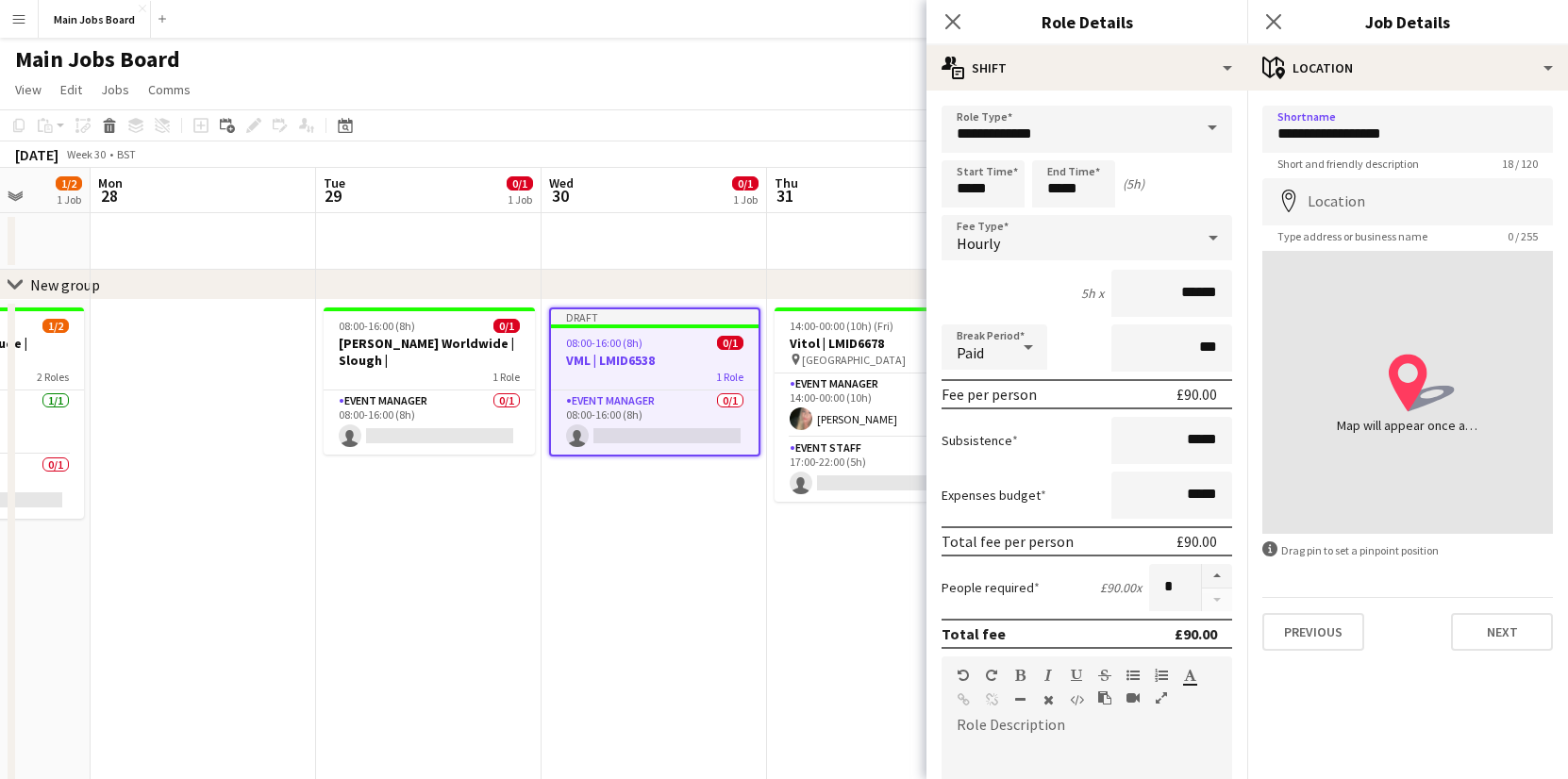 click on "**********" 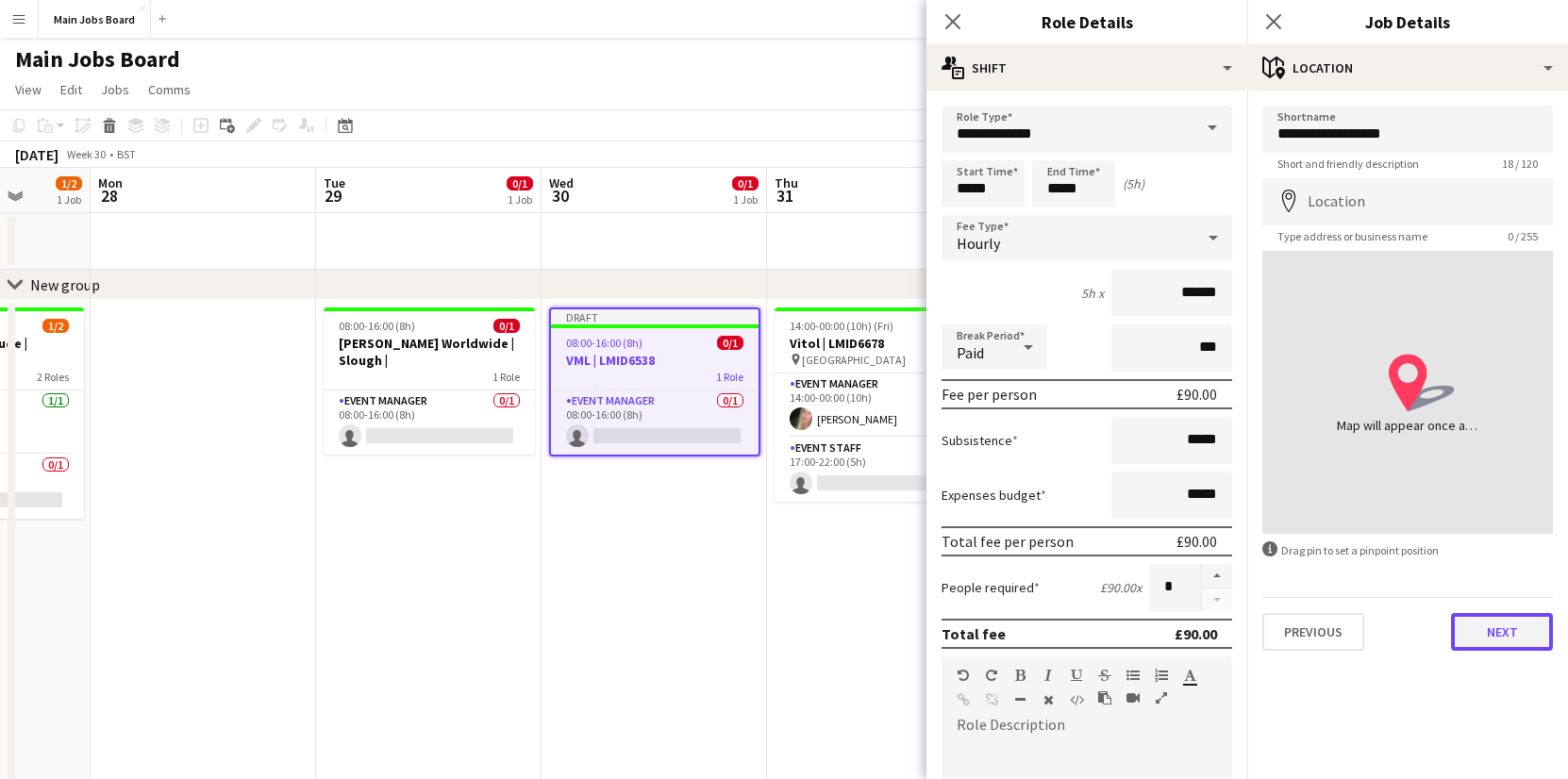 click on "Next" at bounding box center [1502, 632] 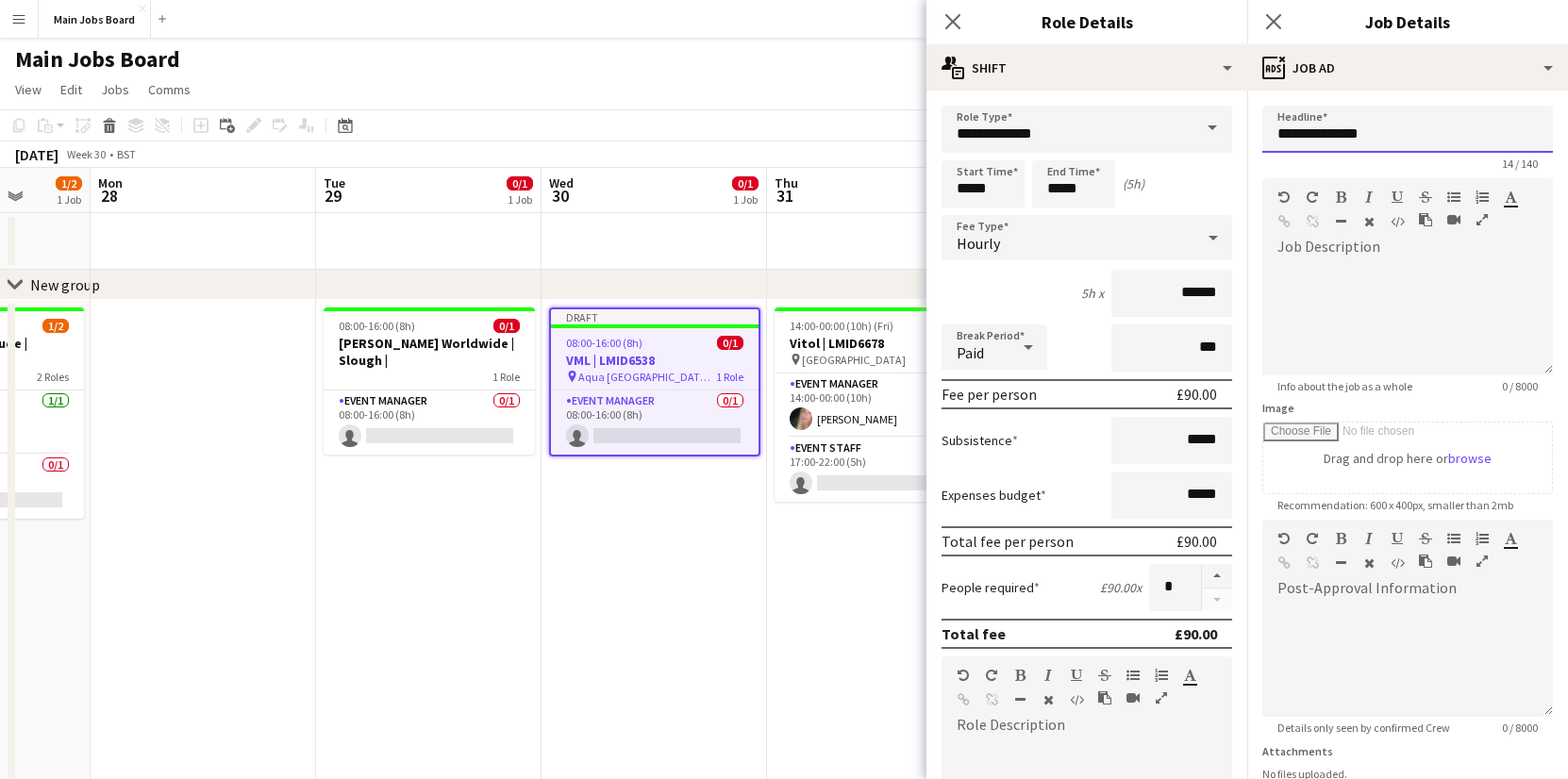 drag, startPoint x: 1401, startPoint y: 132, endPoint x: 1292, endPoint y: 132, distance: 109 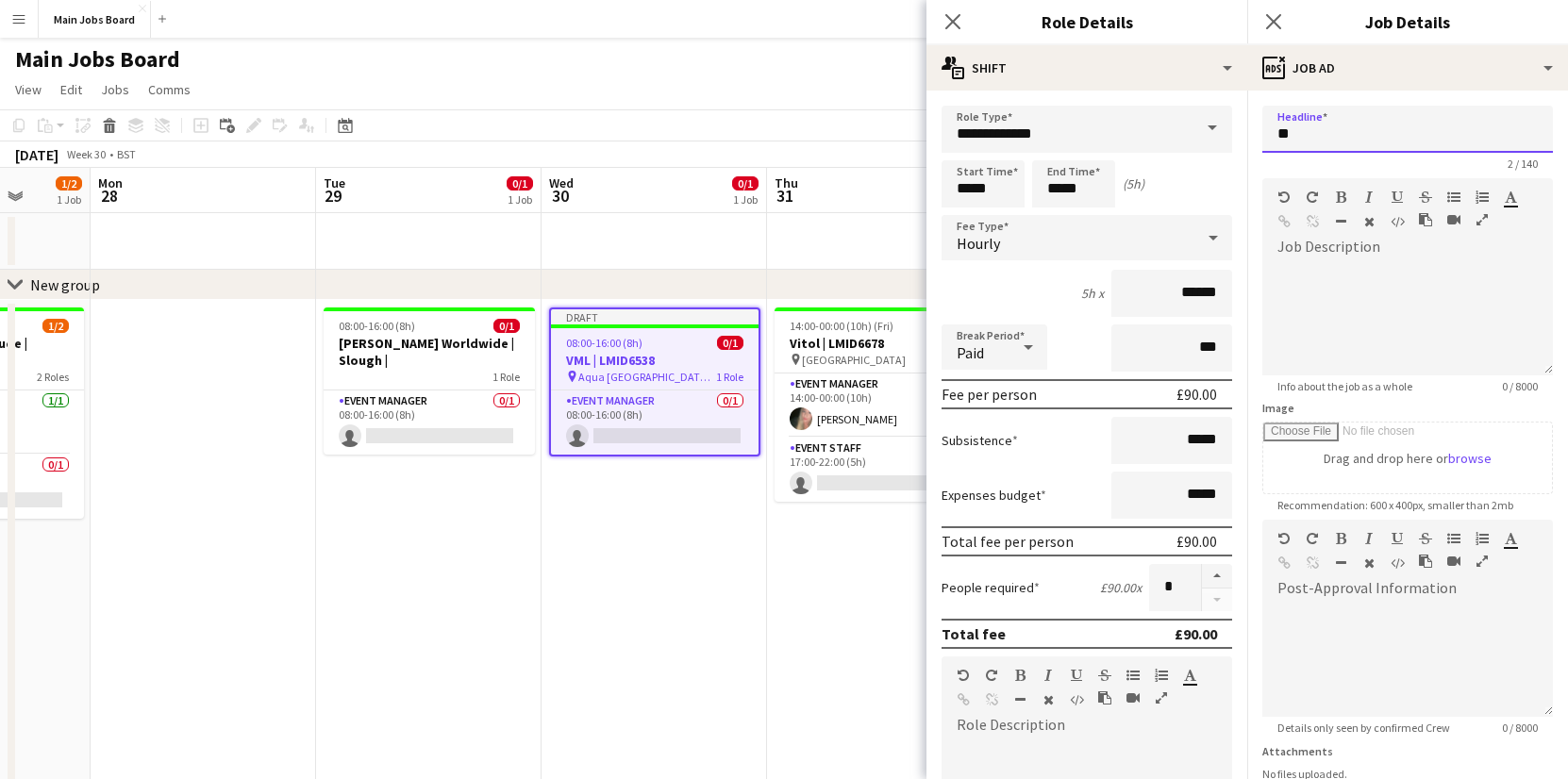 type on "*" 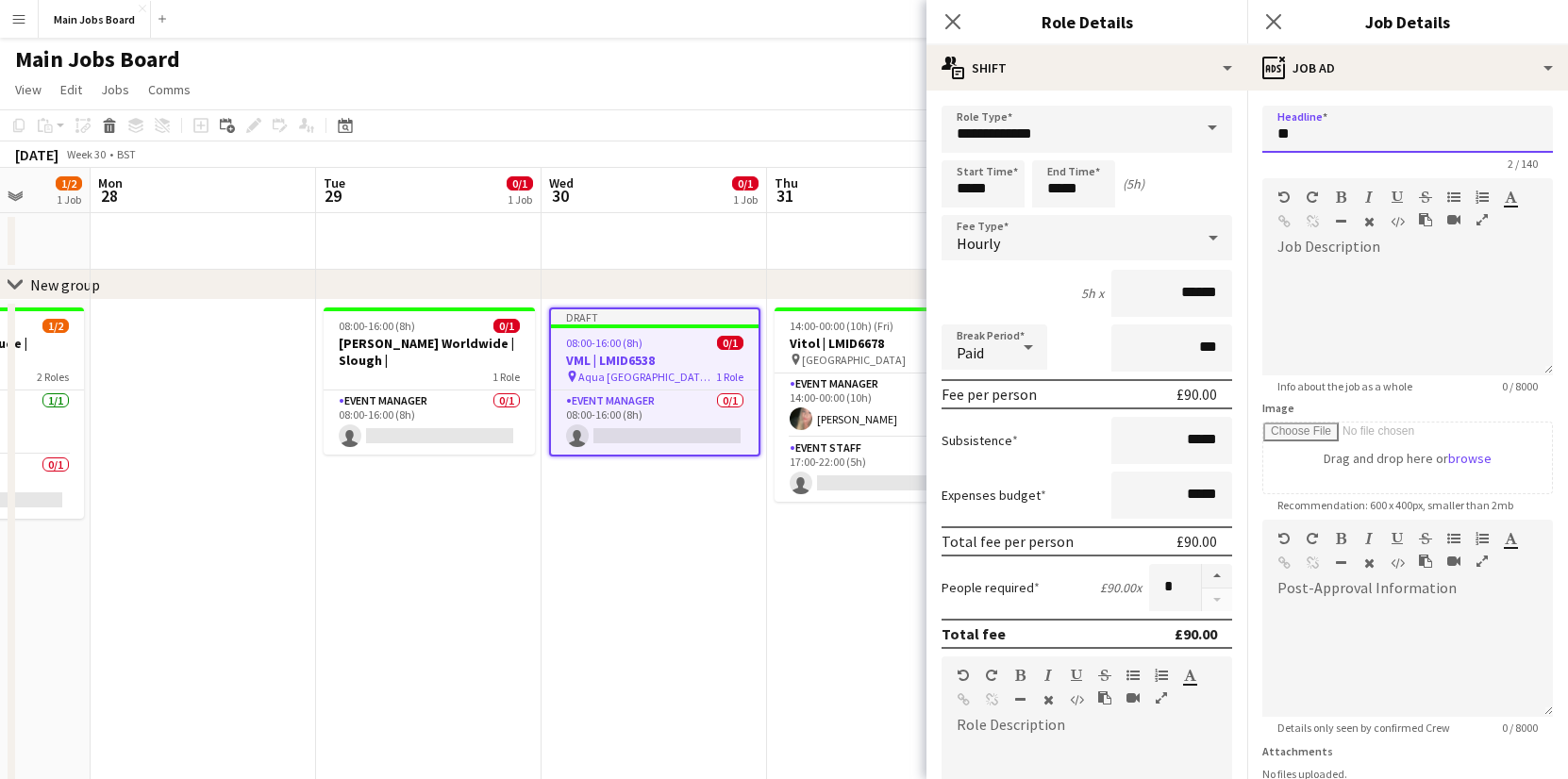 type on "*" 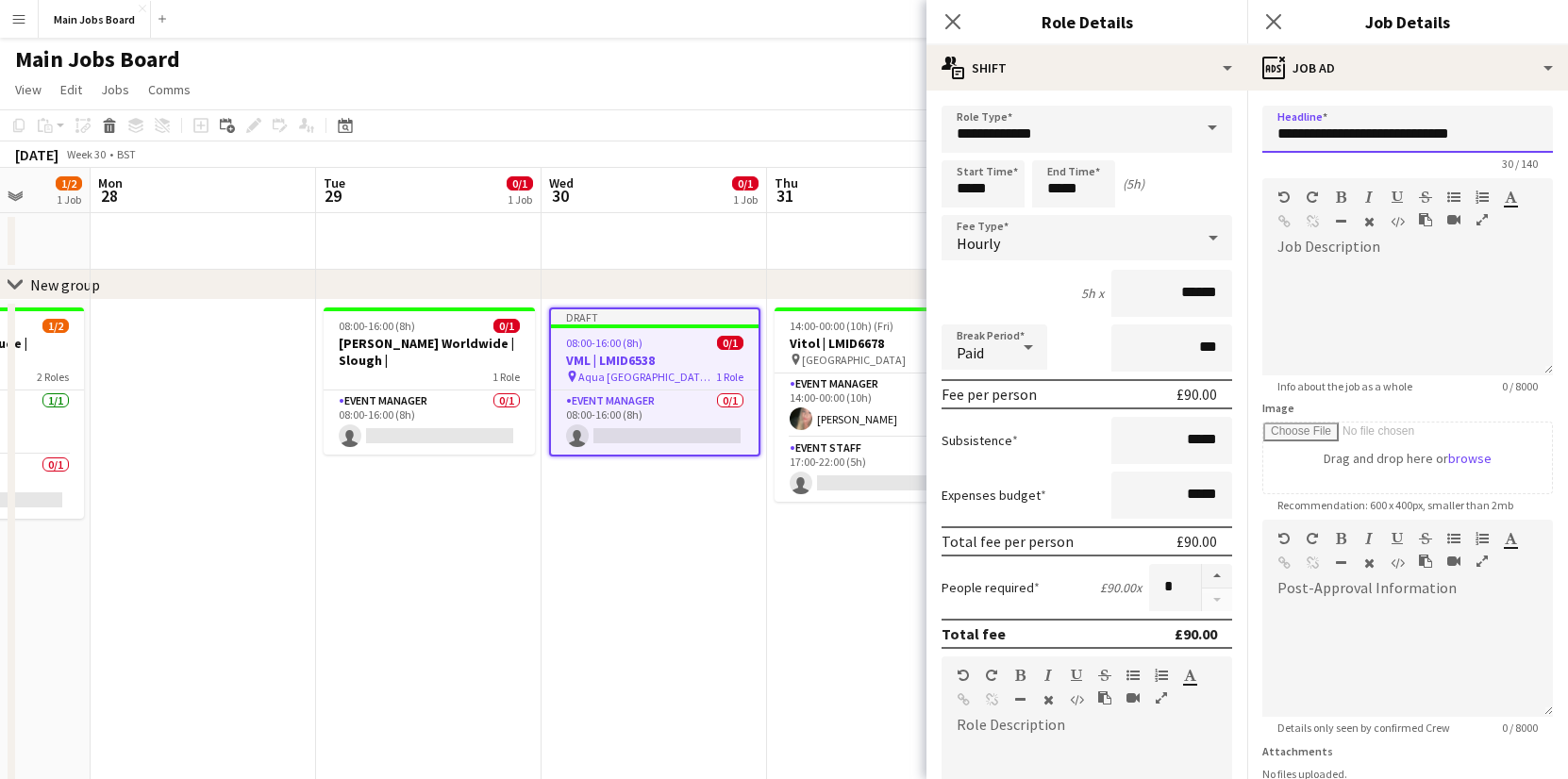 type on "**********" 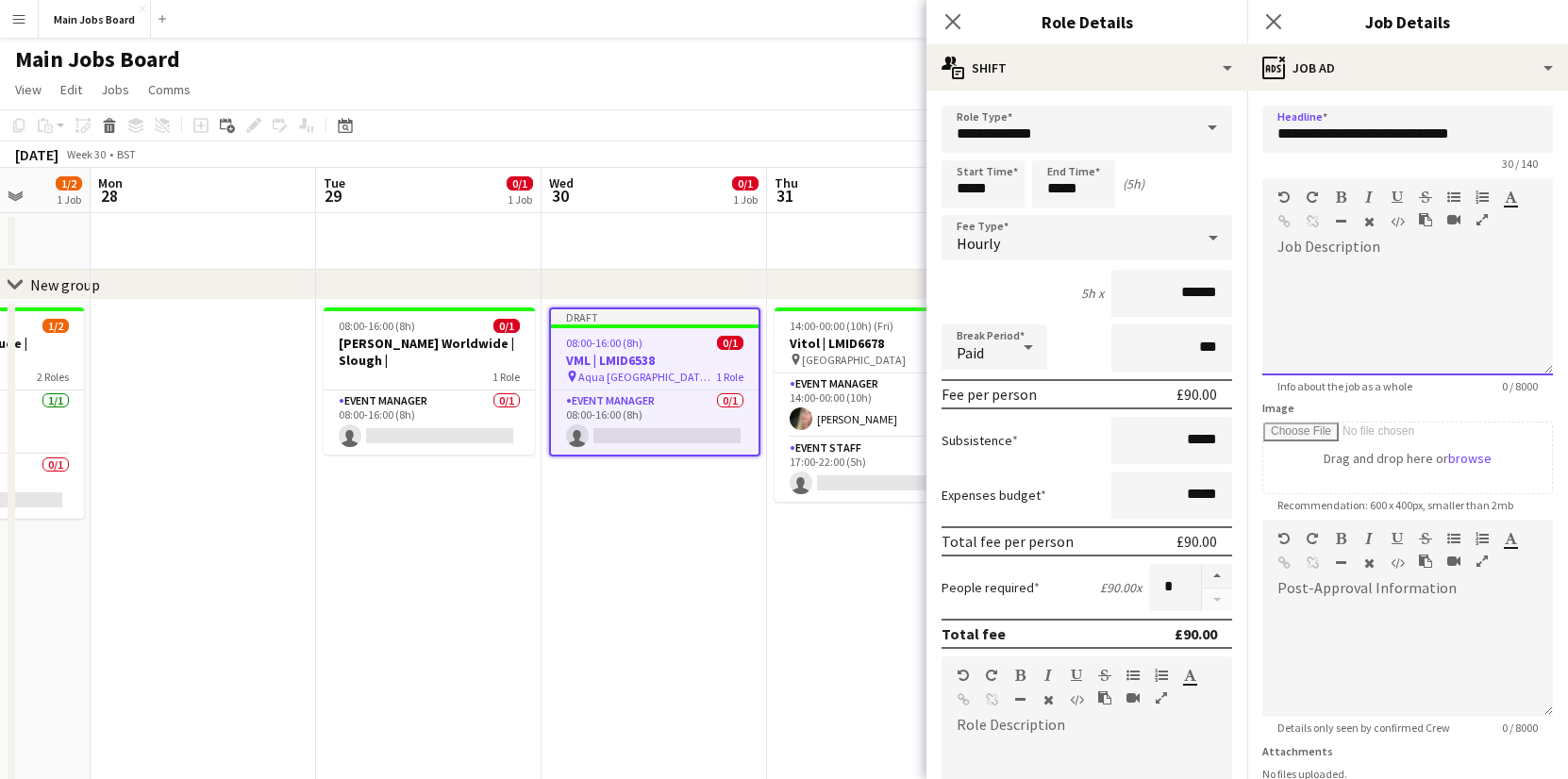 click at bounding box center (1408, 319) 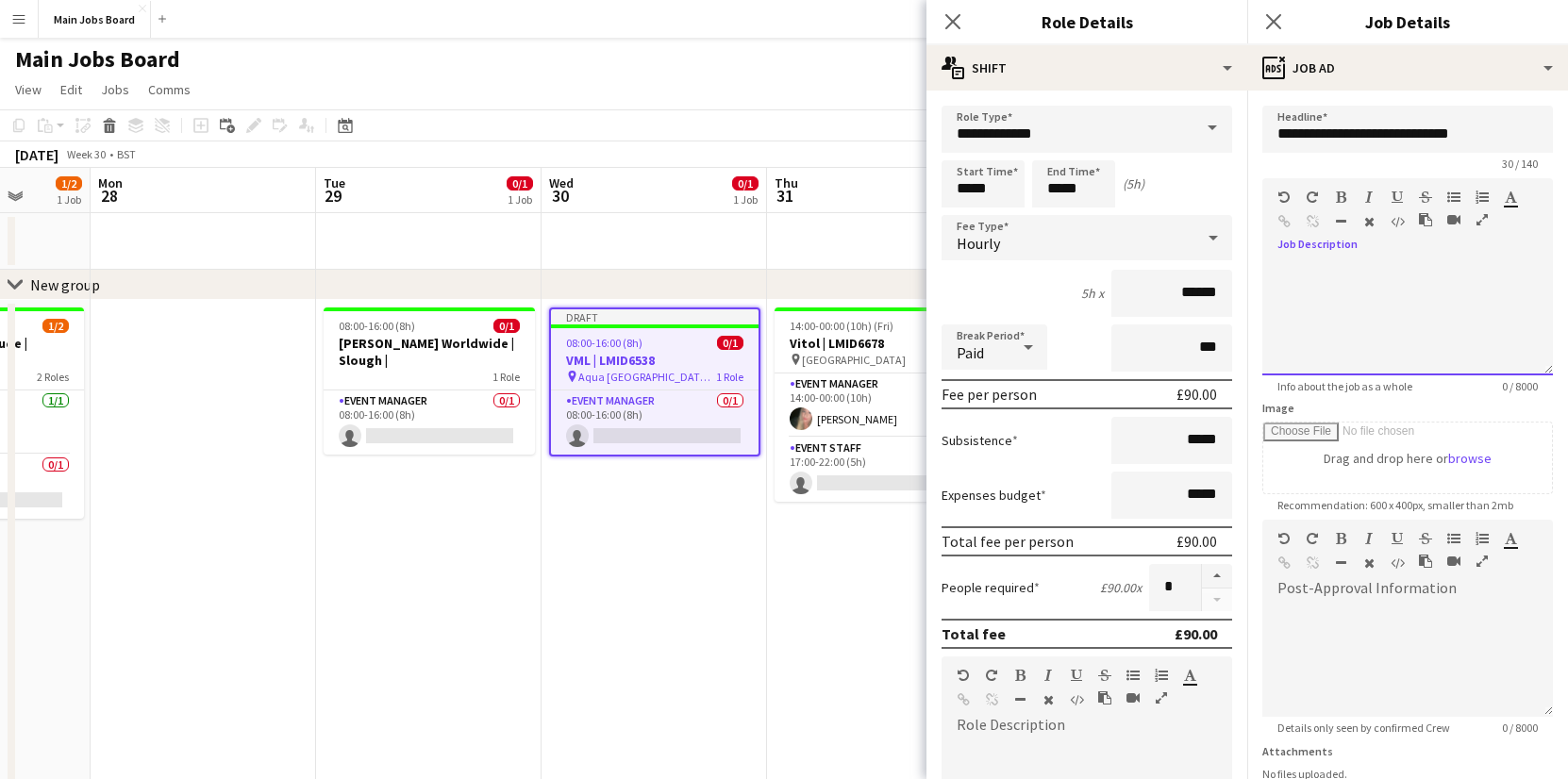 paste 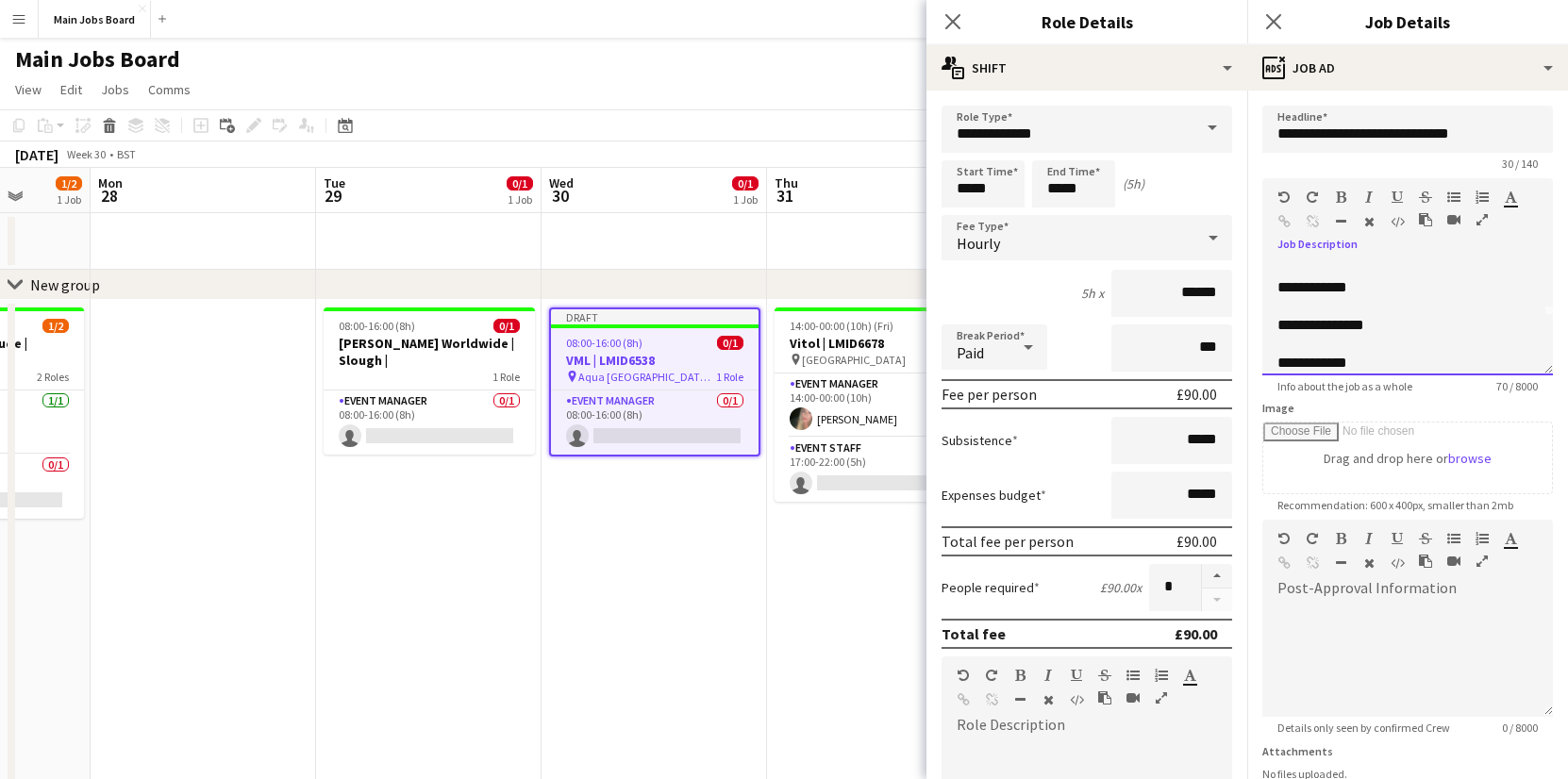 scroll, scrollTop: 0, scrollLeft: 0, axis: both 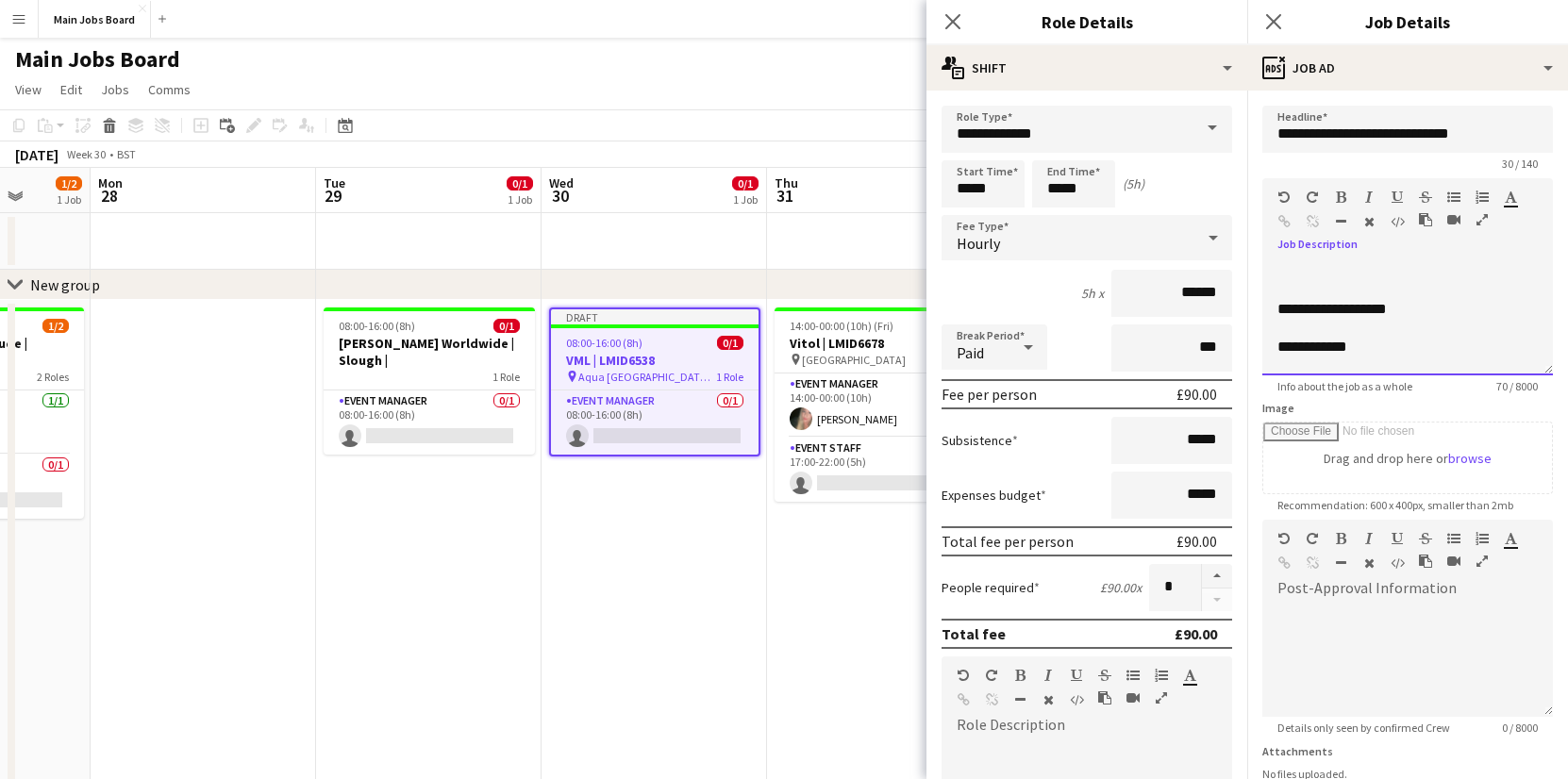 click on "**********" at bounding box center [1408, 319] 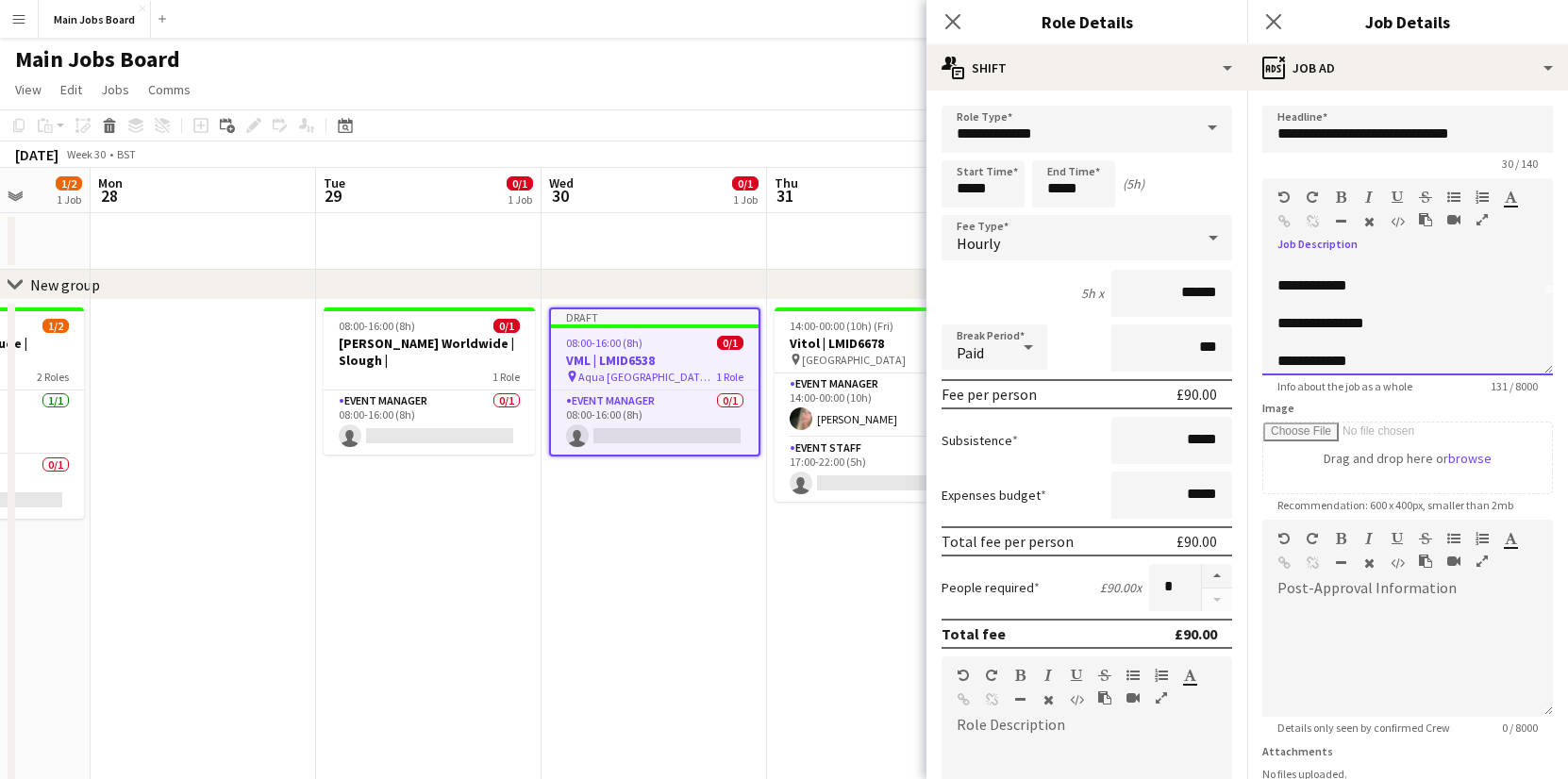scroll, scrollTop: 90, scrollLeft: 0, axis: vertical 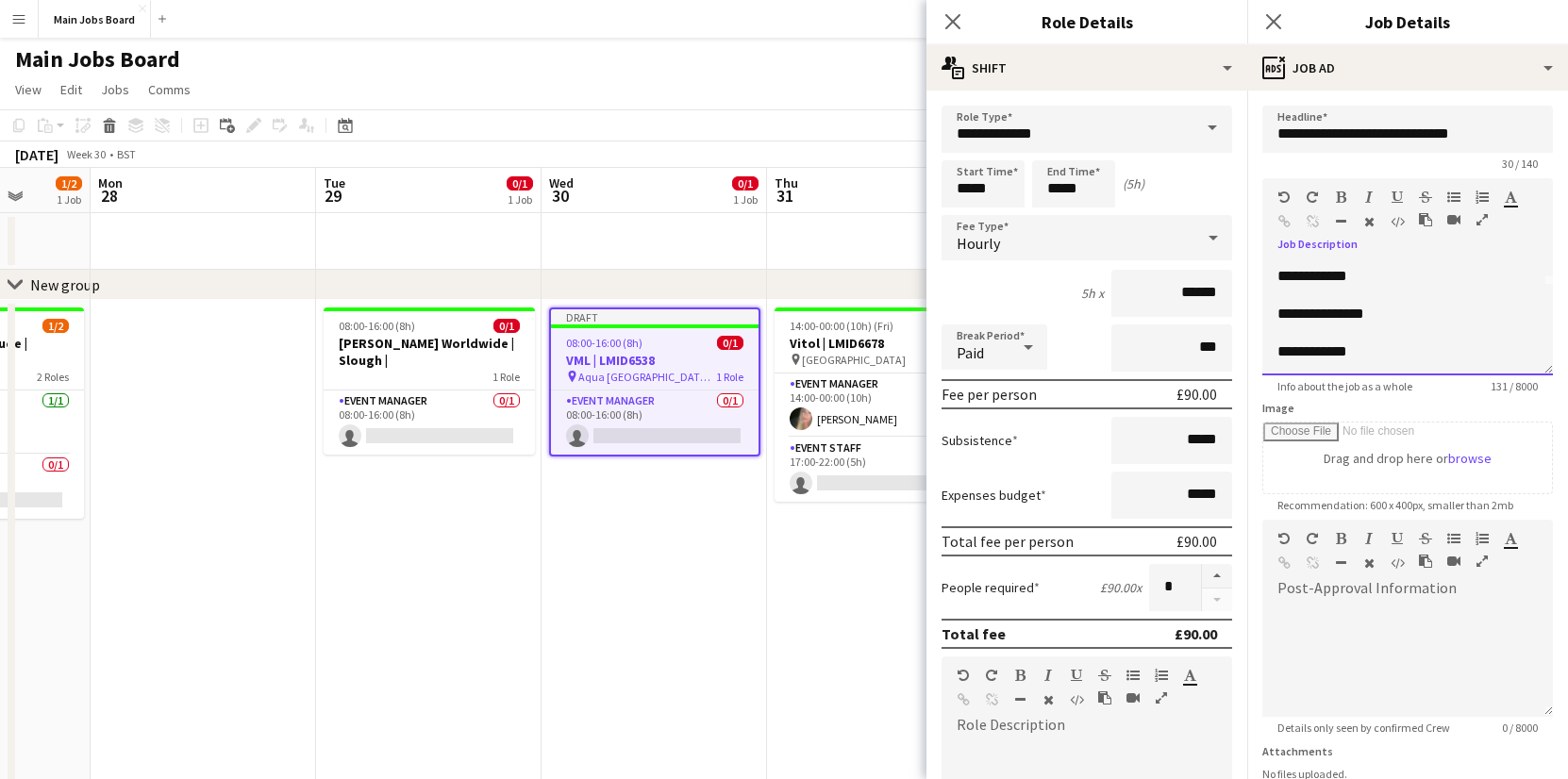 click on "**********" at bounding box center (1408, 319) 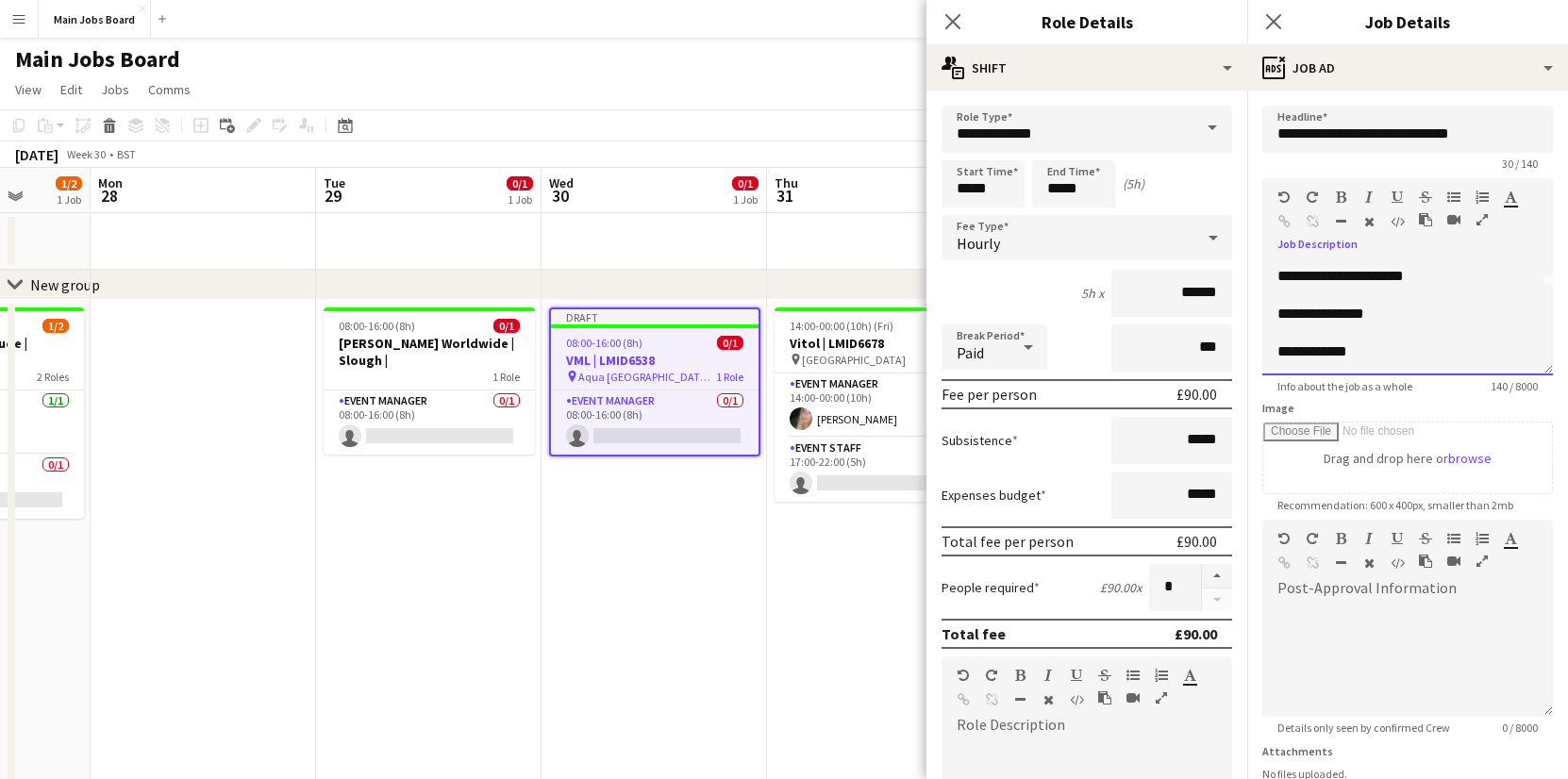 click on "**********" at bounding box center (1408, 319) 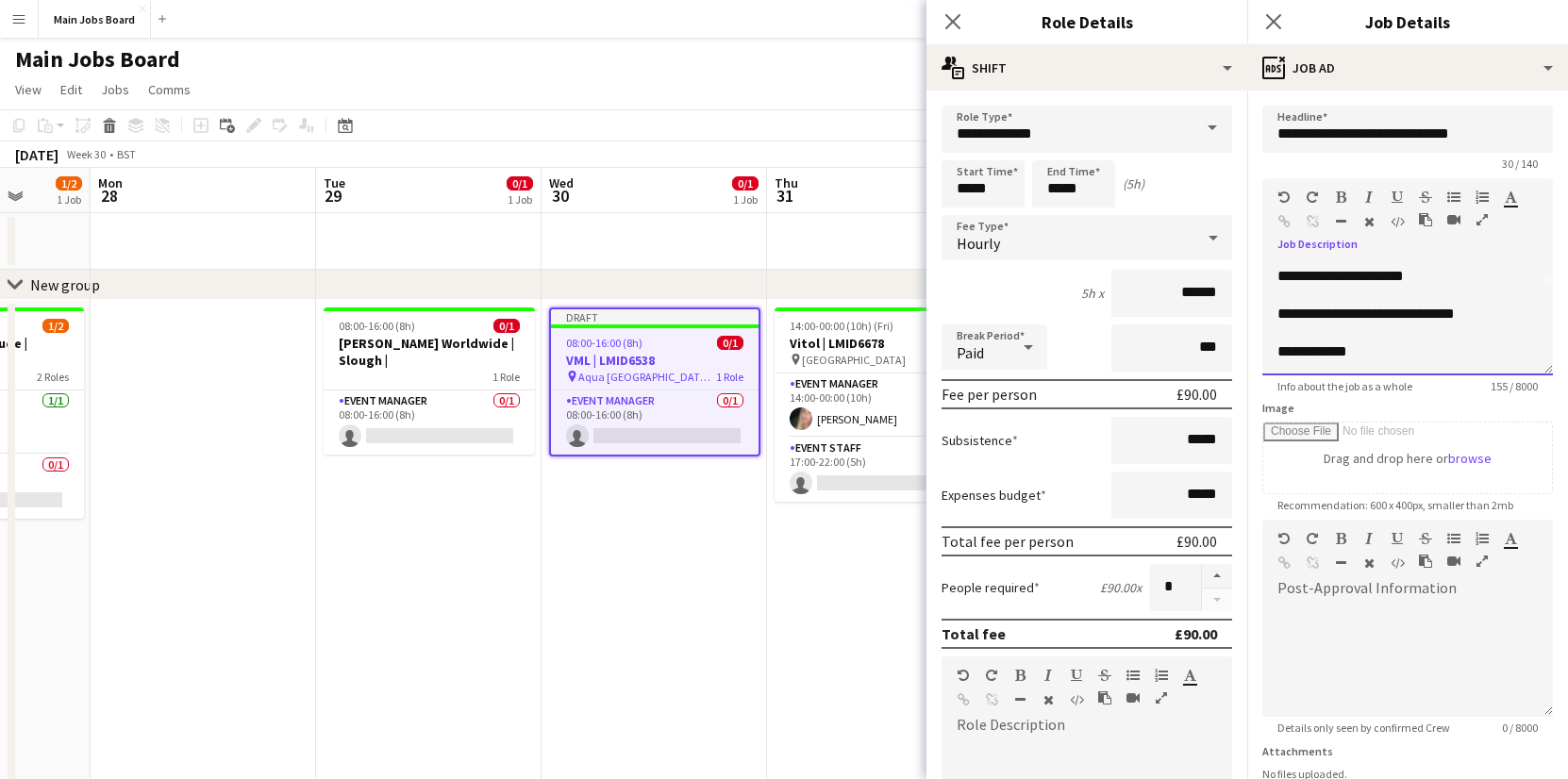 scroll, scrollTop: 109, scrollLeft: 0, axis: vertical 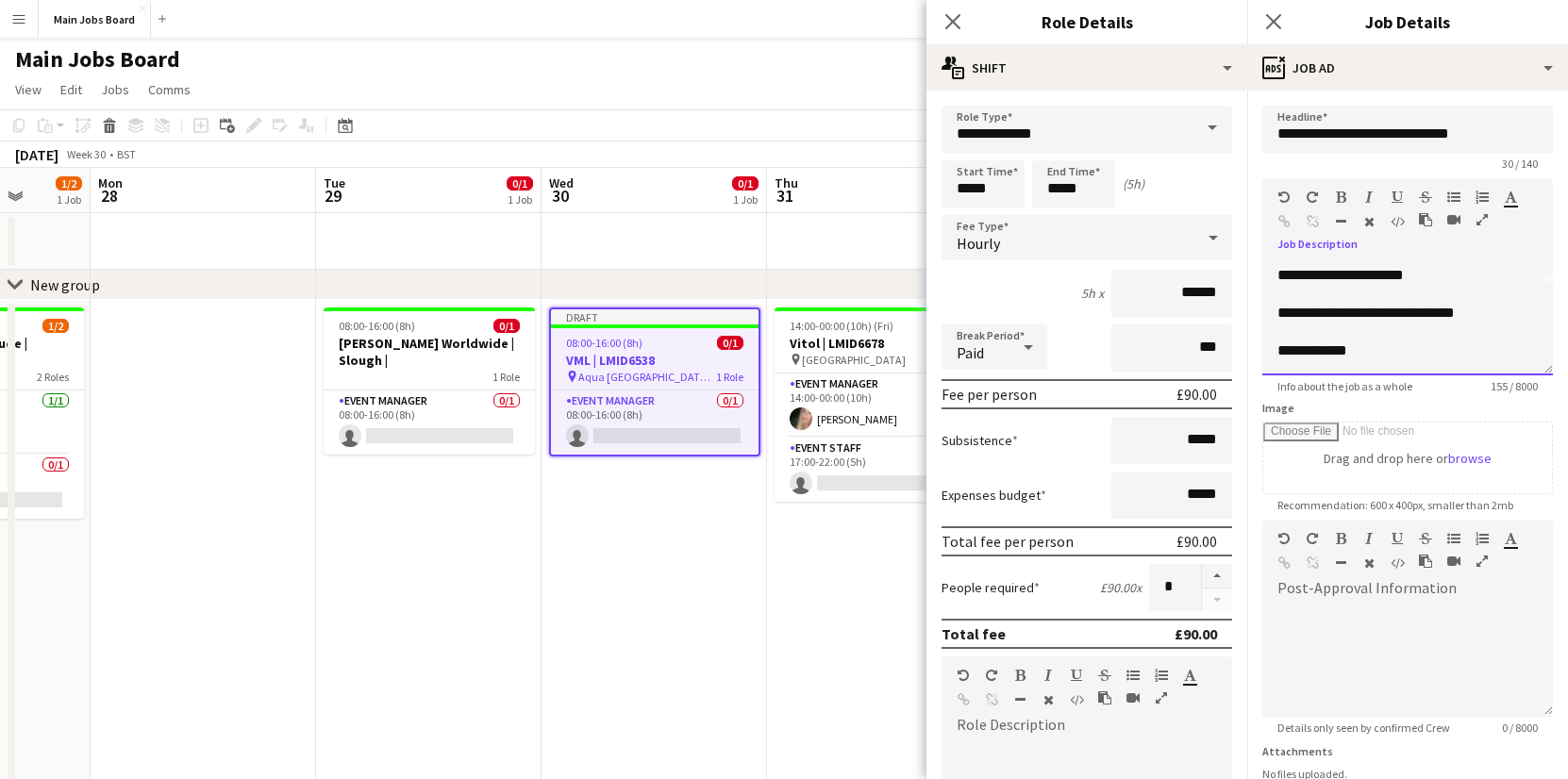 click on "**********" at bounding box center (1408, 319) 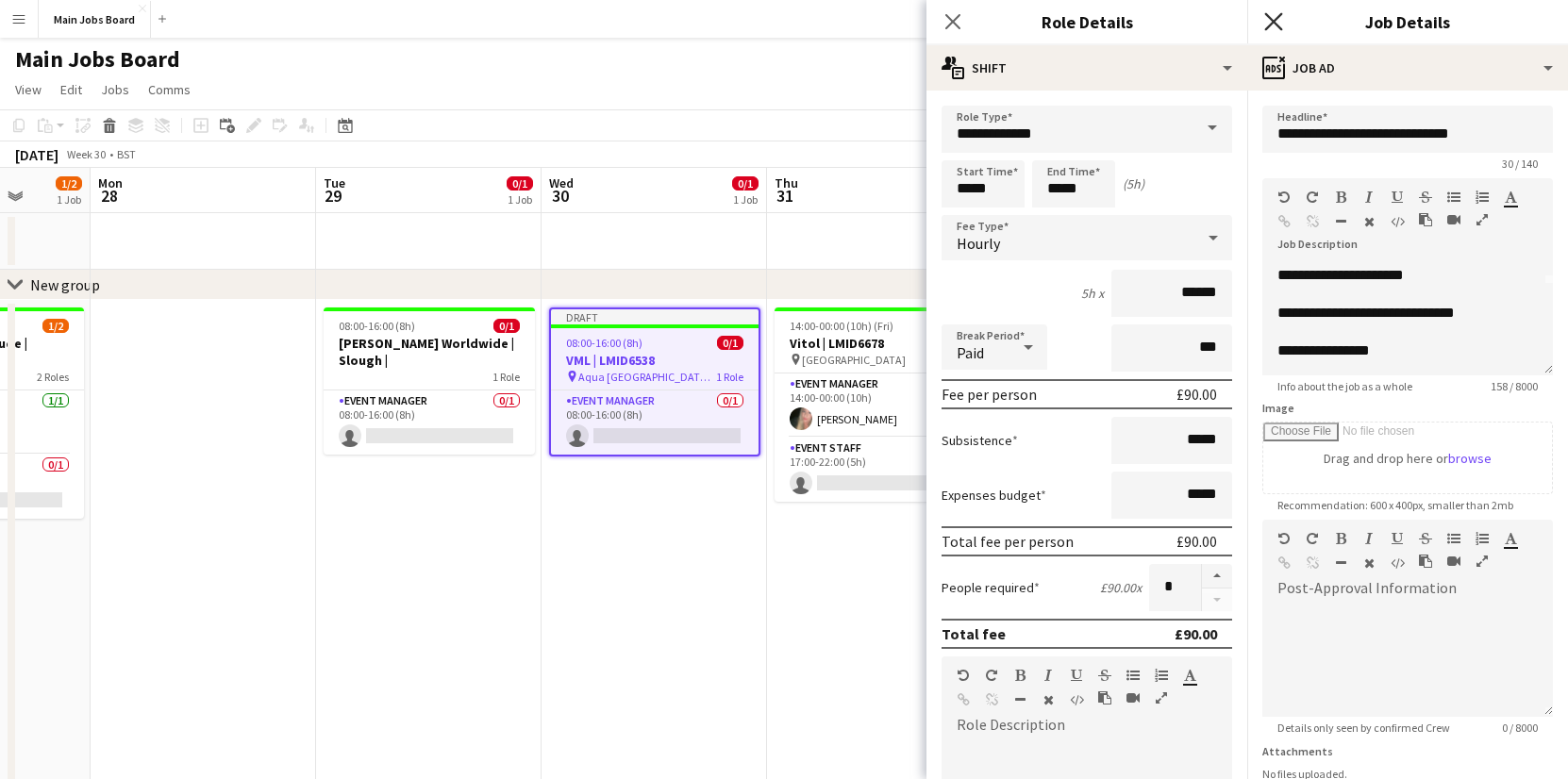 click 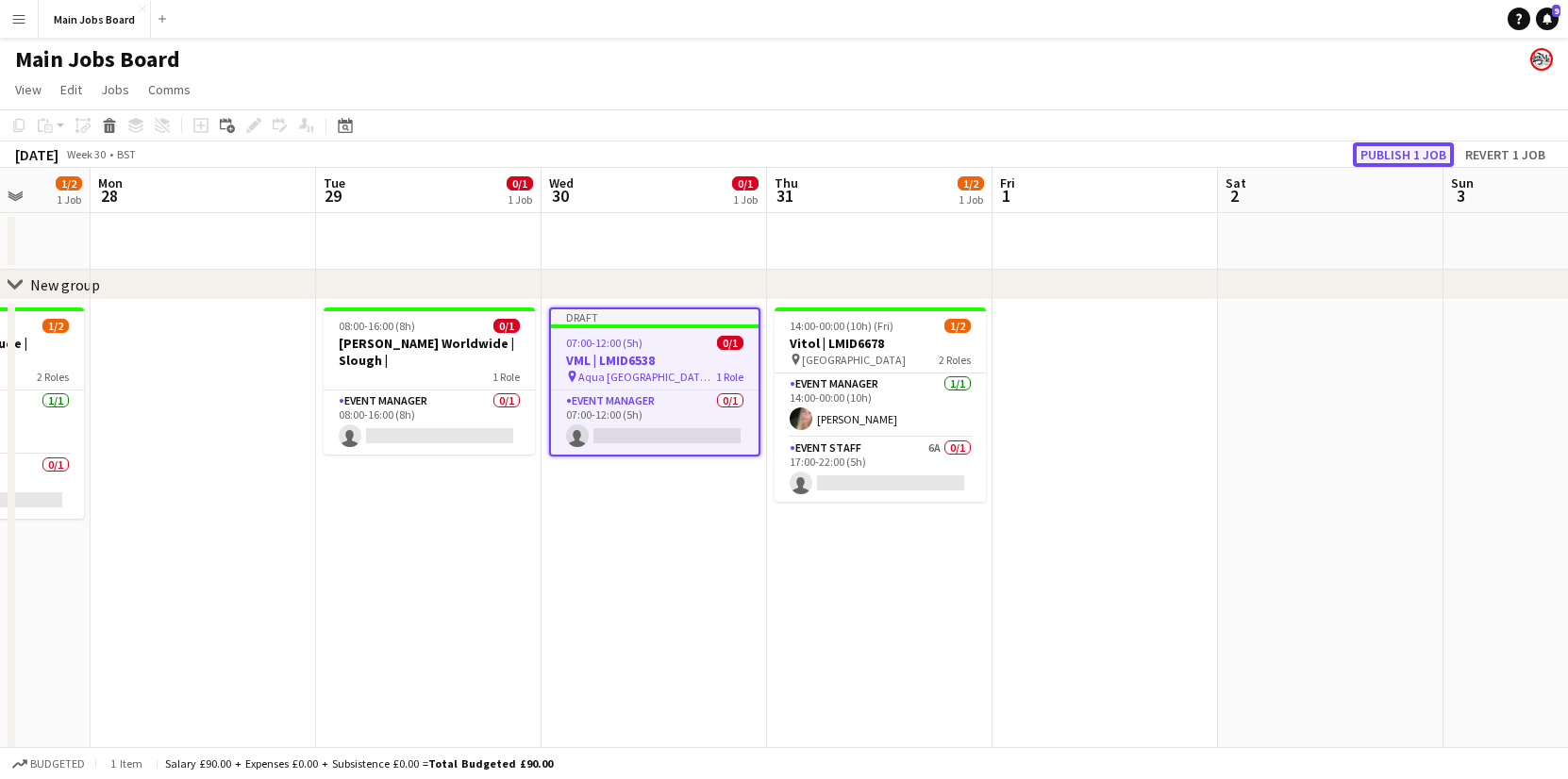 click on "Publish 1 job" 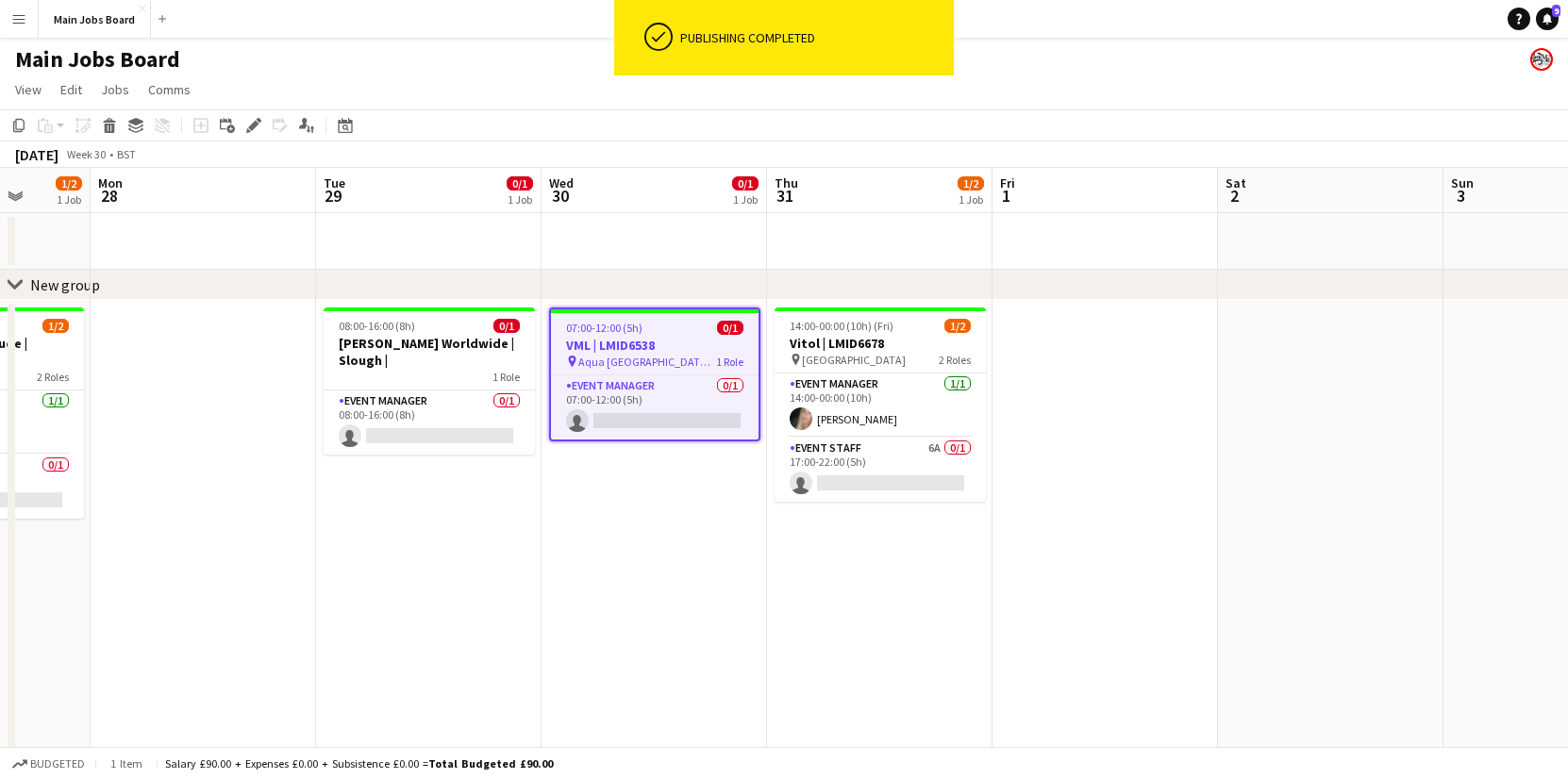 click on "VML | LMID6538" at bounding box center [655, 345] 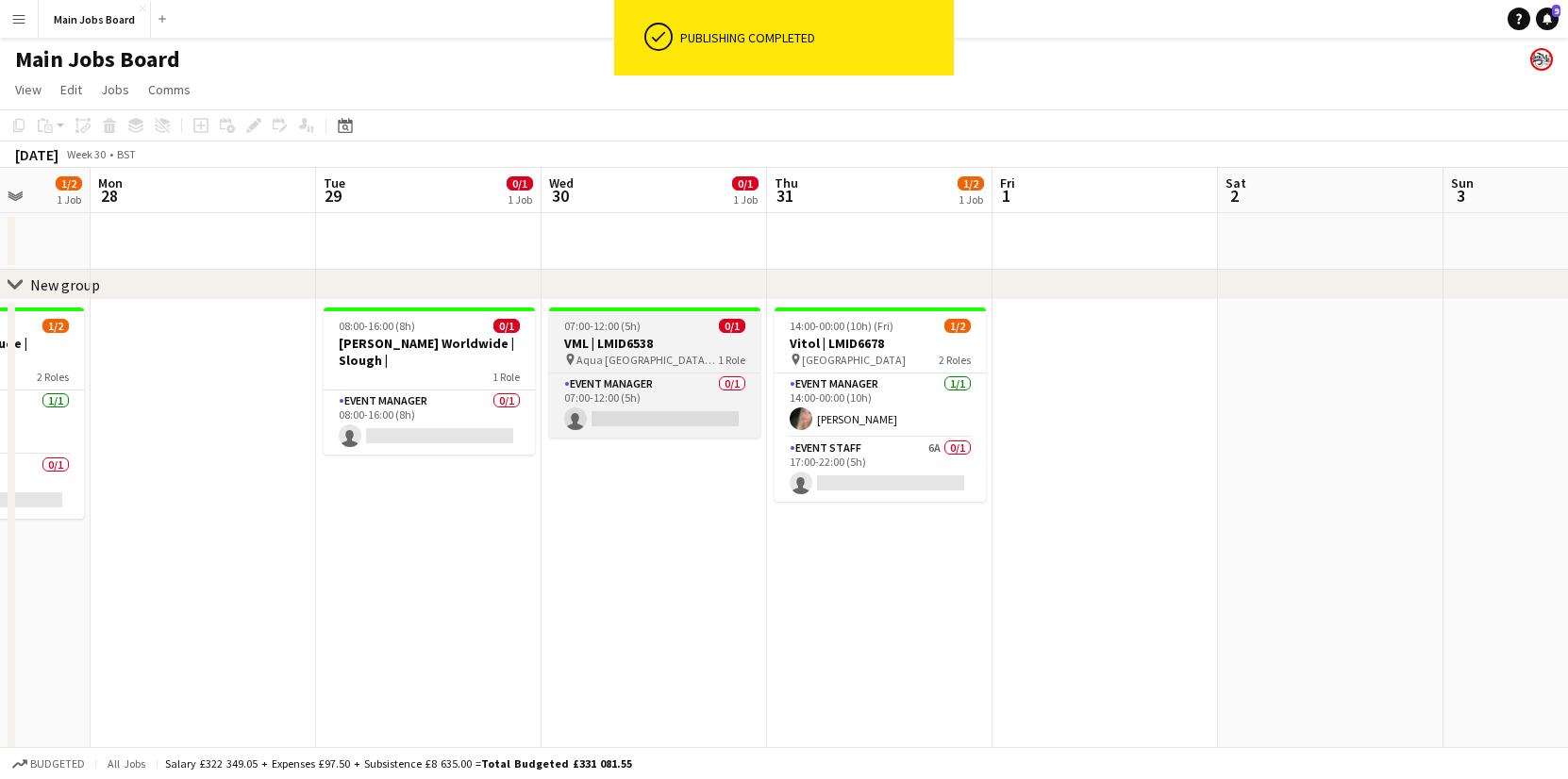 click on "VML | LMID6538" at bounding box center (655, 343) 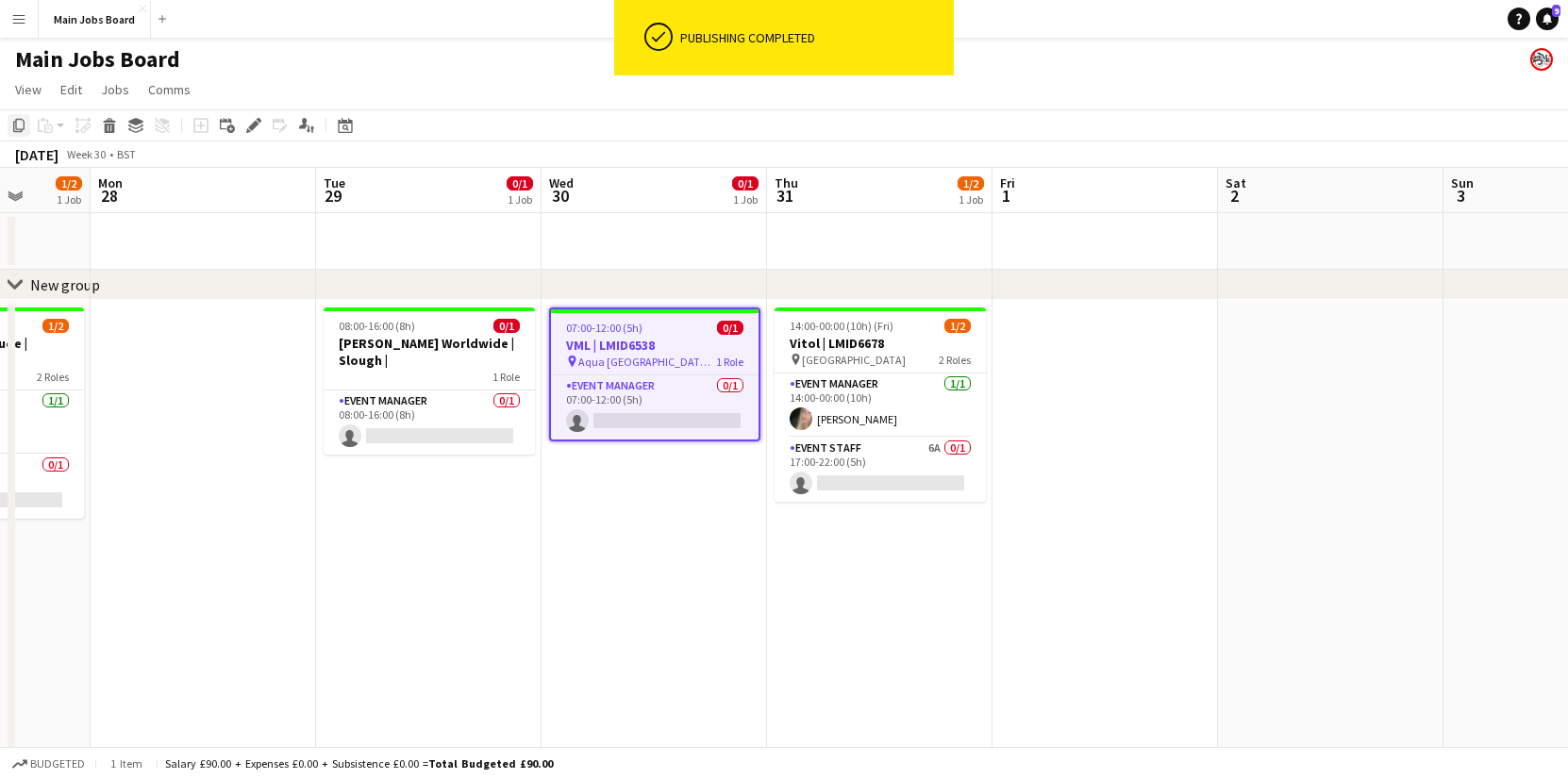 click on "Copy" 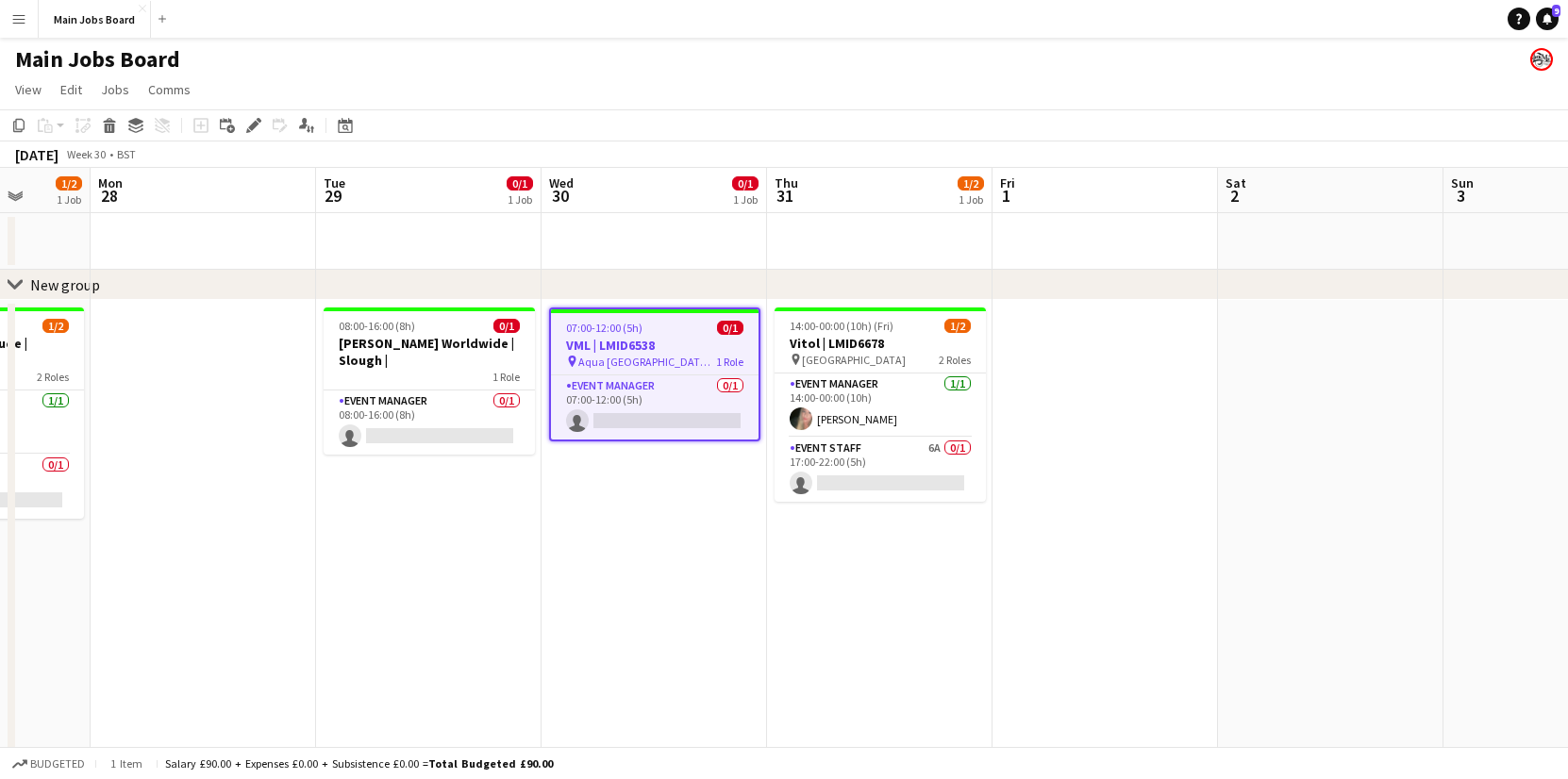 click on "VML | LMID6538" at bounding box center (655, 345) 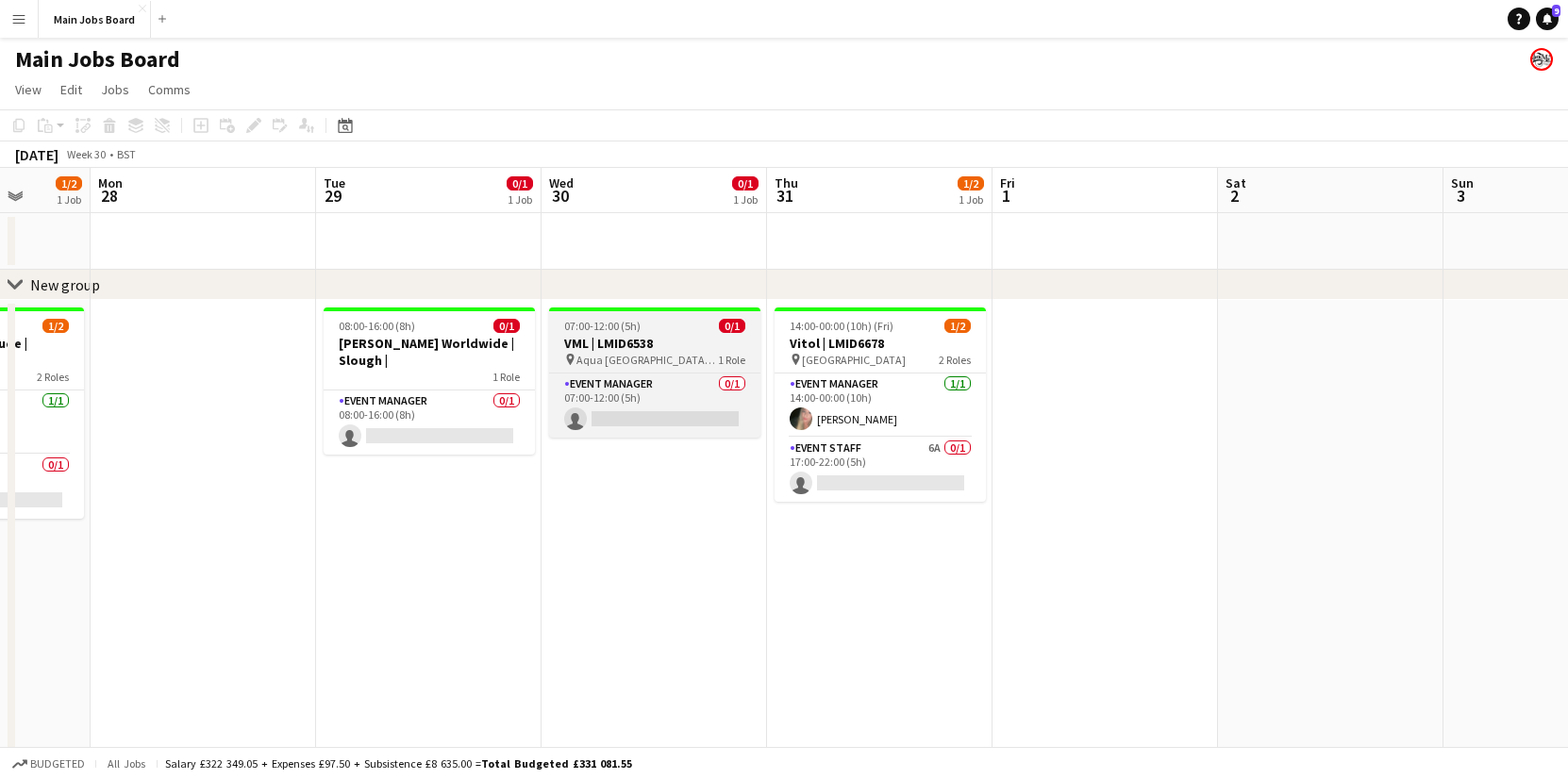 click on "VML | LMID6538" at bounding box center (655, 343) 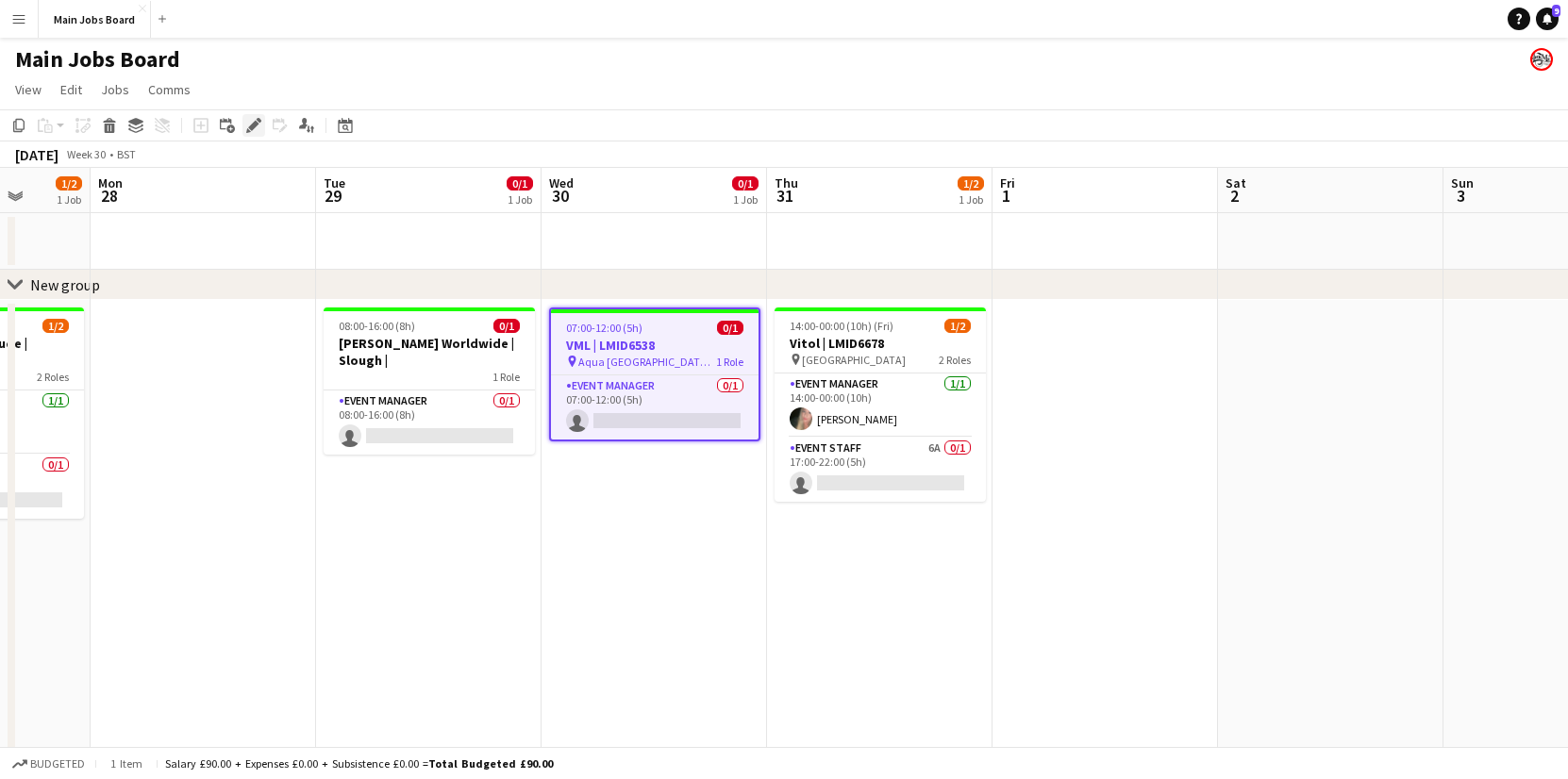click on "Edit" 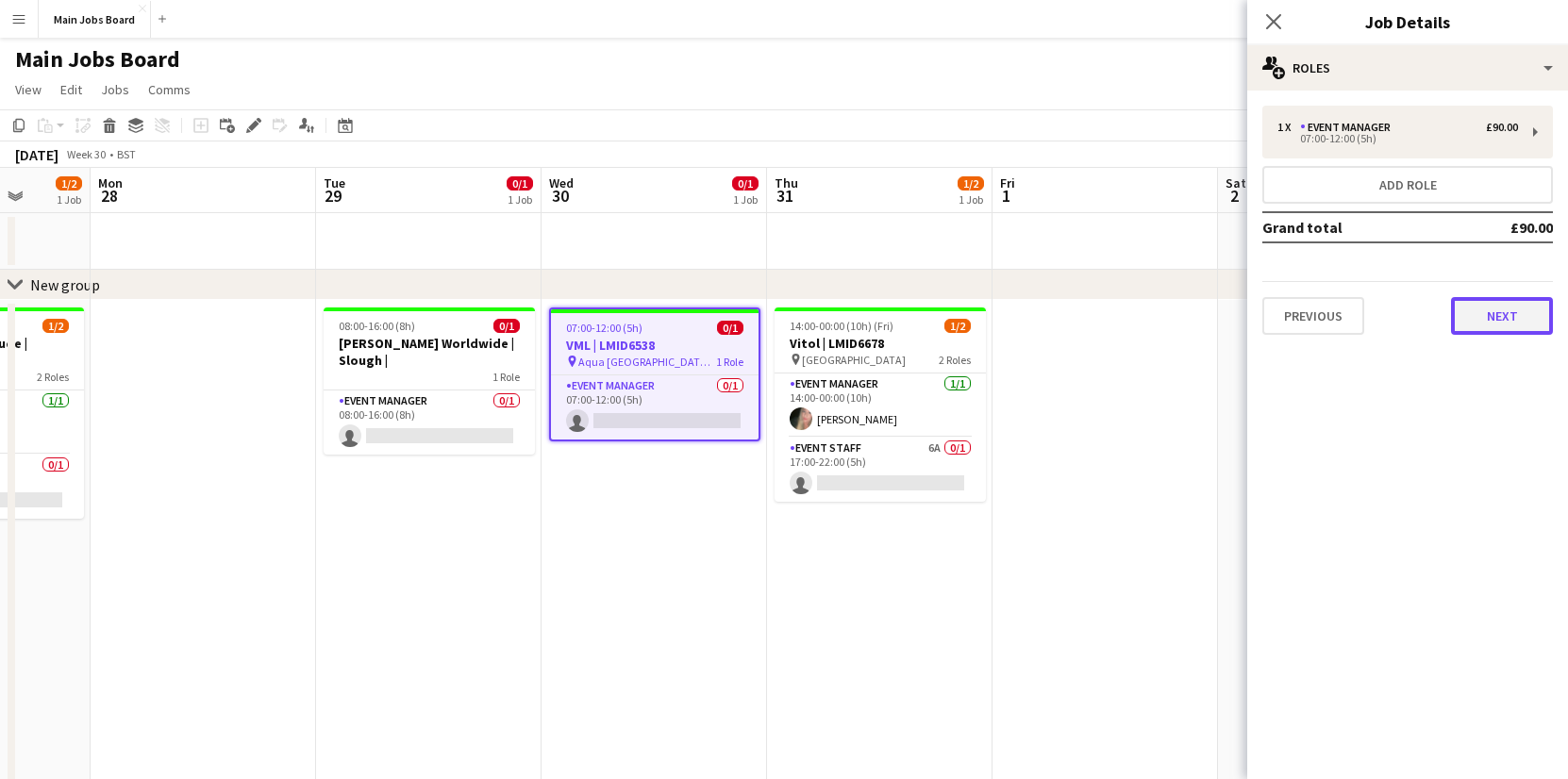 click on "Next" at bounding box center (1502, 316) 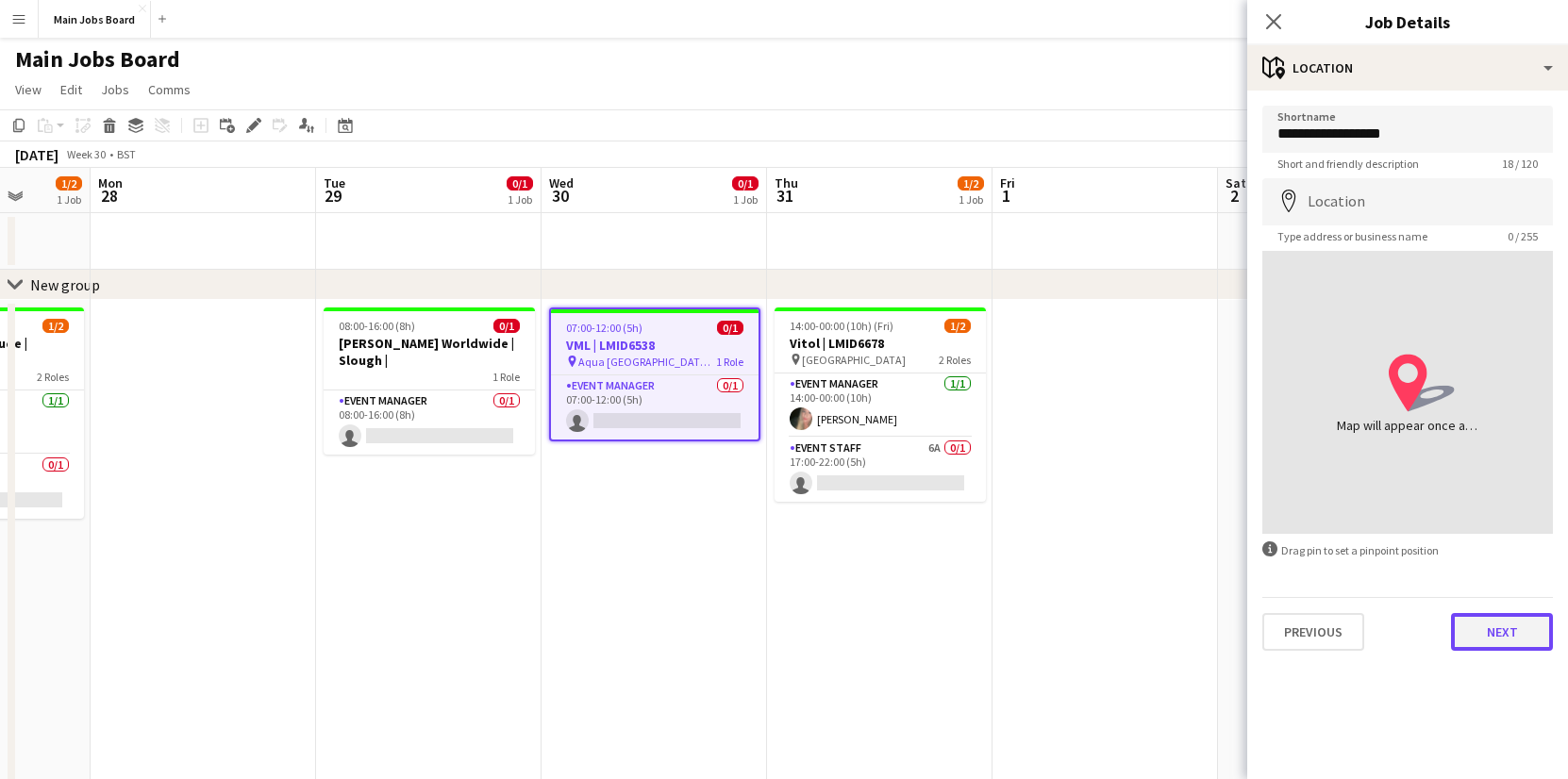 click on "Next" at bounding box center (1502, 632) 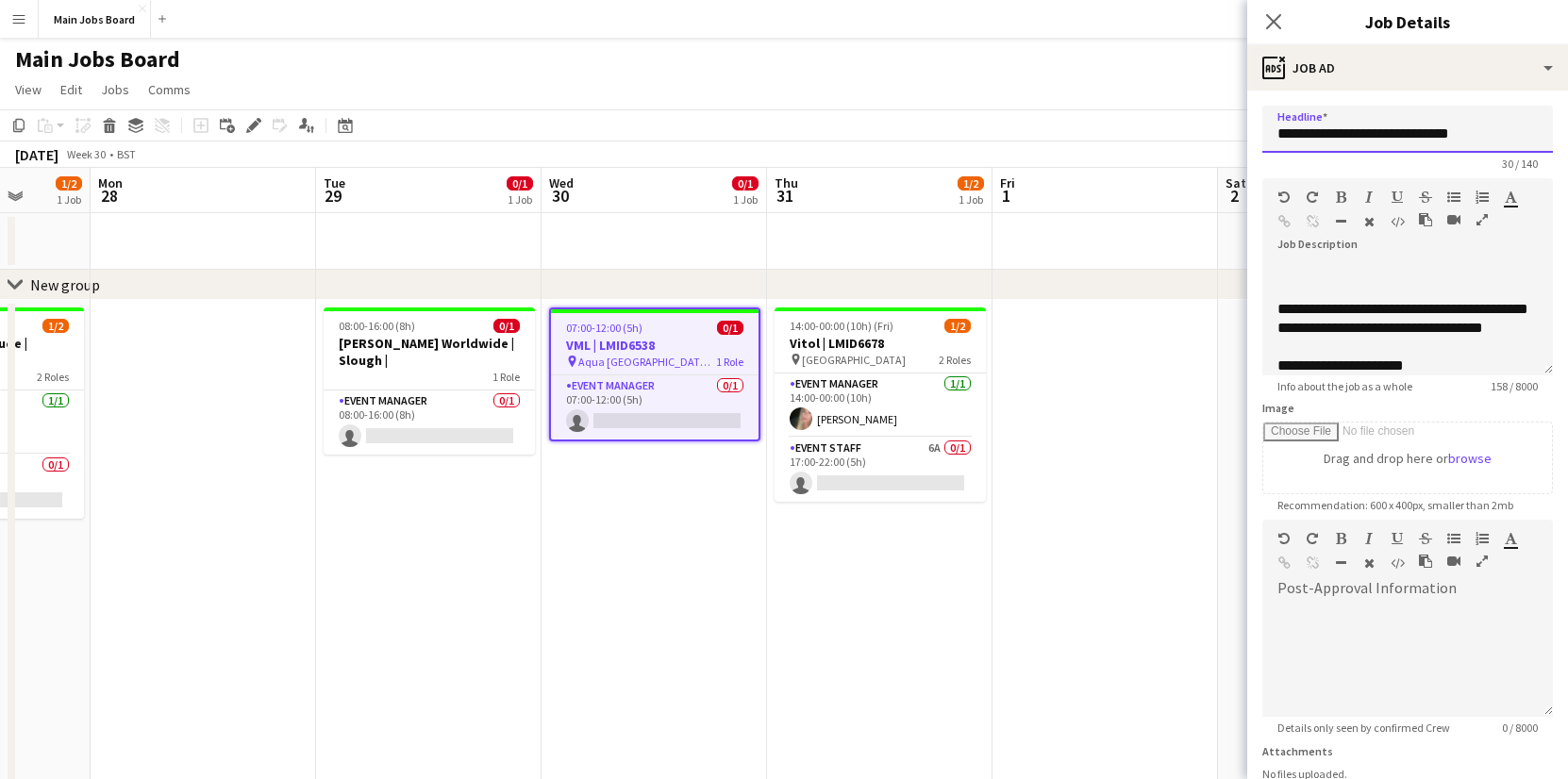 drag, startPoint x: 1362, startPoint y: 135, endPoint x: 1193, endPoint y: 138, distance: 169.027 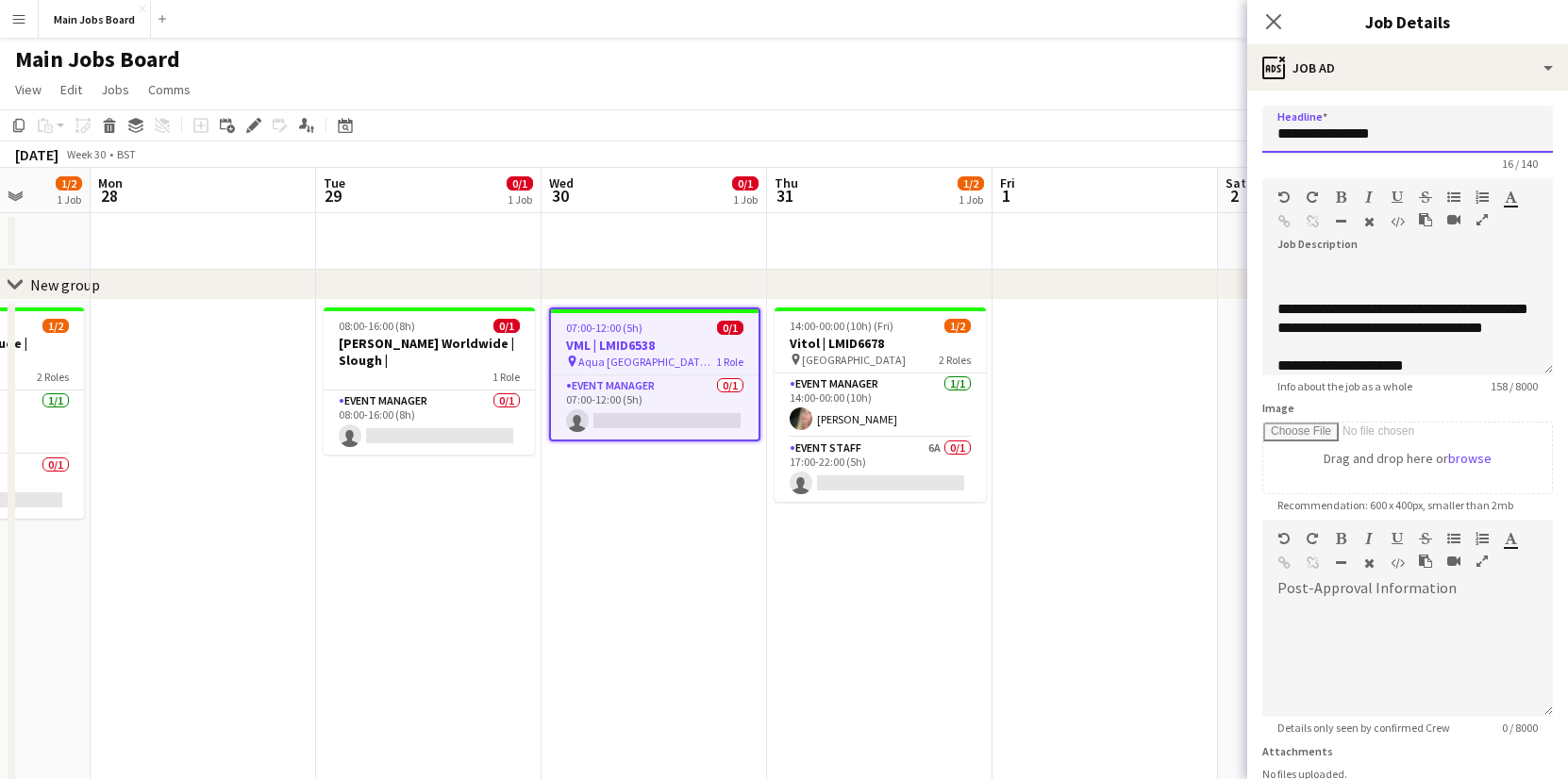 click on "**********" at bounding box center (1408, 129) 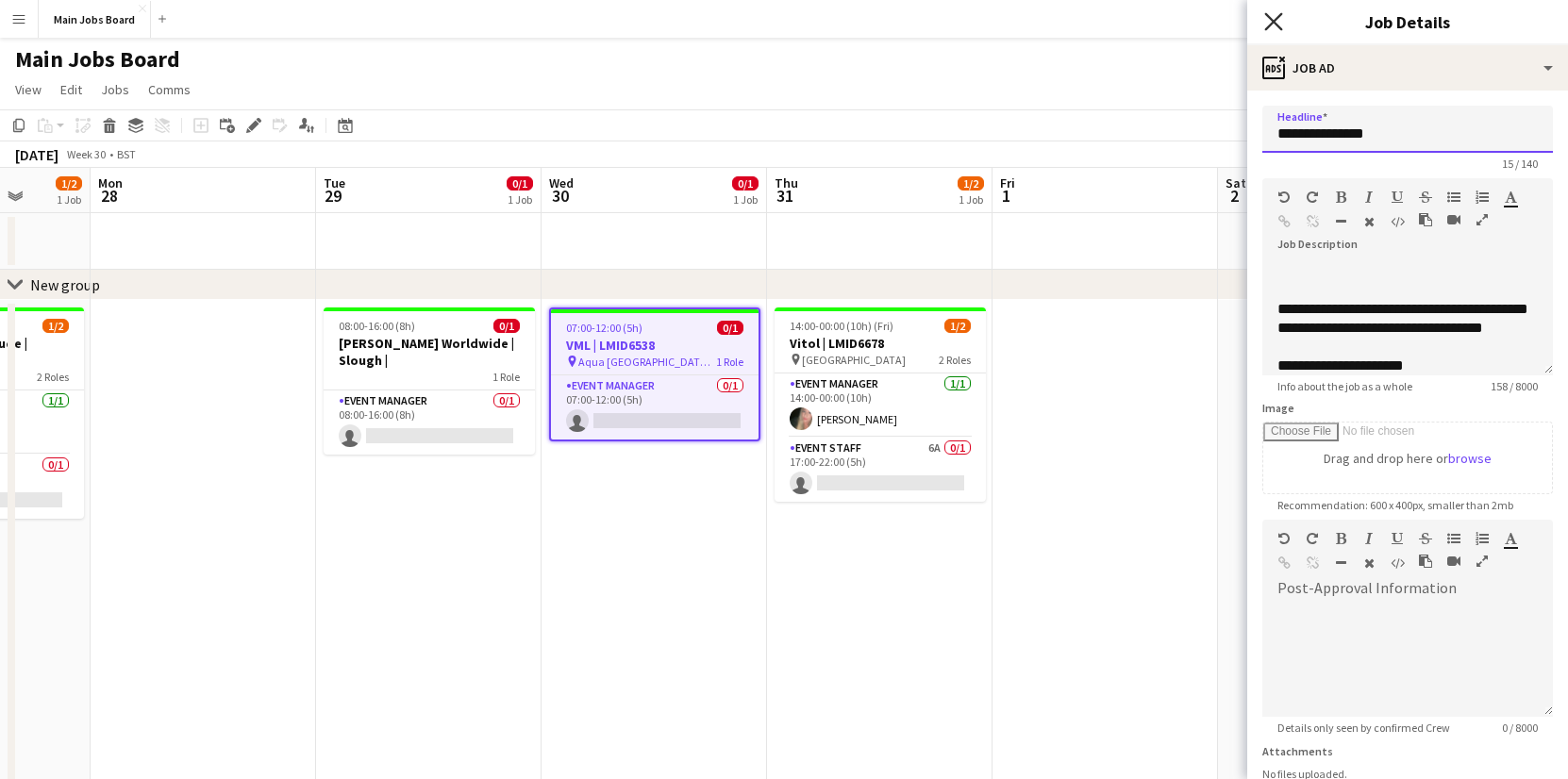 type on "**********" 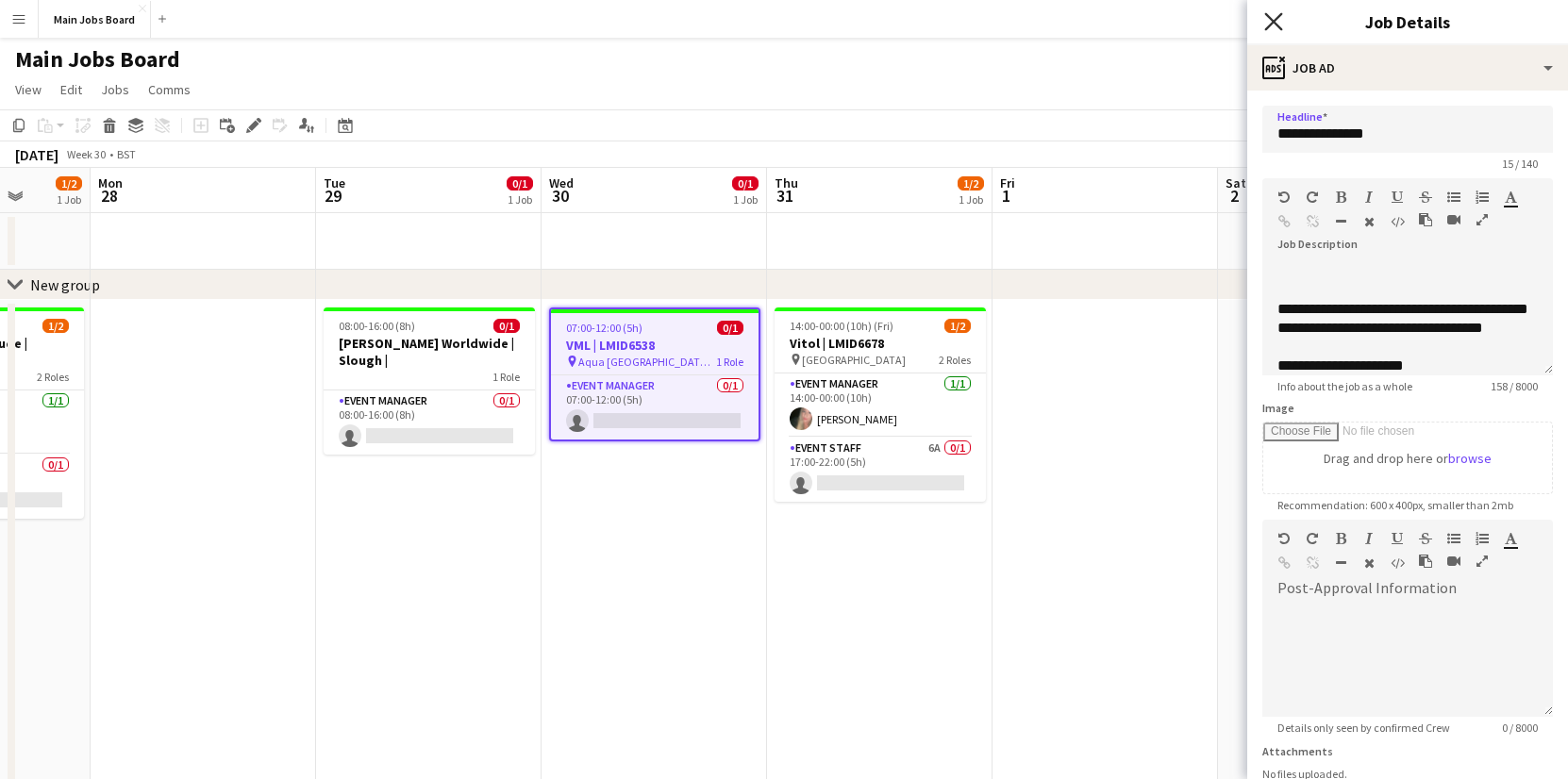 click on "Close pop-in" 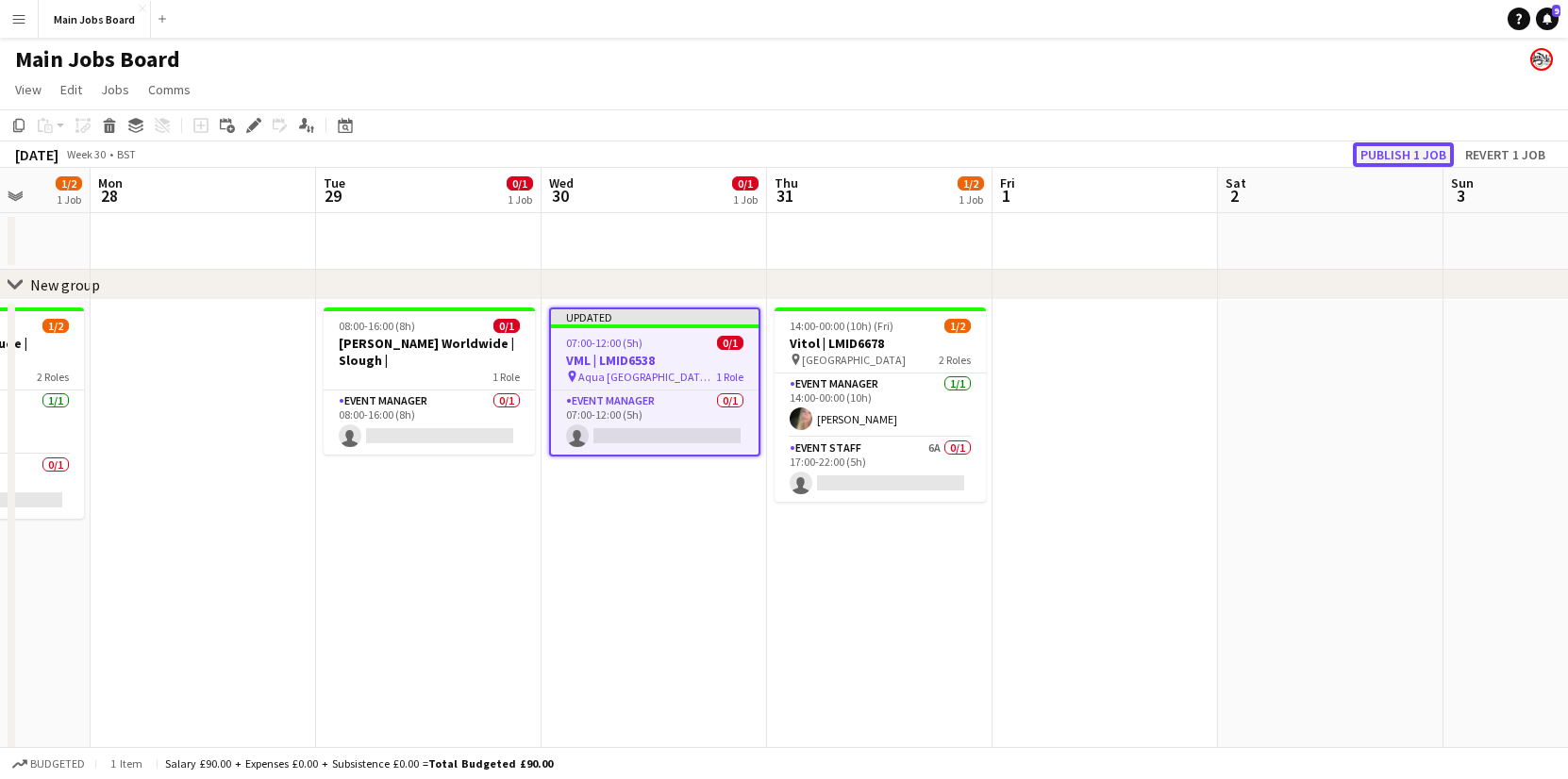 click on "Publish 1 job" 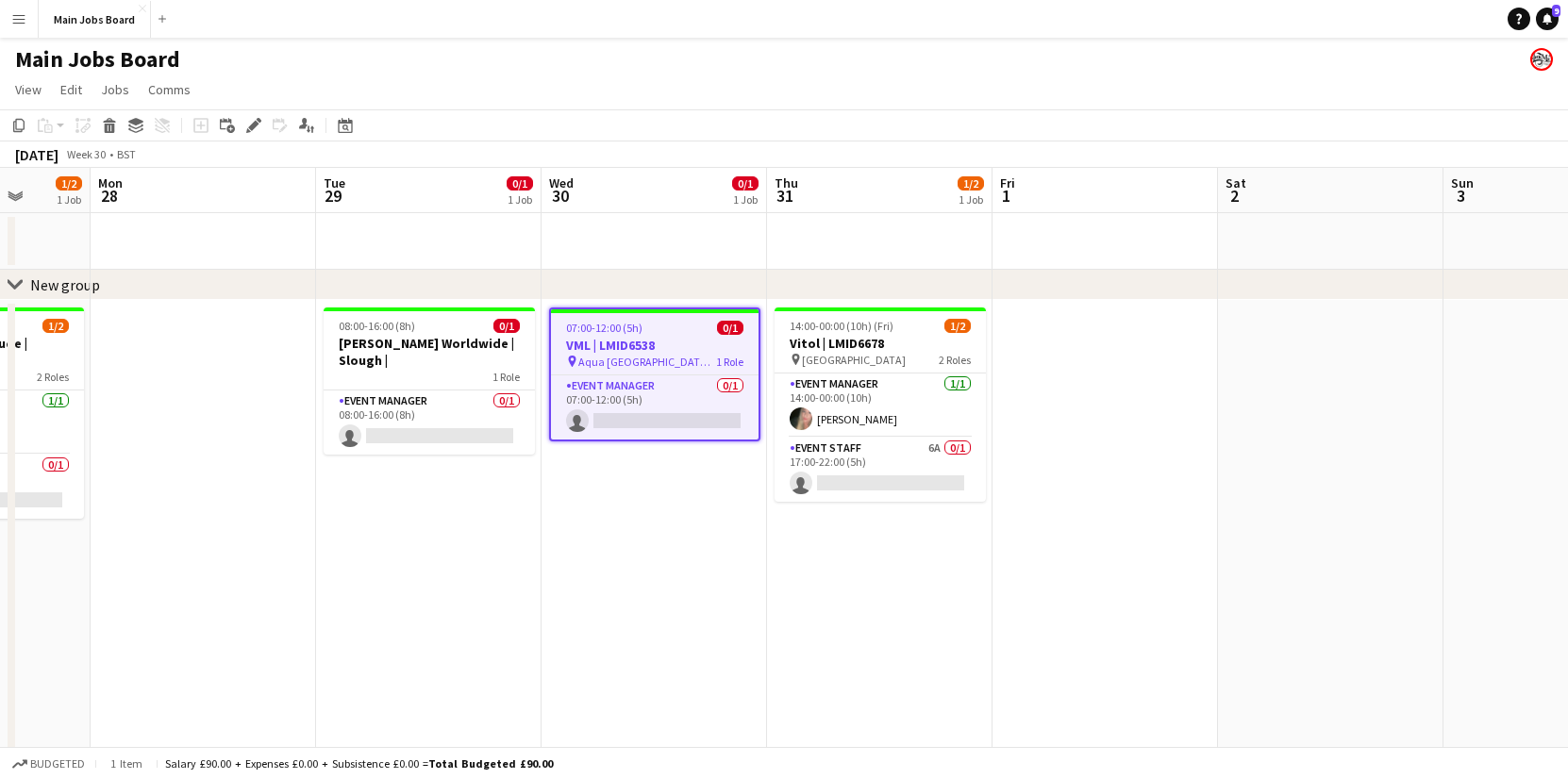 click on "VML | LMID6538" at bounding box center (655, 345) 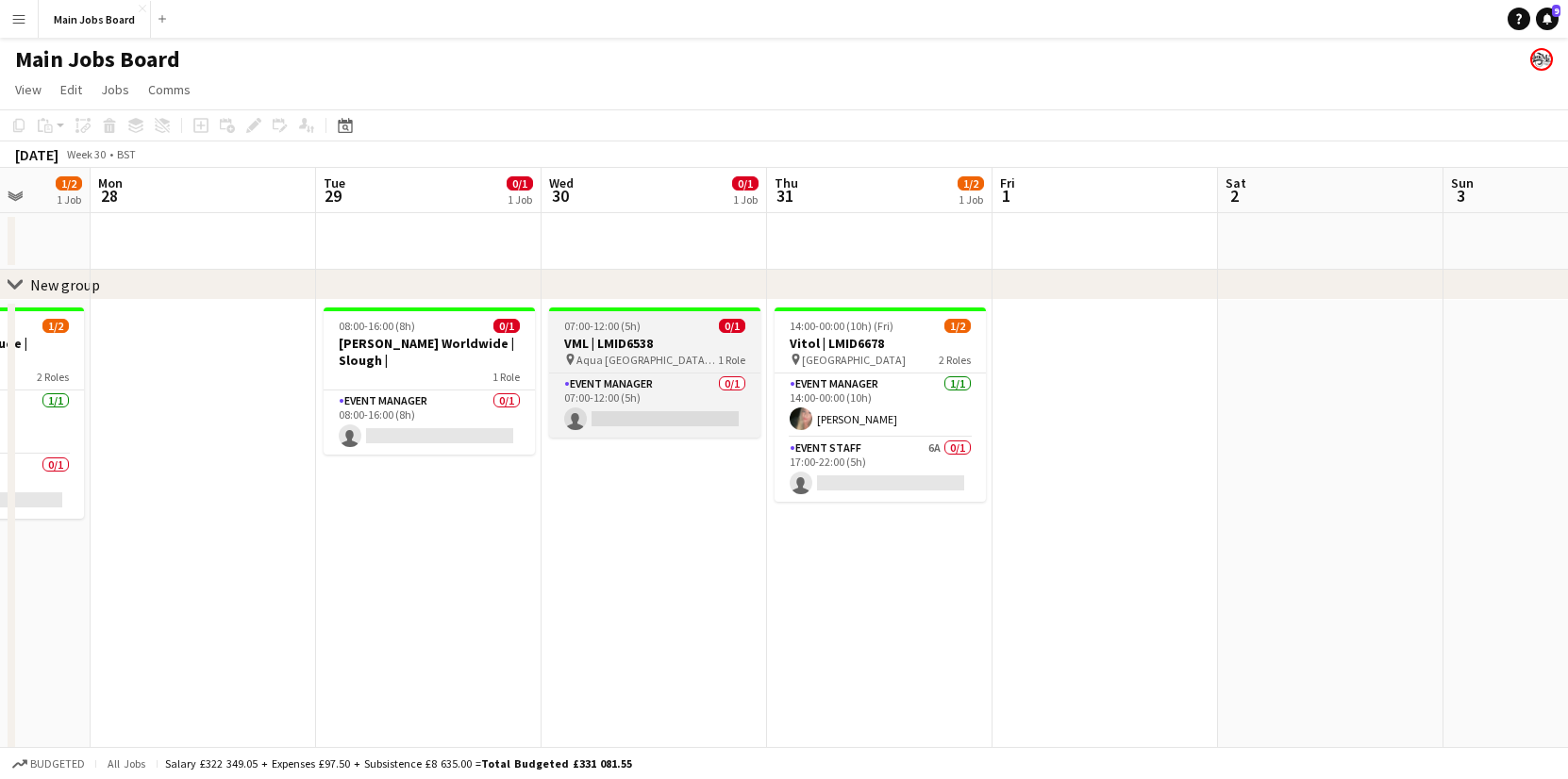 click on "VML | LMID6538" at bounding box center (655, 343) 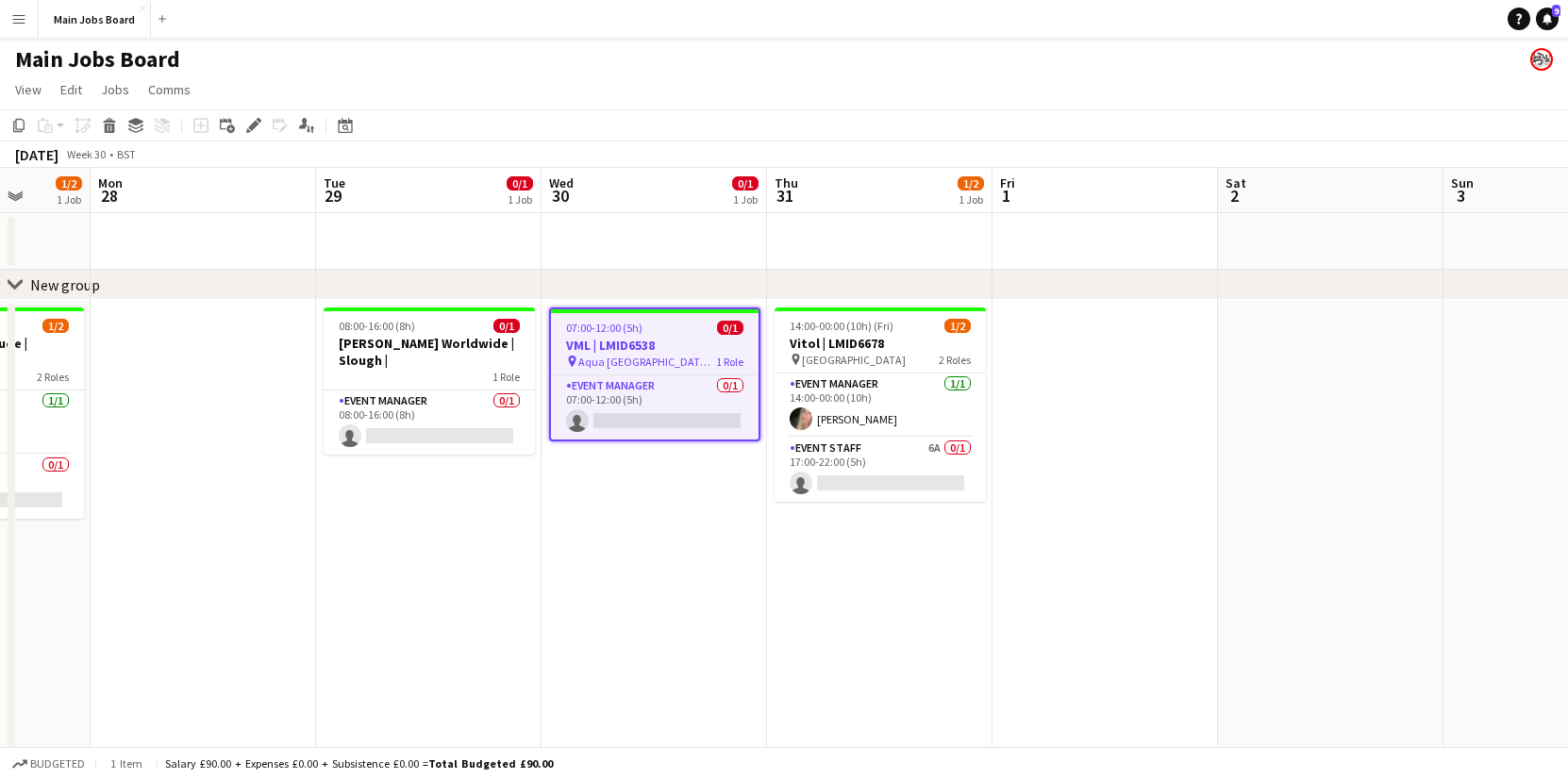 click on "Copy
Paste
Paste
Command
V Paste with crew
Command
Shift
V
Paste linked Job
[GEOGRAPHIC_DATA]
Group
Ungroup
Add job
Add linked Job
Edit
Edit linked Job
Applicants
Date picker
[DATE] [DATE] [DATE] M [DATE] T [DATE] W [DATE] T [DATE] F [DATE] S [DATE] S  [DATE]   2   3   4   5   6   7   8   9   10   11   12   13   14   15   16   17   18   19   20   21   22   23   24" 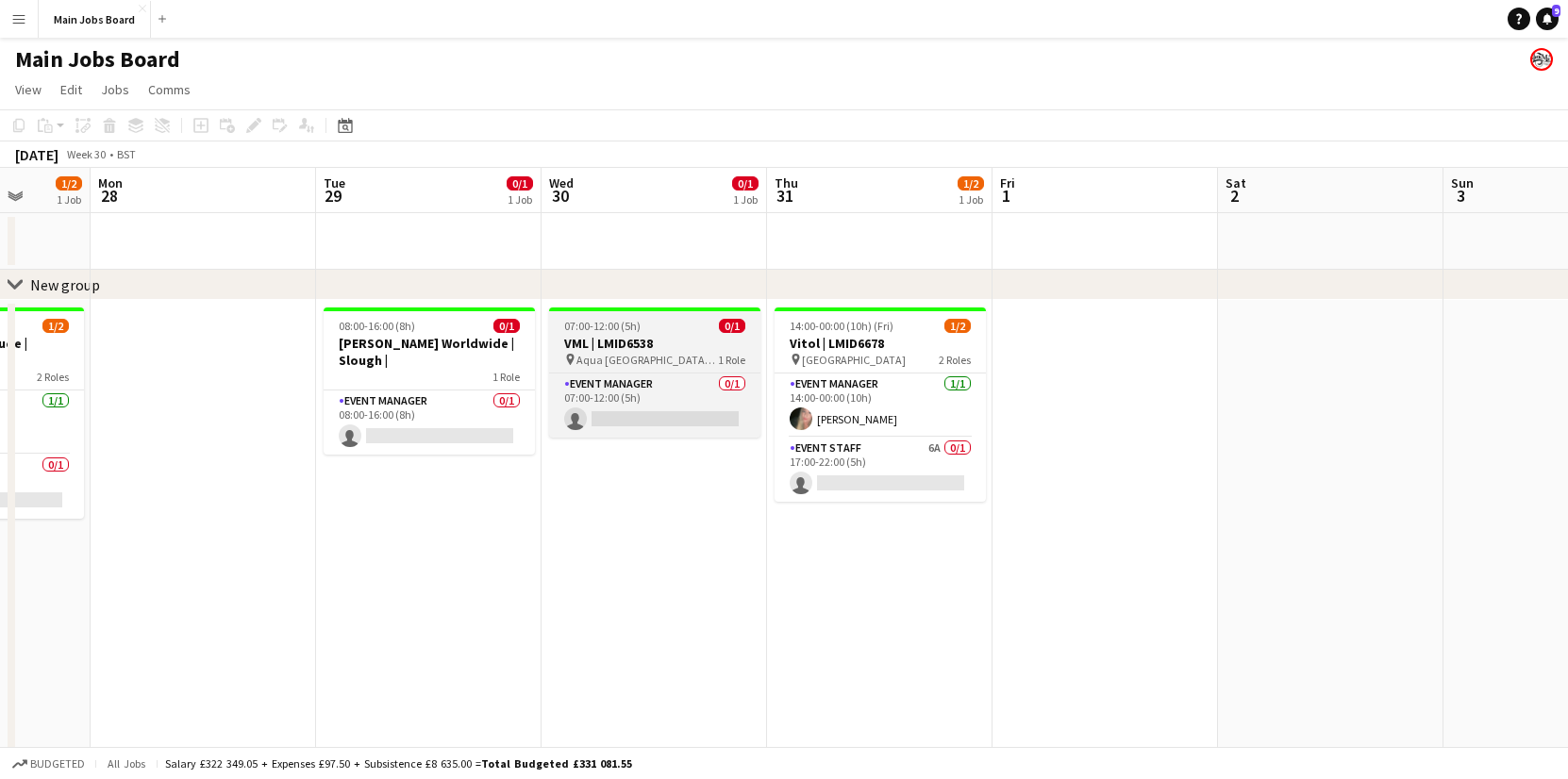 click on "pin
[GEOGRAPHIC_DATA], [GEOGRAPHIC_DATA]   1 Role" at bounding box center (655, 359) 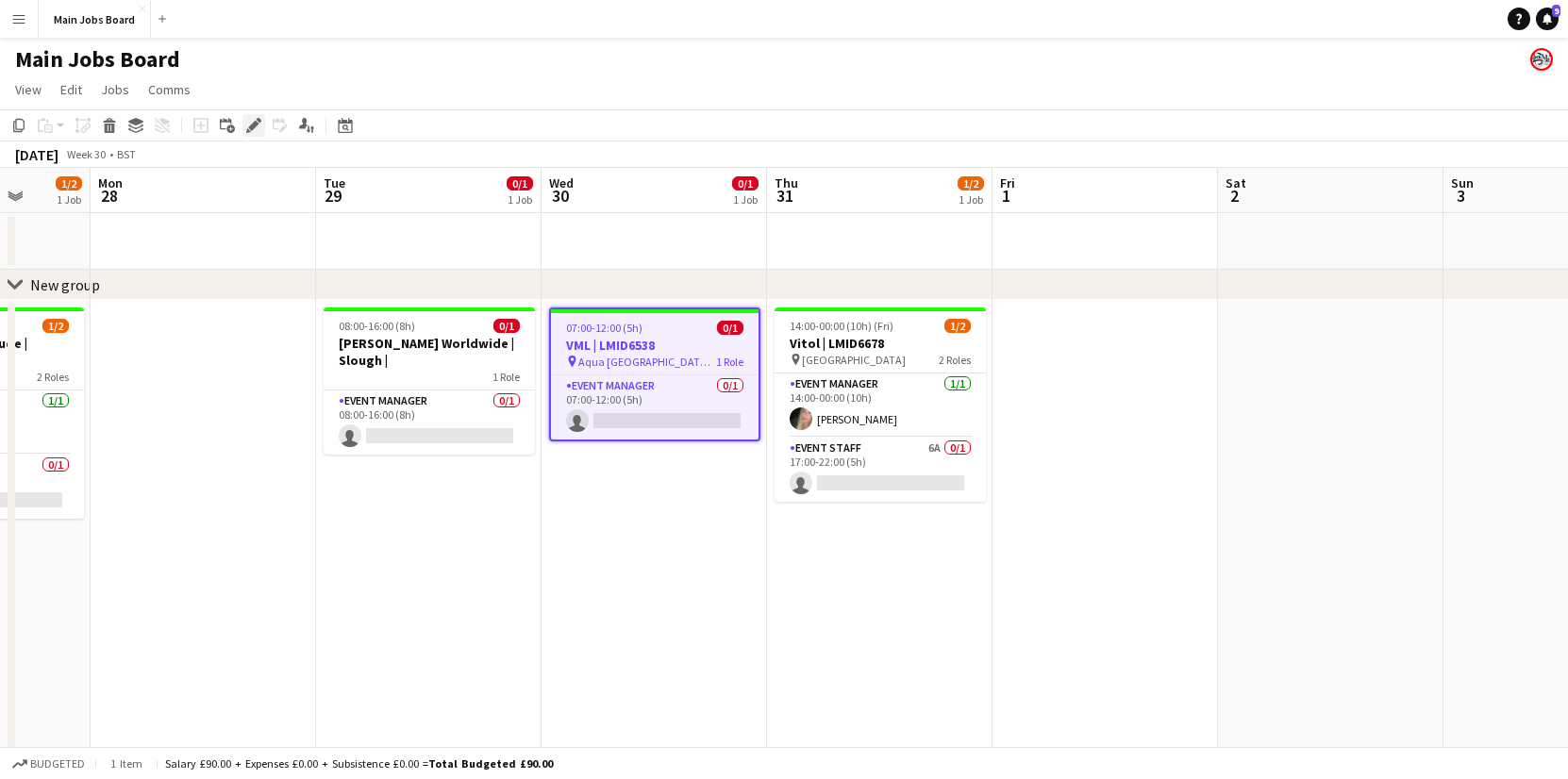 click on "Edit" 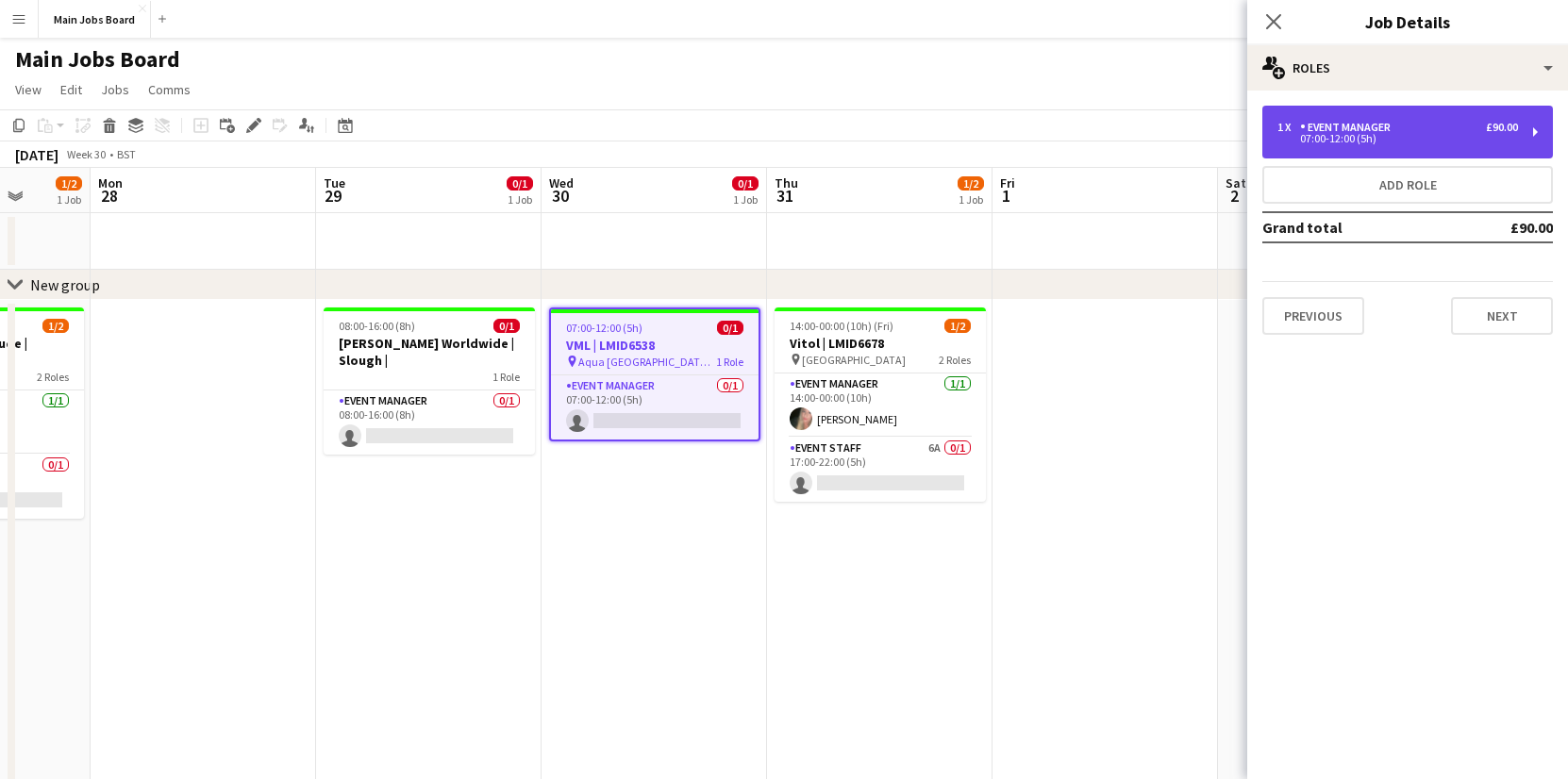 click on "07:00-12:00 (5h)" at bounding box center [1397, 139] 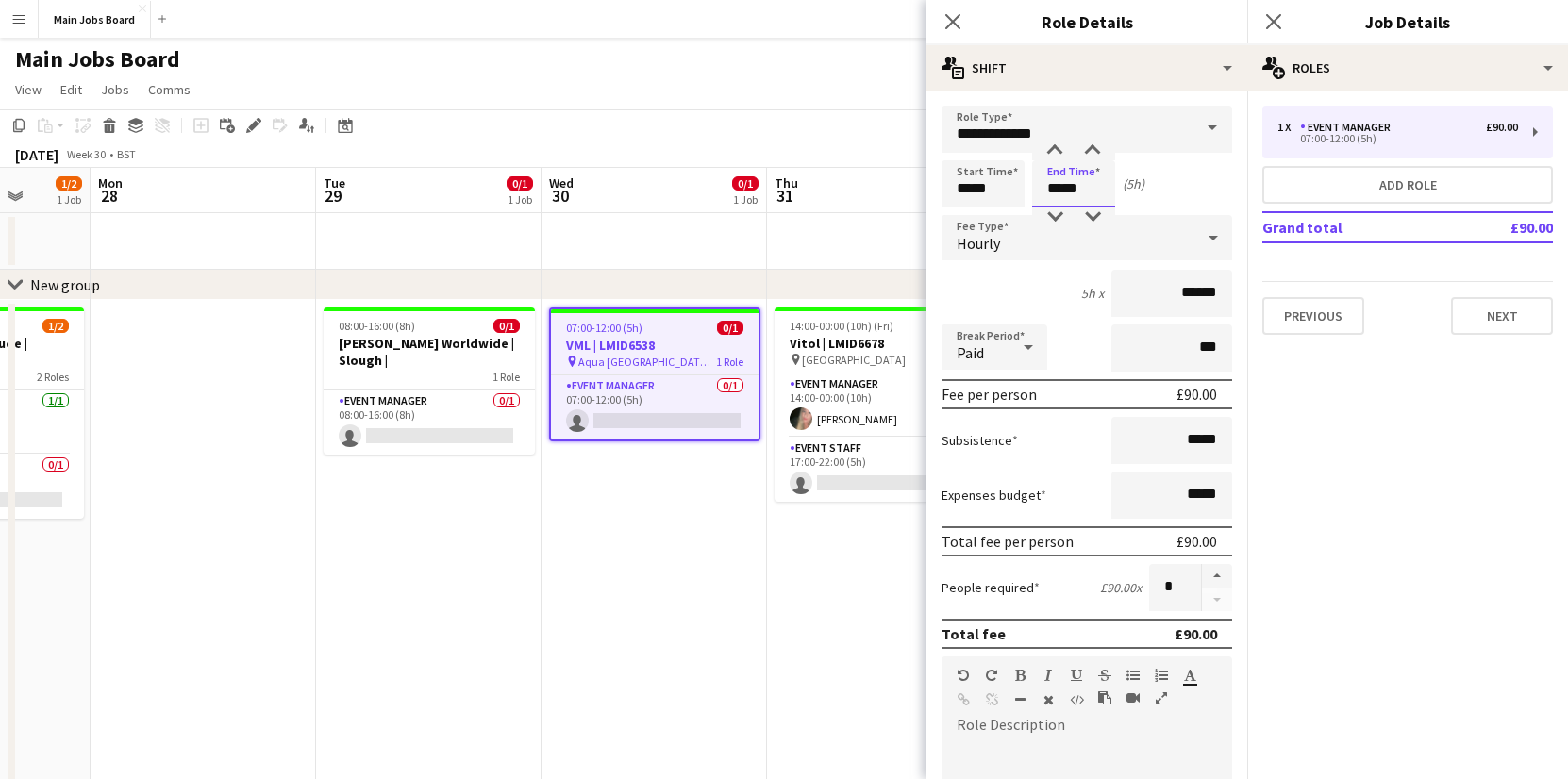 click on "*****" at bounding box center (1074, 184) 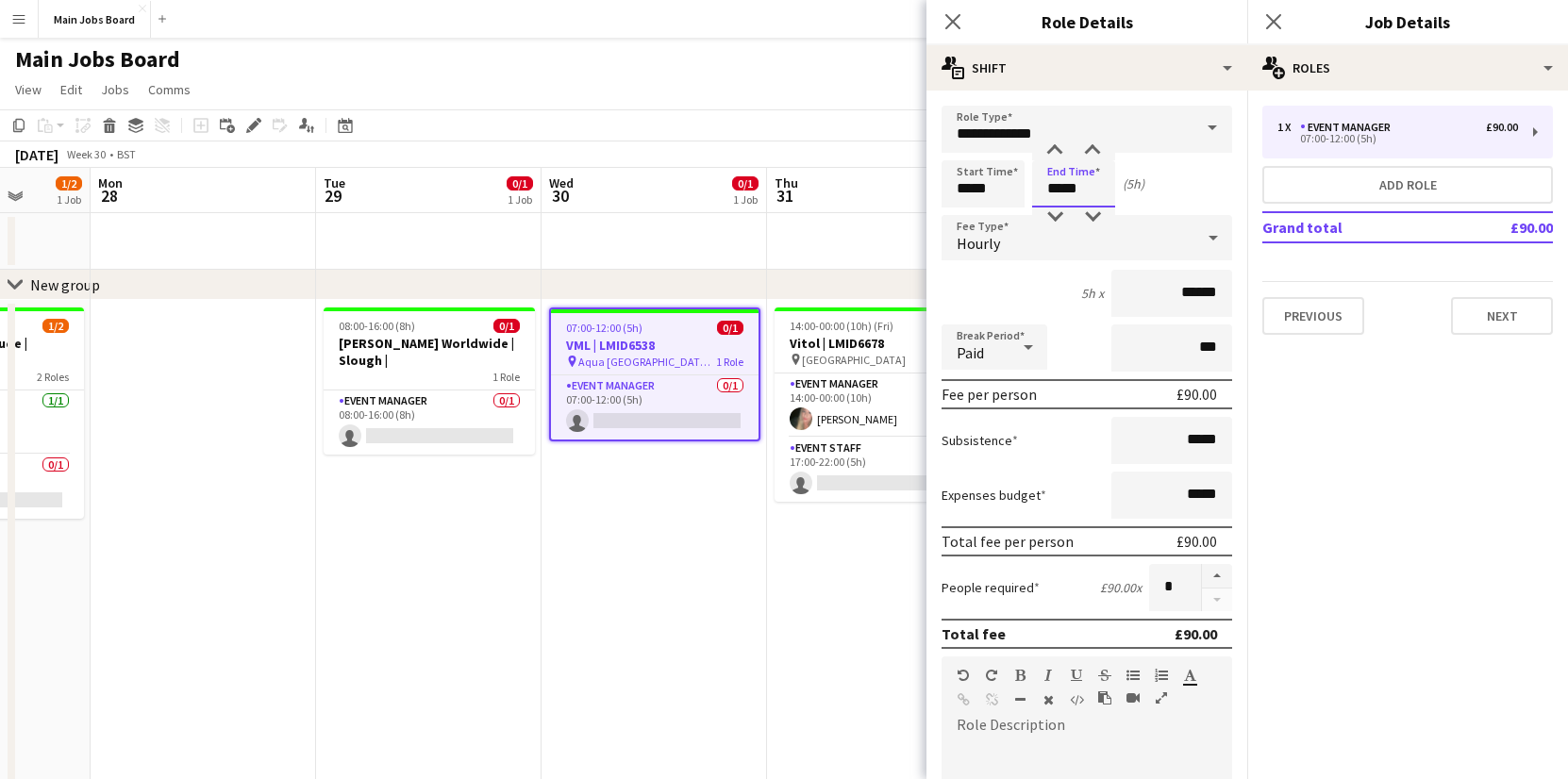 type on "*****" 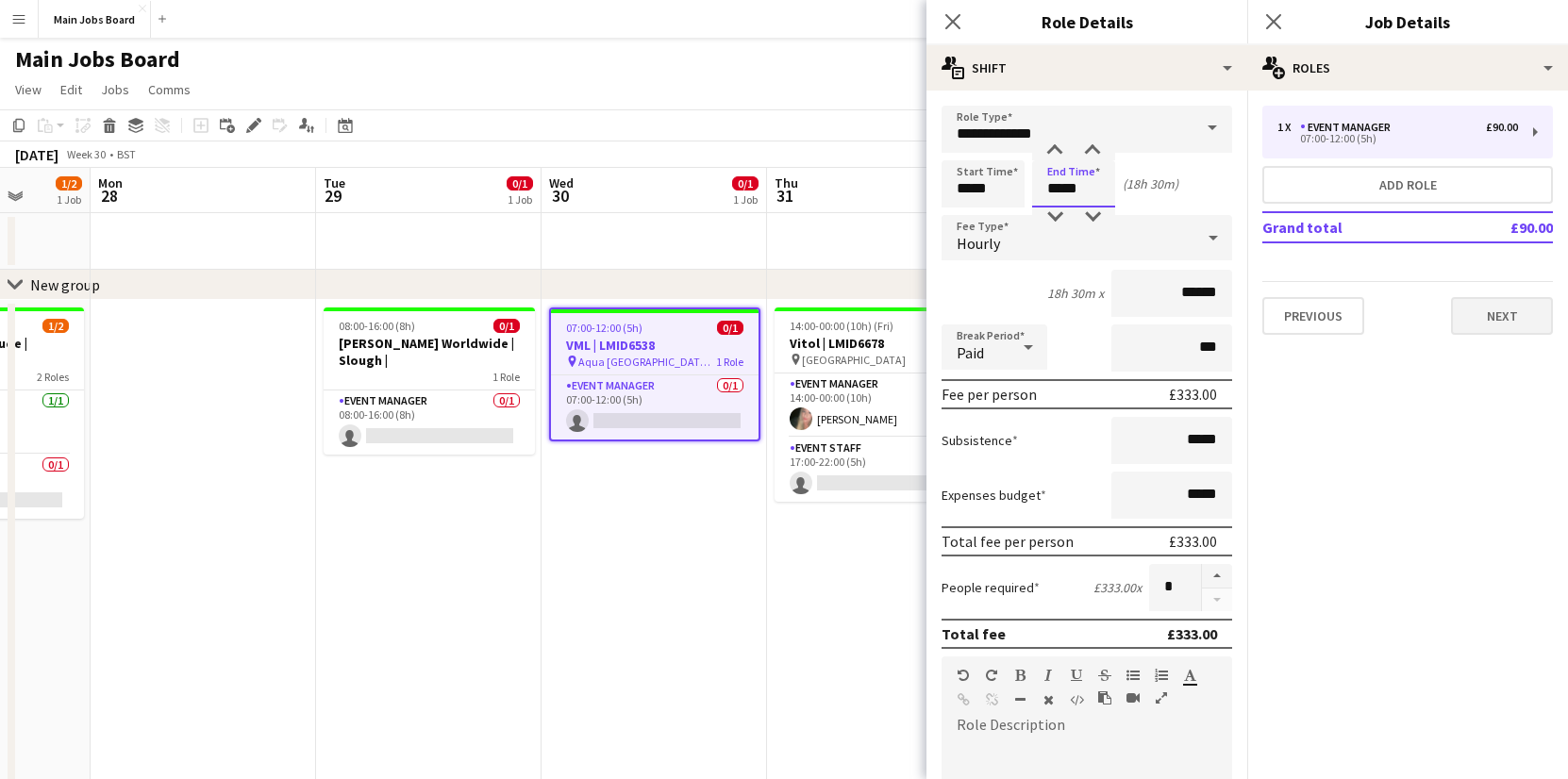 type on "*****" 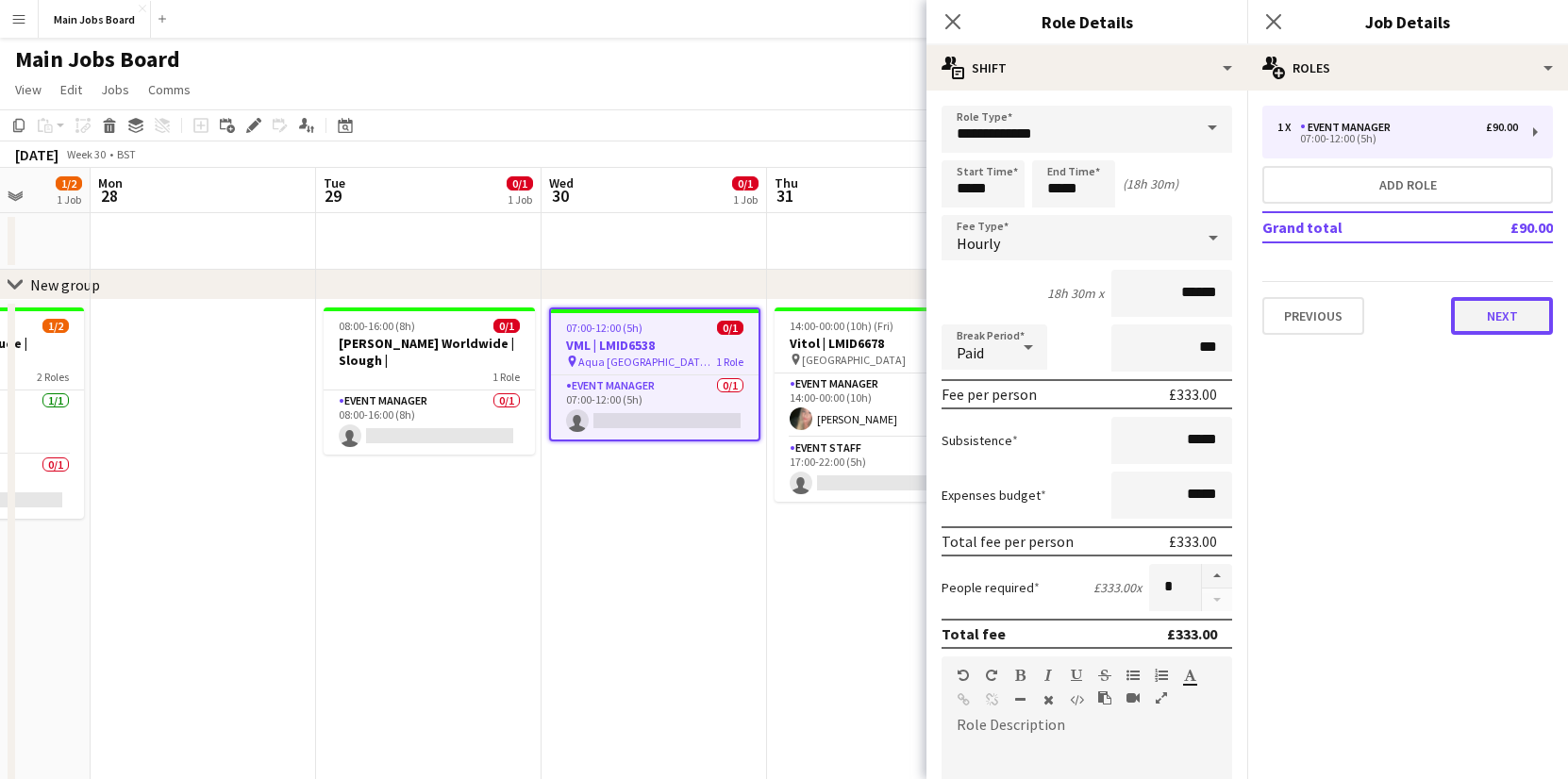 click on "Next" at bounding box center [1502, 316] 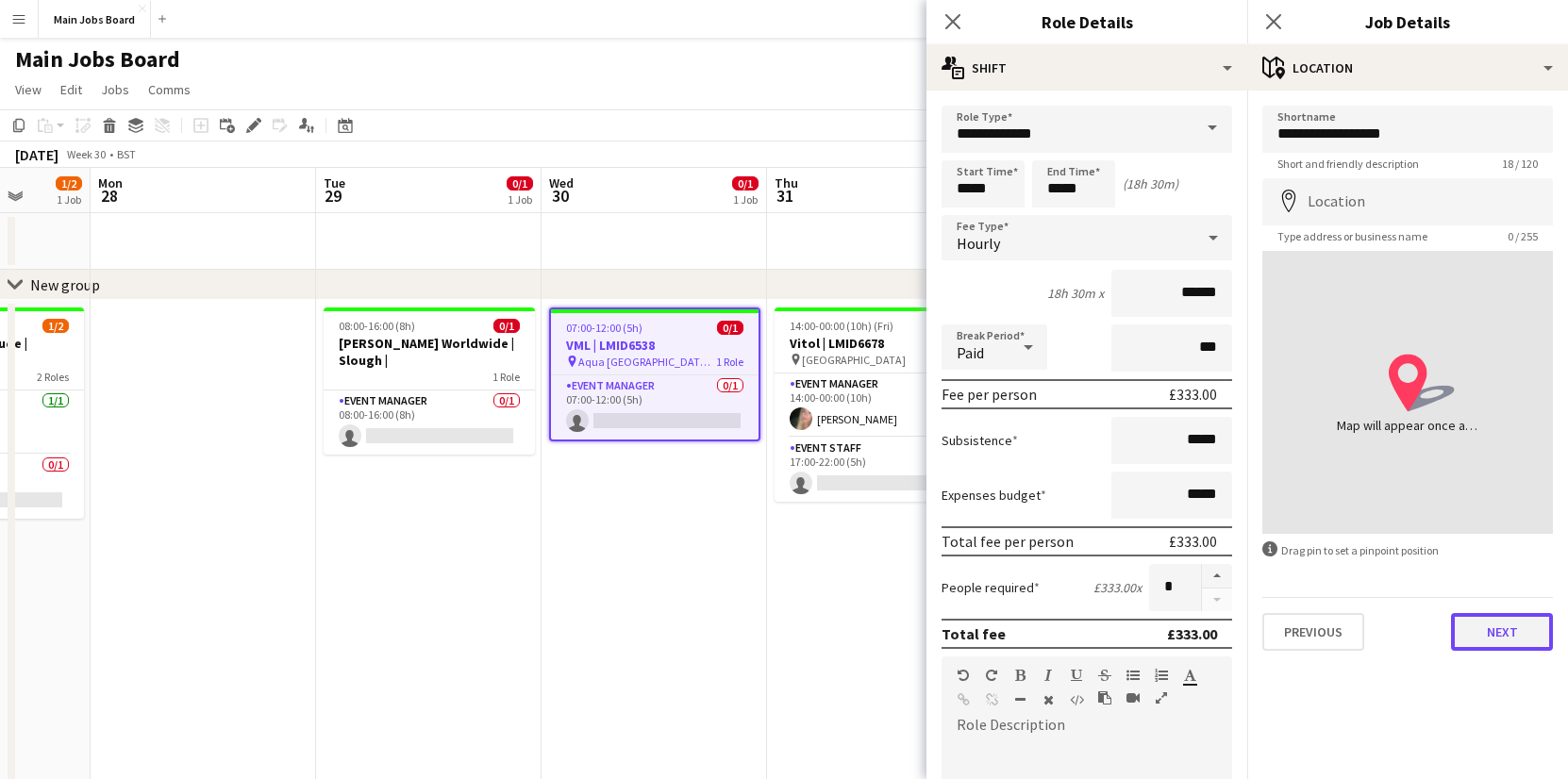 click on "Next" at bounding box center [1502, 632] 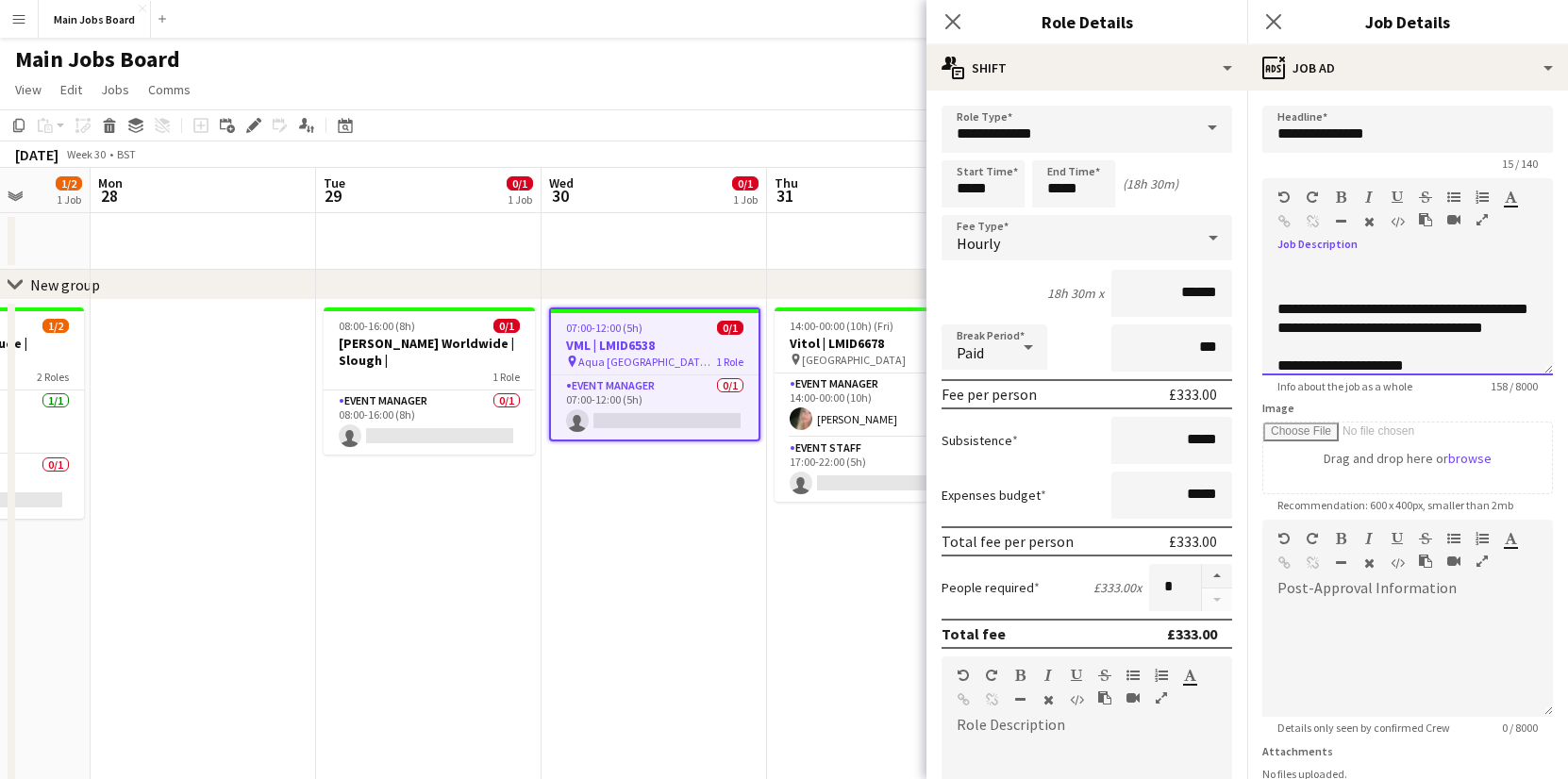 click on "**********" at bounding box center (1408, 319) 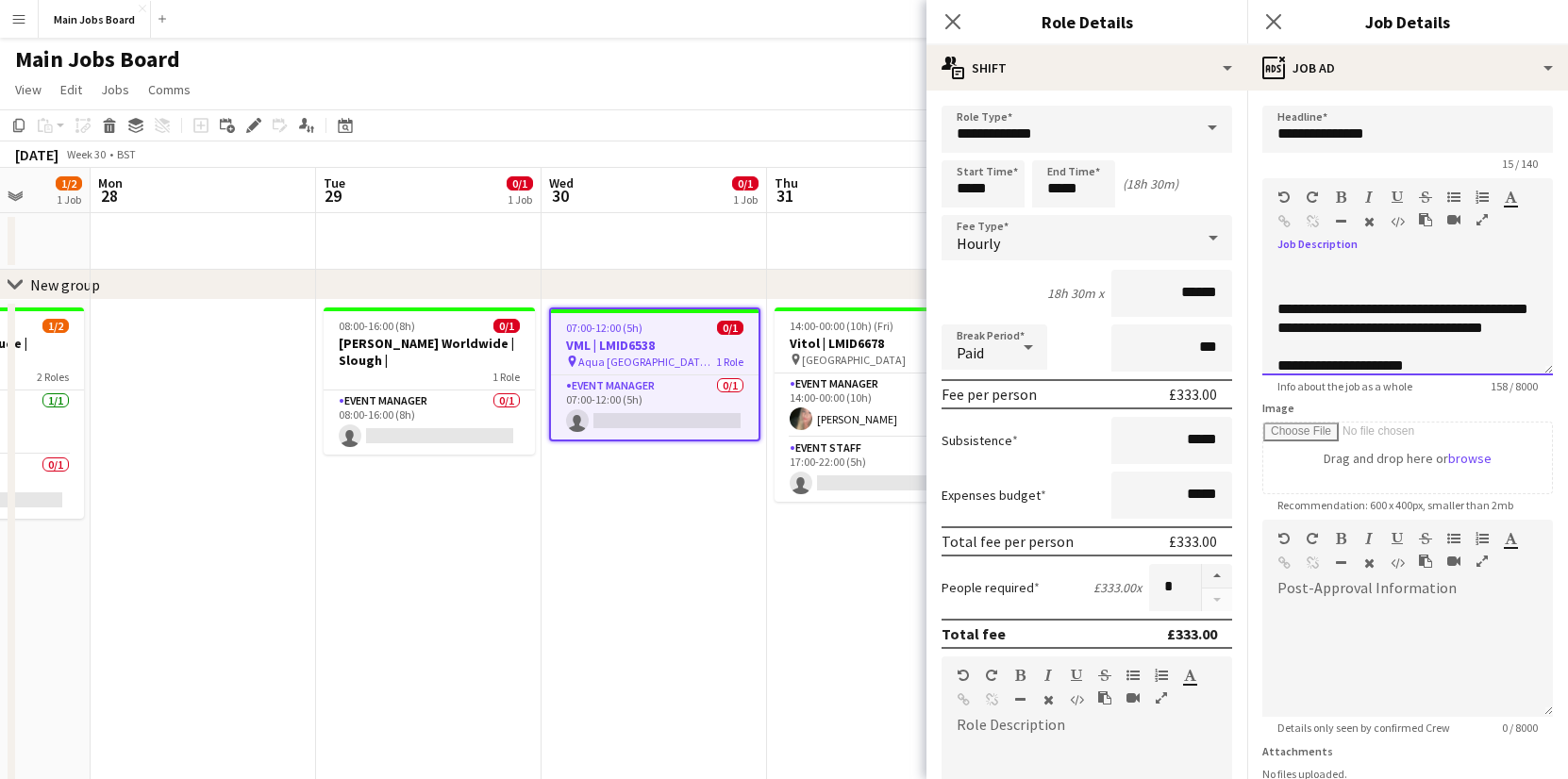 type 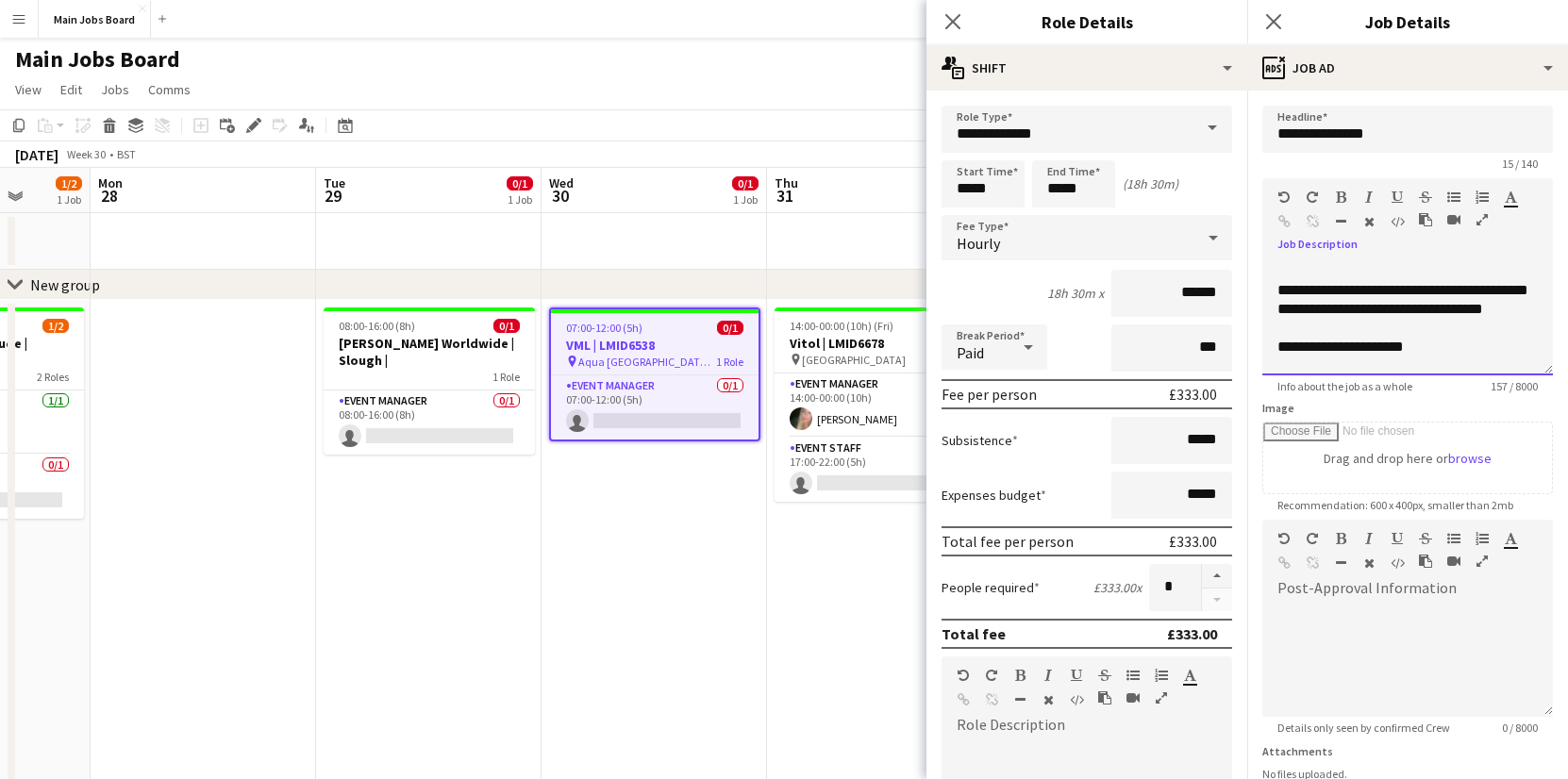 click on "**********" at bounding box center [1408, 319] 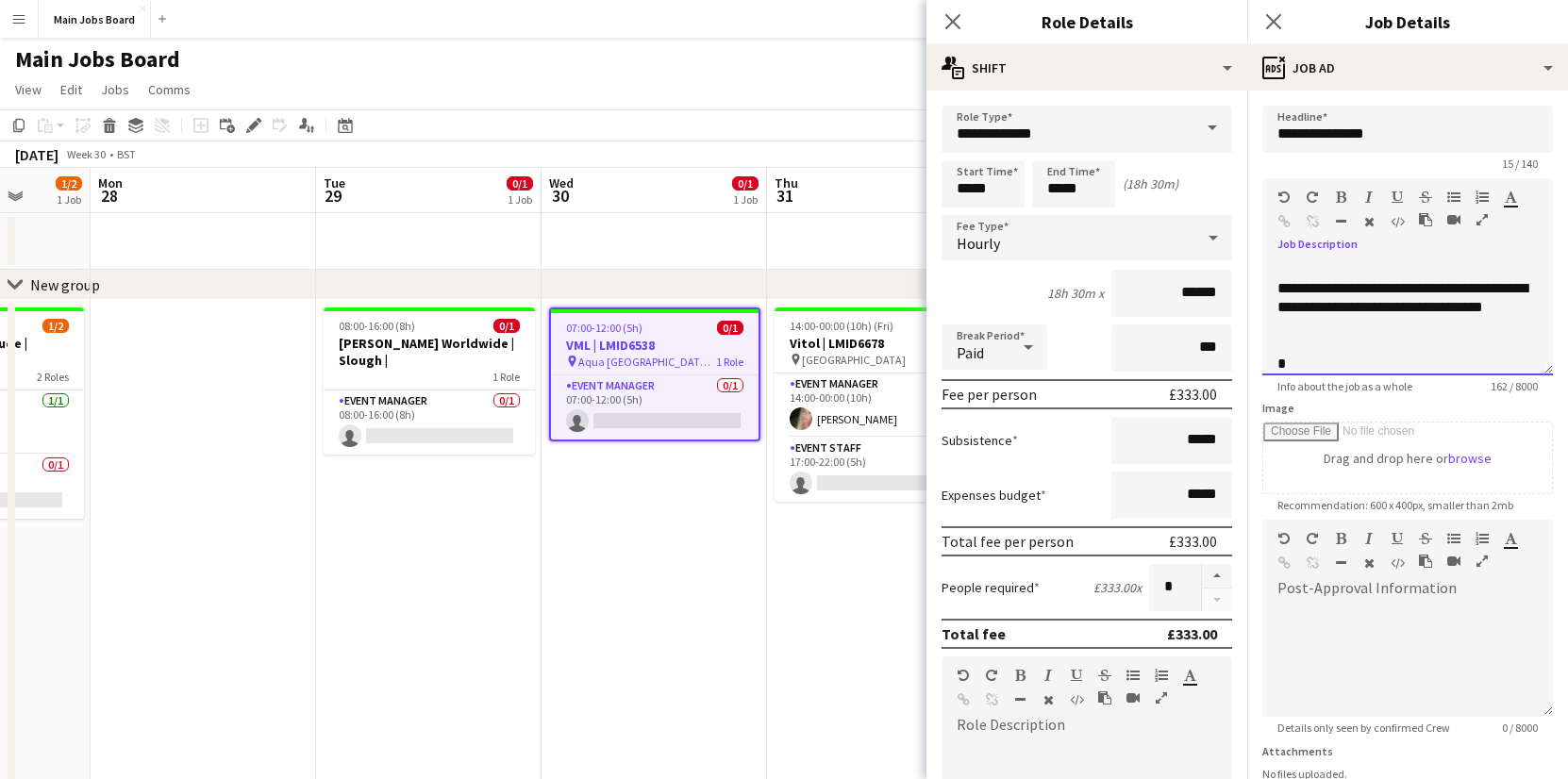 scroll, scrollTop: 3, scrollLeft: 0, axis: vertical 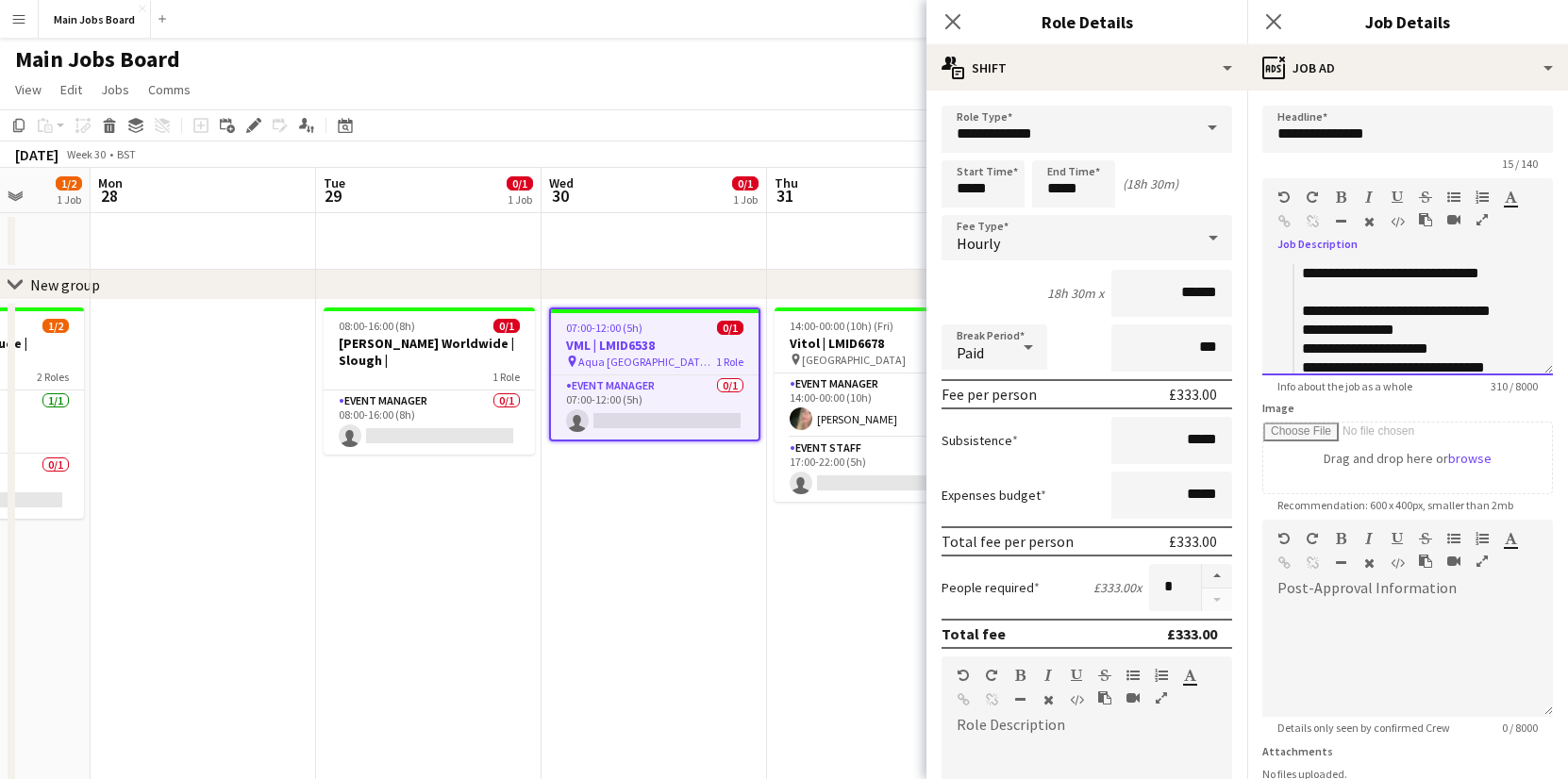 click on "**********" at bounding box center (1420, 321) 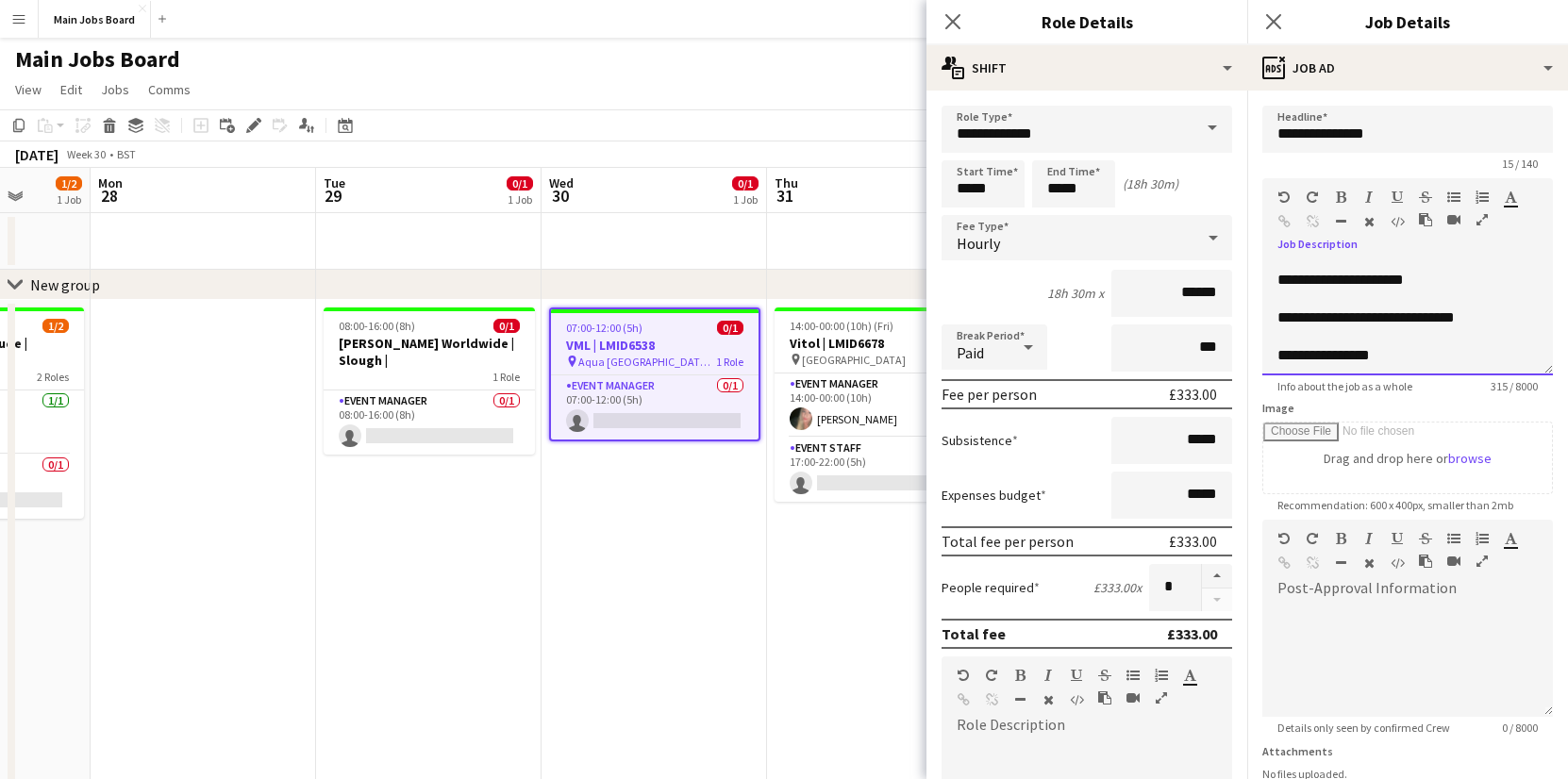 scroll, scrollTop: 260, scrollLeft: 0, axis: vertical 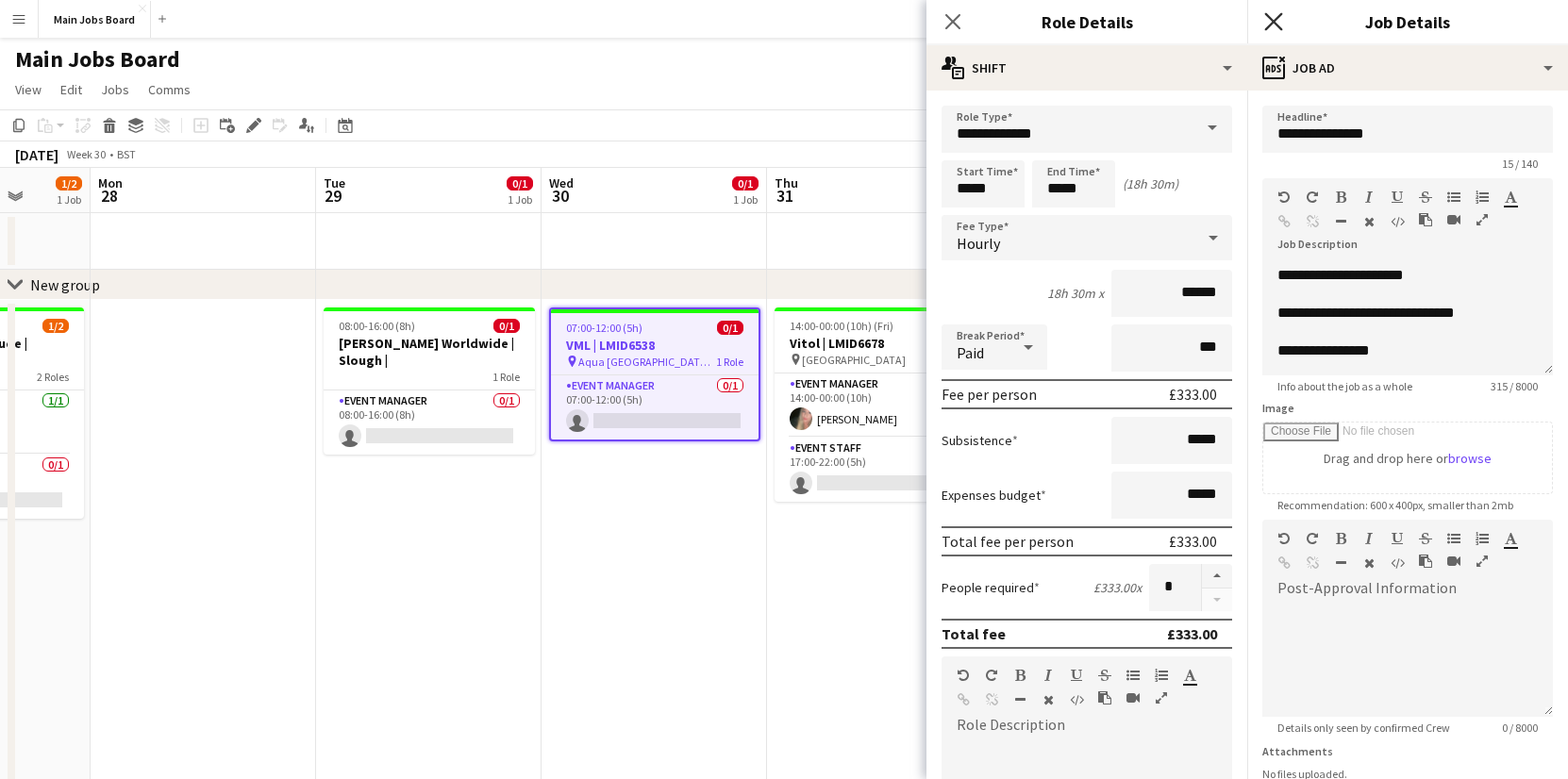 click on "Close pop-in" 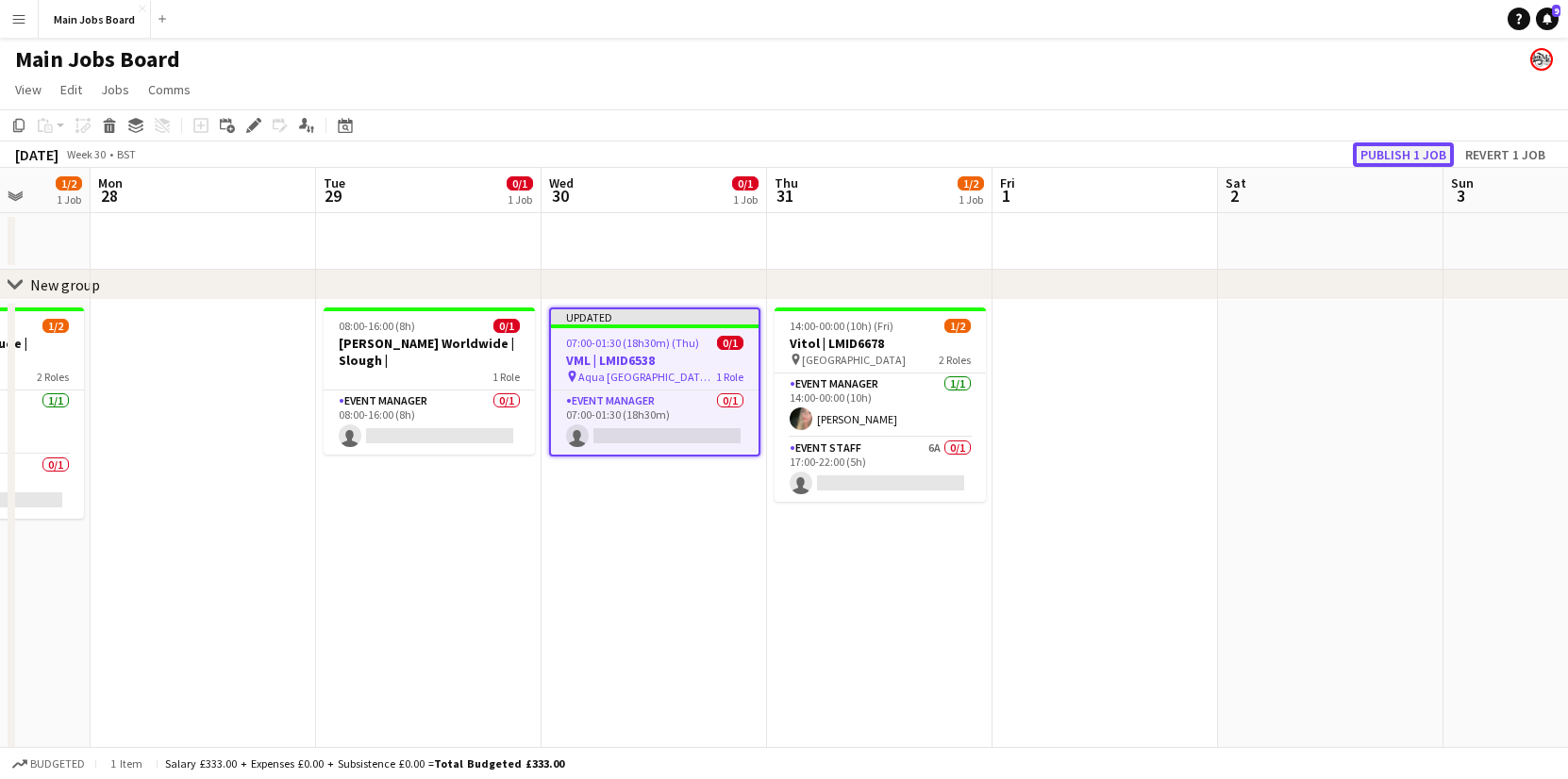 click on "Publish 1 job" 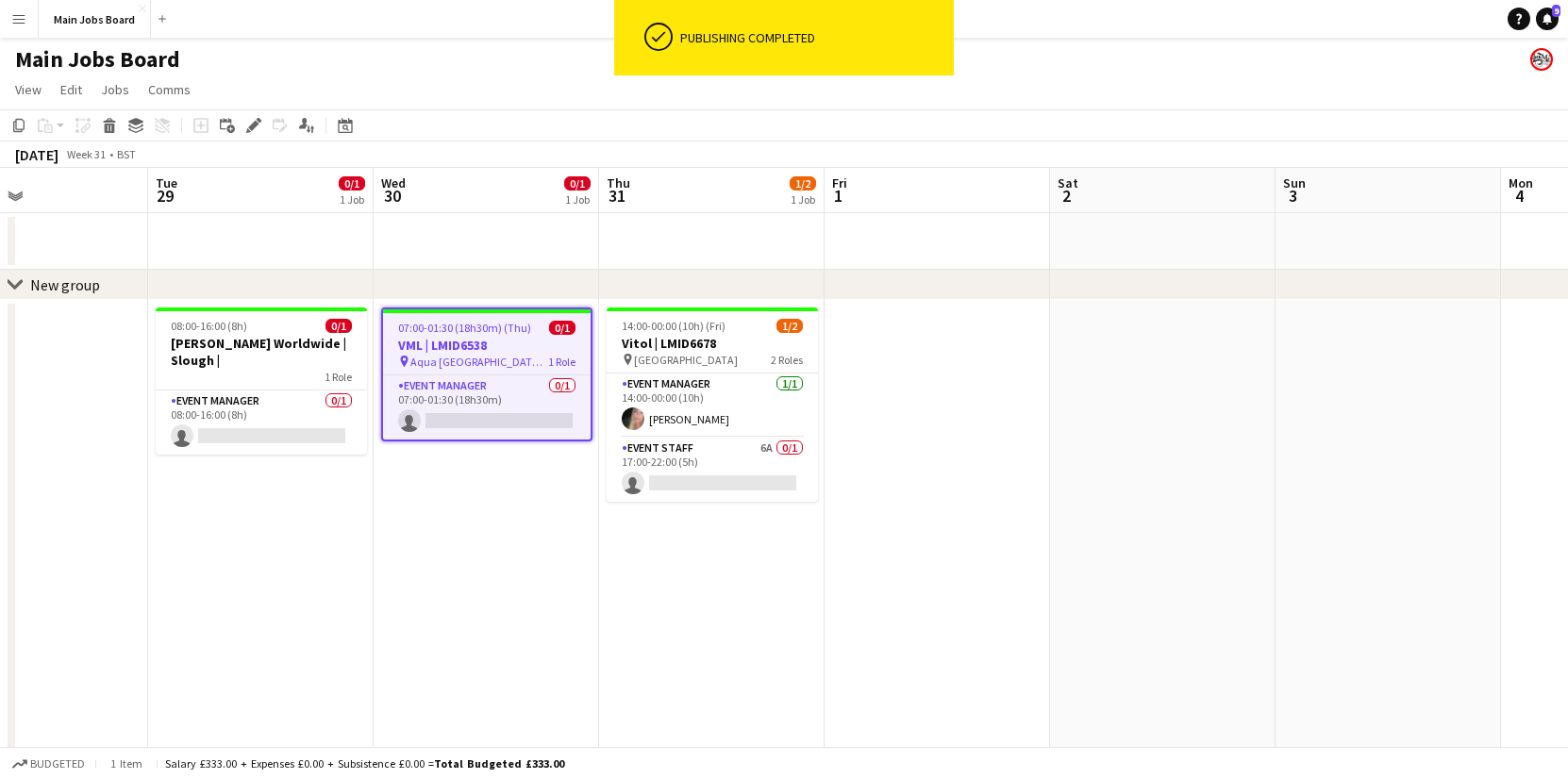 drag, startPoint x: 783, startPoint y: 632, endPoint x: 590, endPoint y: 632, distance: 193 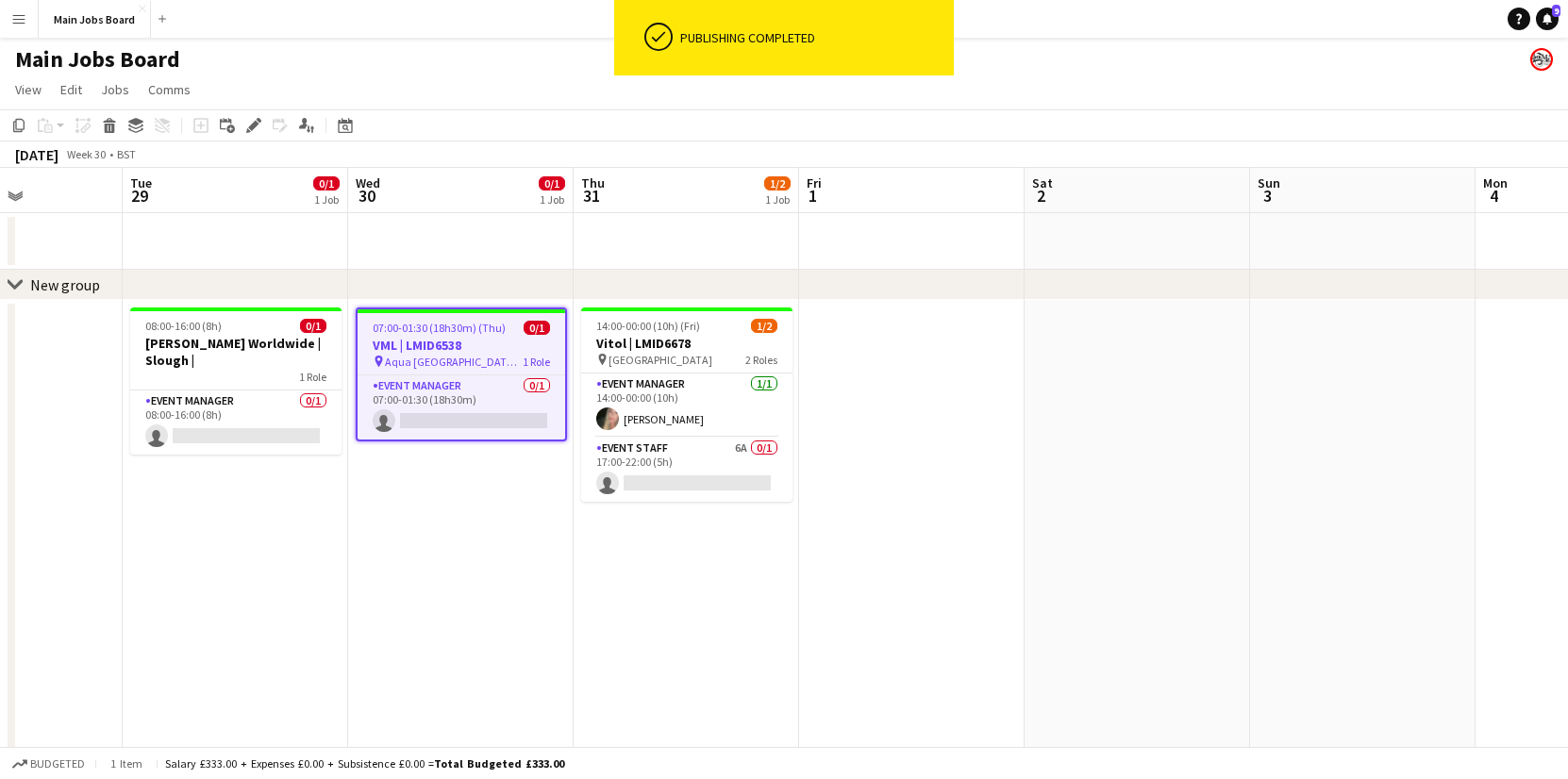 click on "14:00-00:00 (10h) (Fri)   1/2   Vitol | LMID6678
pin
OXO Tower [GEOGRAPHIC_DATA]   2 Roles   Event Manager   [DATE]   14:00-00:00 (10h)
[PERSON_NAME]  Event Staff   6A   0/1   17:00-22:00 (5h)
single-neutral-actions" at bounding box center (686, 702) 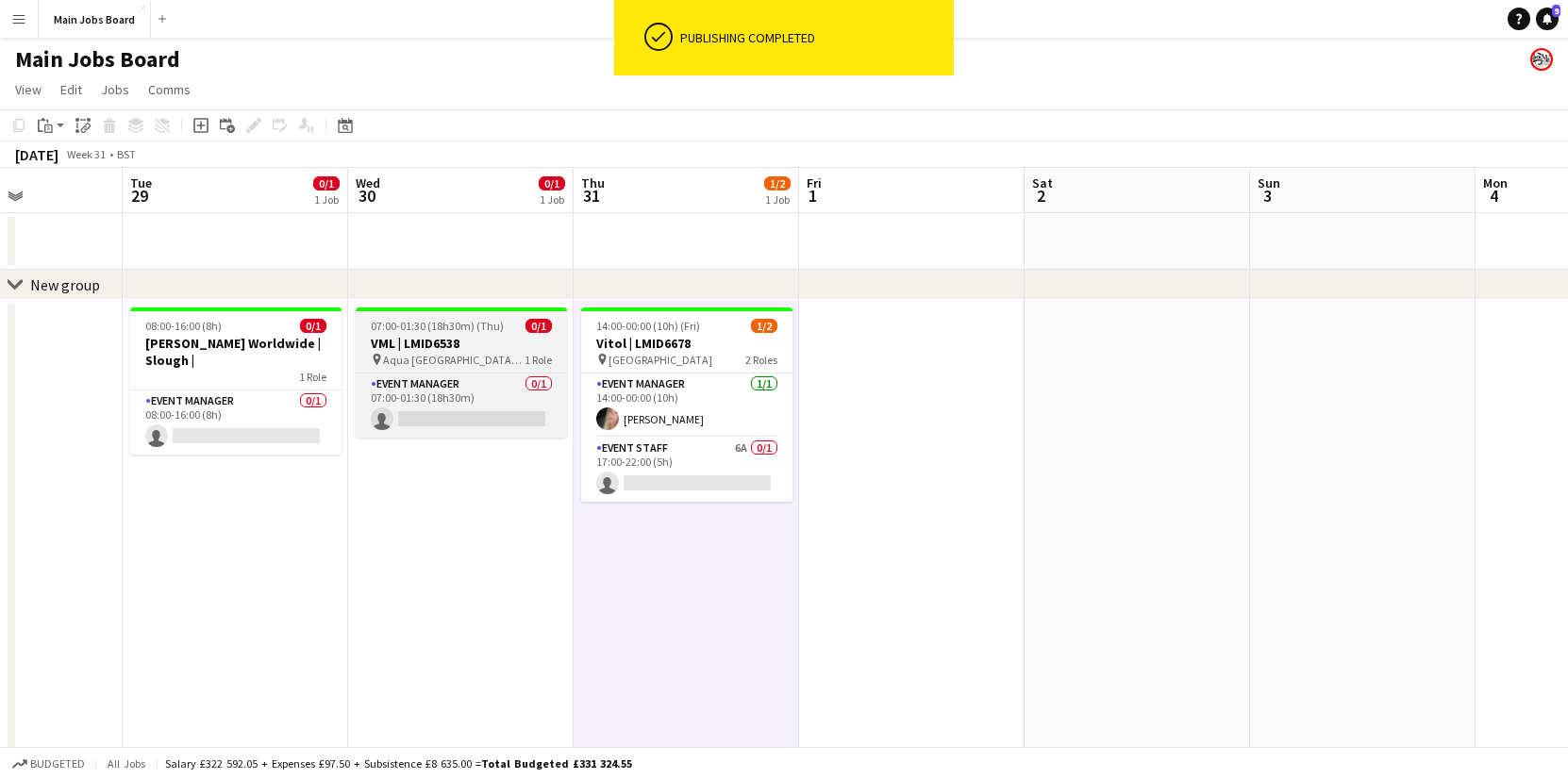 click on "07:00-01:30 (18h30m) (Thu)" at bounding box center [437, 325] 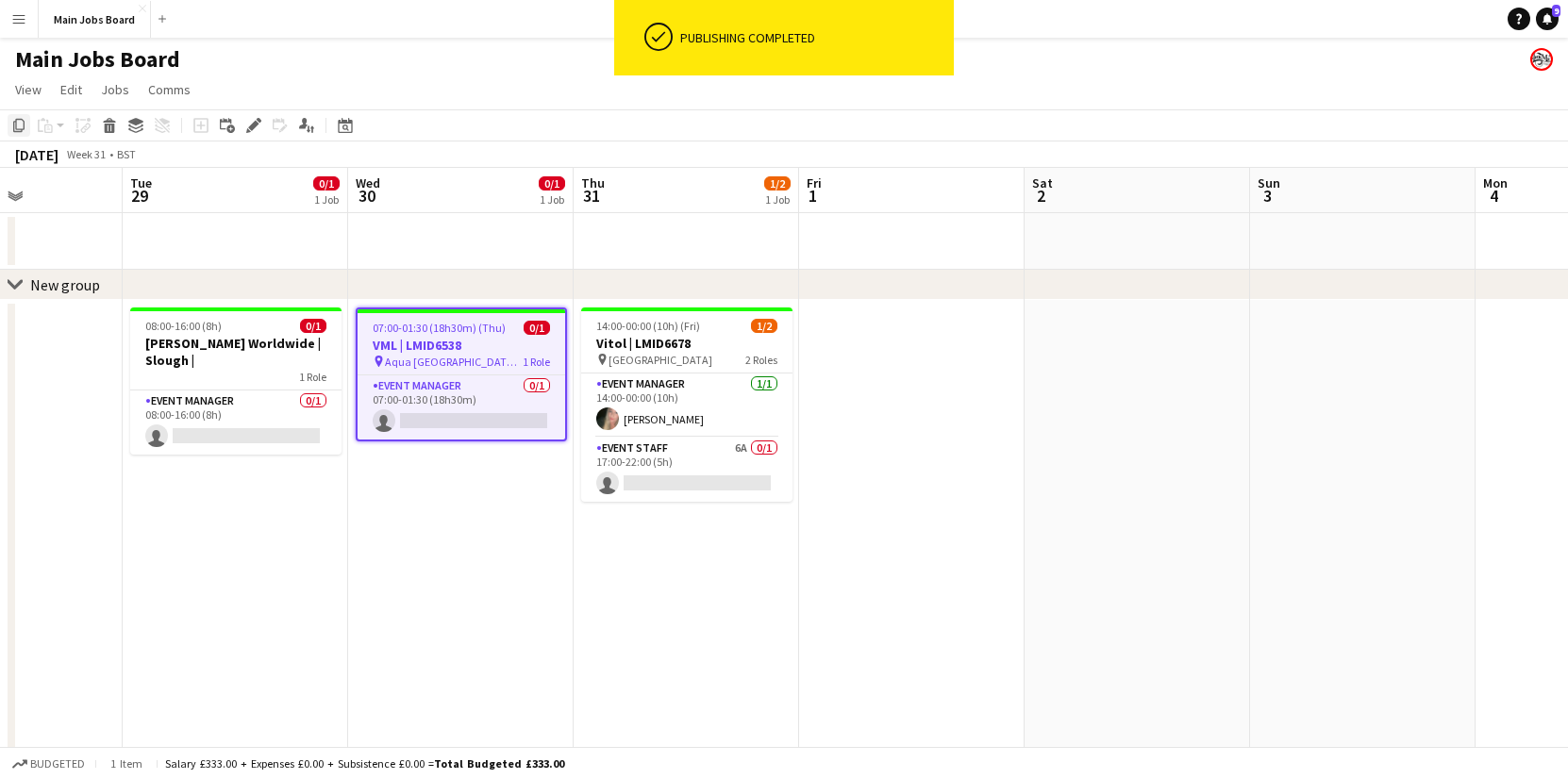 click on "Copy" 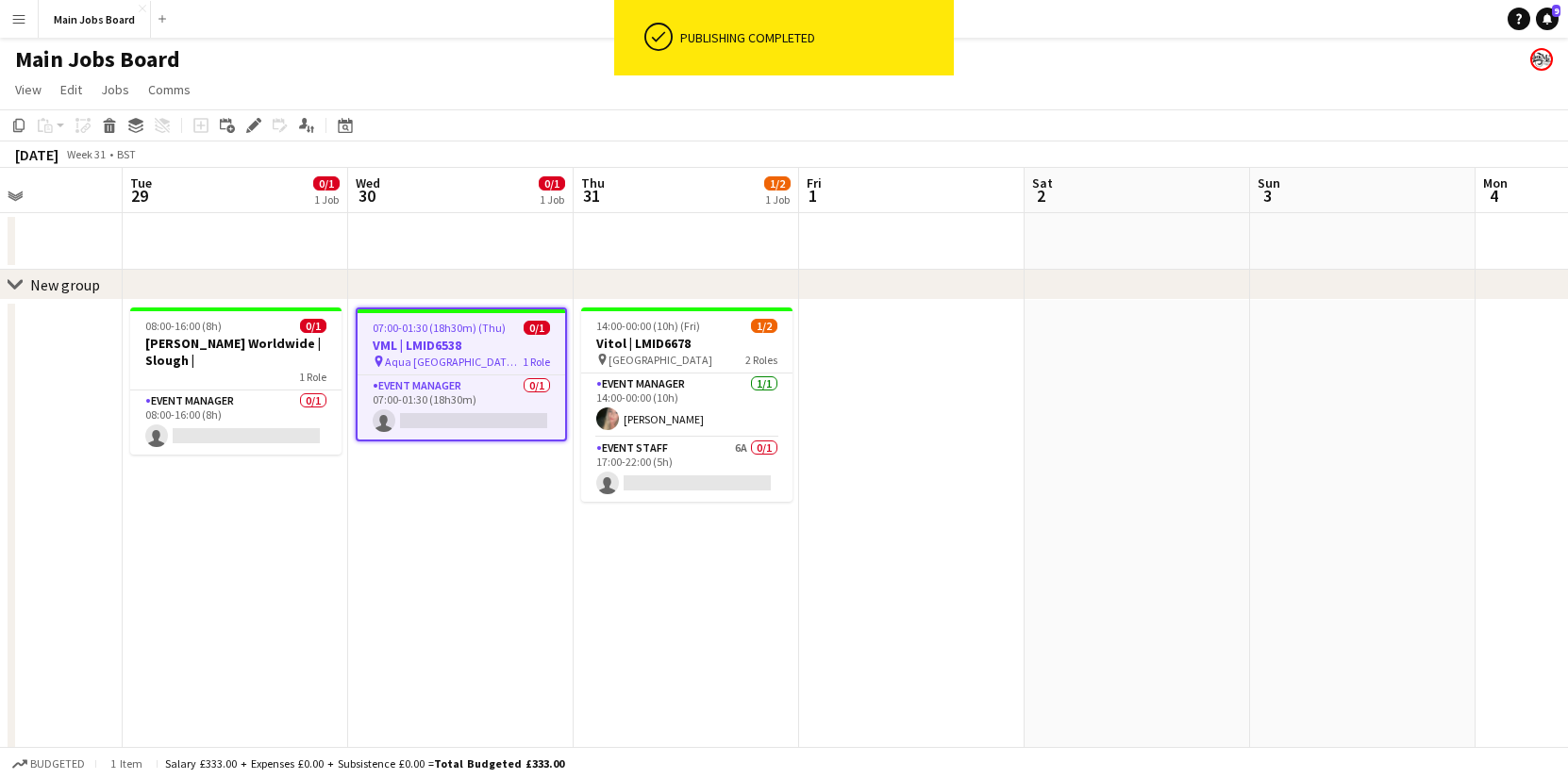 click on "14:00-00:00 (10h) (Fri)   1/2   Vitol | LMID6678
pin
OXO Tower [GEOGRAPHIC_DATA]   2 Roles   Event Manager   [DATE]   14:00-00:00 (10h)
[PERSON_NAME]  Event Staff   6A   0/1   17:00-22:00 (5h)
single-neutral-actions" at bounding box center (686, 702) 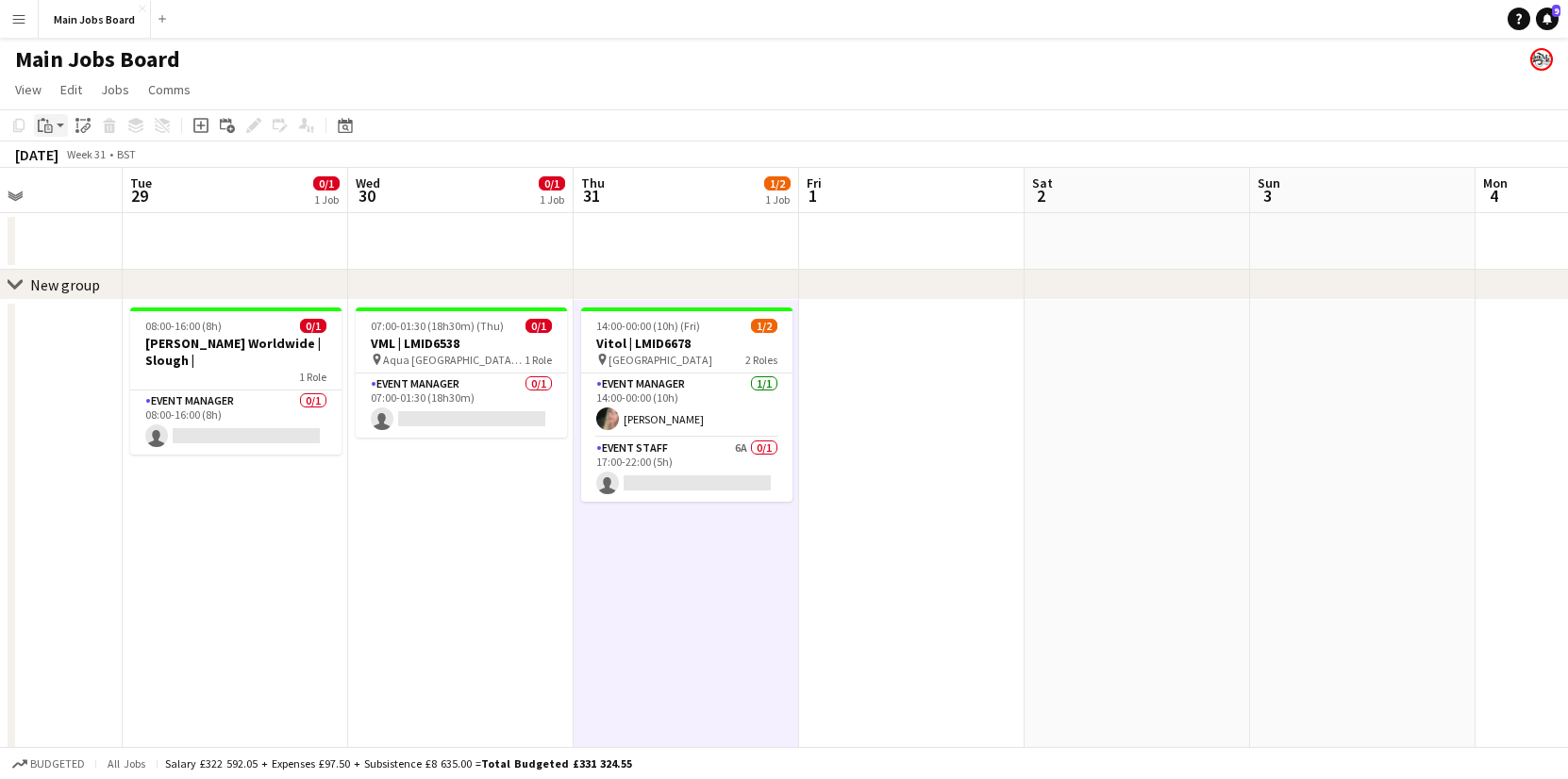 click on "Paste" at bounding box center [45, 125] 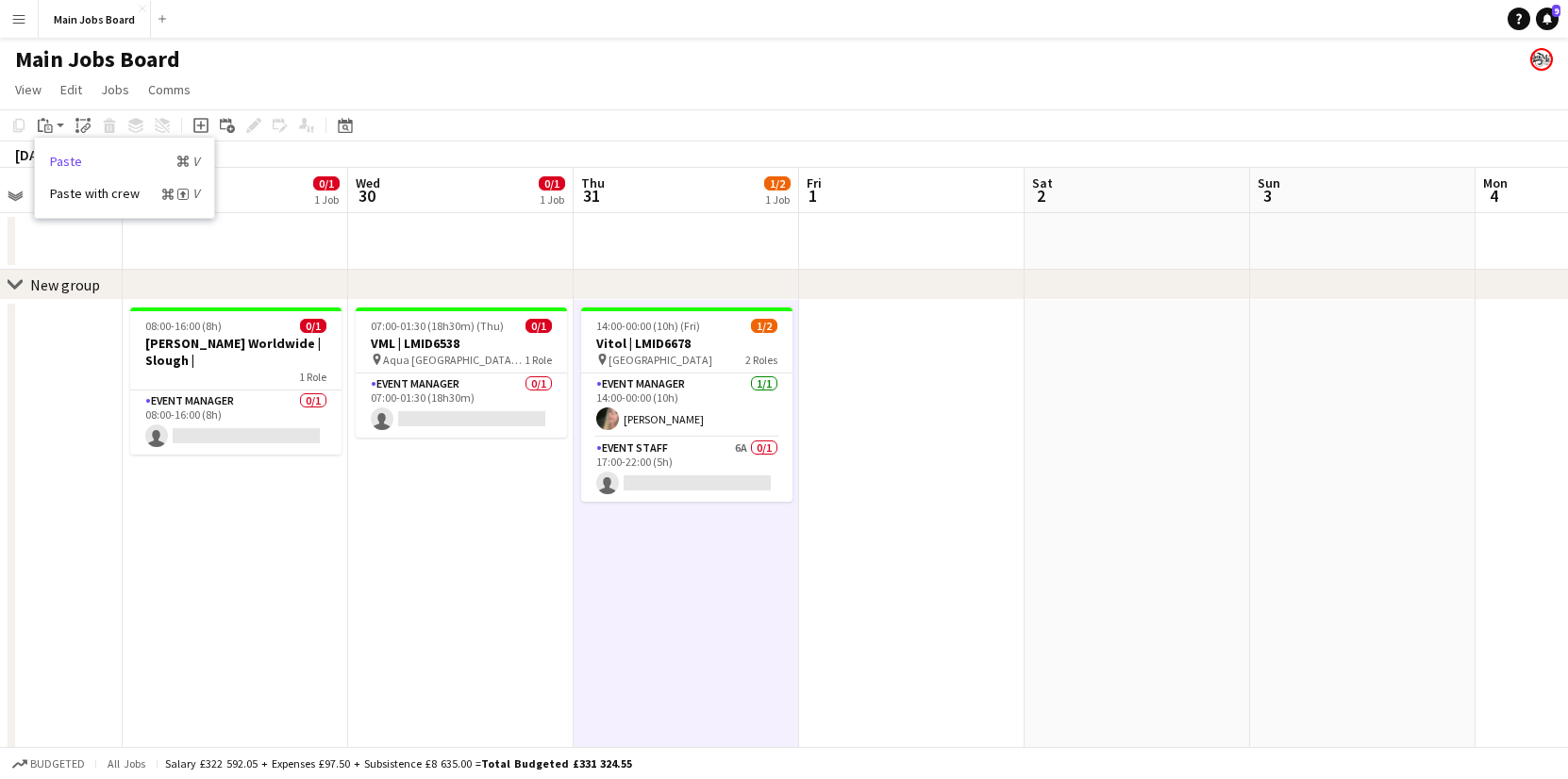 click on "Paste
Command
V" at bounding box center [125, 161] 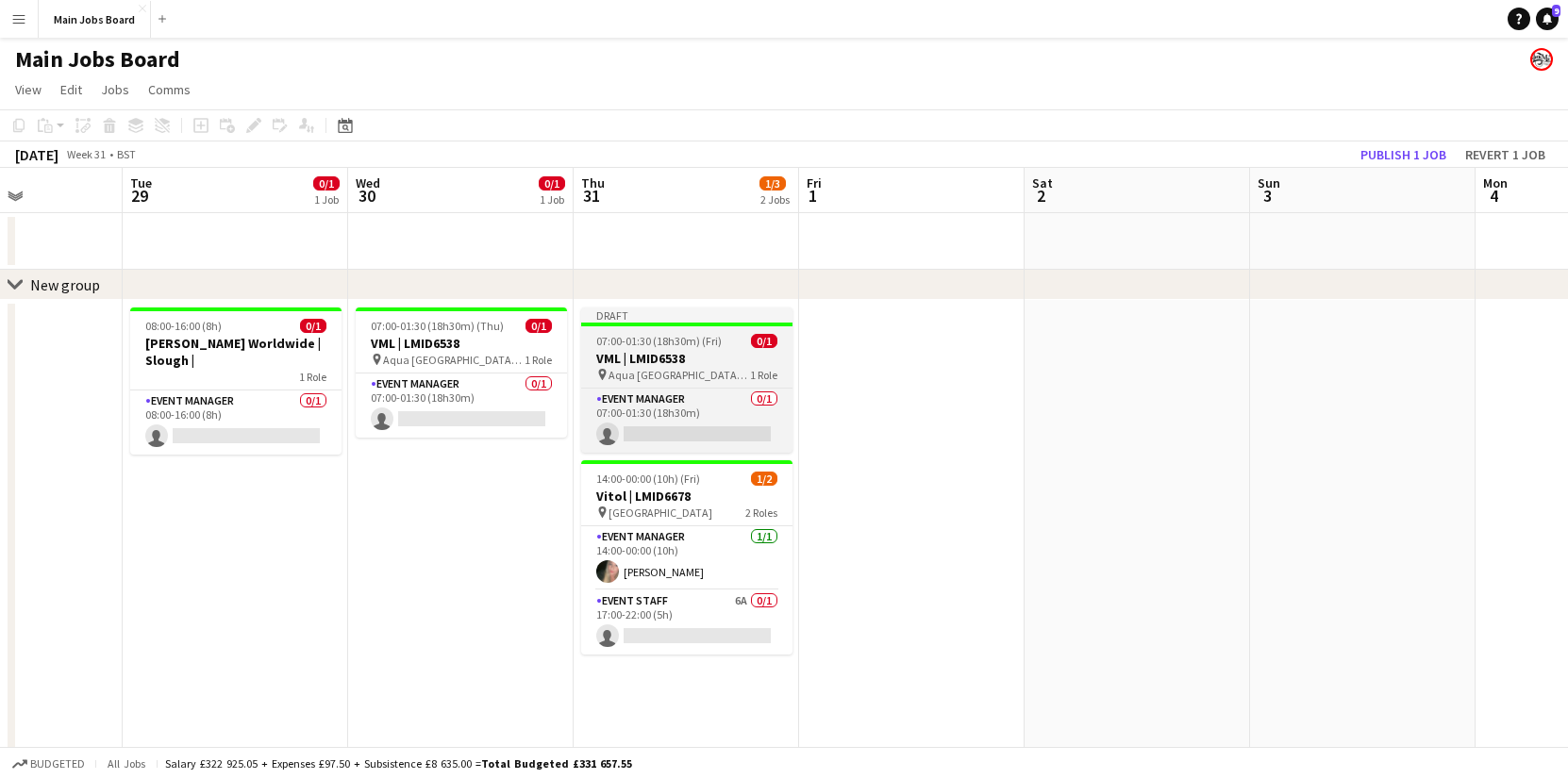 click on "07:00-01:30 (18h30m) (Fri)" at bounding box center [659, 340] 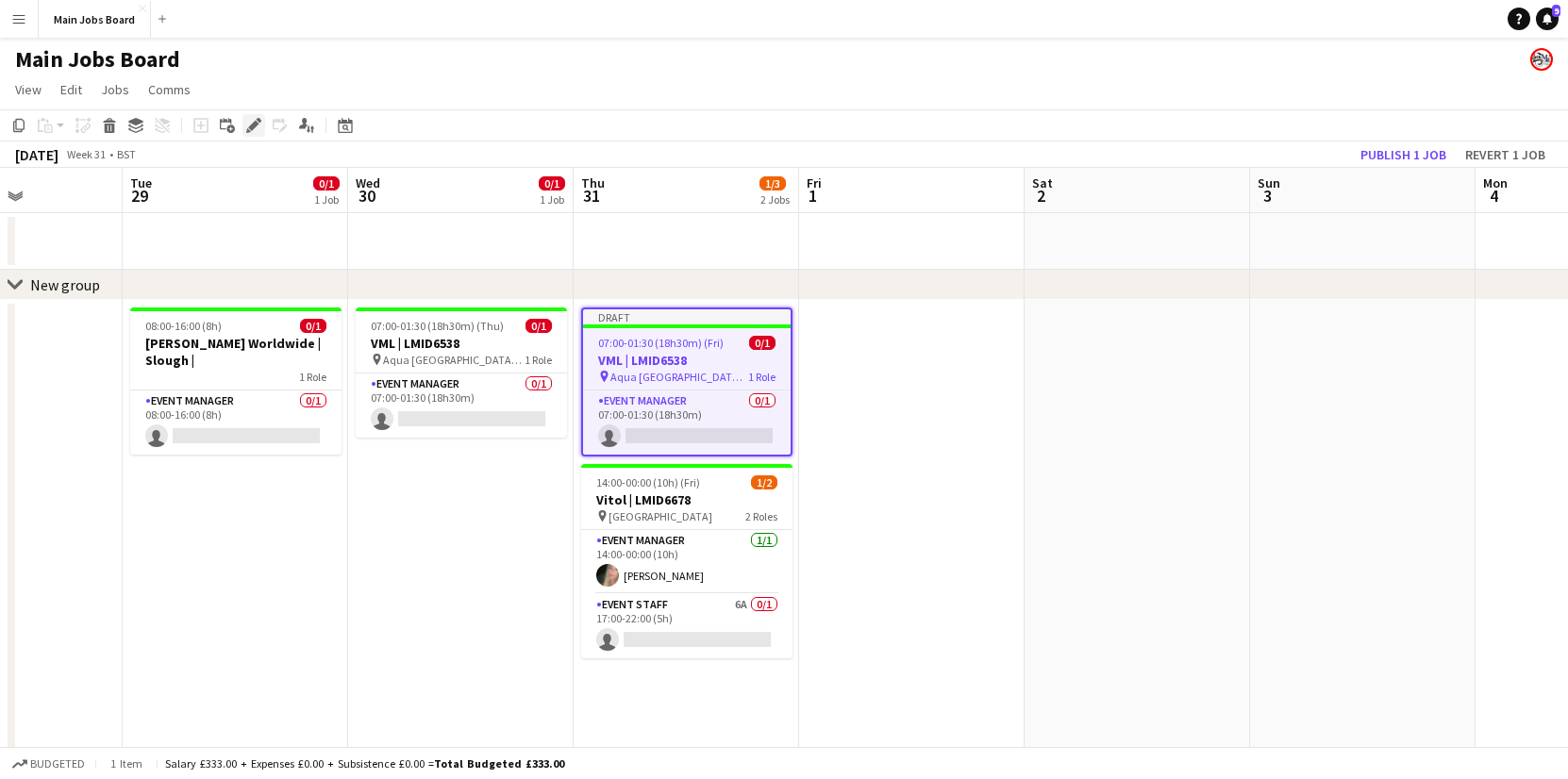 click on "Edit" 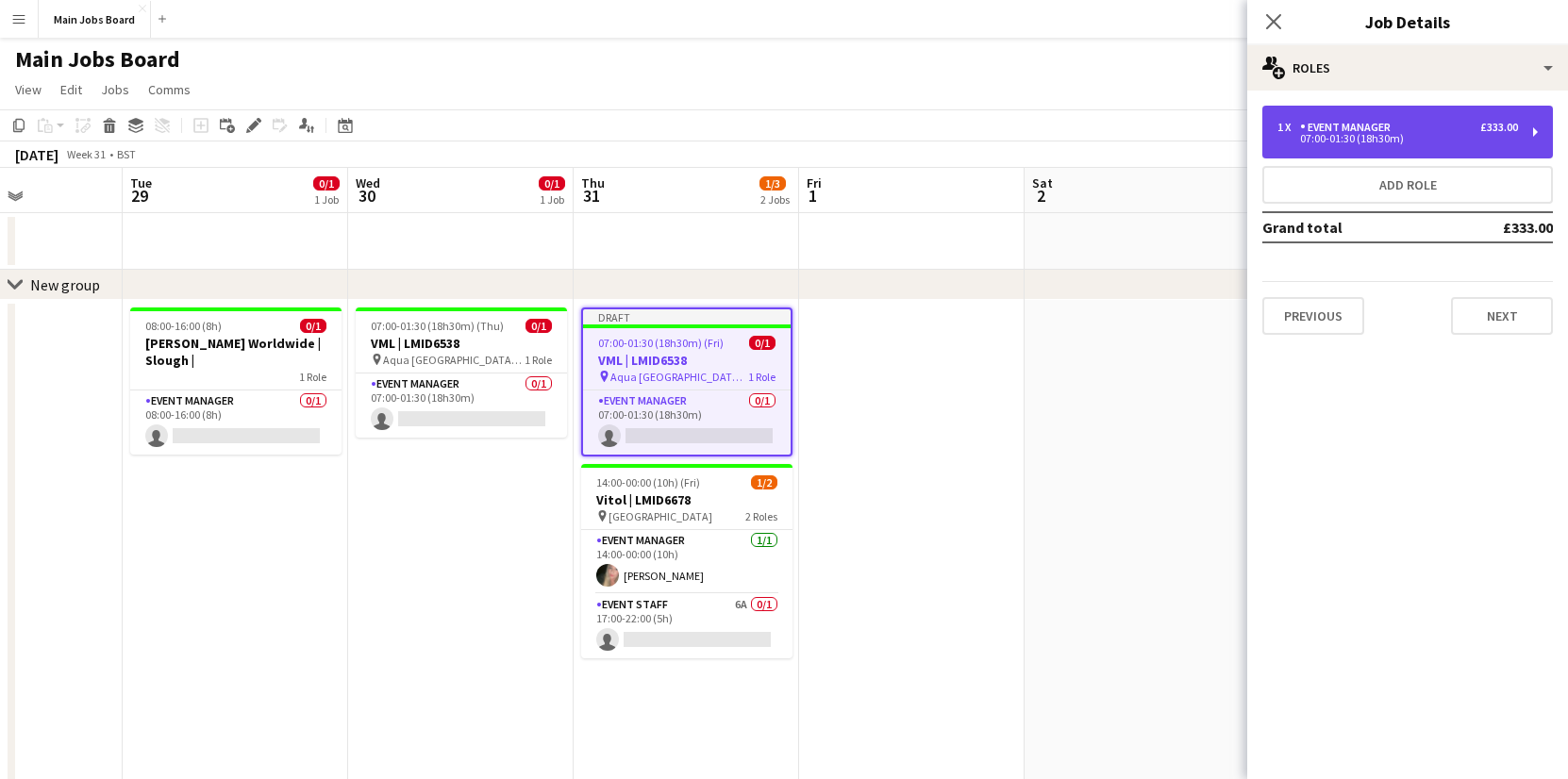 click on "07:00-01:30 (18h30m)" at bounding box center [1397, 139] 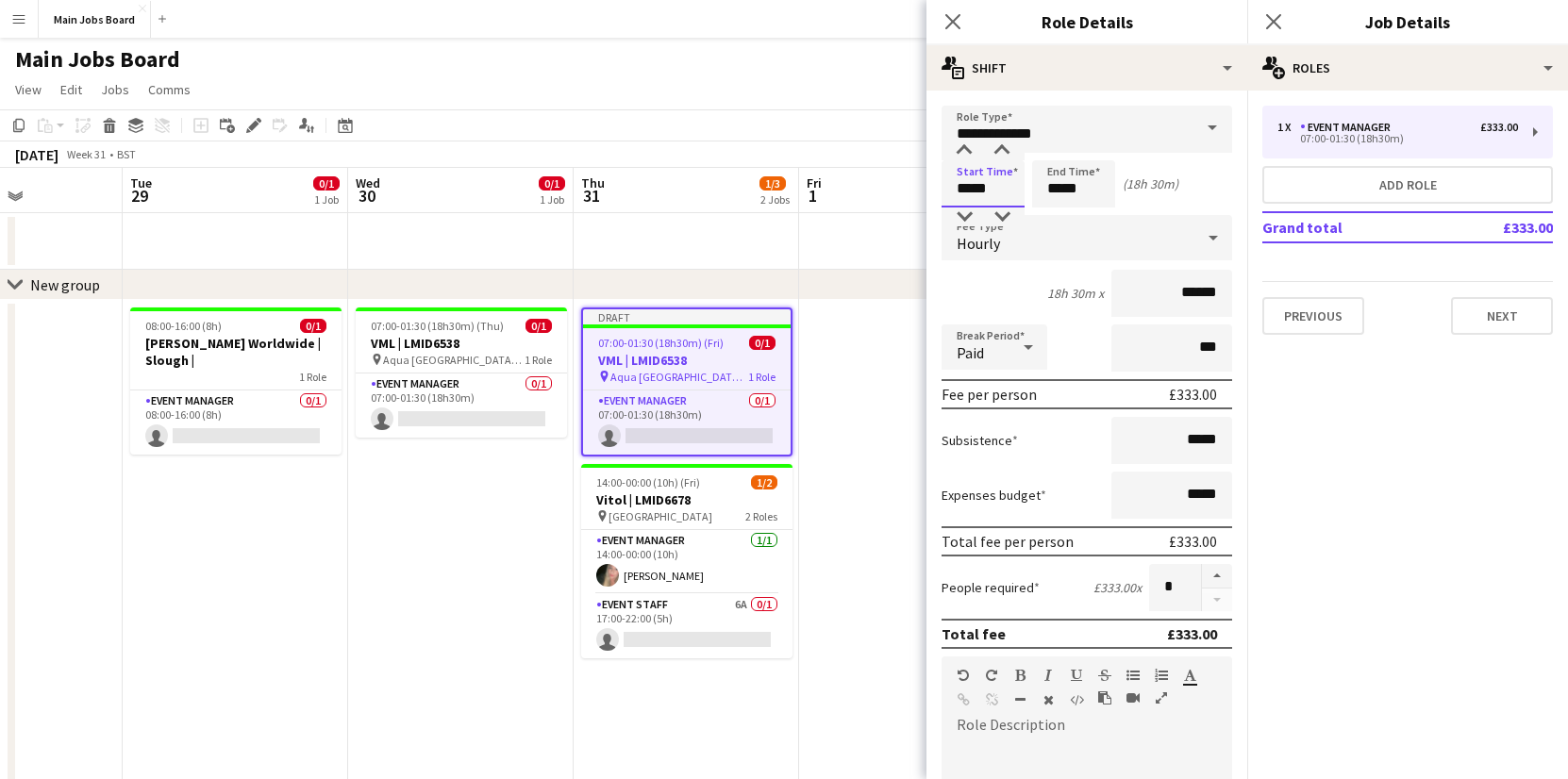 click on "*****" at bounding box center [983, 184] 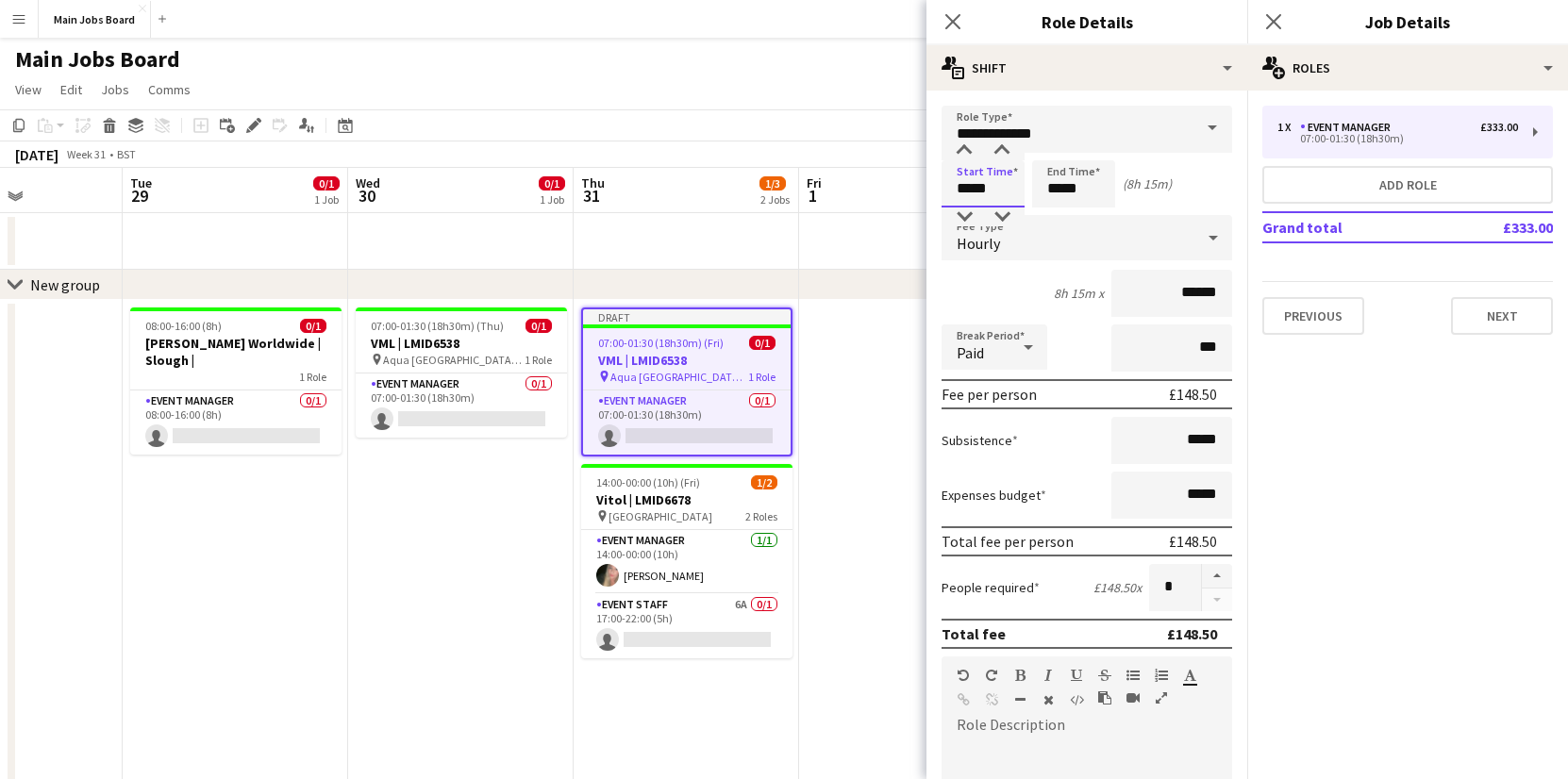 type on "*****" 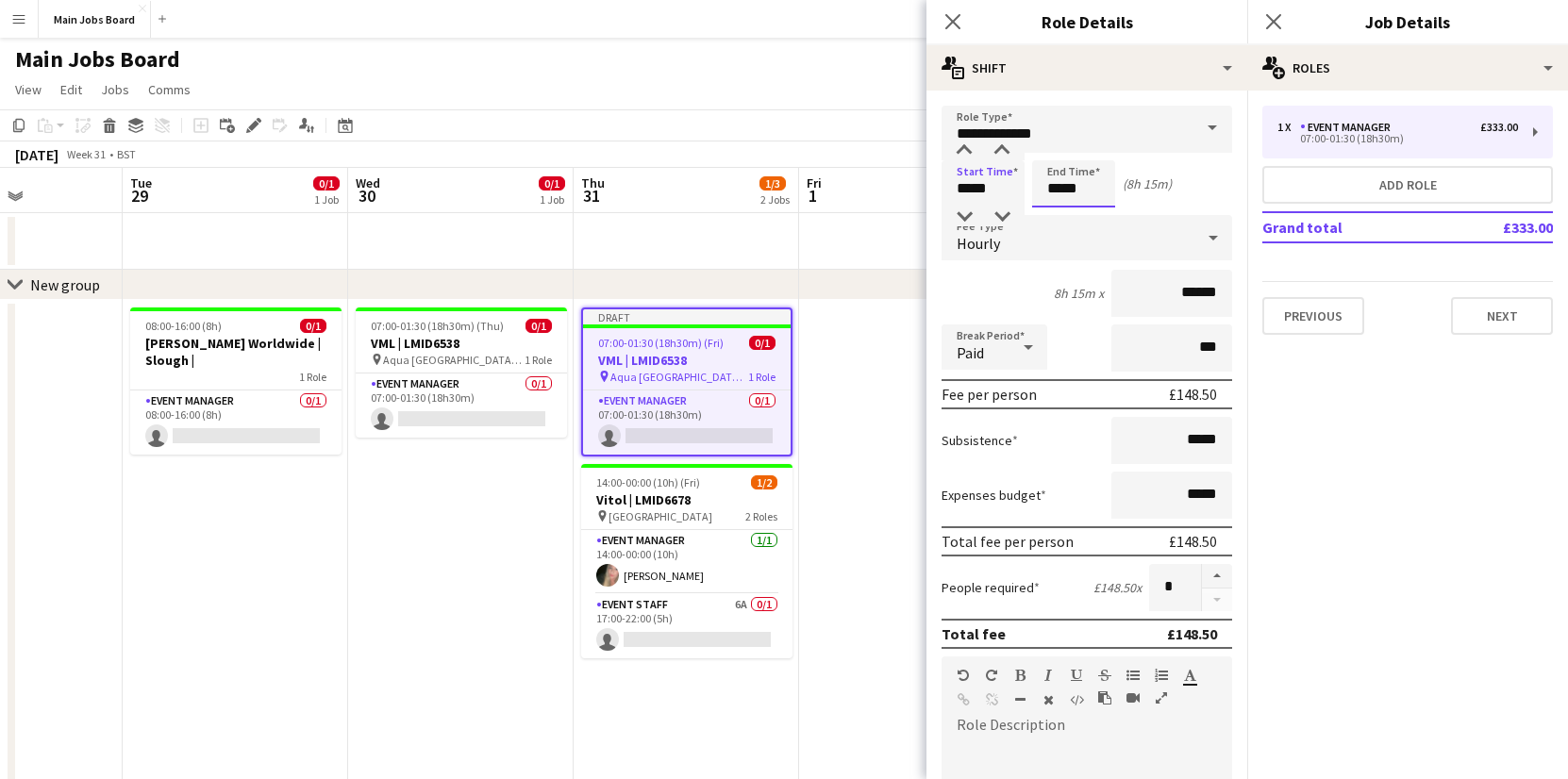 click on "*****" at bounding box center [1074, 184] 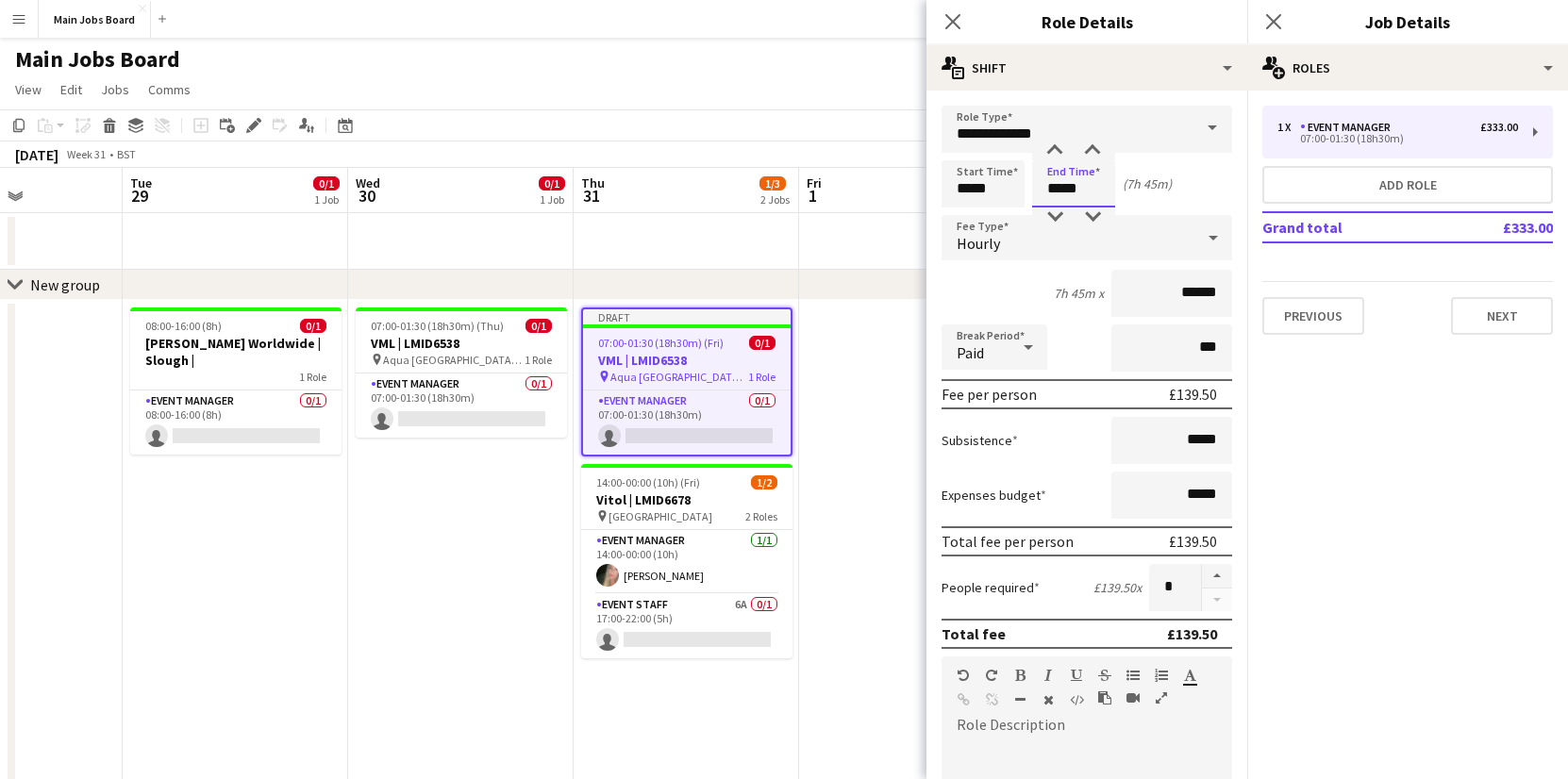 type on "*****" 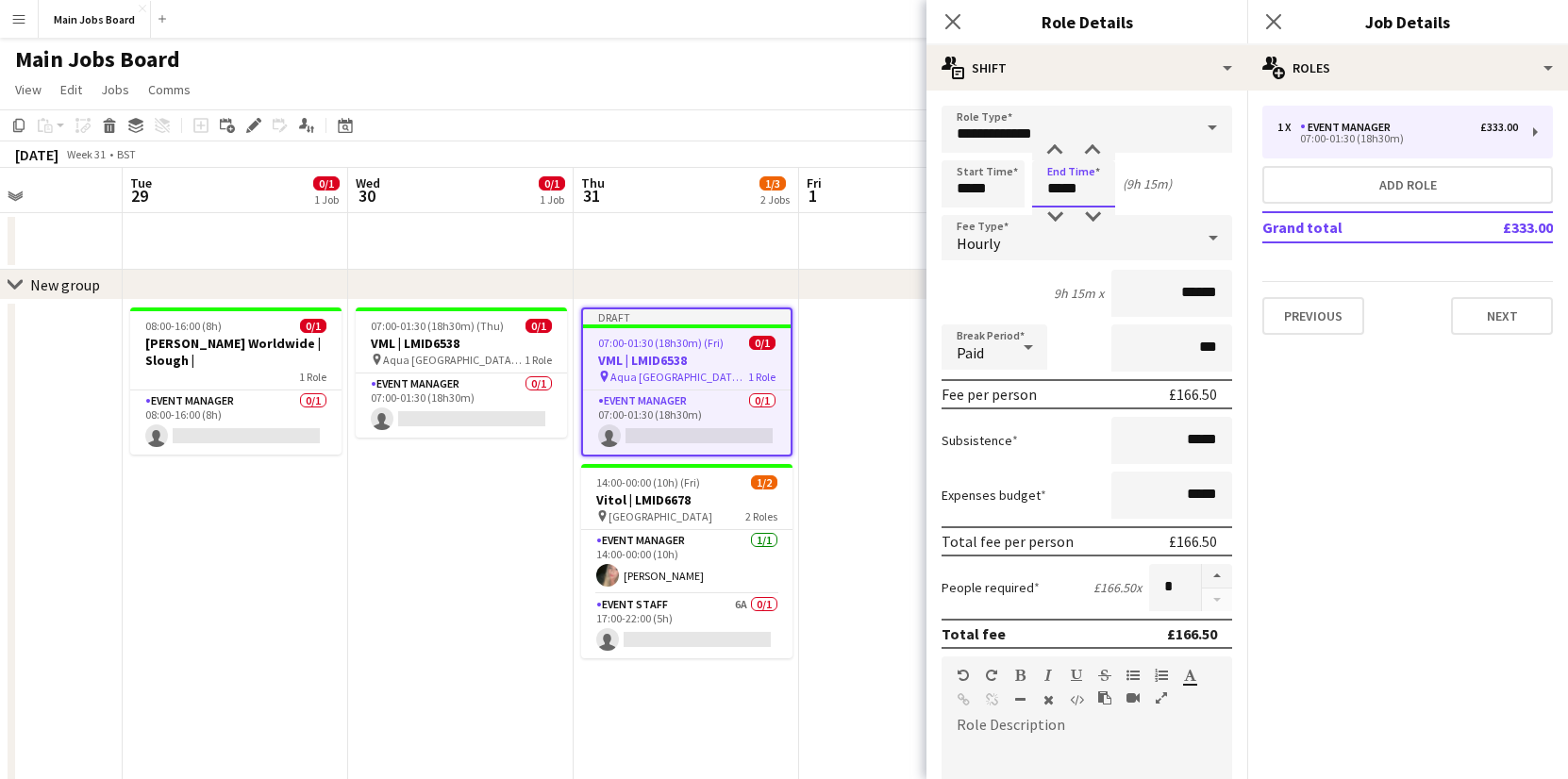 type on "*****" 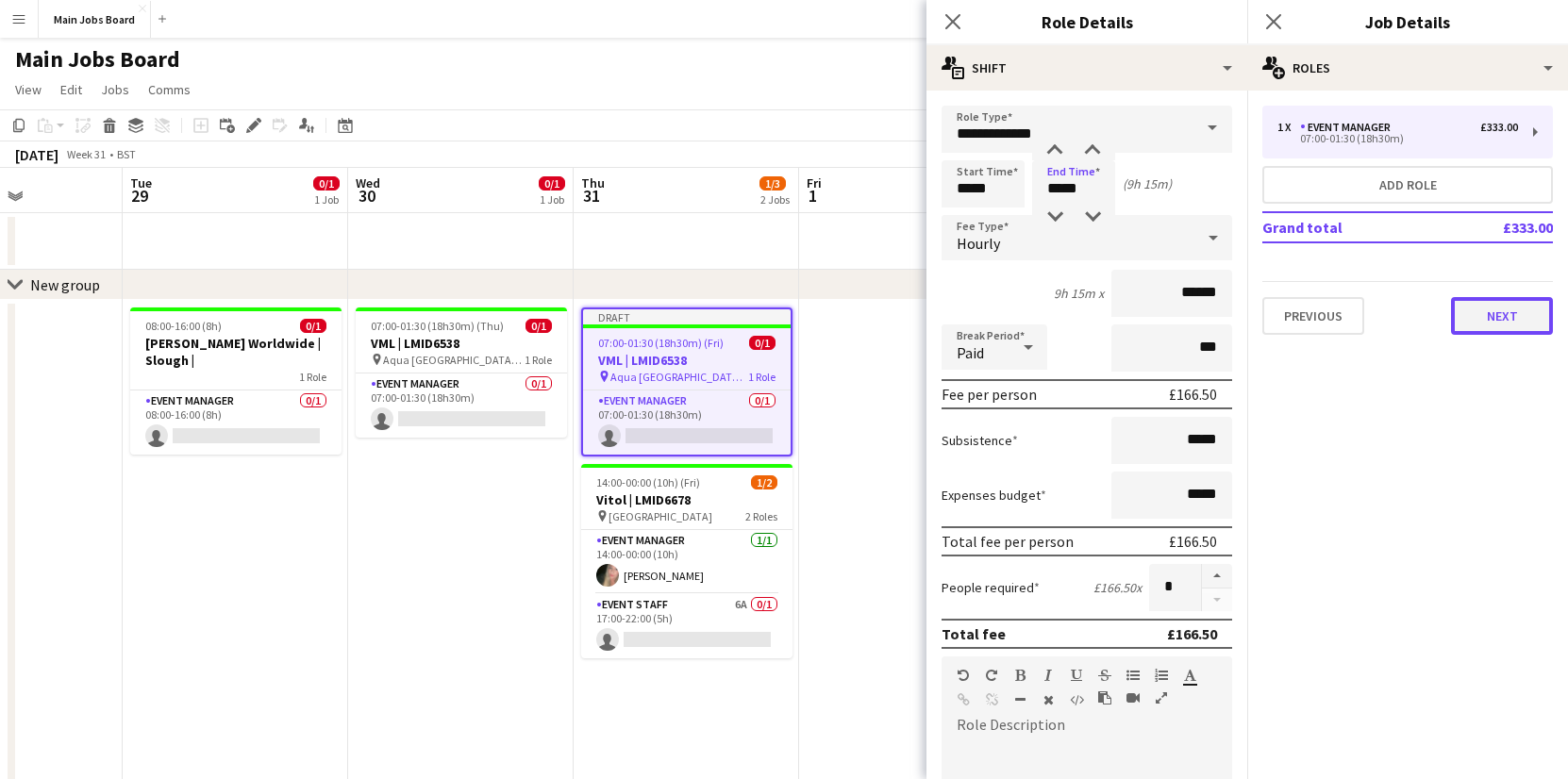 click on "Next" at bounding box center [1502, 316] 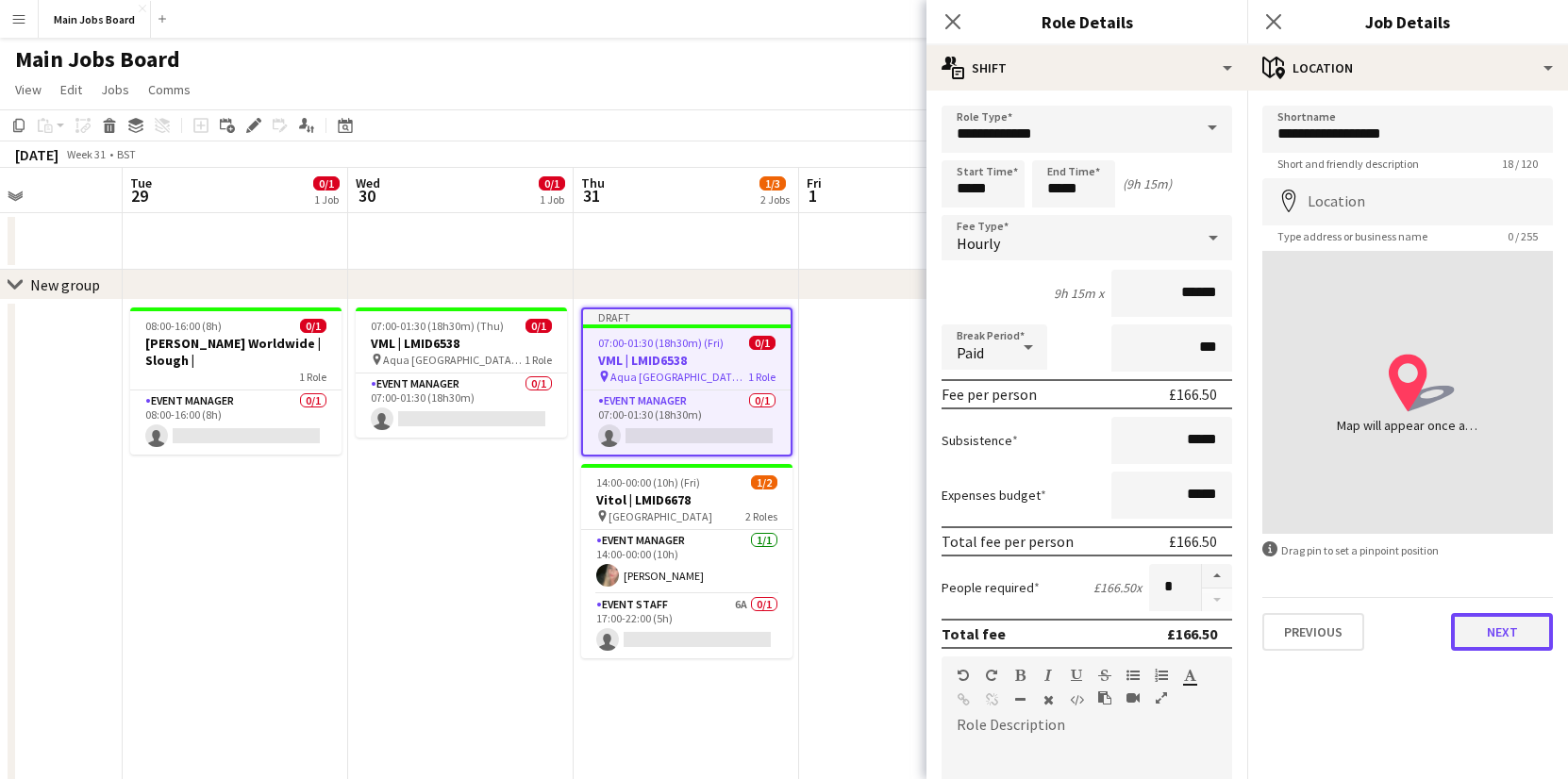 click on "Next" at bounding box center [1502, 632] 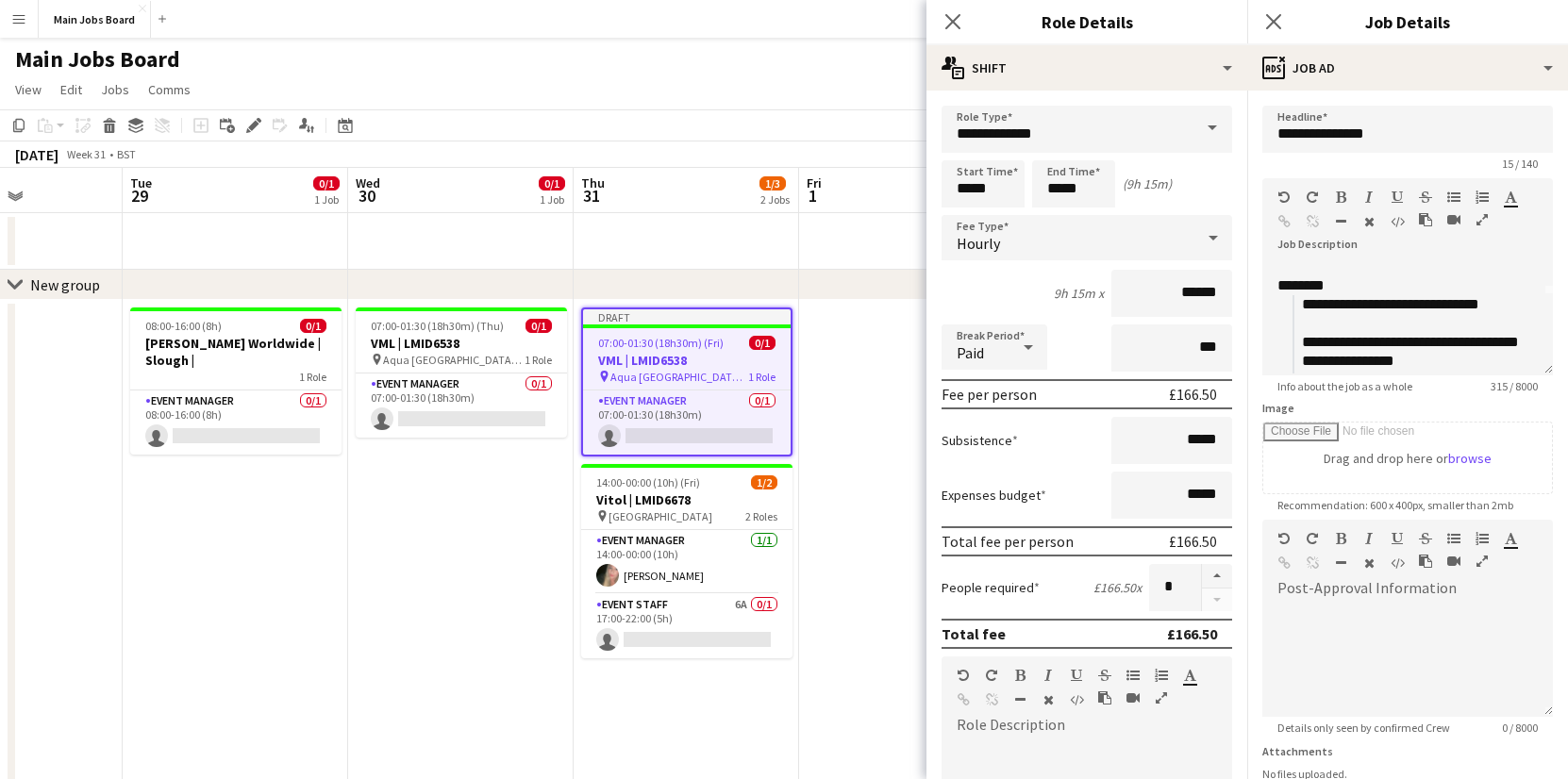 scroll, scrollTop: 87, scrollLeft: 0, axis: vertical 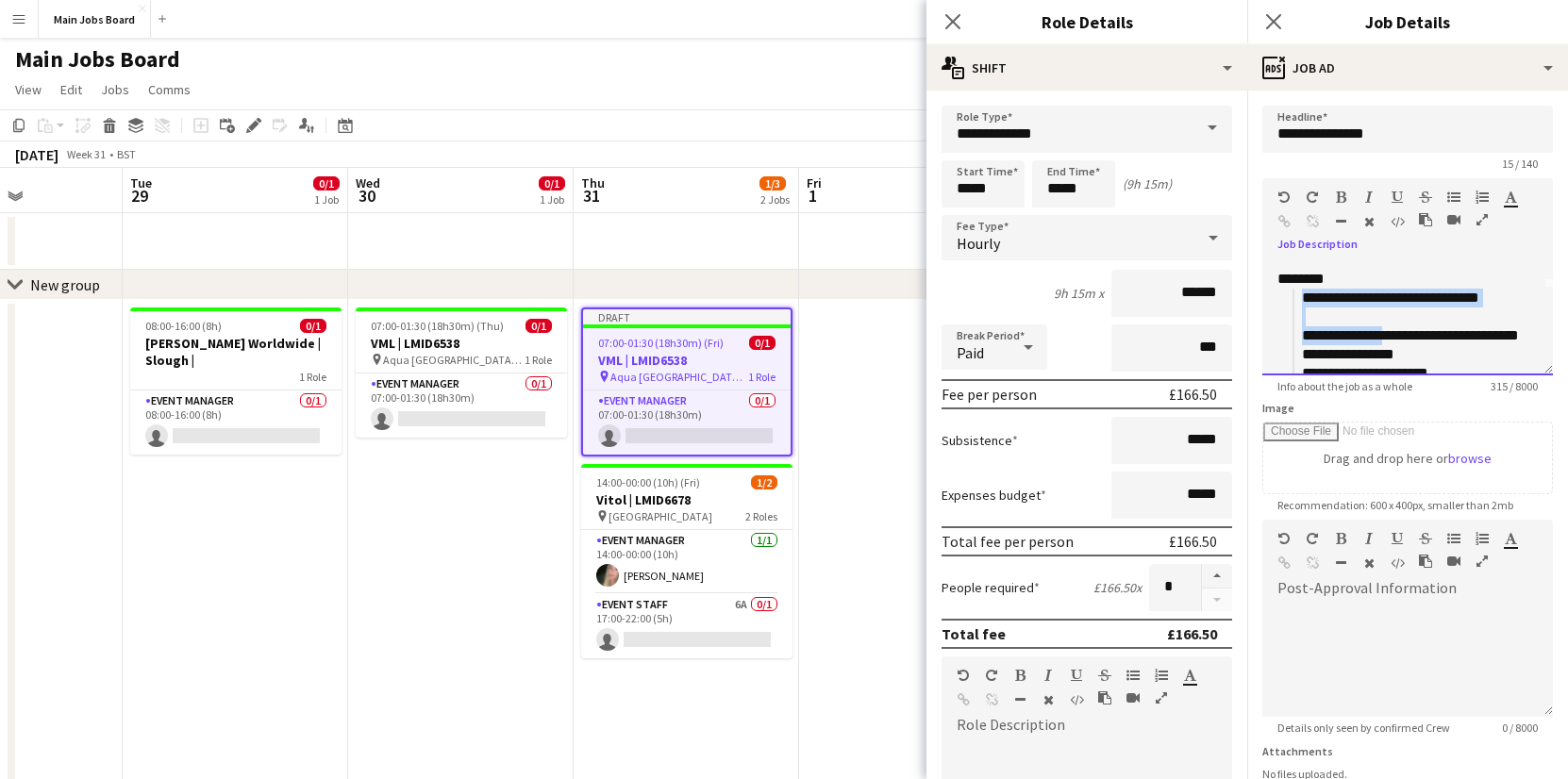 drag, startPoint x: 1299, startPoint y: 297, endPoint x: 1391, endPoint y: 337, distance: 100.31949 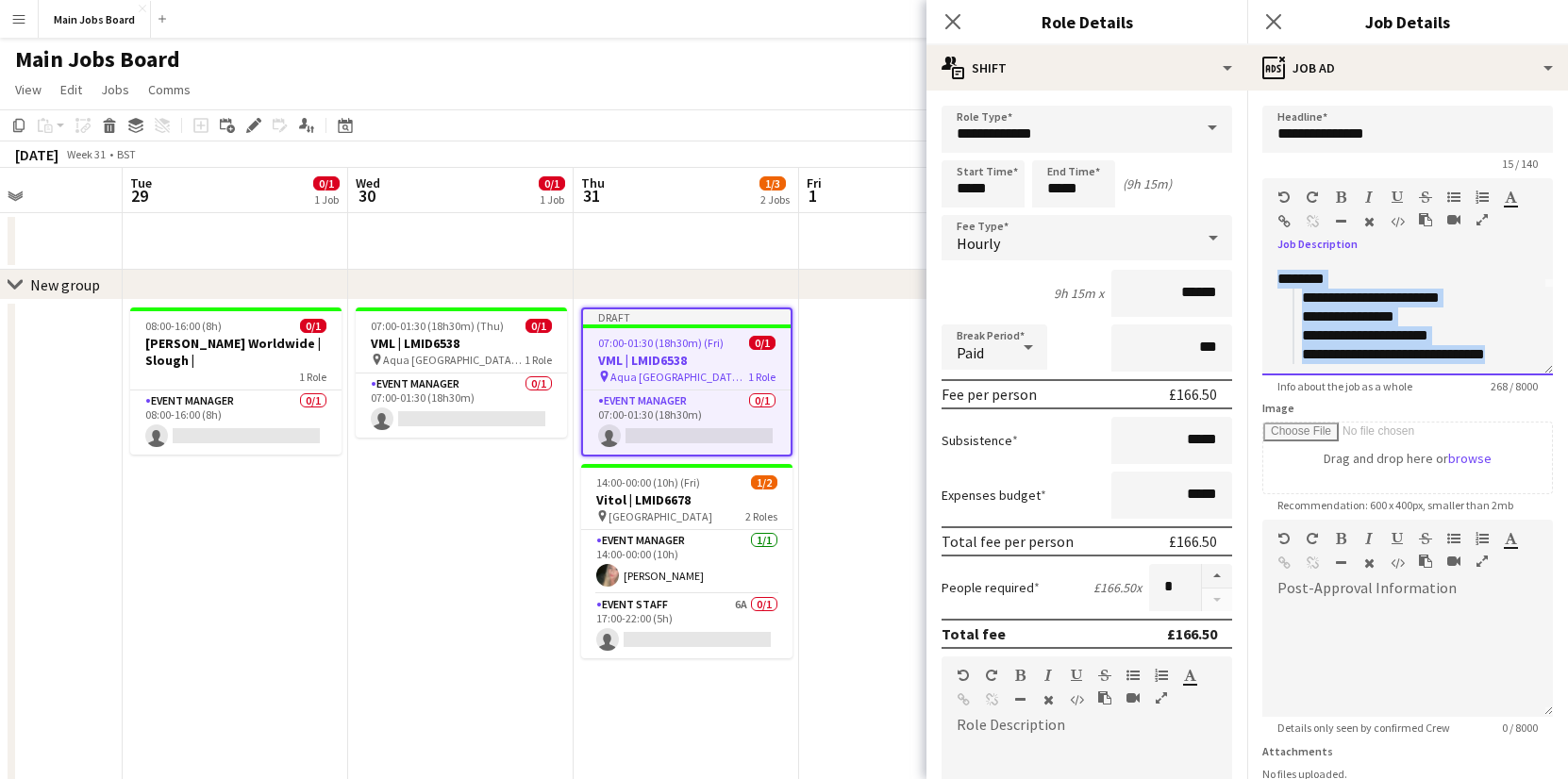 drag, startPoint x: 1523, startPoint y: 352, endPoint x: 1261, endPoint y: 274, distance: 273.36423 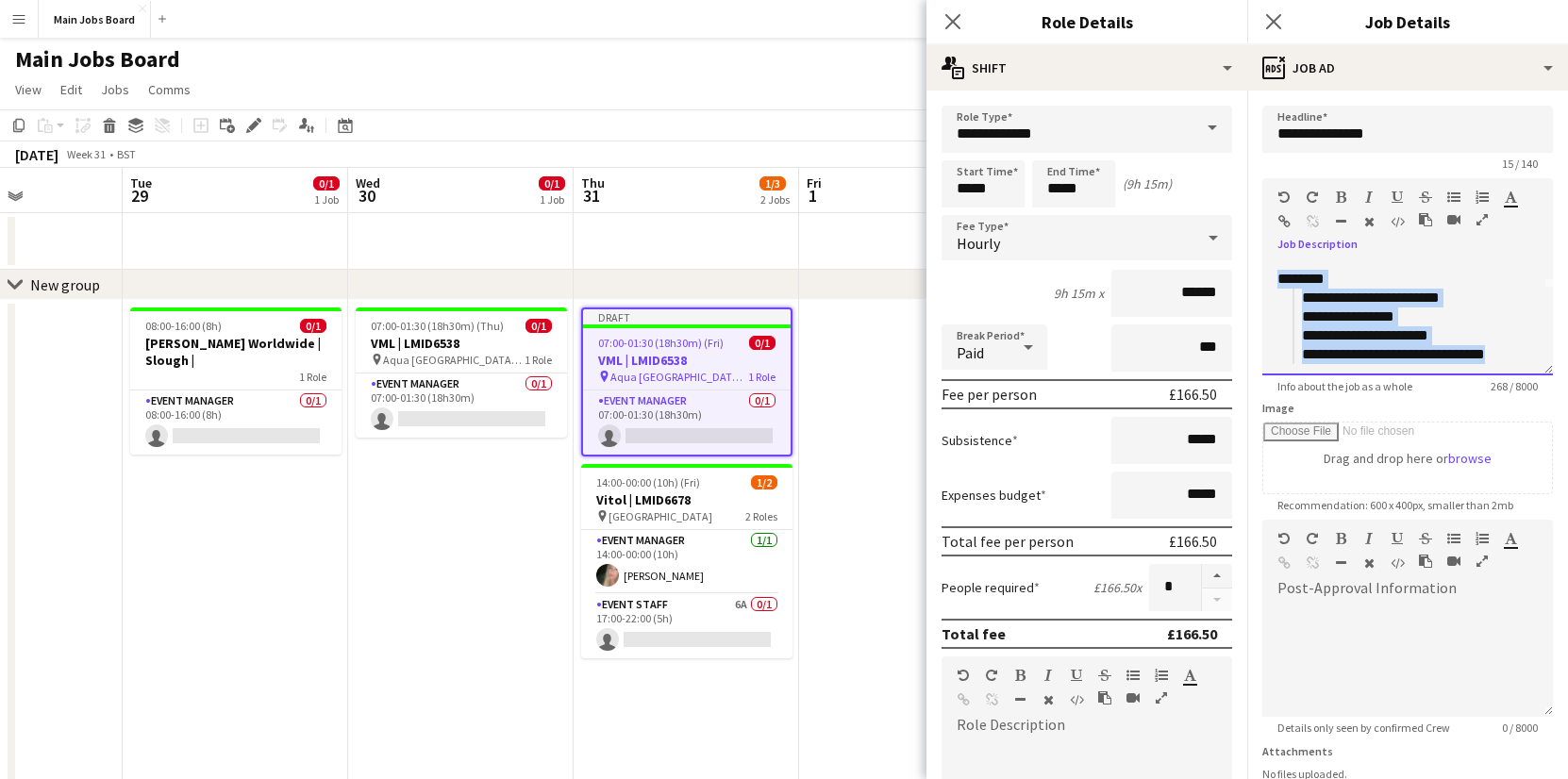 click on "**********" at bounding box center [1408, 319] 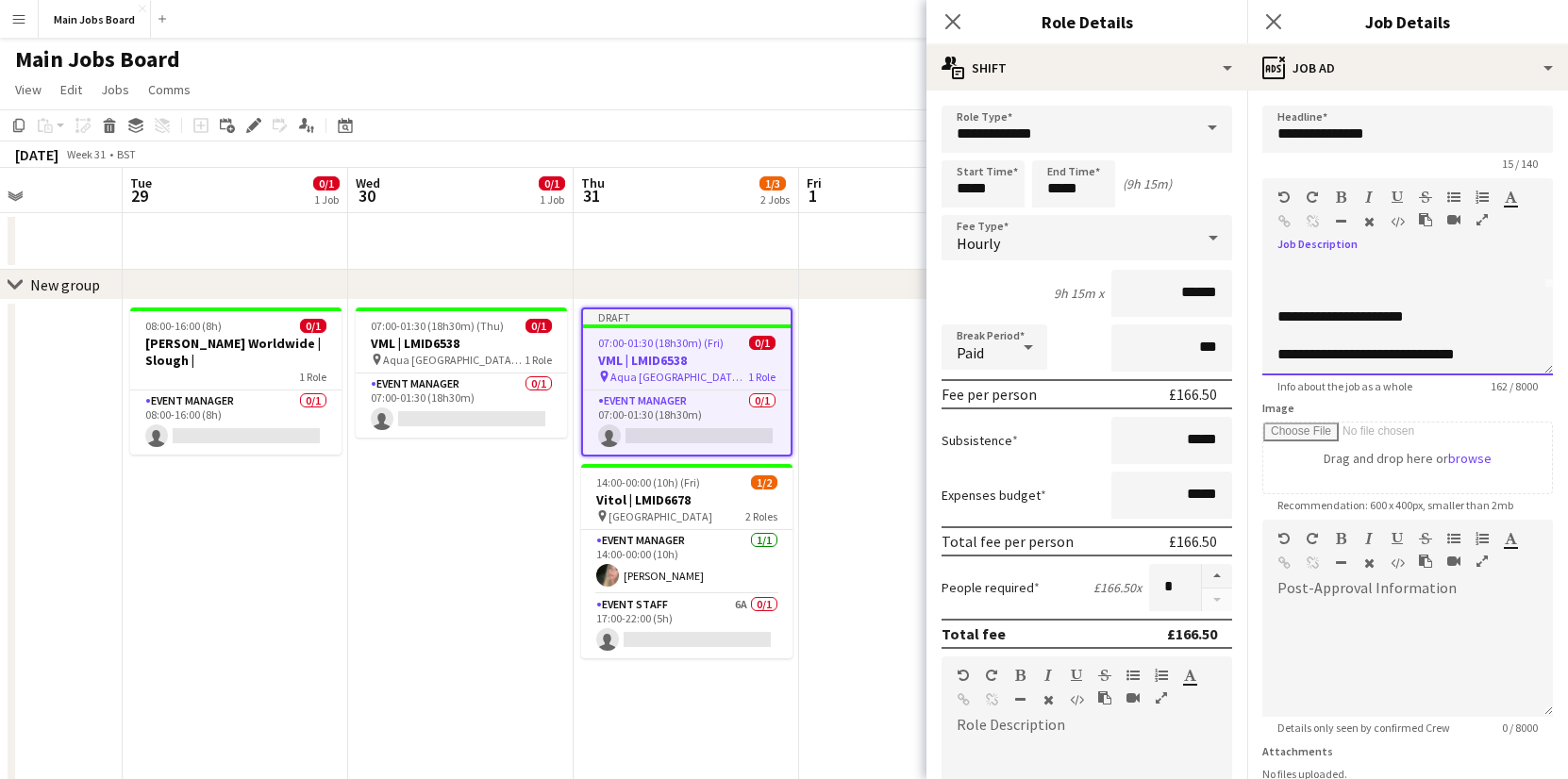 click at bounding box center [1408, 279] 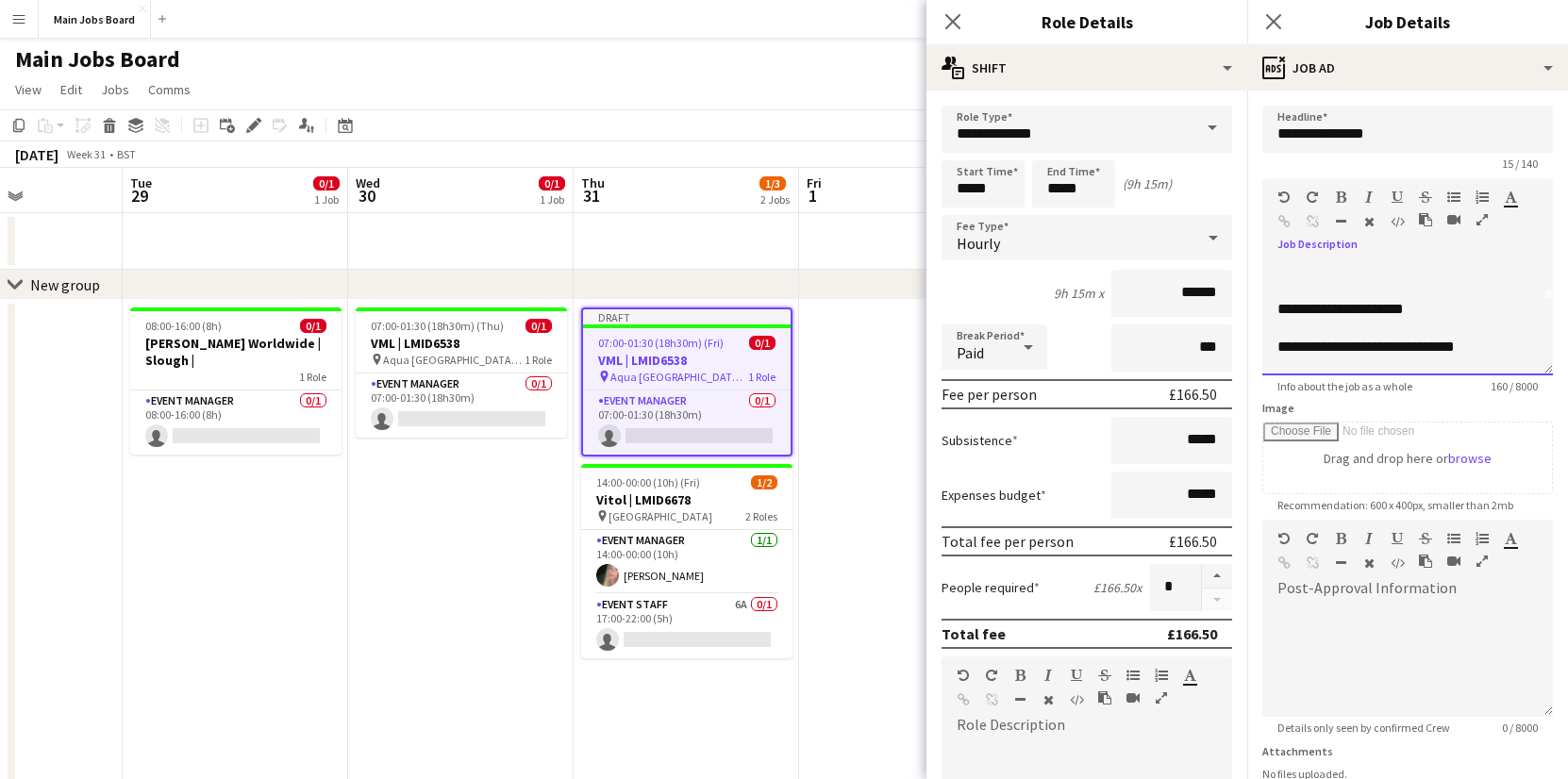 scroll, scrollTop: 56, scrollLeft: 0, axis: vertical 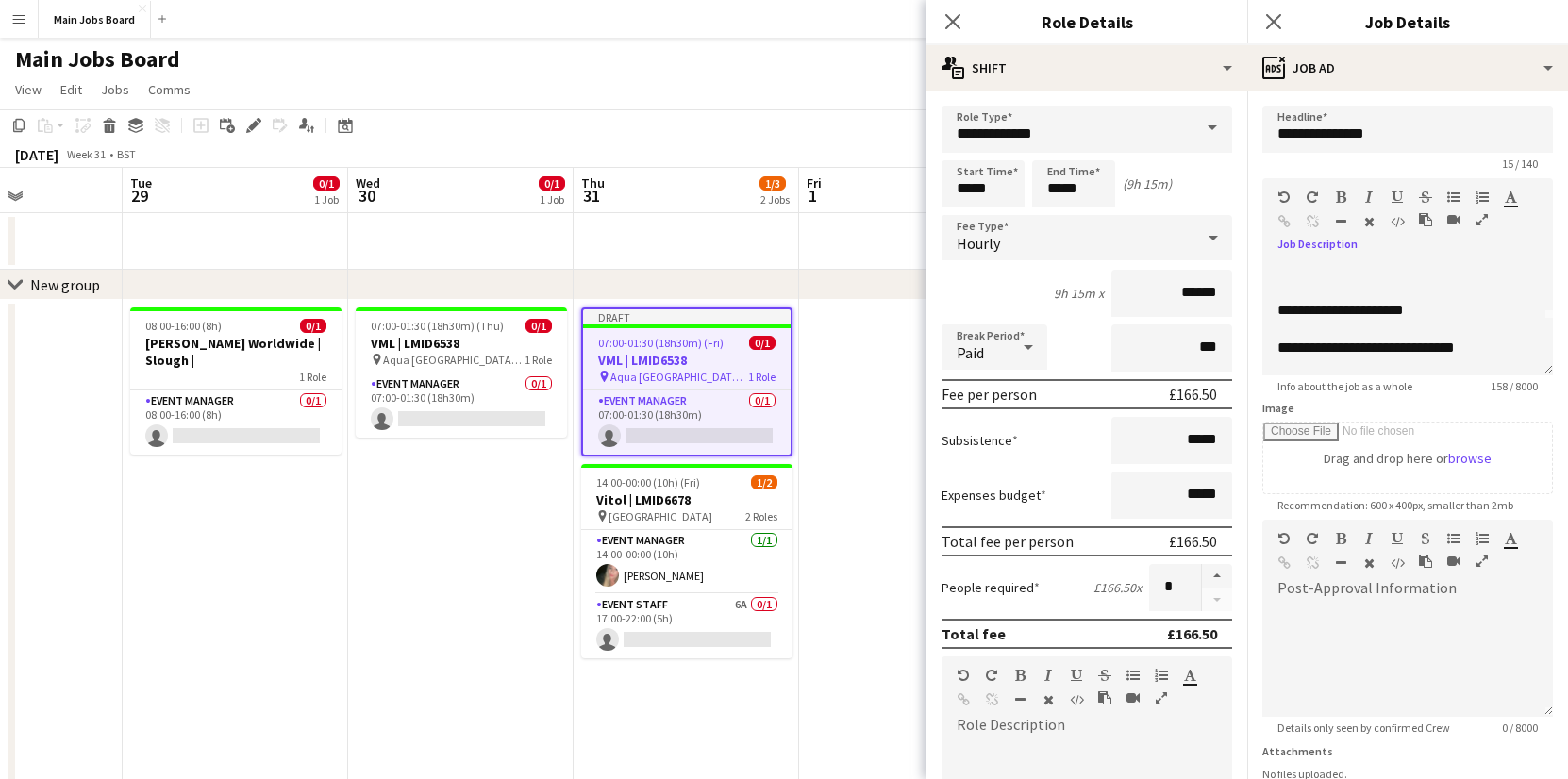 click on "Close pop-in" 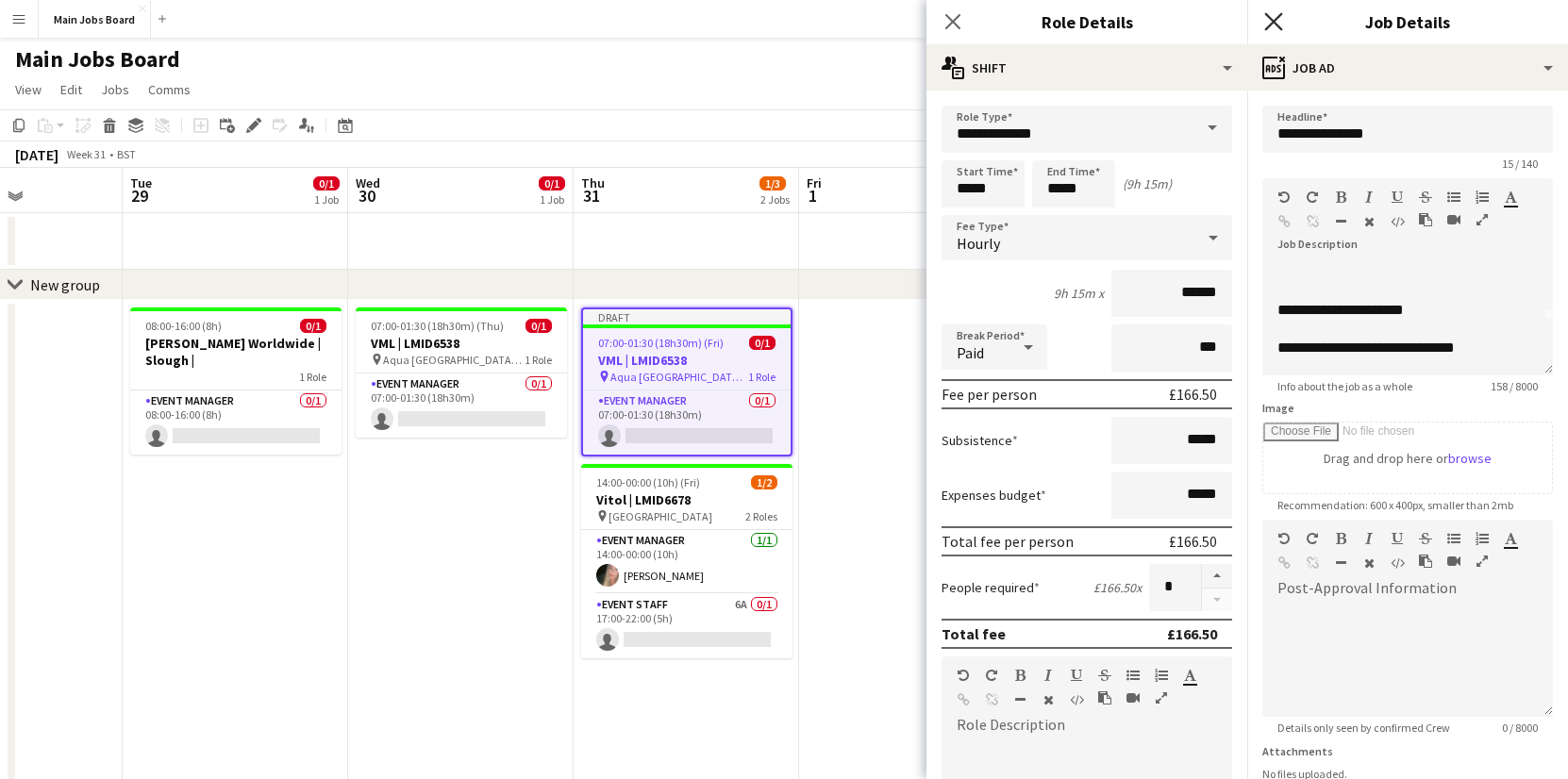 click on "Close pop-in" 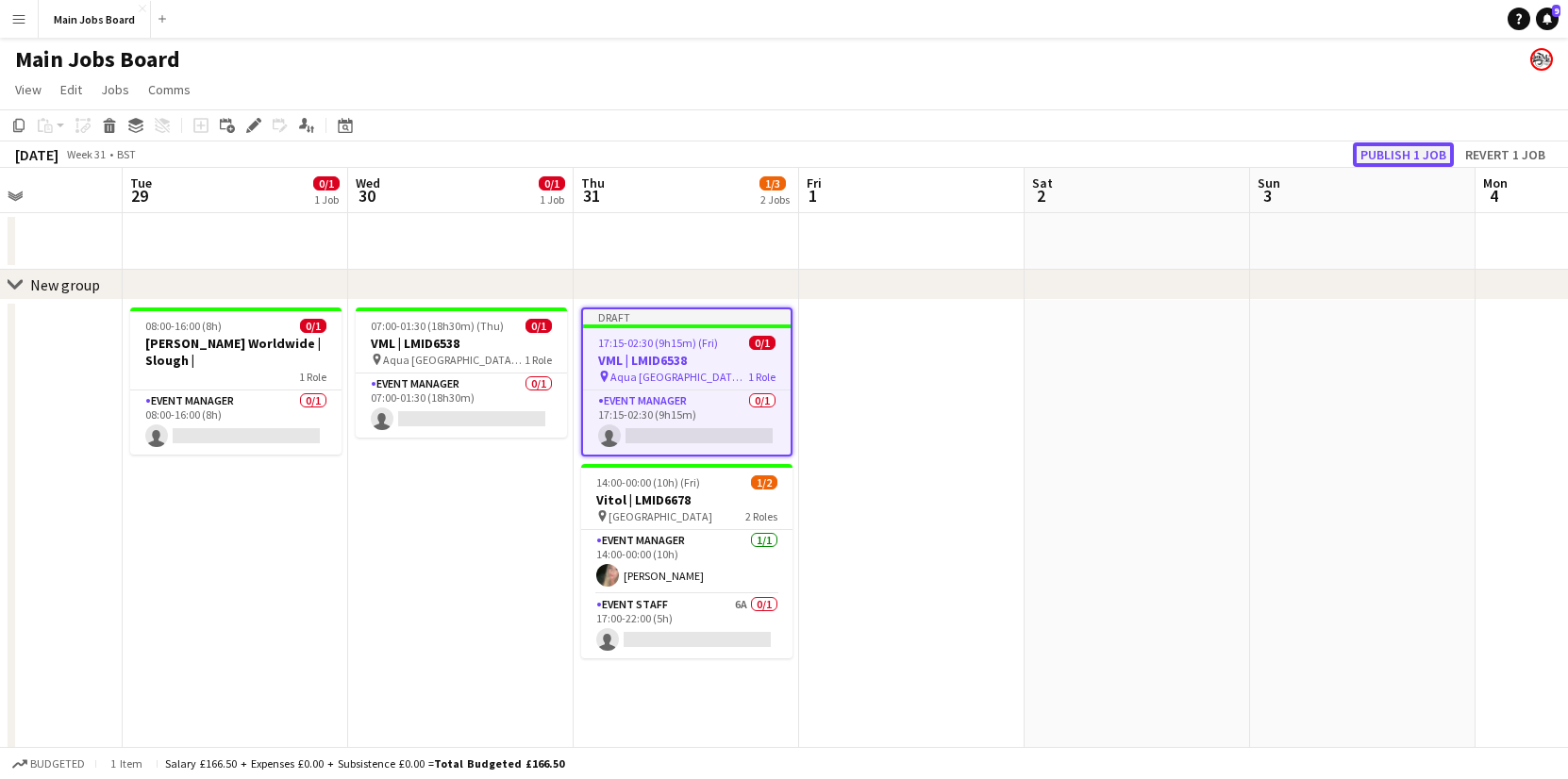 click on "Publish 1 job" 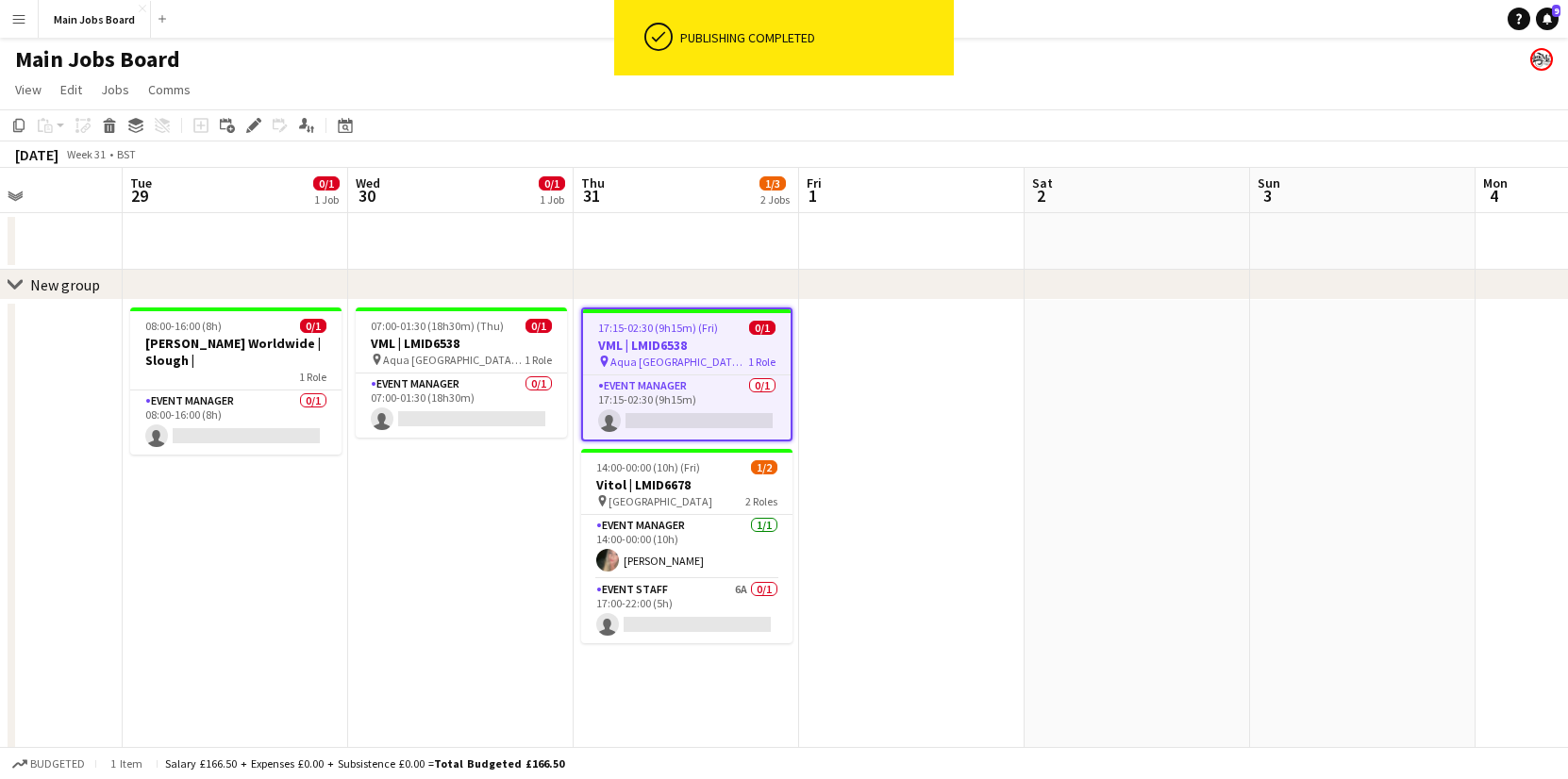 click on "07:00-01:30 (18h30m) (Thu)   0/1   VML | LMID6538
pin
[GEOGRAPHIC_DATA], [GEOGRAPHIC_DATA]   1 Role   Event Manager   0/1   07:00-01:30 (18h30m)
single-neutral-actions" at bounding box center [460, 702] 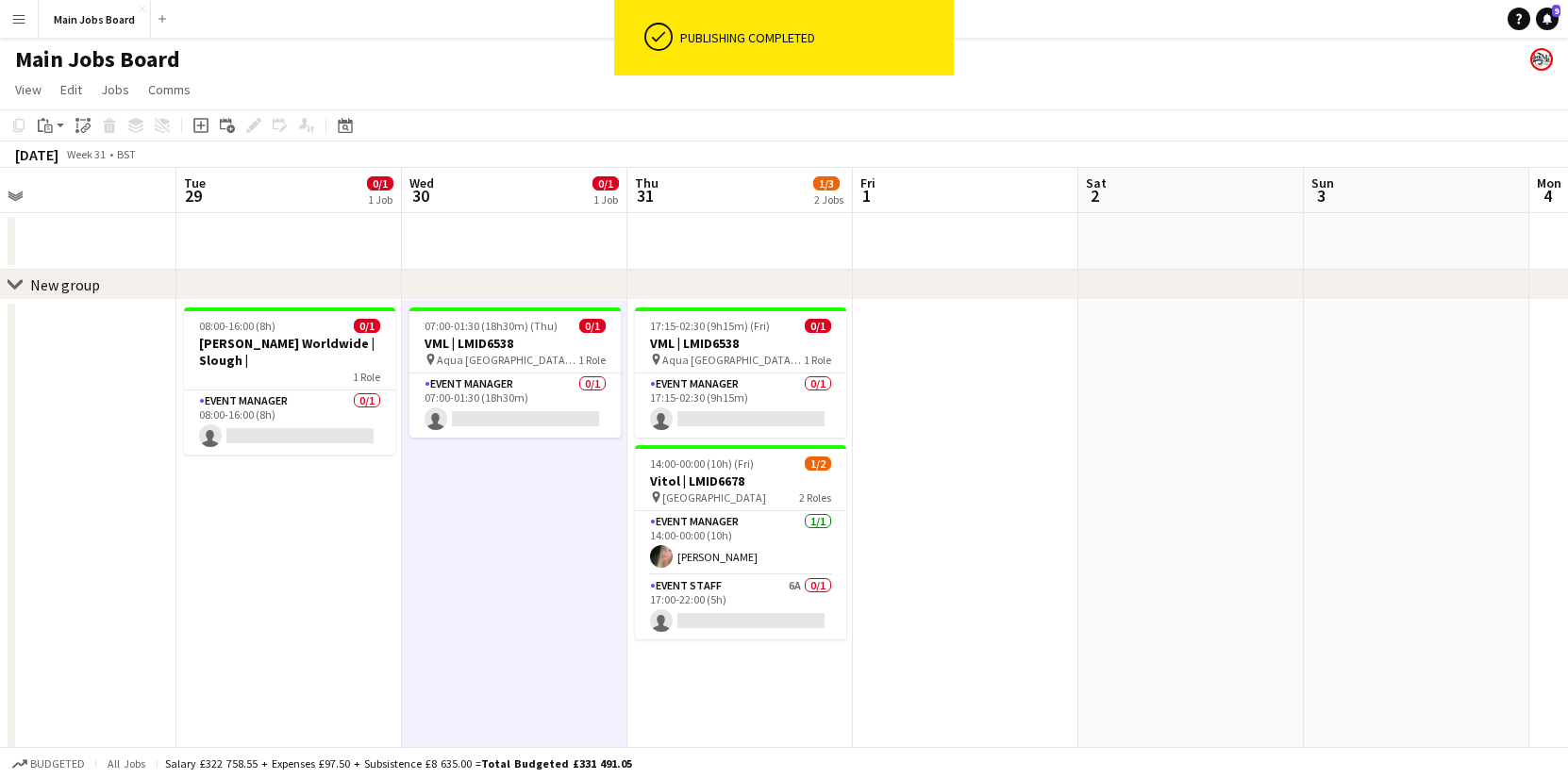scroll, scrollTop: 0, scrollLeft: 475, axis: horizontal 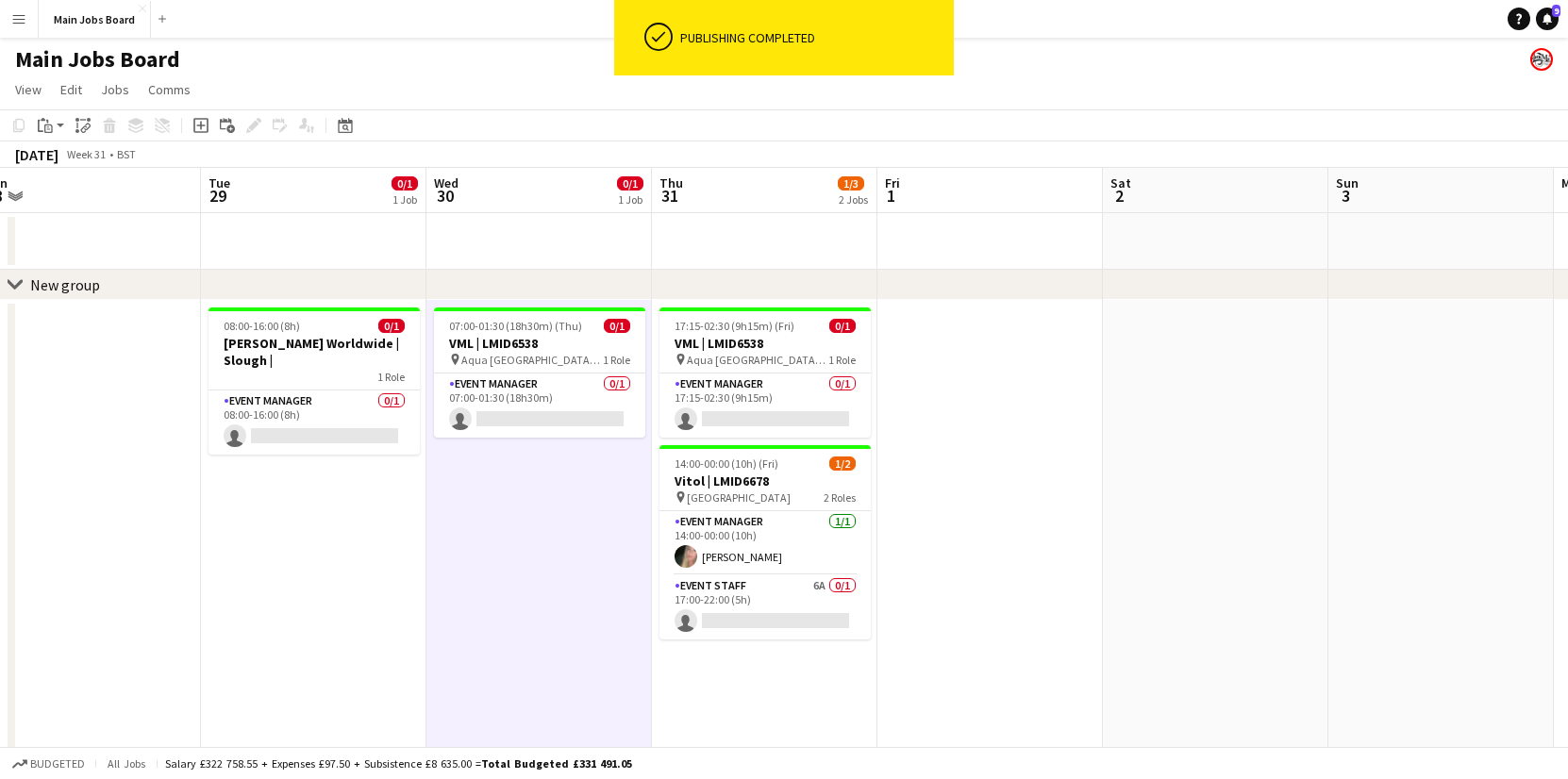drag, startPoint x: 277, startPoint y: 622, endPoint x: 356, endPoint y: 622, distance: 79 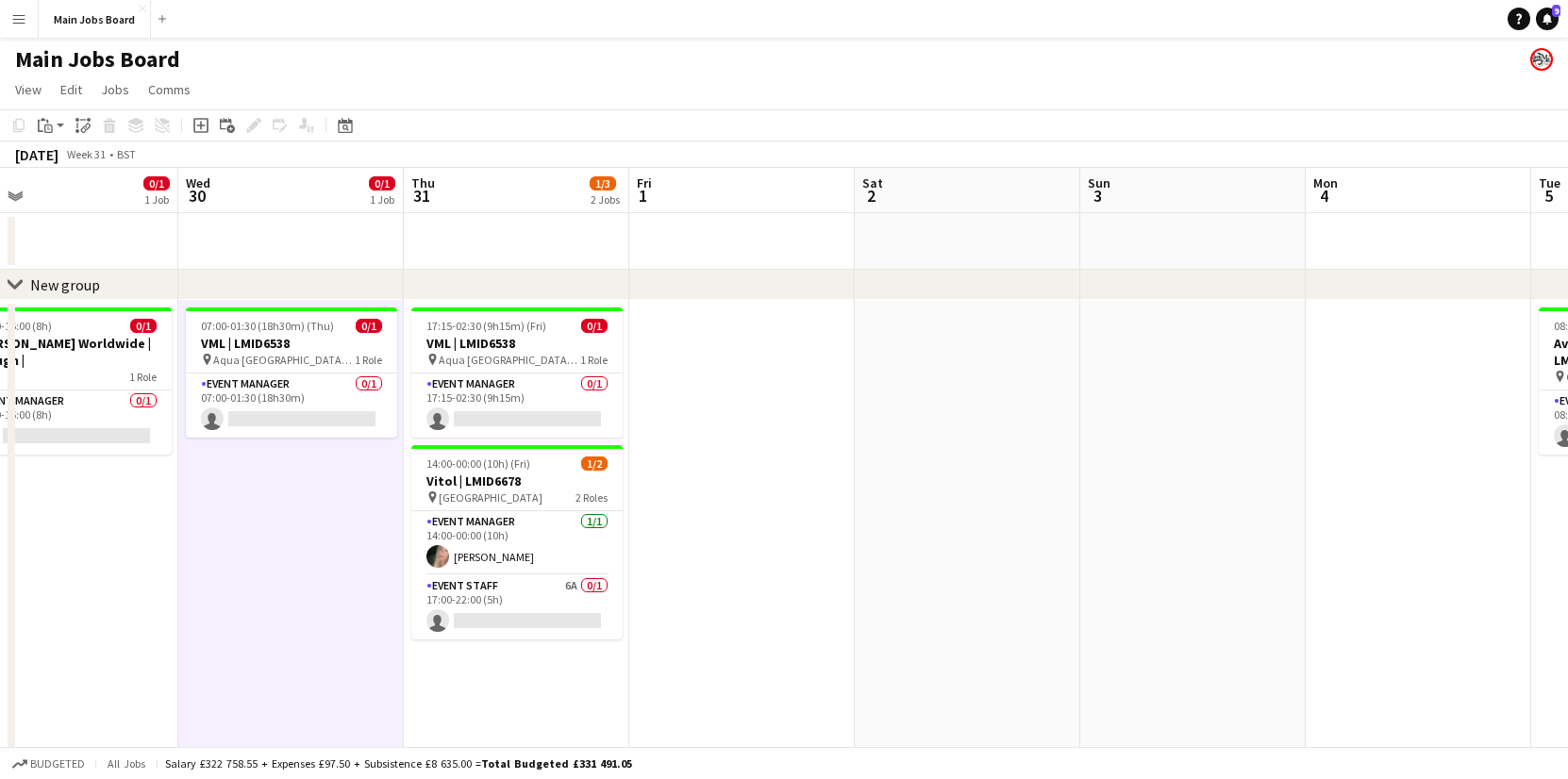 drag, startPoint x: 1203, startPoint y: 495, endPoint x: 714, endPoint y: 514, distance: 489.369 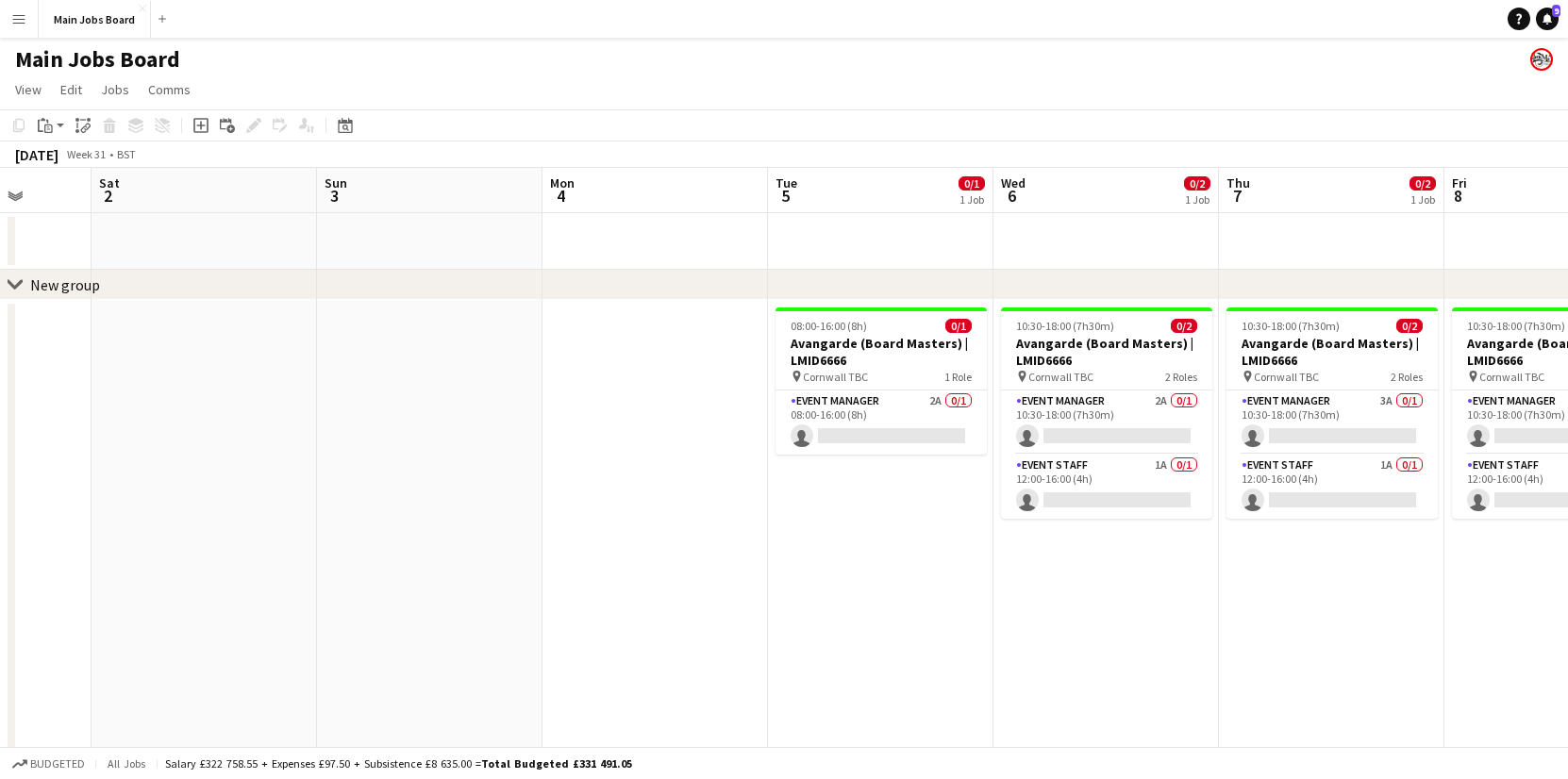 scroll, scrollTop: 0, scrollLeft: 682, axis: horizontal 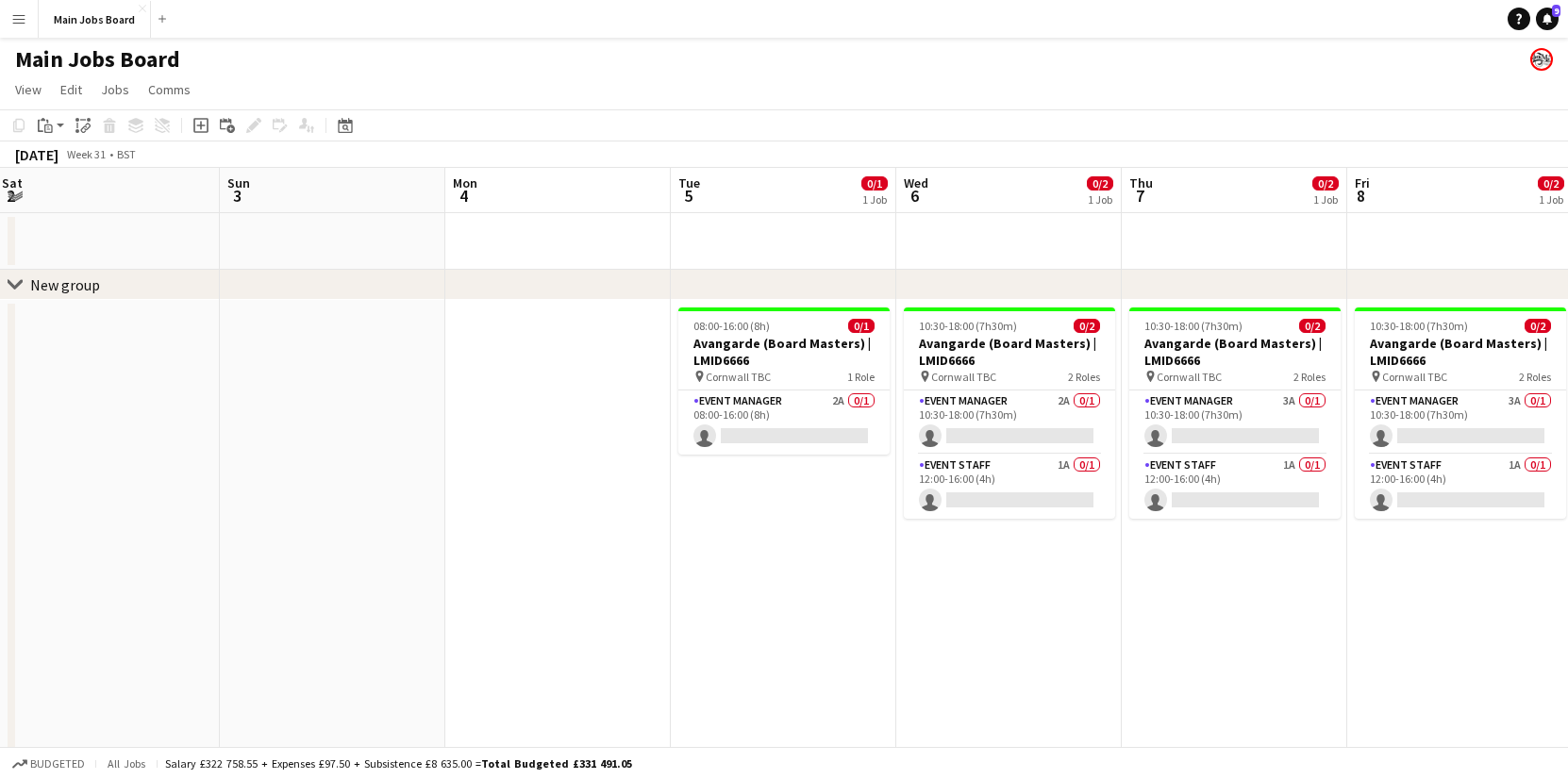 drag, startPoint x: 1211, startPoint y: 563, endPoint x: 592, endPoint y: 573, distance: 619.0808 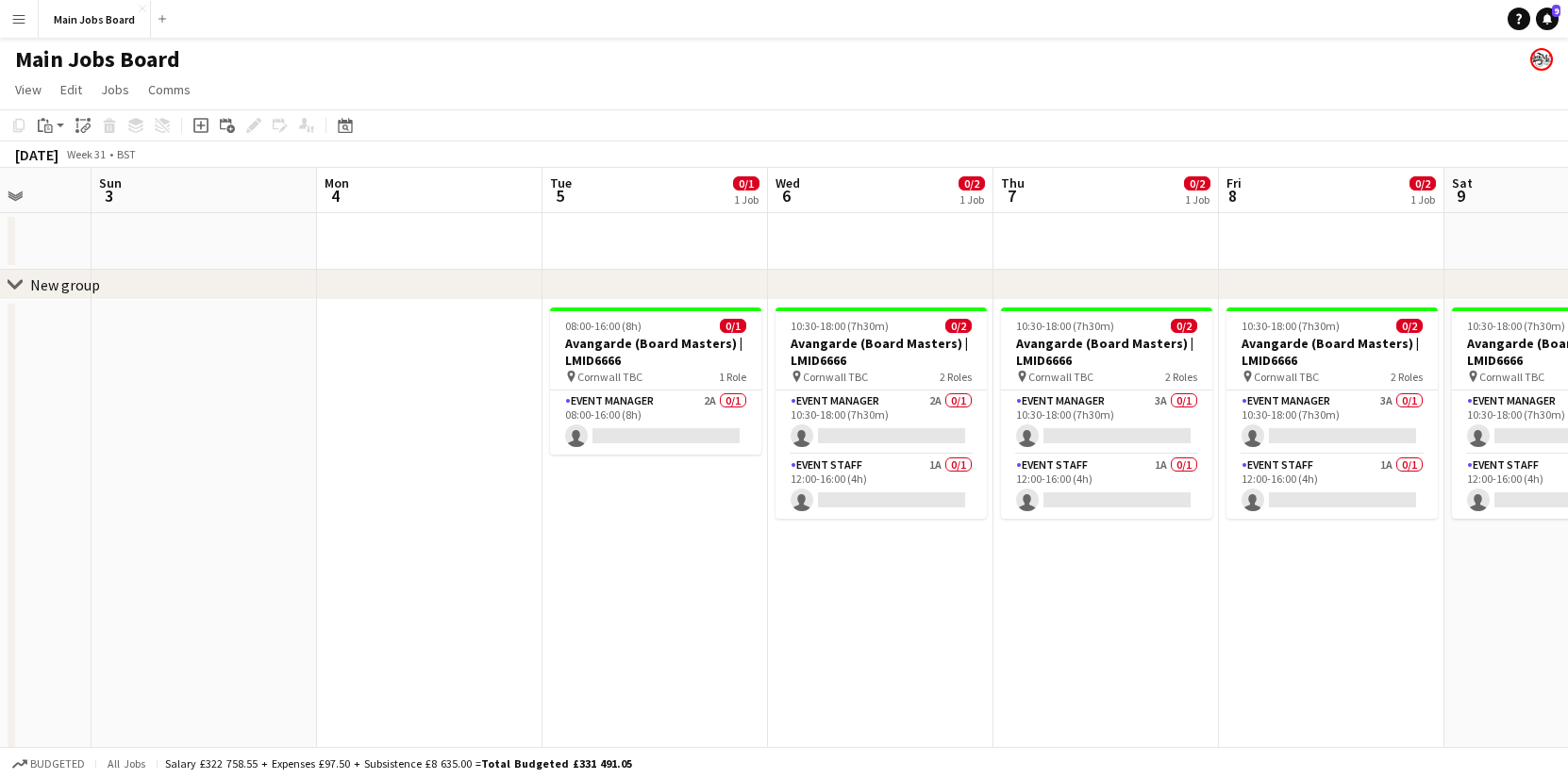 scroll, scrollTop: 0, scrollLeft: 623, axis: horizontal 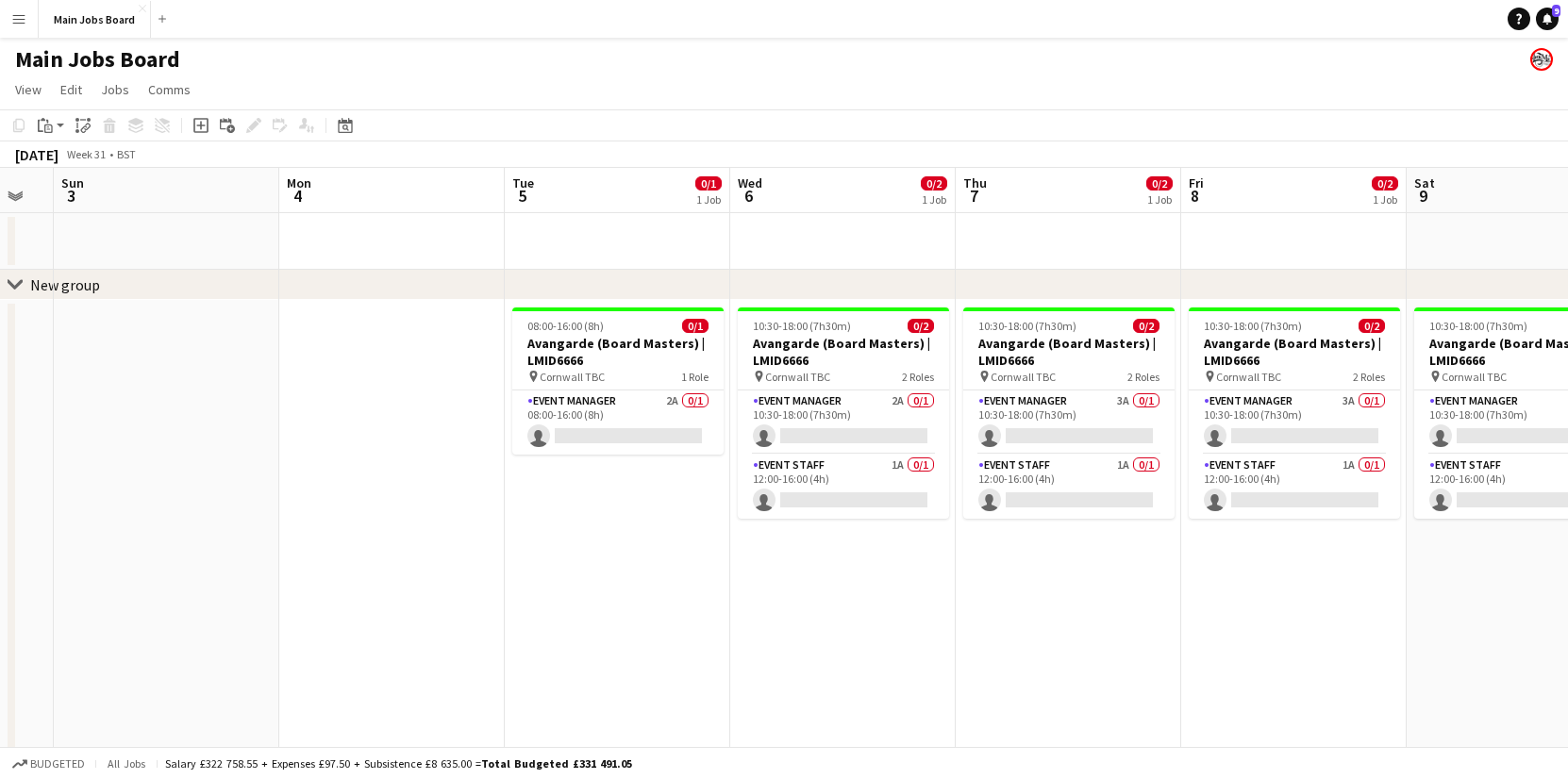 drag, startPoint x: 1048, startPoint y: 624, endPoint x: 657, endPoint y: 633, distance: 391.10357 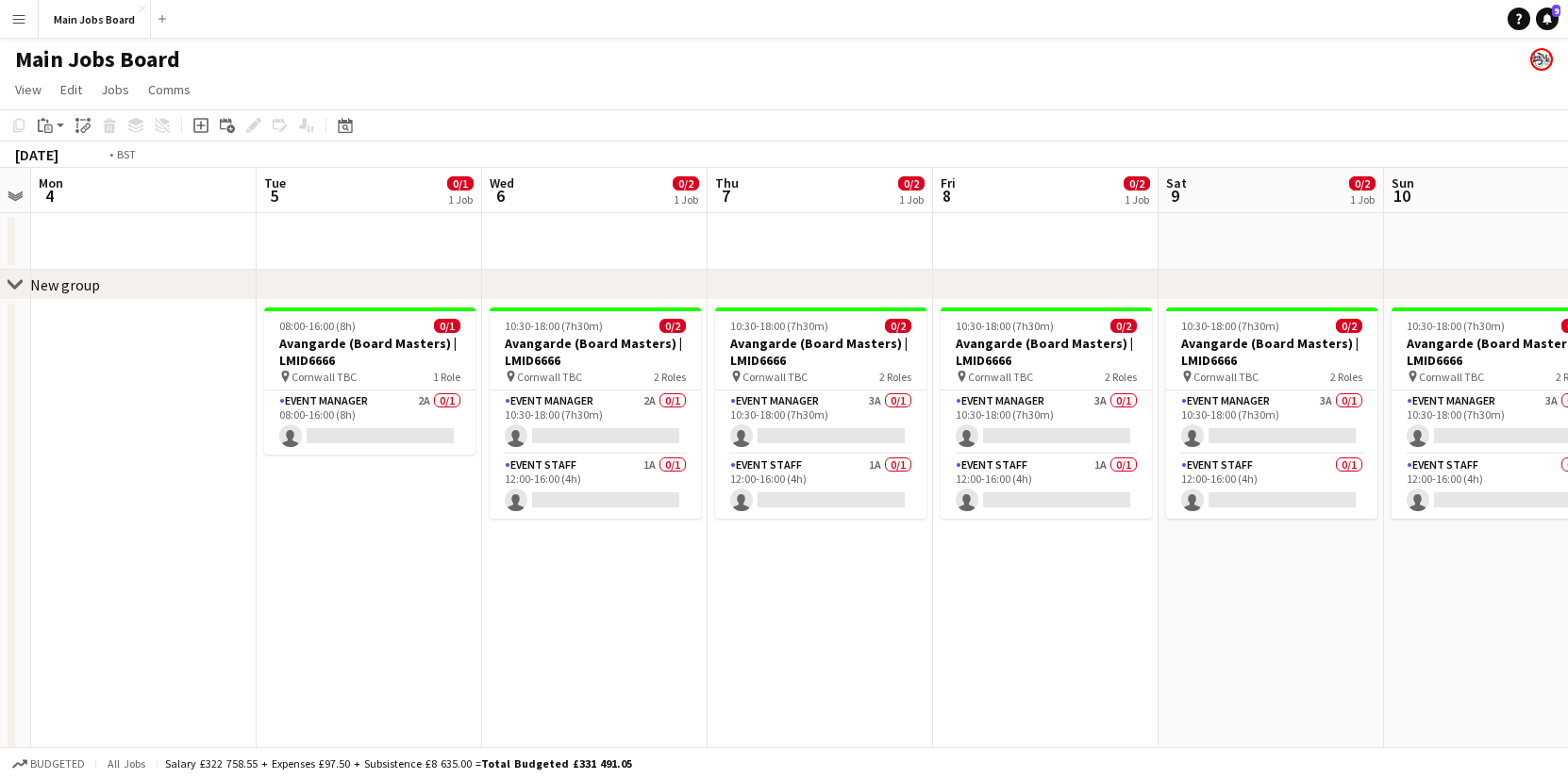 drag, startPoint x: 1033, startPoint y: 596, endPoint x: 440, endPoint y: 596, distance: 593 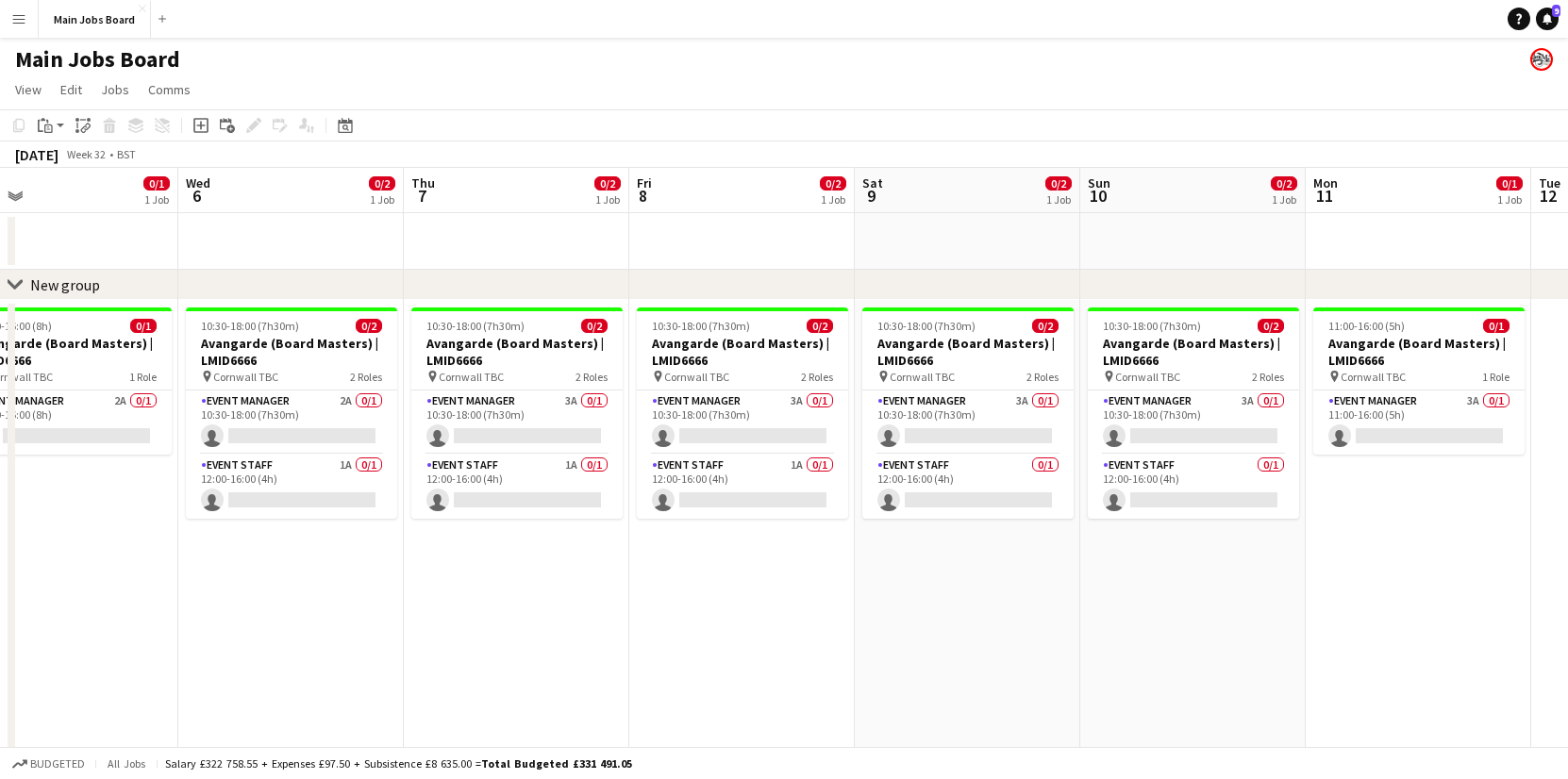 drag, startPoint x: 819, startPoint y: 575, endPoint x: 74, endPoint y: 575, distance: 745 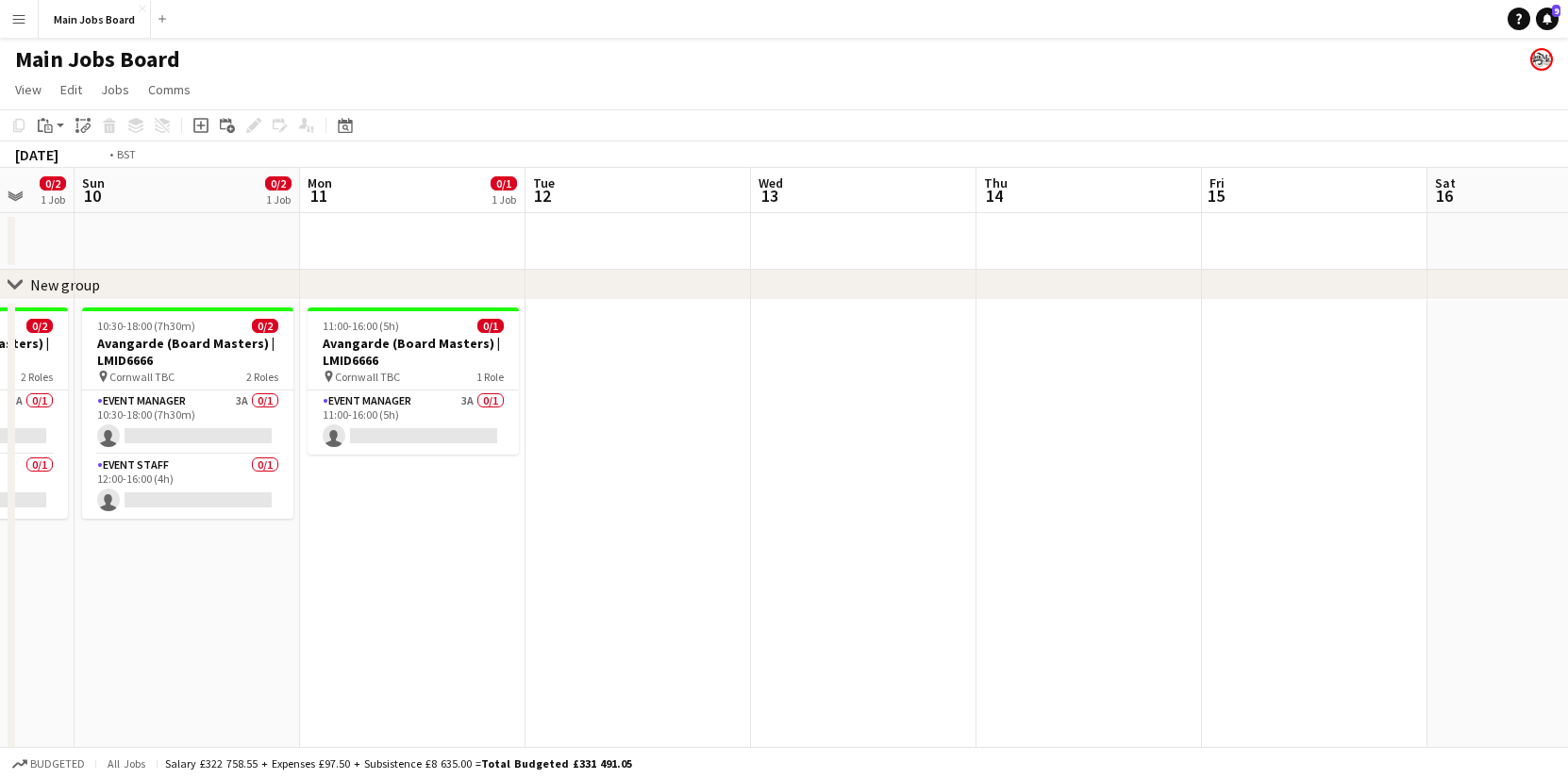 drag, startPoint x: 897, startPoint y: 434, endPoint x: 359, endPoint y: 434, distance: 538 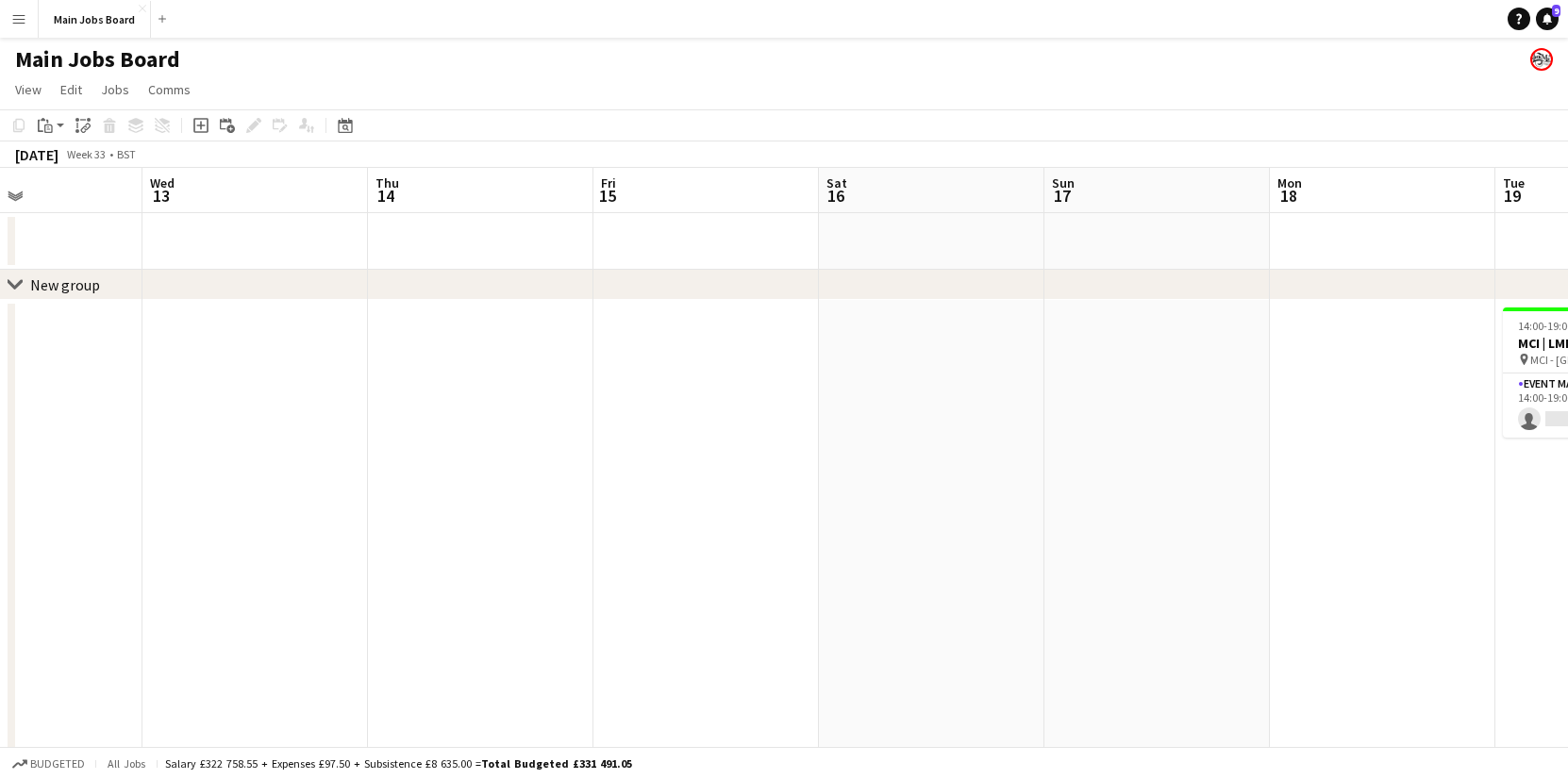 scroll, scrollTop: 0, scrollLeft: 668, axis: horizontal 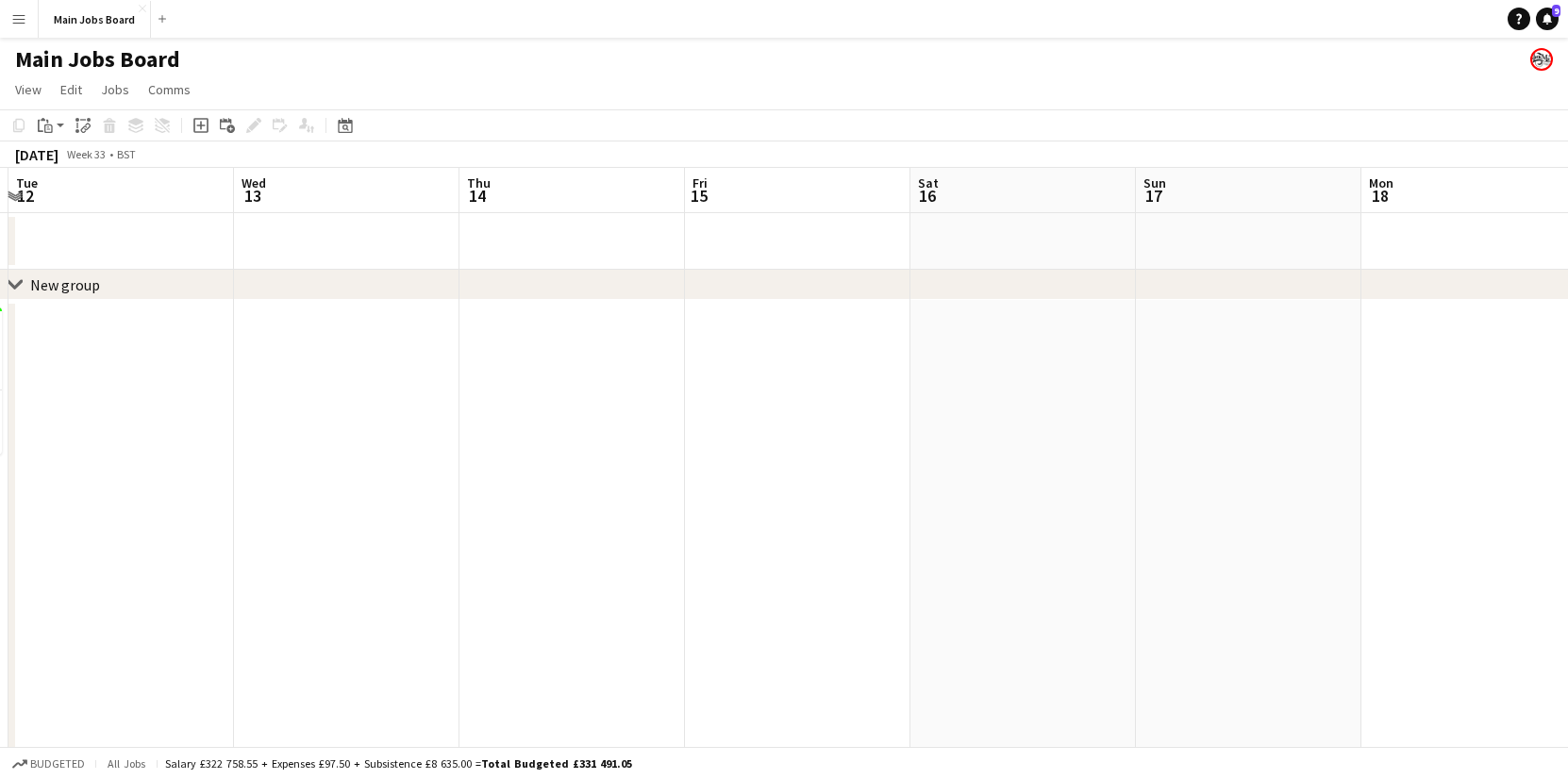 drag, startPoint x: 1141, startPoint y: 403, endPoint x: 439, endPoint y: 403, distance: 702 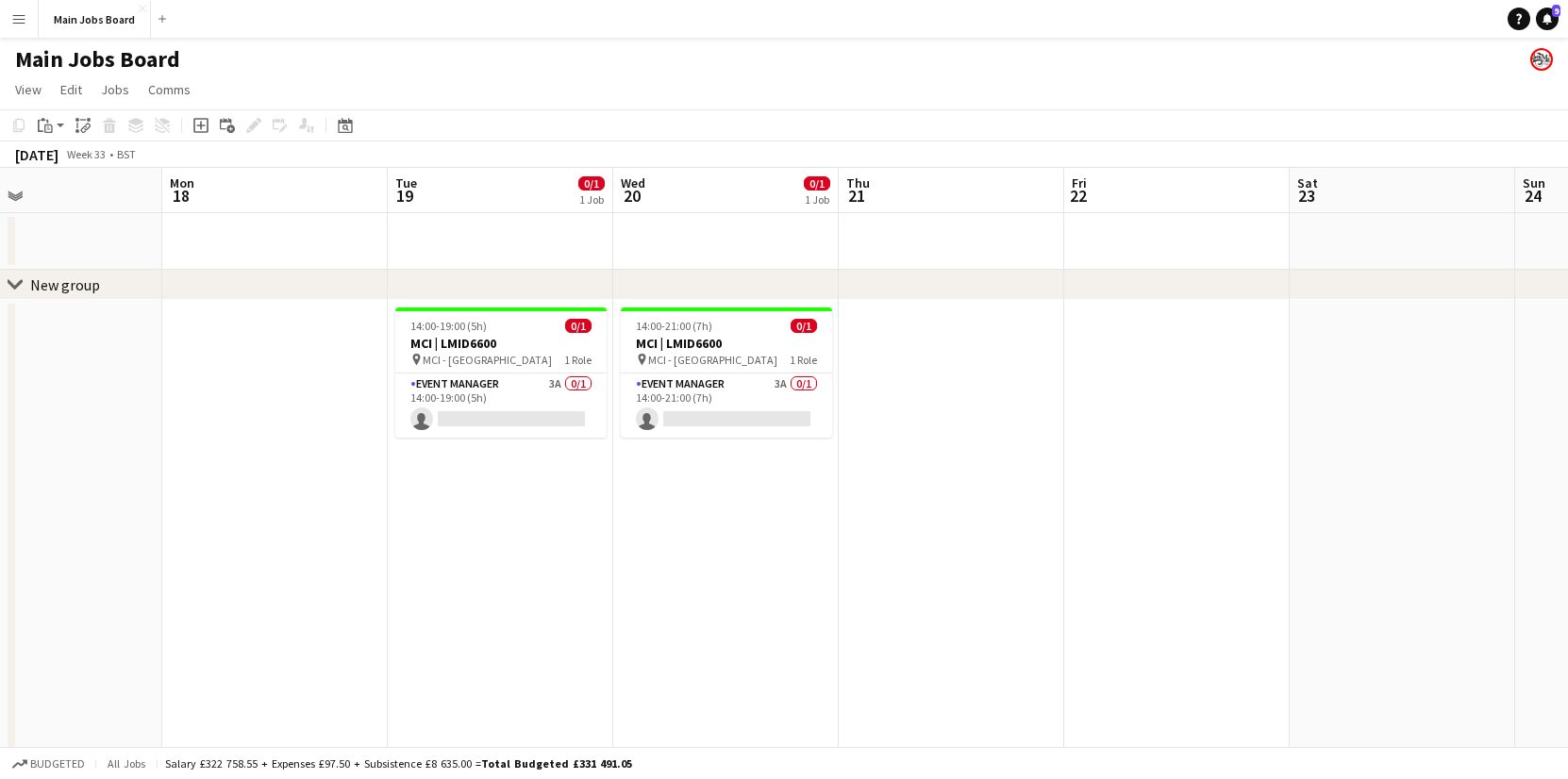 drag, startPoint x: 995, startPoint y: 515, endPoint x: 619, endPoint y: 515, distance: 376 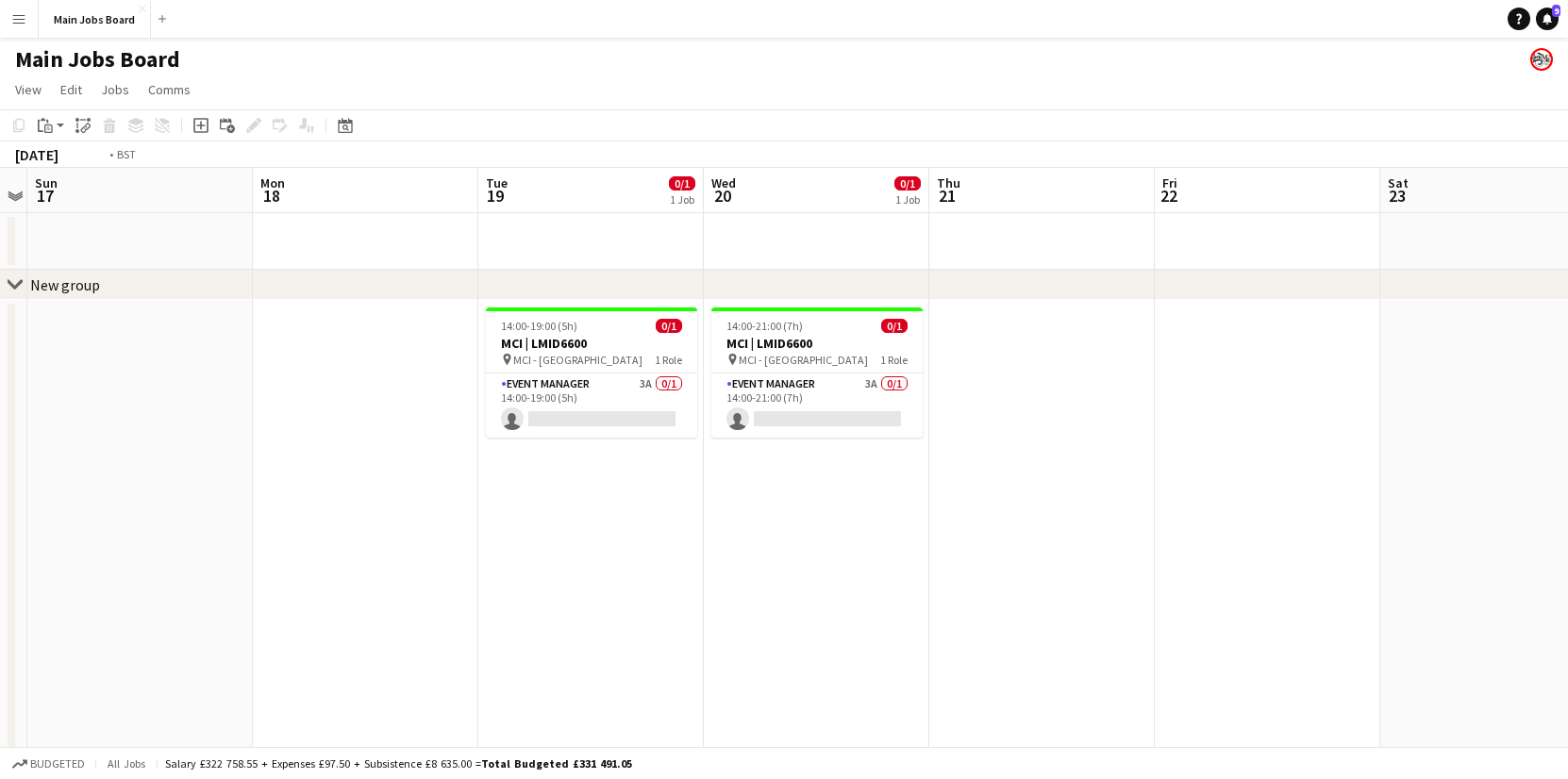 drag, startPoint x: 792, startPoint y: 557, endPoint x: 200, endPoint y: 557, distance: 592 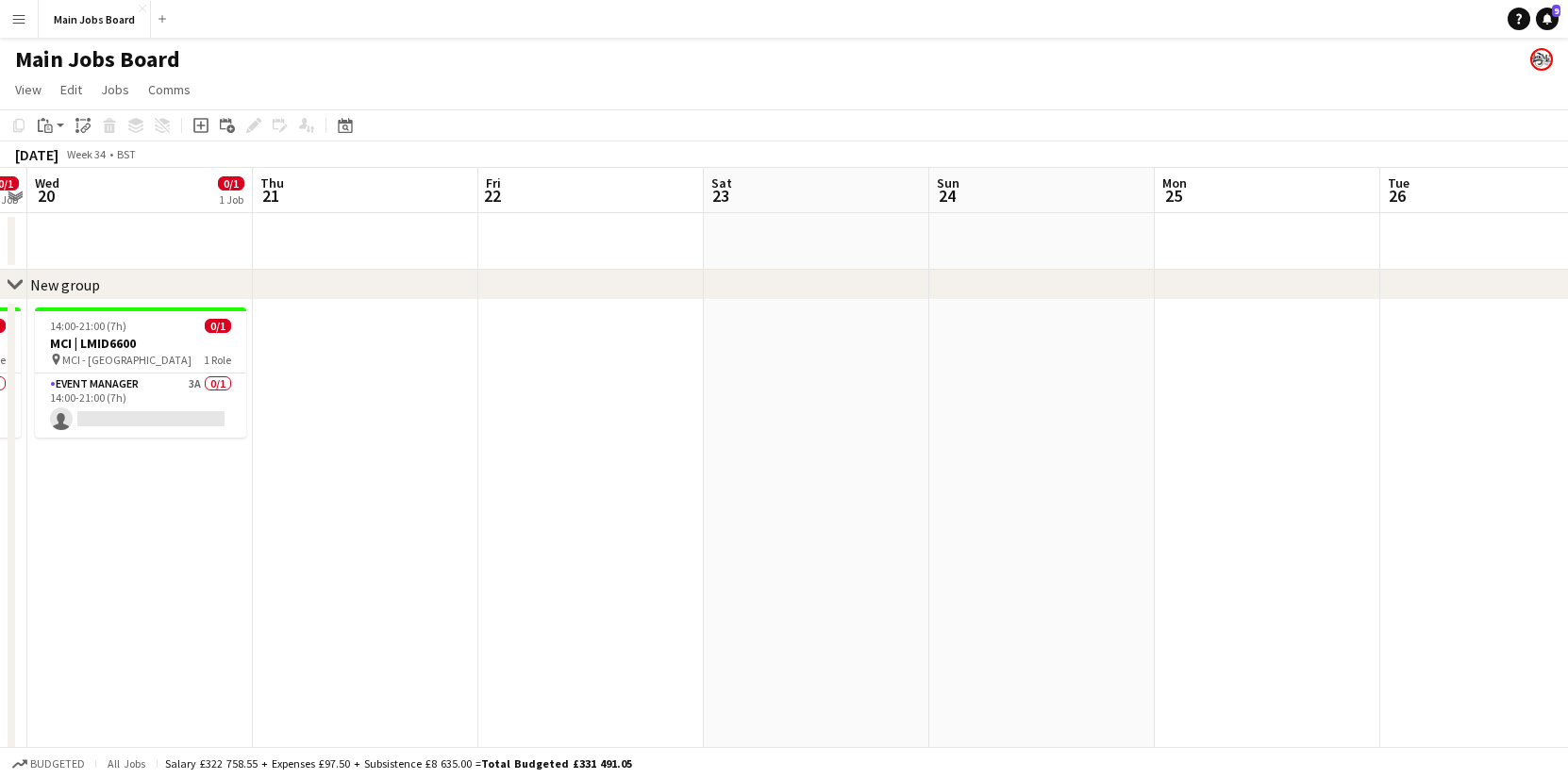 drag, startPoint x: 877, startPoint y: 521, endPoint x: 237, endPoint y: 521, distance: 640 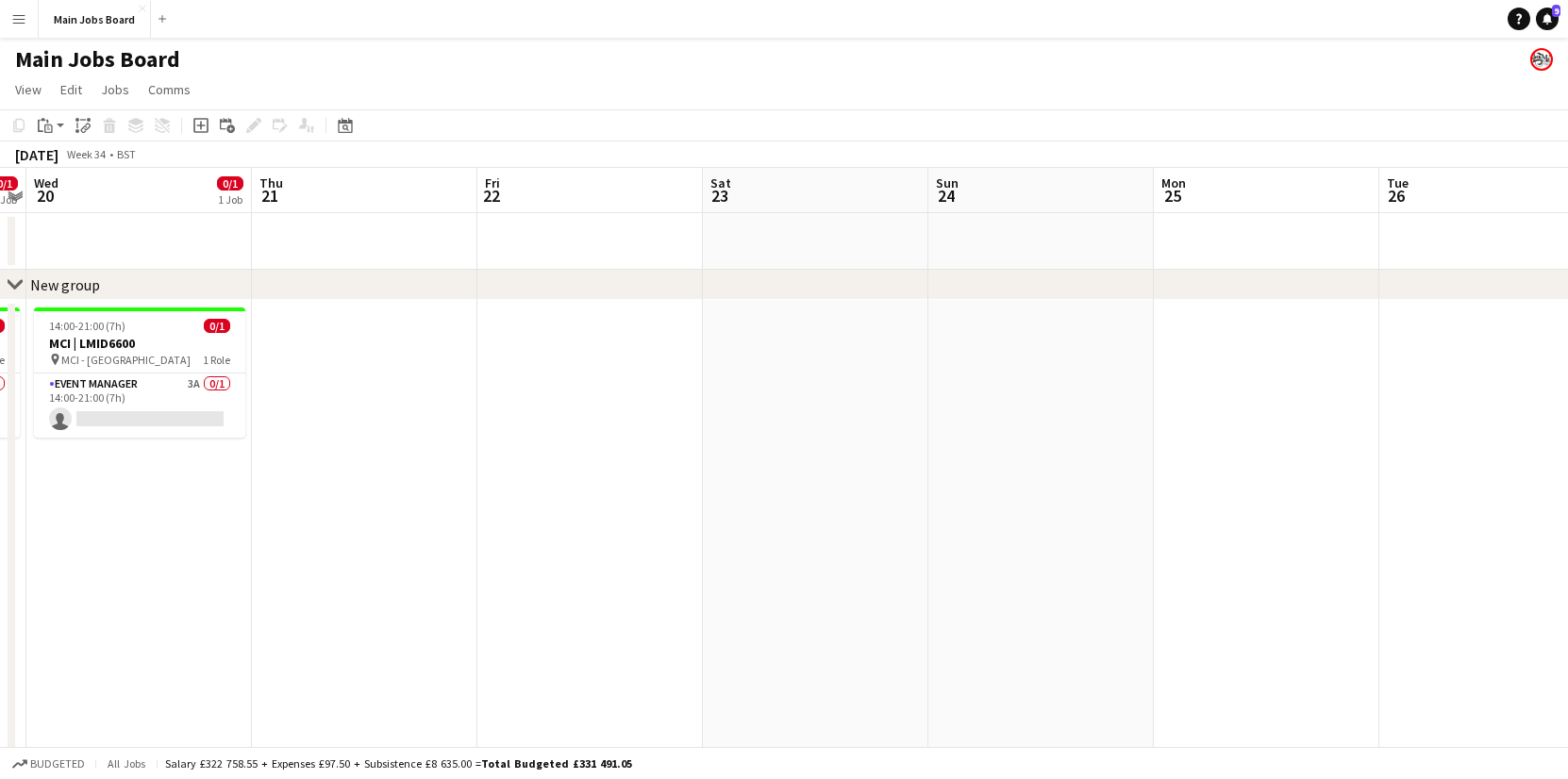 click on "Sun   17   Mon   18   Tue   19   0/1   1 Job   Wed   20   0/1   1 Job   Thu   21   Fri   22   Sat   23   Sun   24   Mon   25   Tue   26   Wed   27   Thu   28      14:00-19:00 (5h)    0/1   MCI | LMID6600
pin
MCI - London    1 Role   Event Manager   3A   0/1   14:00-19:00 (5h)
single-neutral-actions
14:00-21:00 (7h)    0/1   MCI | LMID6600
pin
MCI - London    1 Role   Event Manager   3A   0/1   14:00-21:00 (7h)
single-neutral-actions" at bounding box center [784, 636] 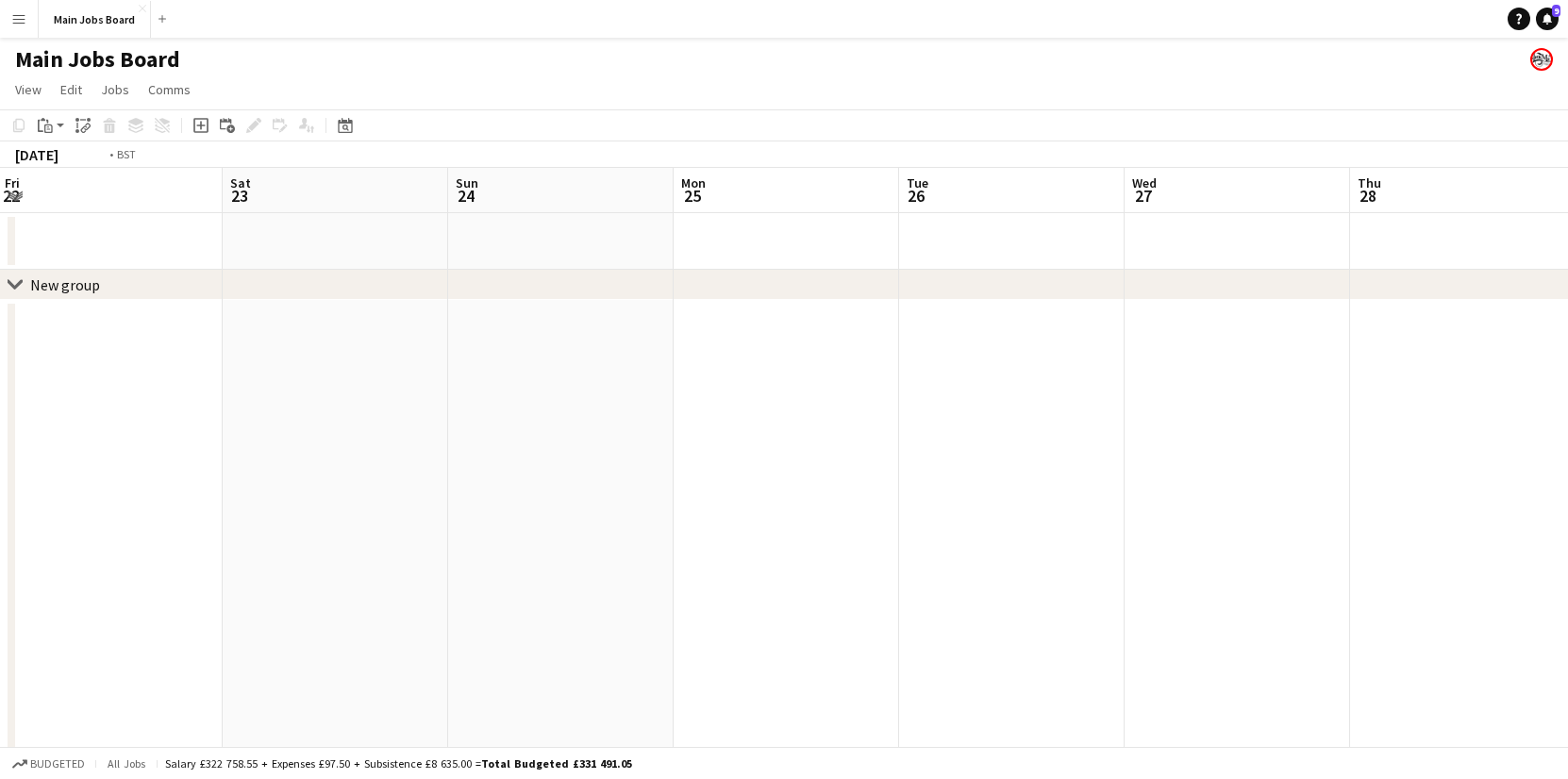 drag, startPoint x: 940, startPoint y: 509, endPoint x: 222, endPoint y: 509, distance: 718 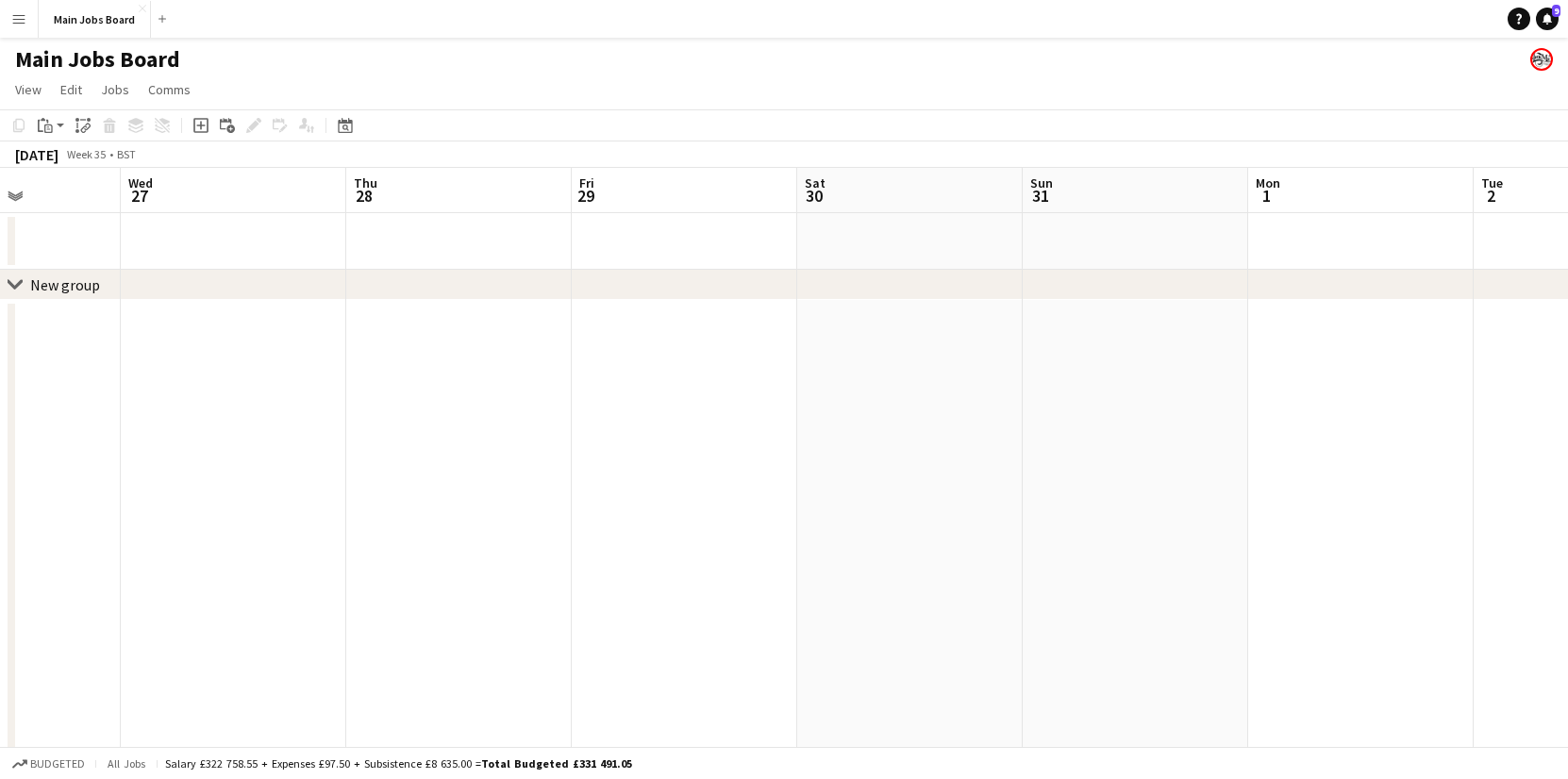 drag, startPoint x: 791, startPoint y: 509, endPoint x: 67, endPoint y: 509, distance: 724 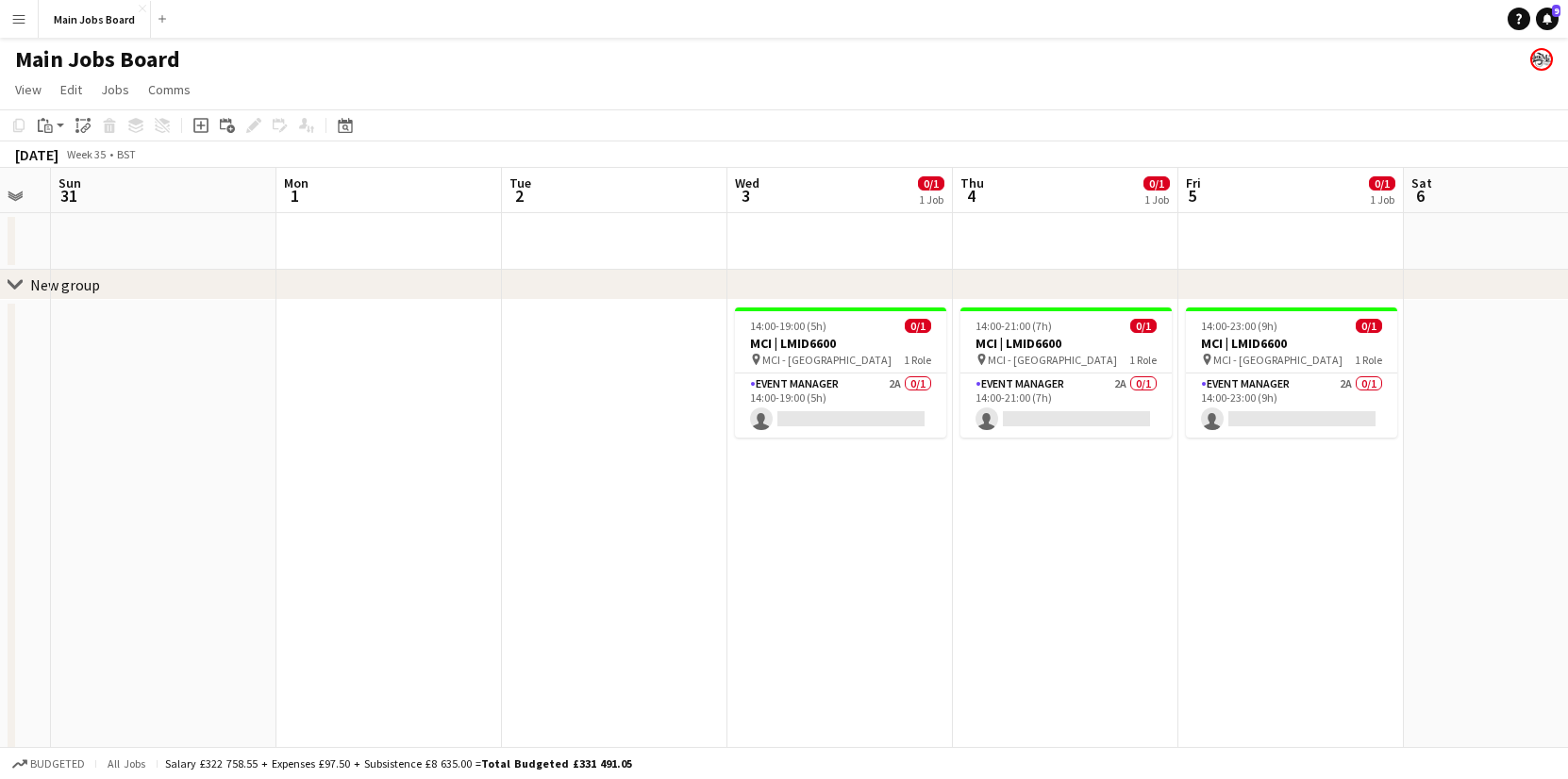 drag, startPoint x: 890, startPoint y: 533, endPoint x: 180, endPoint y: 533, distance: 710 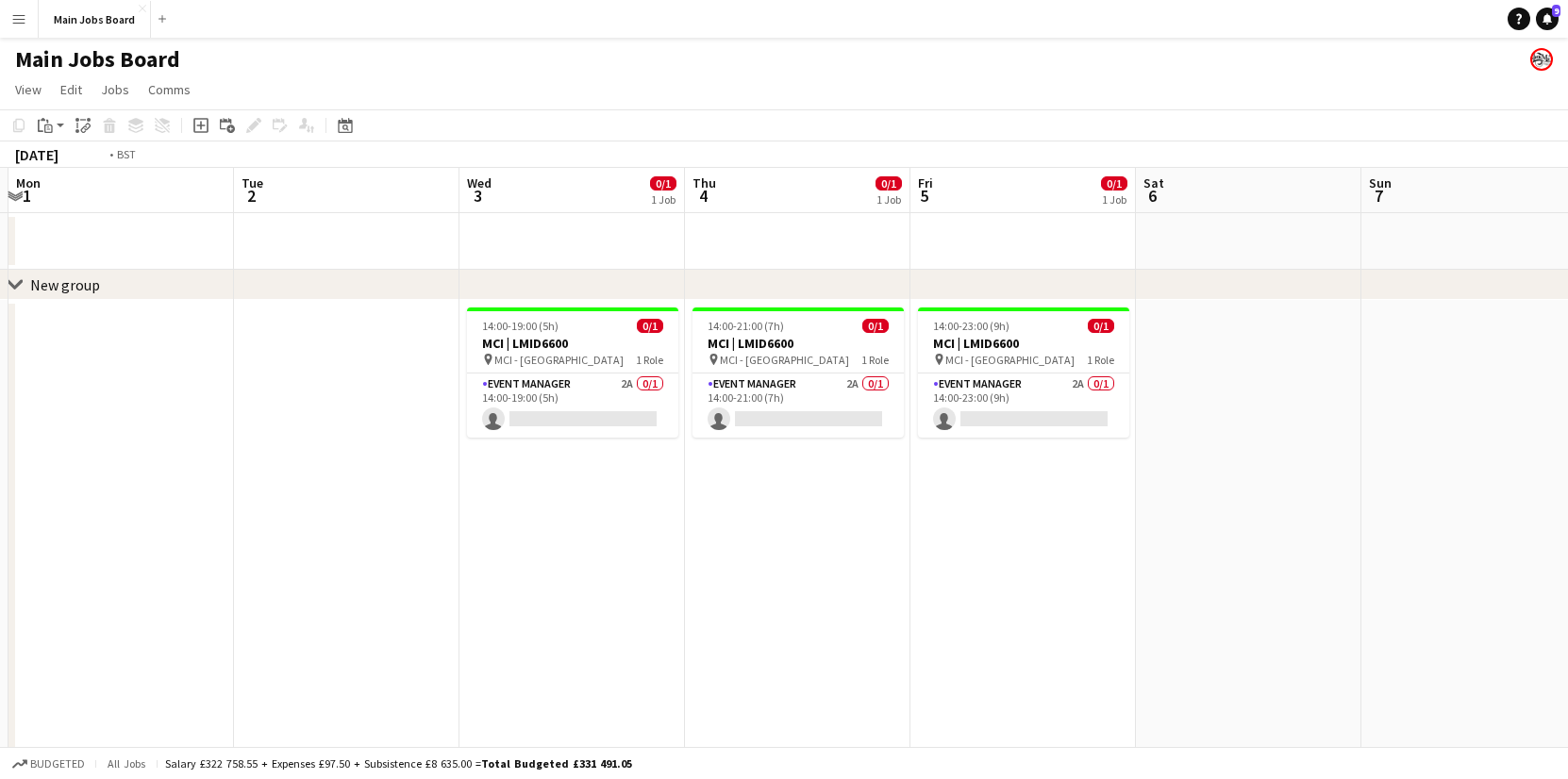 drag, startPoint x: 720, startPoint y: 610, endPoint x: 575, endPoint y: 610, distance: 145 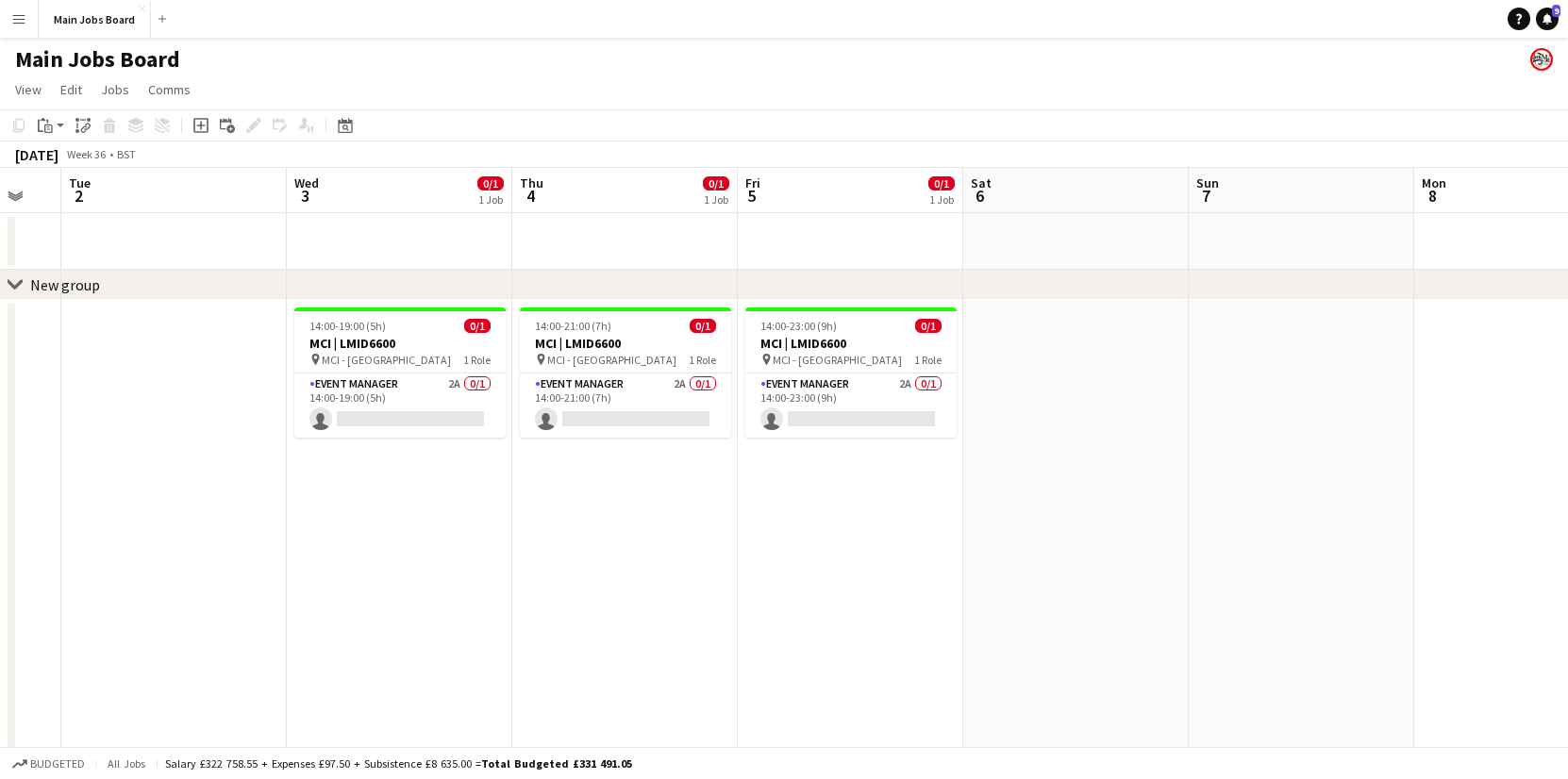 drag, startPoint x: 872, startPoint y: 608, endPoint x: 303, endPoint y: 608, distance: 569 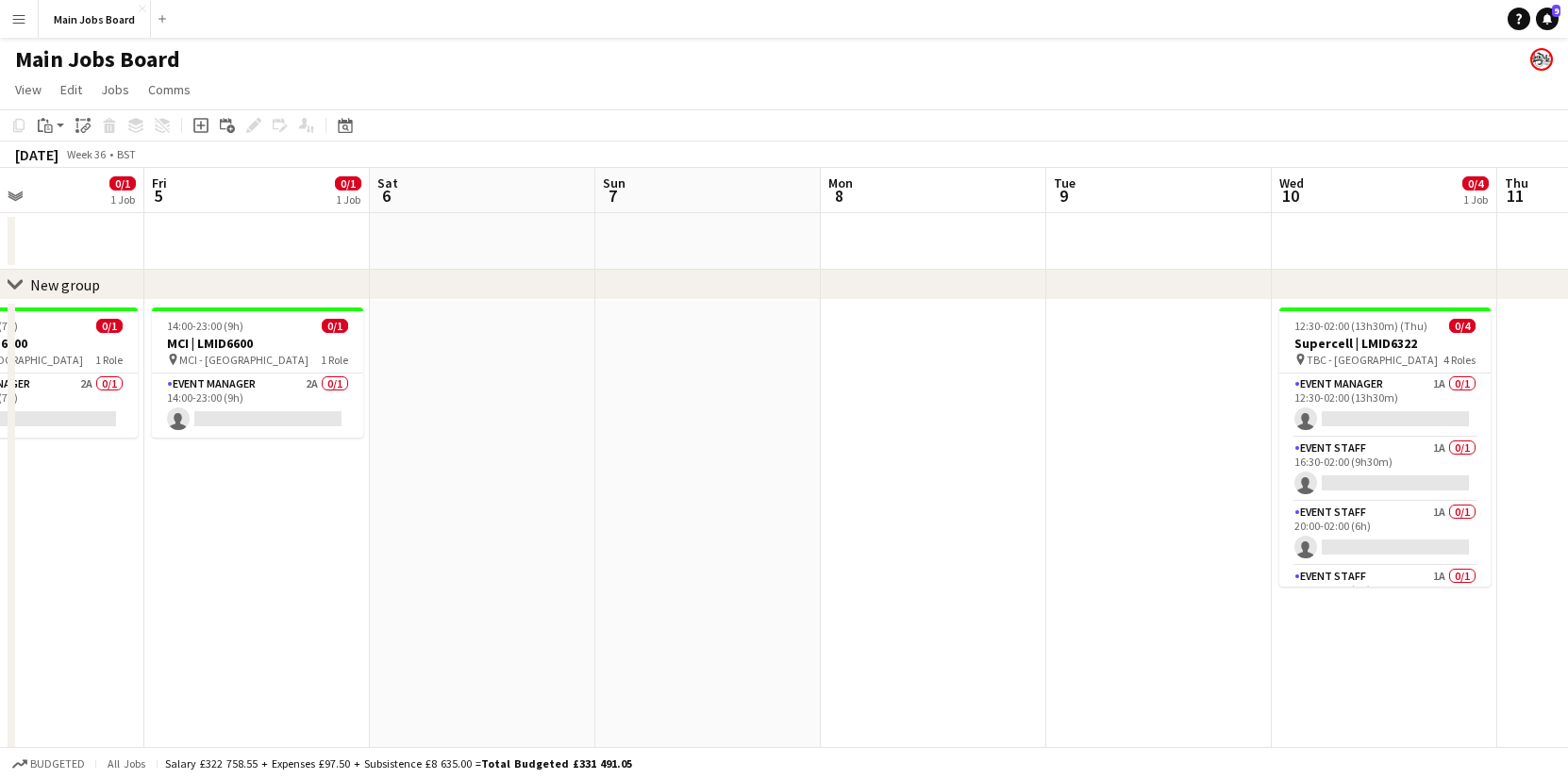 drag, startPoint x: 876, startPoint y: 580, endPoint x: 319, endPoint y: 580, distance: 557 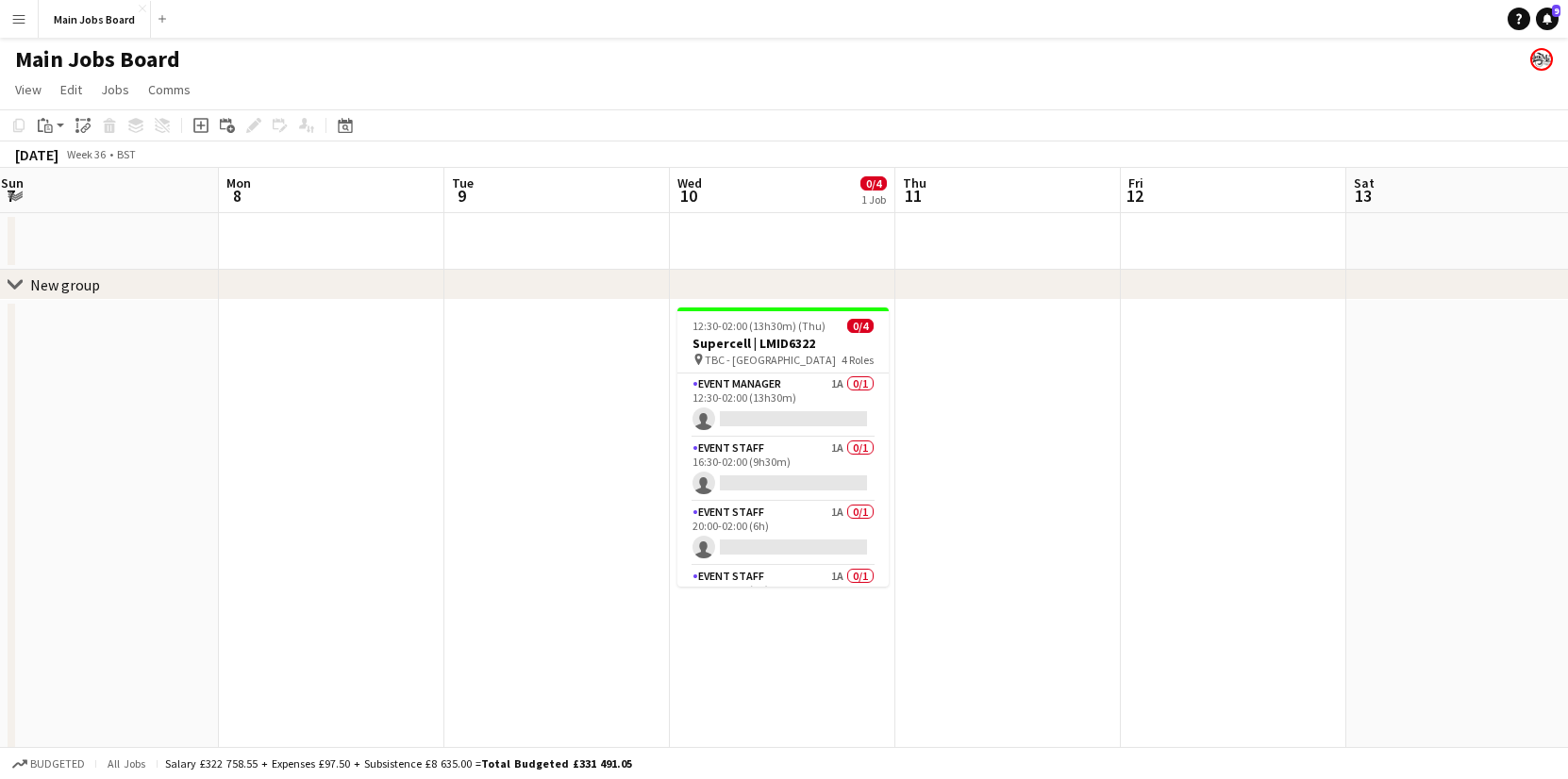 scroll, scrollTop: 0, scrollLeft: 561, axis: horizontal 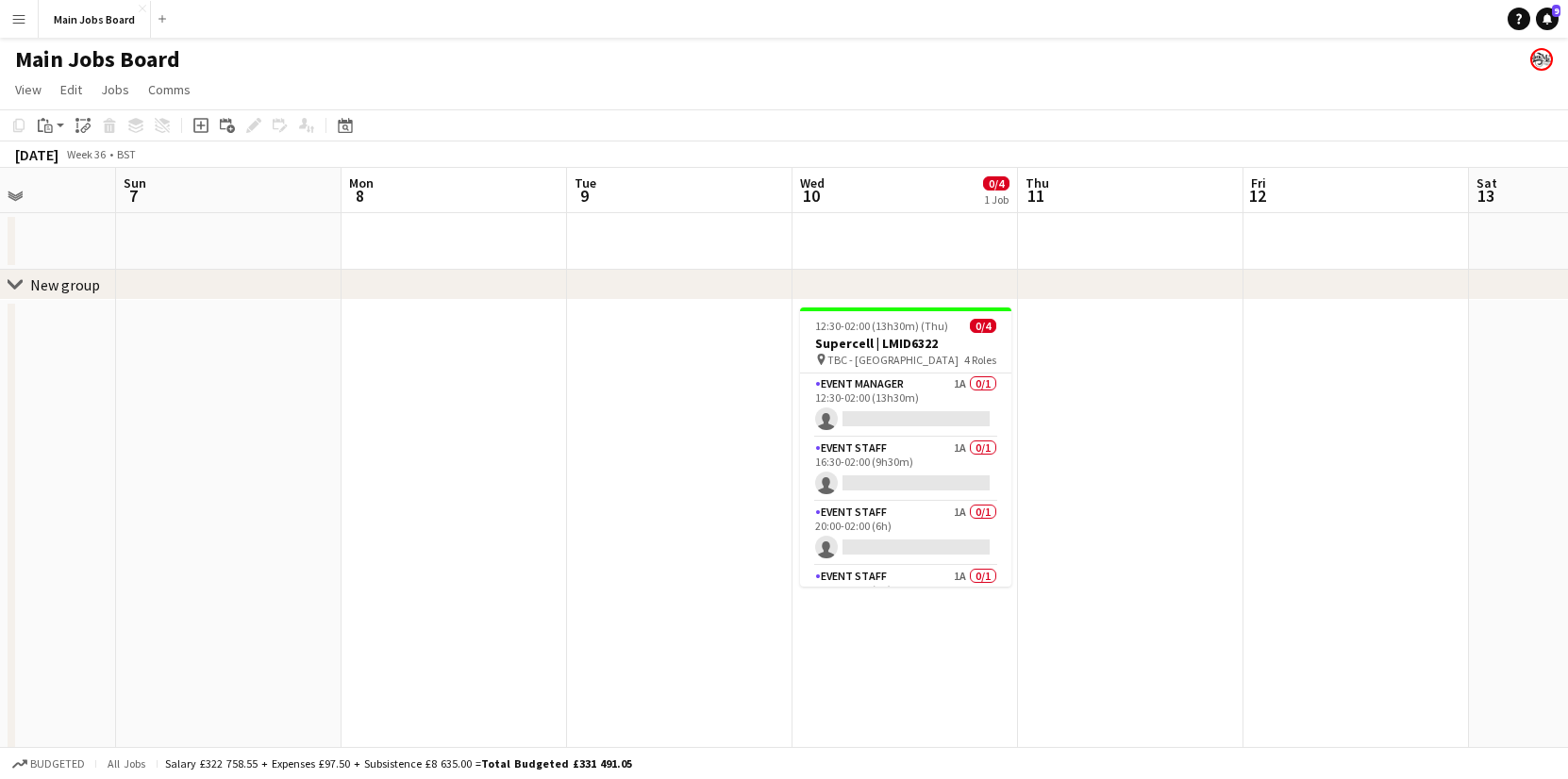 drag, startPoint x: 1219, startPoint y: 630, endPoint x: 1003, endPoint y: 628, distance: 216.00926 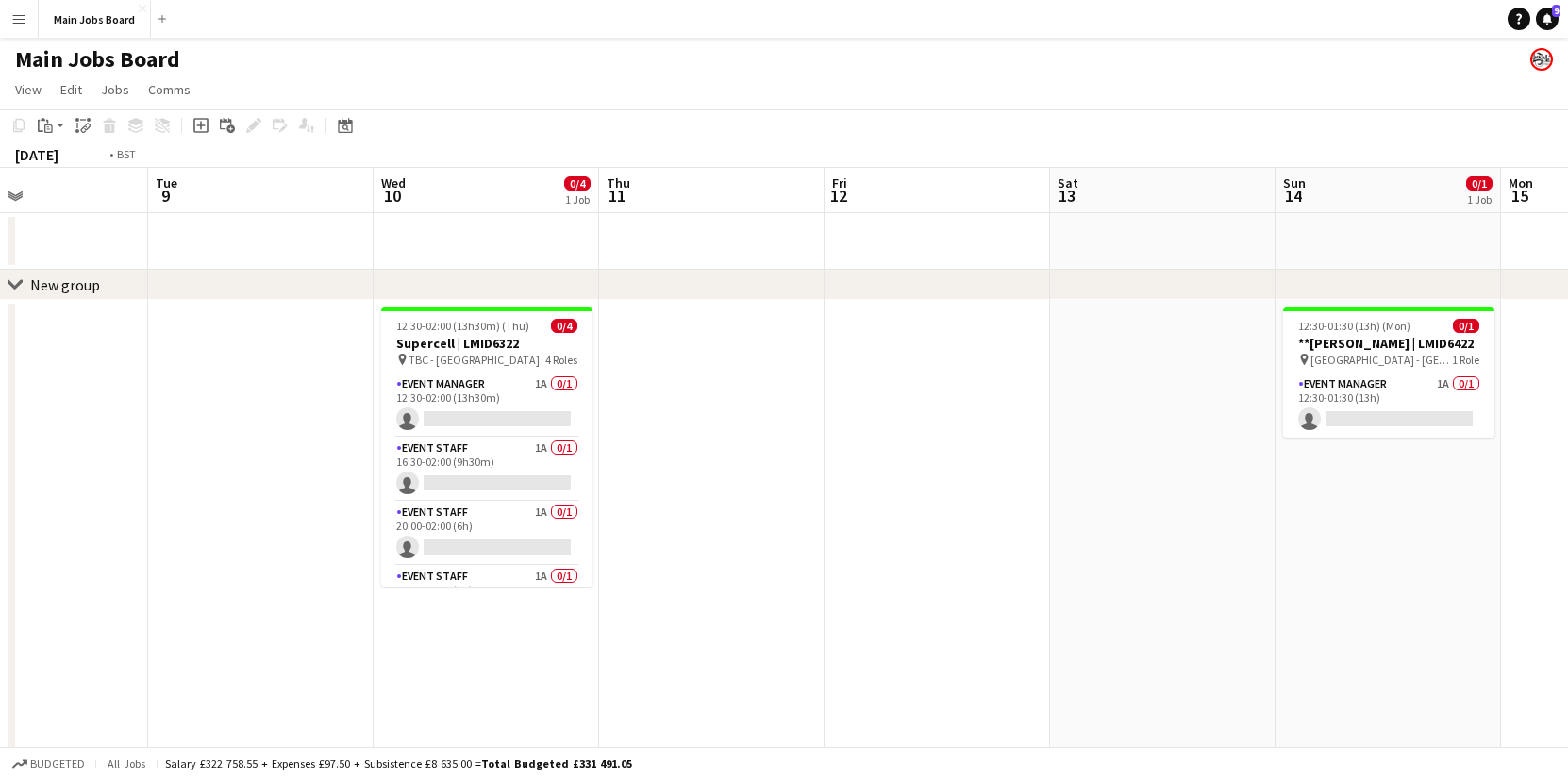 scroll, scrollTop: 0, scrollLeft: 697, axis: horizontal 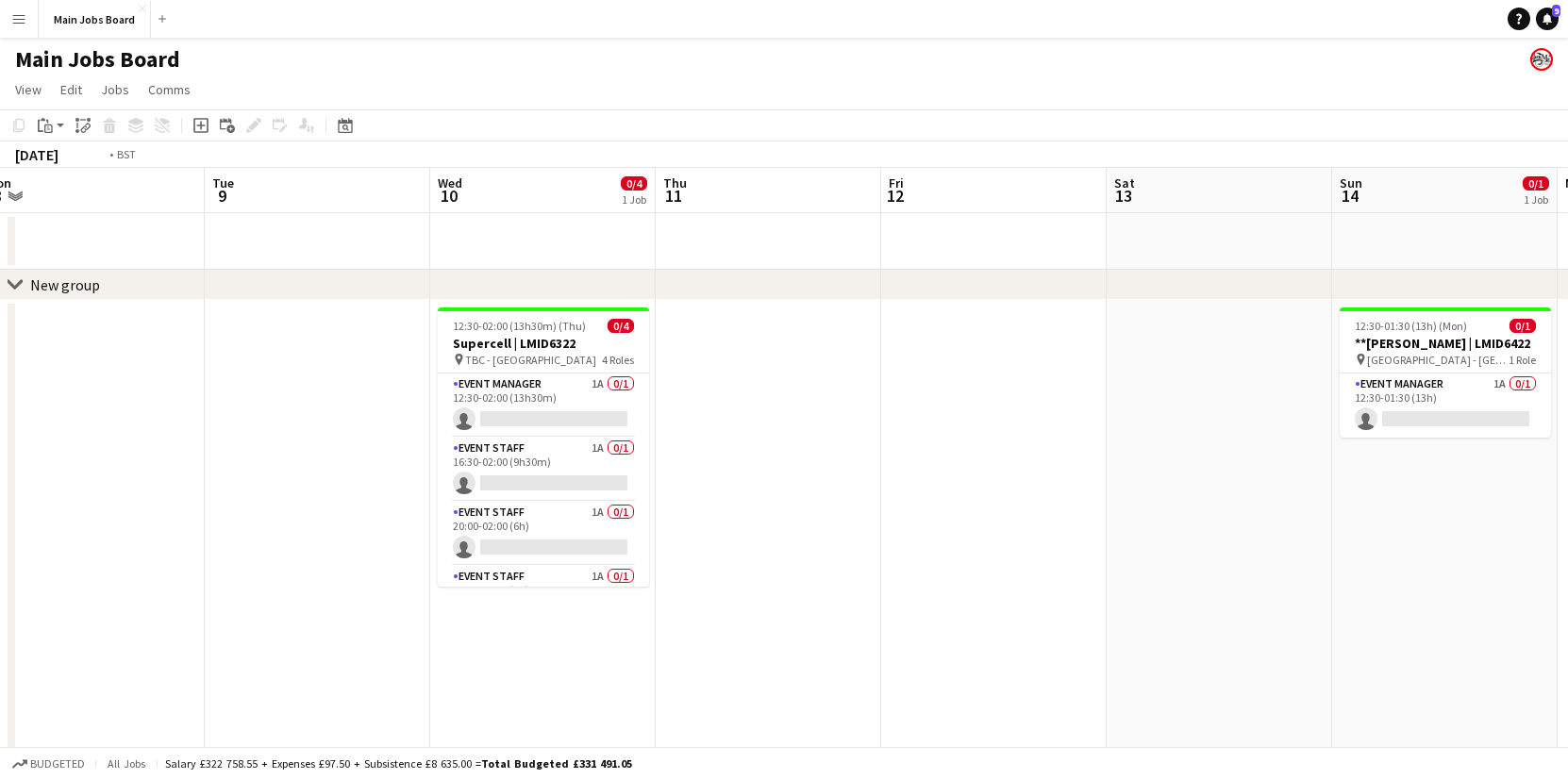 drag, startPoint x: 1139, startPoint y: 616, endPoint x: 774, endPoint y: 616, distance: 365 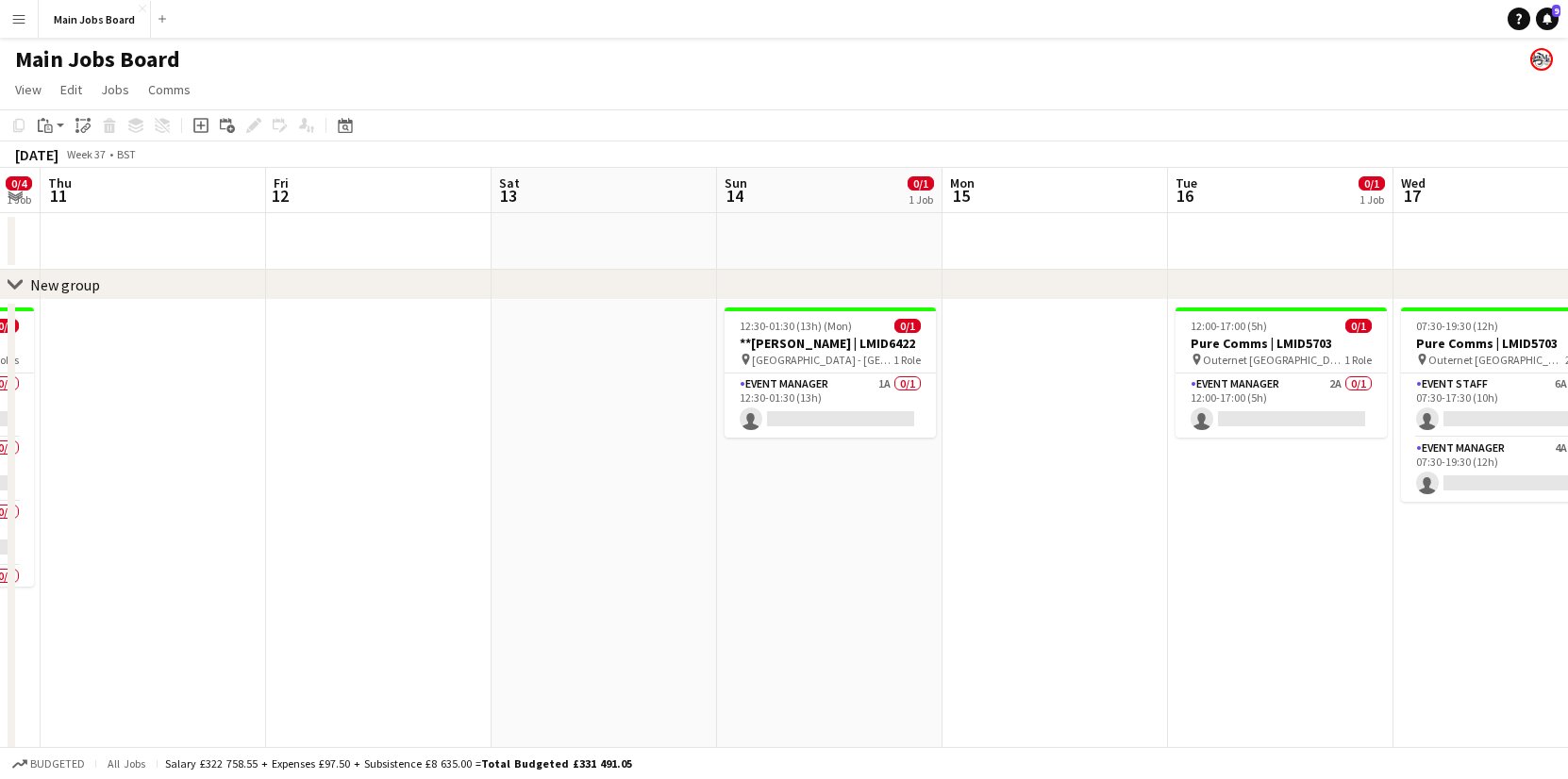 drag, startPoint x: 1006, startPoint y: 607, endPoint x: 616, endPoint y: 607, distance: 390 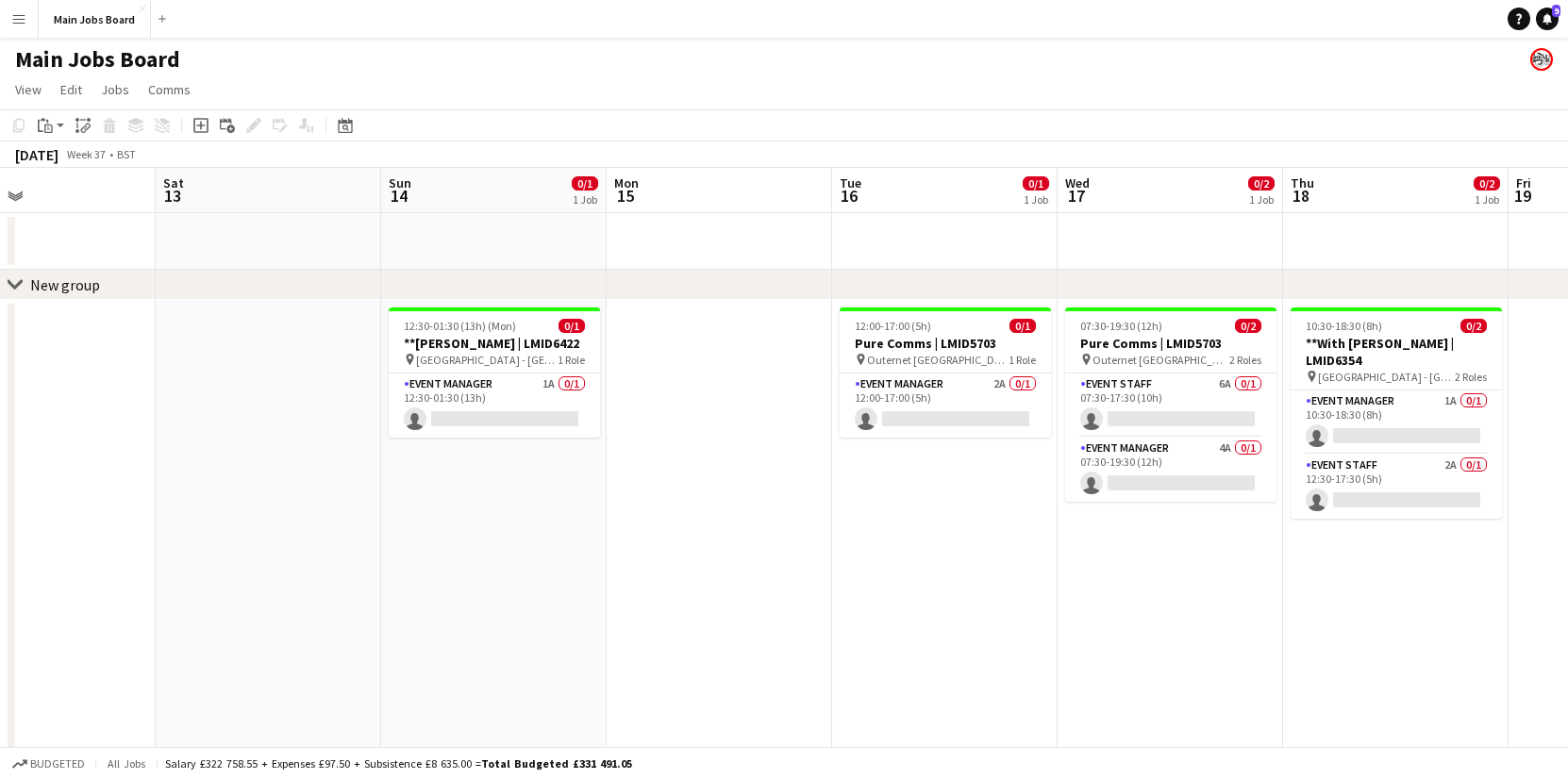 drag, startPoint x: 834, startPoint y: 614, endPoint x: 493, endPoint y: 614, distance: 341 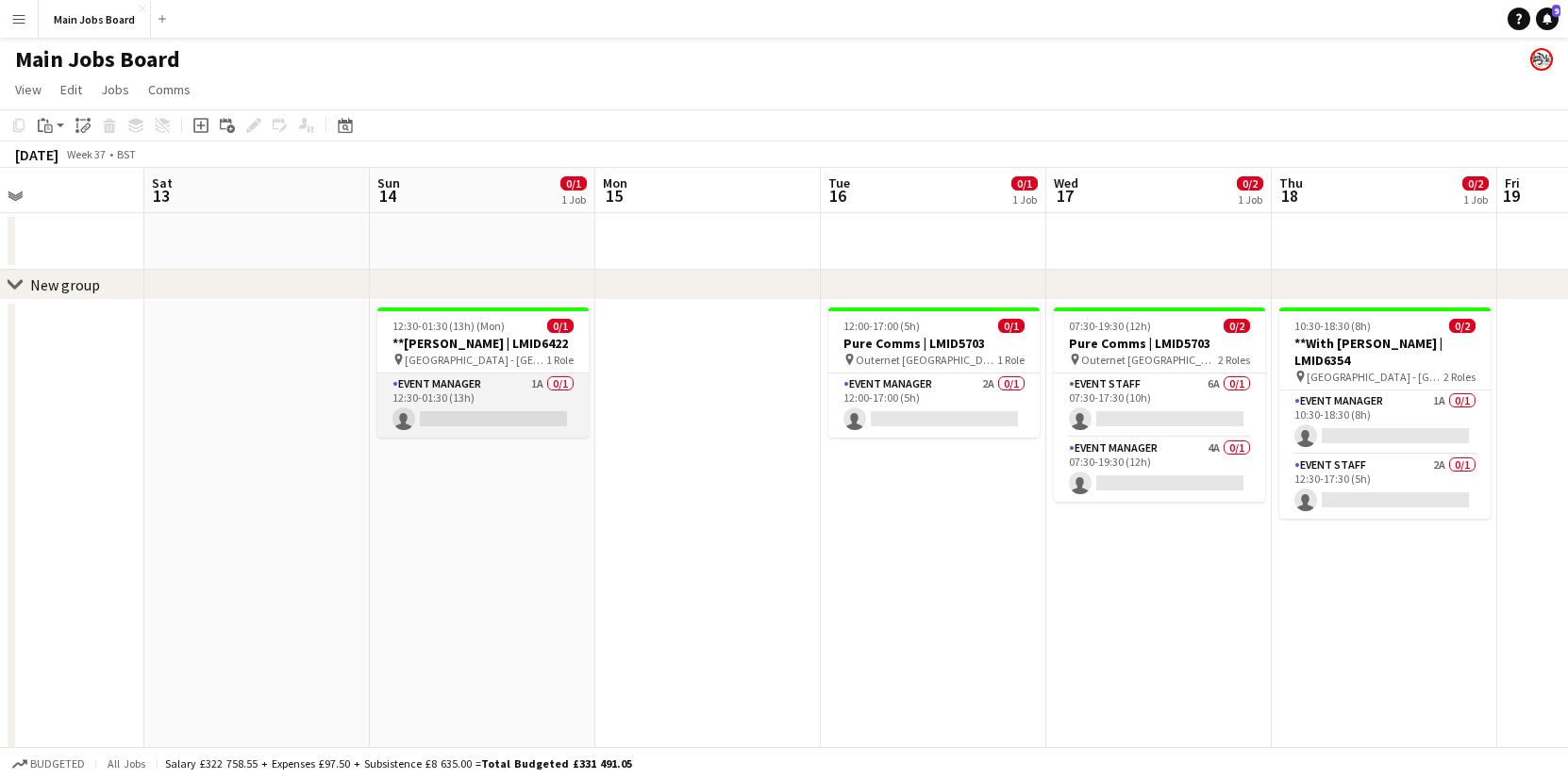 click on "Event Manager   1A   0/1   12:30-01:30 (13h)
single-neutral-actions" at bounding box center (483, 406) 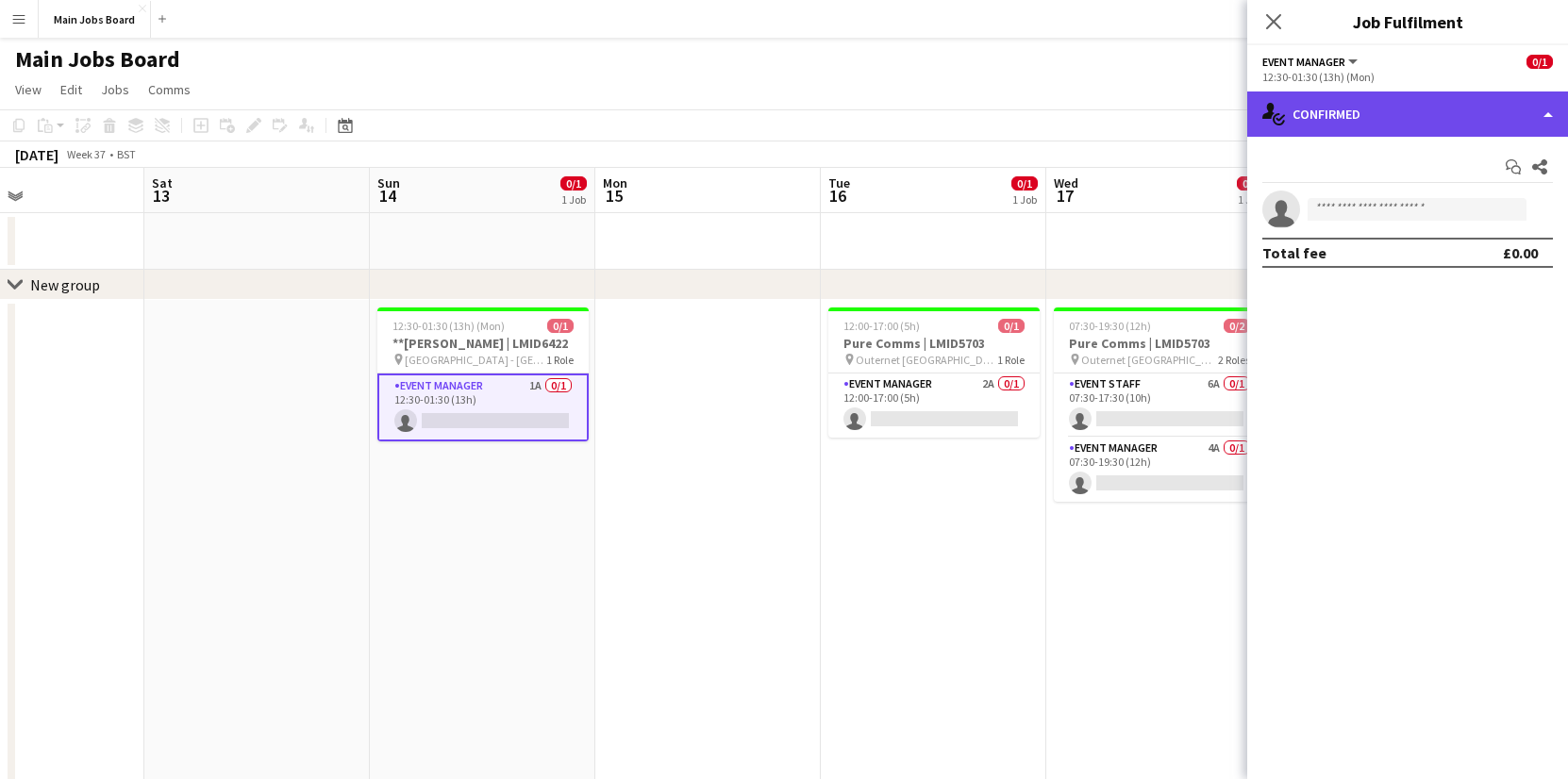 click on "single-neutral-actions-check-2
Confirmed" 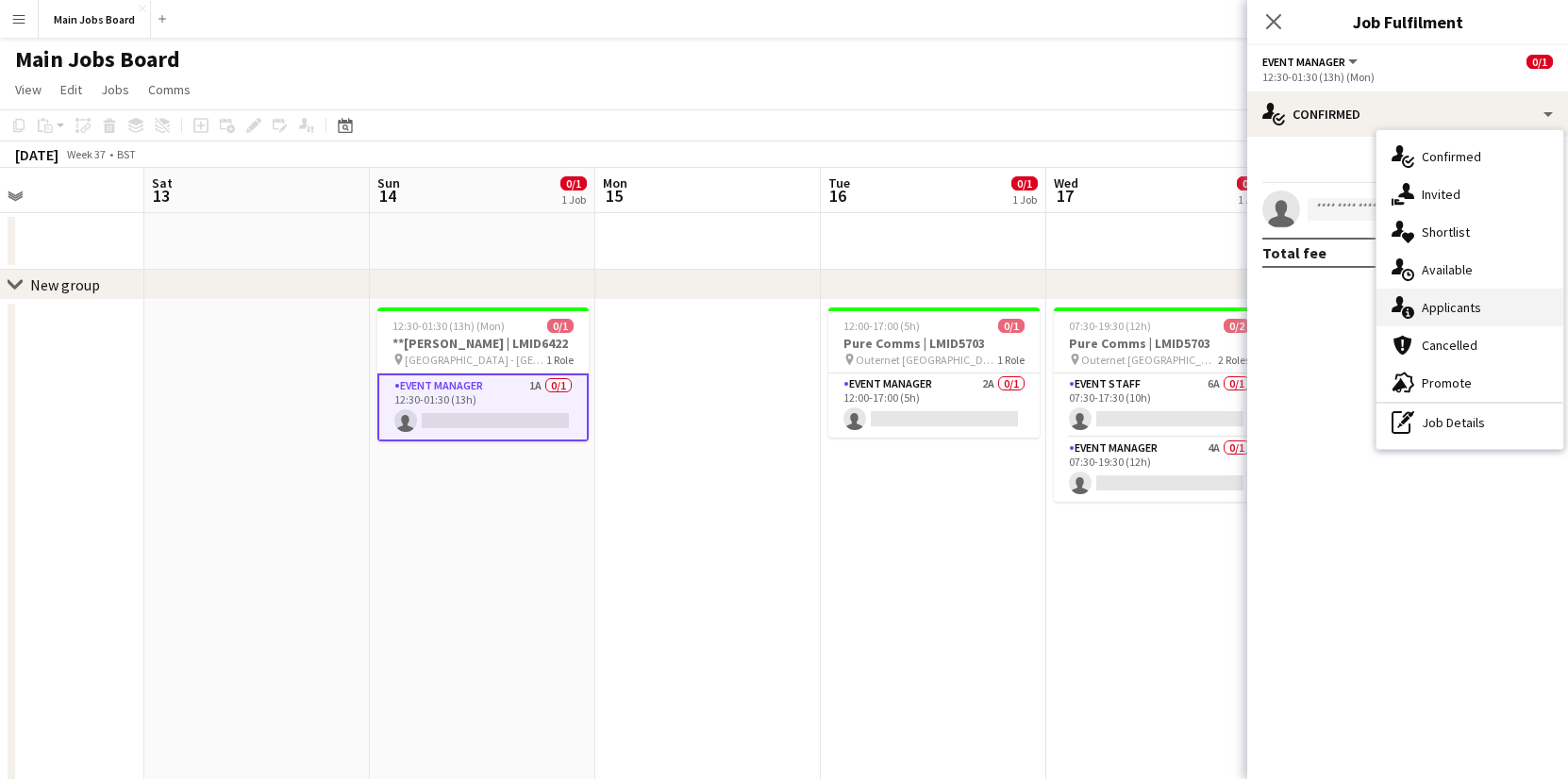 click on "single-neutral-actions-information
Applicants" at bounding box center (1470, 307) 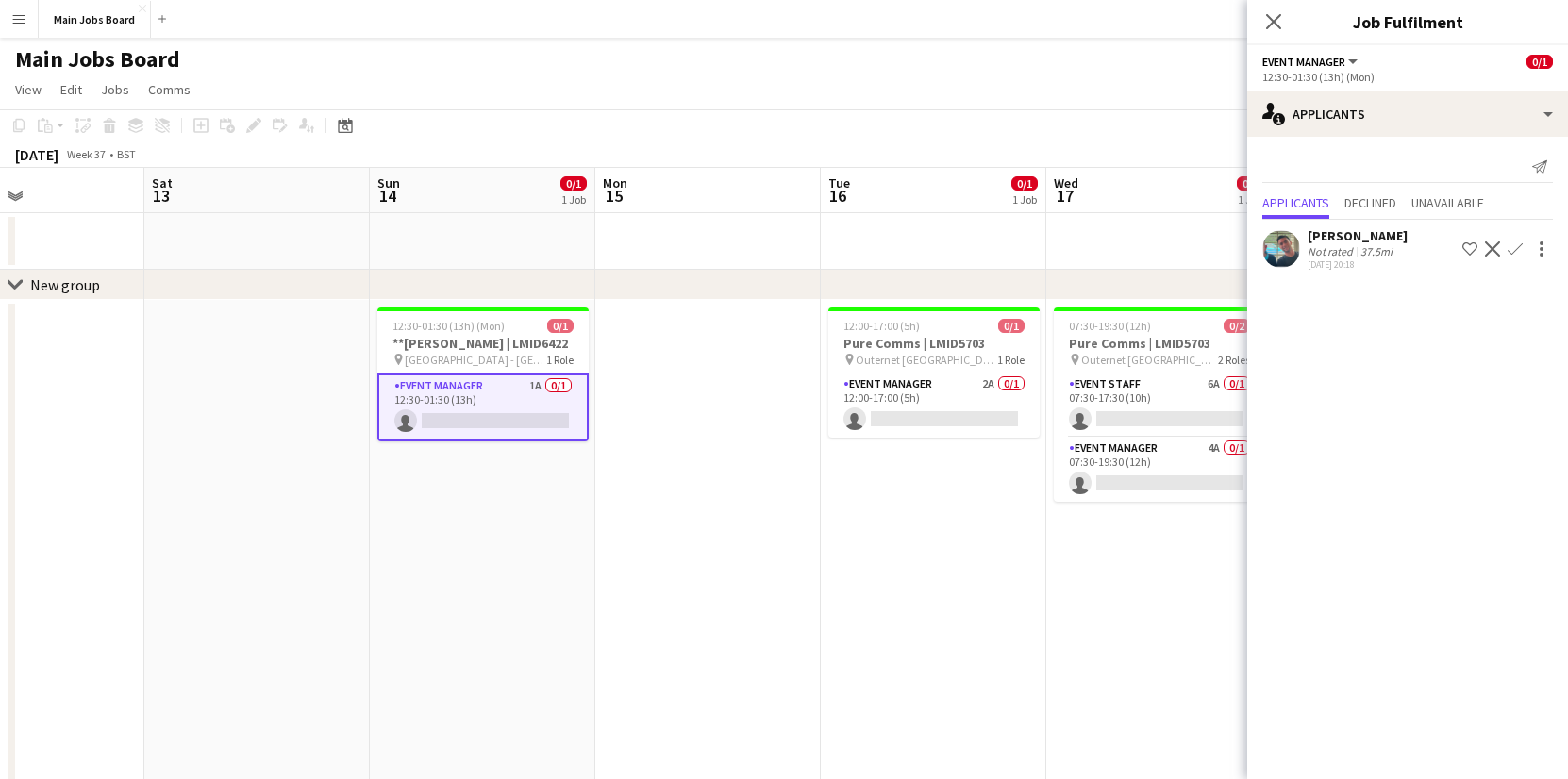 click on "12:00-17:00 (5h)    0/1   Pure Comms | LMID5703
pin
Outernet London   1 Role   Event Manager   2A   0/1   12:00-17:00 (5h)
single-neutral-actions" at bounding box center (933, 702) 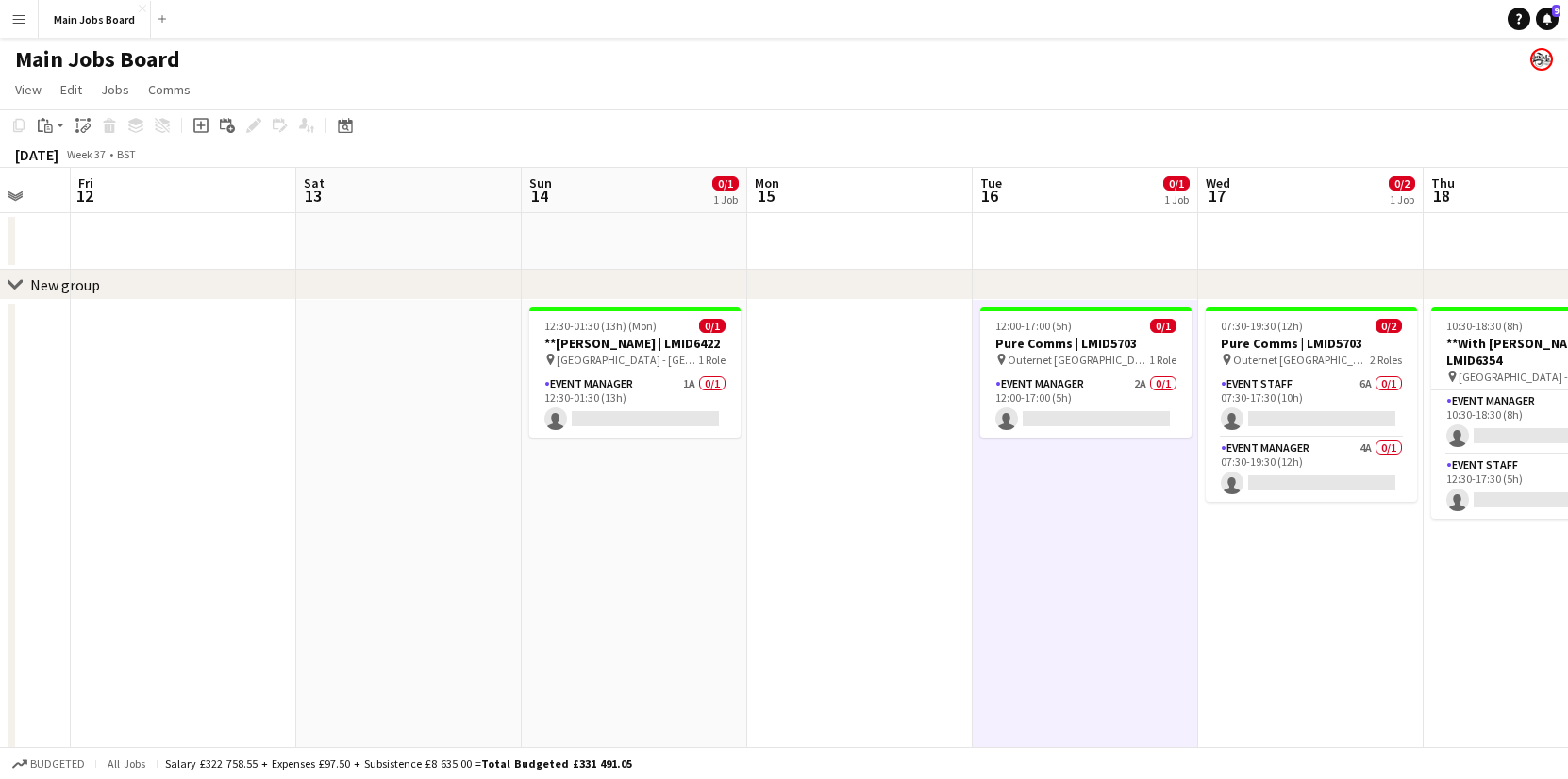 scroll, scrollTop: 0, scrollLeft: 670, axis: horizontal 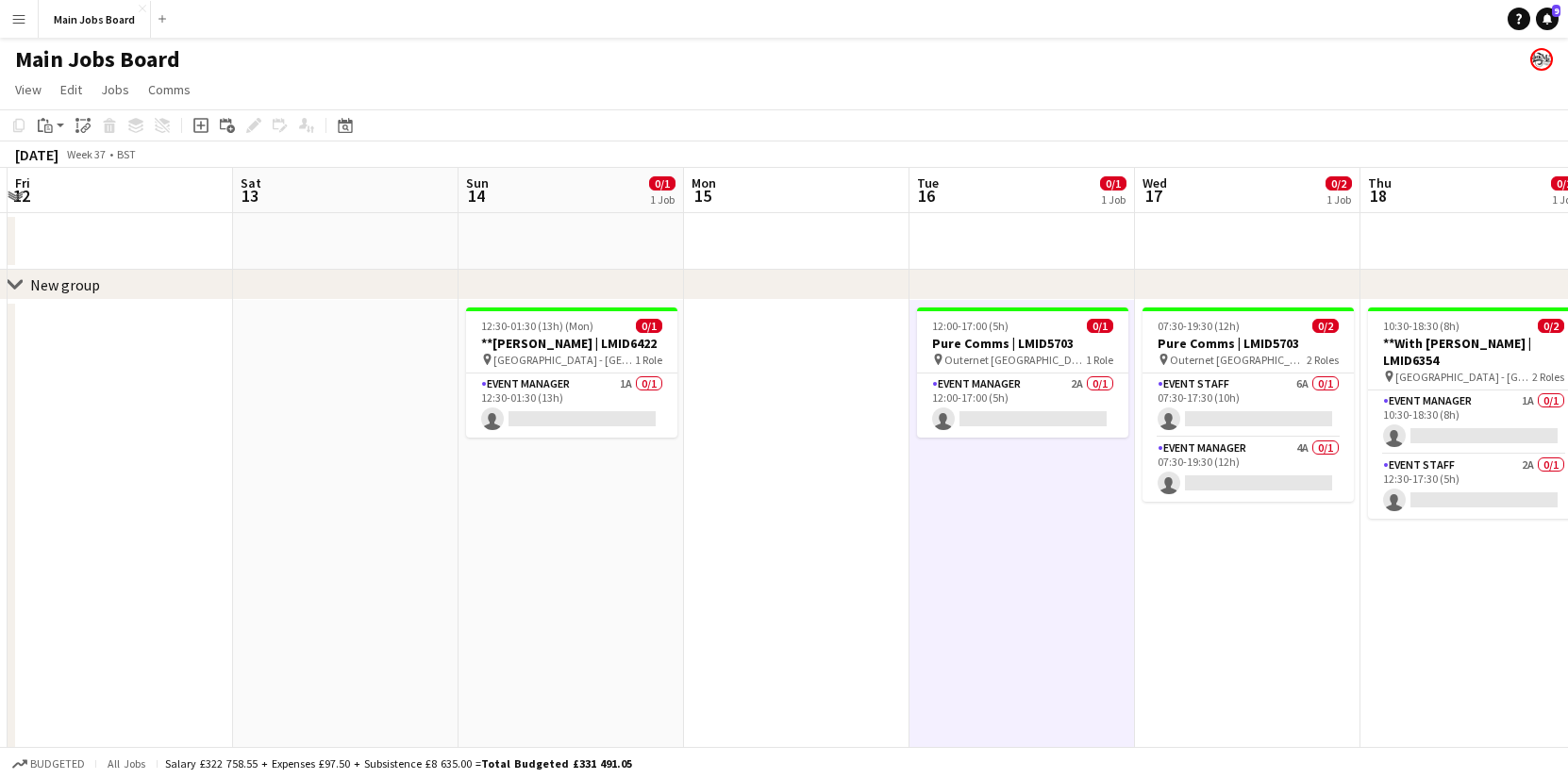 drag, startPoint x: 1076, startPoint y: 587, endPoint x: 939, endPoint y: 587, distance: 137 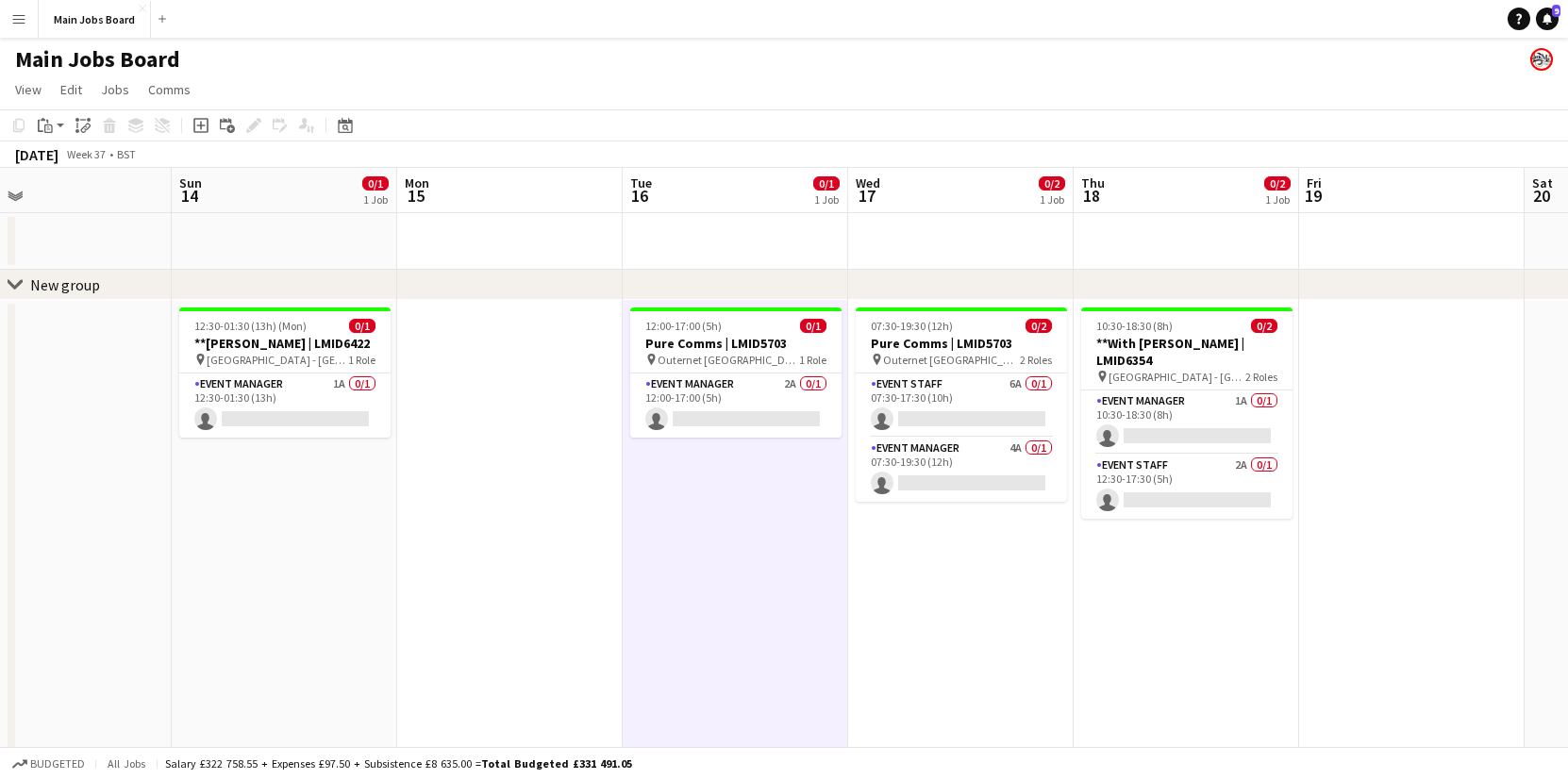 drag, startPoint x: 1114, startPoint y: 584, endPoint x: 828, endPoint y: 572, distance: 286.25164 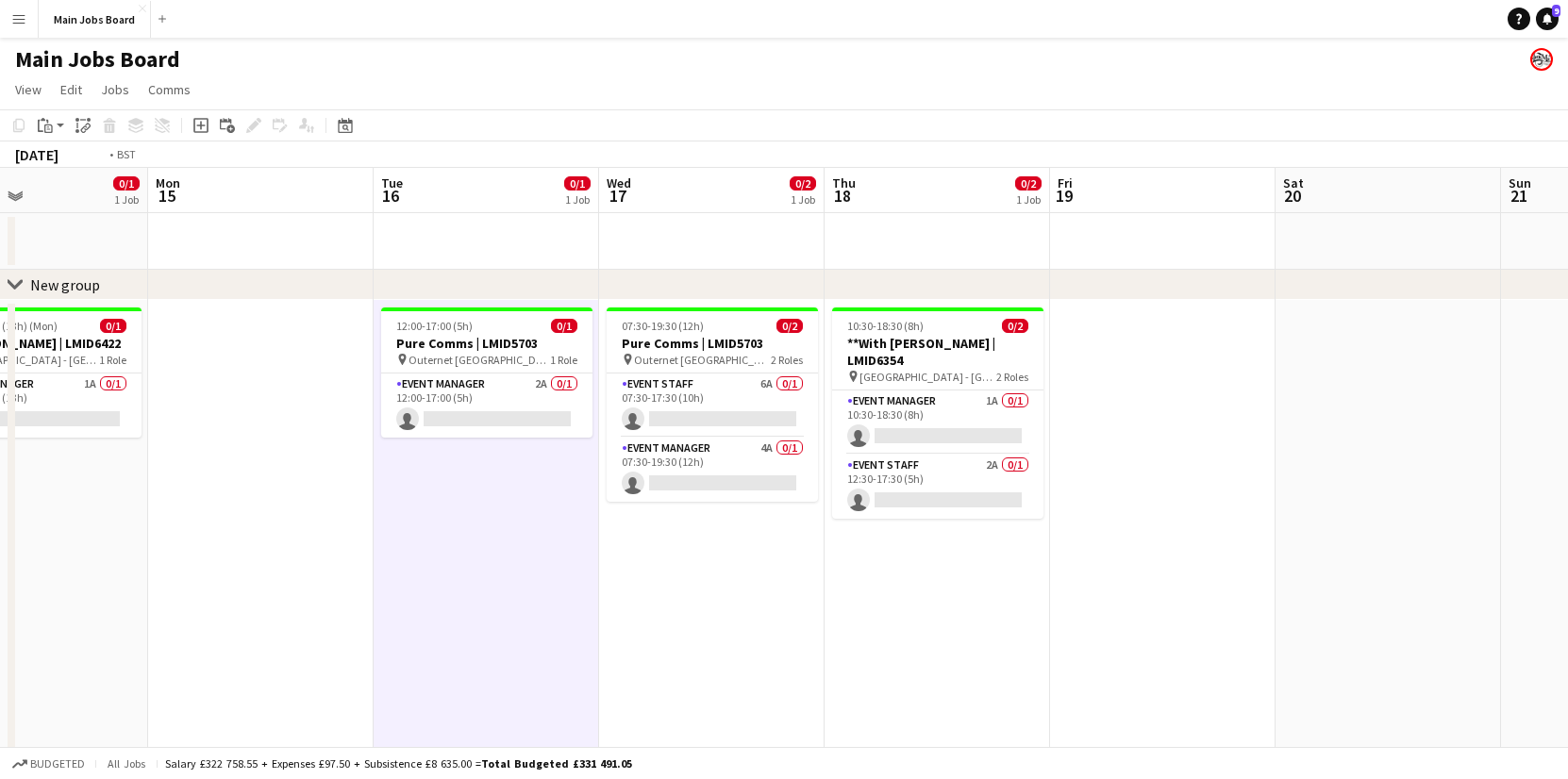 drag, startPoint x: 1077, startPoint y: 581, endPoint x: 559, endPoint y: 581, distance: 518 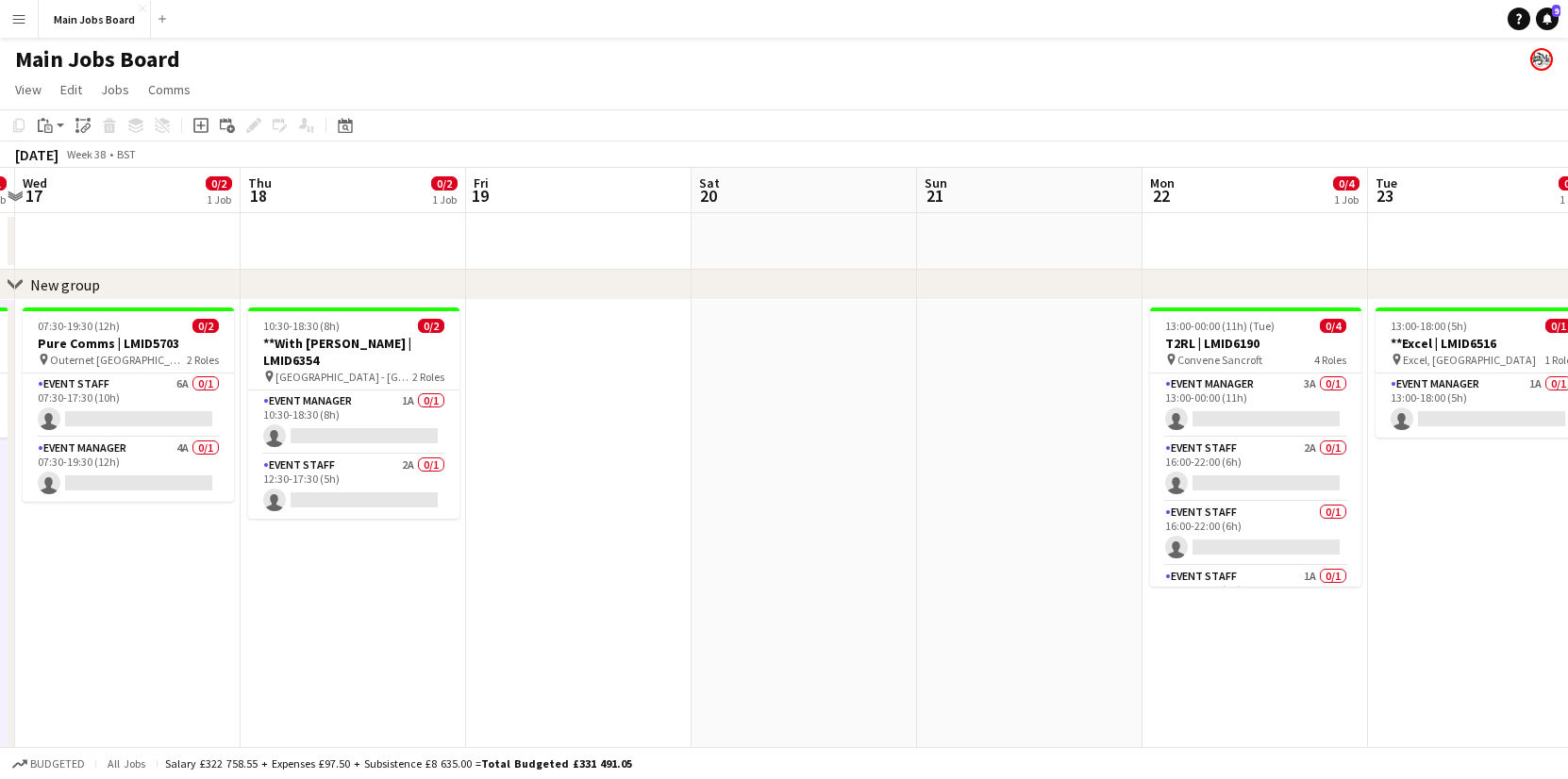 scroll, scrollTop: 0, scrollLeft: 592, axis: horizontal 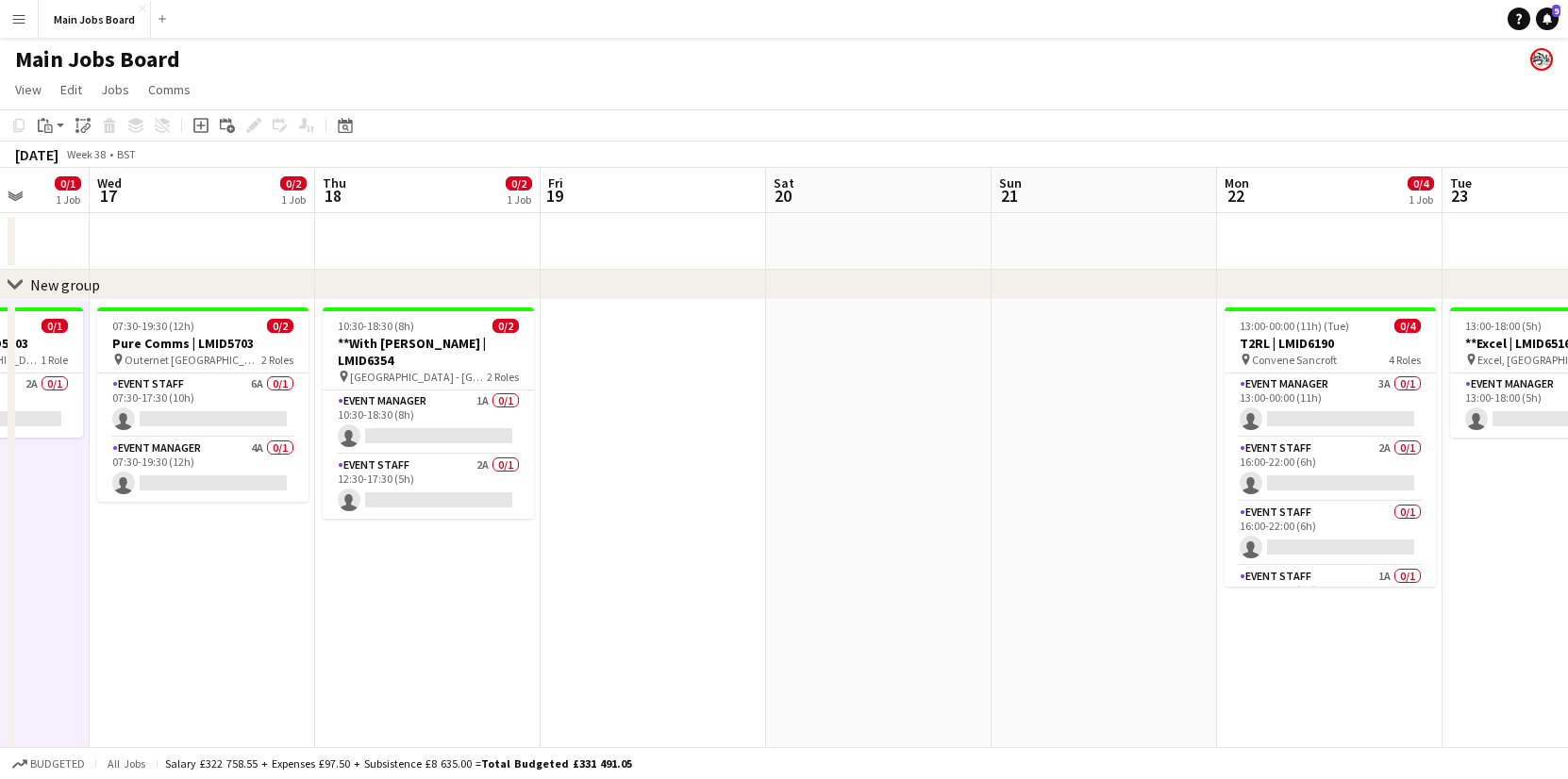 drag, startPoint x: 1006, startPoint y: 562, endPoint x: 540, endPoint y: 558, distance: 466.0172 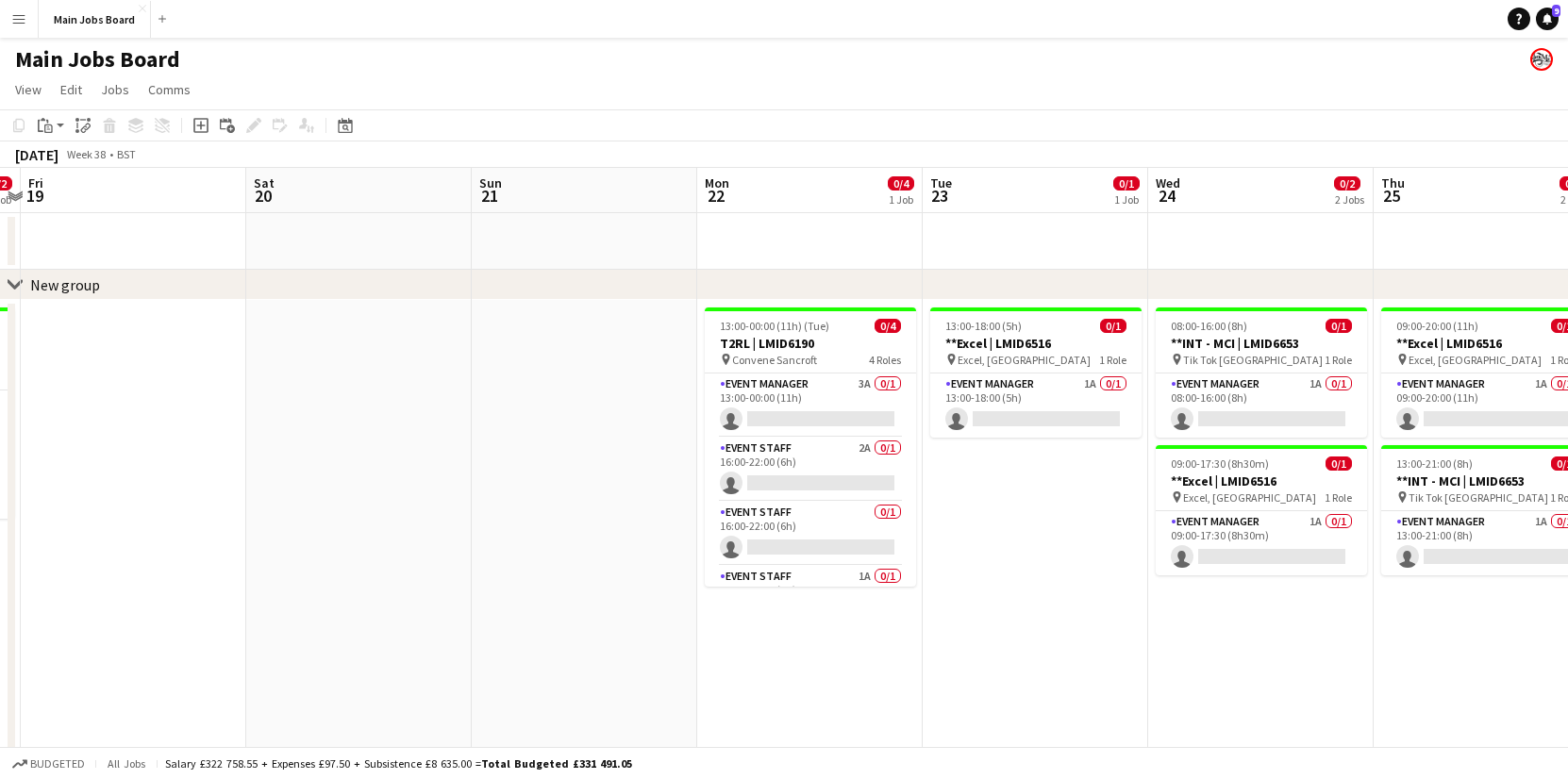 scroll, scrollTop: 0, scrollLeft: 723, axis: horizontal 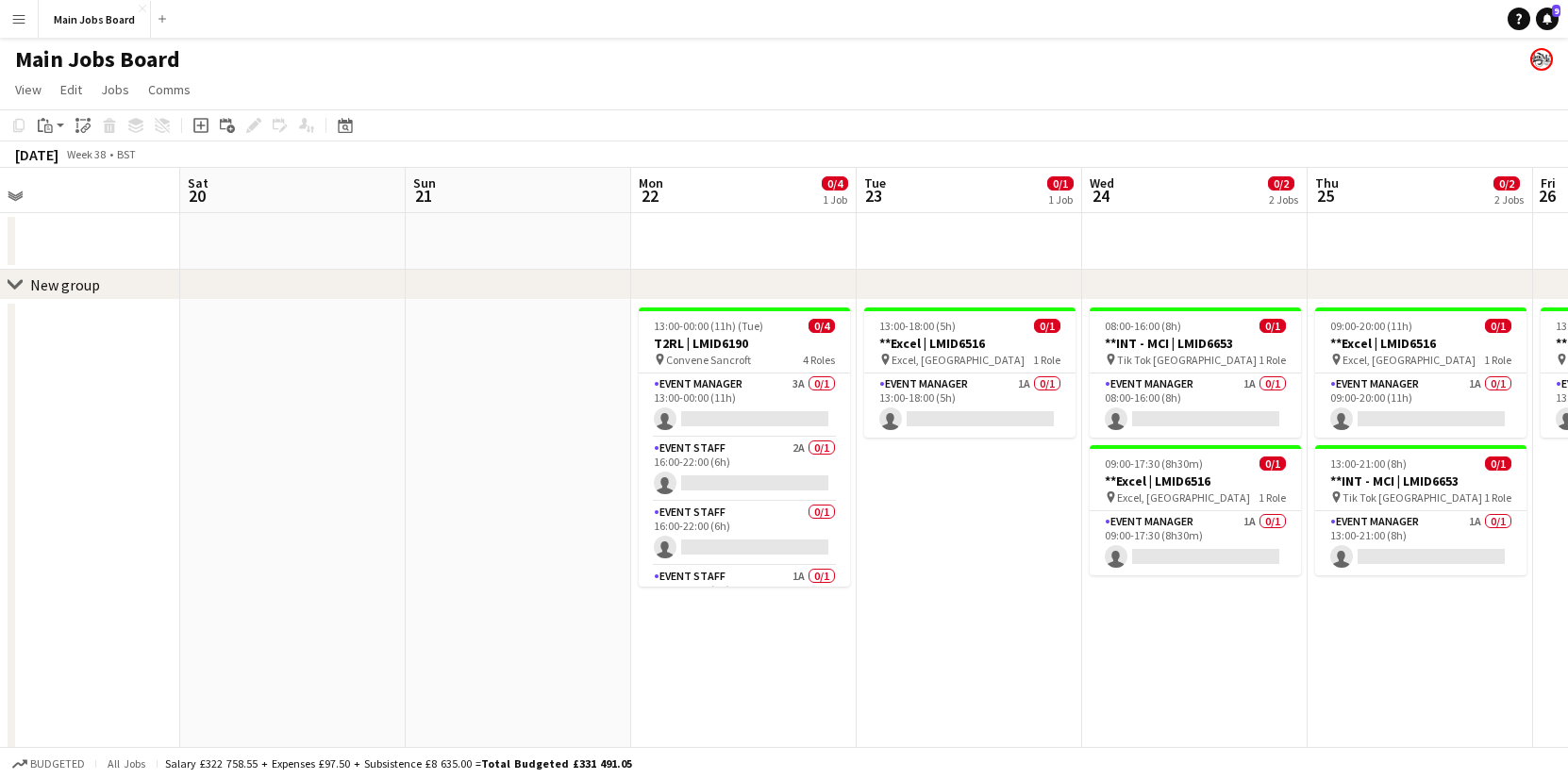 drag, startPoint x: 1109, startPoint y: 613, endPoint x: 977, endPoint y: 613, distance: 132 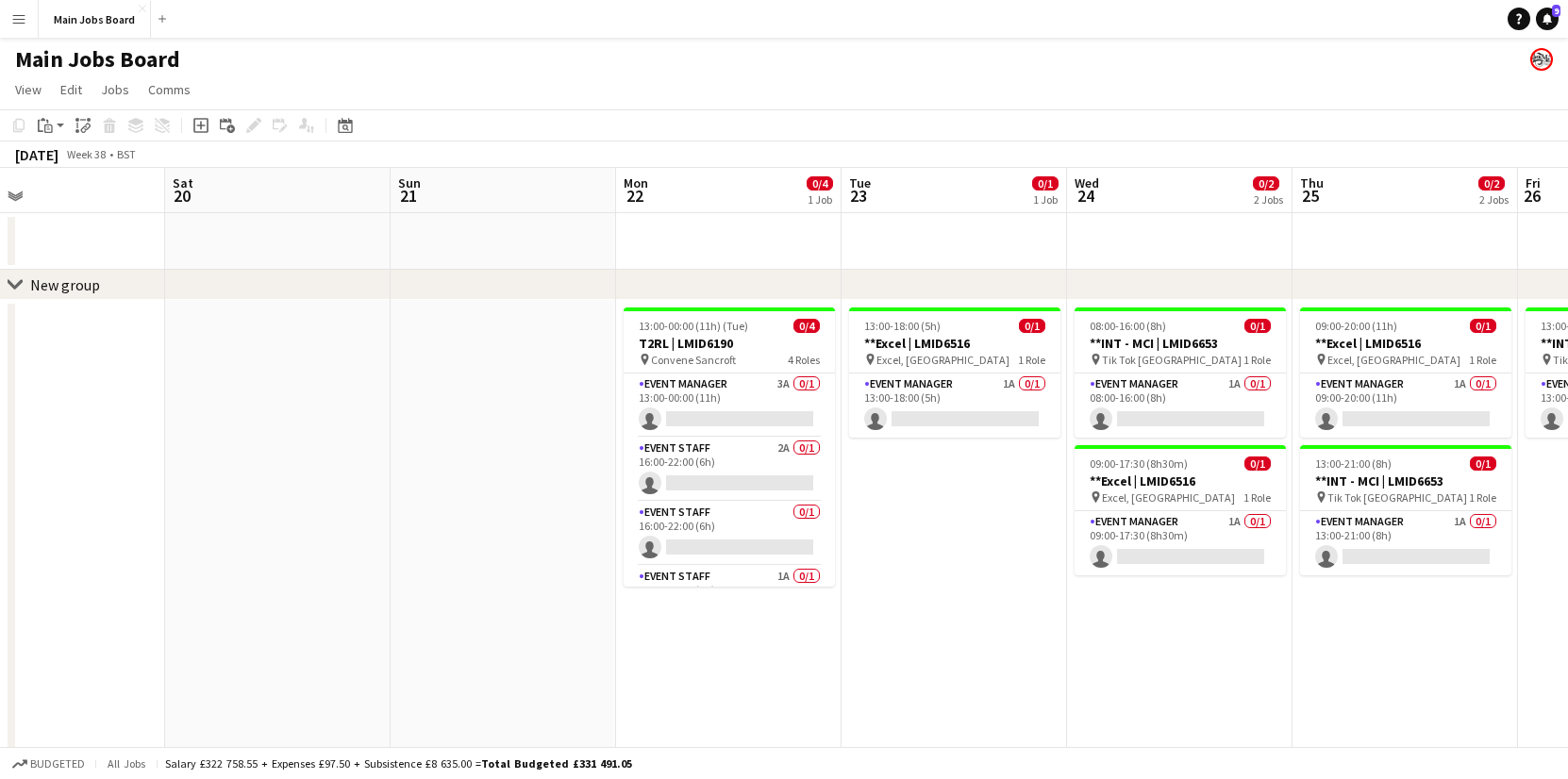 drag, startPoint x: 1137, startPoint y: 636, endPoint x: 807, endPoint y: 636, distance: 330 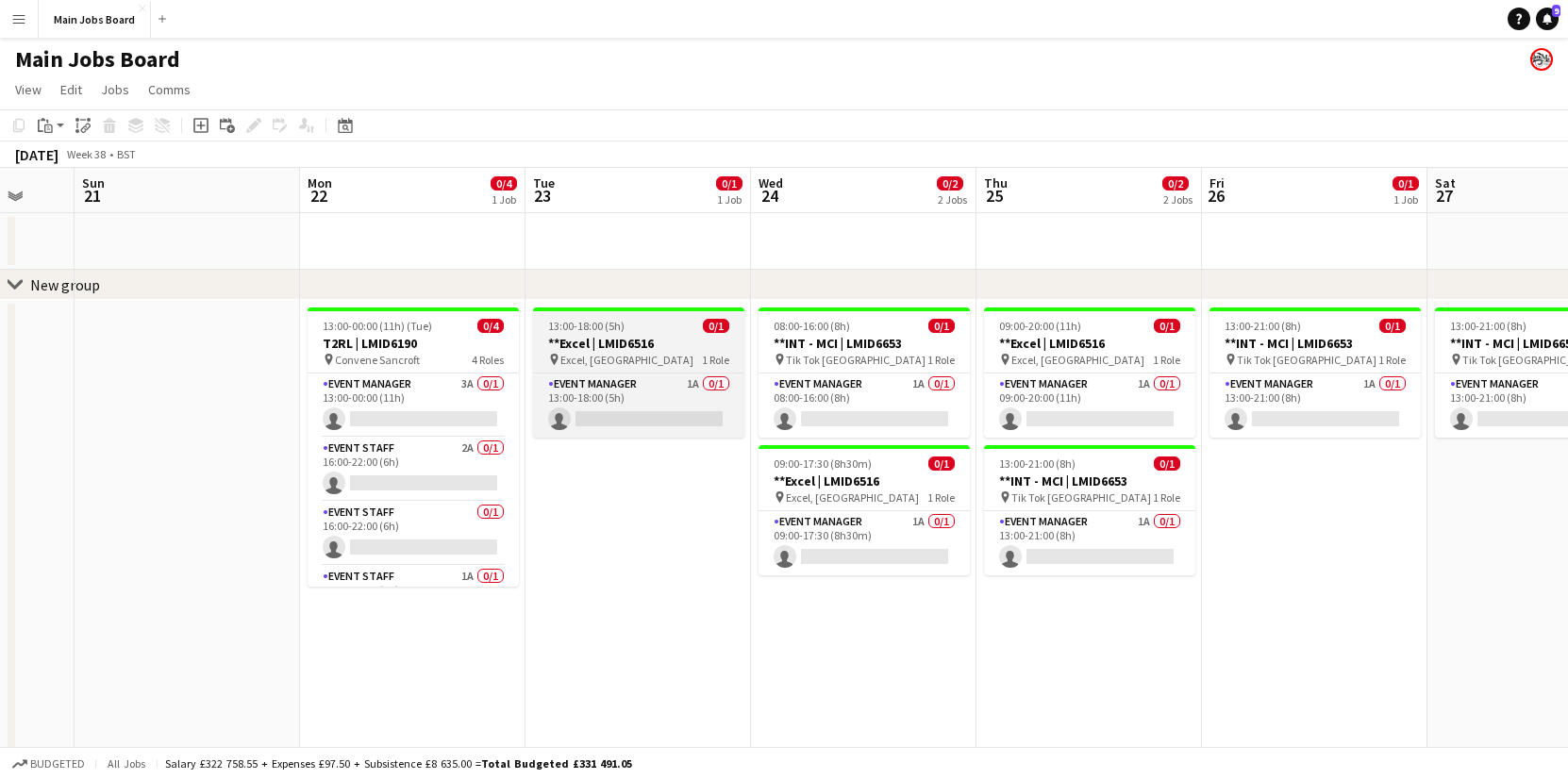 click on "**Excel | LMID6516" at bounding box center (639, 343) 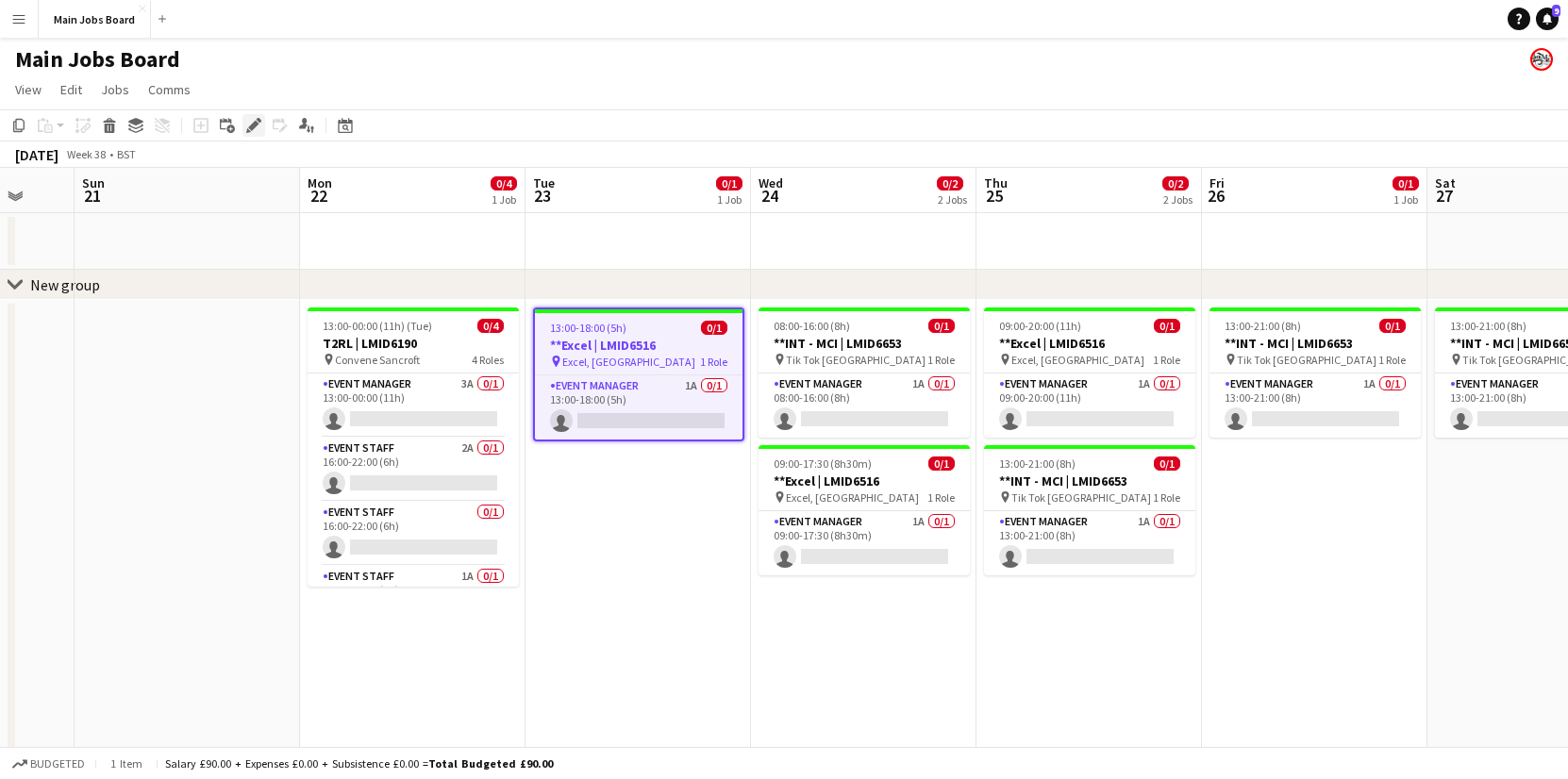 click 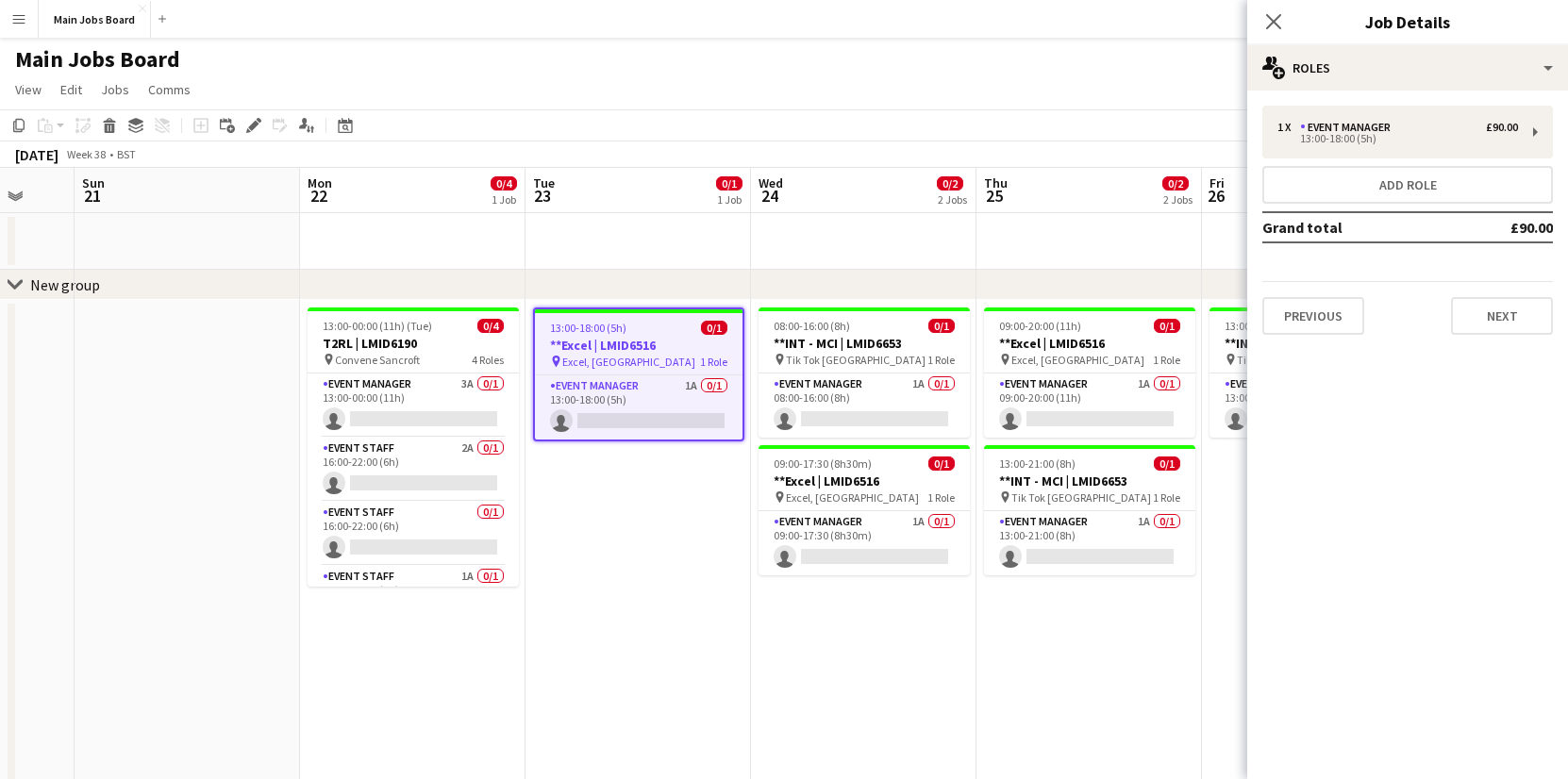 click on "1 x   Event Manager   £90.00   13:00-18:00 (5h)   Add role   Grand total   £90.00   Previous   Next" at bounding box center [1408, 220] 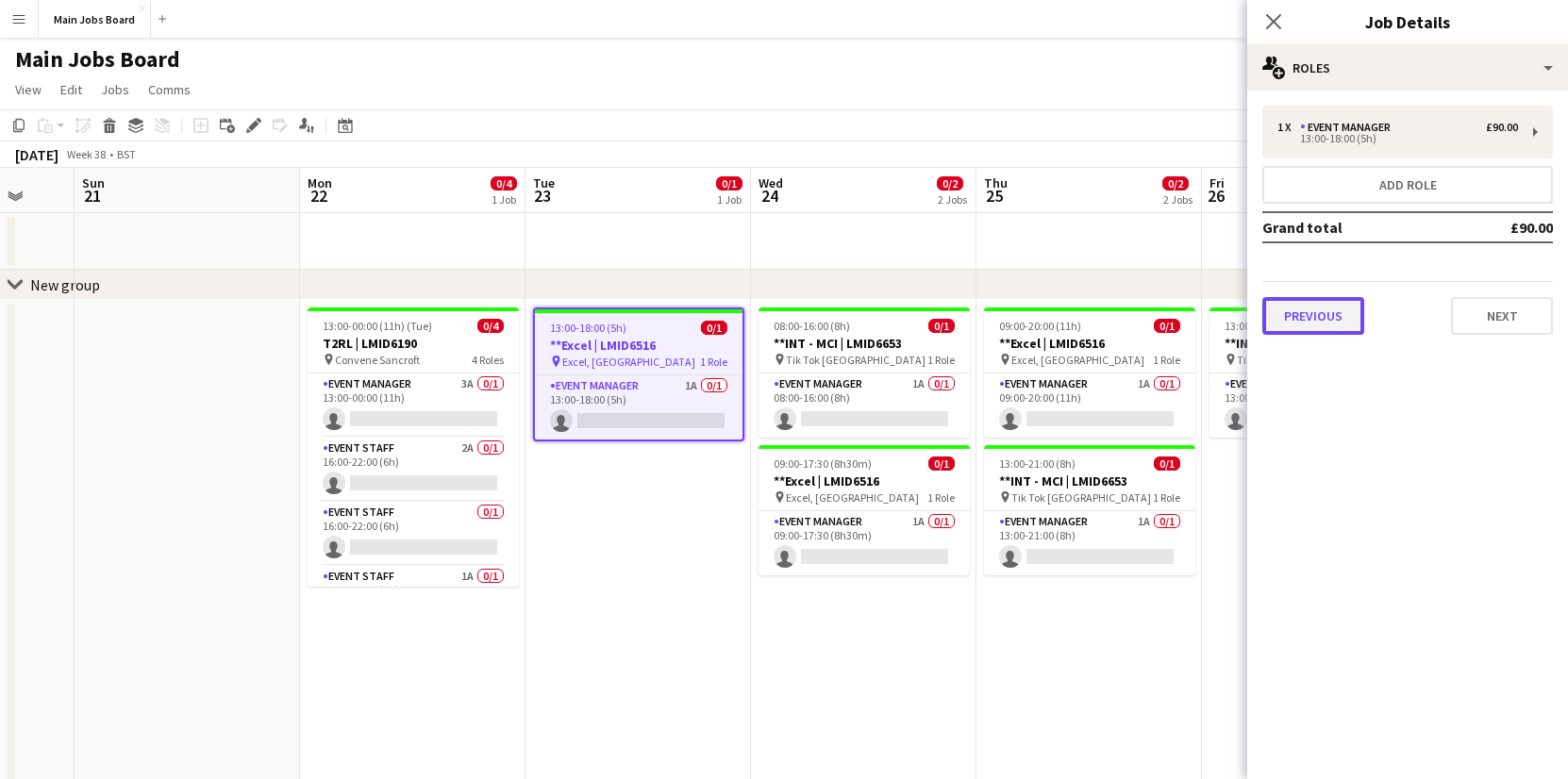 click on "Previous" at bounding box center [1313, 316] 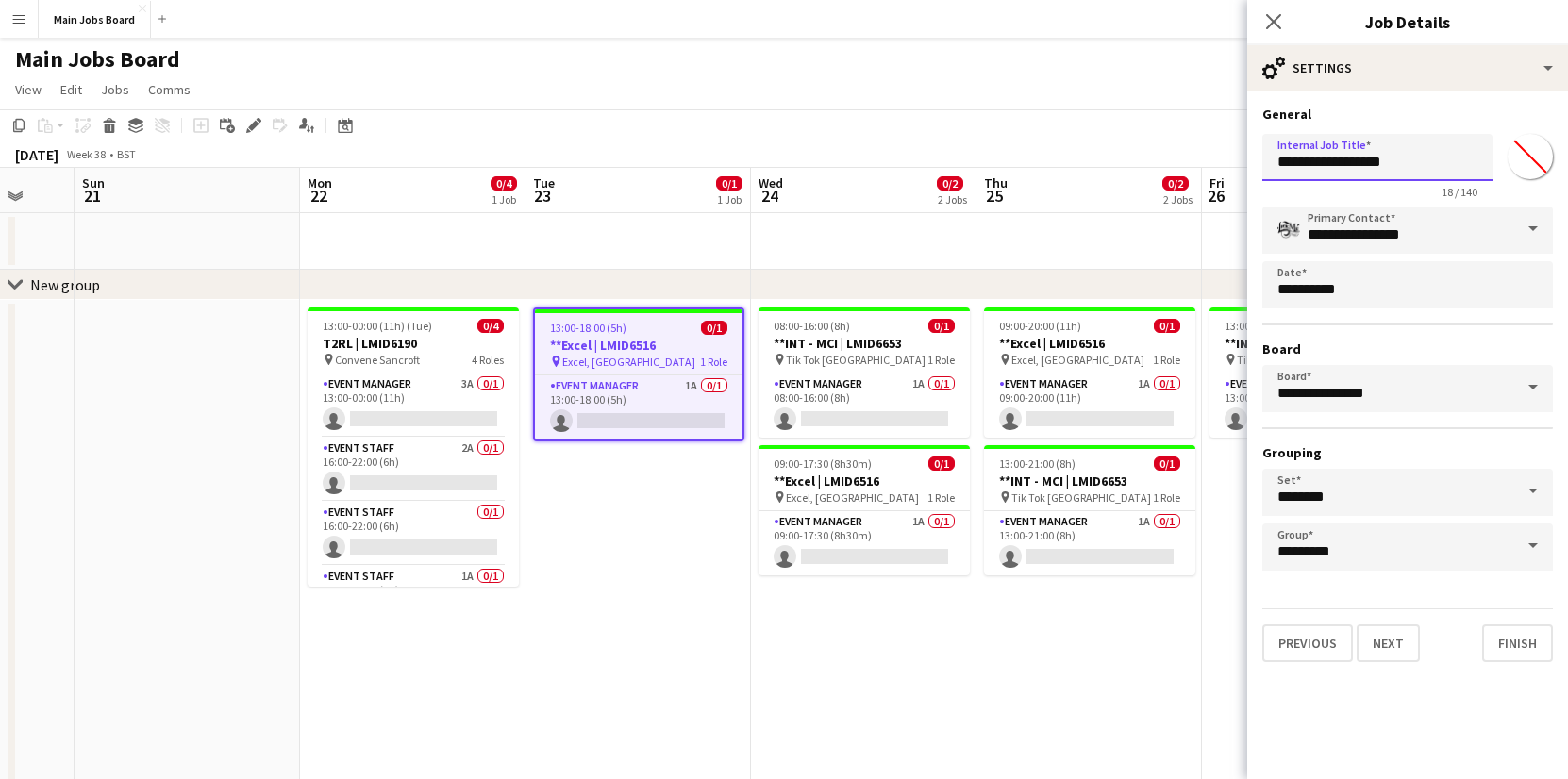 drag, startPoint x: 1292, startPoint y: 158, endPoint x: 1227, endPoint y: 158, distance: 65 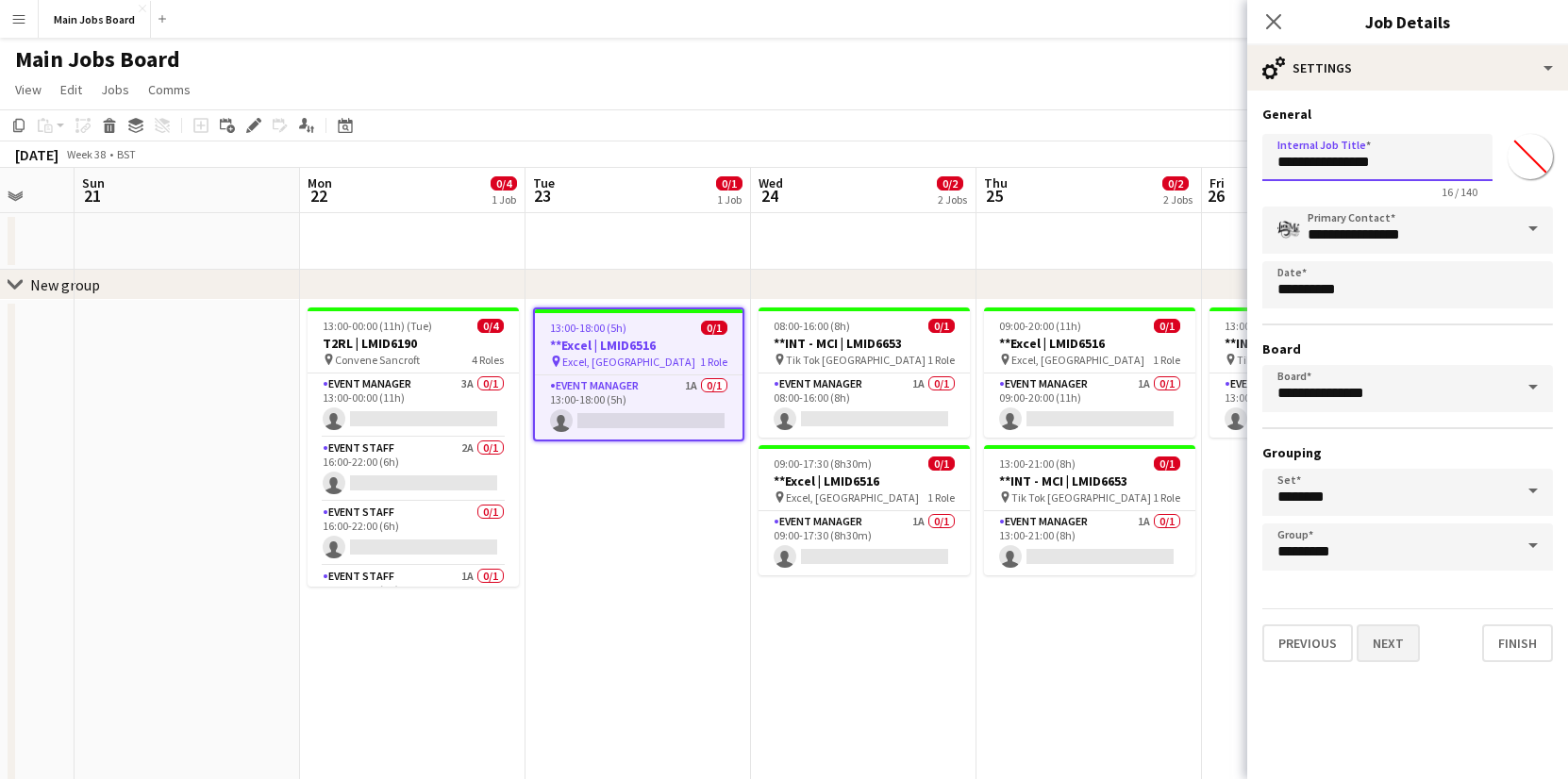type on "**********" 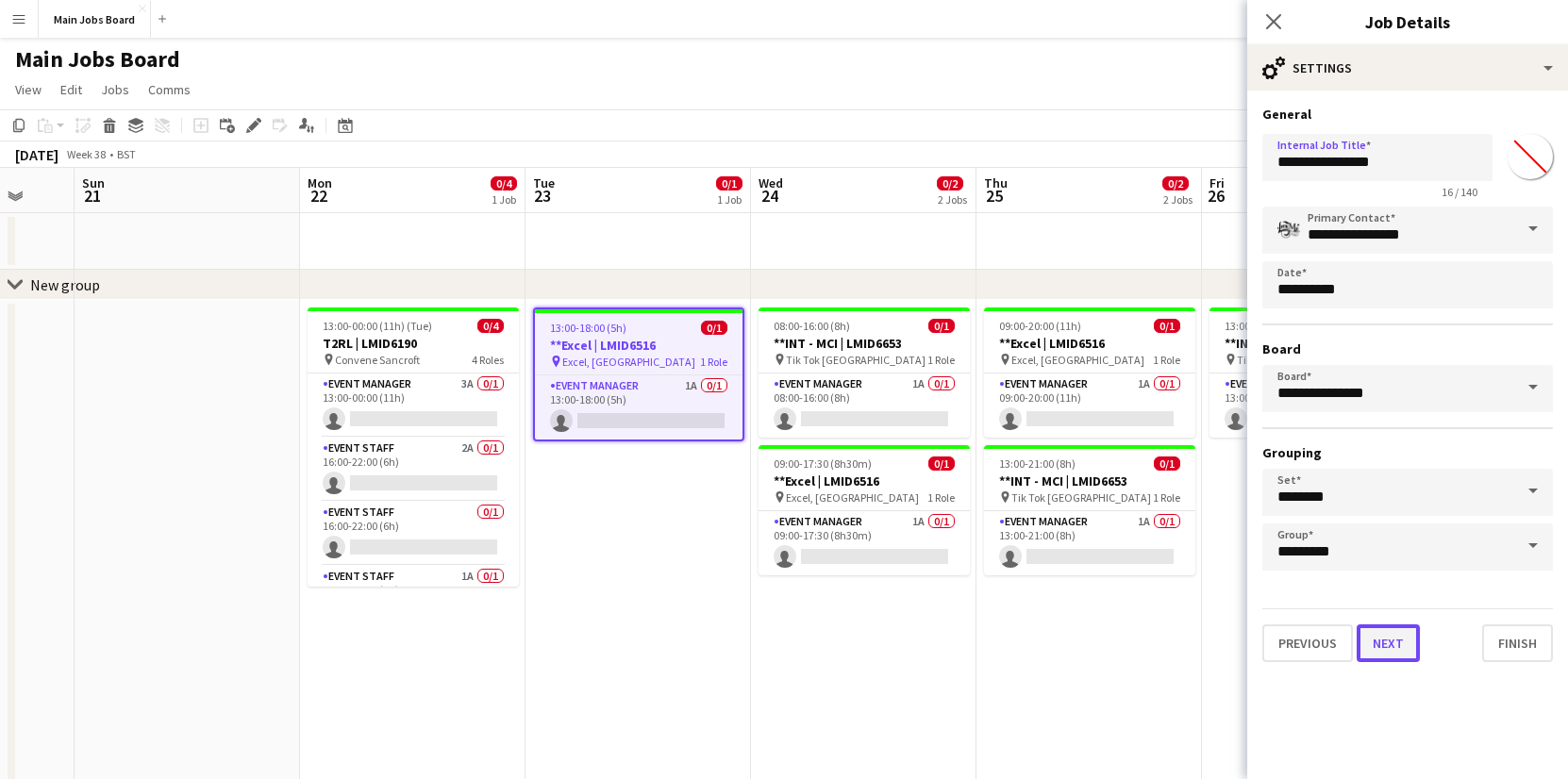 click on "Next" at bounding box center (1388, 643) 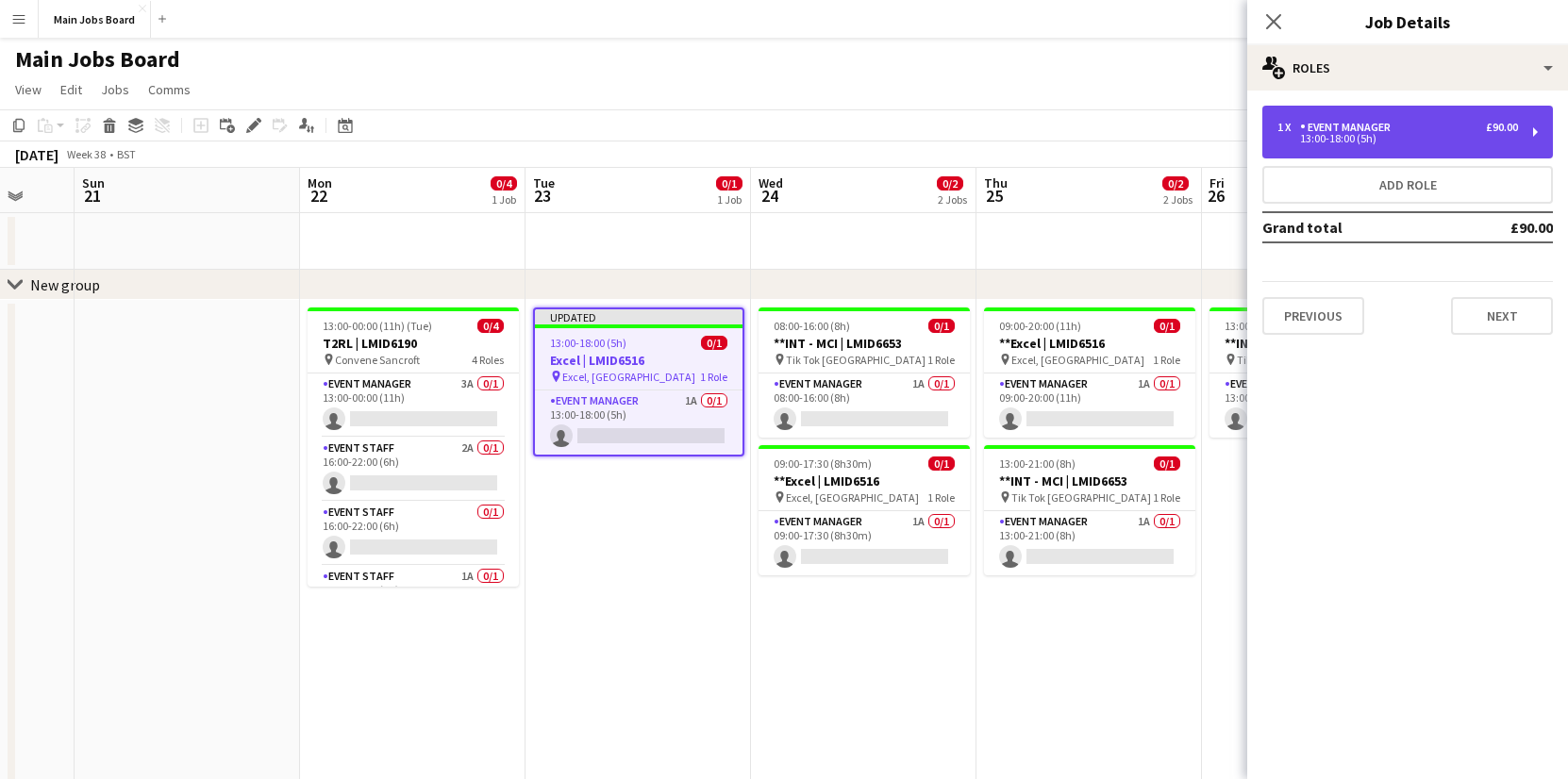 click on "13:00-18:00 (5h)" at bounding box center [1397, 139] 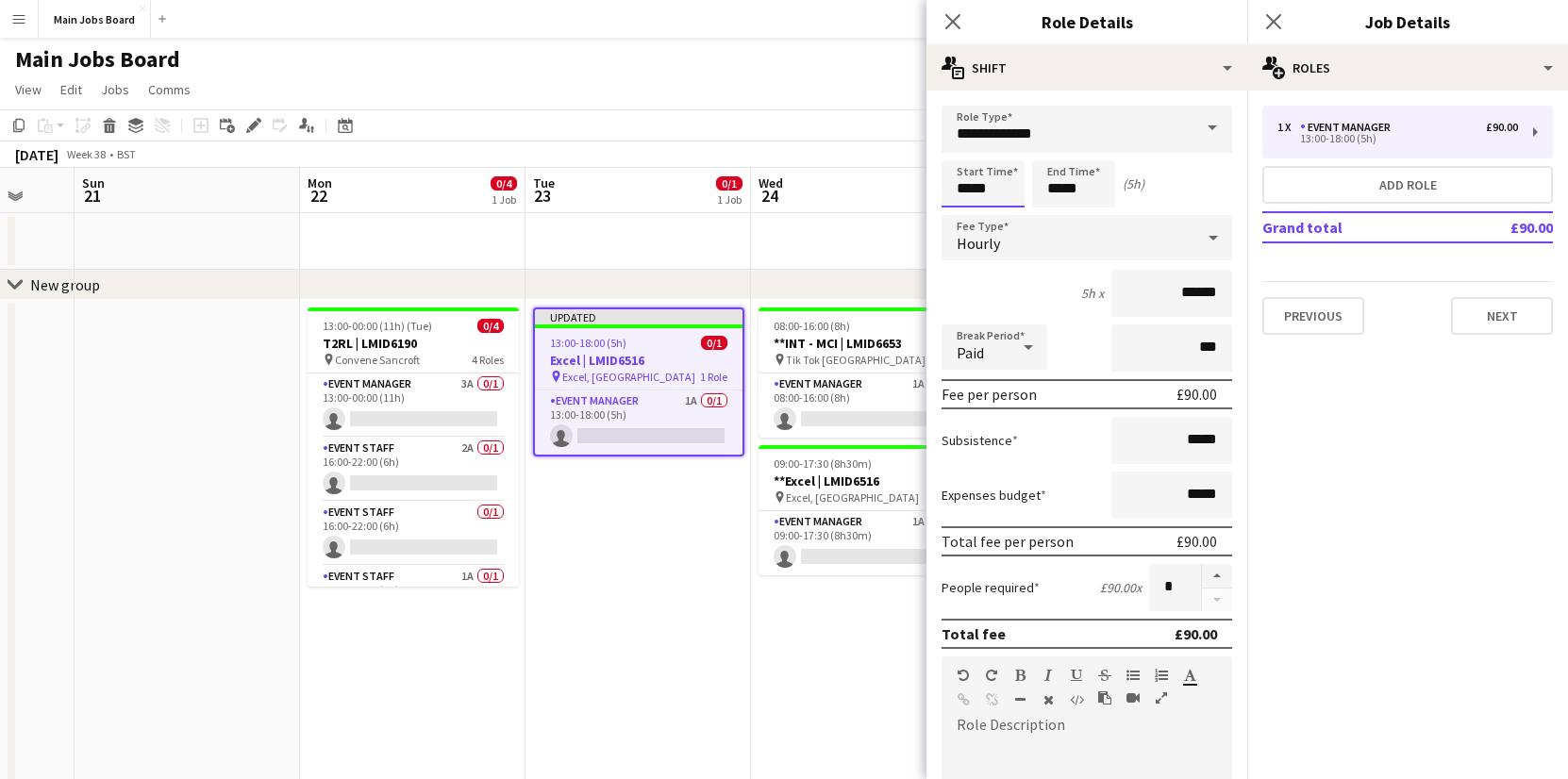 click on "*****" at bounding box center [983, 184] 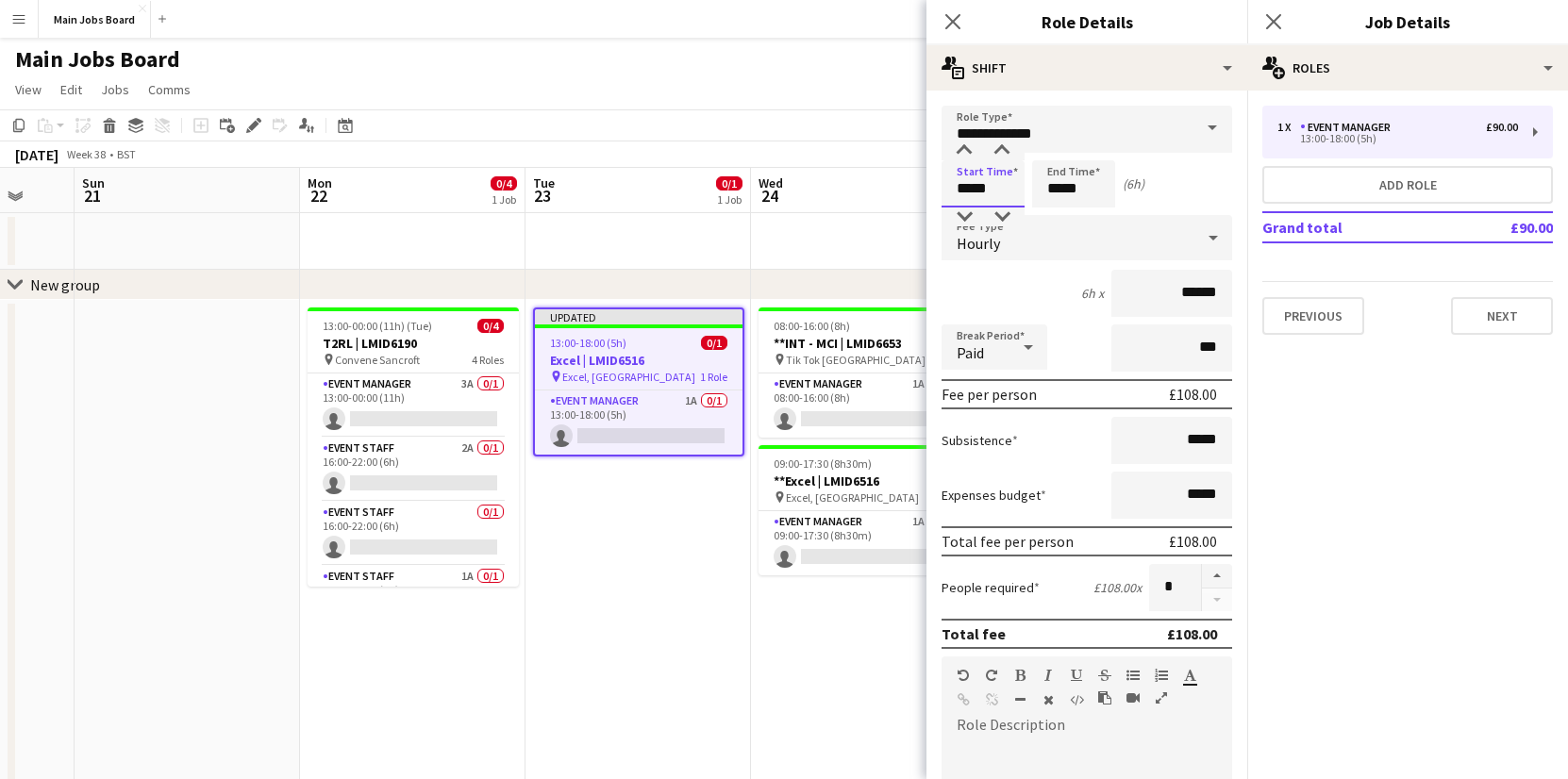type on "*****" 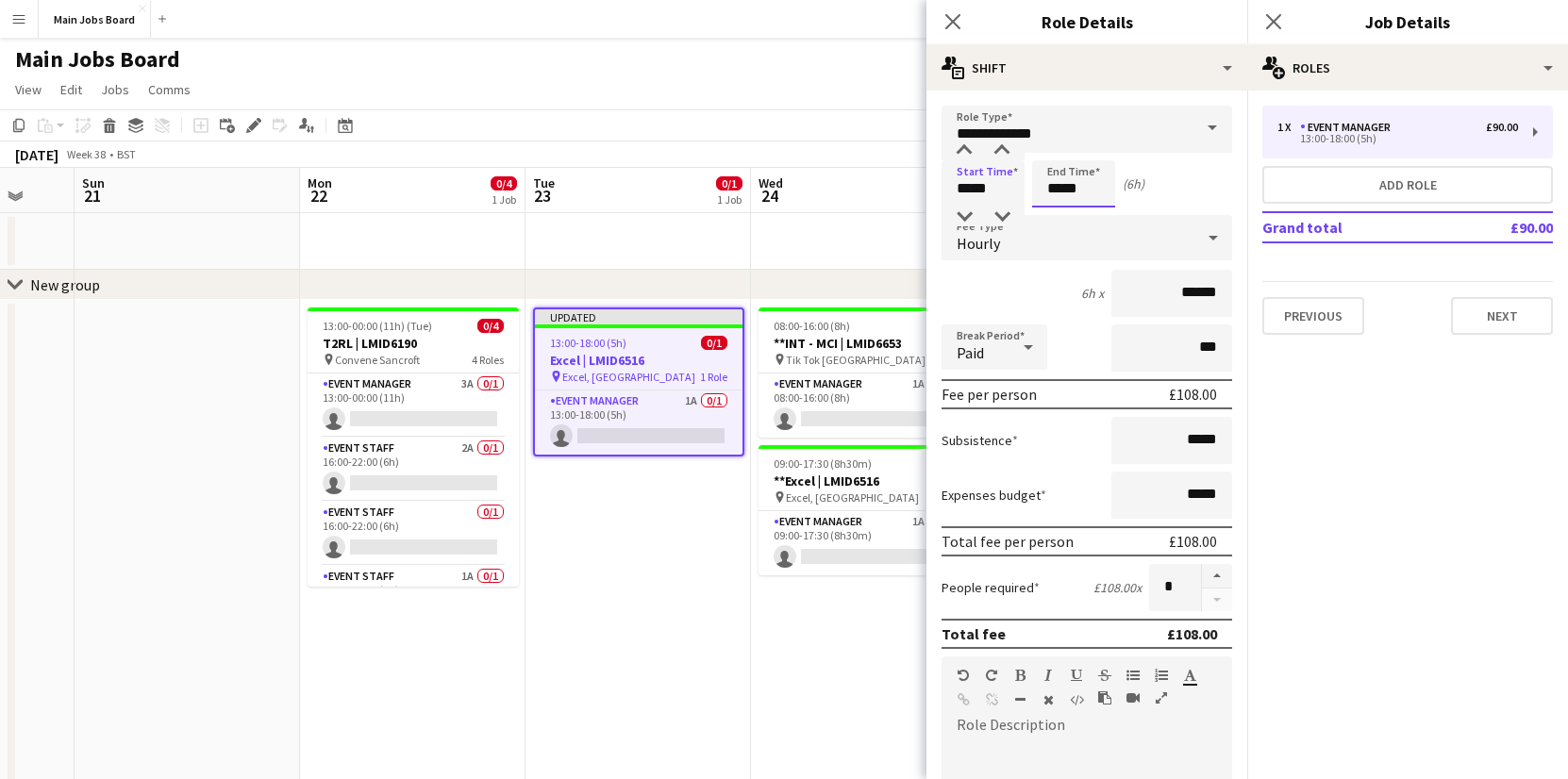 click on "*****" at bounding box center (1074, 184) 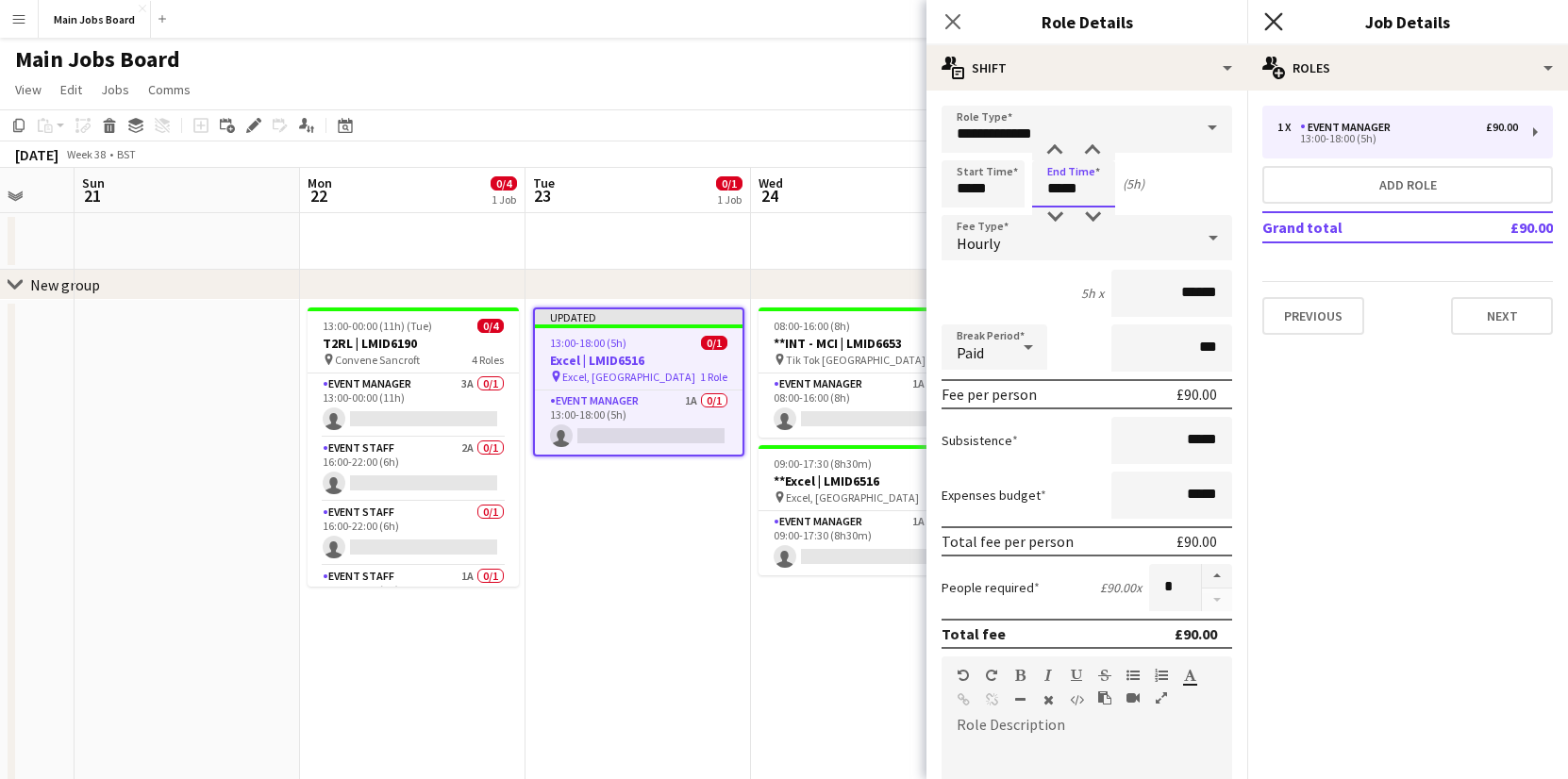 type on "*****" 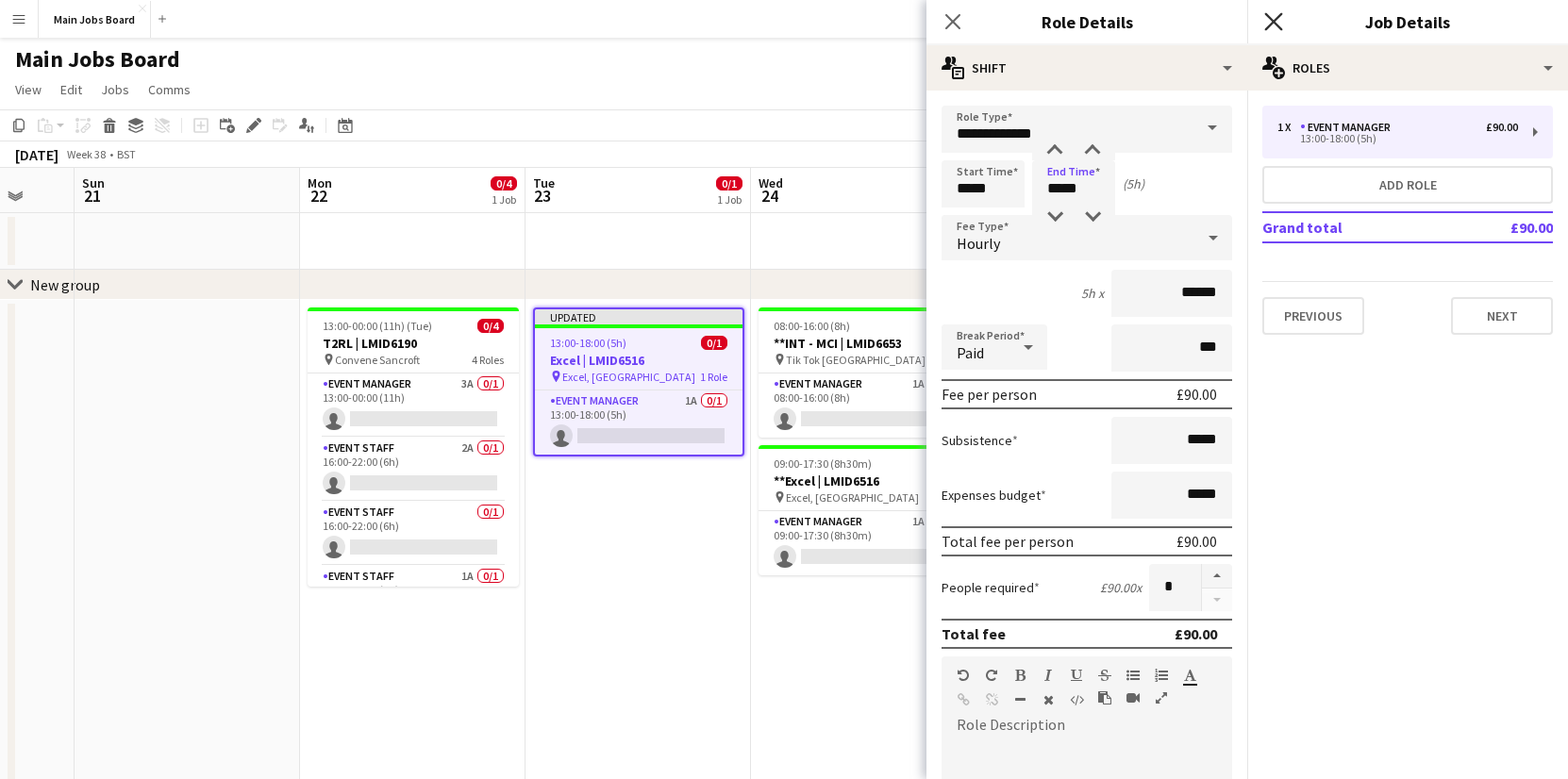 click on "Close pop-in" 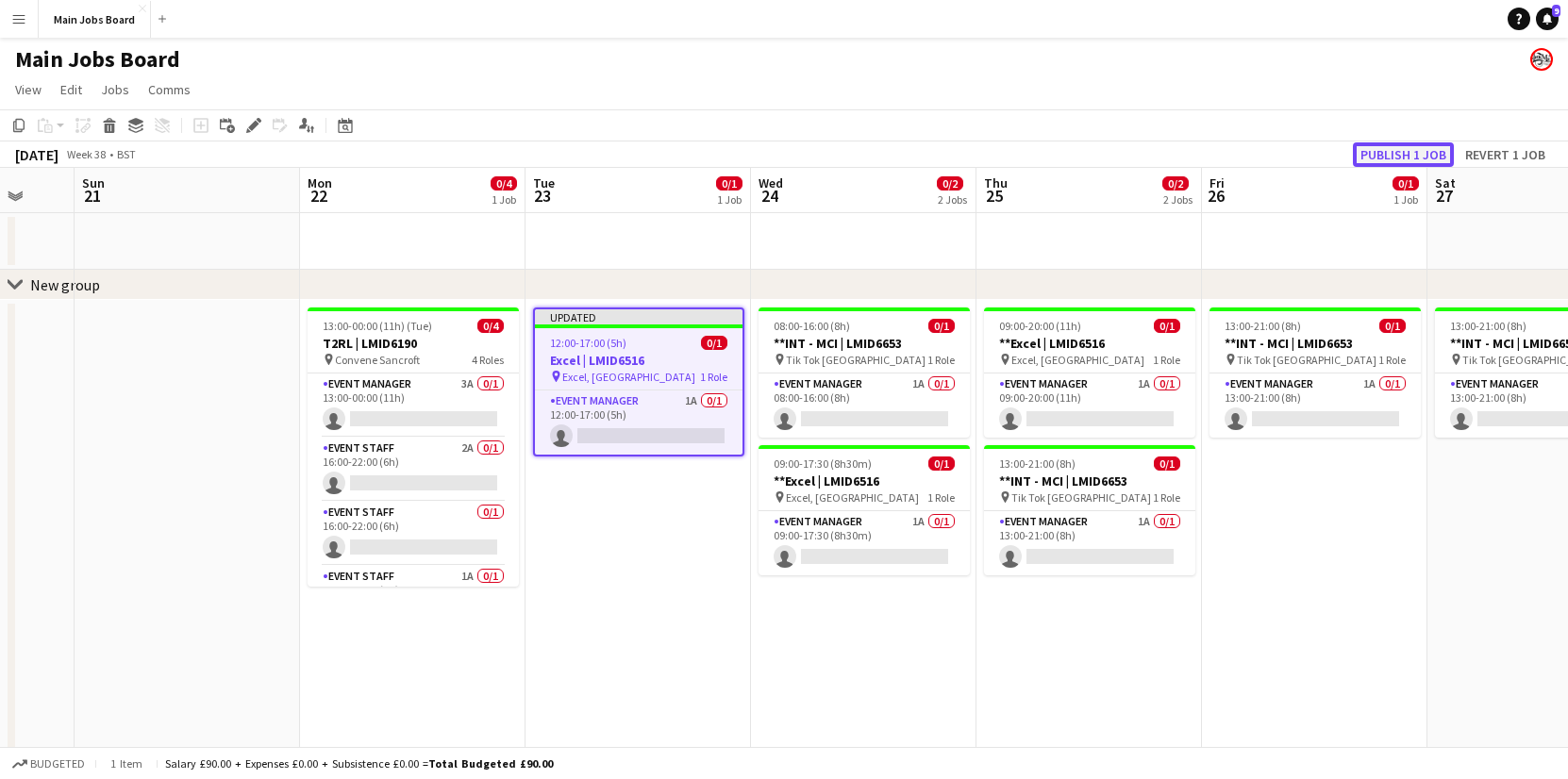 click on "Publish 1 job" 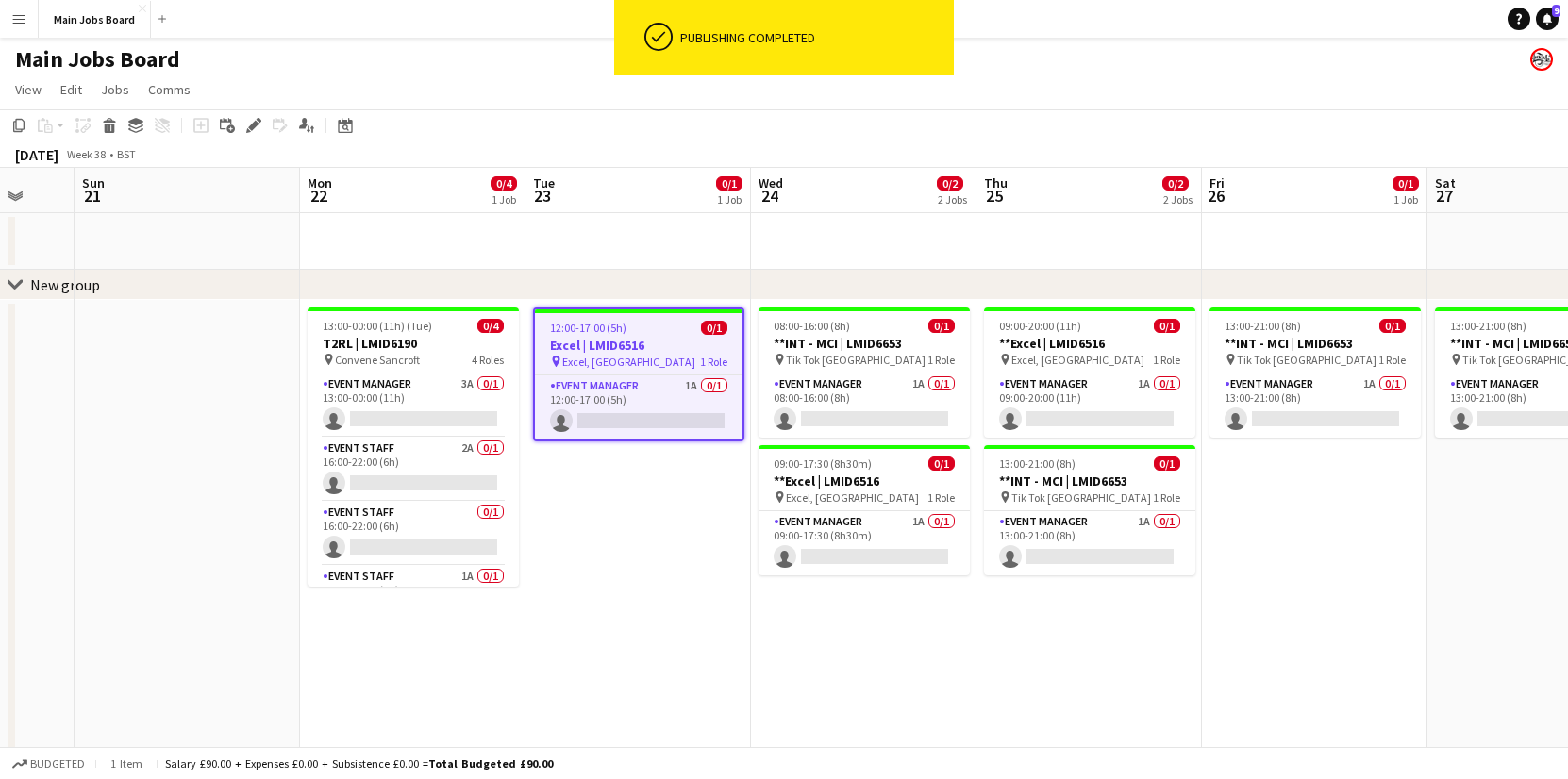click on "Excel, [GEOGRAPHIC_DATA]" at bounding box center (628, 361) 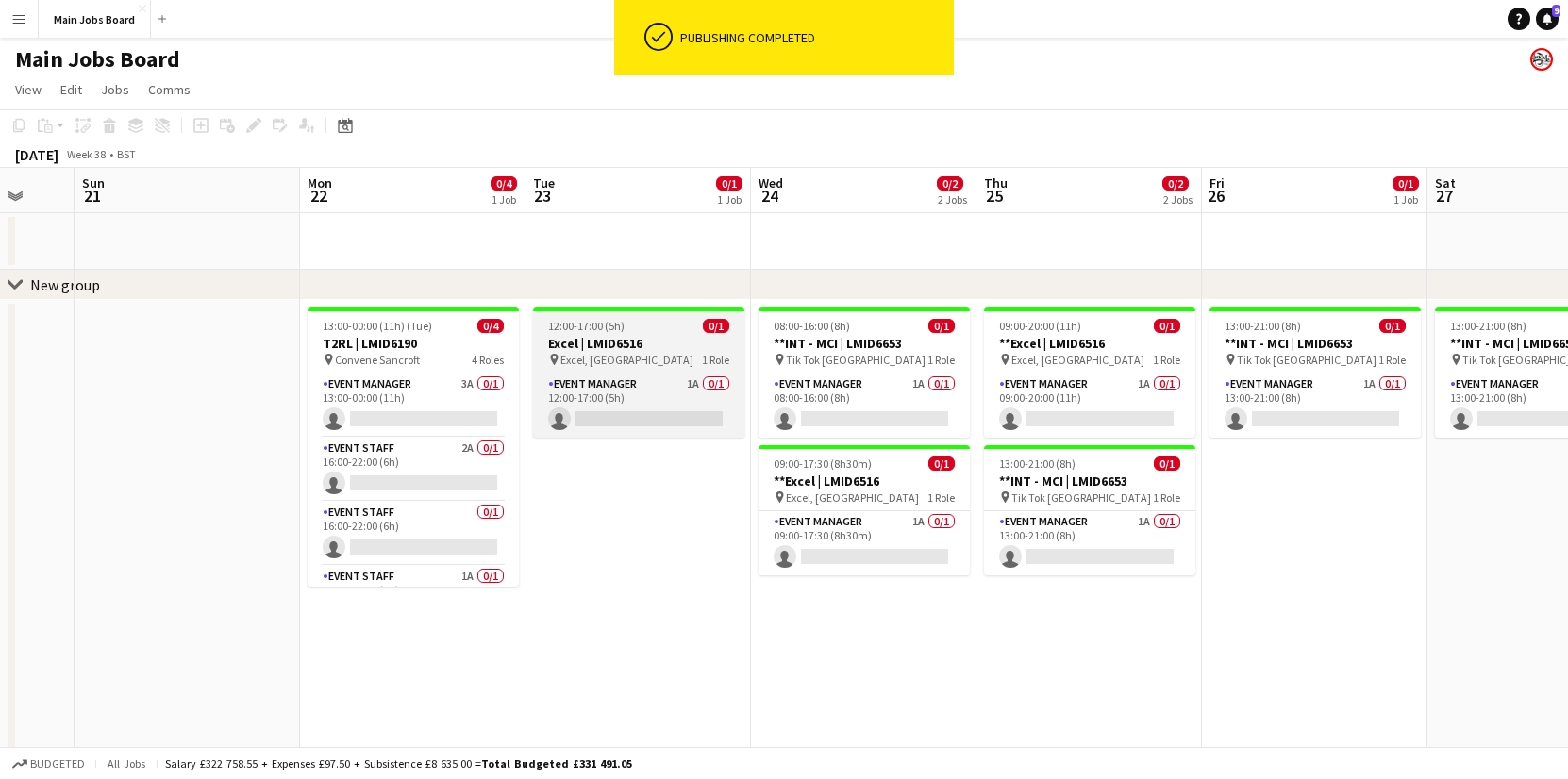 click at bounding box center [639, 309] 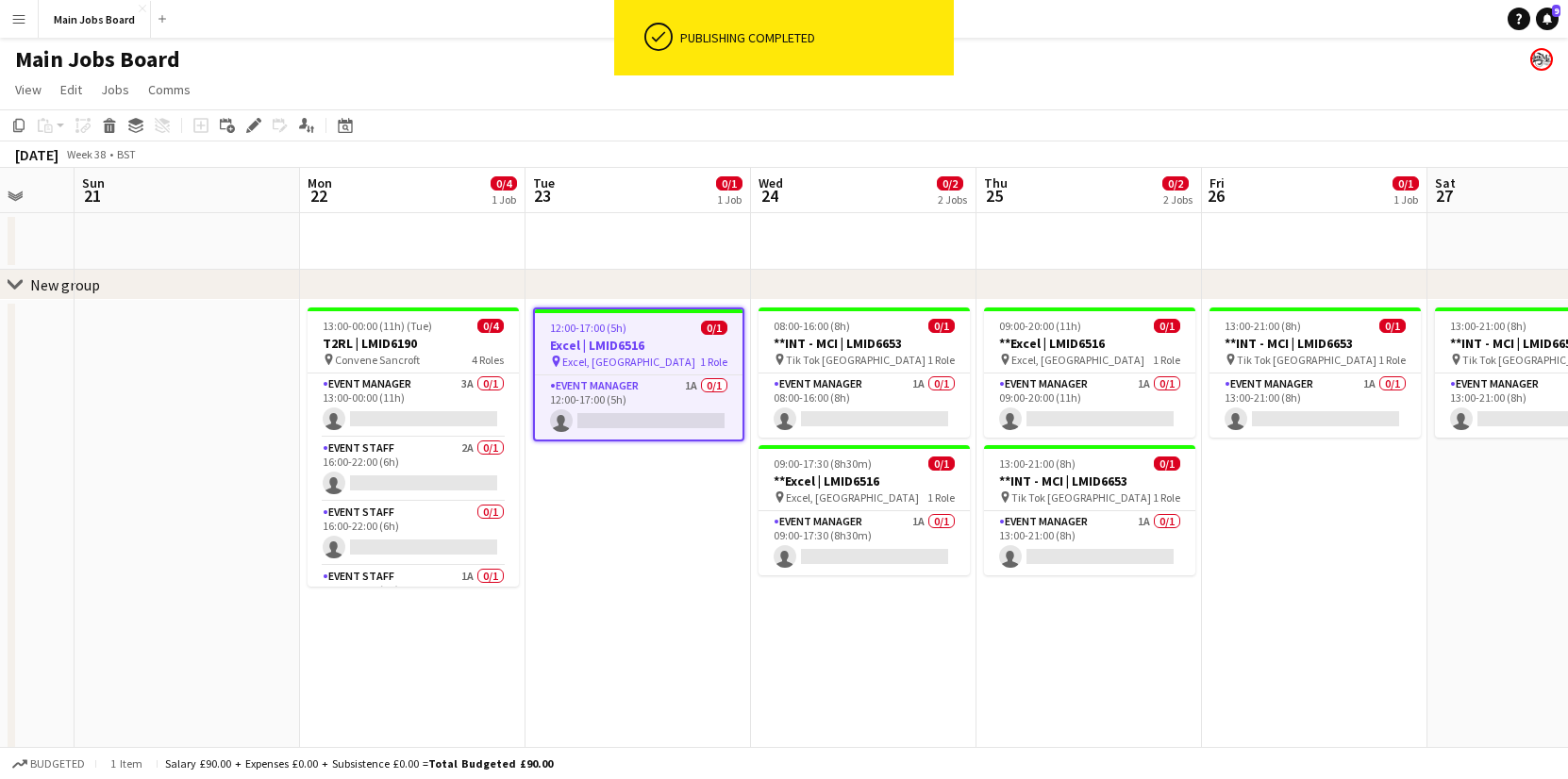 click on "Excel | LMID6516" at bounding box center (639, 345) 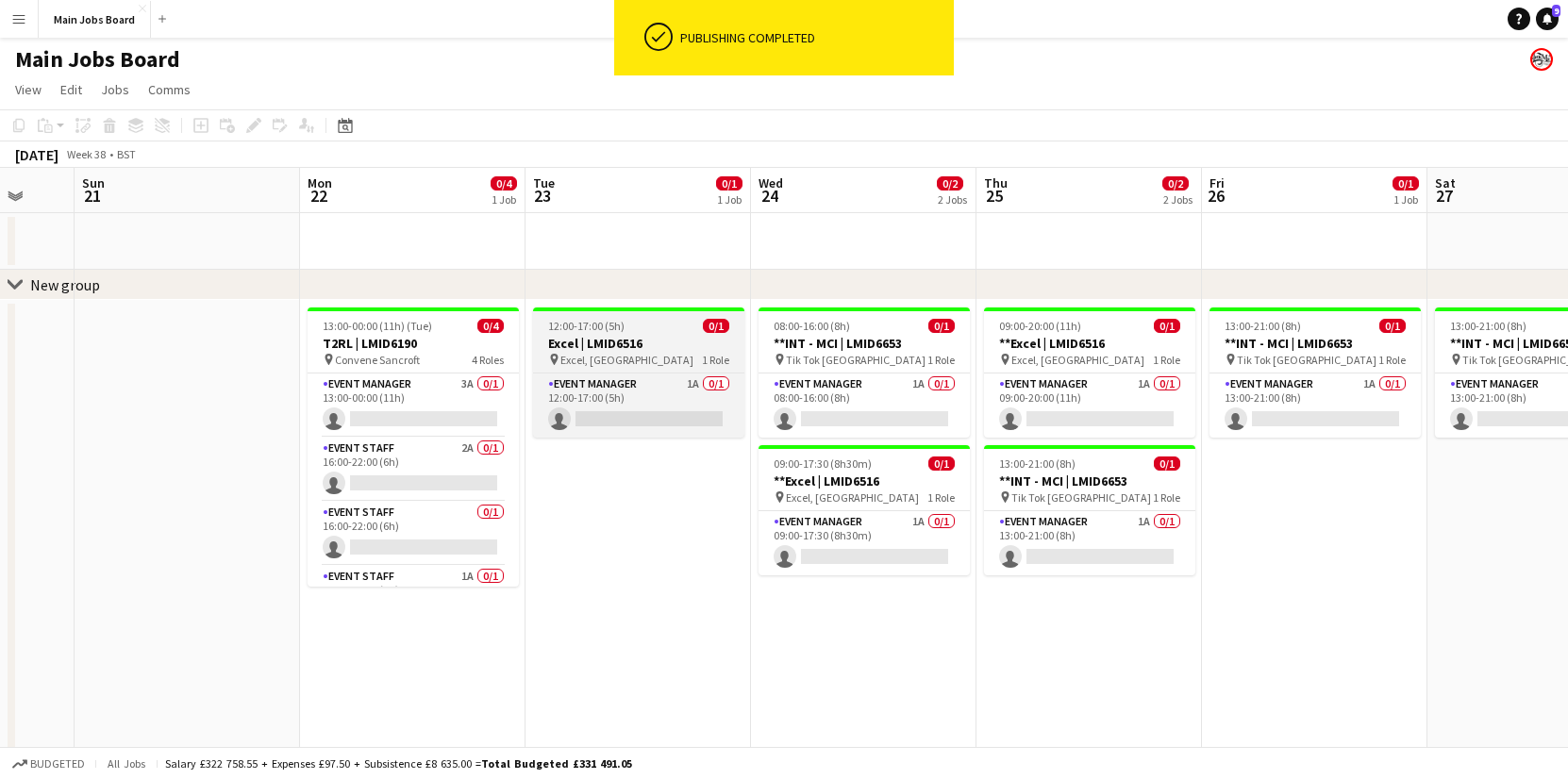 click on "Excel | LMID6516" at bounding box center [639, 343] 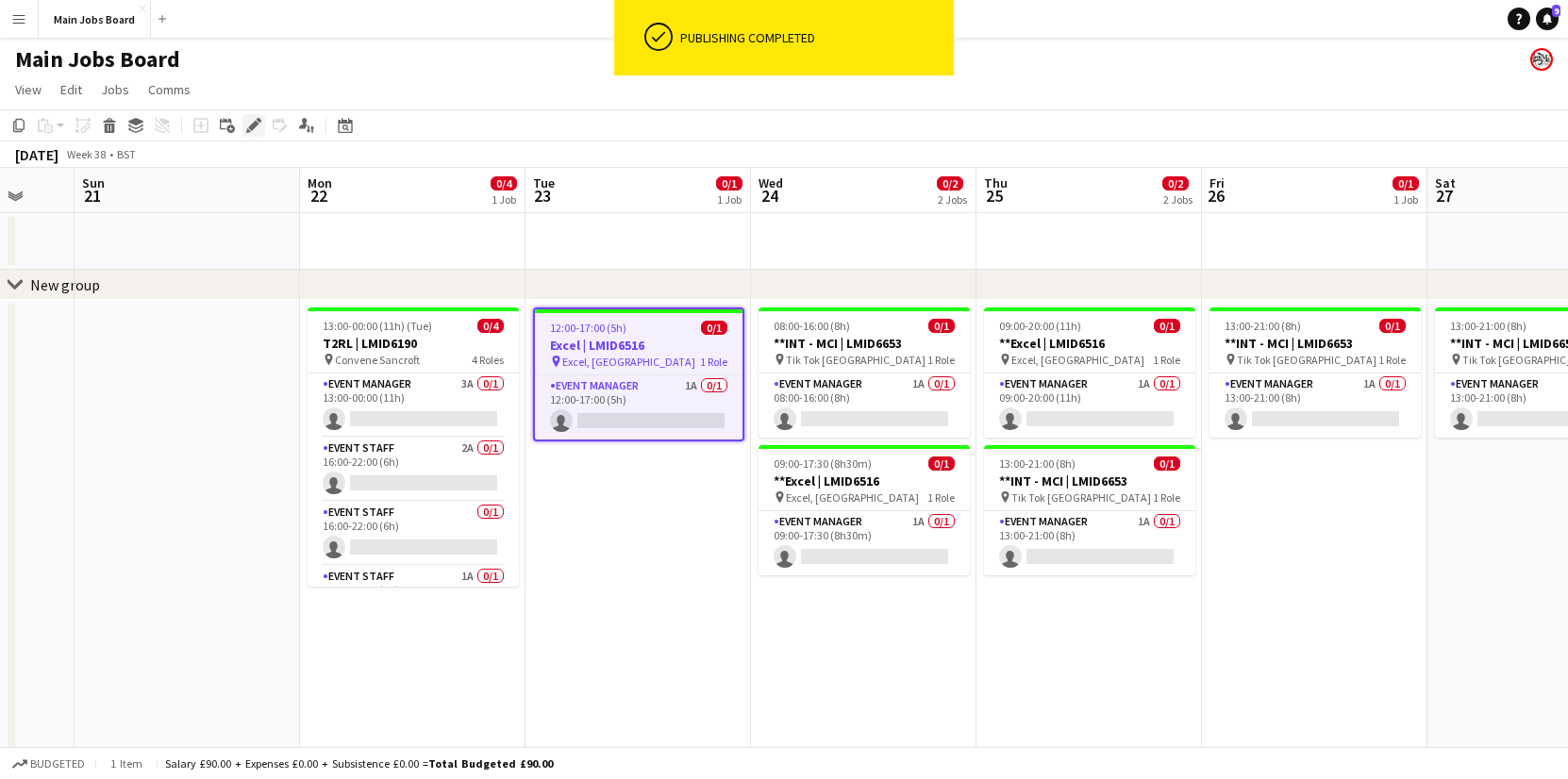 click on "Edit" 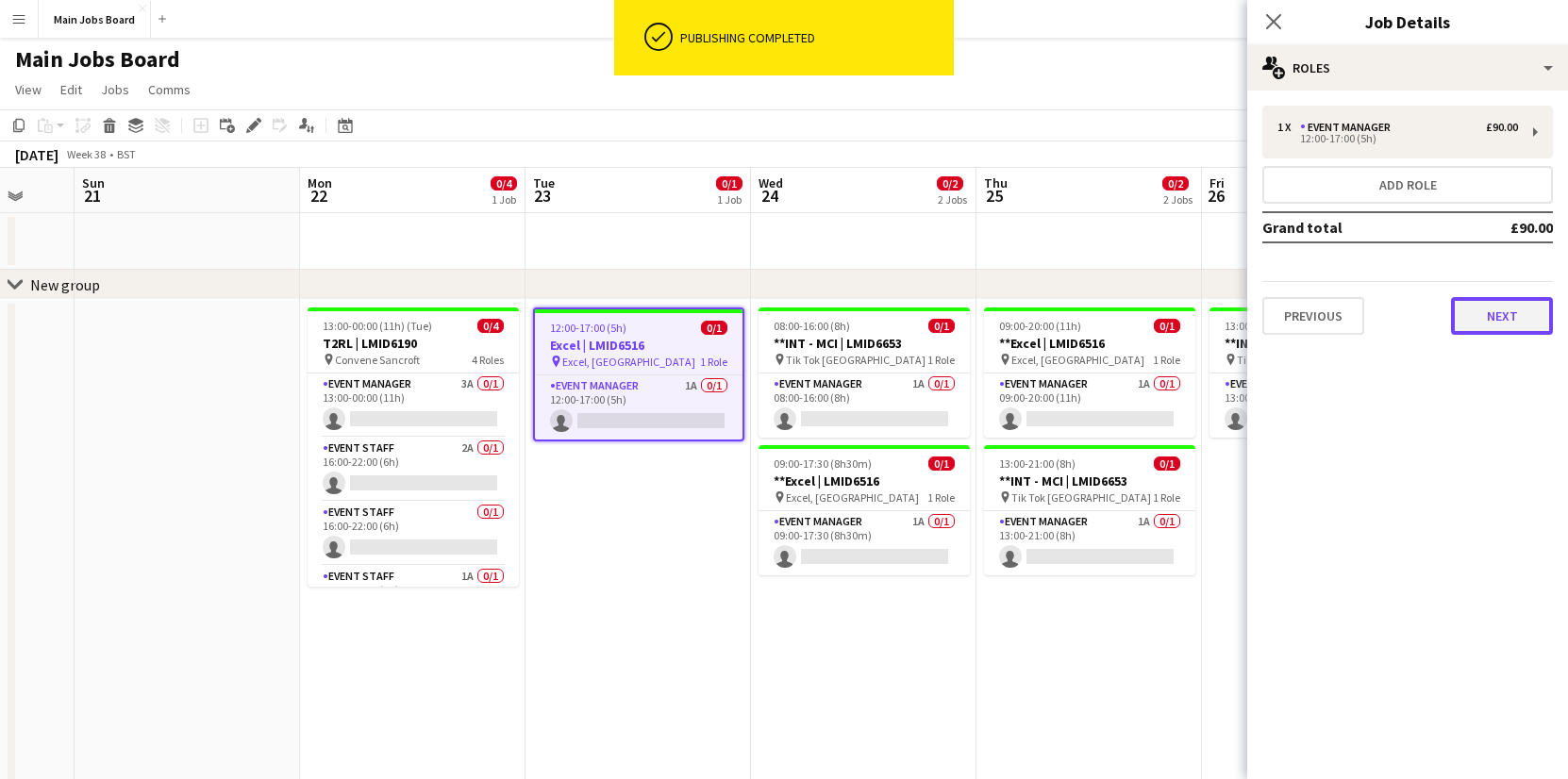 click on "Next" at bounding box center [1502, 316] 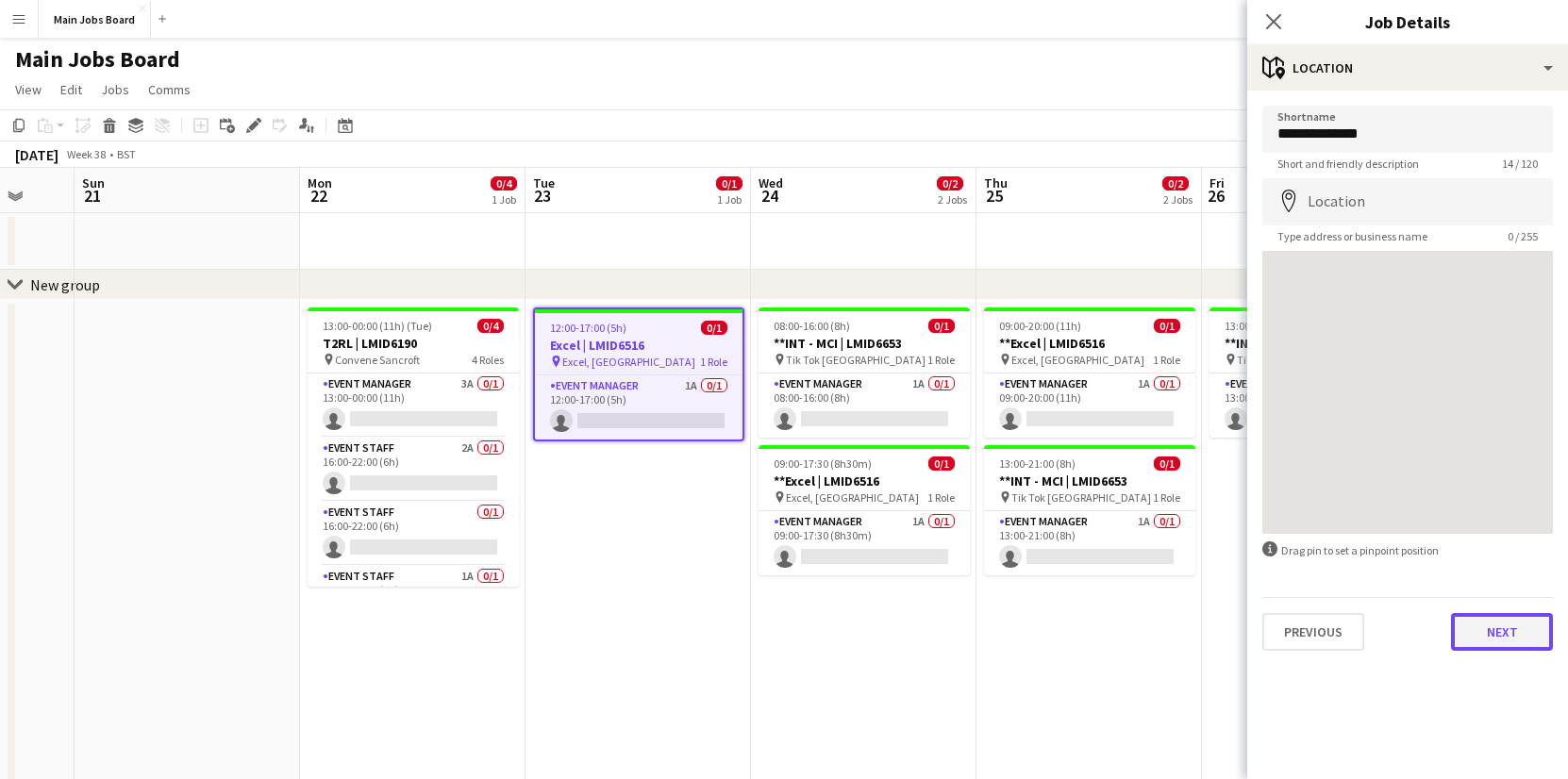 click on "Next" at bounding box center (1502, 632) 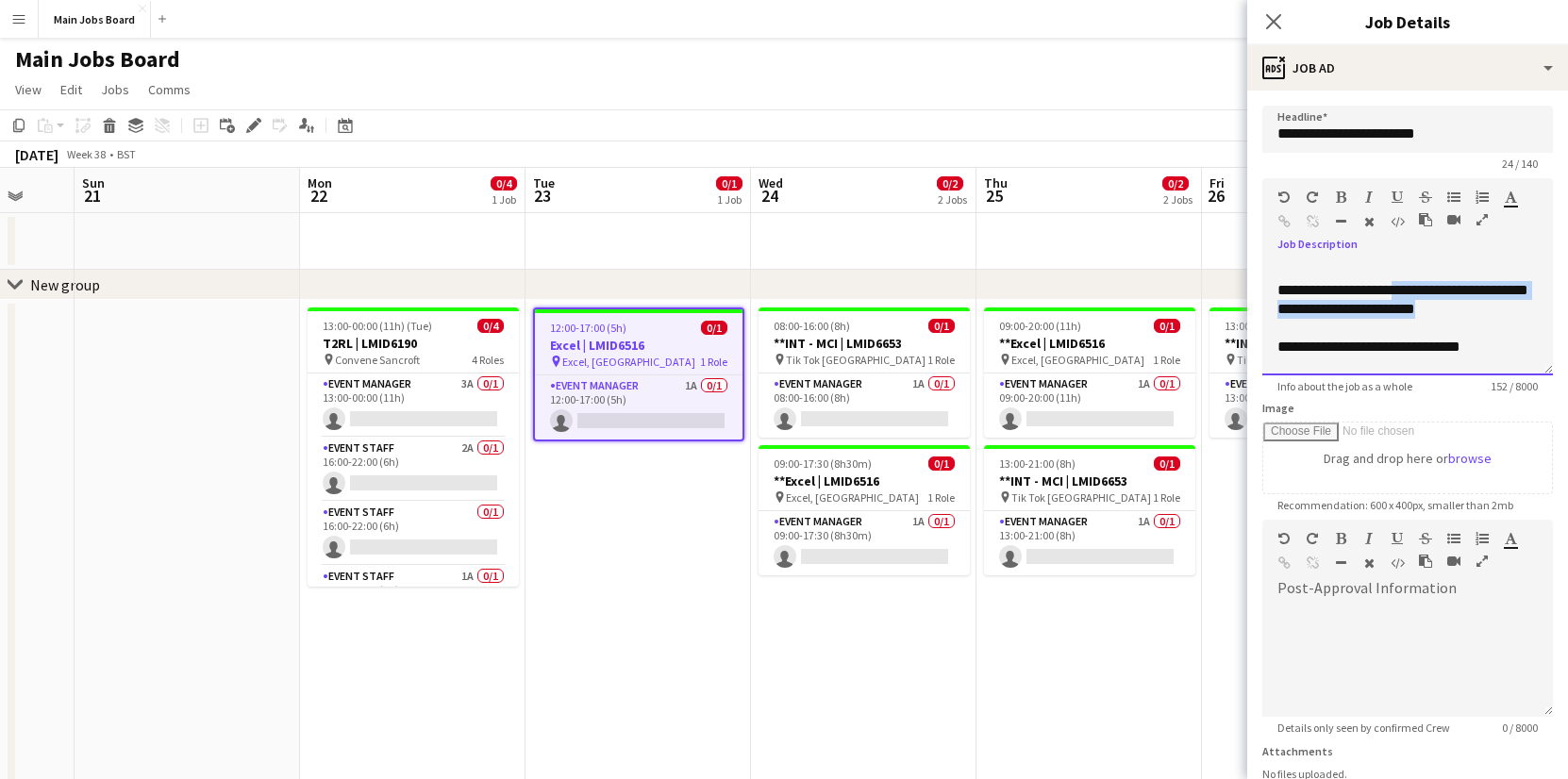 drag, startPoint x: 1483, startPoint y: 317, endPoint x: 1404, endPoint y: 293, distance: 82.56513 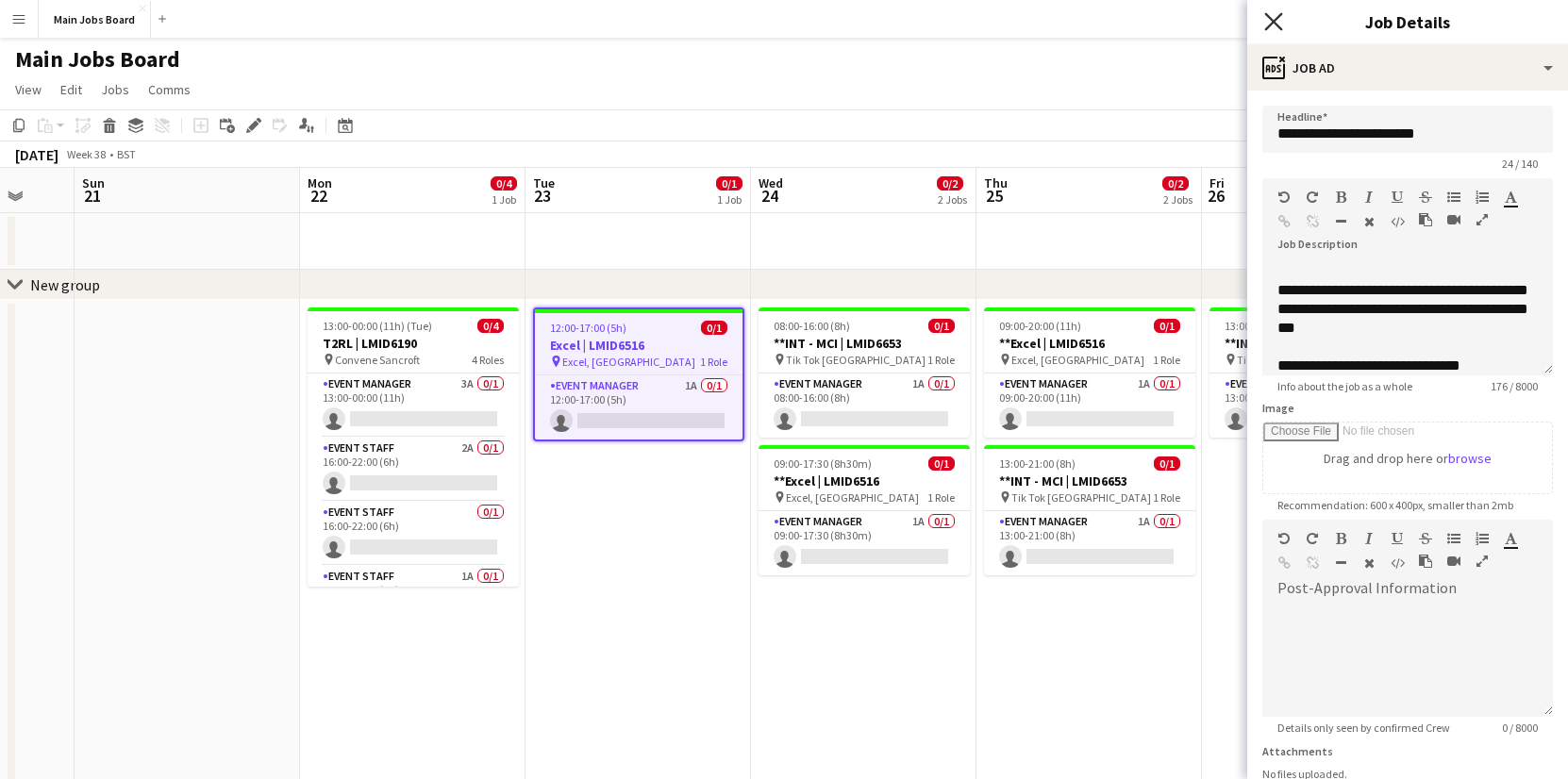 click on "Close pop-in" 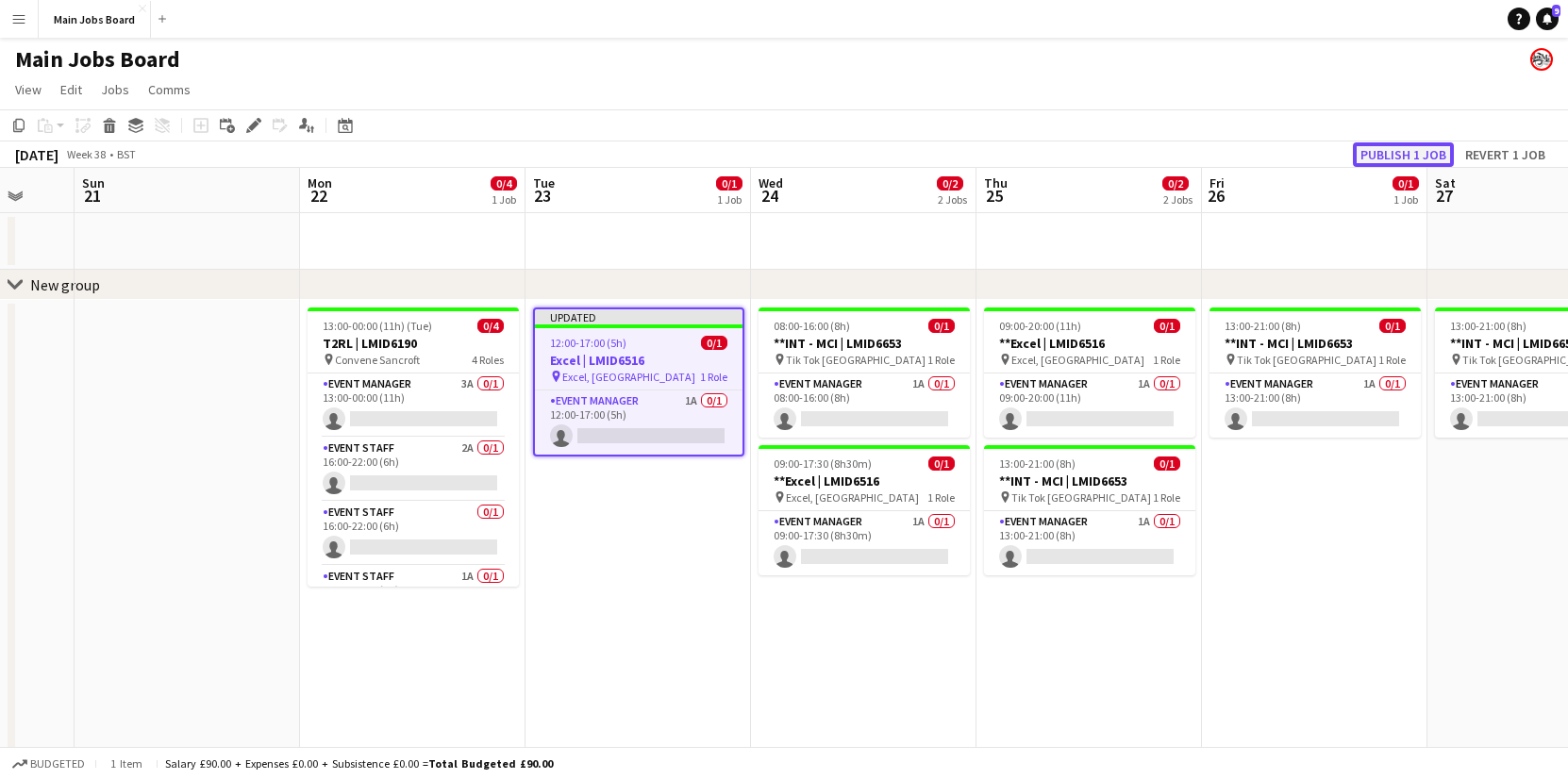 click on "Publish 1 job" 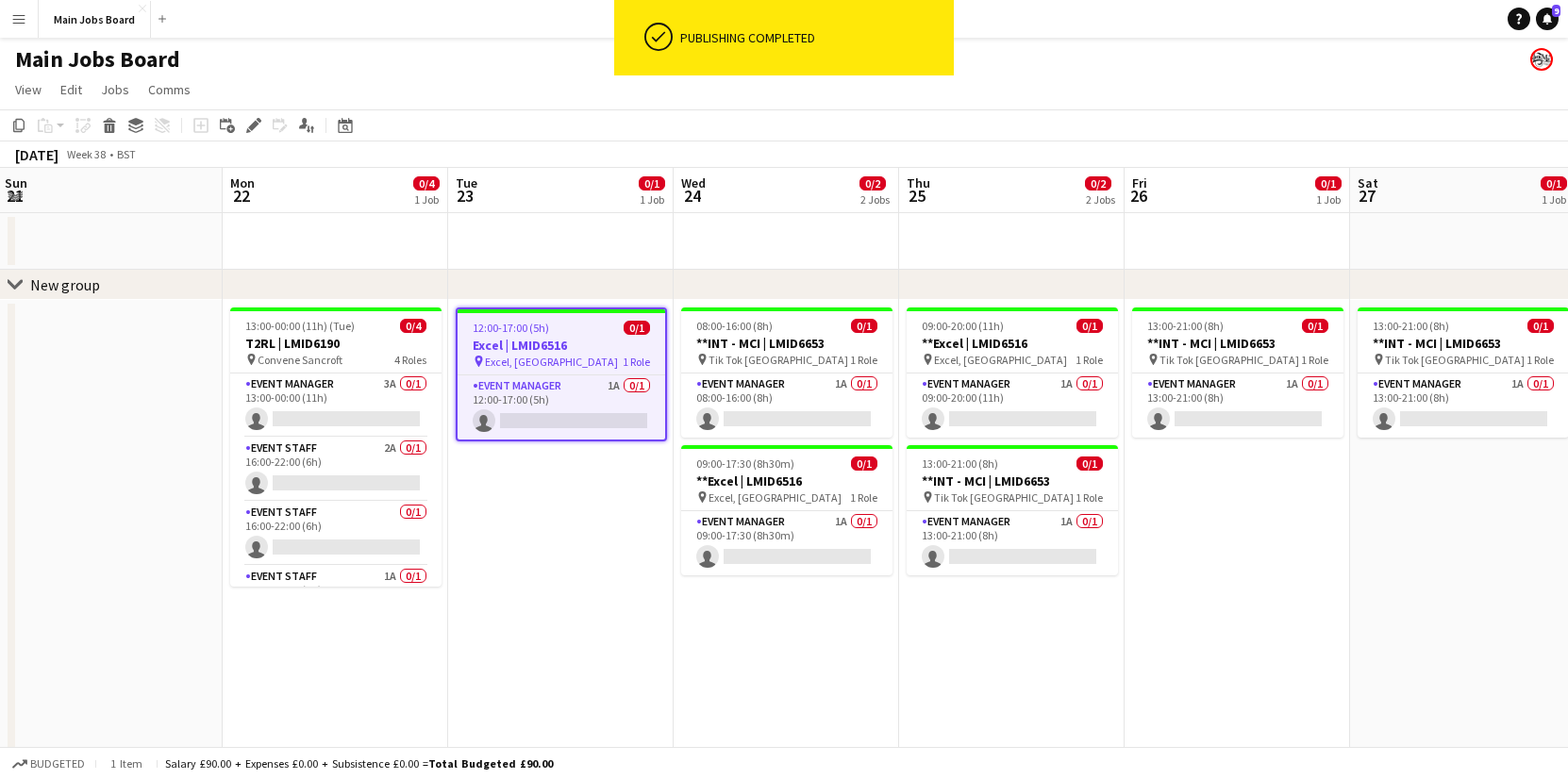 drag, startPoint x: 816, startPoint y: 595, endPoint x: 720, endPoint y: 595, distance: 96 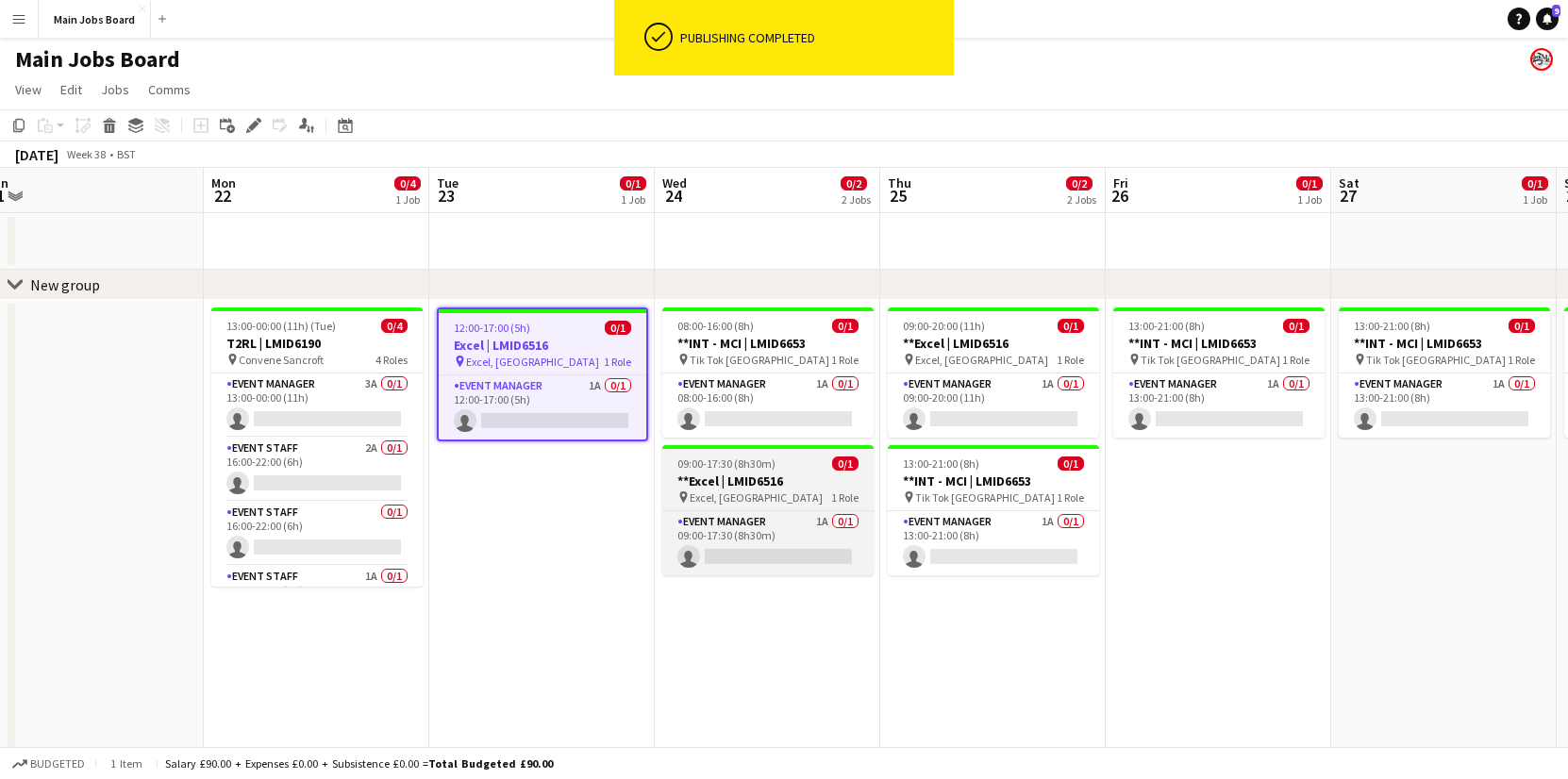 click on "**Excel | LMID6516" at bounding box center [768, 481] 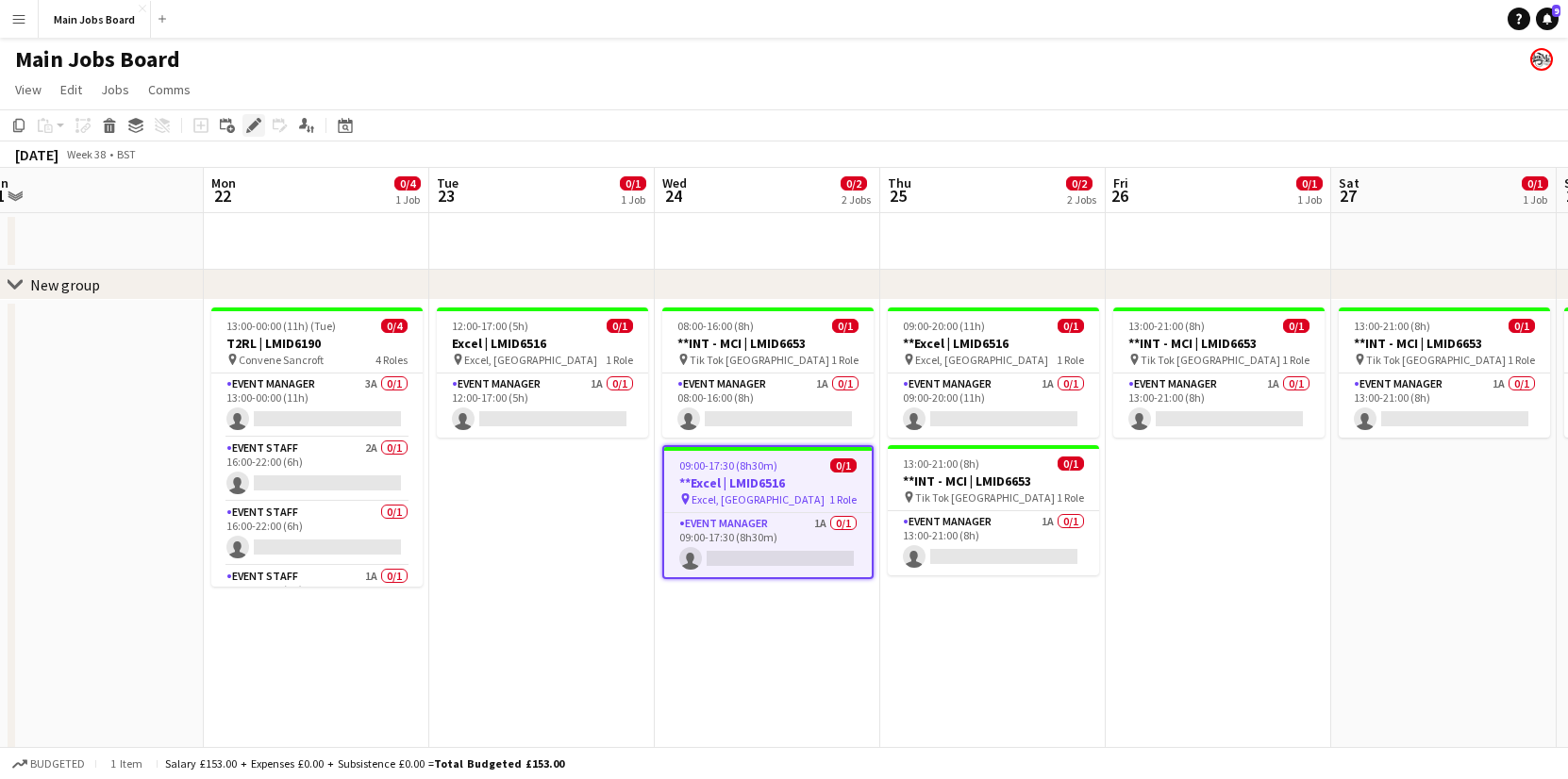 click on "Edit" 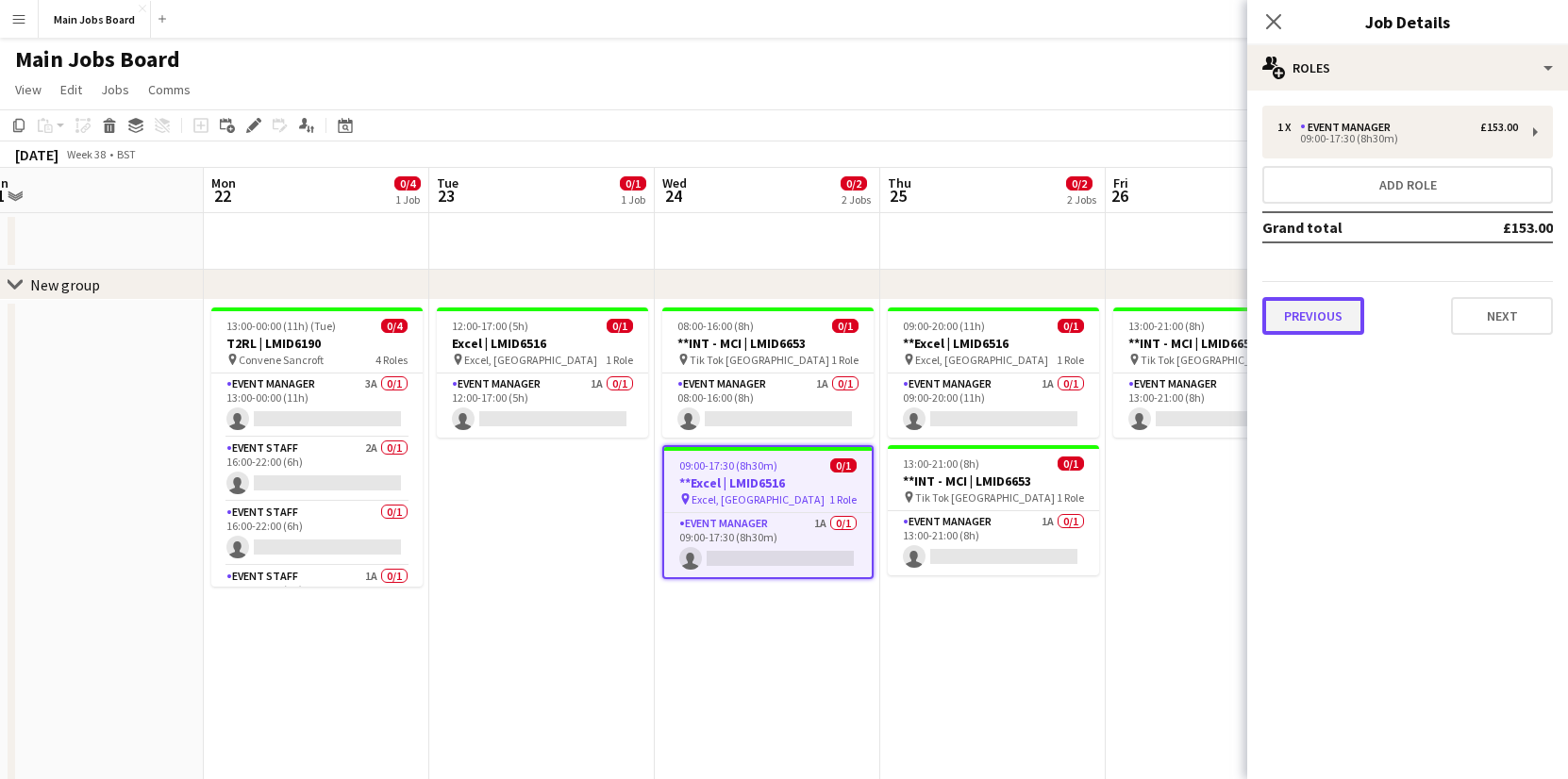 click on "Previous" at bounding box center (1313, 316) 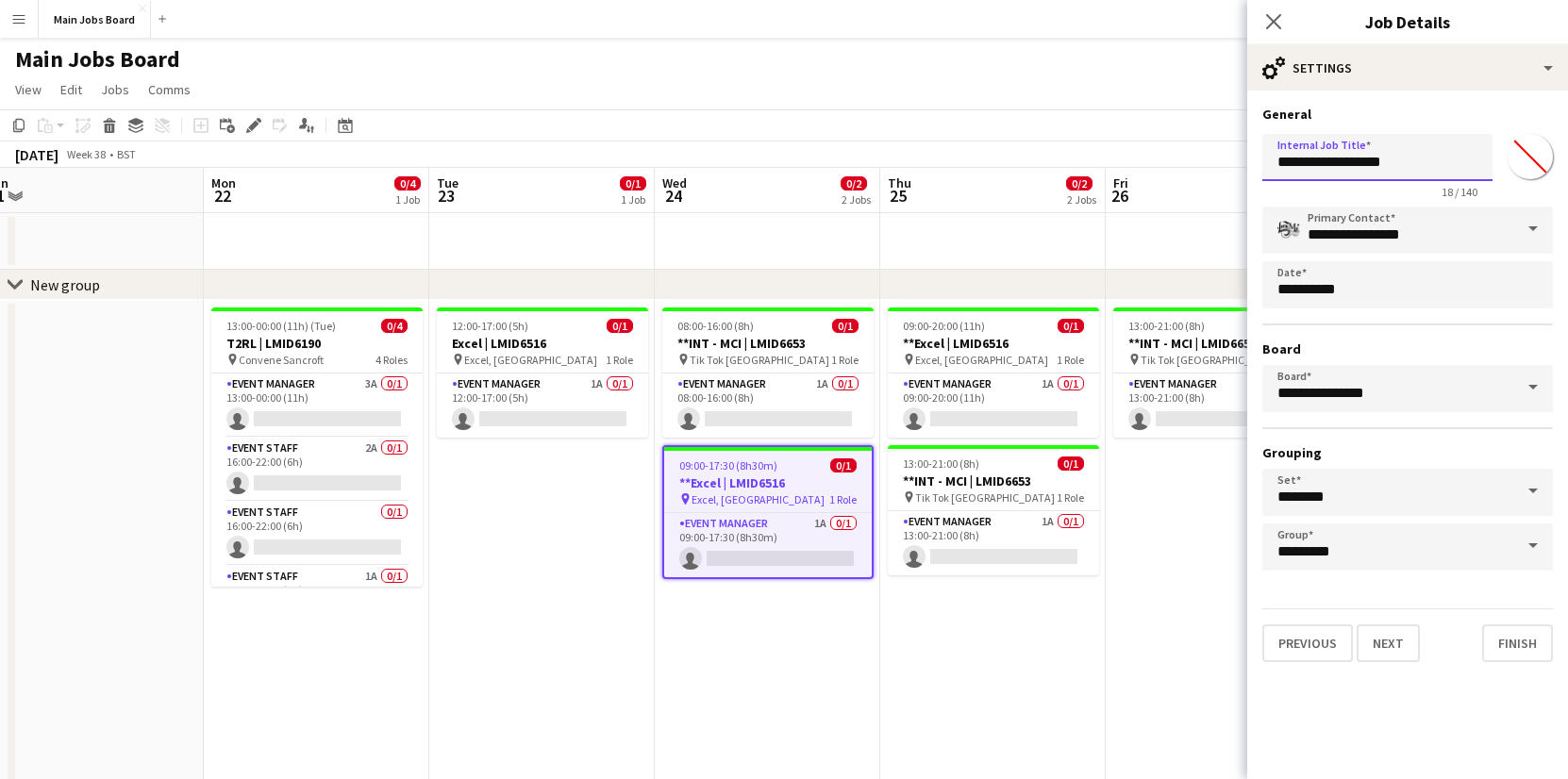 click on "**********" at bounding box center (1377, 157) 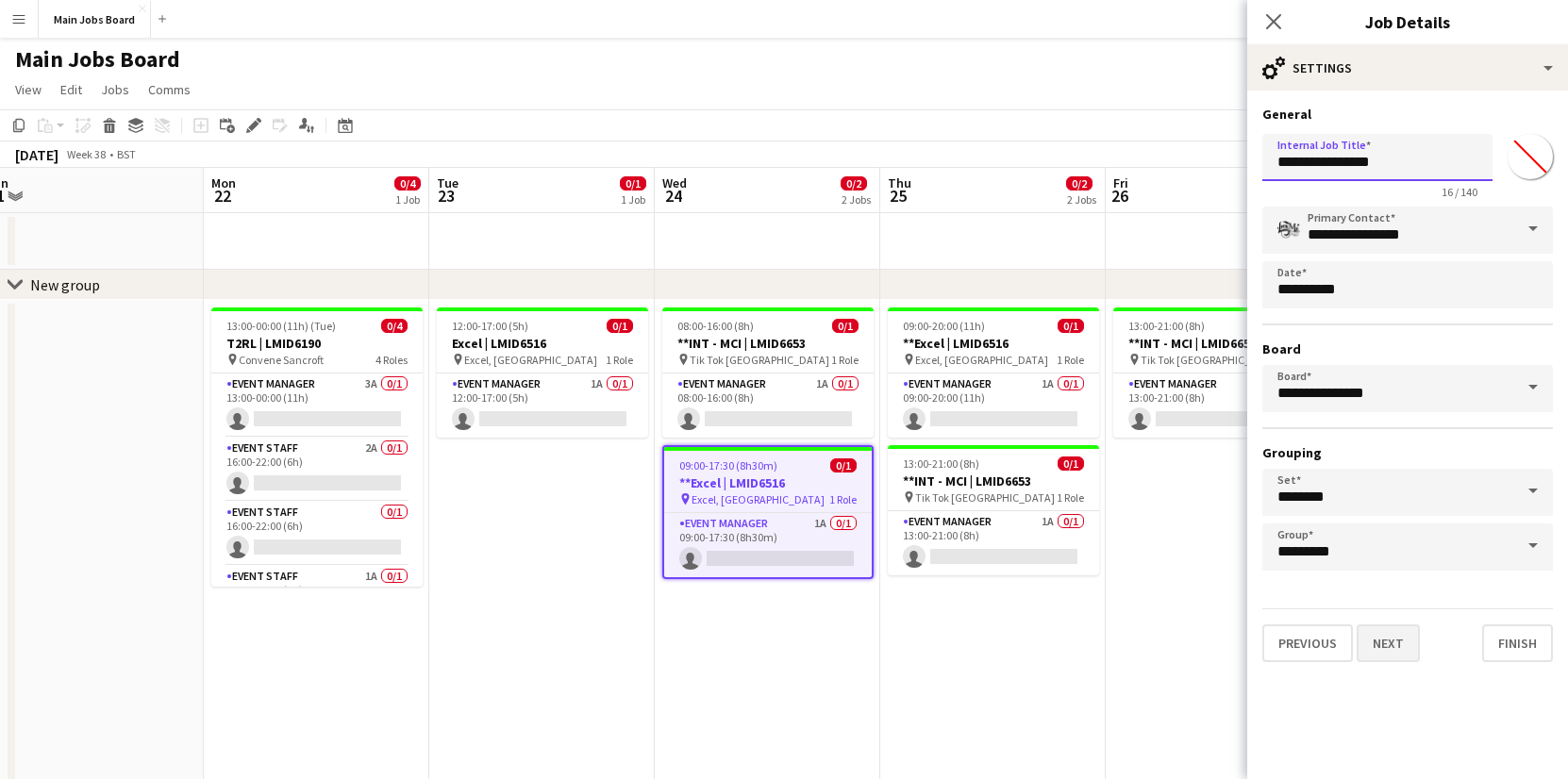 type on "**********" 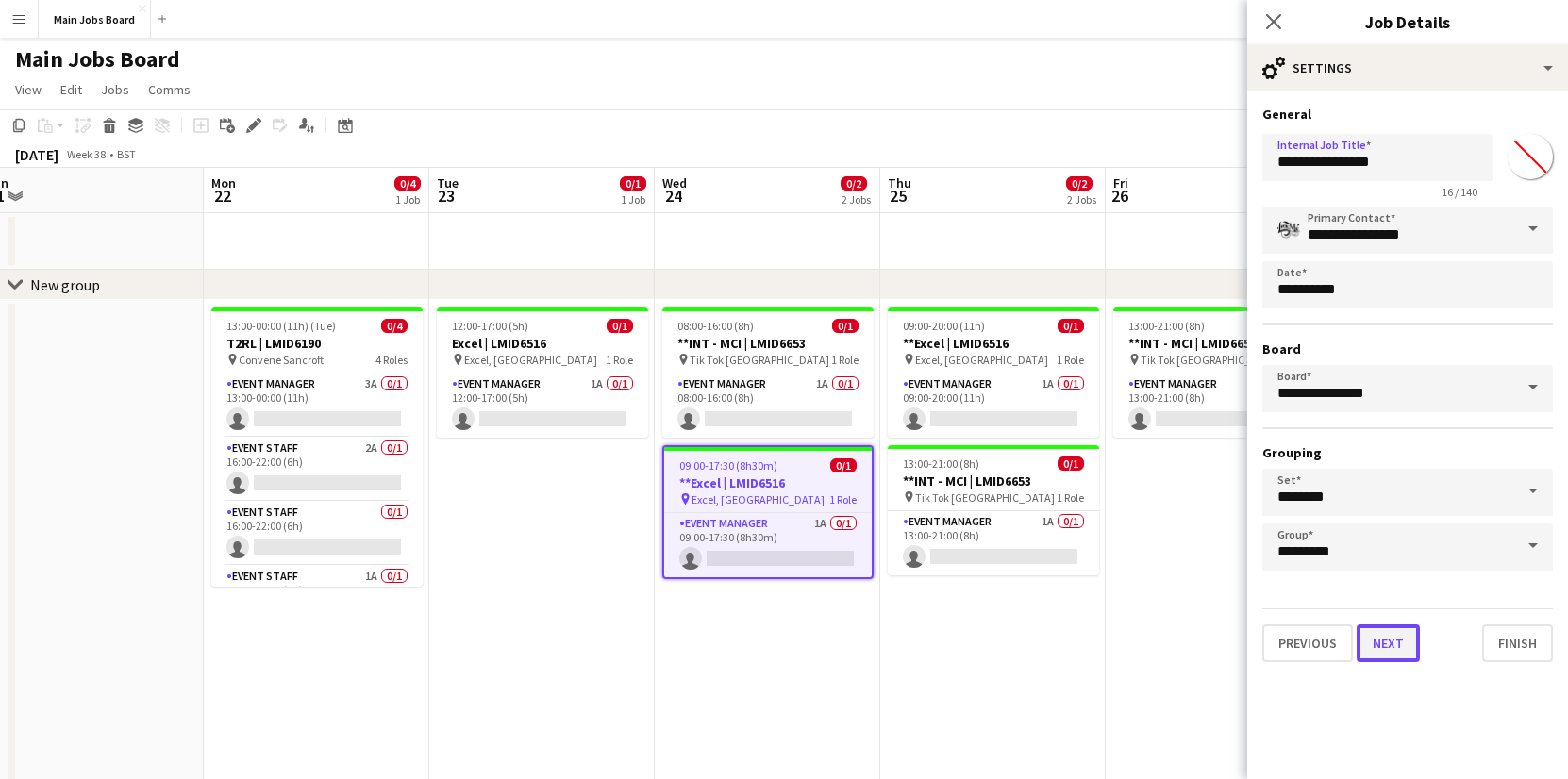 click on "Next" at bounding box center [1388, 643] 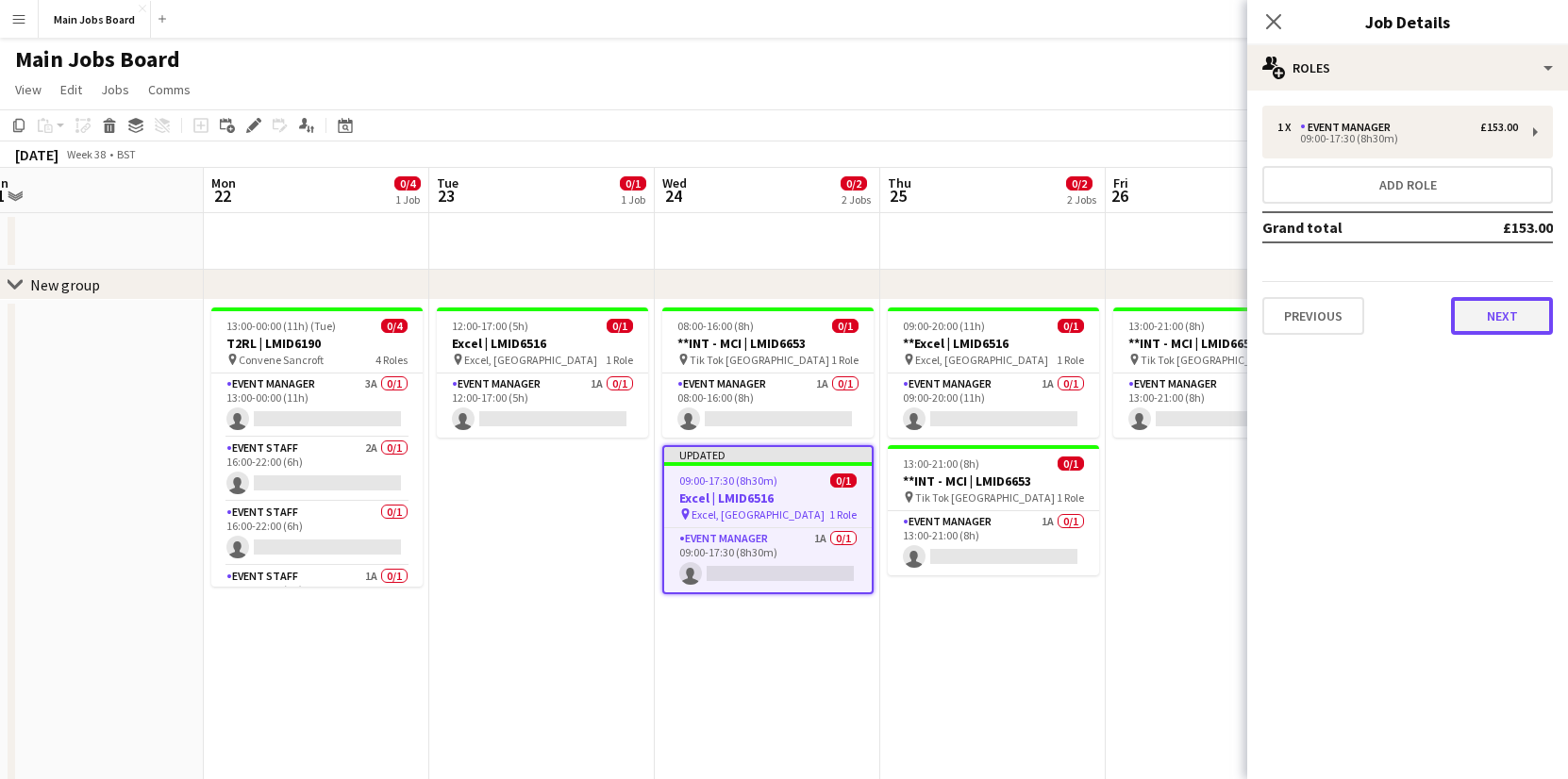 click on "Next" at bounding box center (1502, 316) 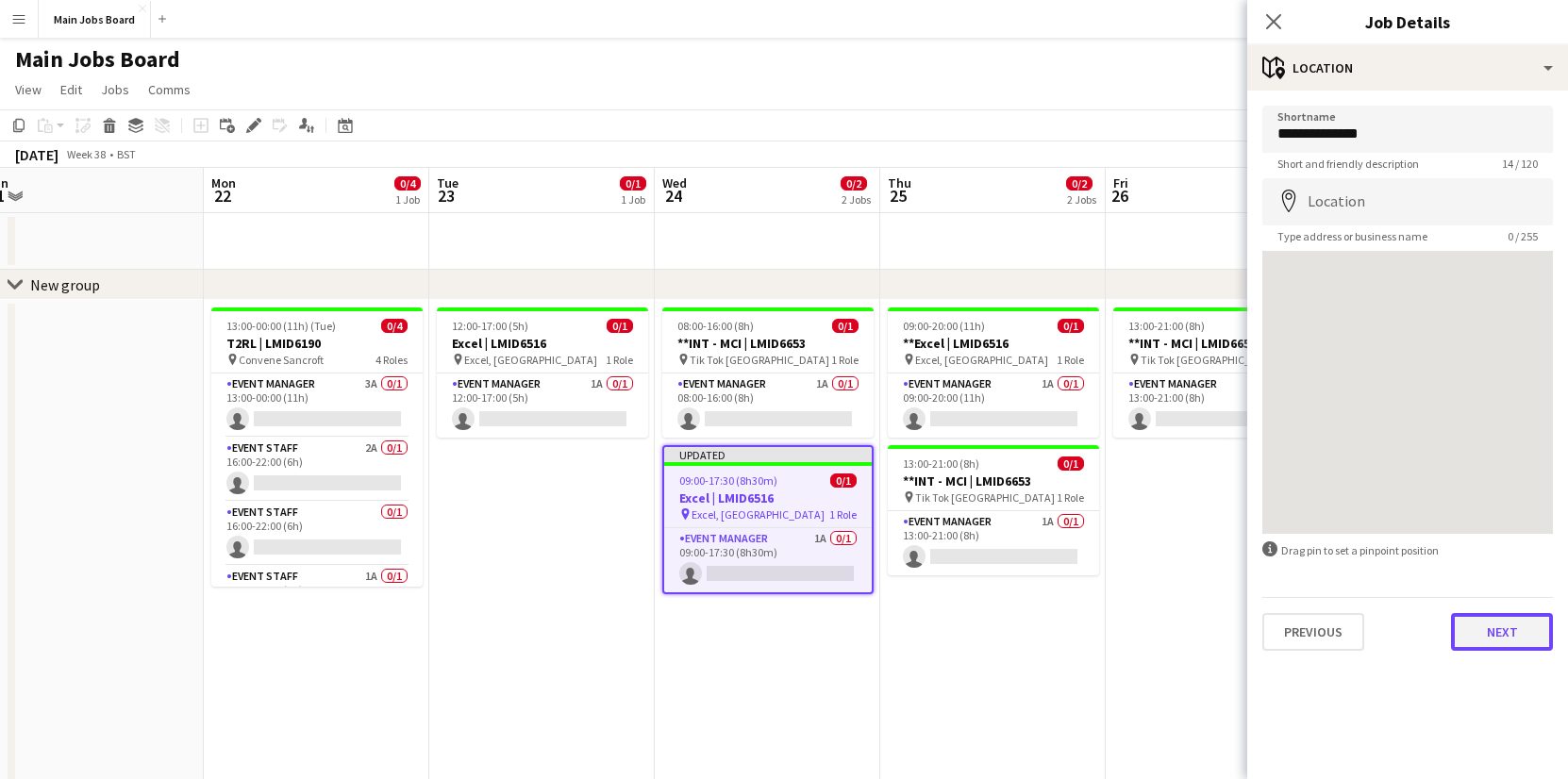 click on "Next" at bounding box center [1502, 632] 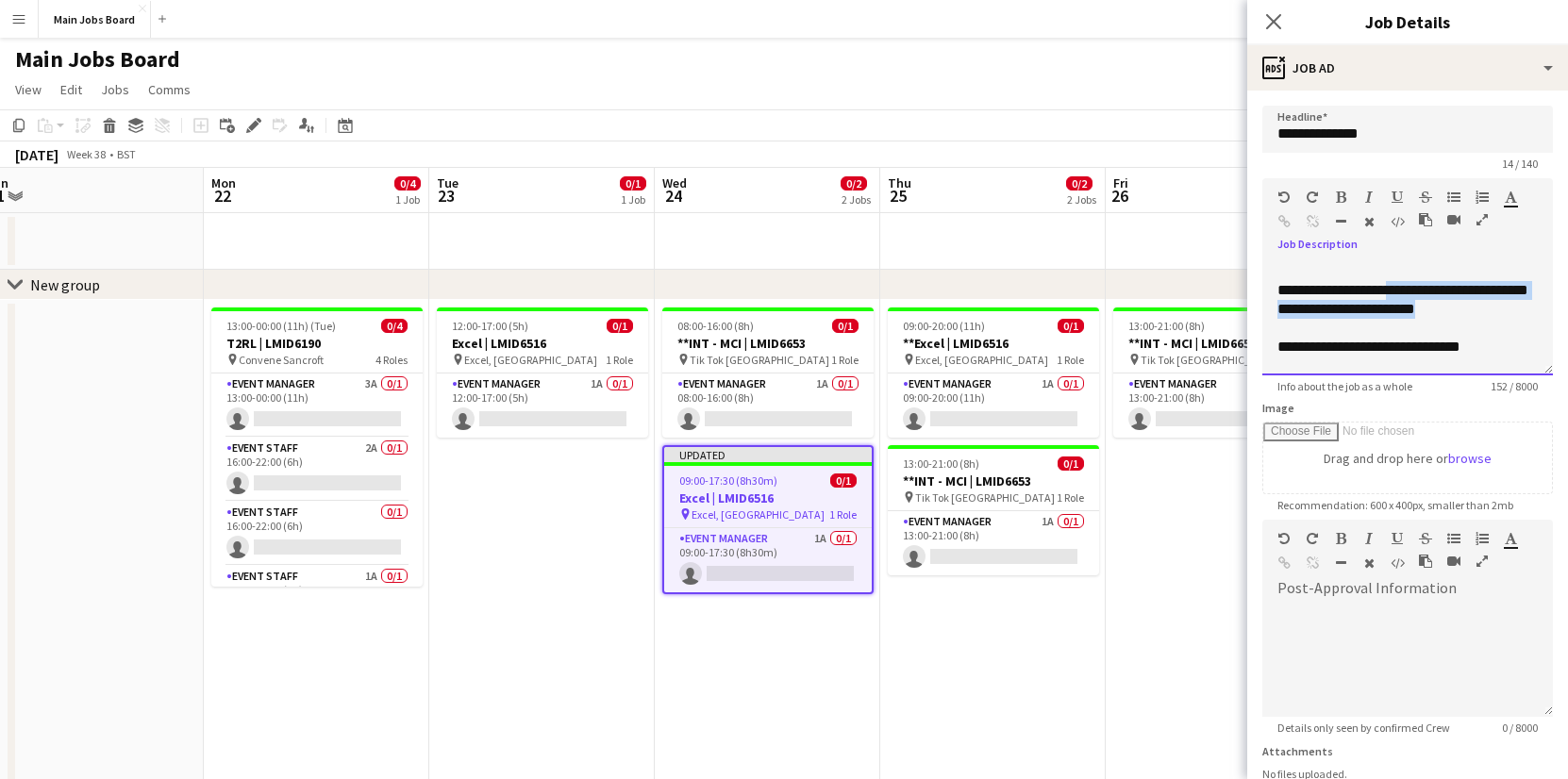 drag, startPoint x: 1481, startPoint y: 313, endPoint x: 1400, endPoint y: 283, distance: 86.37708 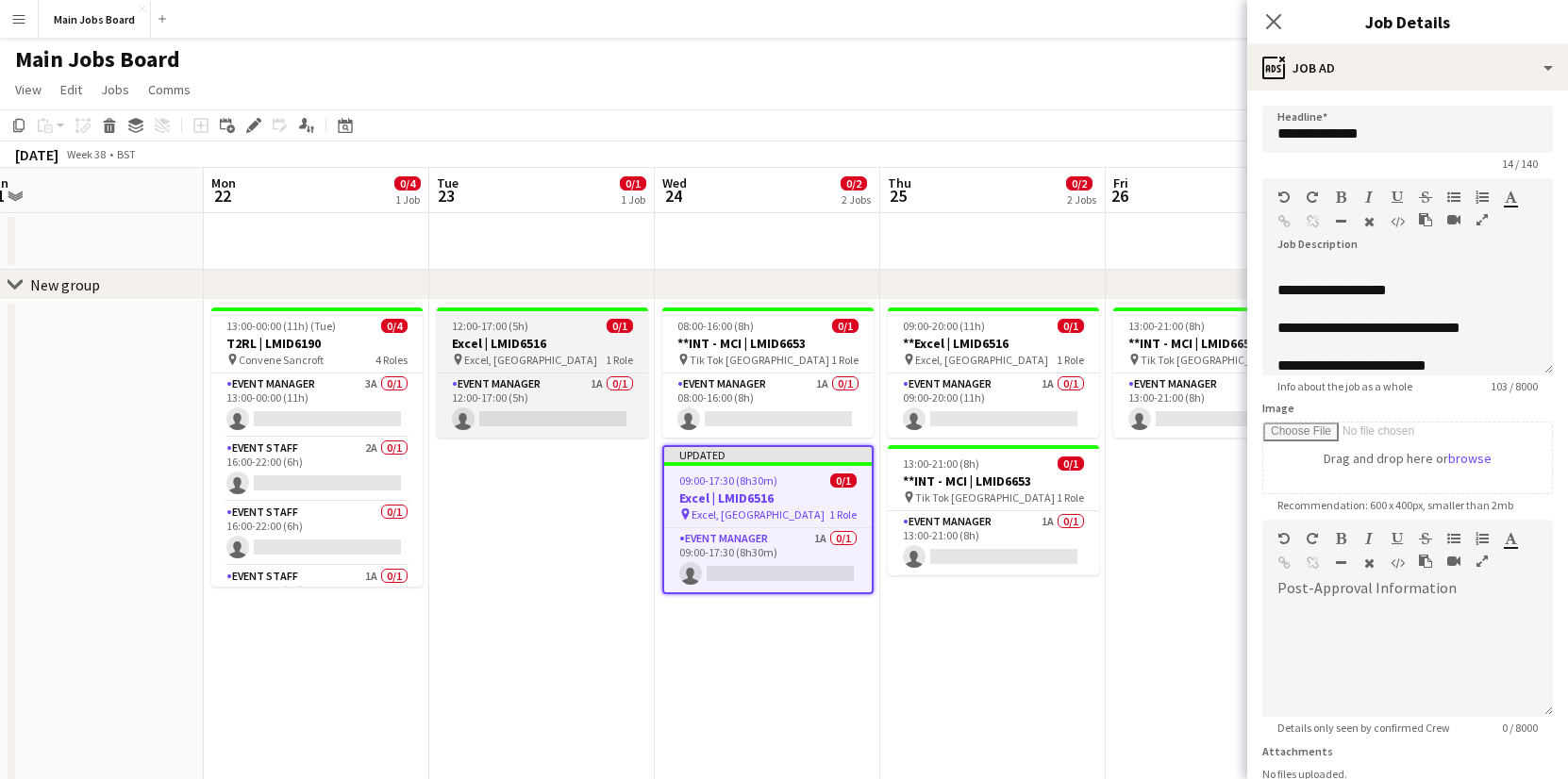 click on "12:00-17:00 (5h)    0/1" at bounding box center [542, 325] 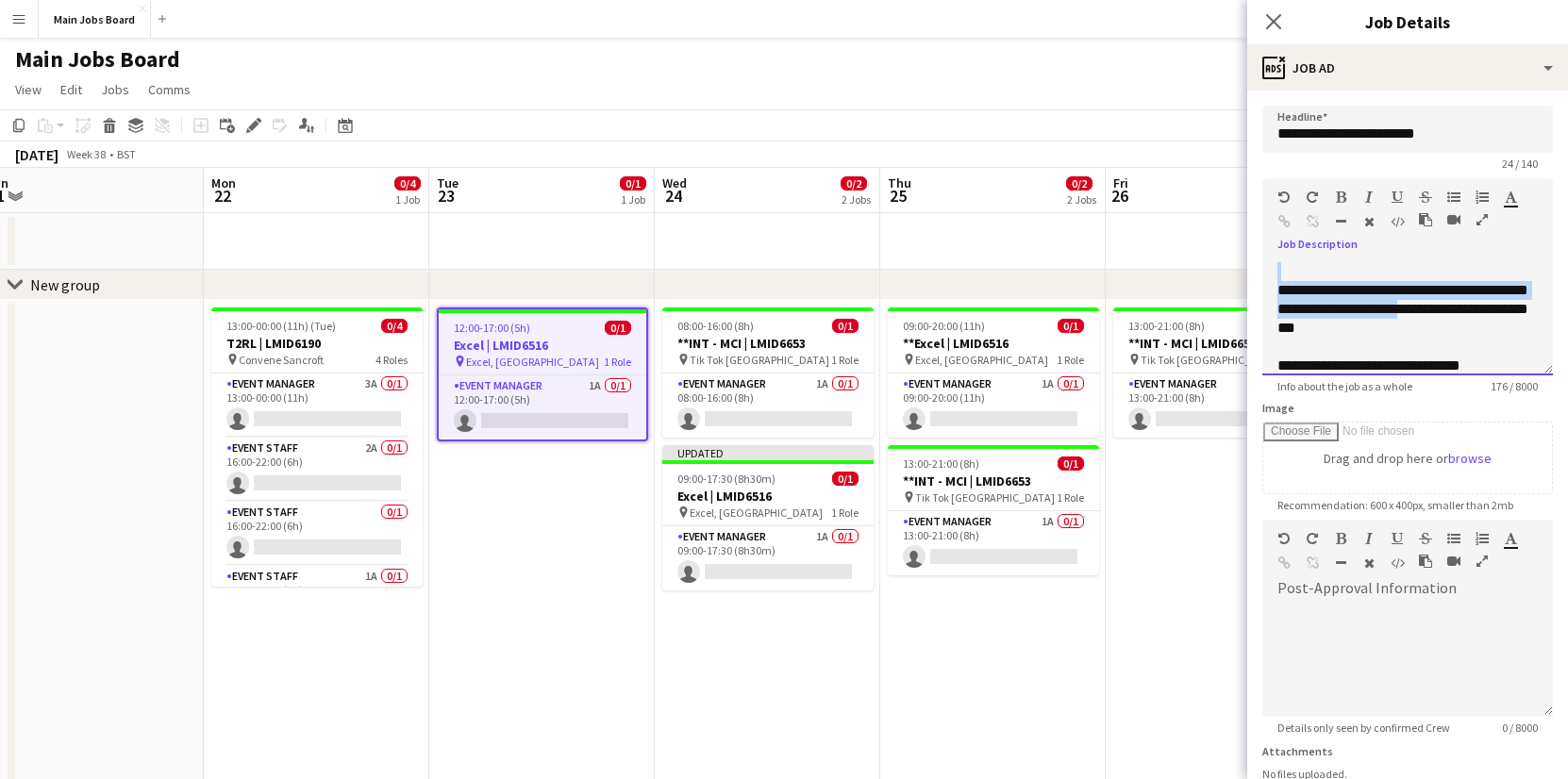 drag, startPoint x: 1404, startPoint y: 281, endPoint x: 1428, endPoint y: 315, distance: 41.617304 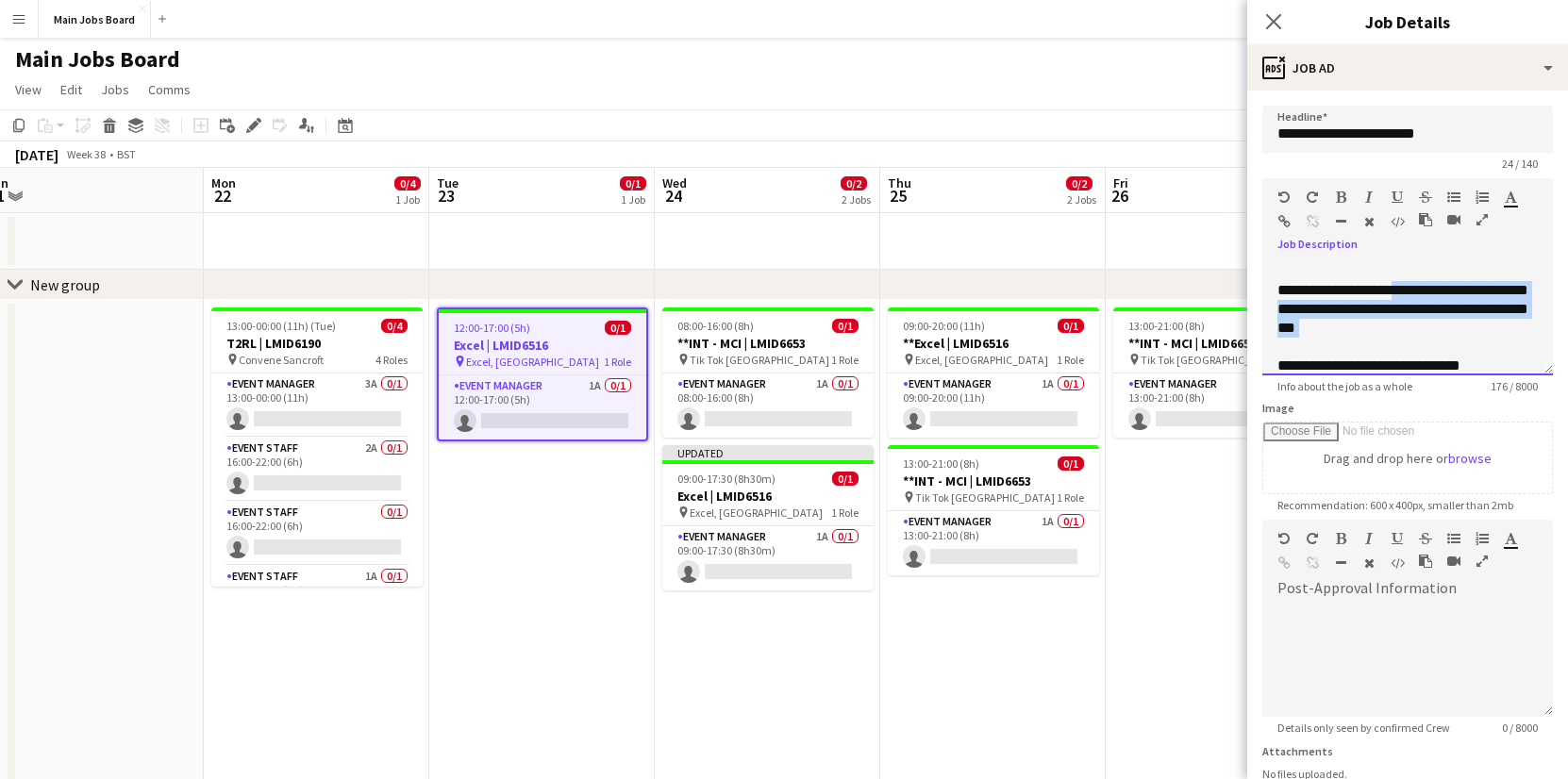 drag, startPoint x: 1343, startPoint y: 340, endPoint x: 1406, endPoint y: 290, distance: 80.43009 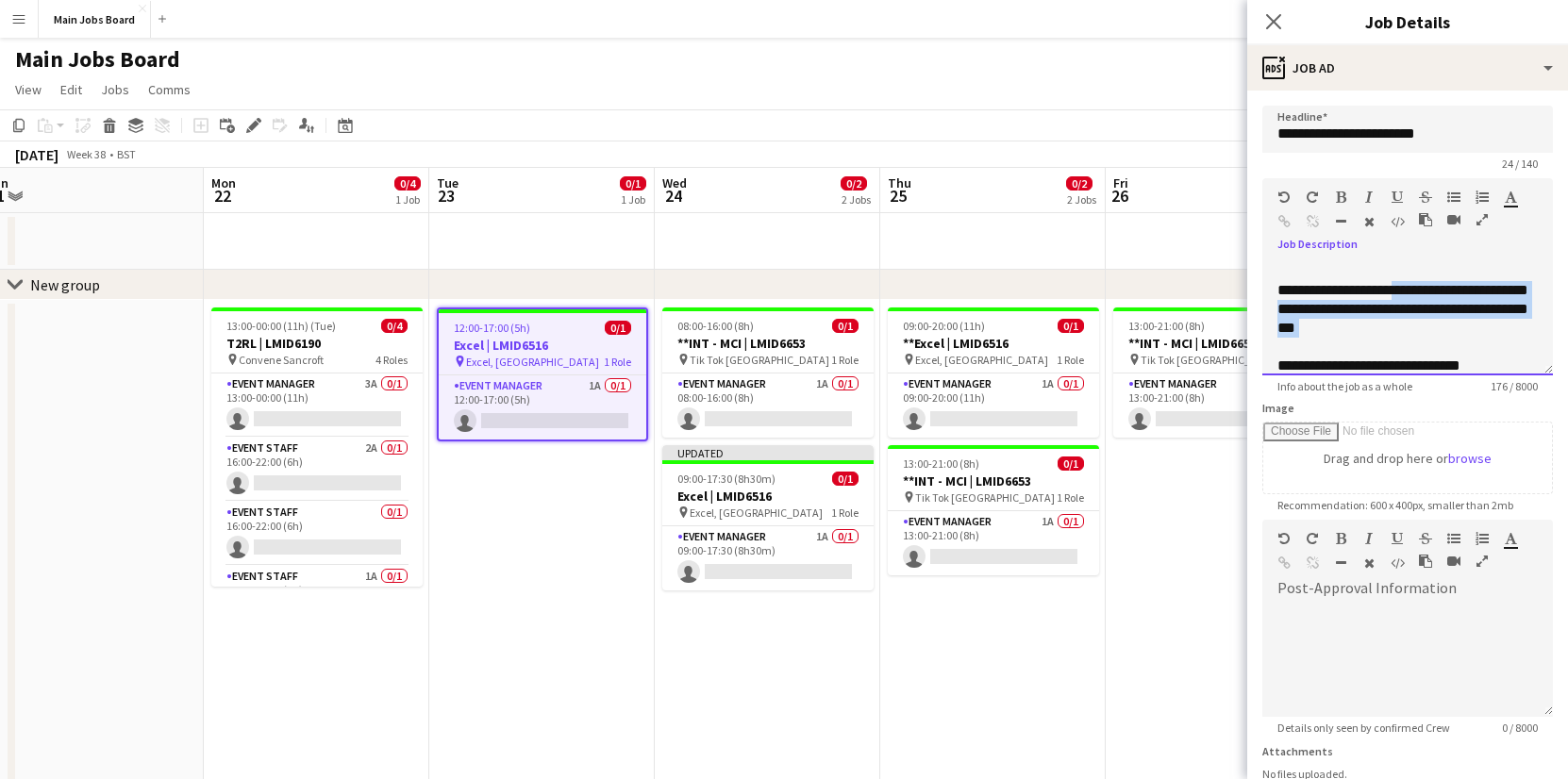 copy on "**********" 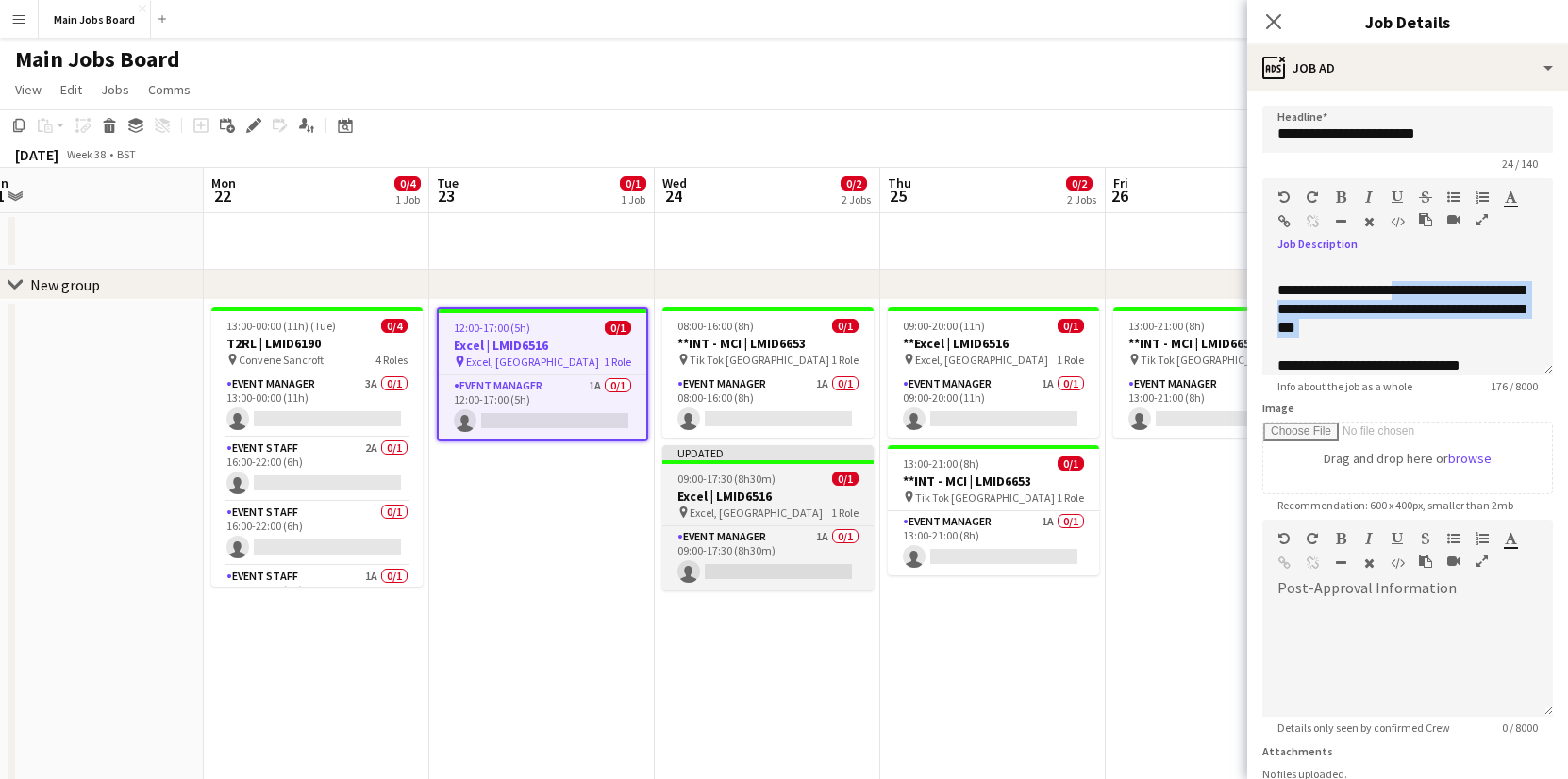 click on "Excel, [GEOGRAPHIC_DATA]" at bounding box center [756, 512] 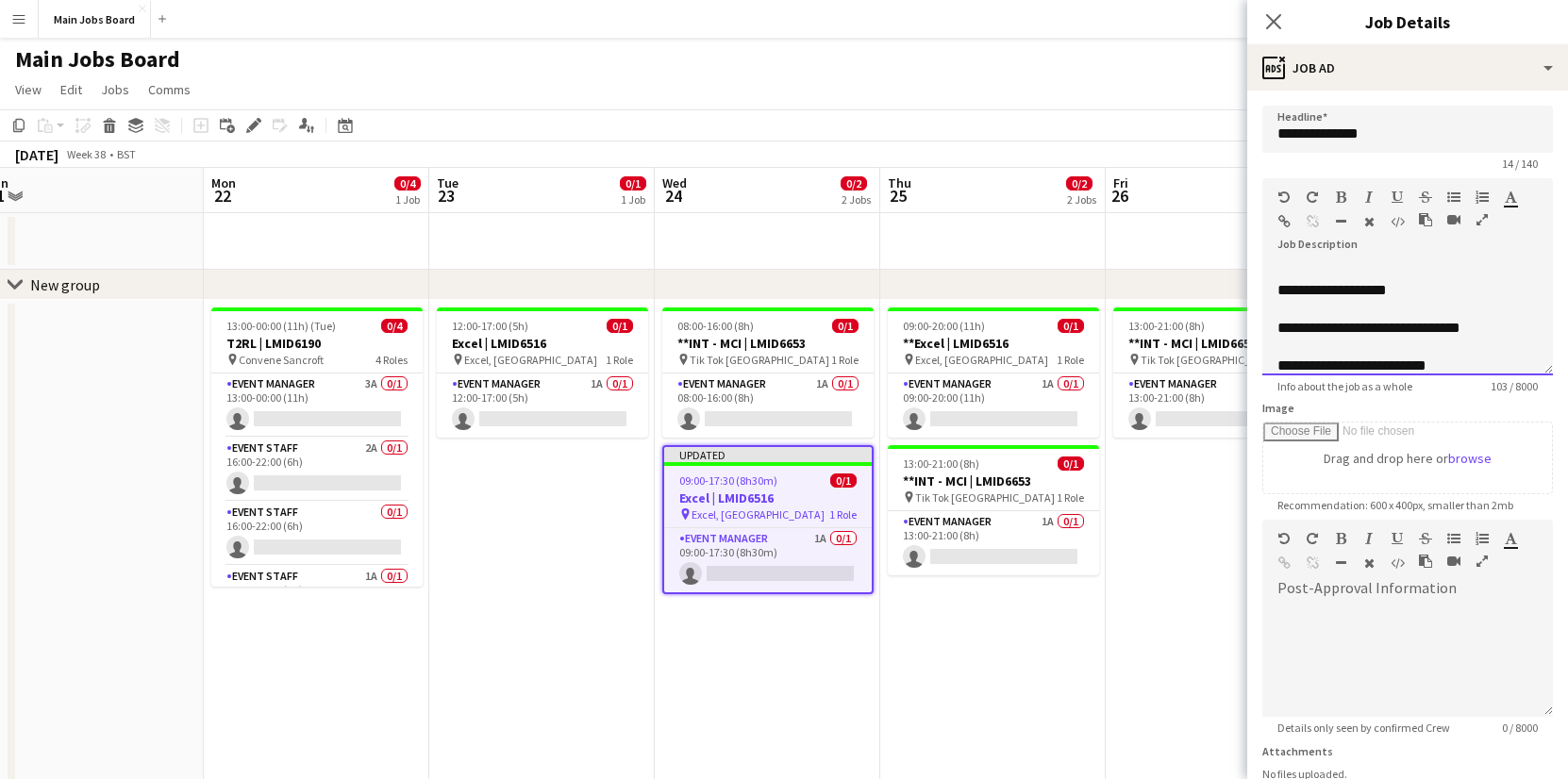 click on "**********" at bounding box center (1408, 319) 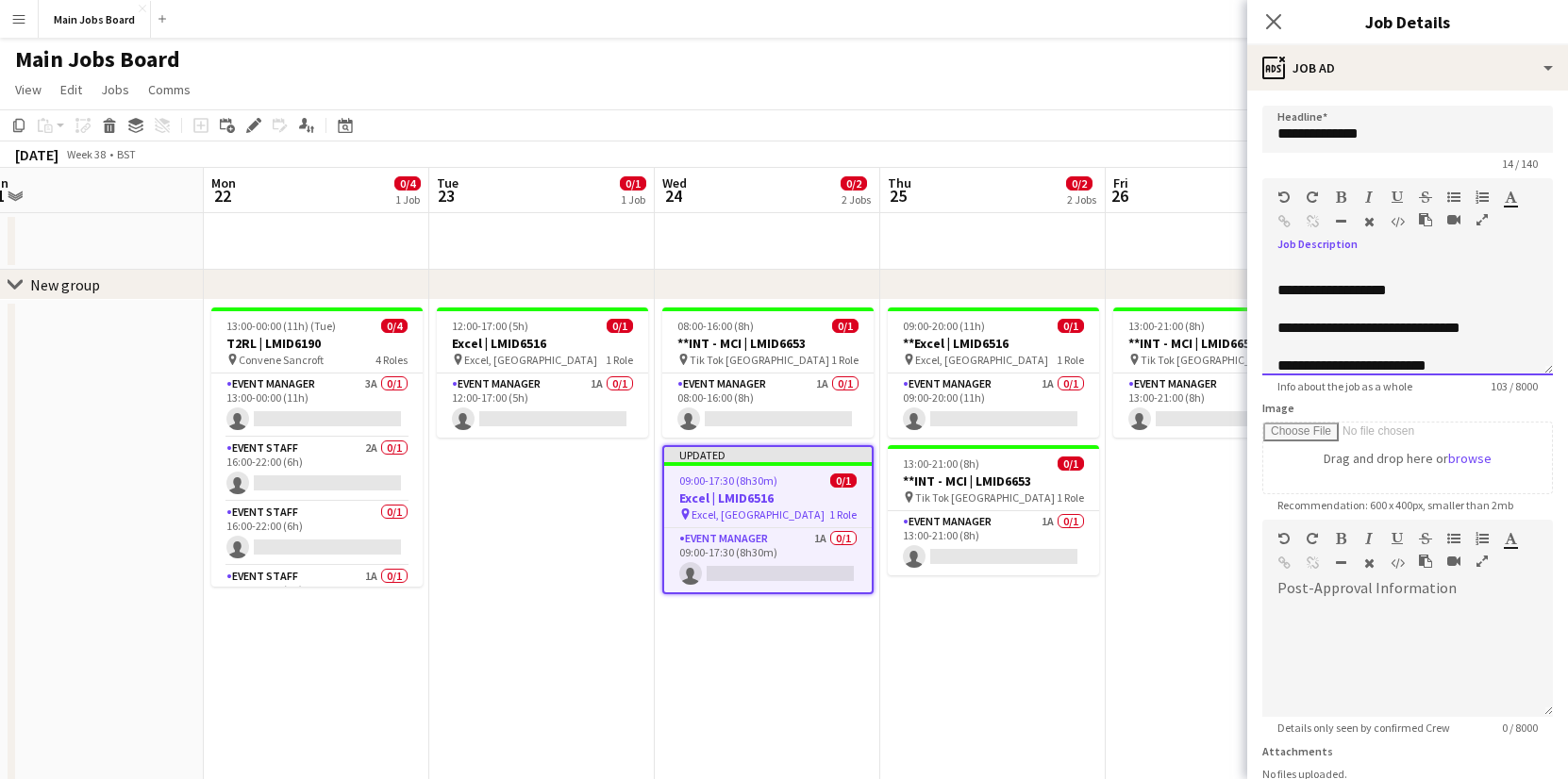 click on "**********" at bounding box center [1408, 319] 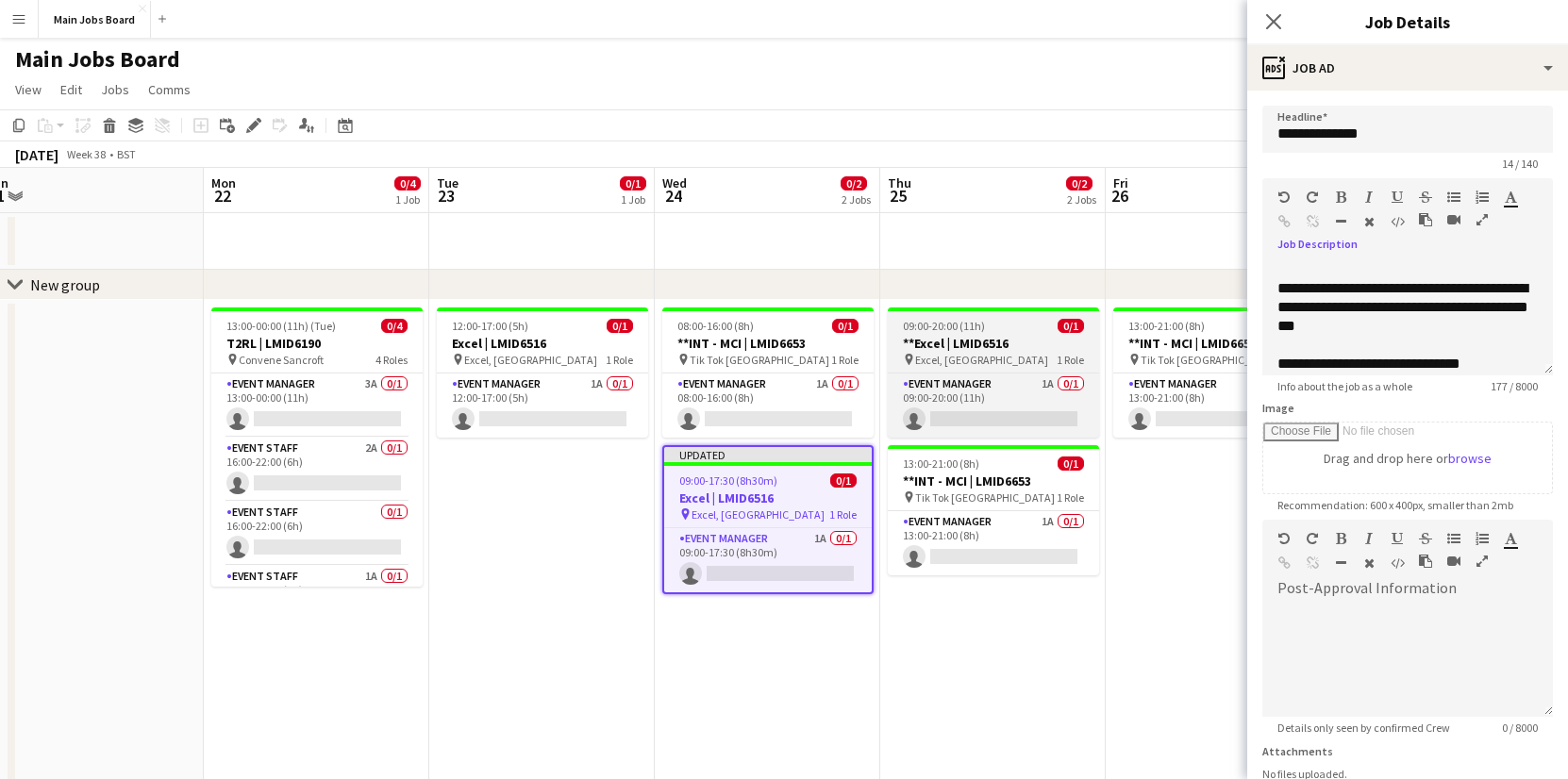 click on "**Excel | LMID6516" at bounding box center [993, 343] 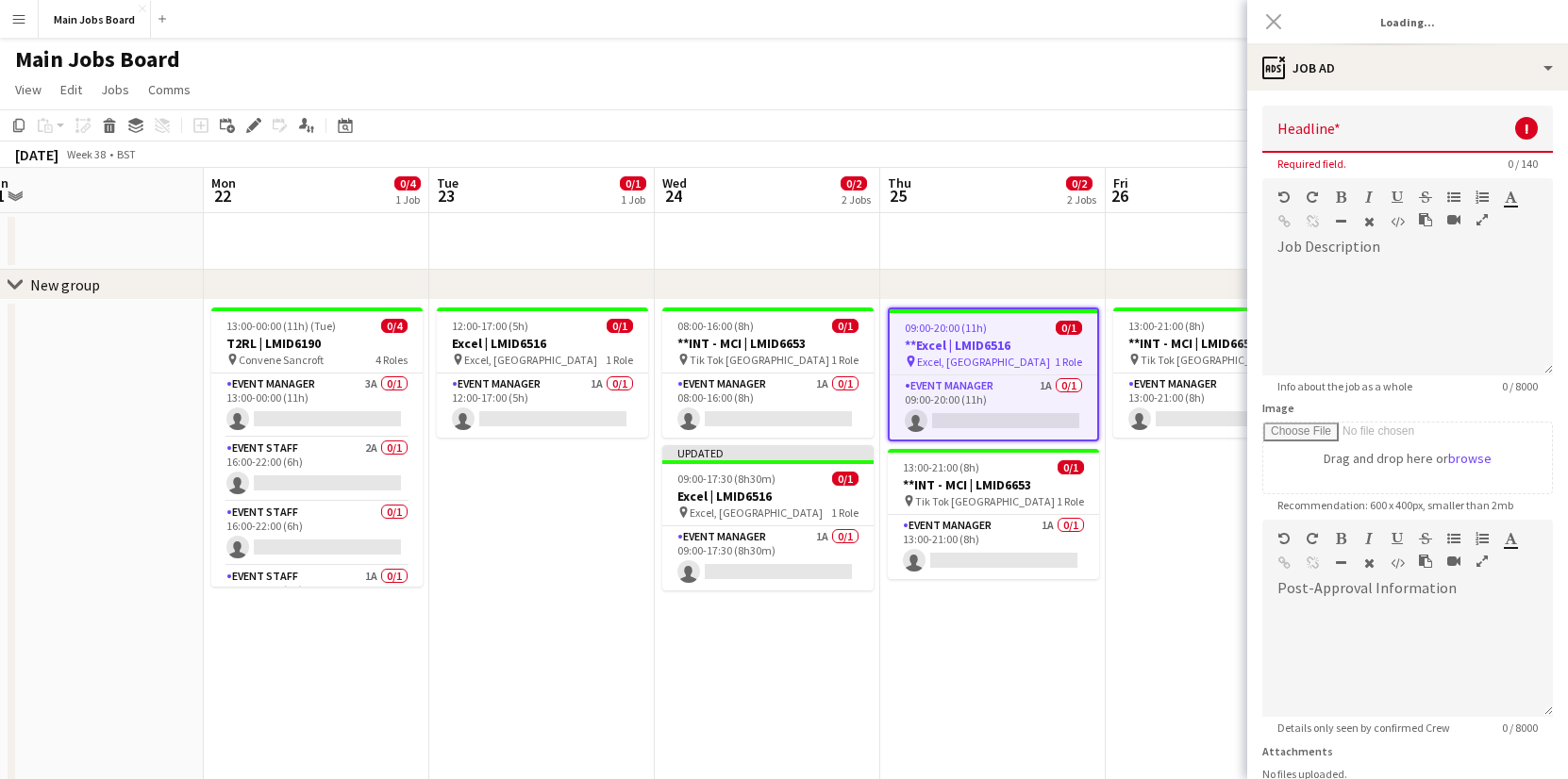 type on "**********" 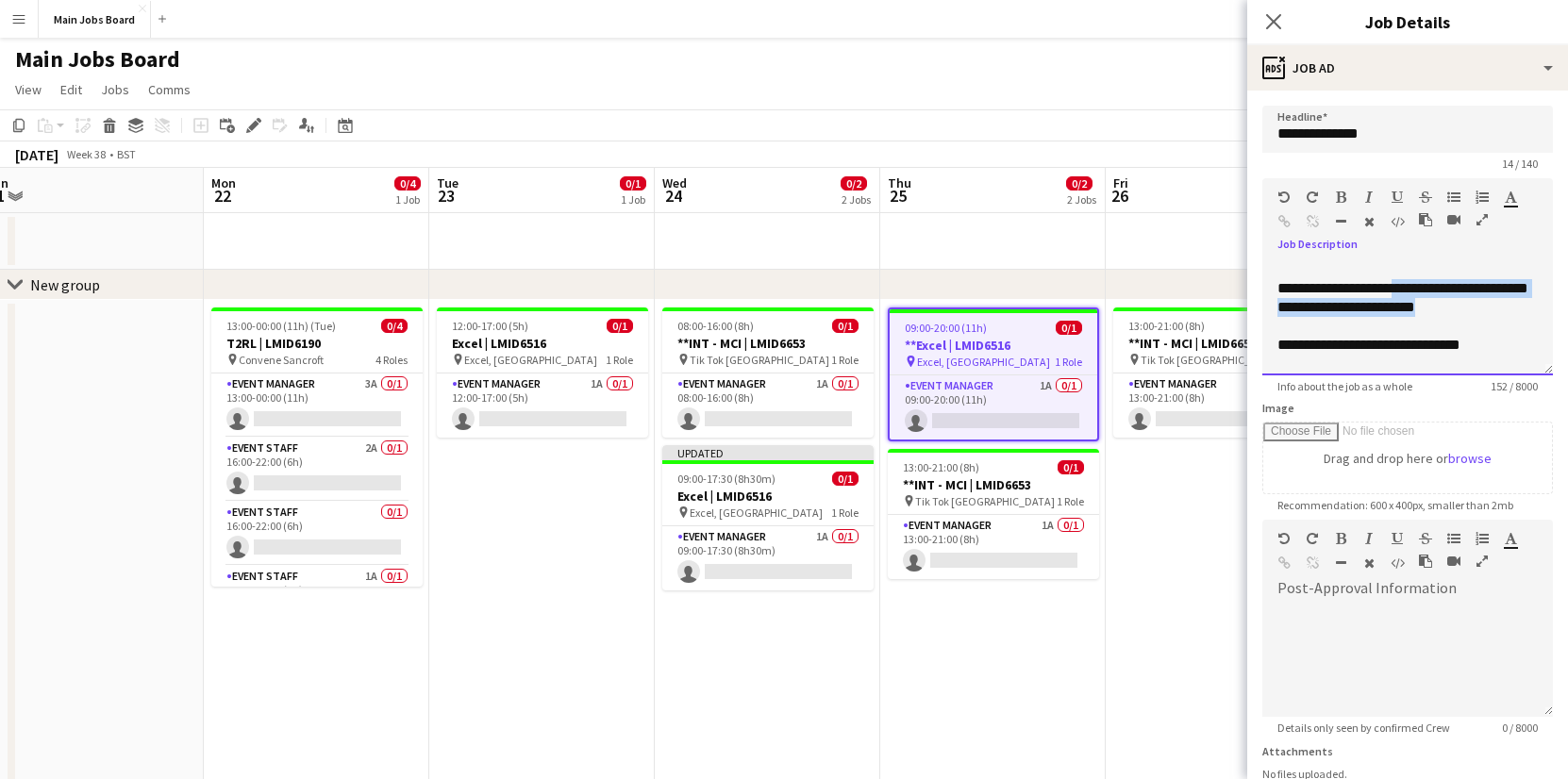 drag, startPoint x: 1476, startPoint y: 306, endPoint x: 1406, endPoint y: 292, distance: 71.38627 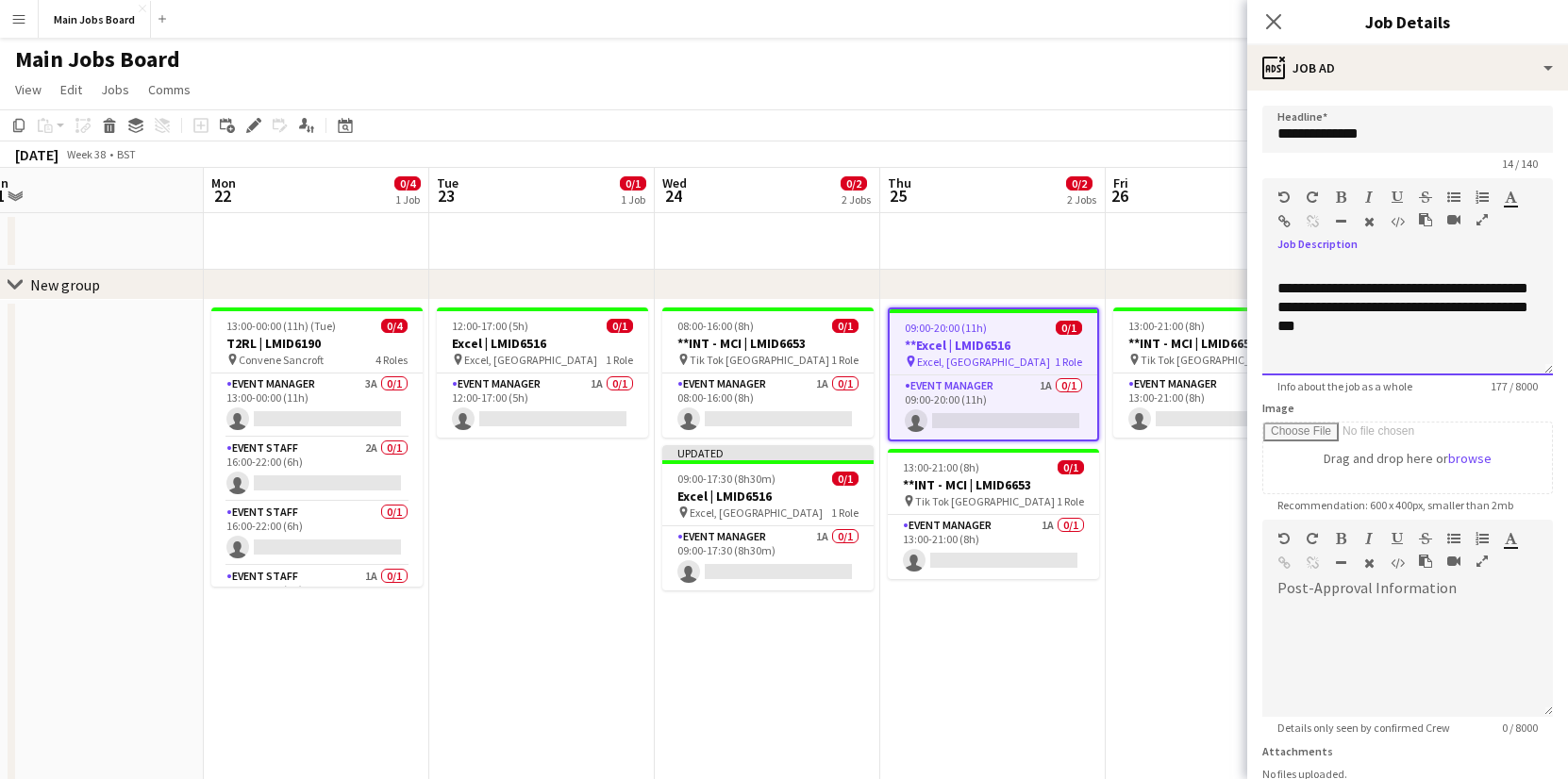 scroll, scrollTop: 2, scrollLeft: 0, axis: vertical 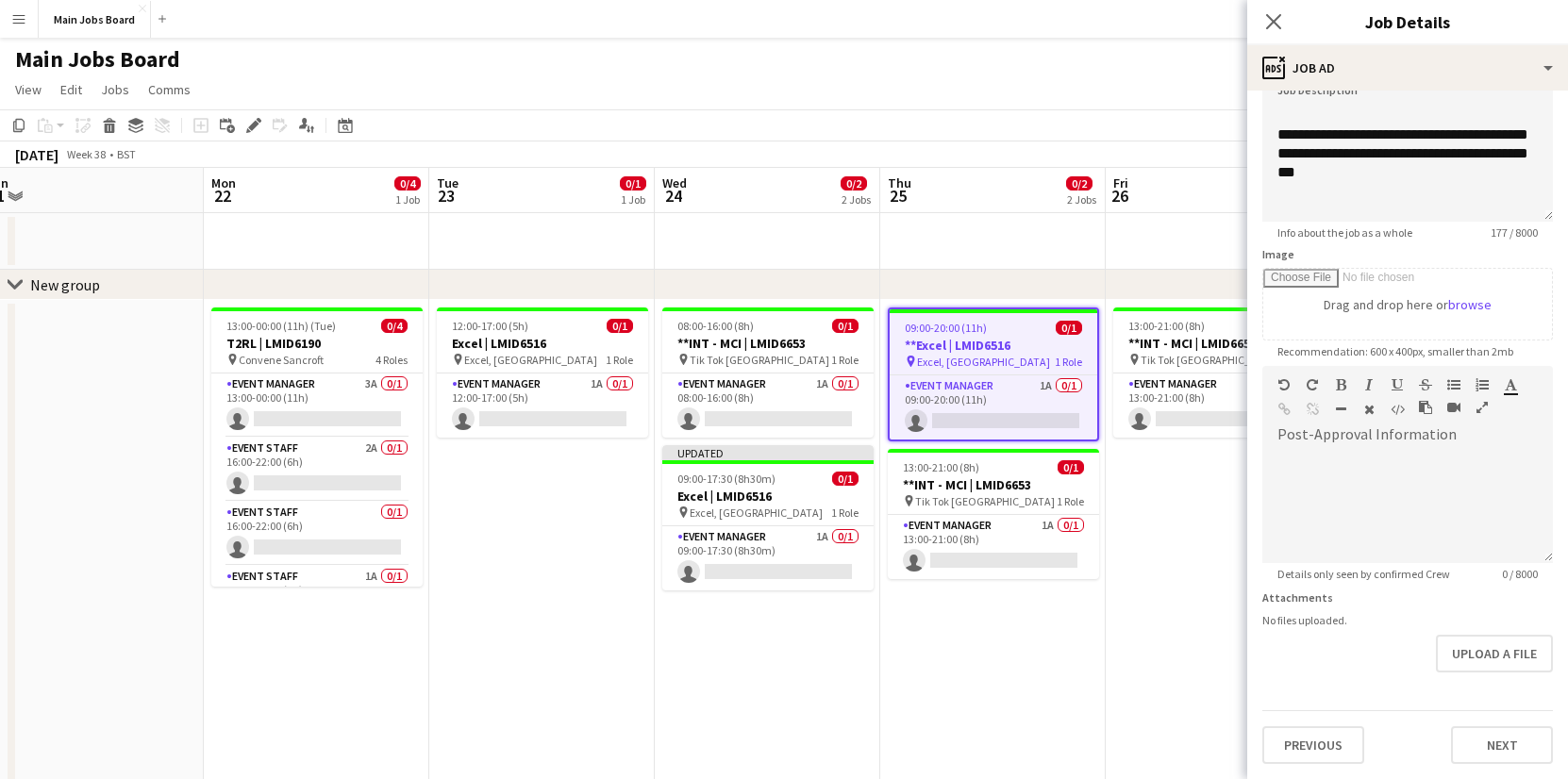 click on "Previous   Next" at bounding box center (1408, 737) 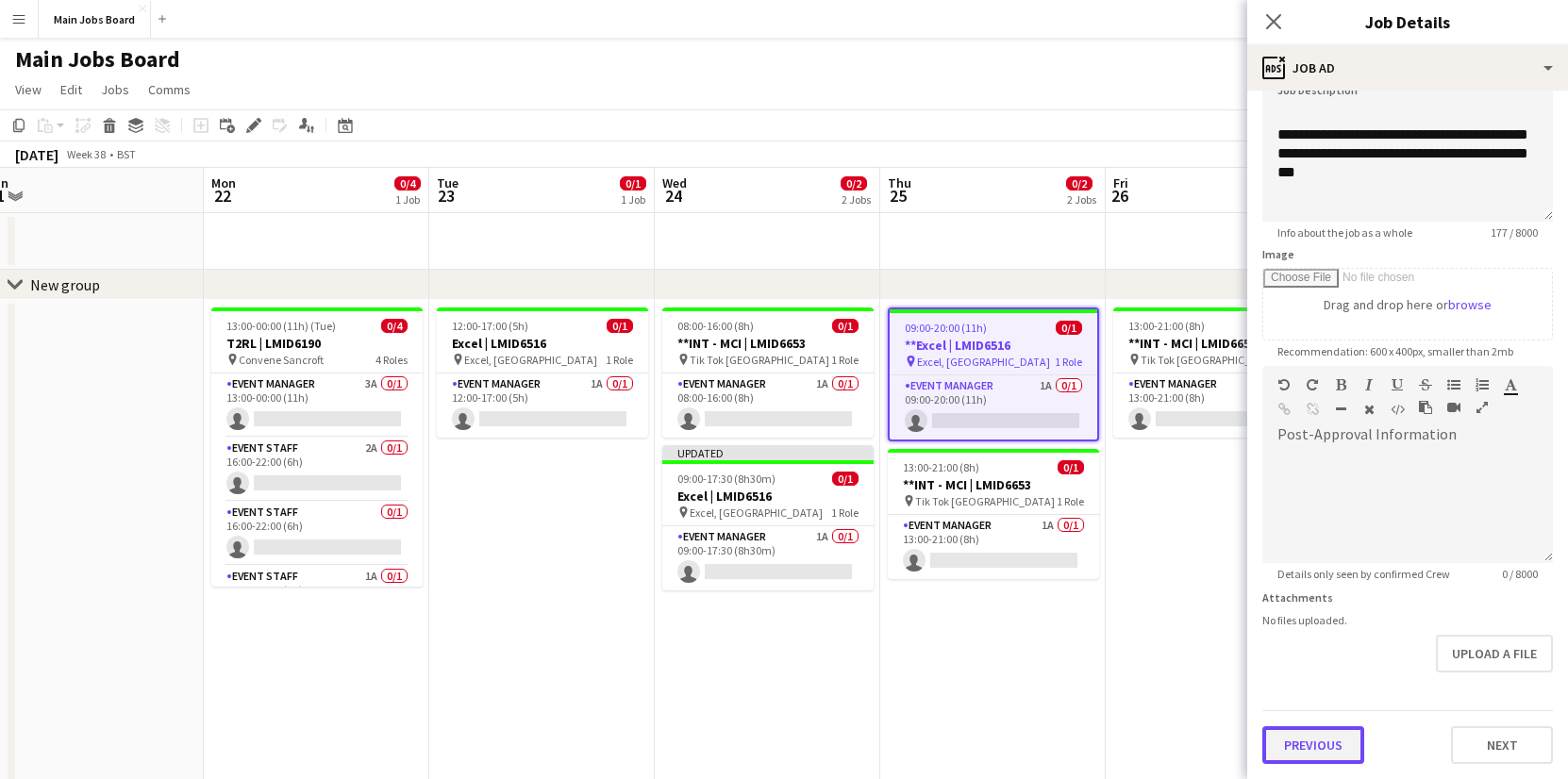 click on "Previous" at bounding box center (1313, 745) 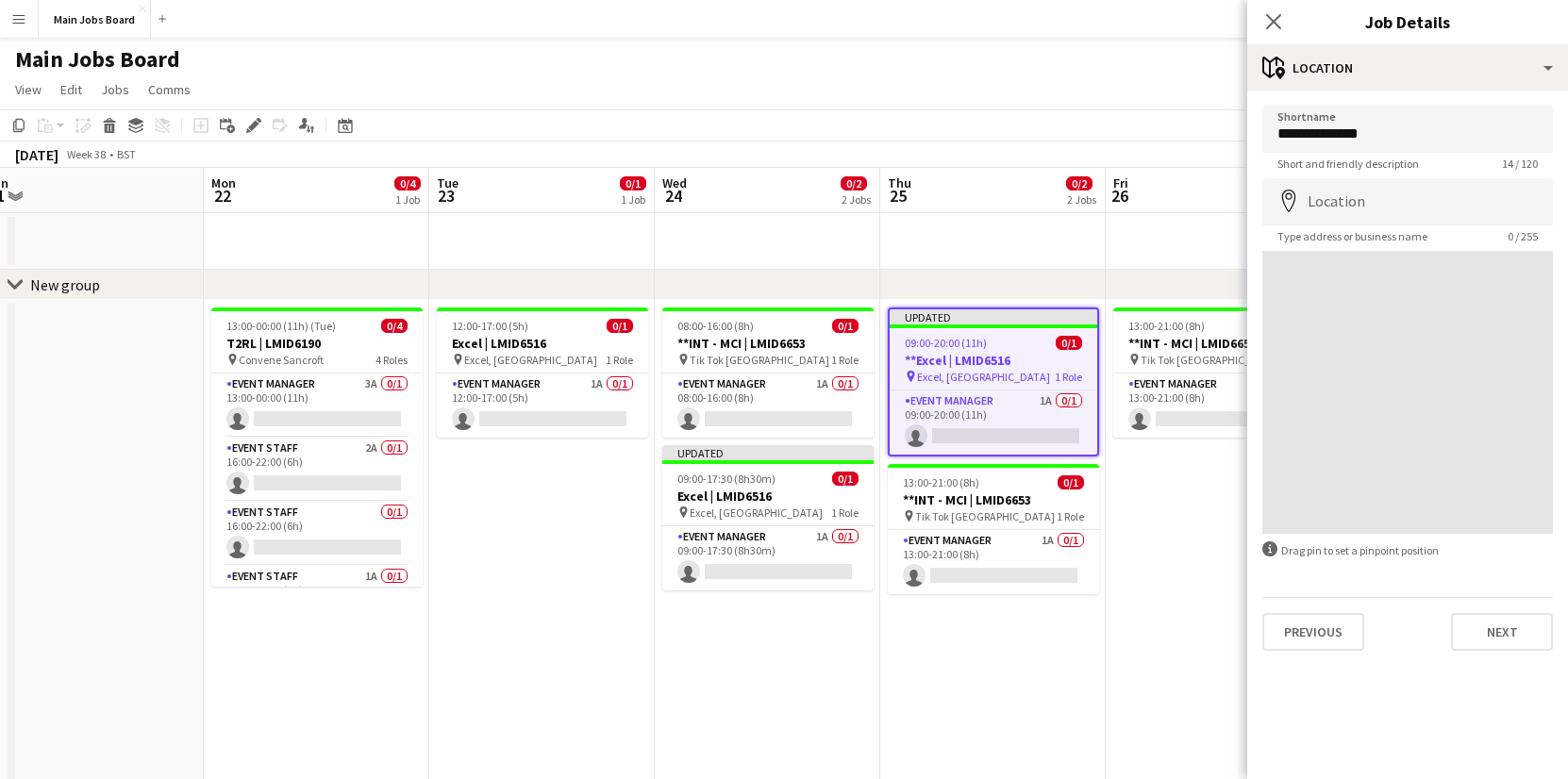 scroll, scrollTop: 0, scrollLeft: 0, axis: both 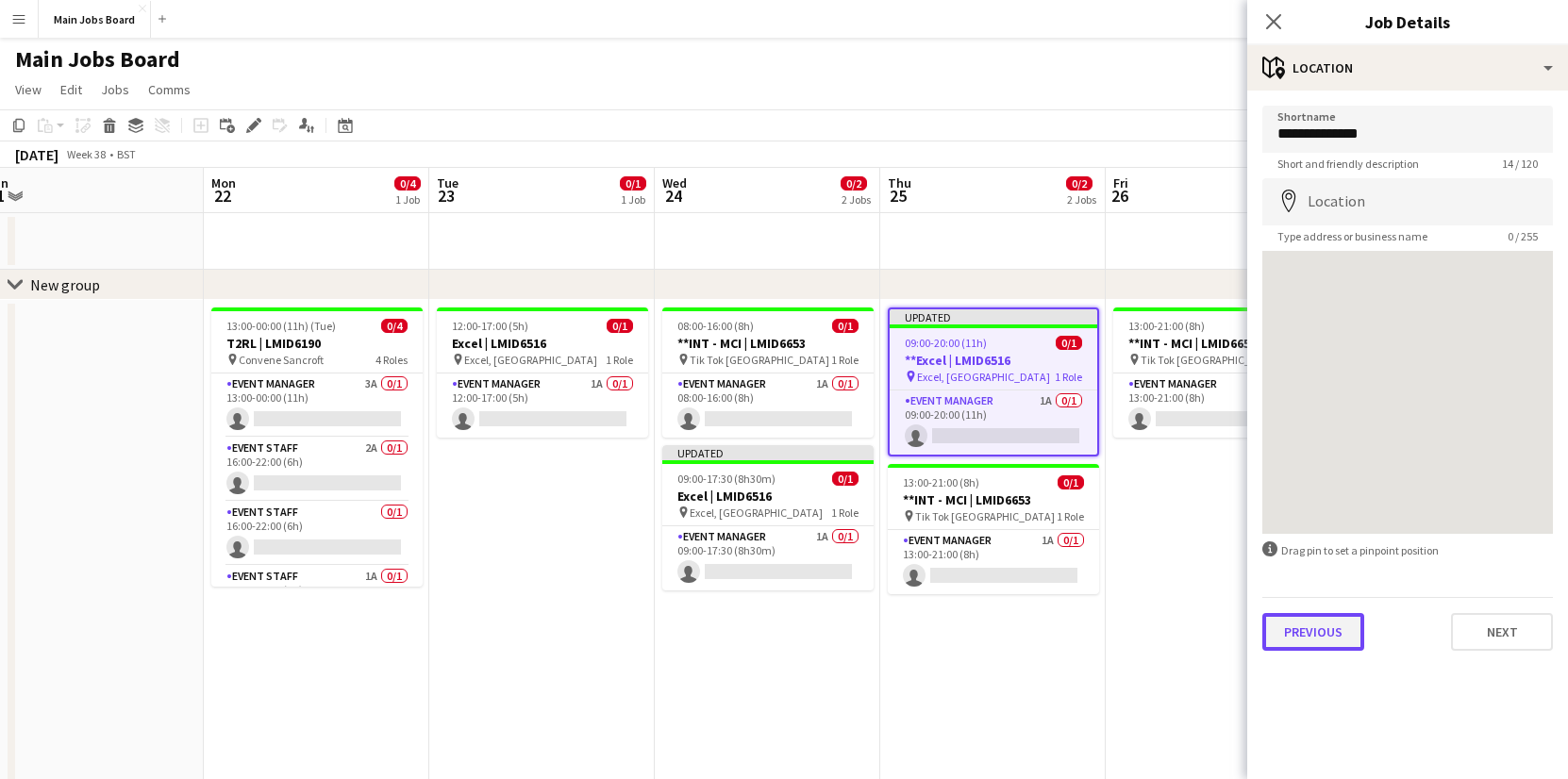 click on "Previous" at bounding box center [1313, 632] 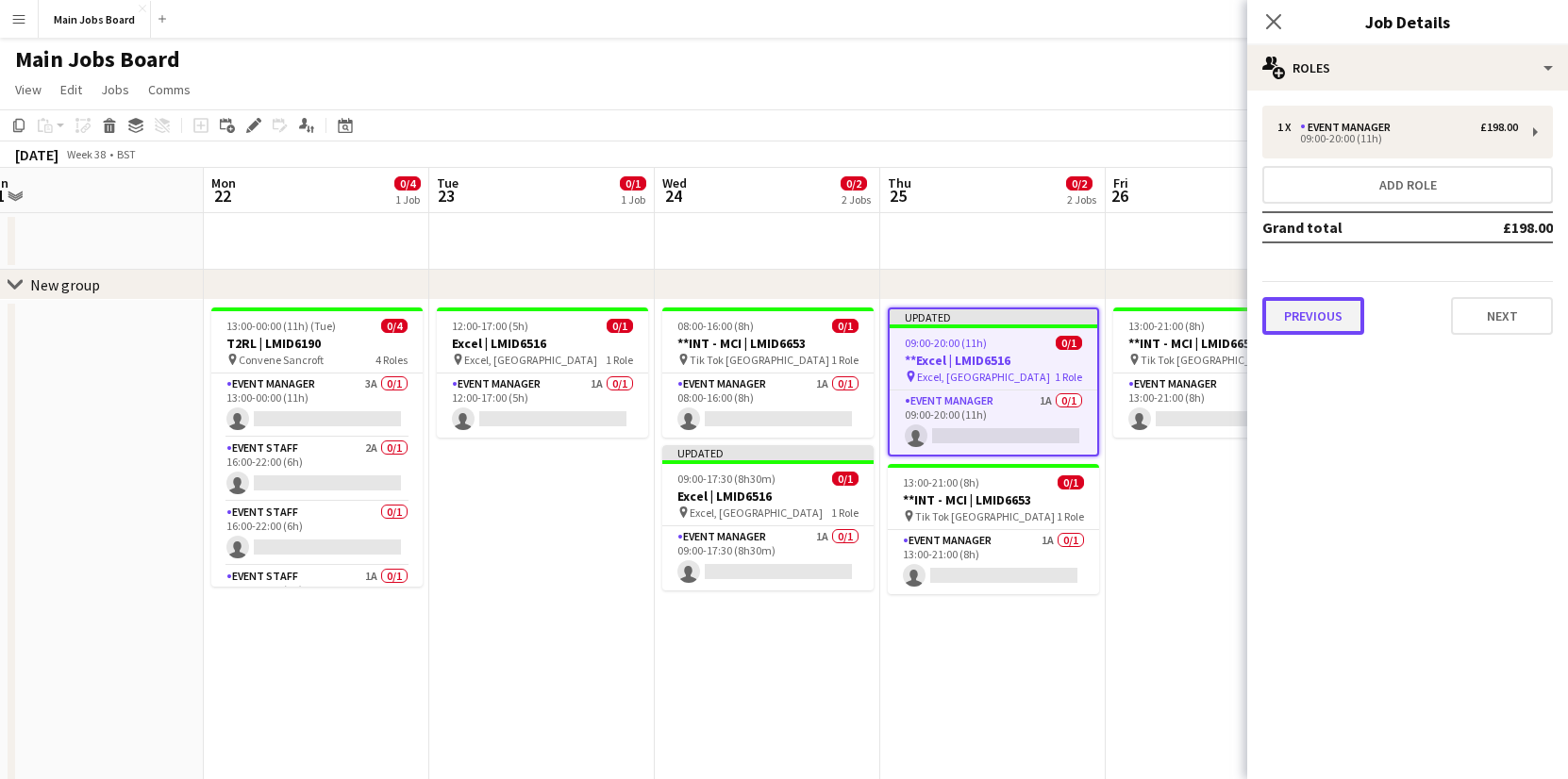 click on "Previous" at bounding box center [1313, 316] 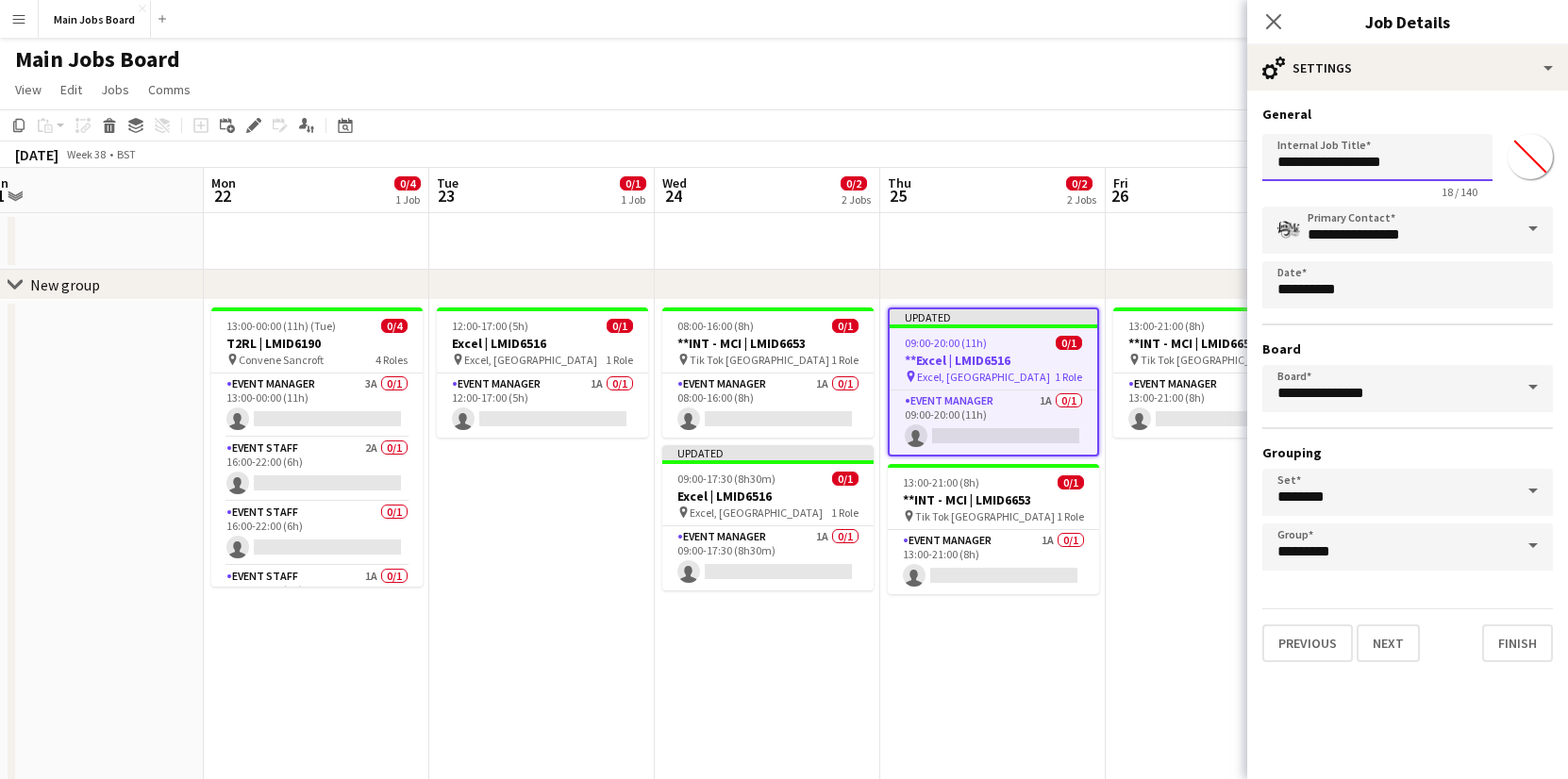 click on "**********" at bounding box center (1377, 157) 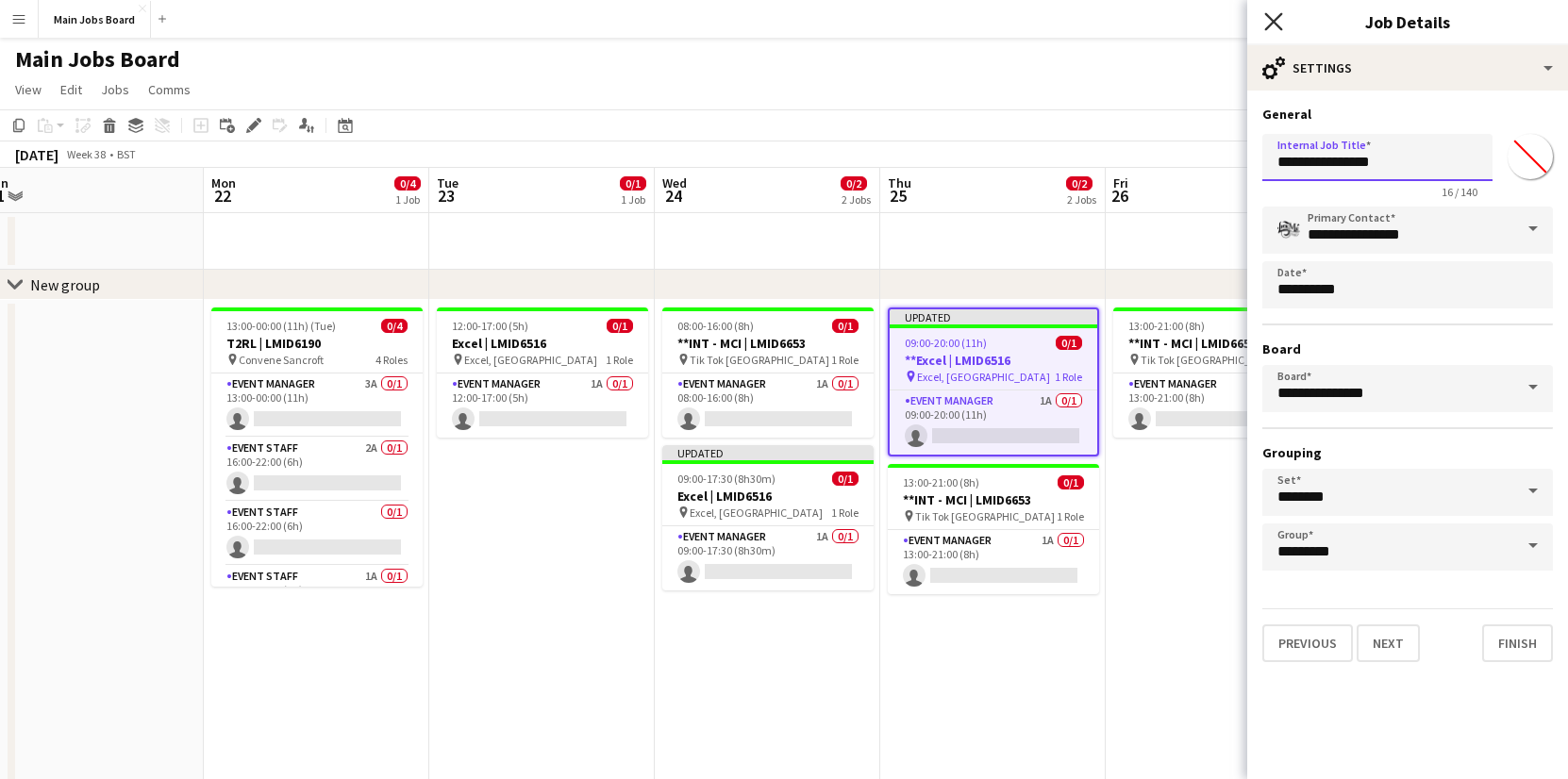 type on "**********" 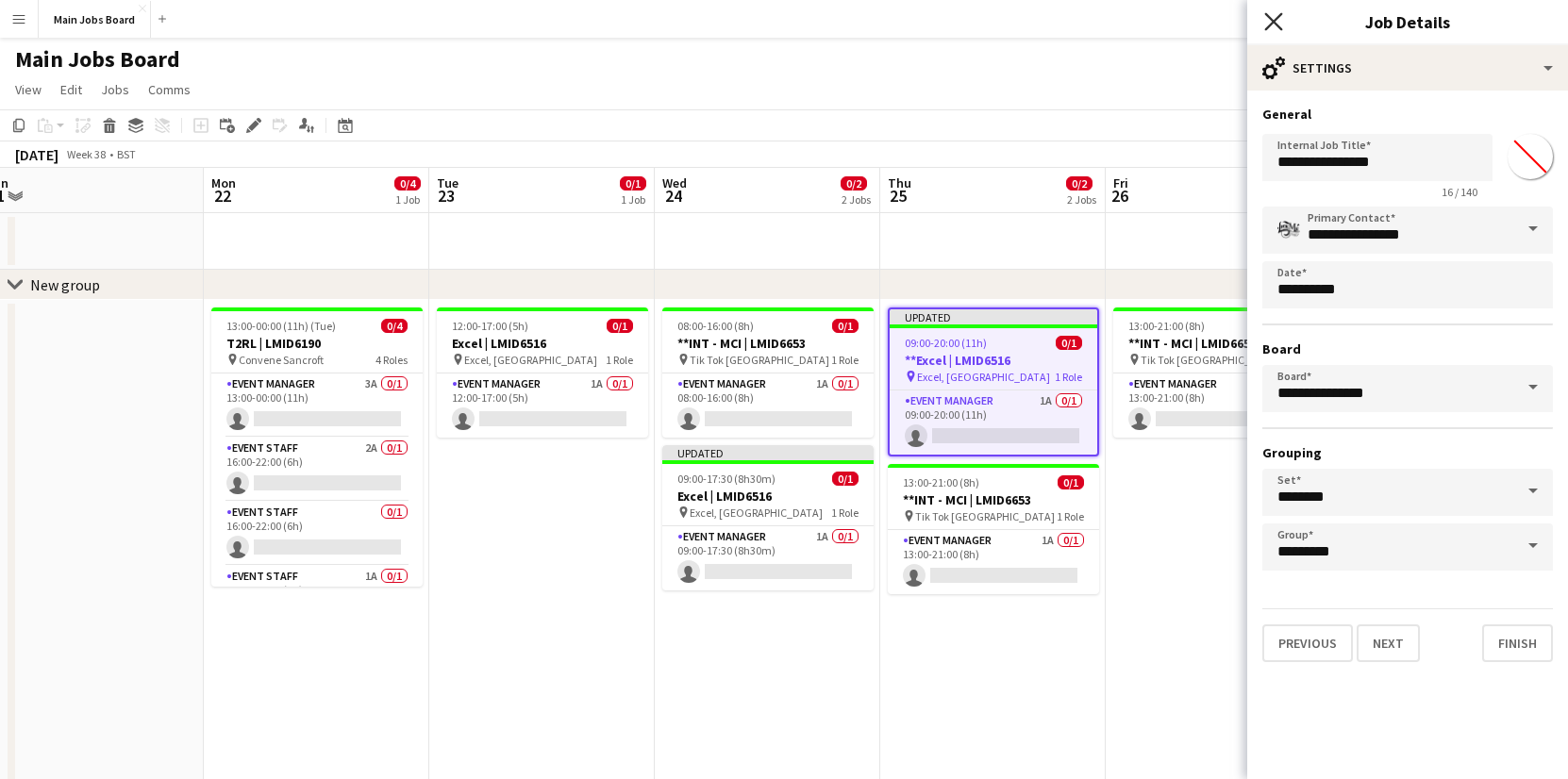 click on "Close pop-in" 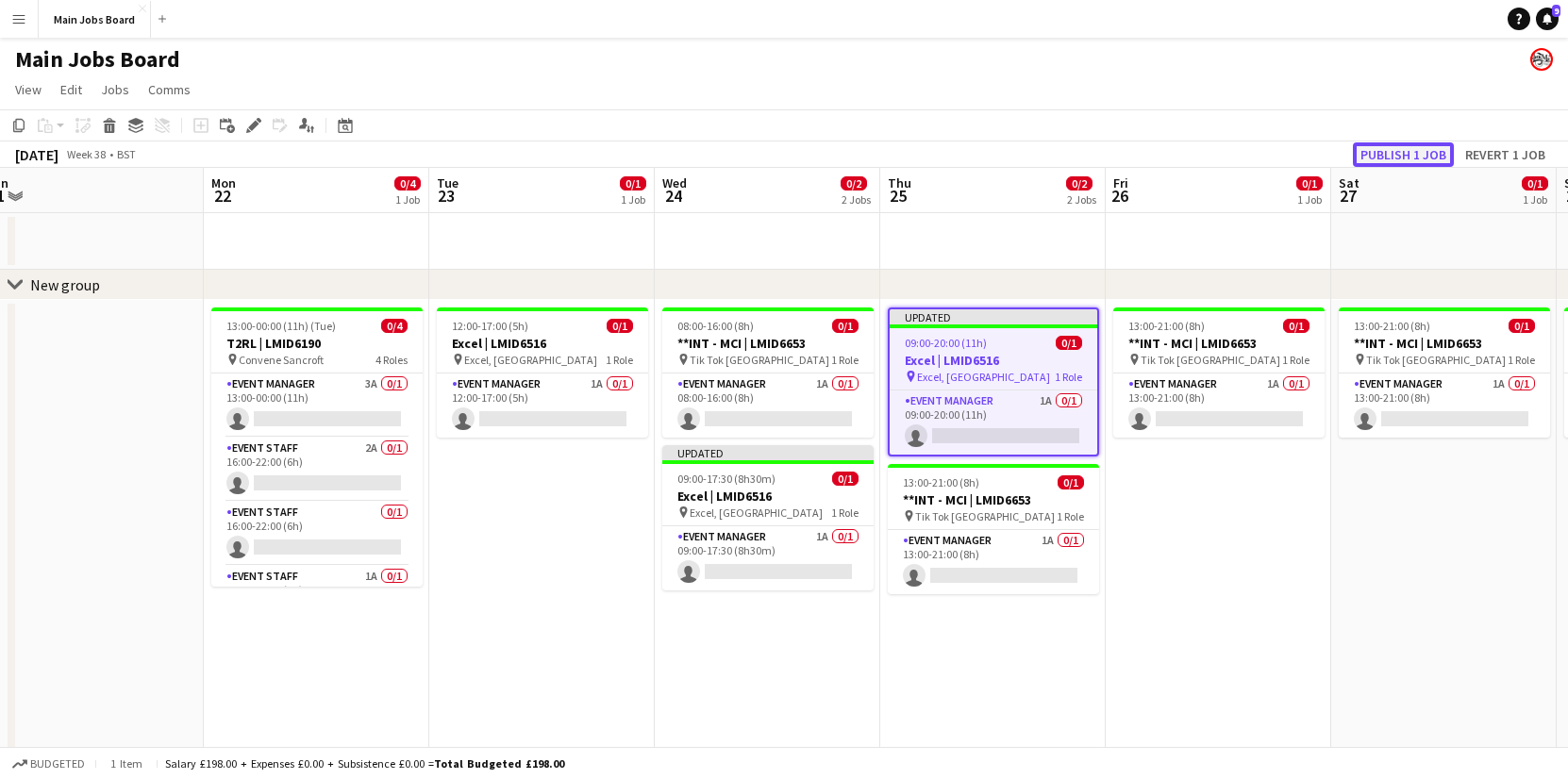 click on "Publish 1 job" 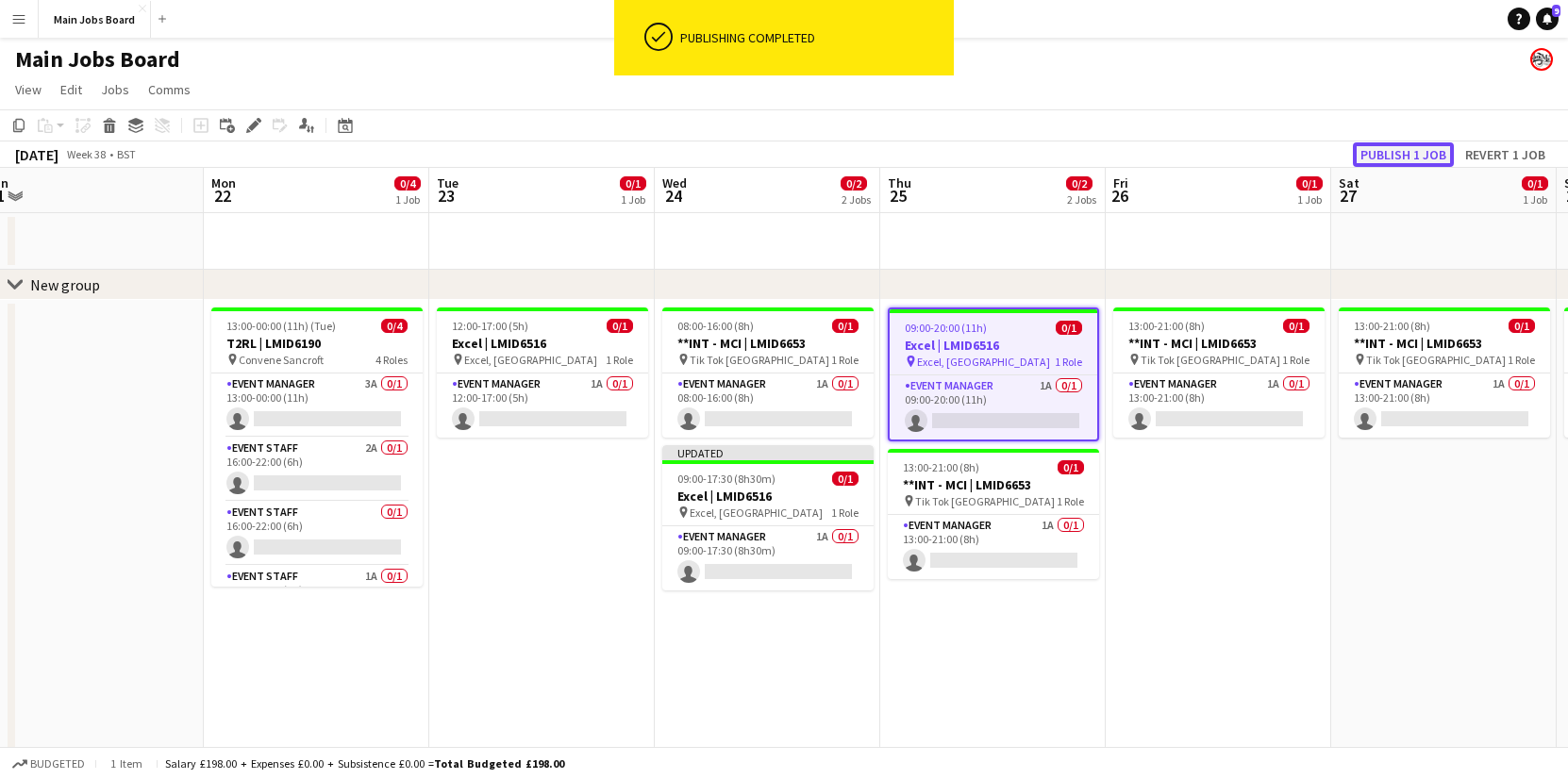 click on "Publish 1 job" 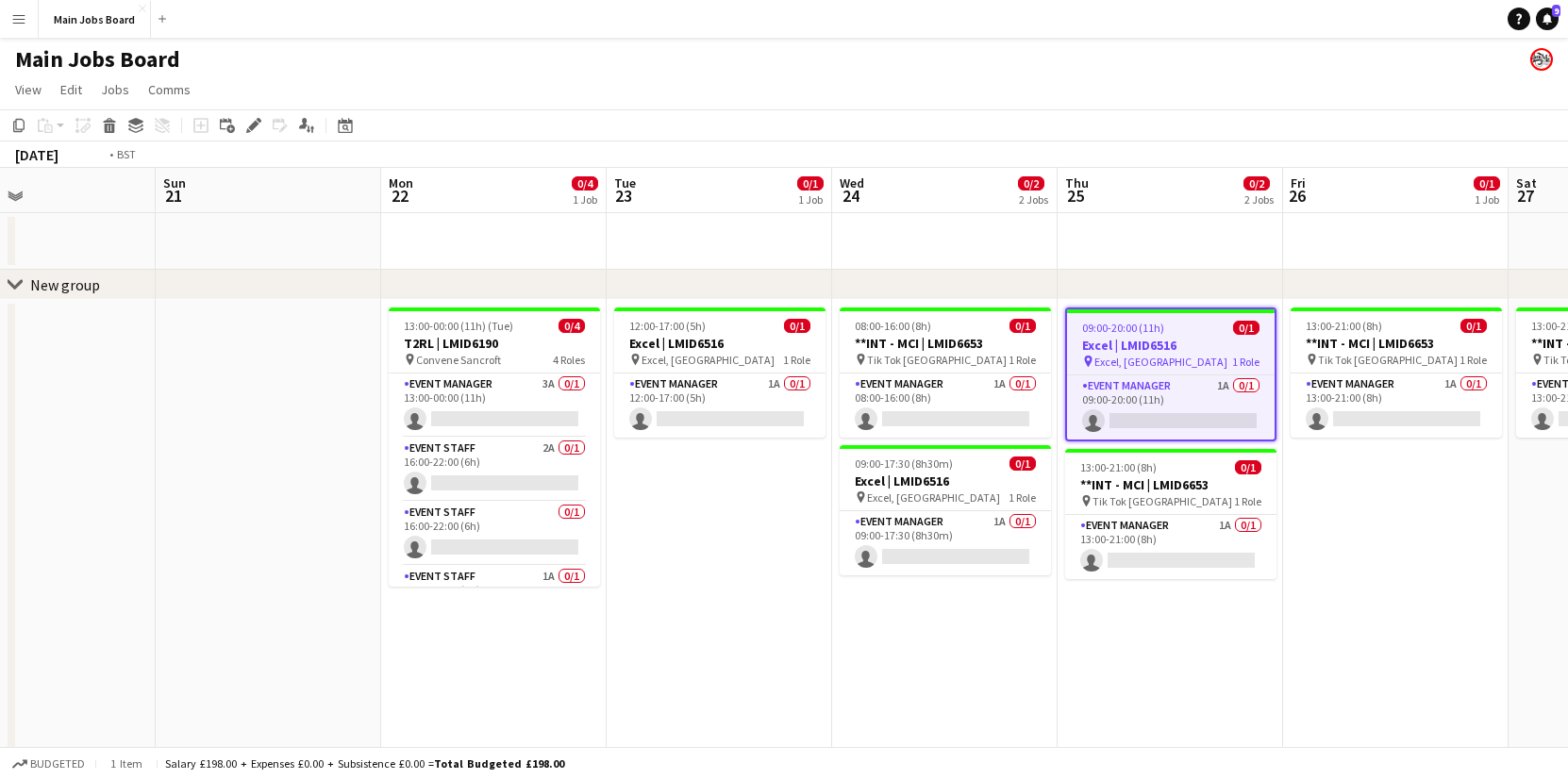 drag, startPoint x: 1274, startPoint y: 512, endPoint x: 746, endPoint y: 512, distance: 528 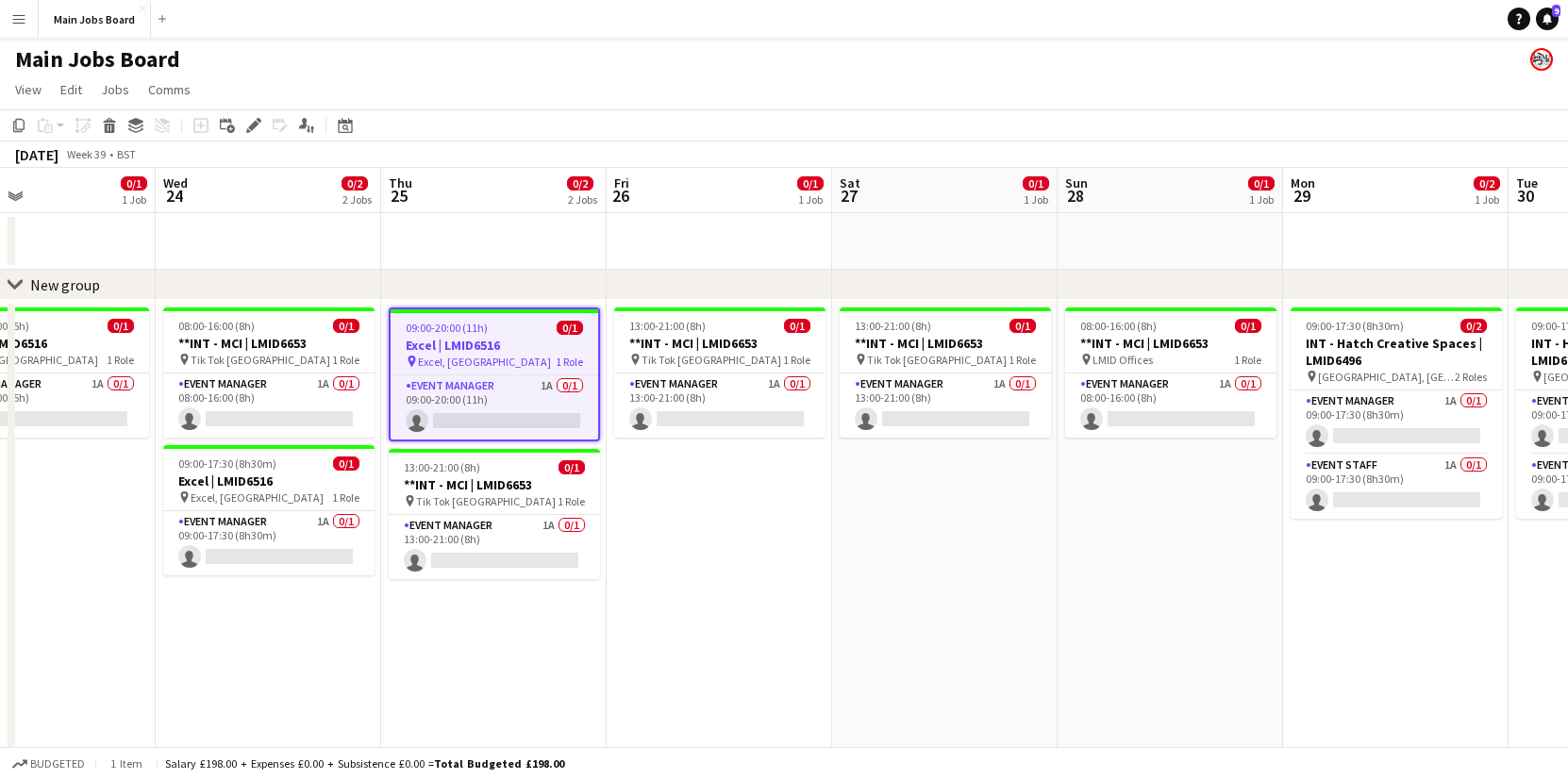 scroll, scrollTop: 0, scrollLeft: 528, axis: horizontal 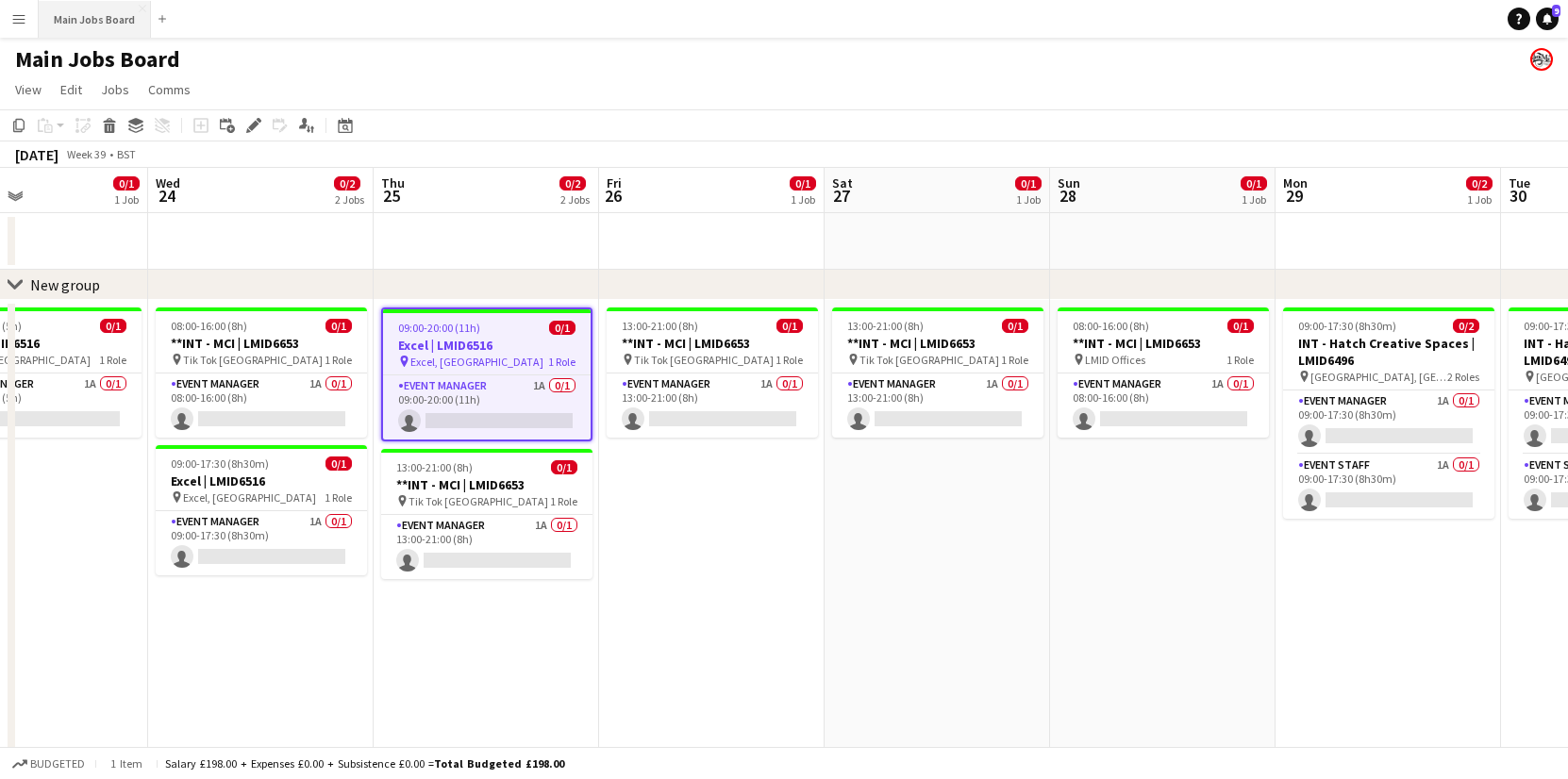 click on "Main Jobs Board
Close" at bounding box center (94, 19) 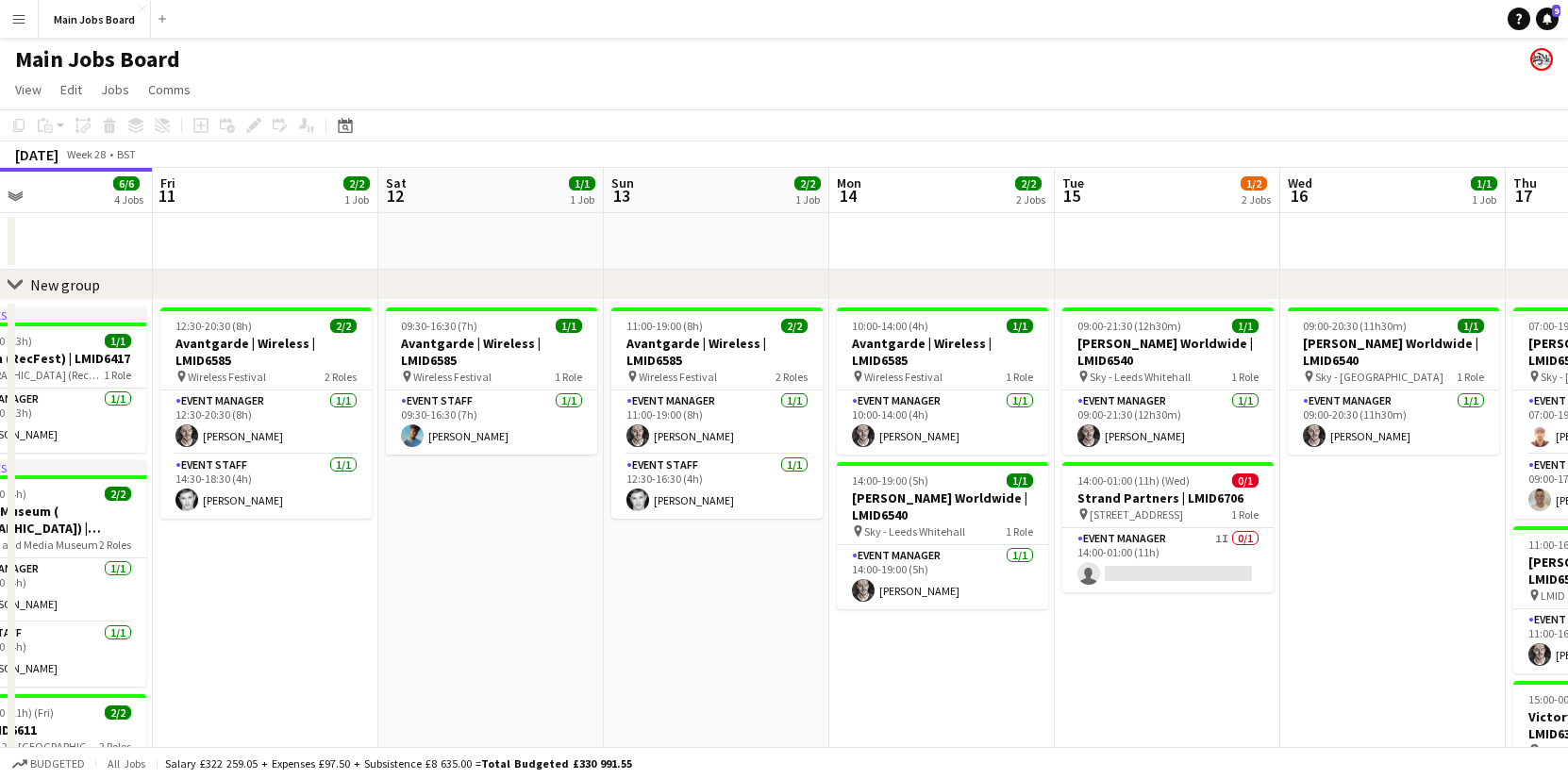 drag, startPoint x: 1352, startPoint y: 537, endPoint x: 909, endPoint y: 537, distance: 443 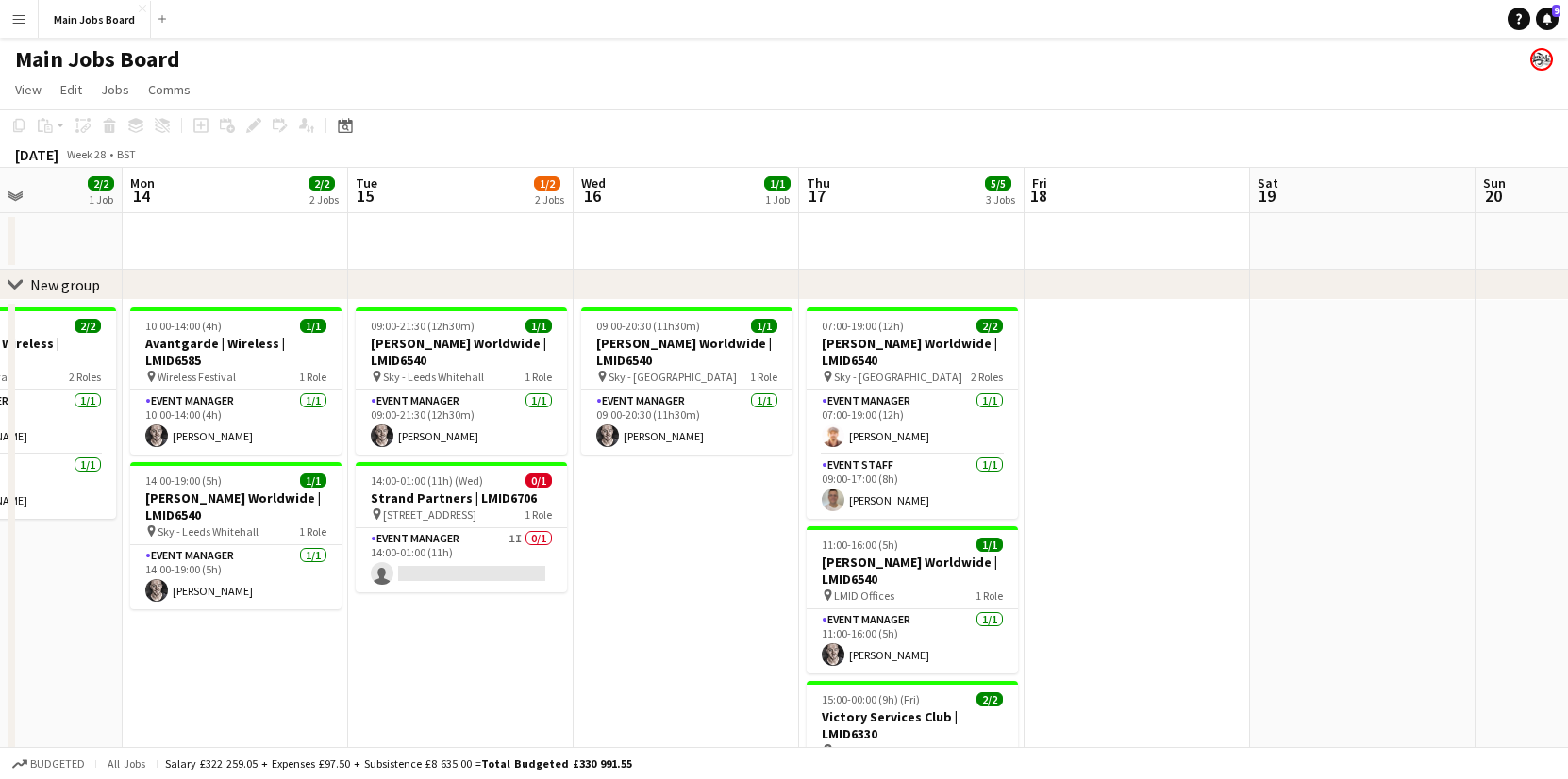 drag, startPoint x: 732, startPoint y: 537, endPoint x: 460, endPoint y: 537, distance: 272 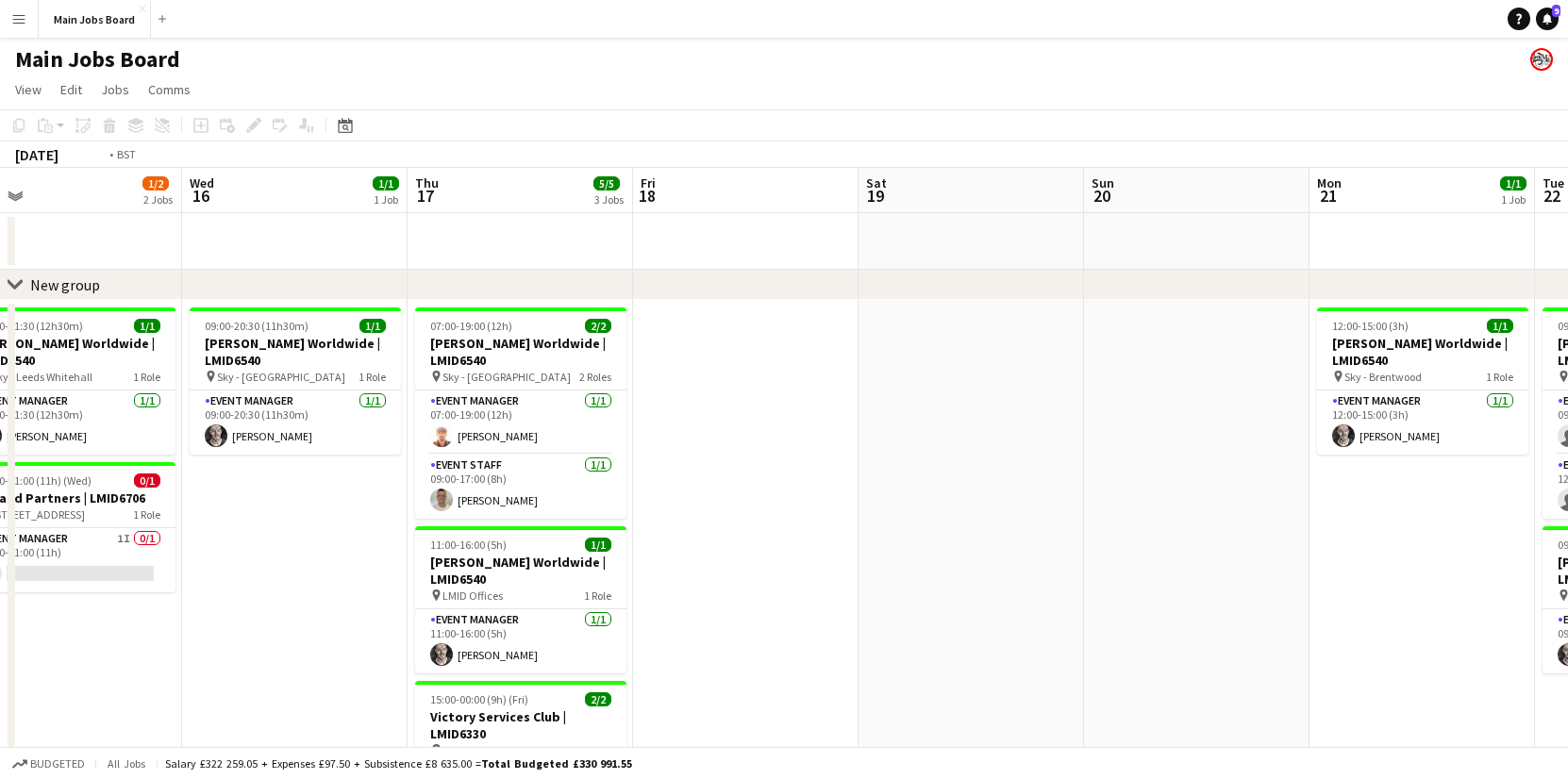 drag, startPoint x: 1229, startPoint y: 466, endPoint x: 521, endPoint y: 464, distance: 708.0028 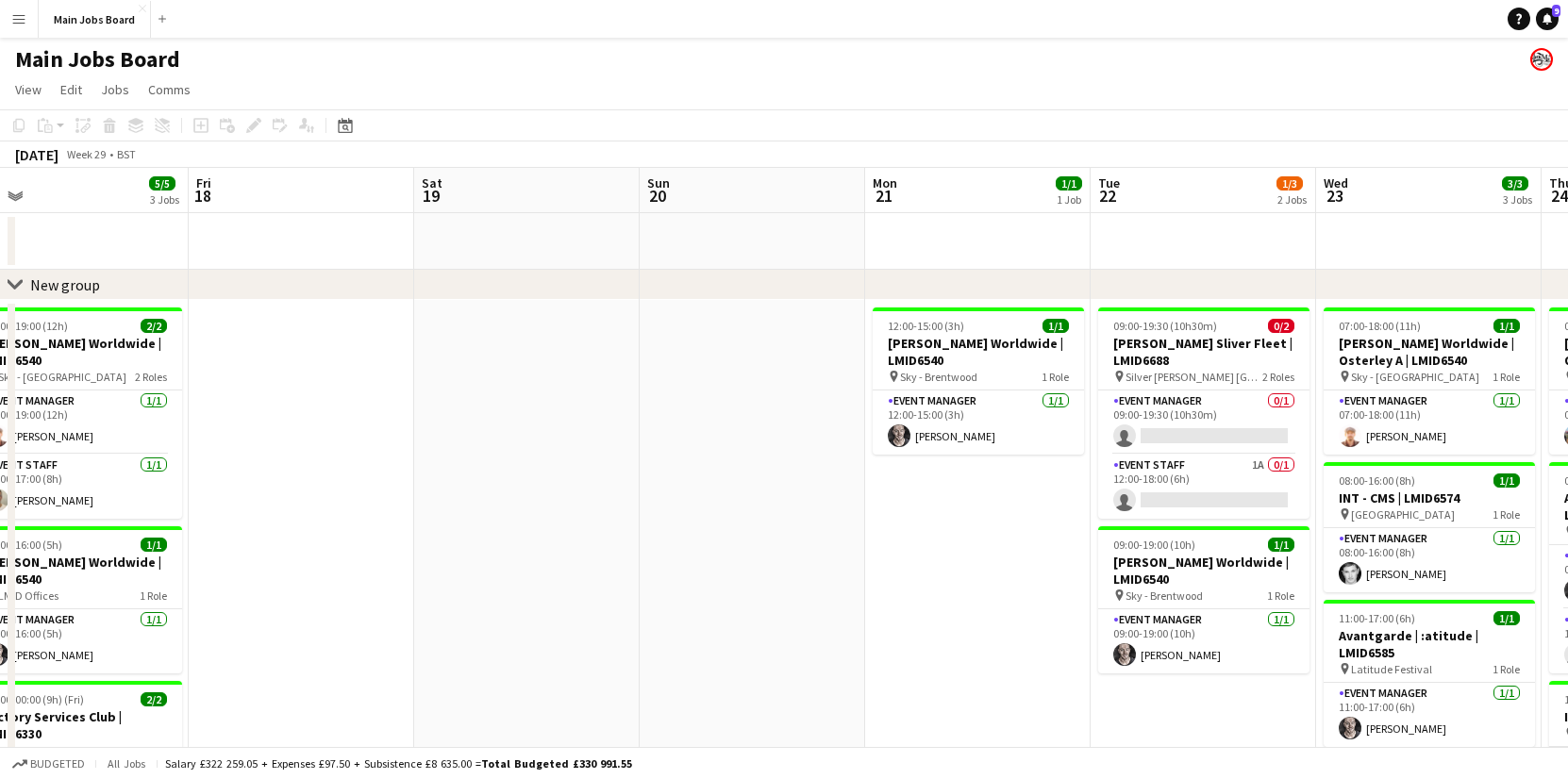 drag, startPoint x: 923, startPoint y: 459, endPoint x: 107, endPoint y: 477, distance: 816.1985 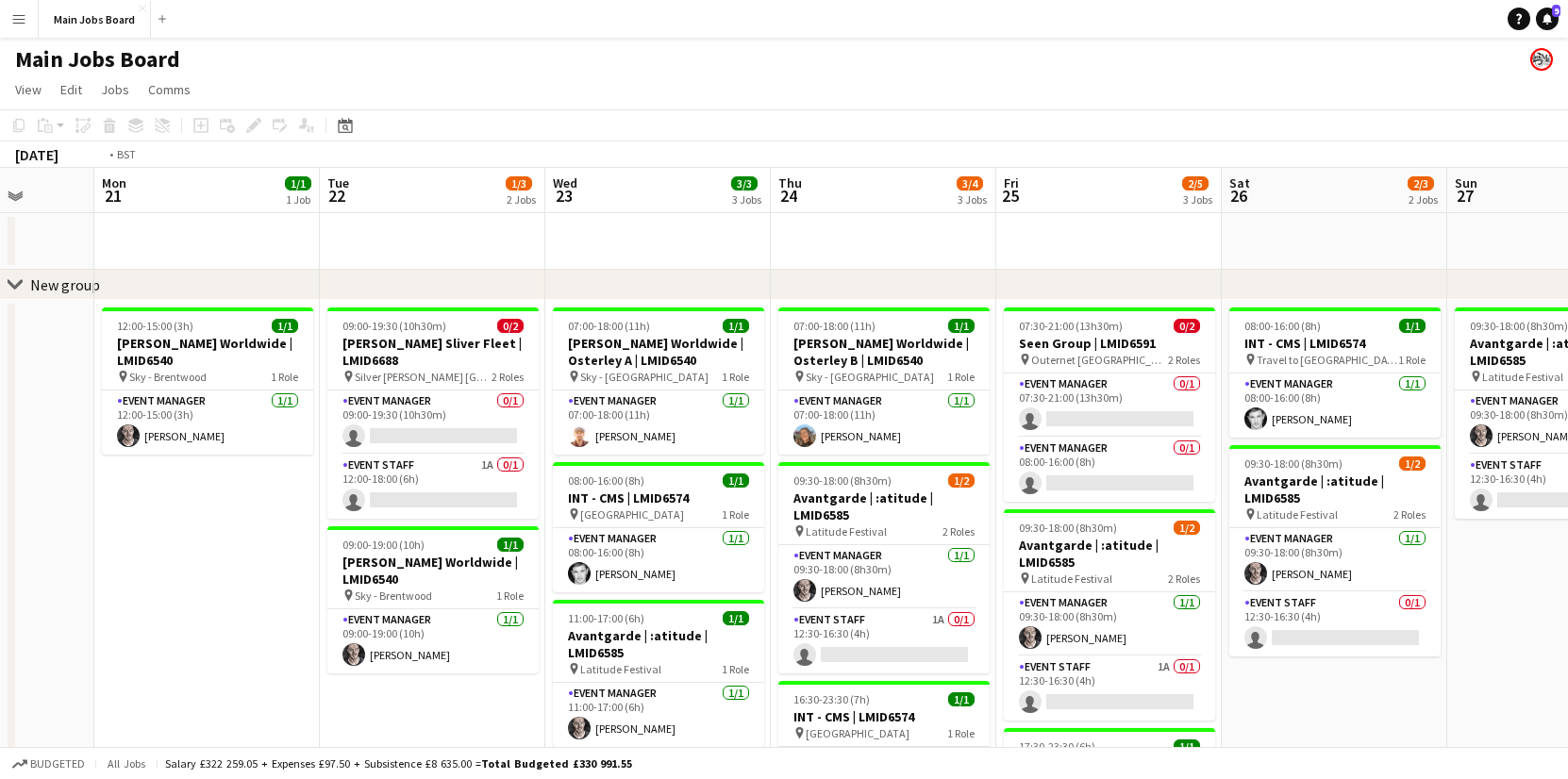 drag, startPoint x: 956, startPoint y: 425, endPoint x: 501, endPoint y: 425, distance: 455 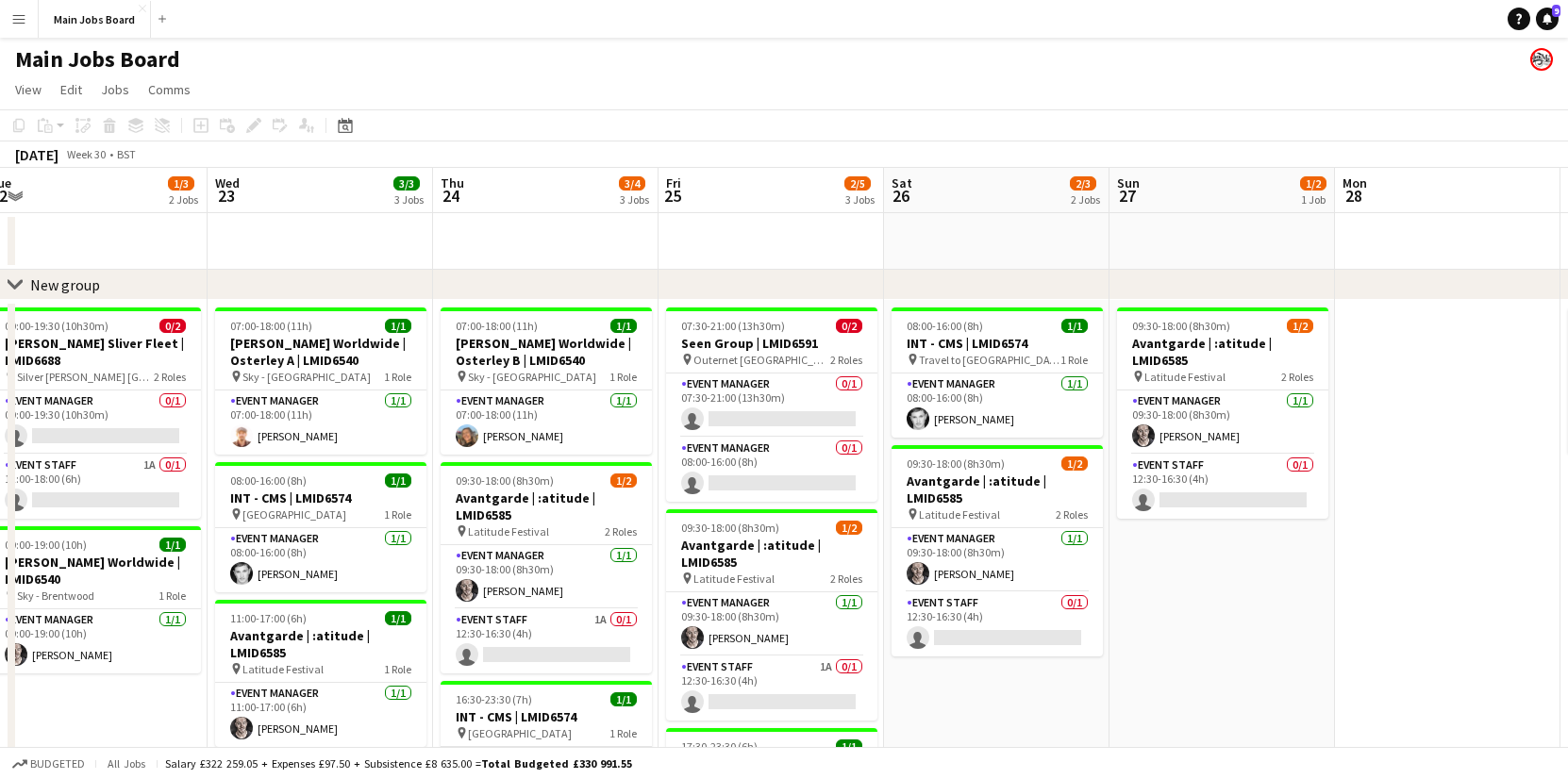 drag, startPoint x: 1141, startPoint y: 441, endPoint x: 581, endPoint y: 441, distance: 560 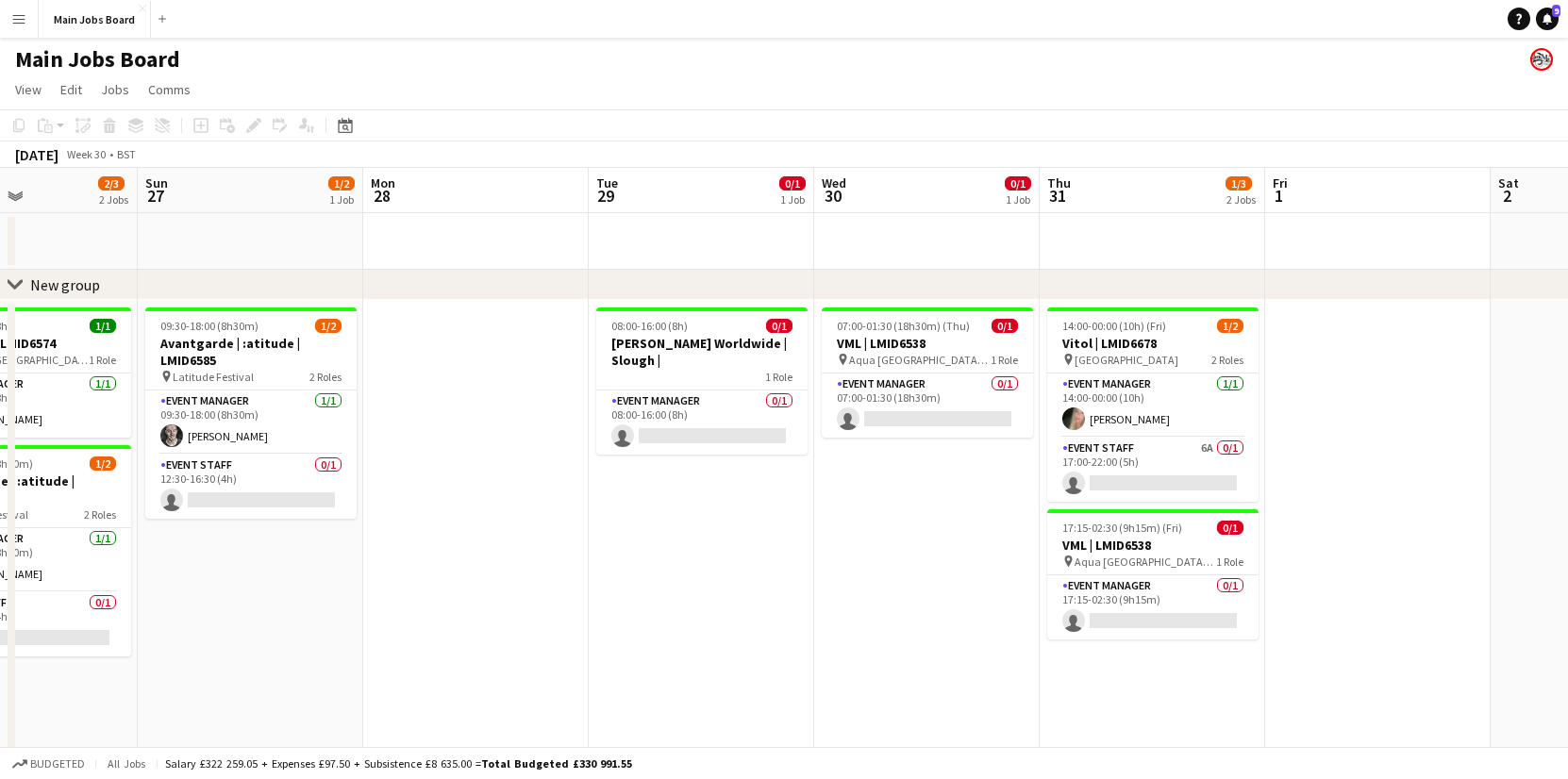 drag, startPoint x: 1174, startPoint y: 439, endPoint x: 724, endPoint y: 439, distance: 450 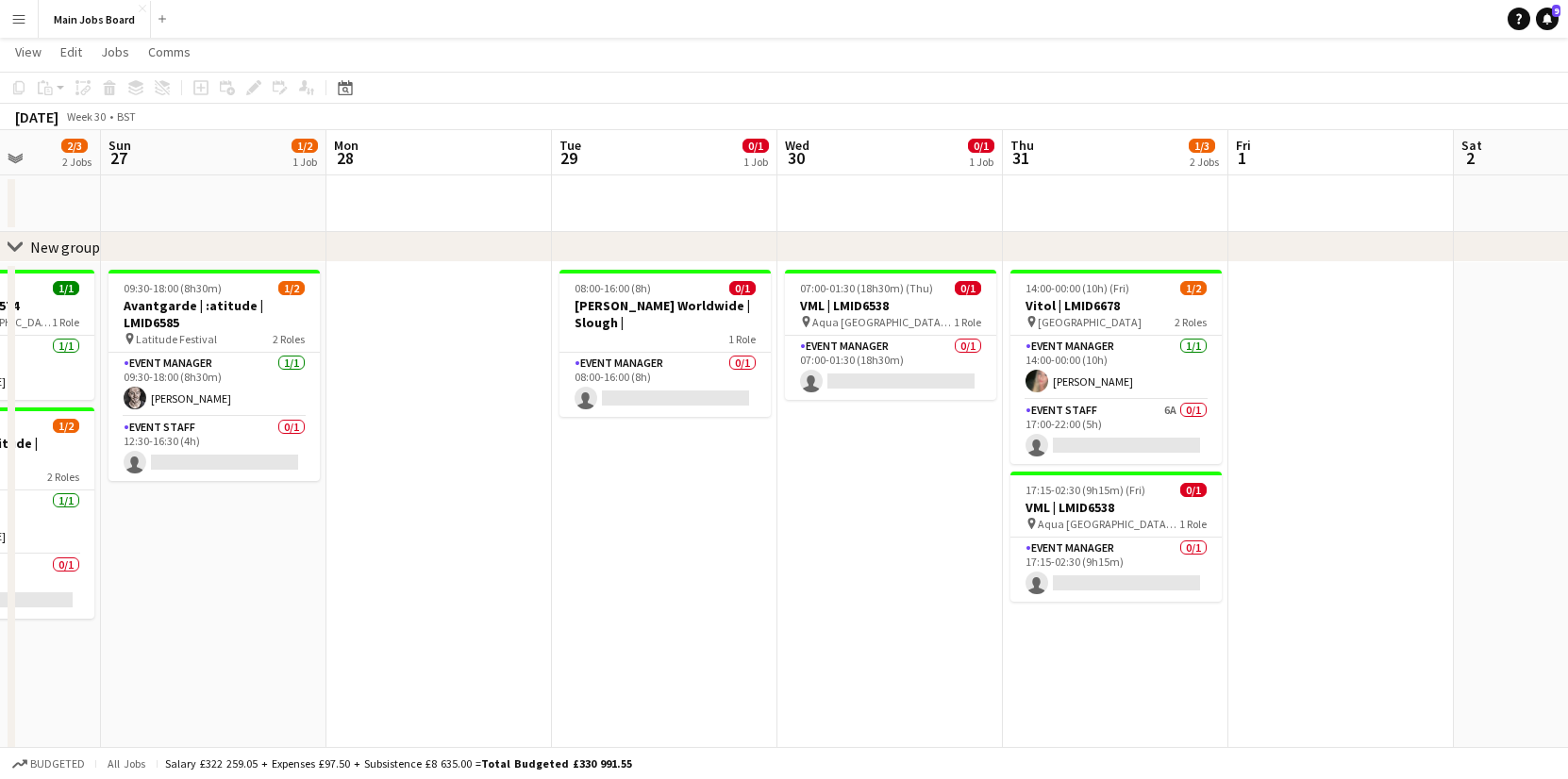 scroll, scrollTop: 57, scrollLeft: 0, axis: vertical 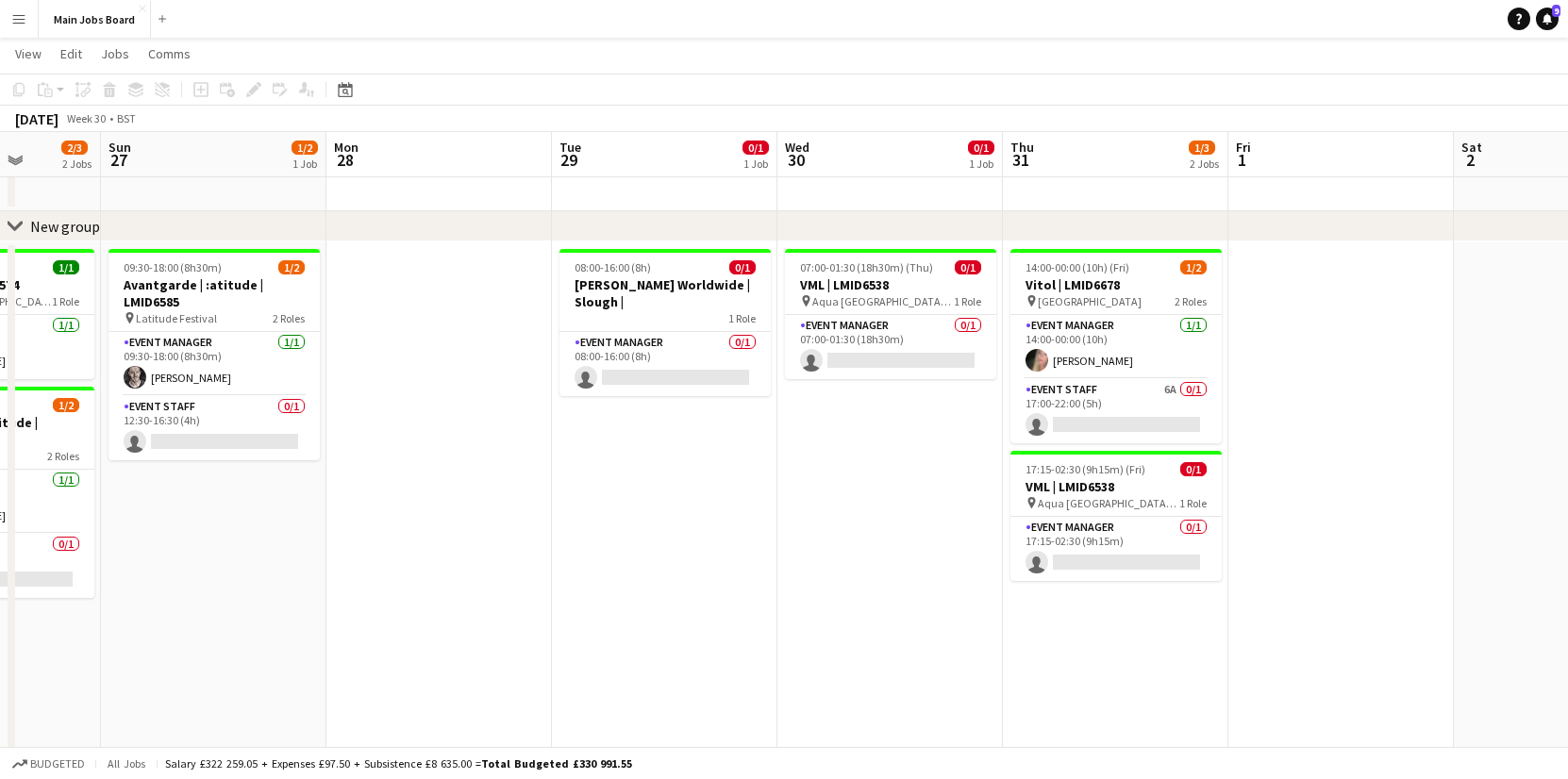click on "14:00-00:00 (10h) (Fri)   1/2   Vitol | LMID6678
pin
OXO Tower [GEOGRAPHIC_DATA]   2 Roles   Event Manager   [DATE]   14:00-00:00 (10h)
[PERSON_NAME]  Event Staff   6A   0/1   17:00-22:00 (5h)
single-neutral-actions
17:15-02:30 (9h15m) (Fri)   0/1   VML | LMID6538
pin
Aqua Kyoto, [GEOGRAPHIC_DATA]   1 Role   Event Manager   0/1   17:15-02:30 (9h15m)
single-neutral-actions" at bounding box center [1115, 643] 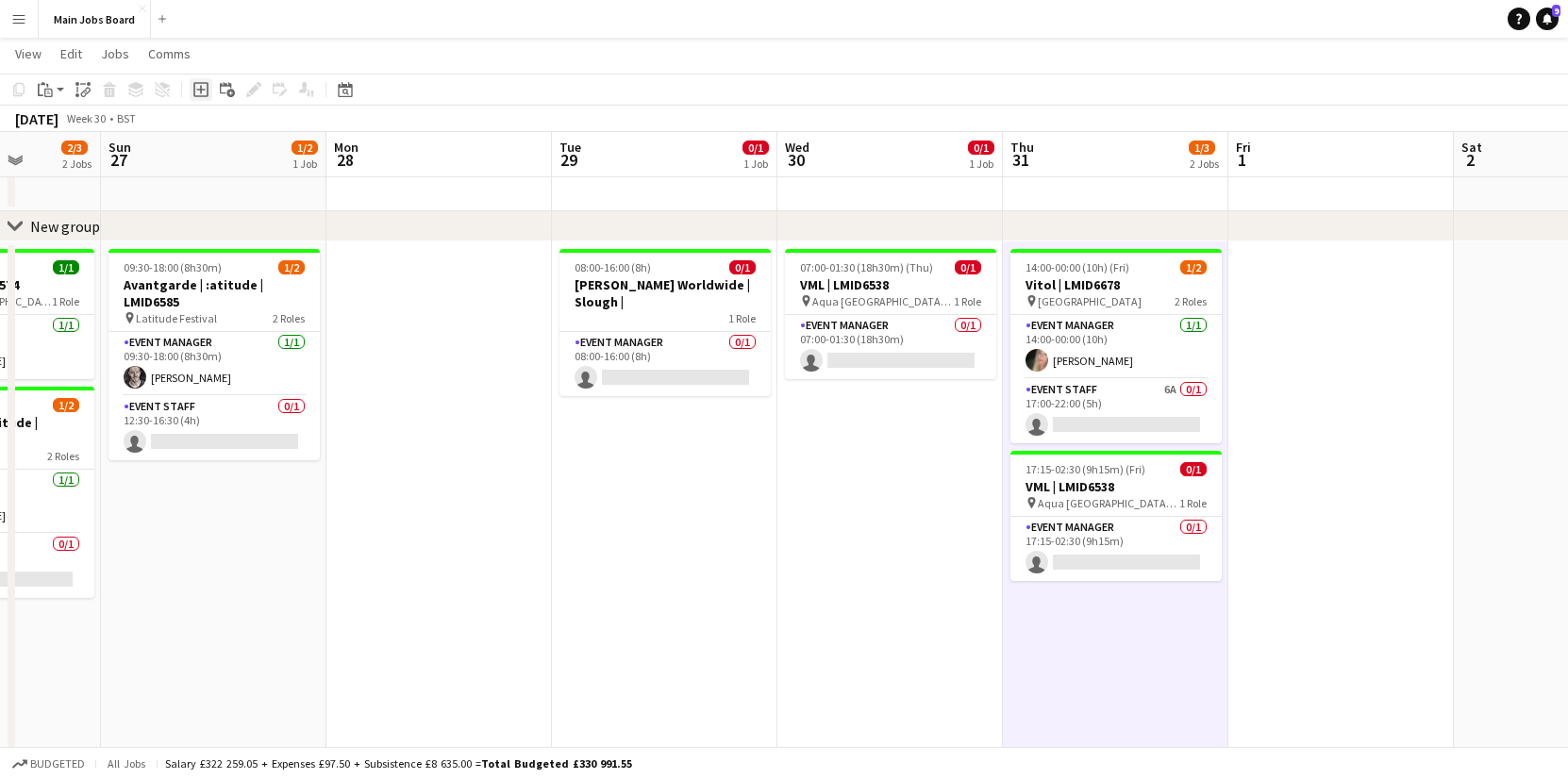 click 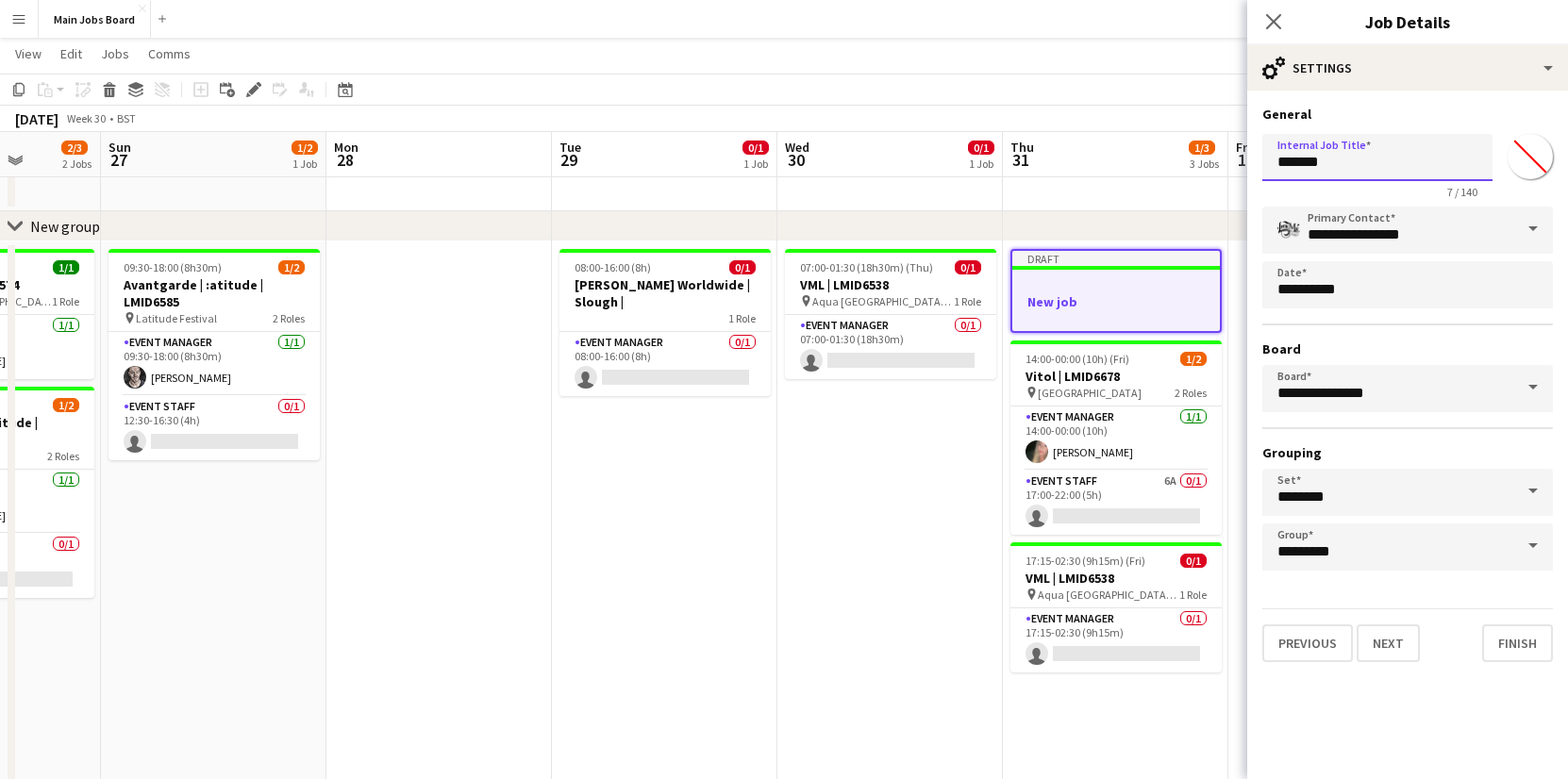 drag, startPoint x: 1406, startPoint y: 174, endPoint x: 1222, endPoint y: 174, distance: 184 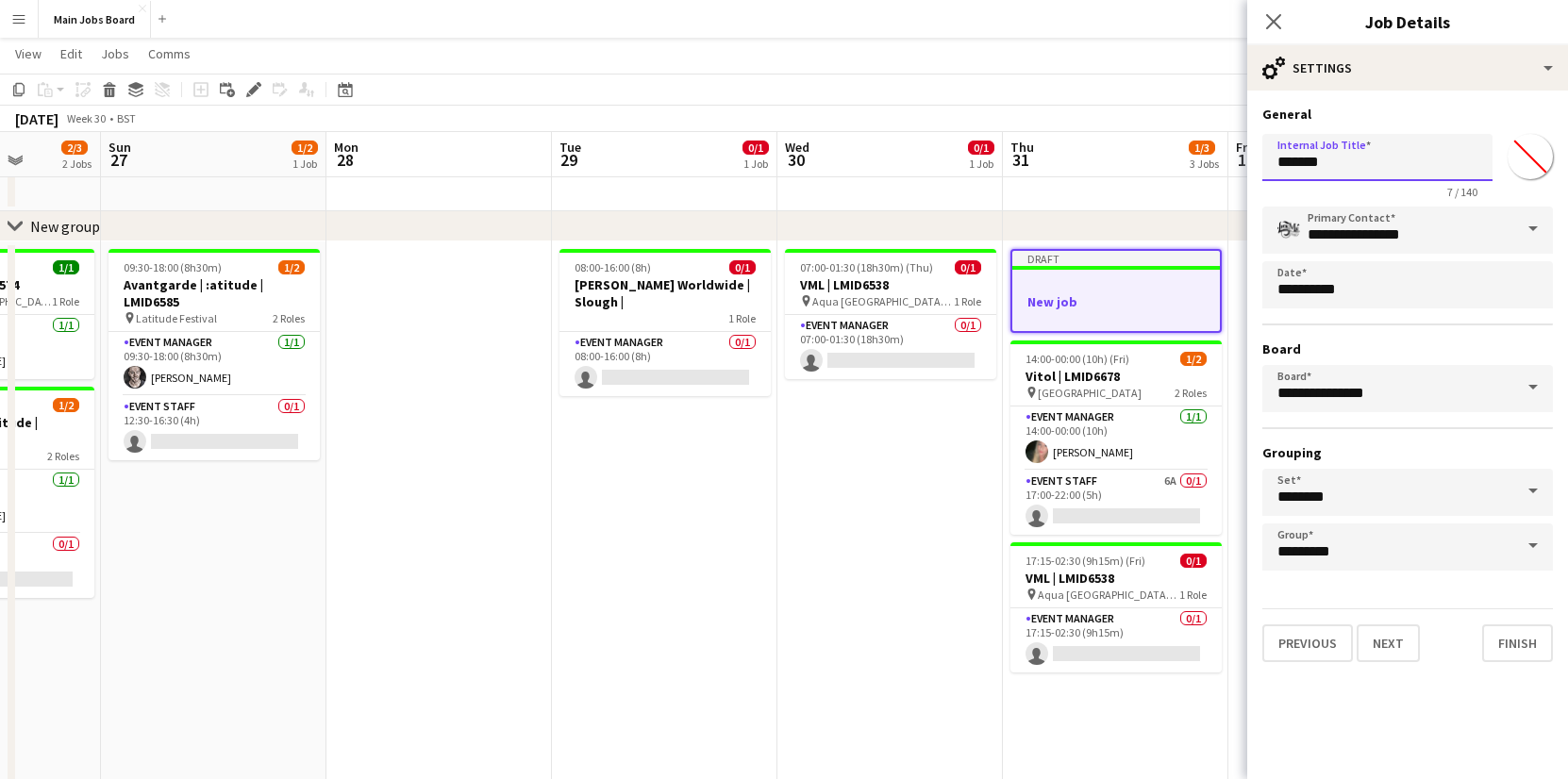 click on "*******" at bounding box center (1377, 157) 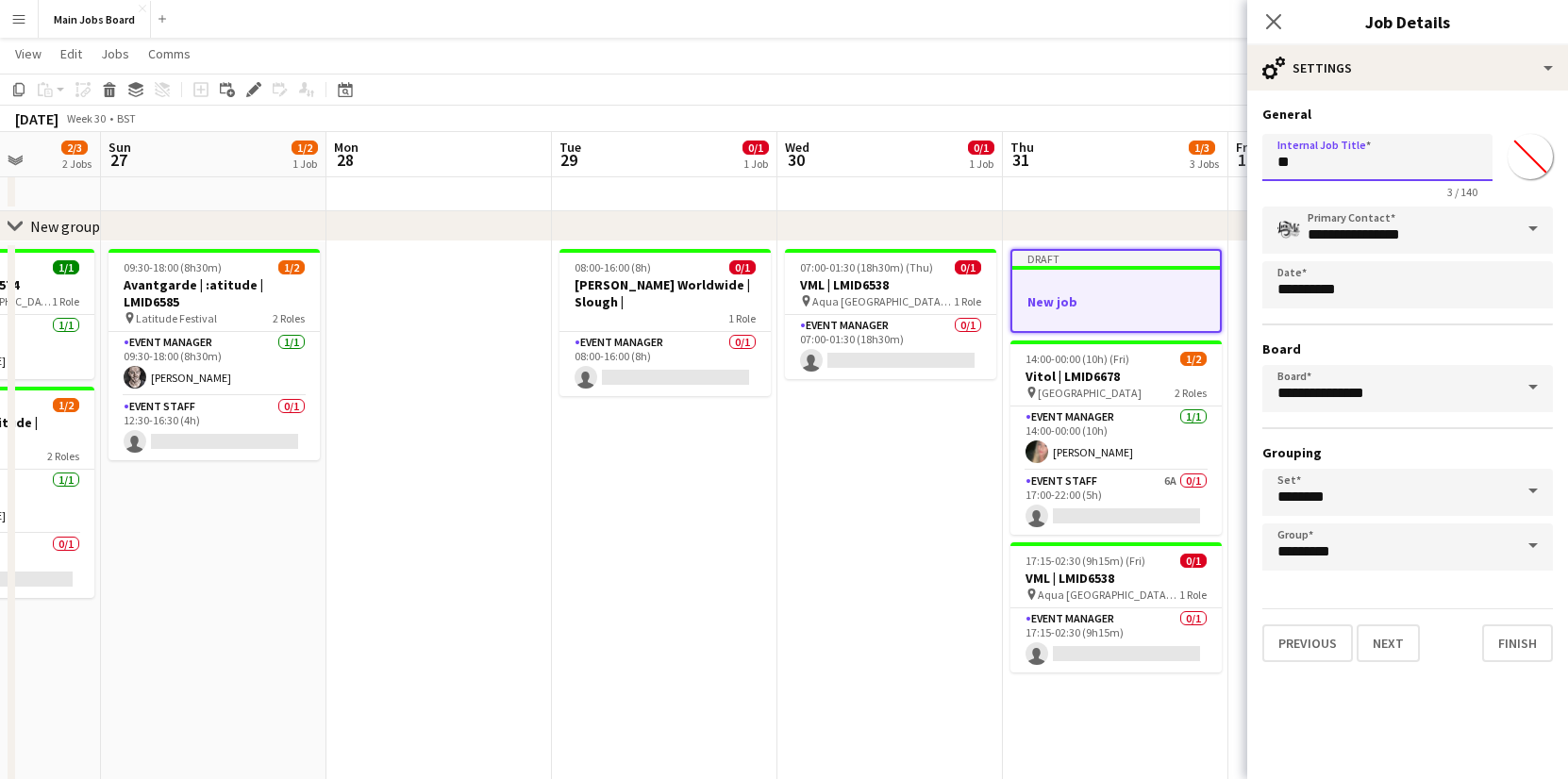 type on "*" 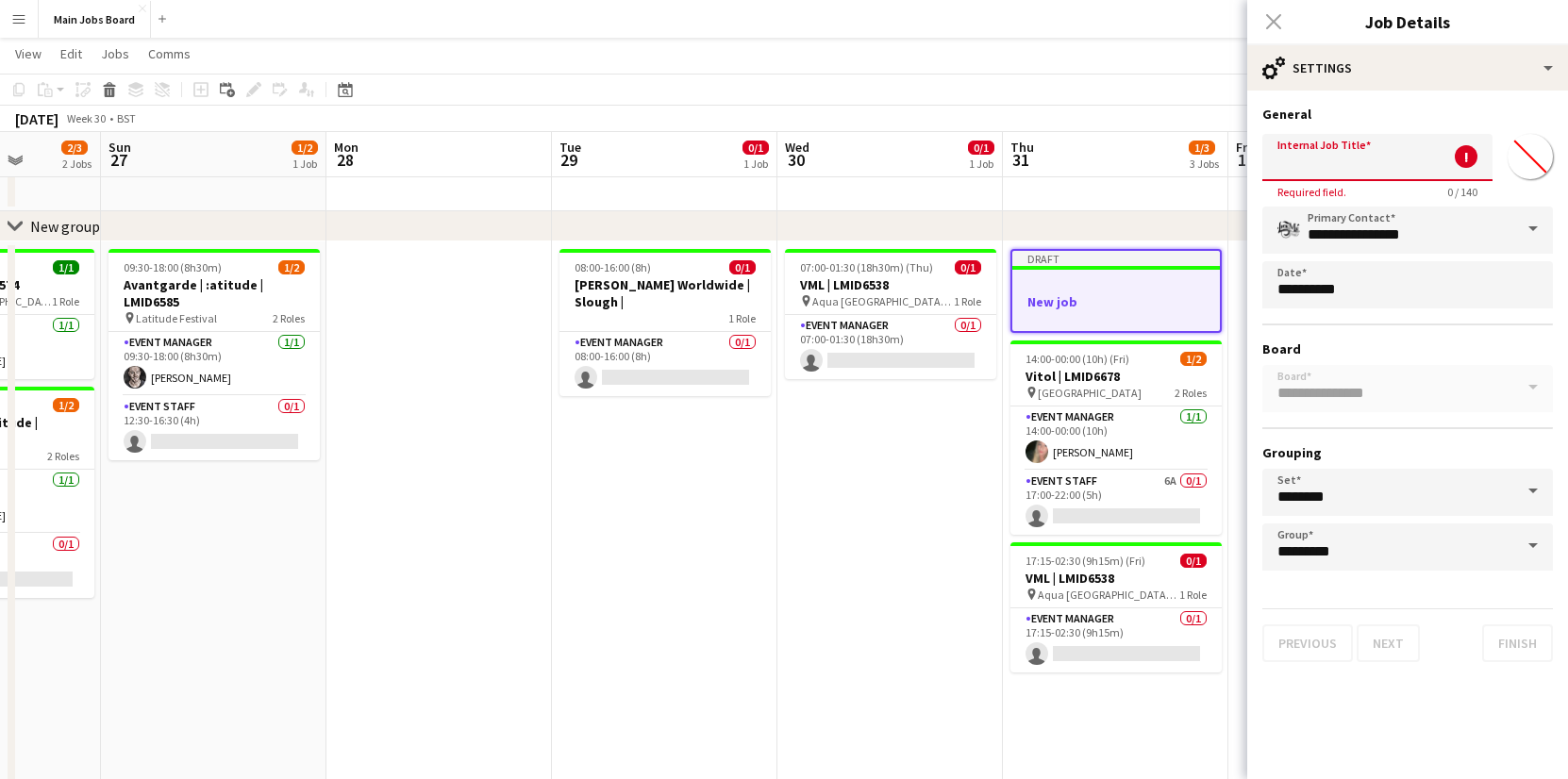 type 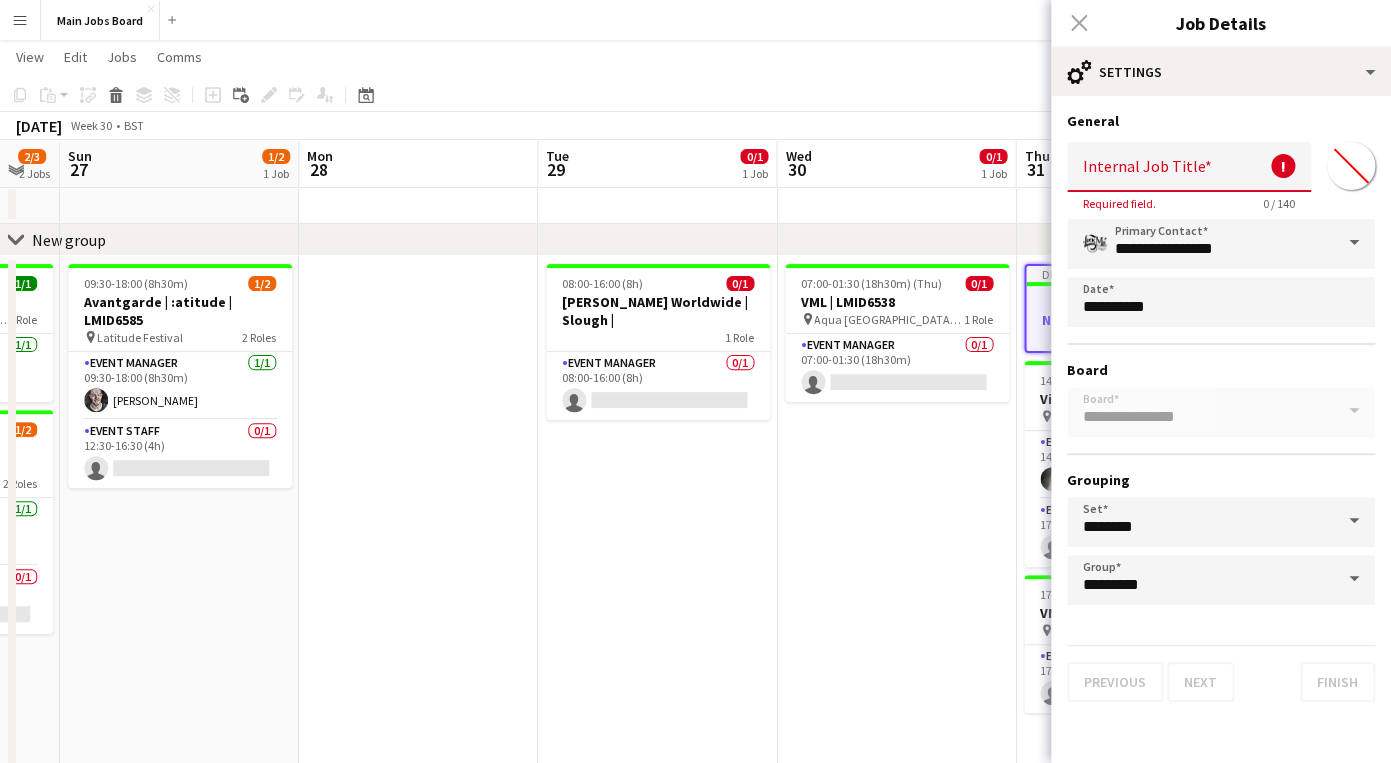drag, startPoint x: 567, startPoint y: 484, endPoint x: 519, endPoint y: 480, distance: 48.166378 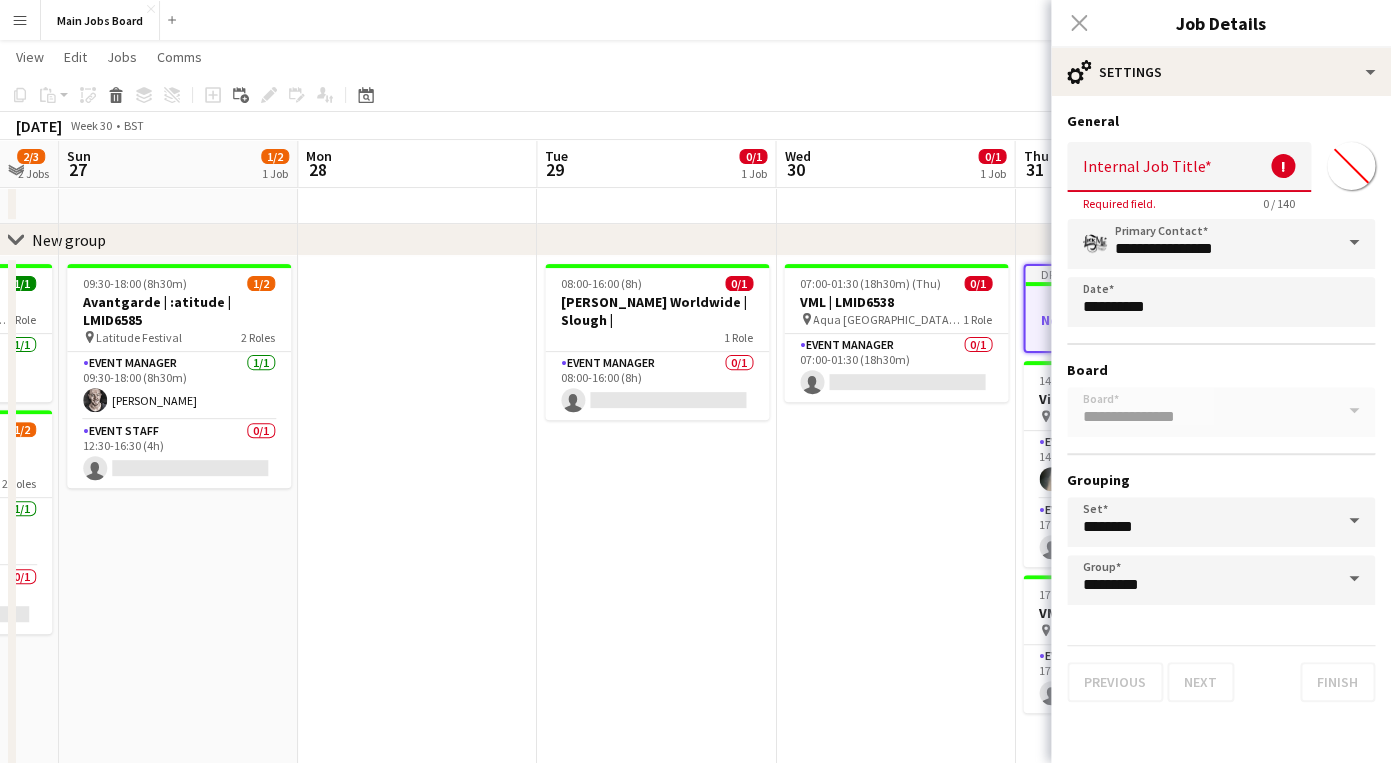click on "Thu   24   3/4   3 Jobs   Fri   25   2/5   3 Jobs   Sat   26   2/3   2 Jobs   Sun   27   1/2   1 Job   Mon   28   Tue   29   0/1   1 Job   Wed   30   0/1   1 Job   Thu   31   1/3   3 Jobs   Fri   1   Sat   2   Sun   3      07:00-18:00 (11h)    1/1   [PERSON_NAME] Worldwide | Osterley B | LMID6540
pin
Sky - Middlesex   1 Role   Event Manager   [DATE]   07:00-18:00 (11h)
[PERSON_NAME]     09:30-18:00 (8h30m)    1/2   Avantgarde | :atitude | LMID6585
pin
Latitude Festival    2 Roles   Event Manager   [DATE]   09:30-18:00 (8h30m)
[PERSON_NAME]  Event Staff   1A   0/1   12:30-16:30 (4h)
single-neutral-actions
16:30-23:30 (7h)    1/1   INT - CMS | LMID6574
pin
[GEOGRAPHIC_DATA]   1 Role   Event Manager   [DATE]   16:30-23:30 (7h)
[PERSON_NAME]     07:30-21:00 (13h30m)    0/2   Seen Group | LMID6591
pin
Outernet London   2 Roles   0/1" at bounding box center (695, 563) 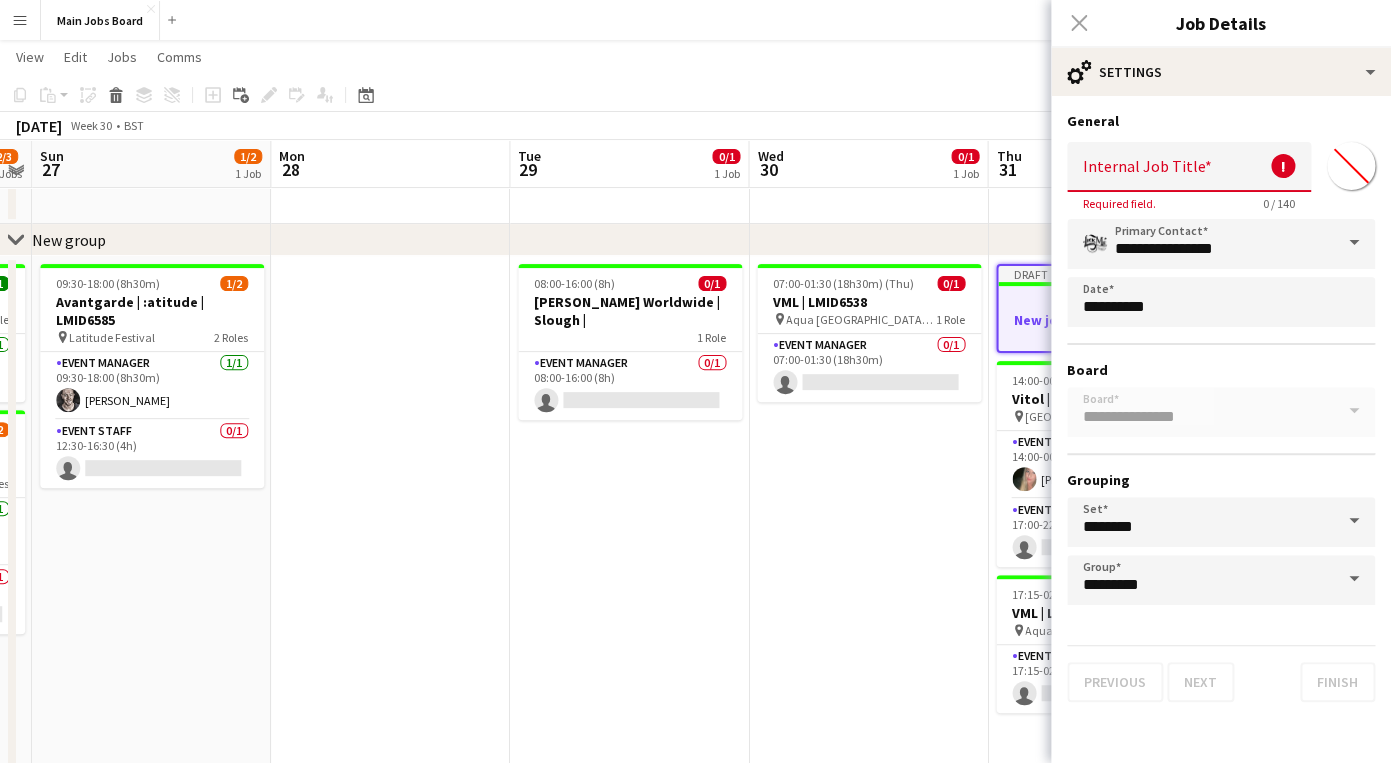 drag, startPoint x: 747, startPoint y: 505, endPoint x: 479, endPoint y: 504, distance: 268.00186 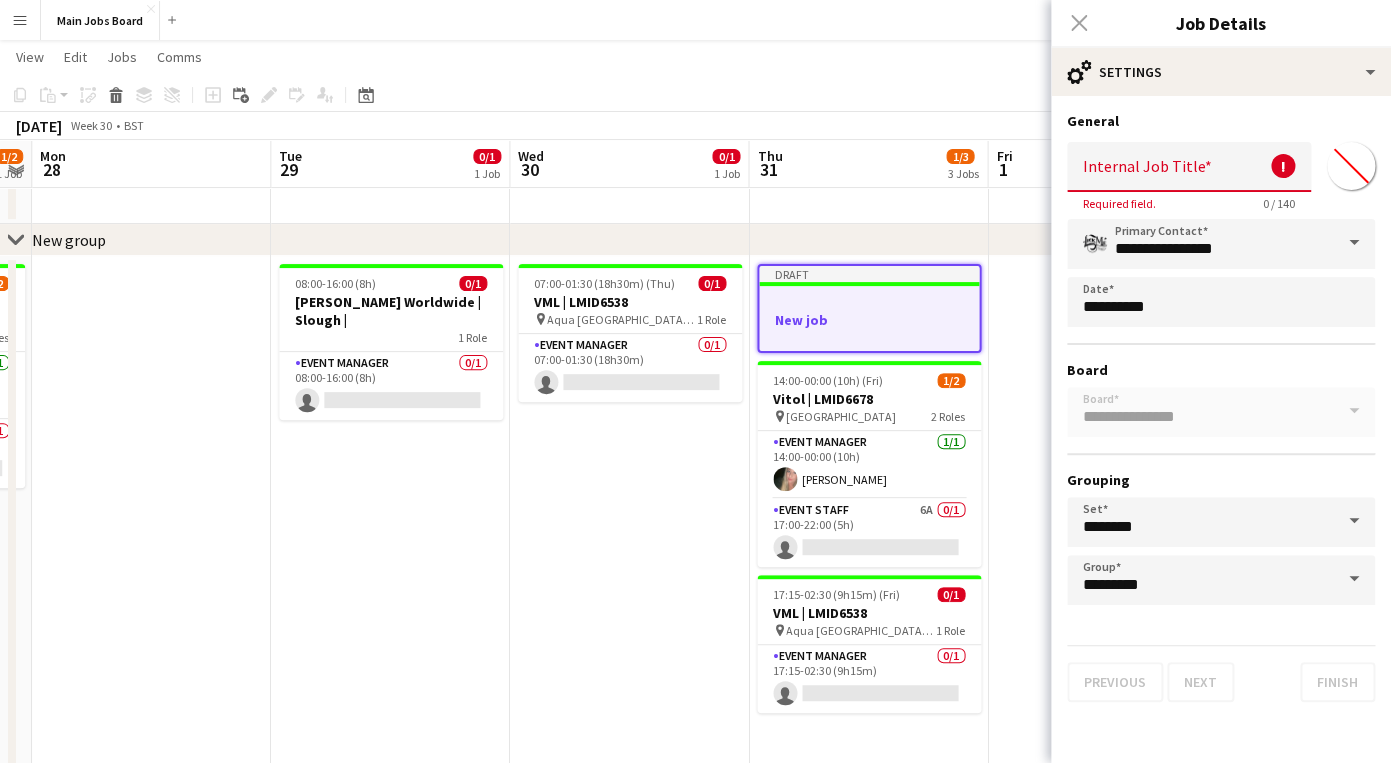 scroll, scrollTop: 0, scrollLeft: 687, axis: horizontal 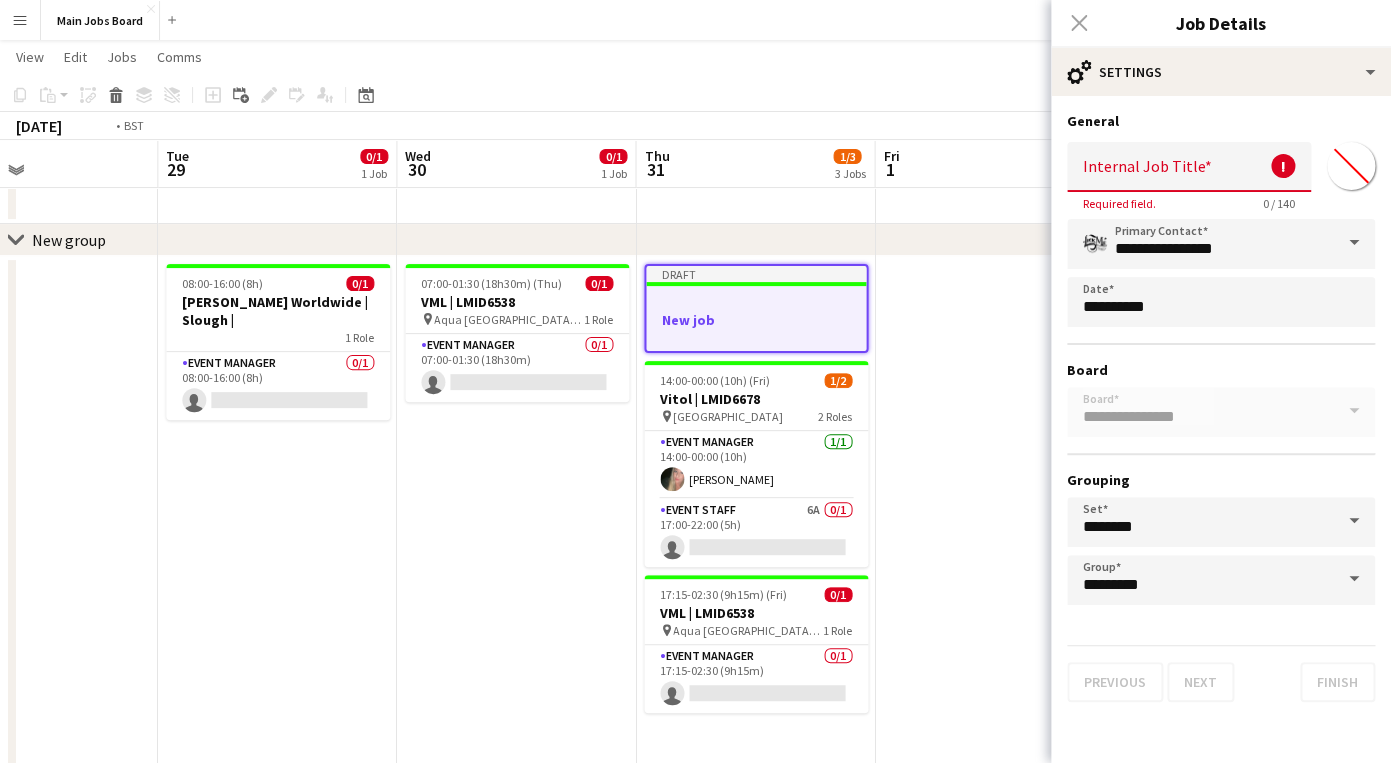 drag, startPoint x: 548, startPoint y: 514, endPoint x: 385, endPoint y: 513, distance: 163.00307 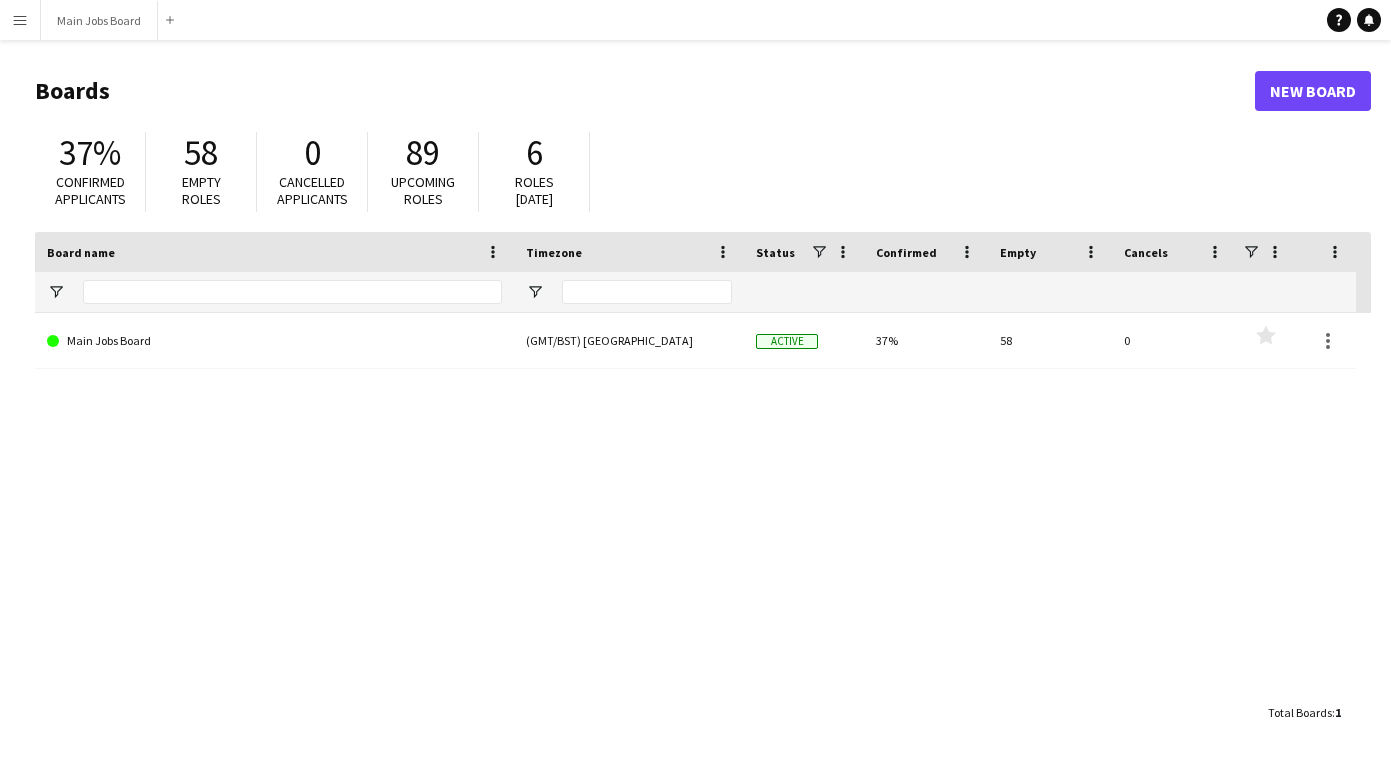 scroll, scrollTop: 0, scrollLeft: 0, axis: both 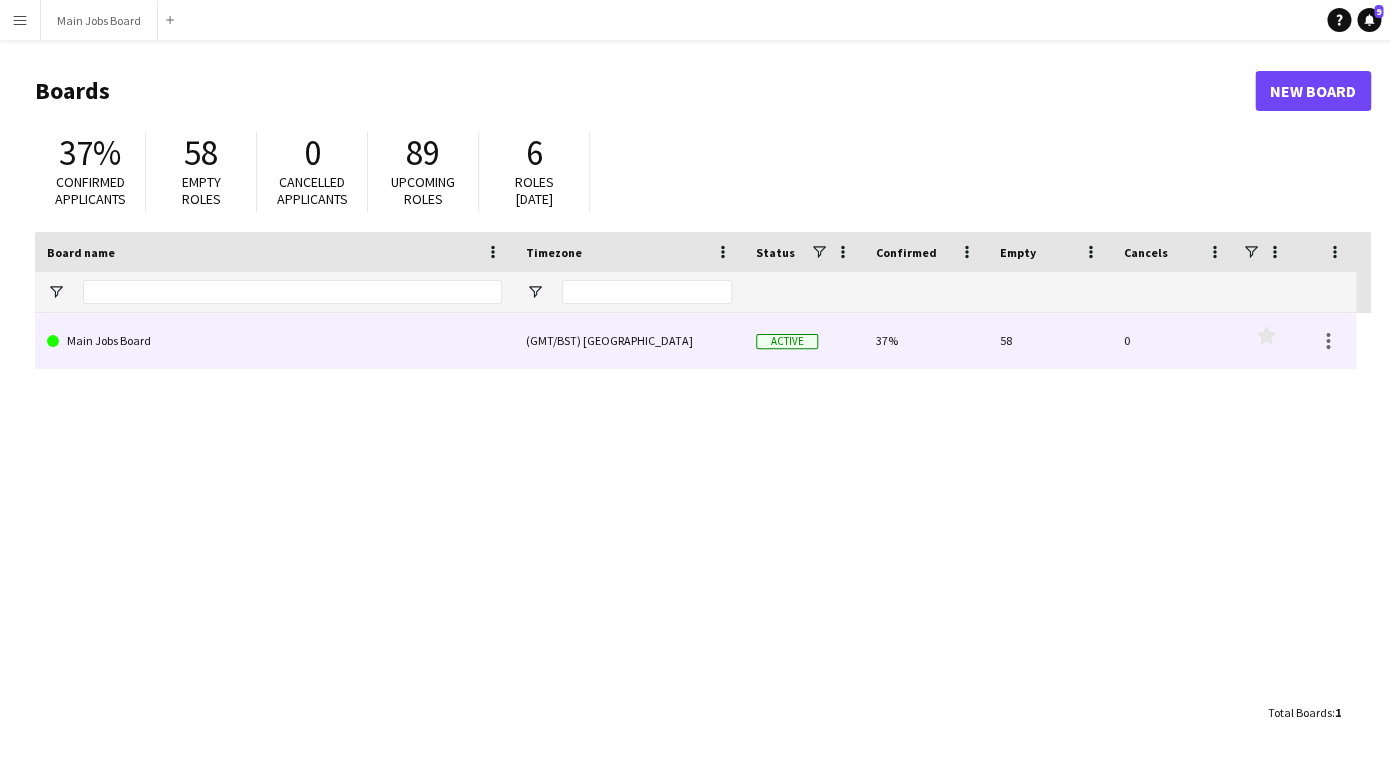 click on "Main Jobs Board" 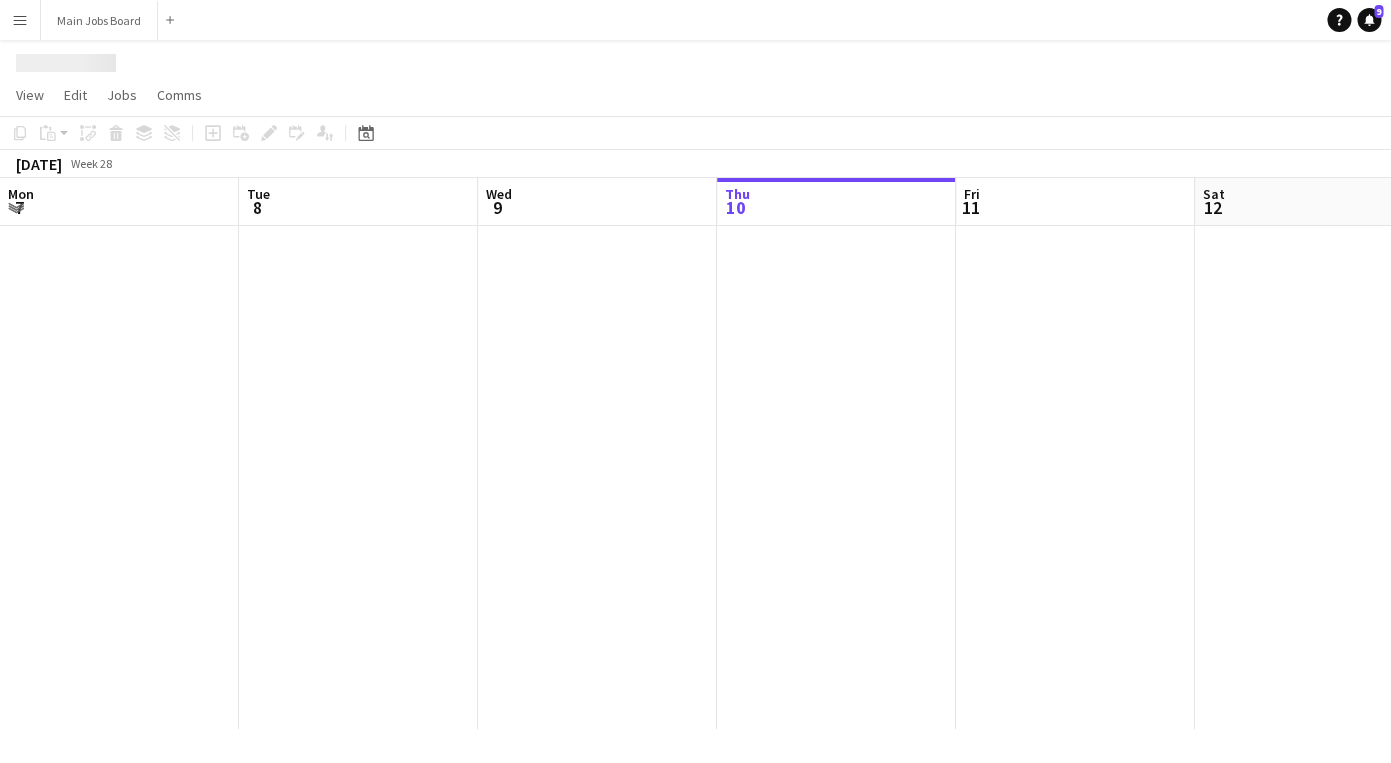 scroll, scrollTop: 0, scrollLeft: 478, axis: horizontal 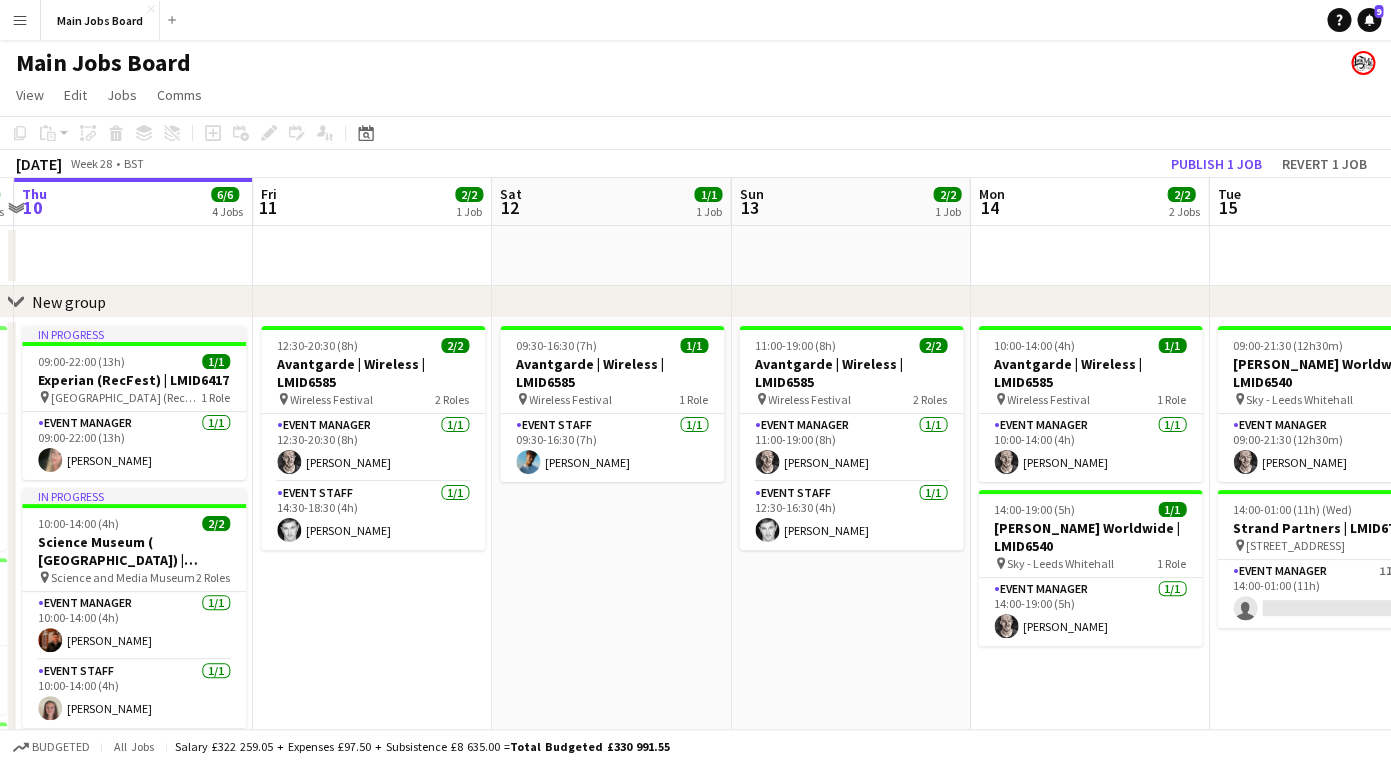 drag, startPoint x: 979, startPoint y: 592, endPoint x: 388, endPoint y: 592, distance: 591 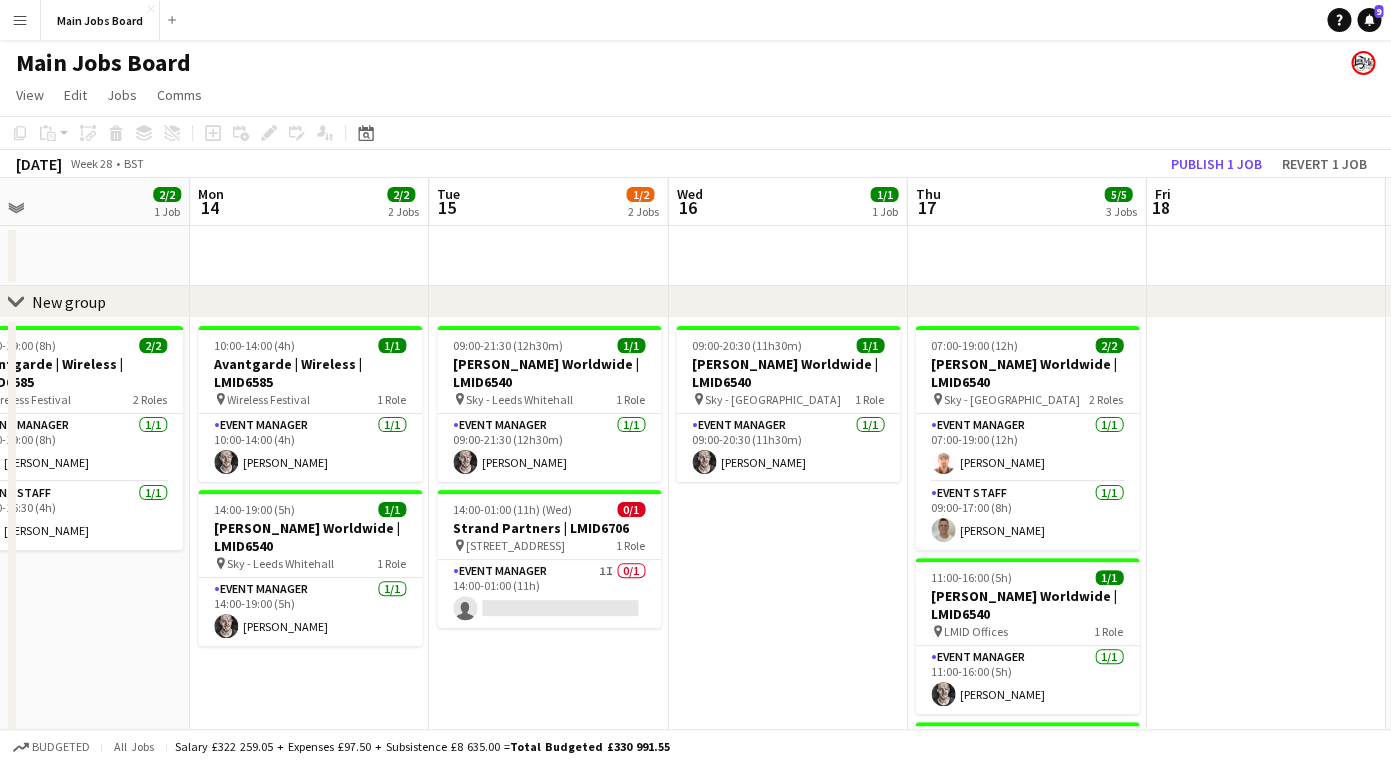 drag, startPoint x: 1189, startPoint y: 484, endPoint x: 773, endPoint y: 499, distance: 416.27036 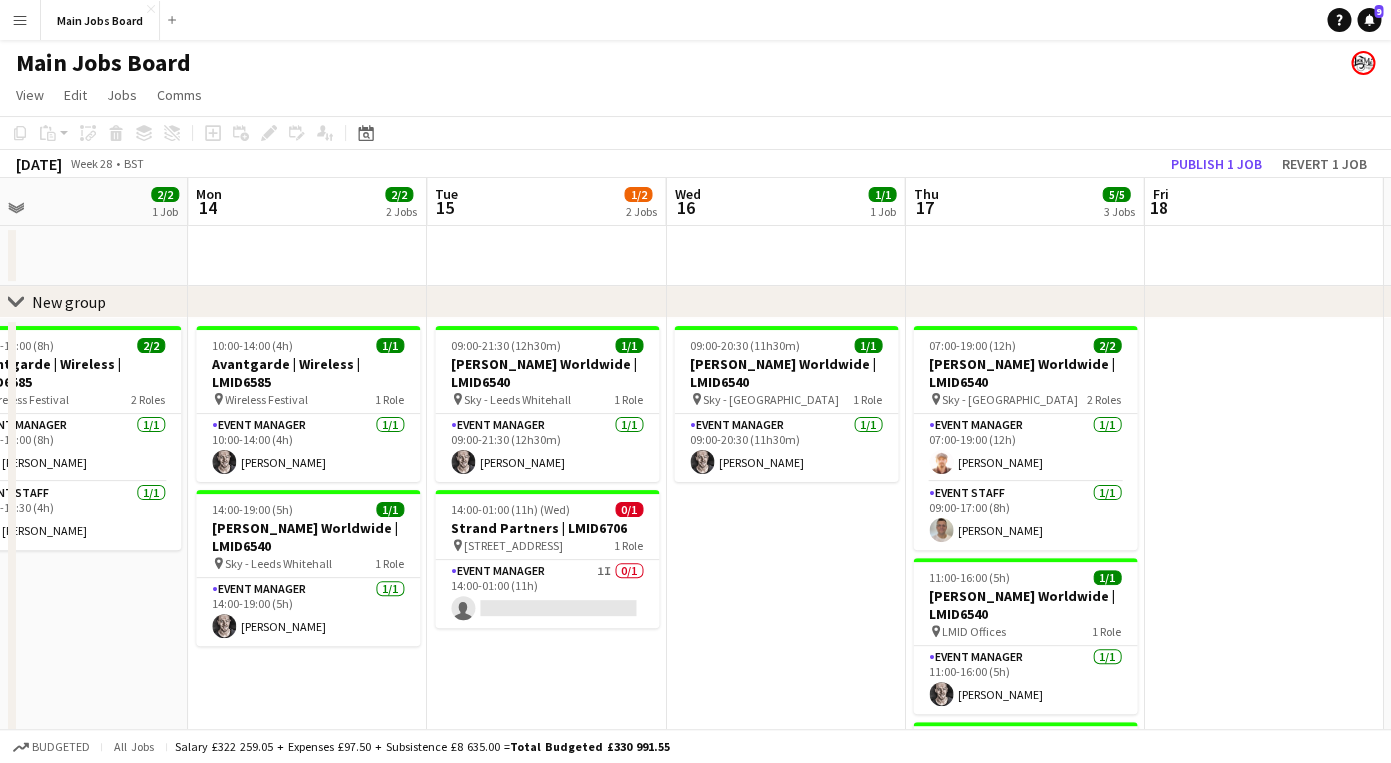 scroll, scrollTop: 0, scrollLeft: 626, axis: horizontal 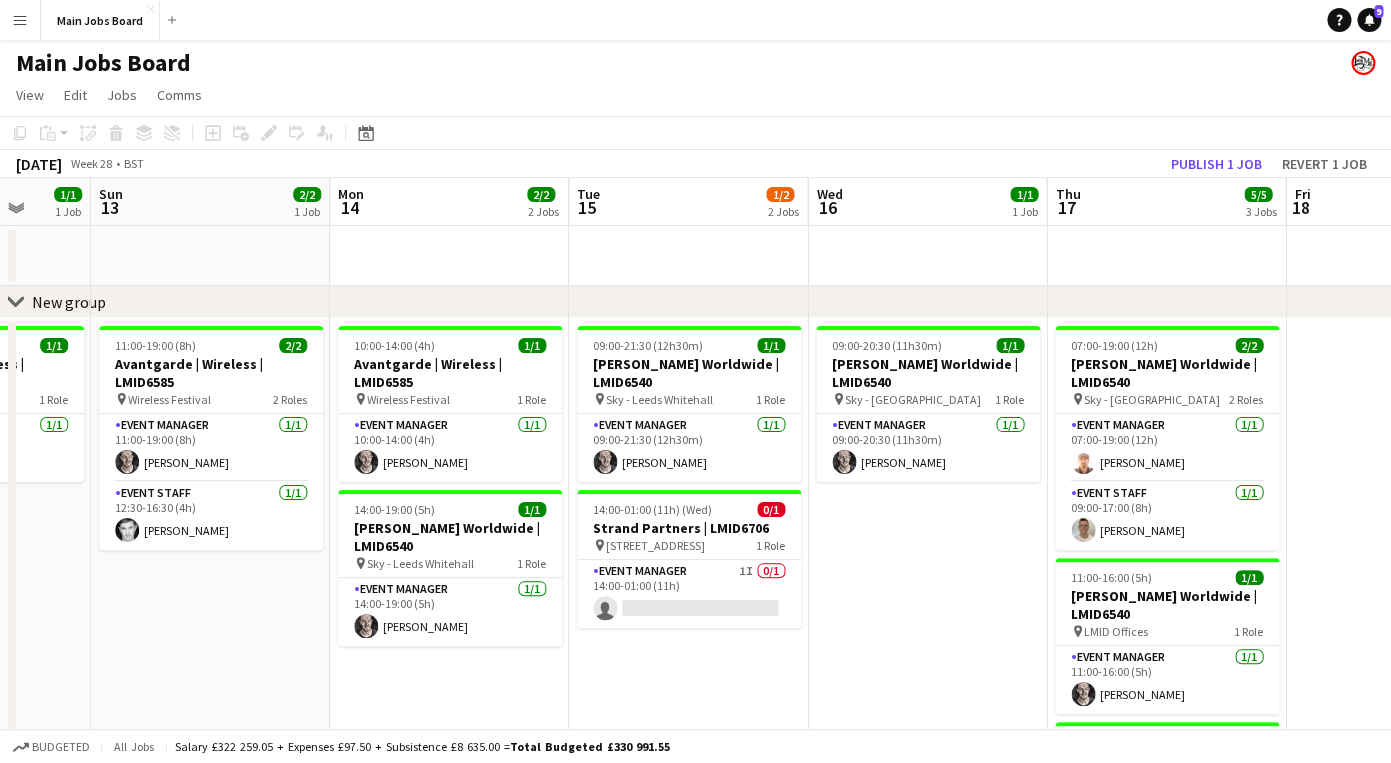 drag, startPoint x: 1174, startPoint y: 552, endPoint x: 1048, endPoint y: 552, distance: 126 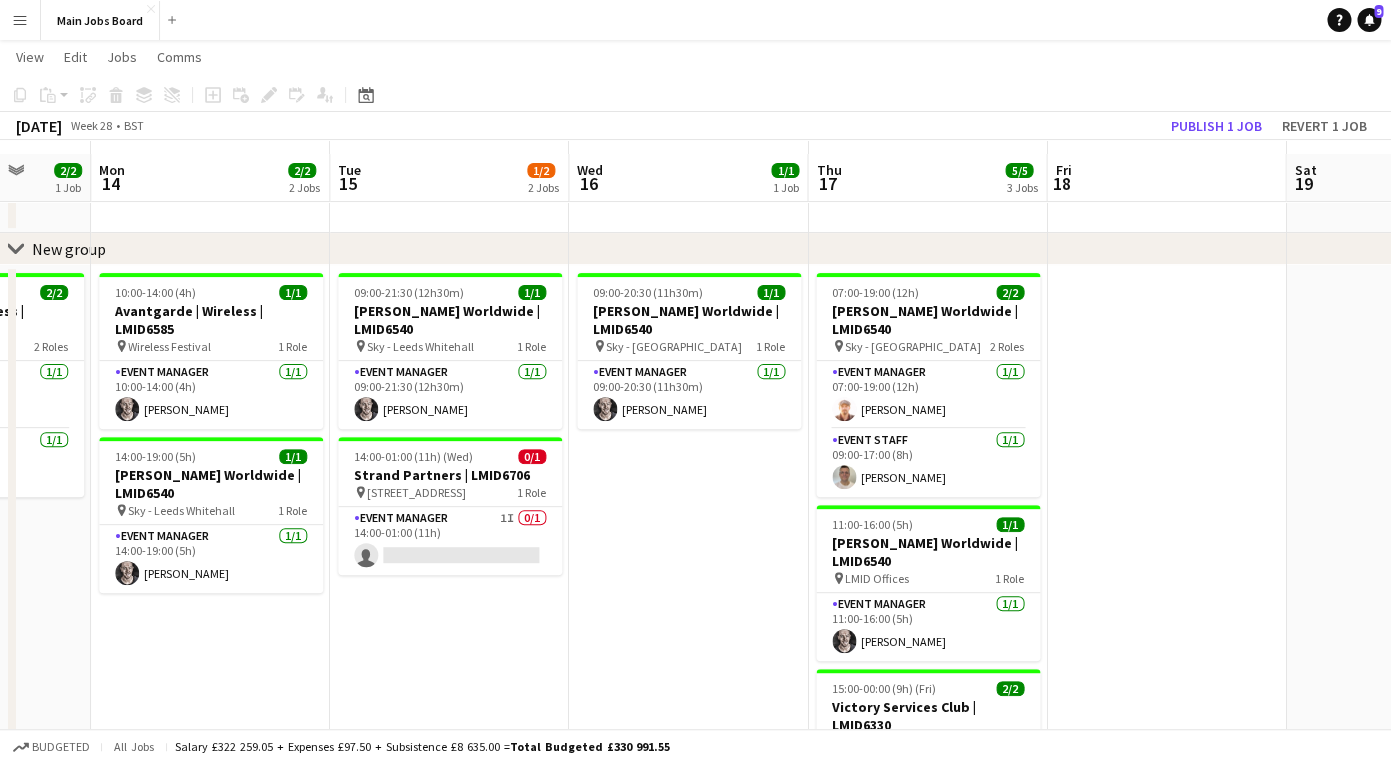 scroll, scrollTop: 83, scrollLeft: 0, axis: vertical 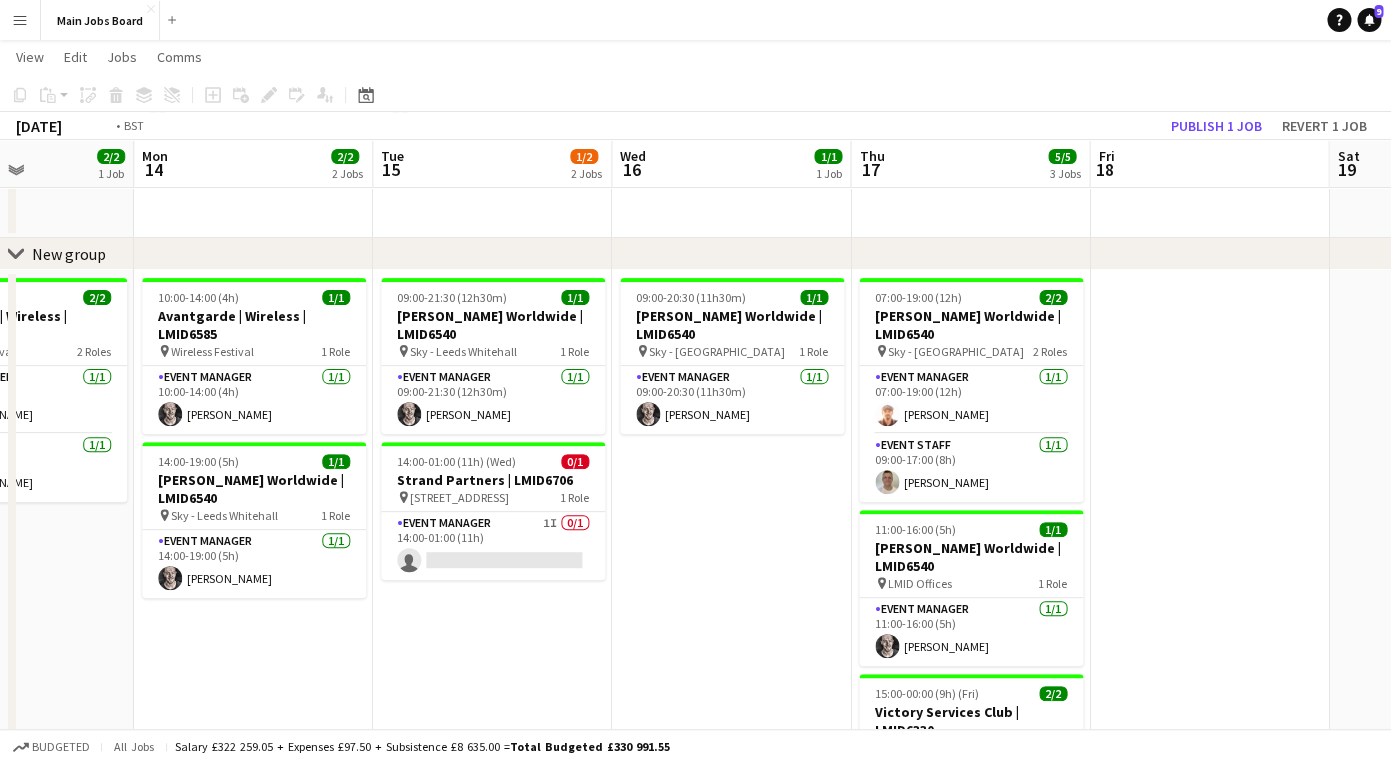 drag, startPoint x: 1168, startPoint y: 538, endPoint x: 487, endPoint y: 538, distance: 681 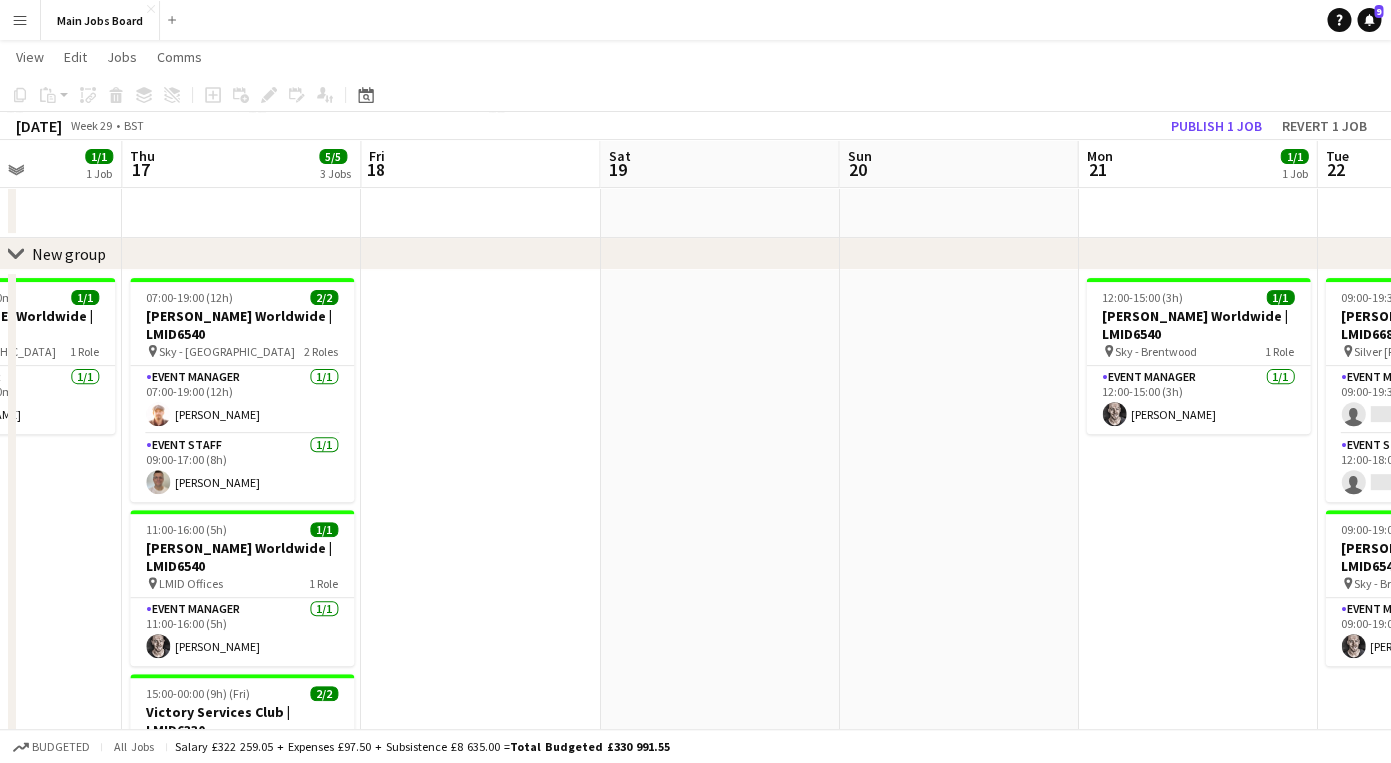 drag, startPoint x: 393, startPoint y: 538, endPoint x: 302, endPoint y: 538, distance: 91 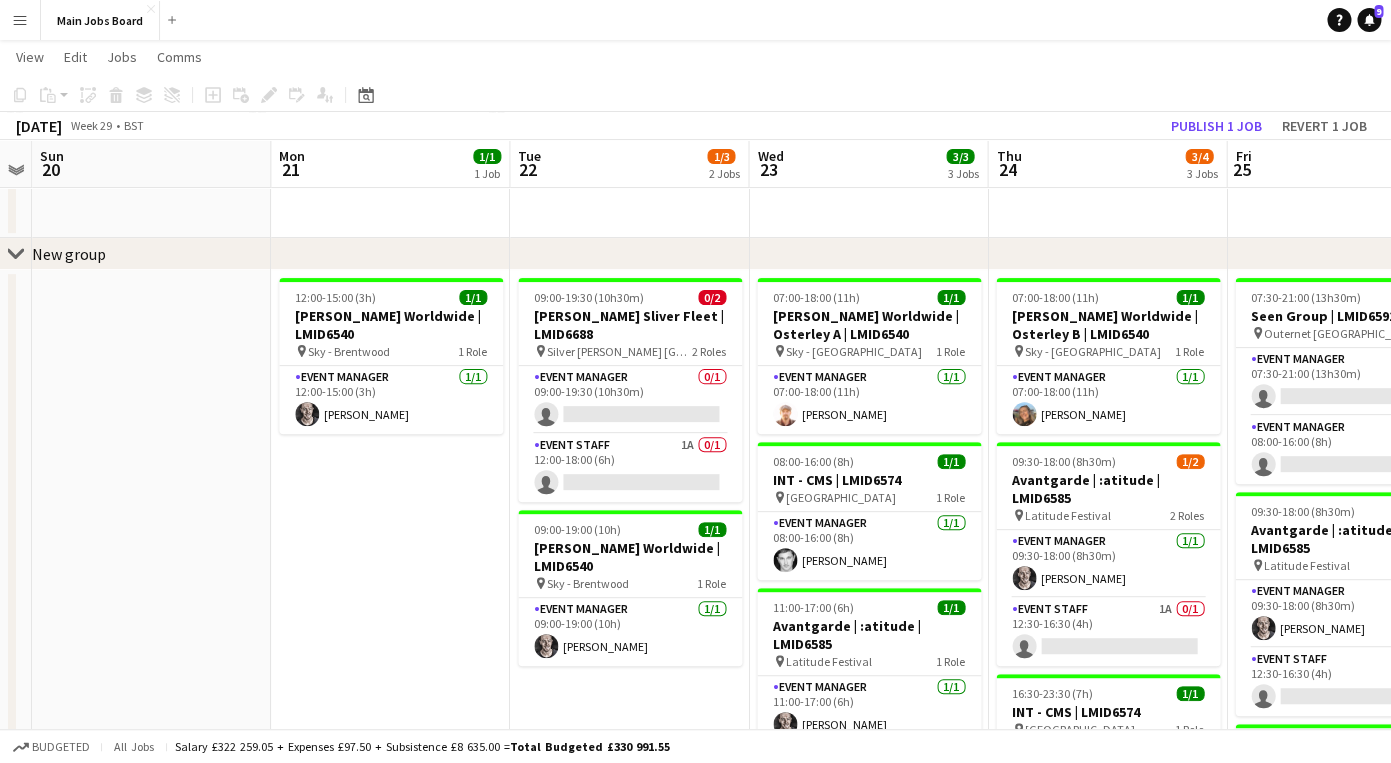 drag, startPoint x: 856, startPoint y: 531, endPoint x: 578, endPoint y: 531, distance: 278 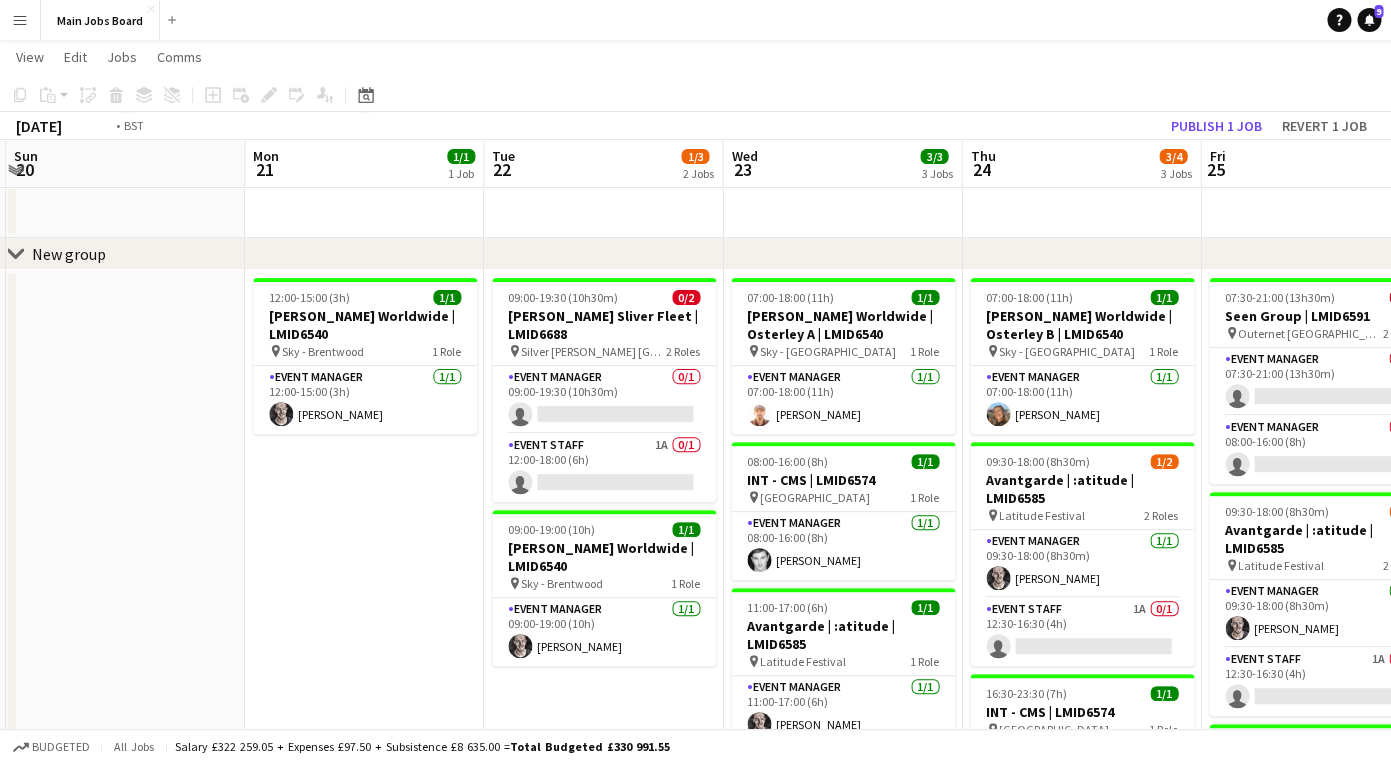 scroll, scrollTop: 0, scrollLeft: 603, axis: horizontal 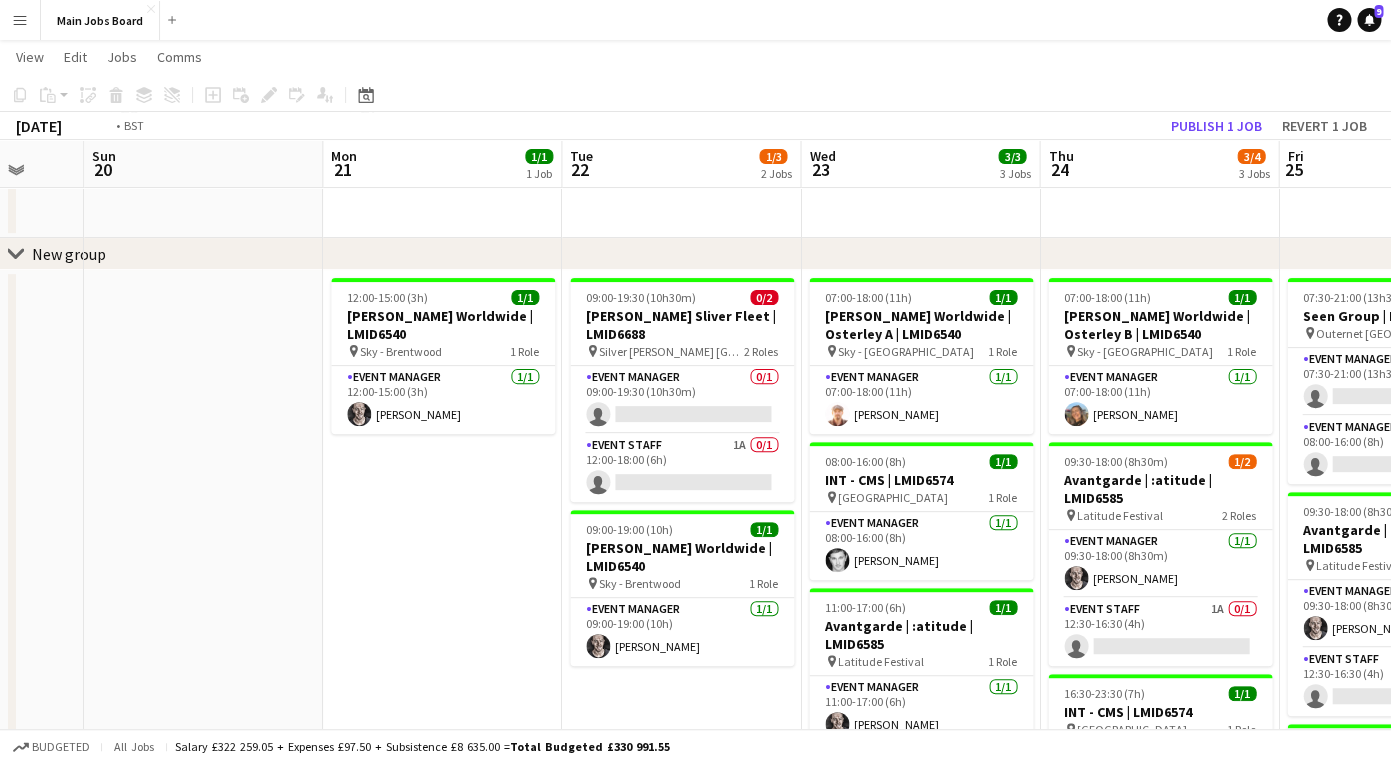 drag, startPoint x: 675, startPoint y: 531, endPoint x: 395, endPoint y: 542, distance: 280.21597 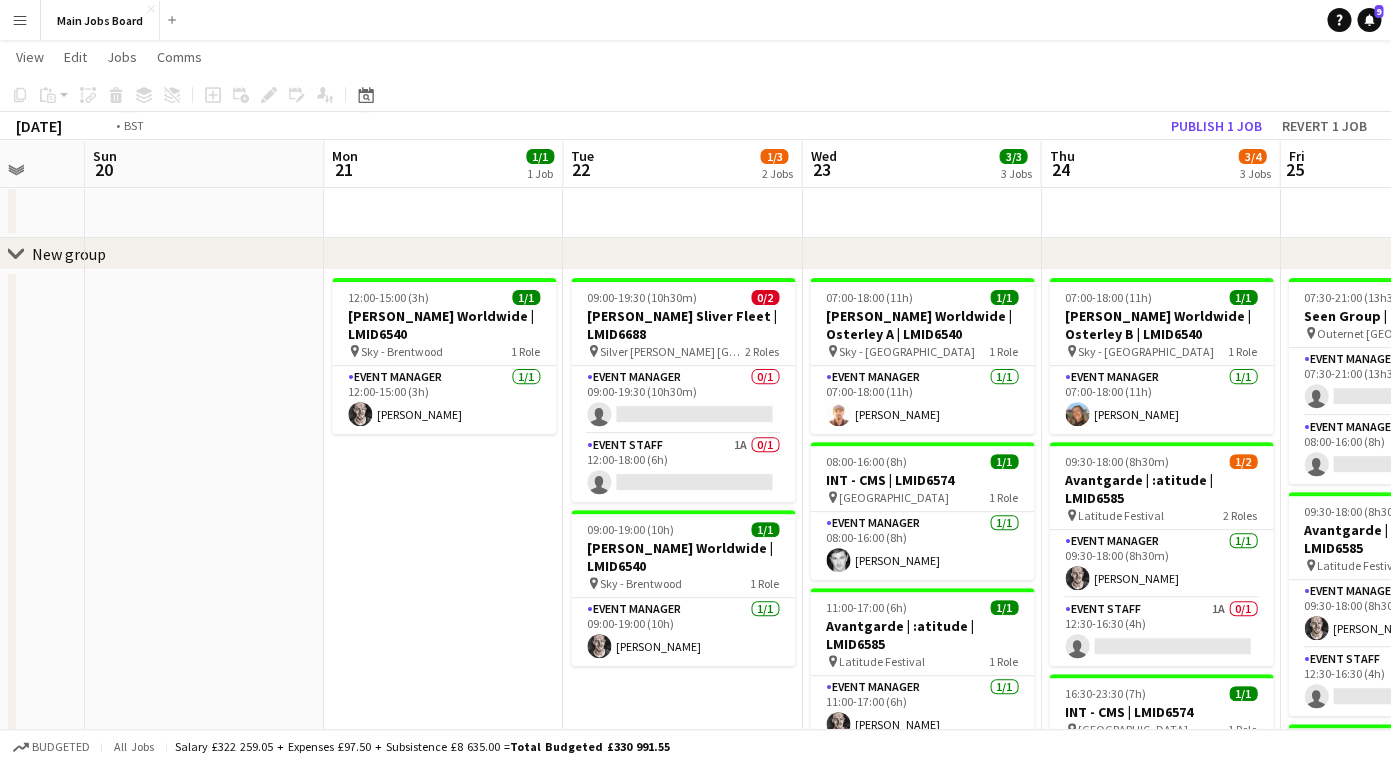 click on "Thu   17   5/5   3 Jobs   Fri   18   Sat   19   Sun   20   Mon   21   1/1   1 Job   Tue   22   1/3   2 Jobs   Wed   23   3/3   3 Jobs   Thu   24   3/4   3 Jobs   Fri   25   2/5   3 Jobs   Sat   26   2/3   2 Jobs   Sun   27   1/2   1 Job      07:00-19:00 (12h)    2/2   [PERSON_NAME] Worldwide | LMID6540
pin
Sky - Brick Lane   2 Roles   Event Manager   [DATE]   07:00-19:00 (12h)
[PERSON_NAME]  Event Staff   [DATE]   09:00-17:00 (8h)
[PERSON_NAME]     11:00-16:00 (5h)    1/1   [PERSON_NAME] Worldwide | LMID6540
pin
LMID Offices   1 Role   Event Manager   [DATE]   11:00-16:00 (5h)
[PERSON_NAME]     15:00-00:00 (9h) (Fri)   2/2   Victory Services Club | LMID6330
pin
Victory Services Club   2 Roles   Event Manager   [DATE]   15:00-00:00 (9h)
[PERSON_NAME]  Event Staff   [DATE]   15:00-00:00 (9h)
[PERSON_NAME]     12:00-15:00 (3h)    1/1   [PERSON_NAME] Worldwide | LMID6540
pin
1 Role" at bounding box center [695, 577] 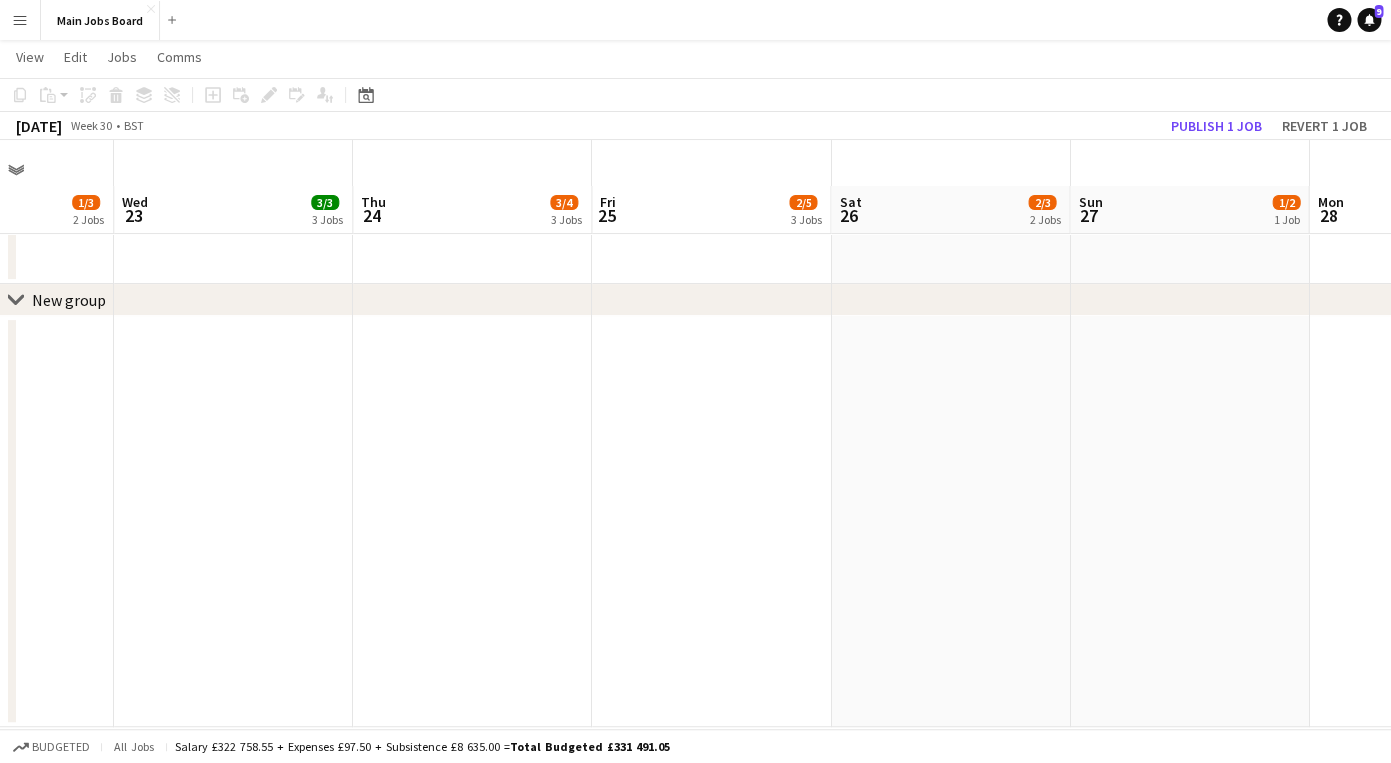 scroll, scrollTop: 0, scrollLeft: 0, axis: both 